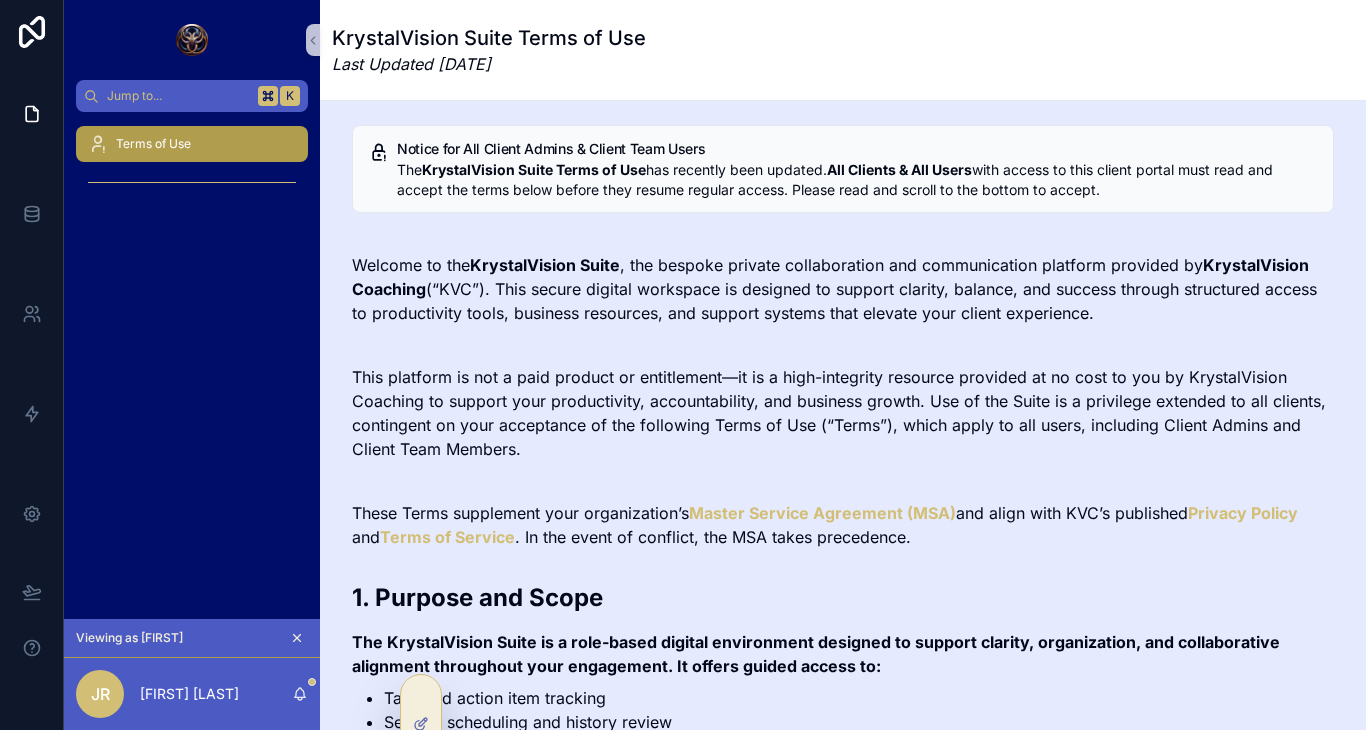 scroll, scrollTop: 0, scrollLeft: 0, axis: both 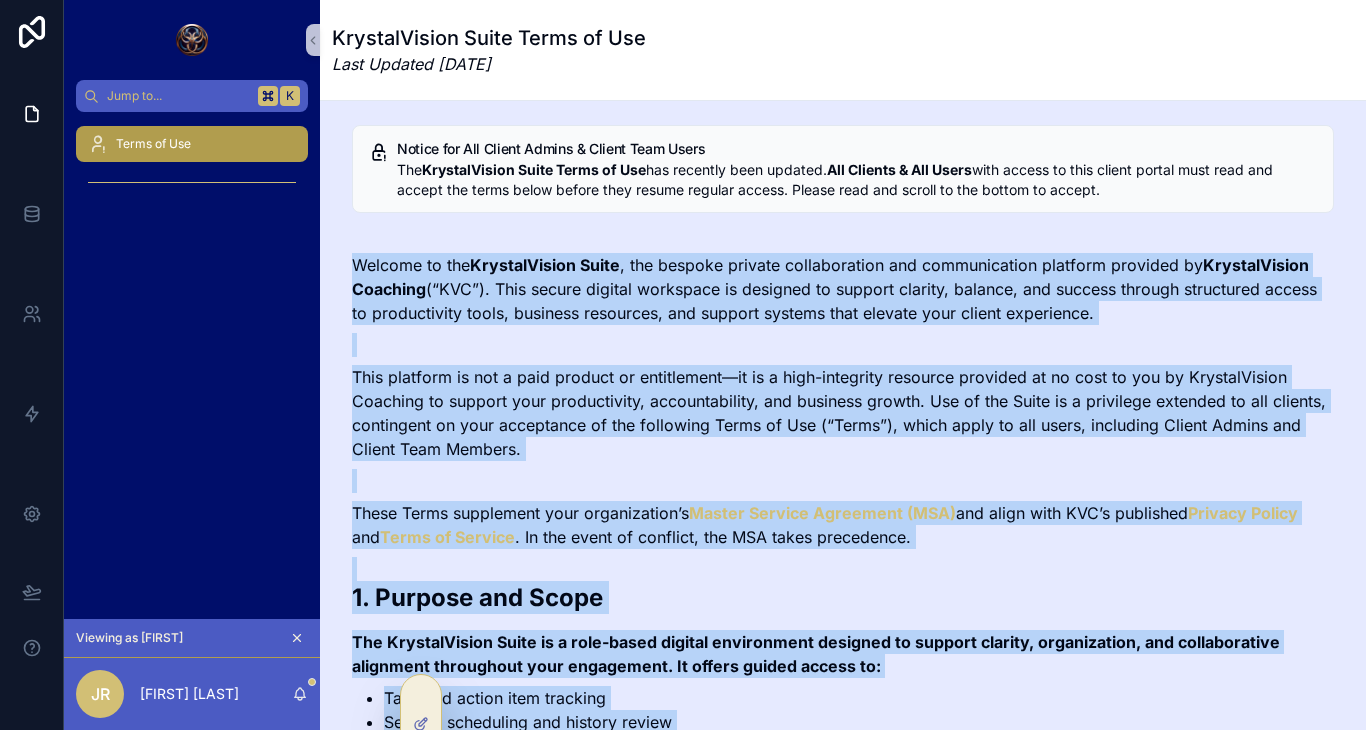 click 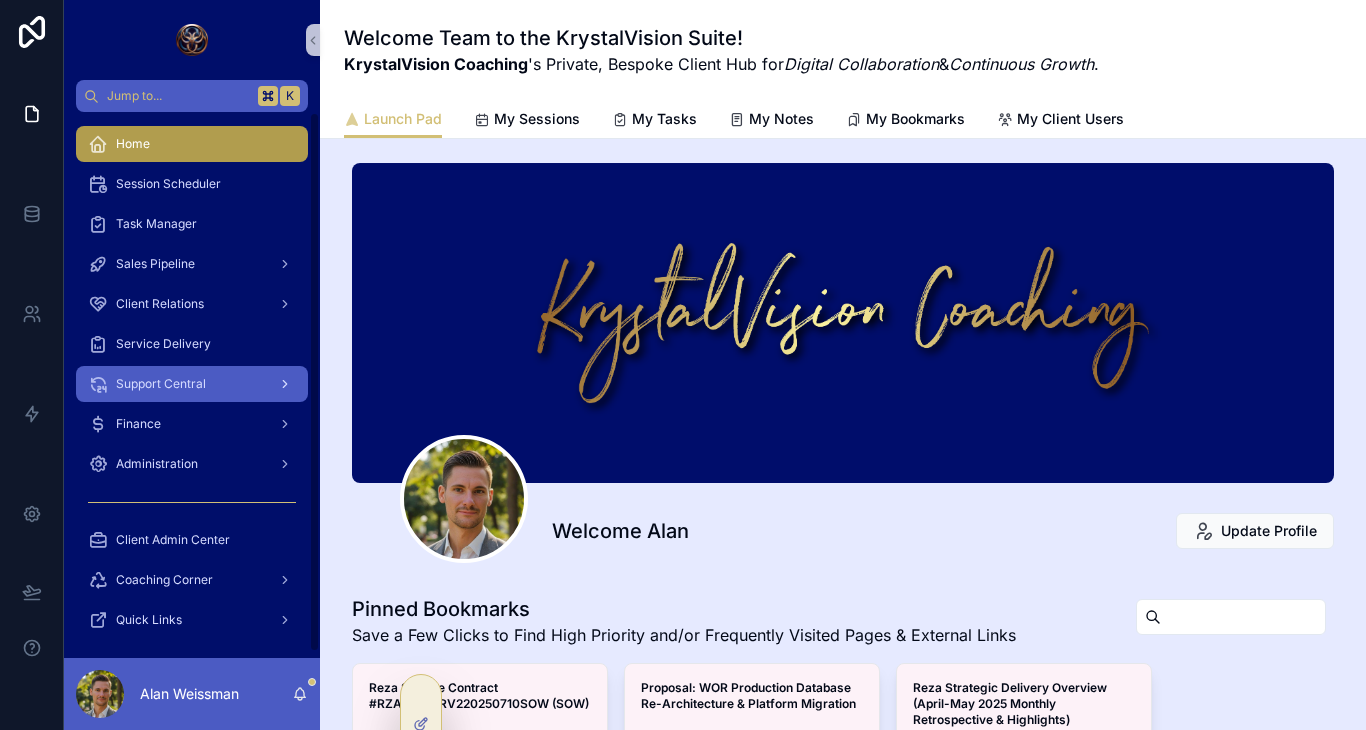 click on "Support Central" at bounding box center (161, 384) 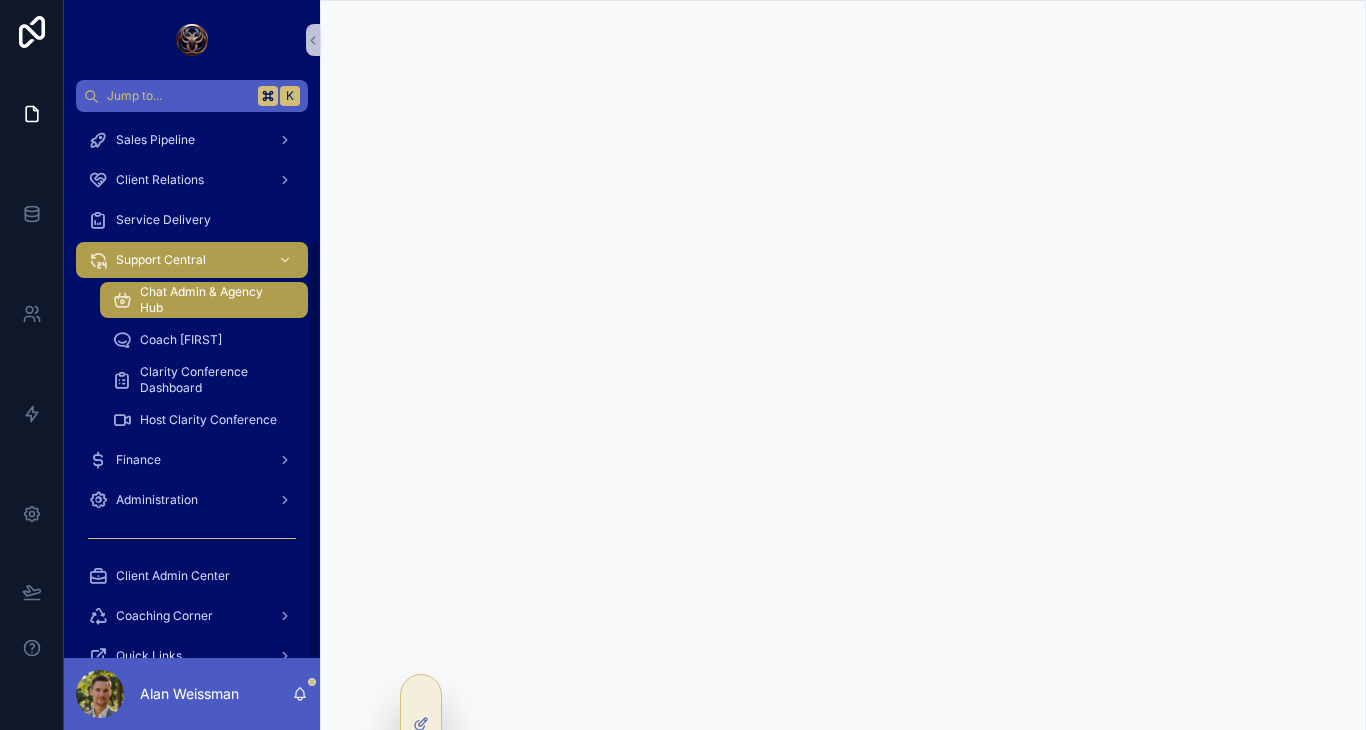 scroll, scrollTop: 166, scrollLeft: 0, axis: vertical 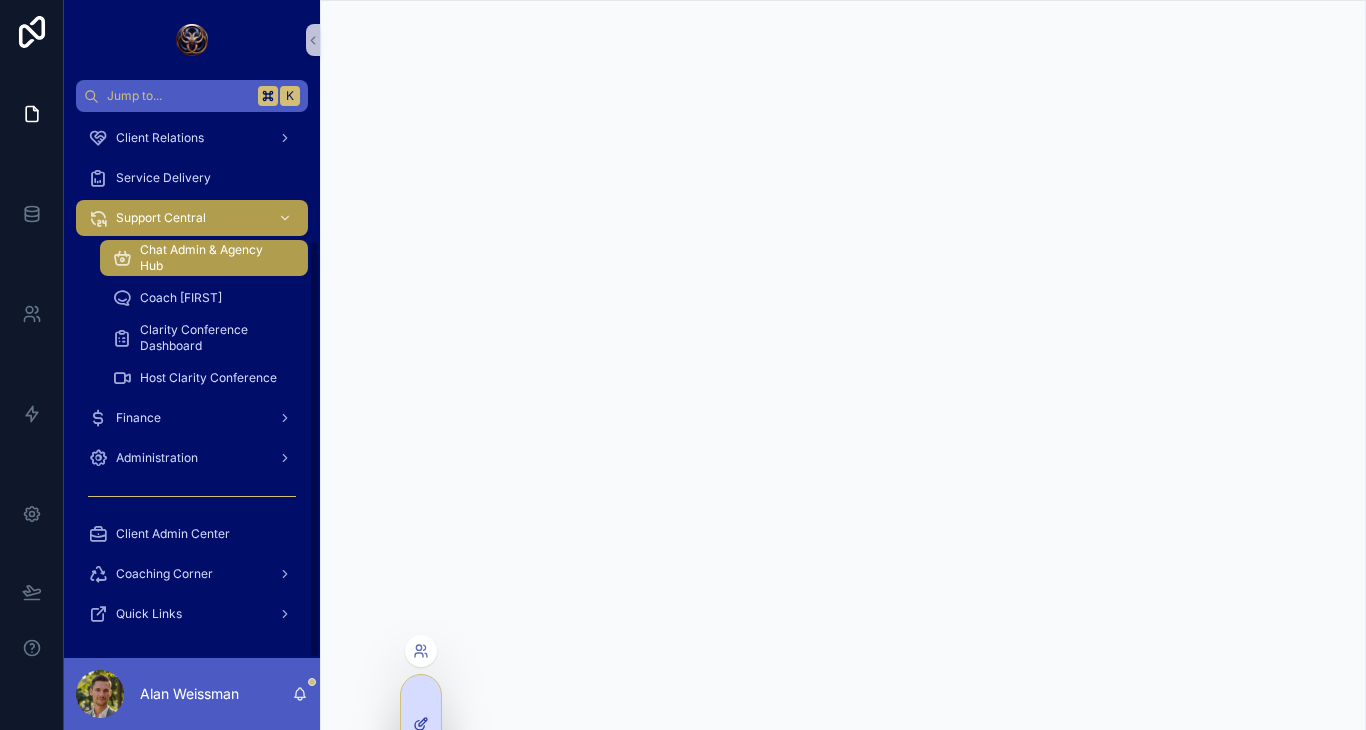 click at bounding box center [421, 724] 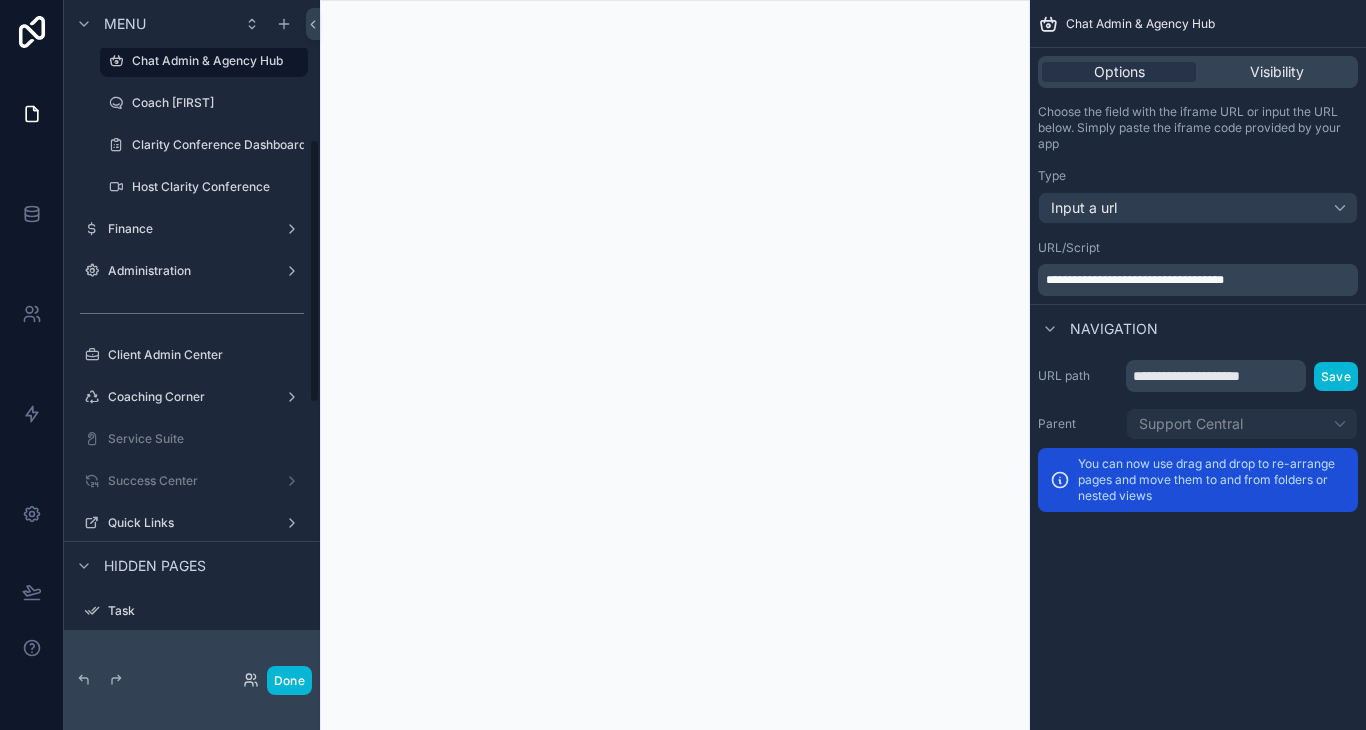 scroll, scrollTop: 374, scrollLeft: 0, axis: vertical 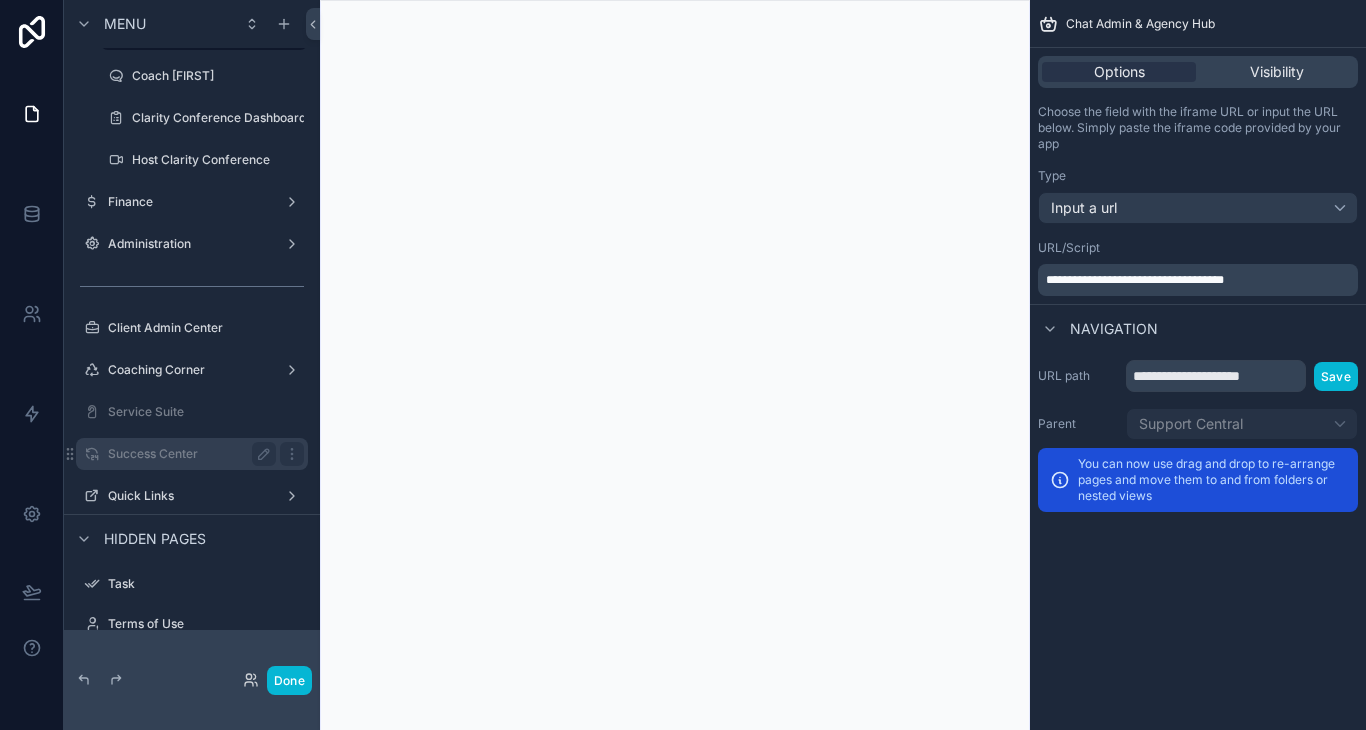 click on "Success Center" at bounding box center [188, 454] 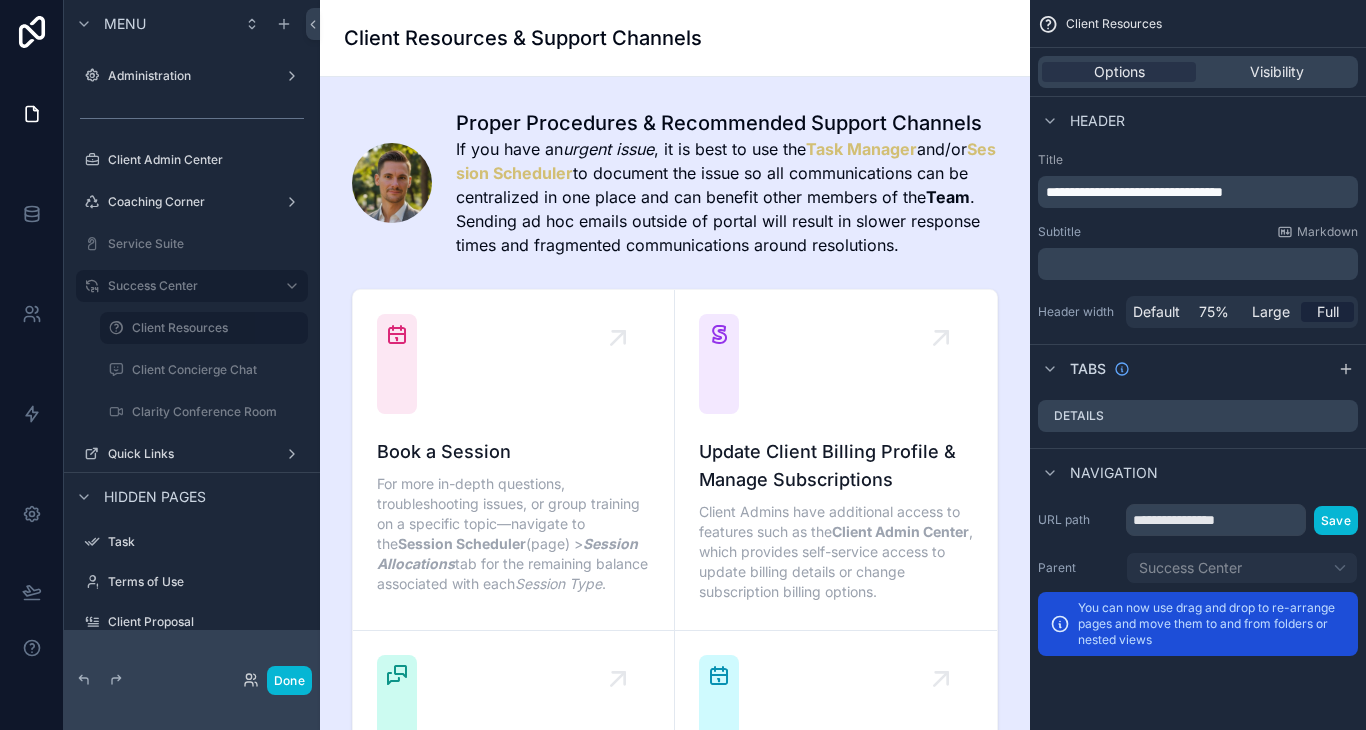 click on "Hidden pages" at bounding box center (192, 496) 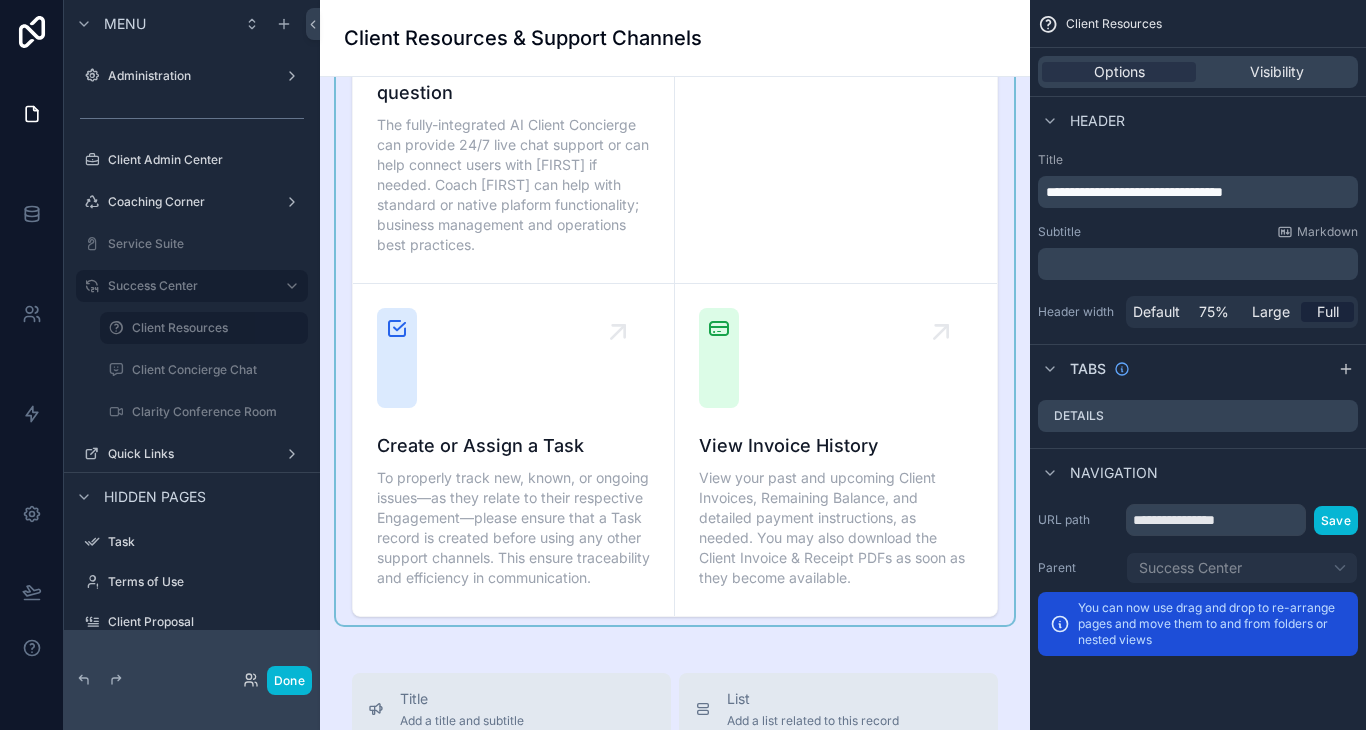 scroll, scrollTop: 731, scrollLeft: 0, axis: vertical 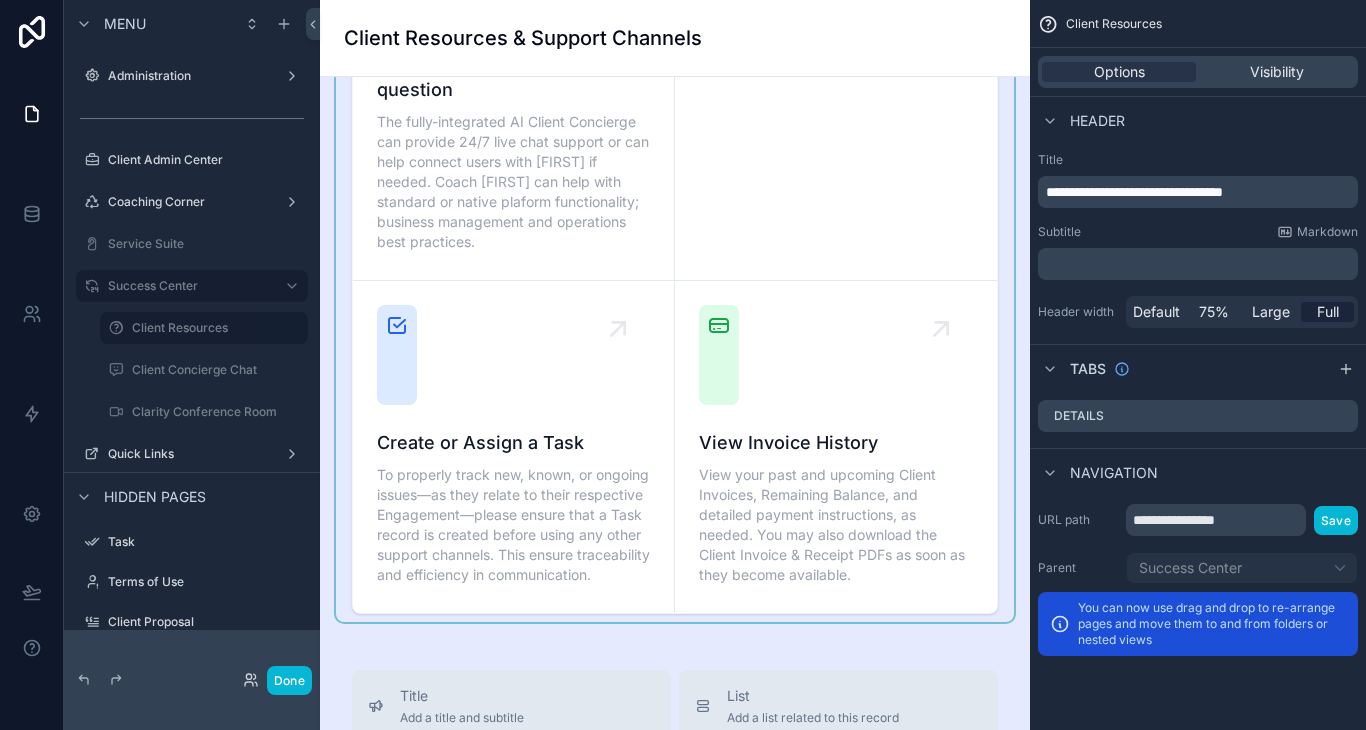 click at bounding box center [675, 86] 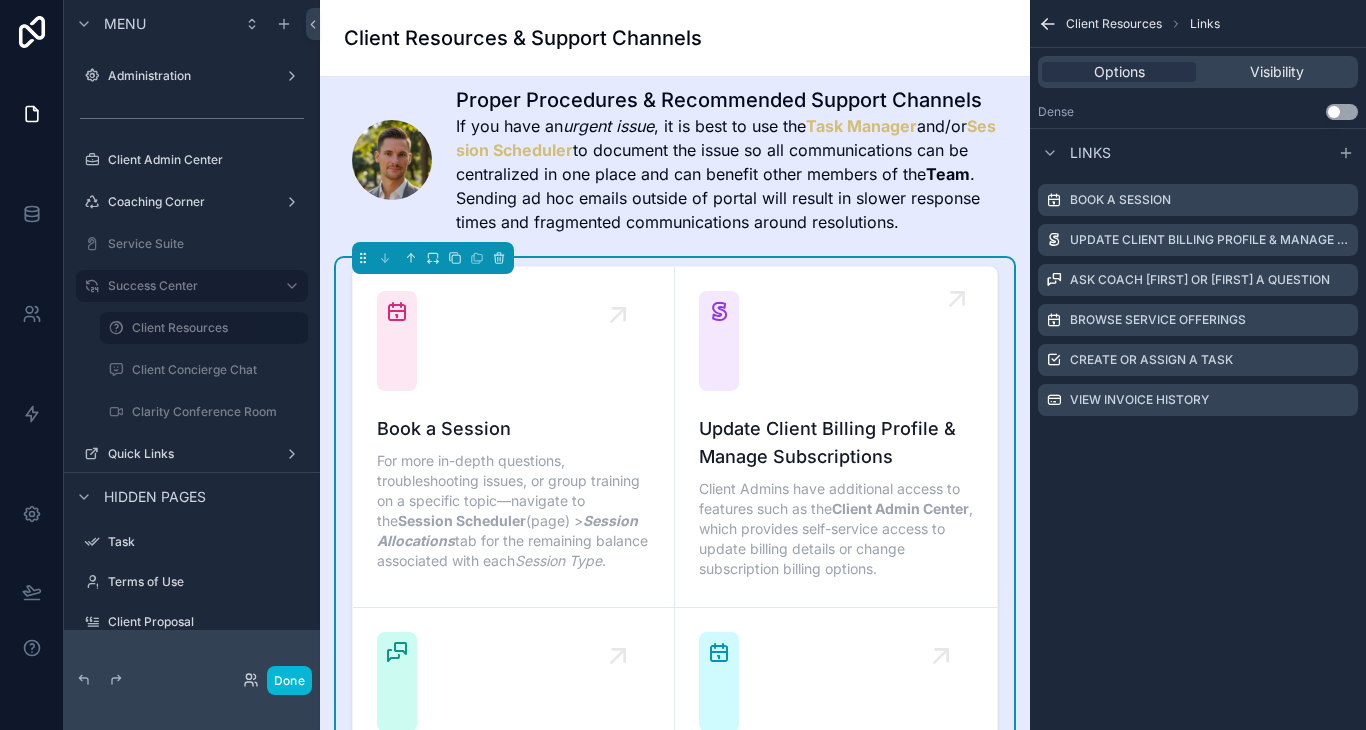 scroll, scrollTop: 0, scrollLeft: 0, axis: both 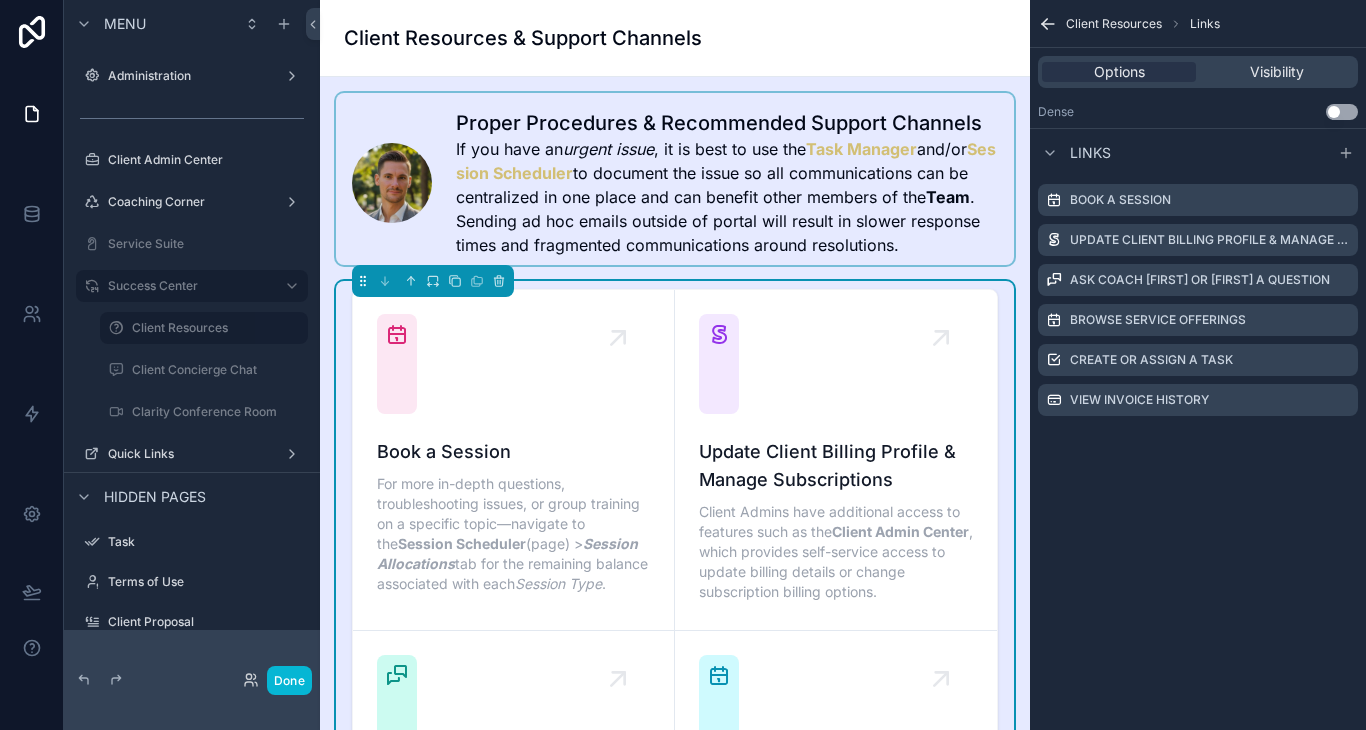 click at bounding box center (675, 179) 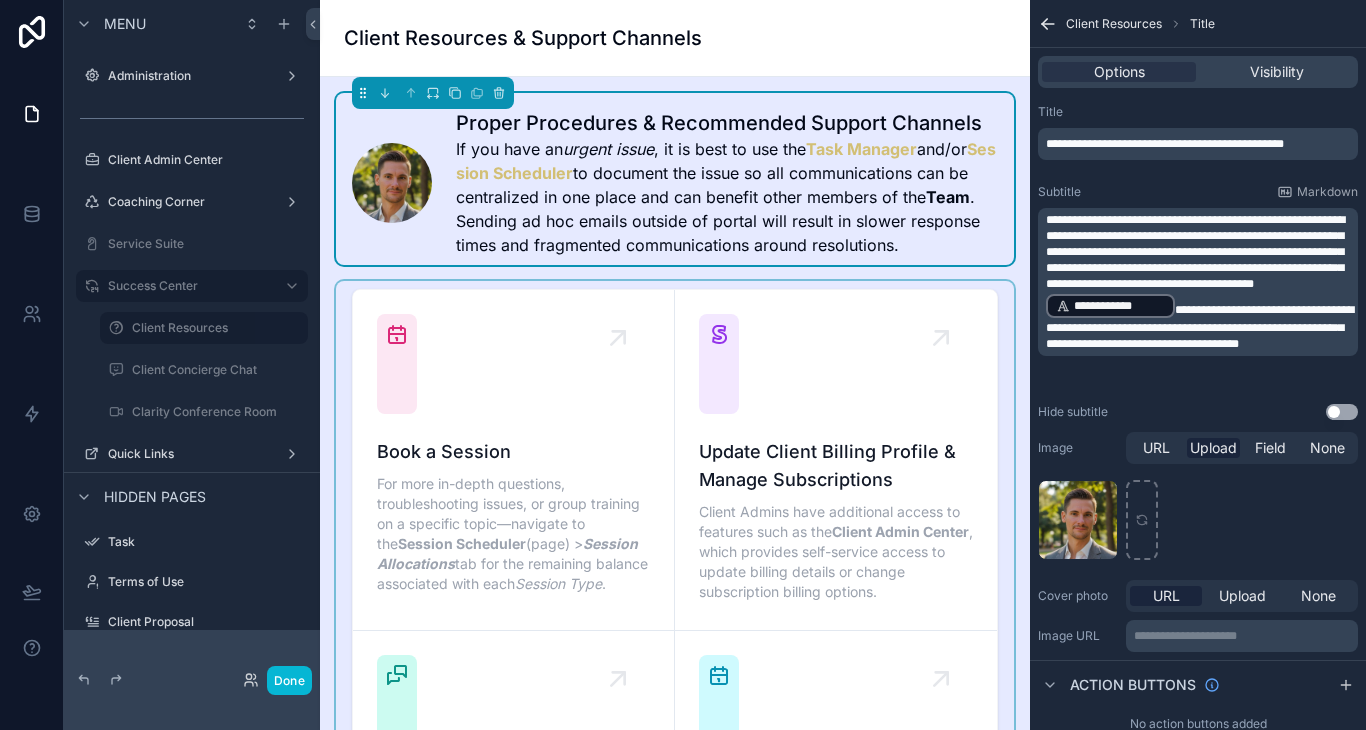 scroll, scrollTop: 51, scrollLeft: 0, axis: vertical 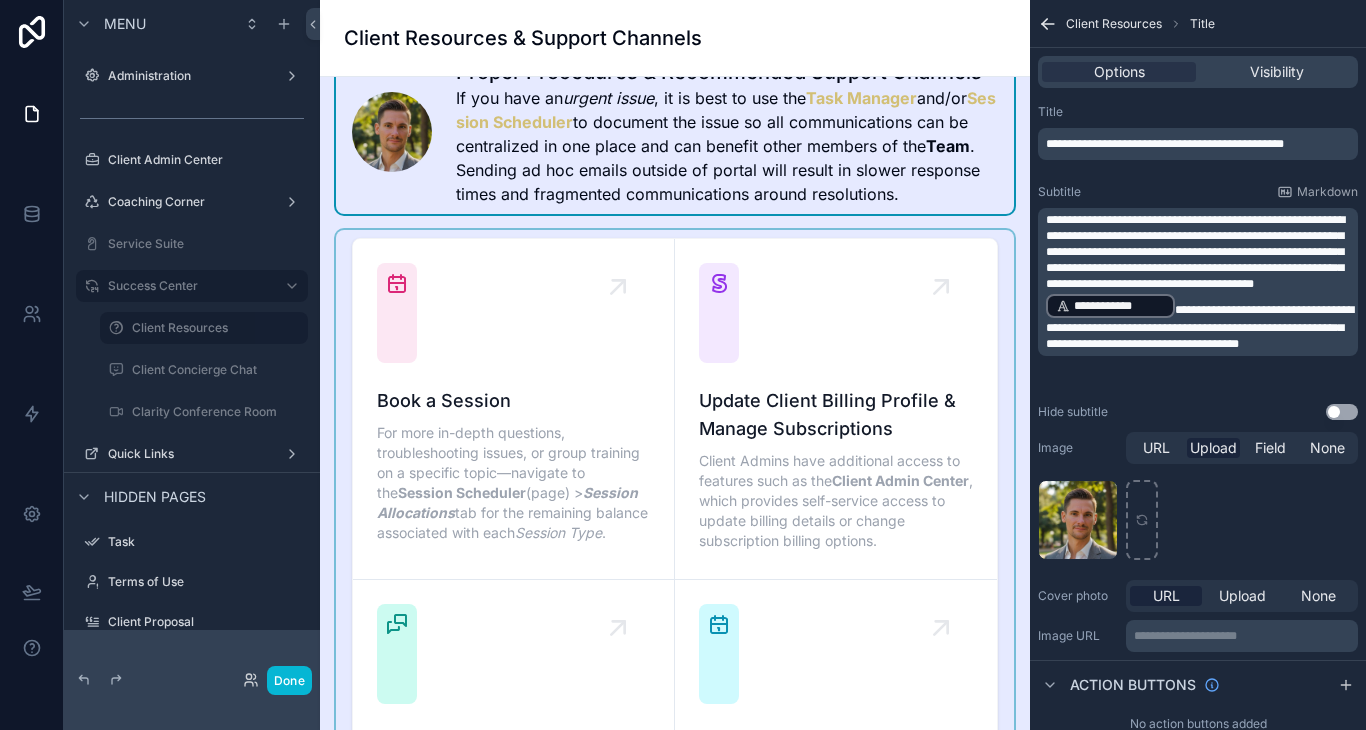 click at bounding box center [675, 766] 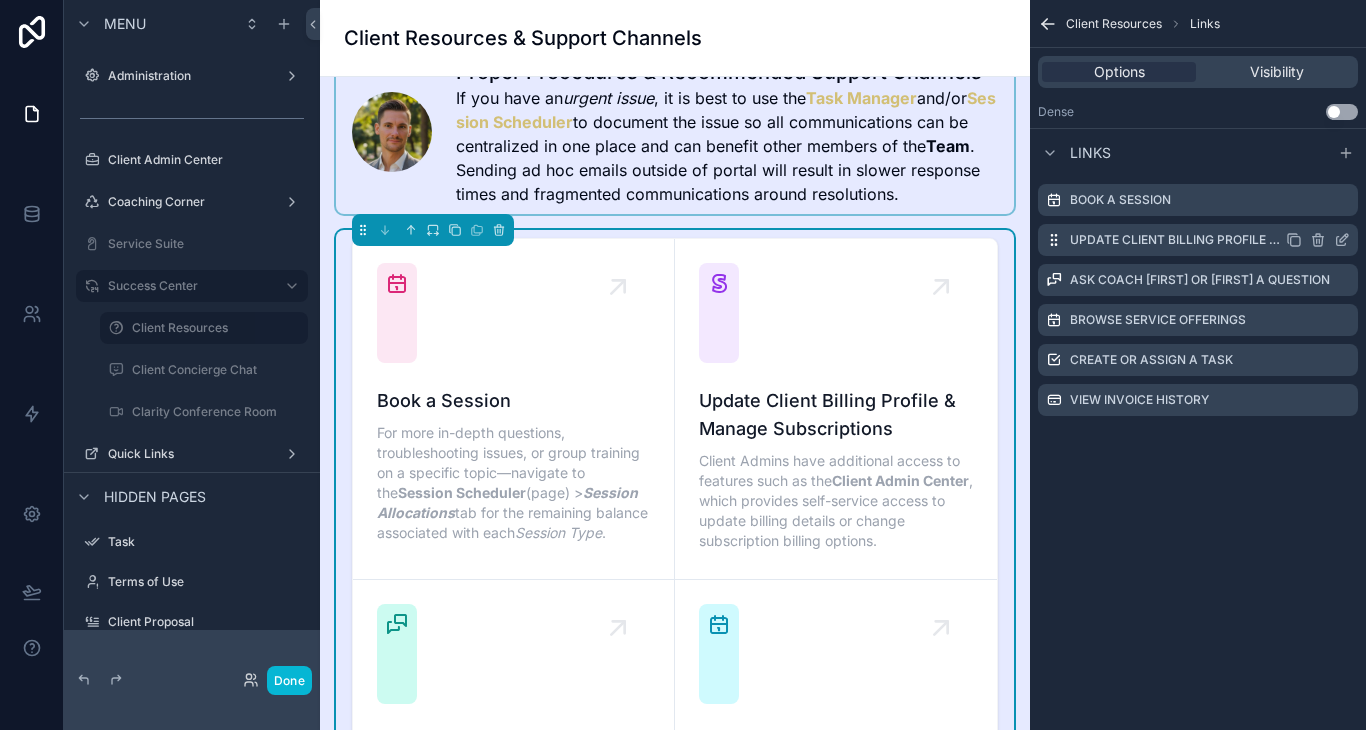 click 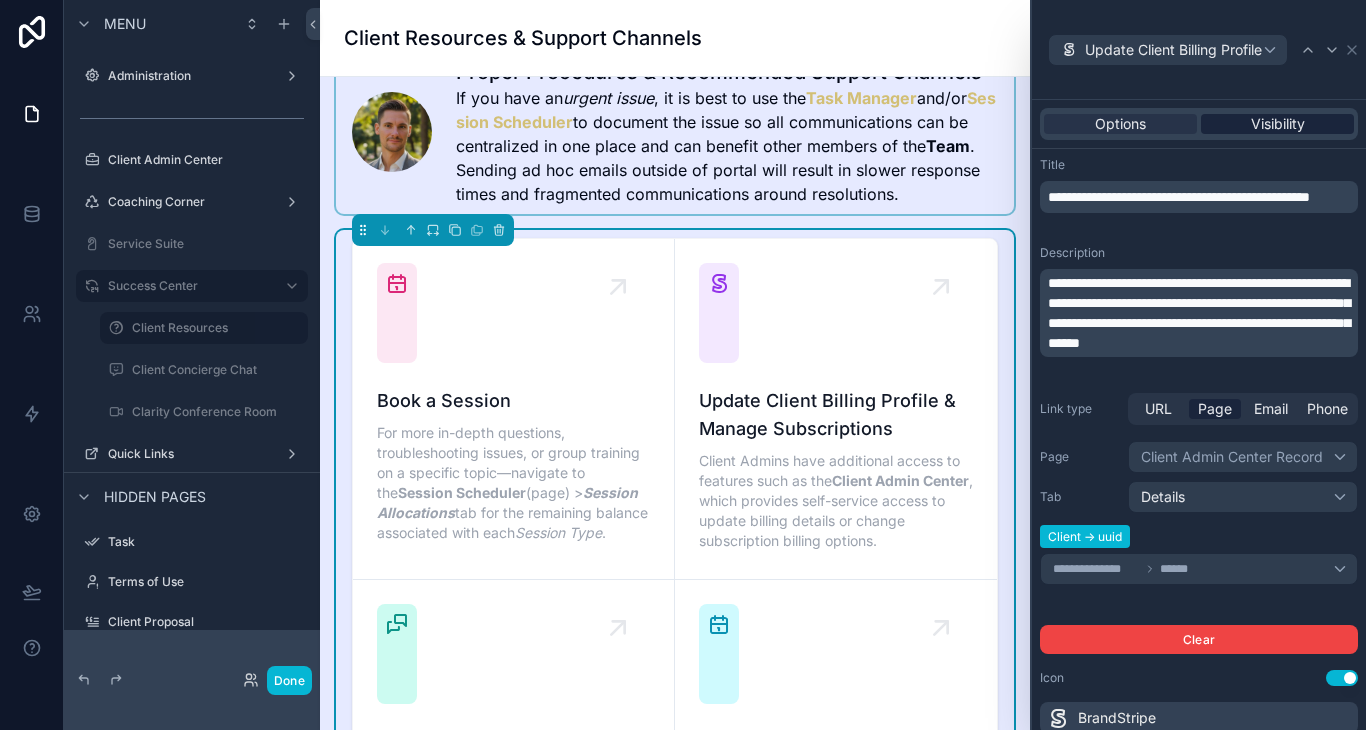 click on "Visibility" at bounding box center [1278, 124] 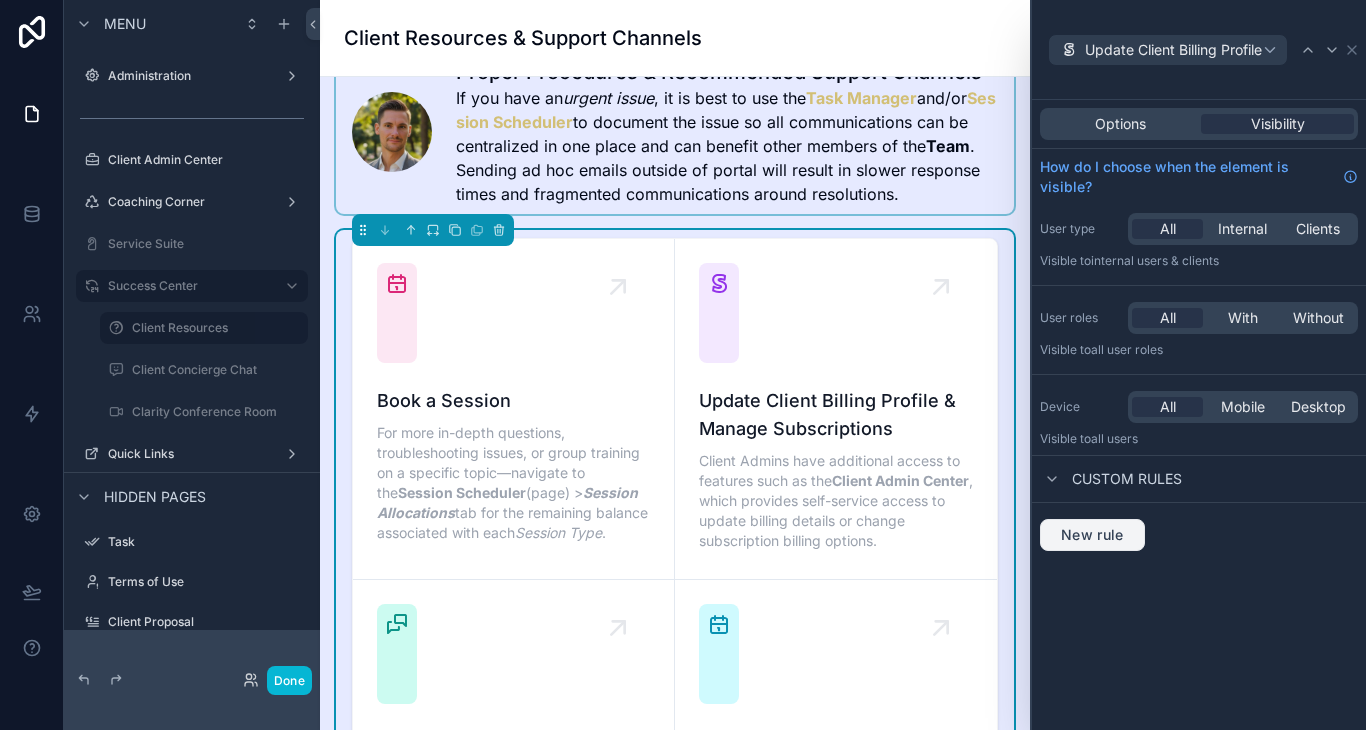 click on "New rule" at bounding box center [1092, 535] 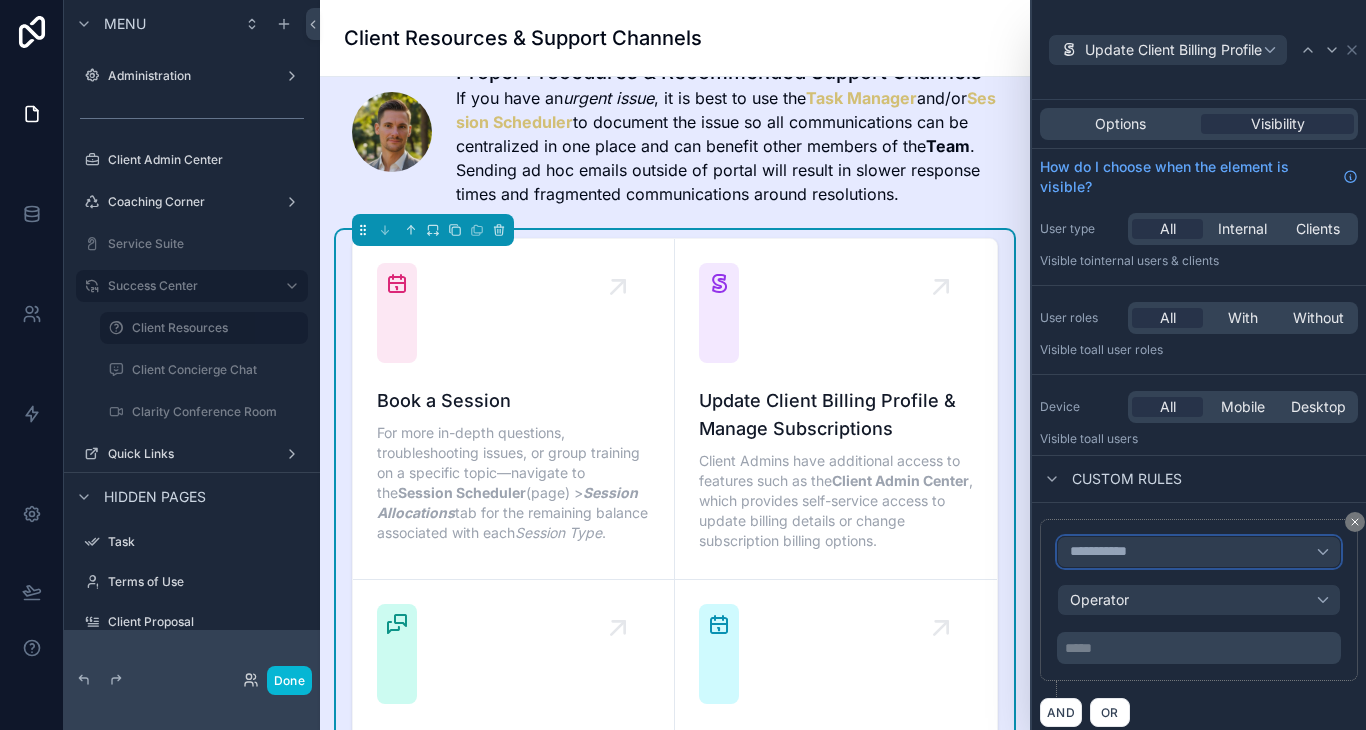 click on "**********" at bounding box center (1199, 552) 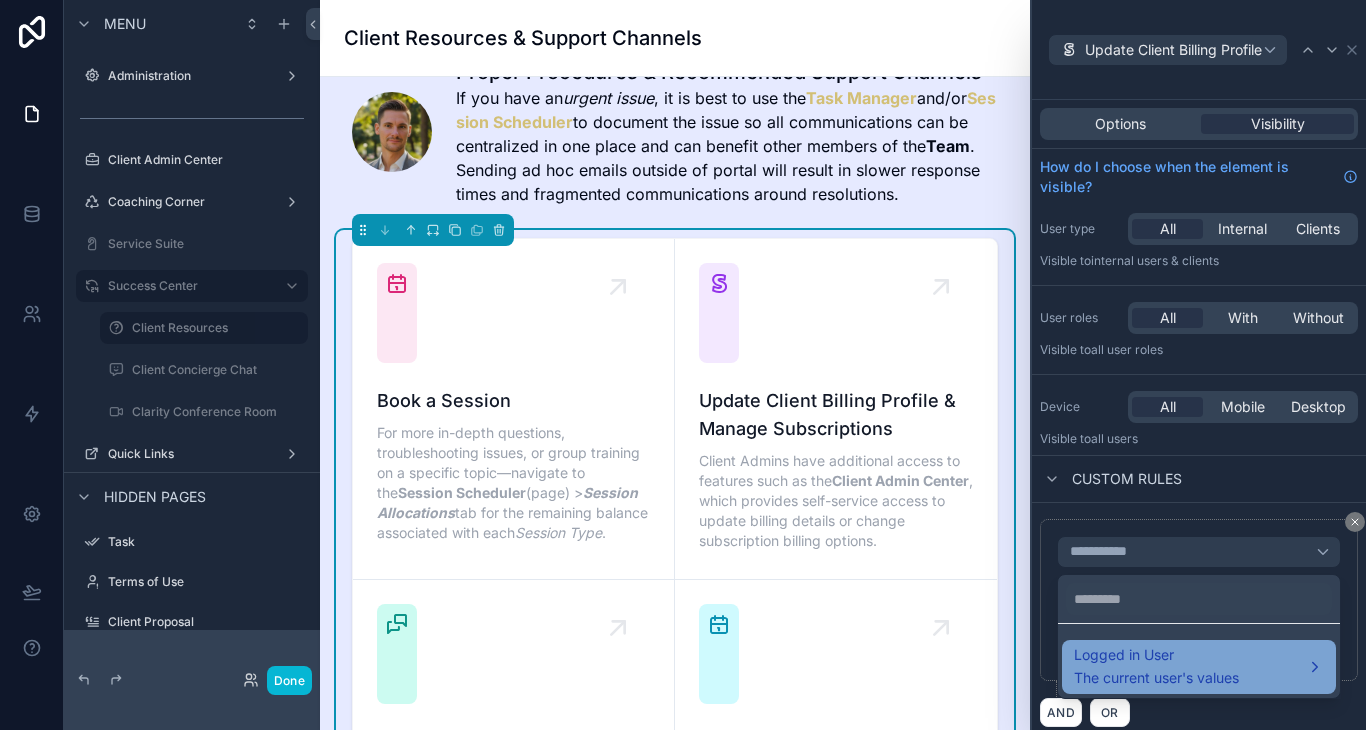 drag, startPoint x: 1112, startPoint y: 695, endPoint x: 1114, endPoint y: 685, distance: 10.198039 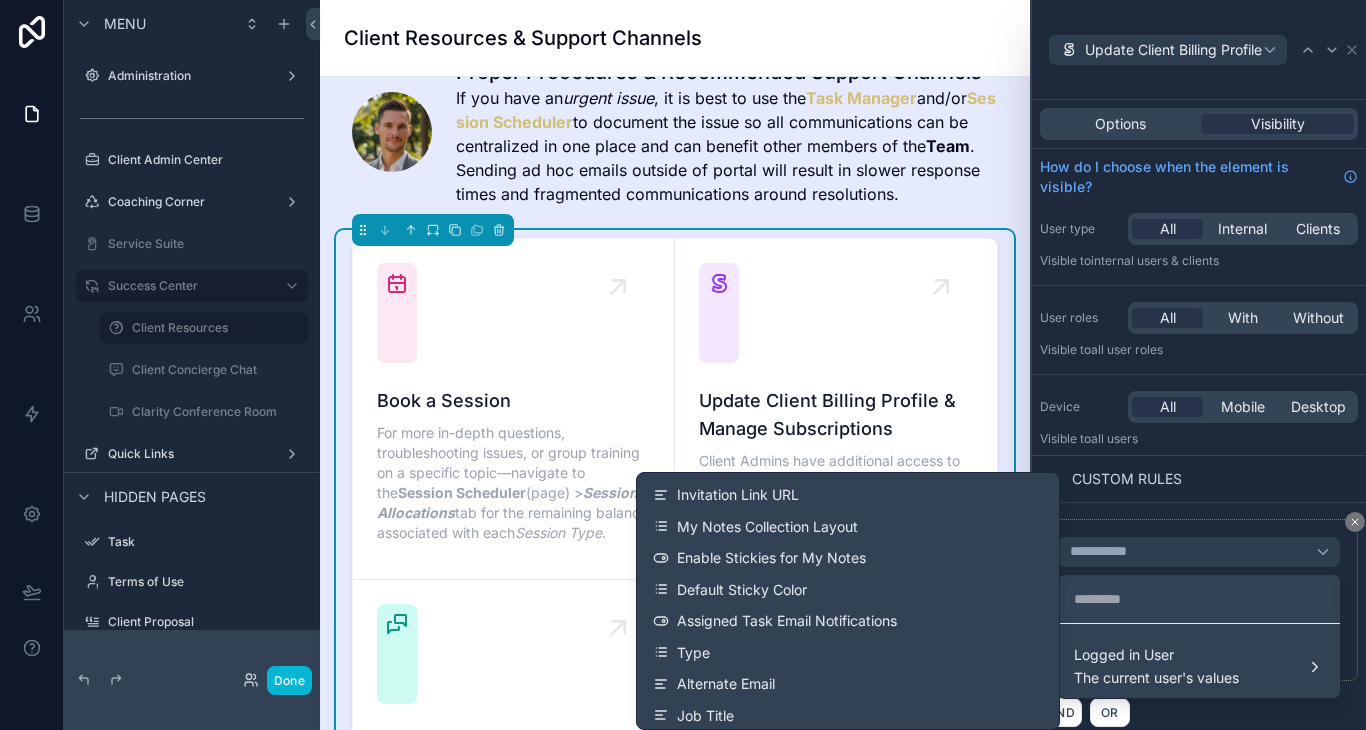 scroll, scrollTop: 509, scrollLeft: 0, axis: vertical 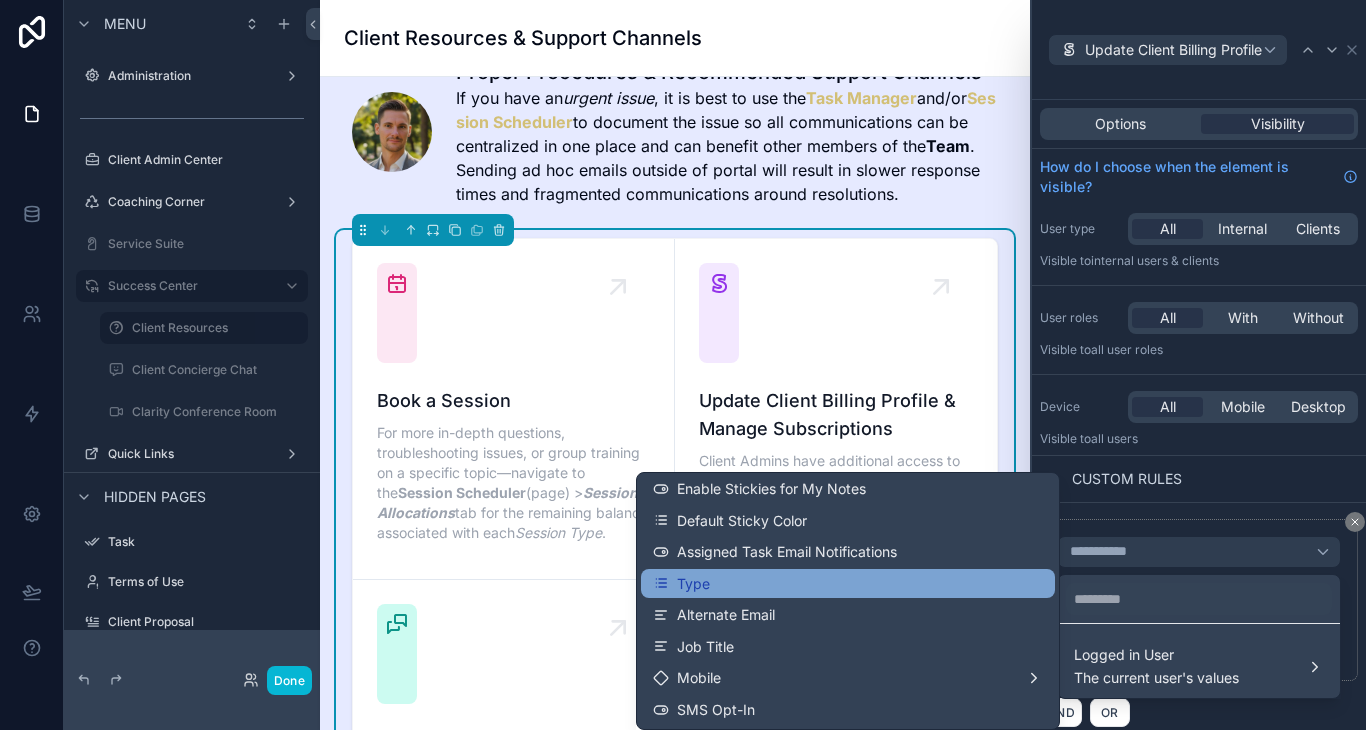 click on "Type" at bounding box center [848, 584] 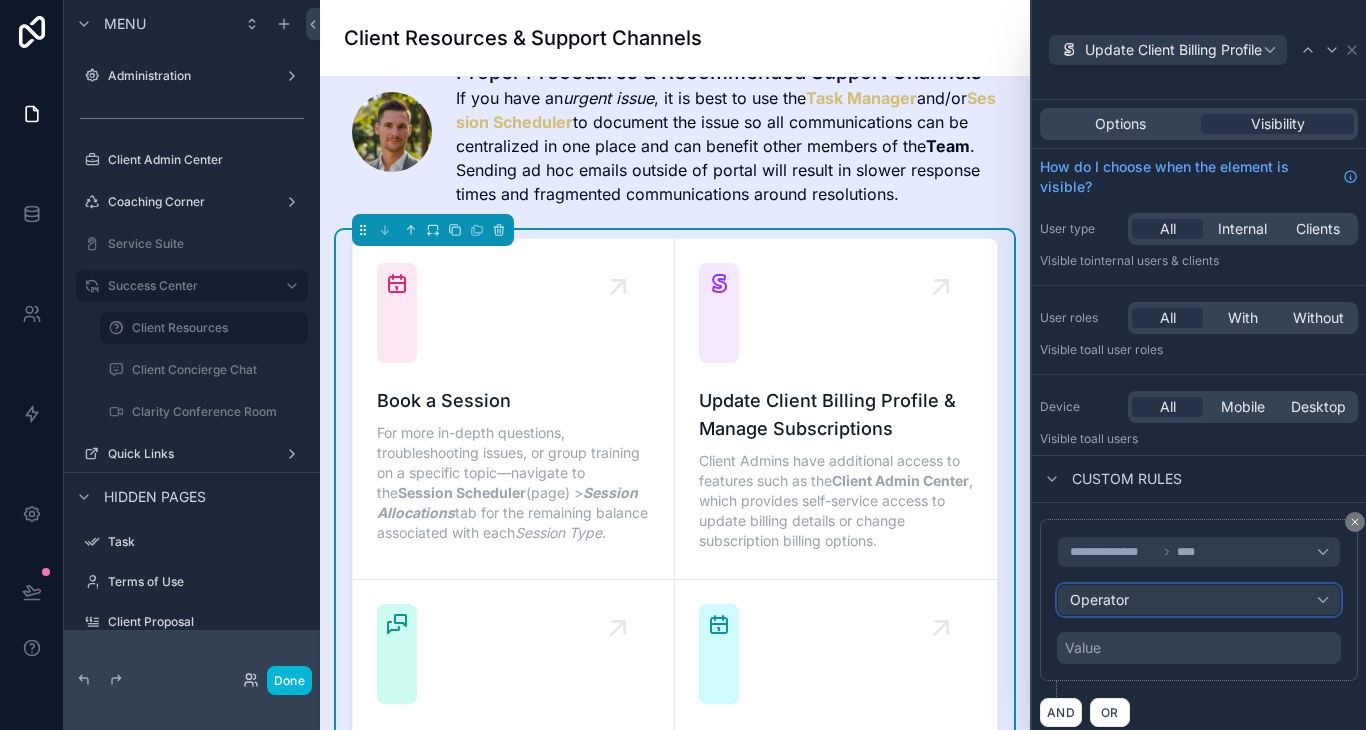 click on "Operator" at bounding box center [1099, 599] 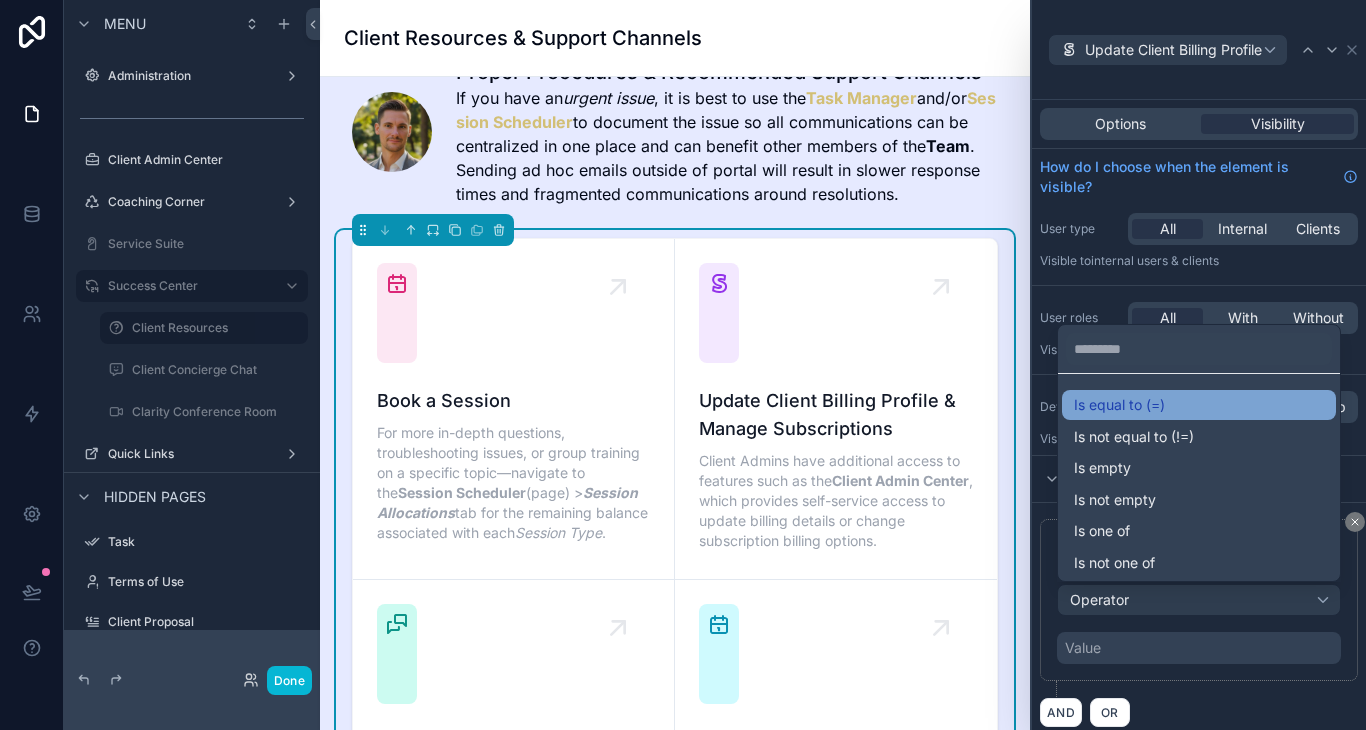 click on "Is equal to (=) Is not equal to (!=) Is empty Is not empty Is one of Is not one of" at bounding box center [1199, 477] 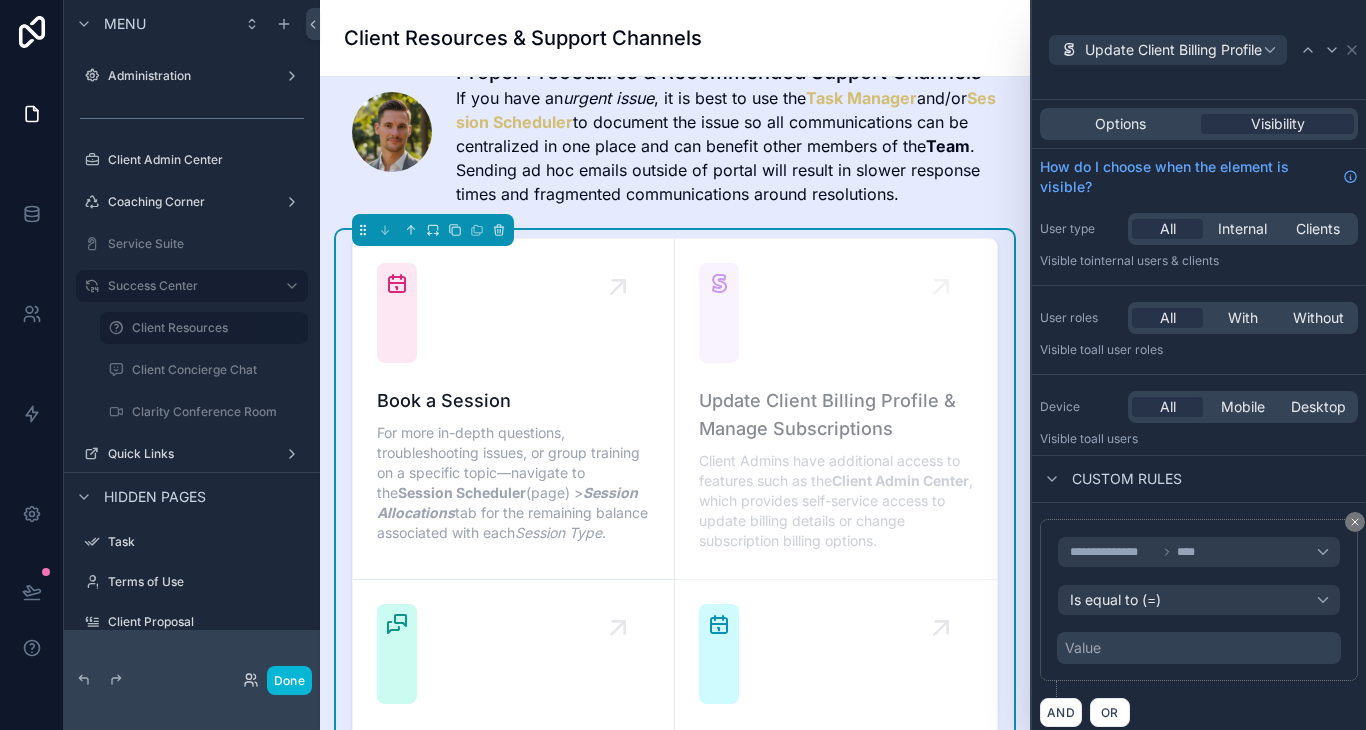 click on "Value" at bounding box center (1083, 648) 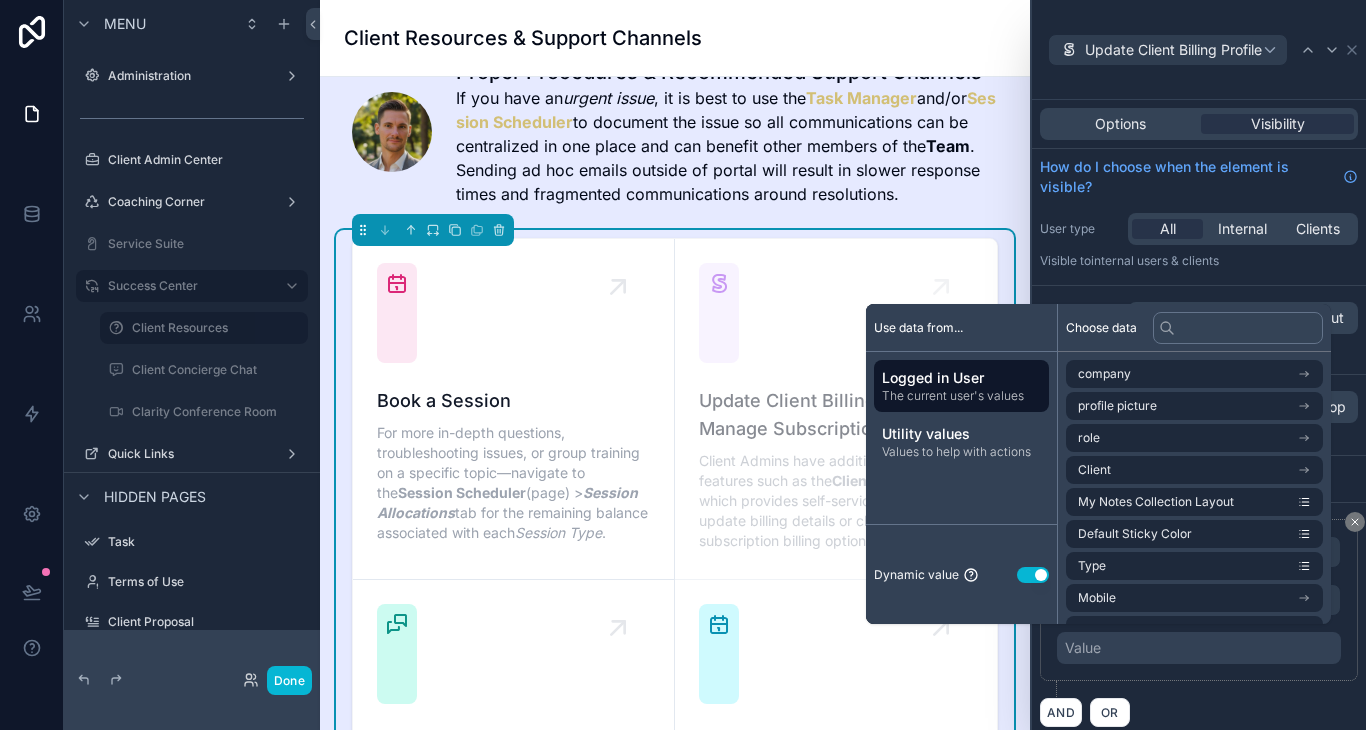 click on "Use setting" at bounding box center [1033, 575] 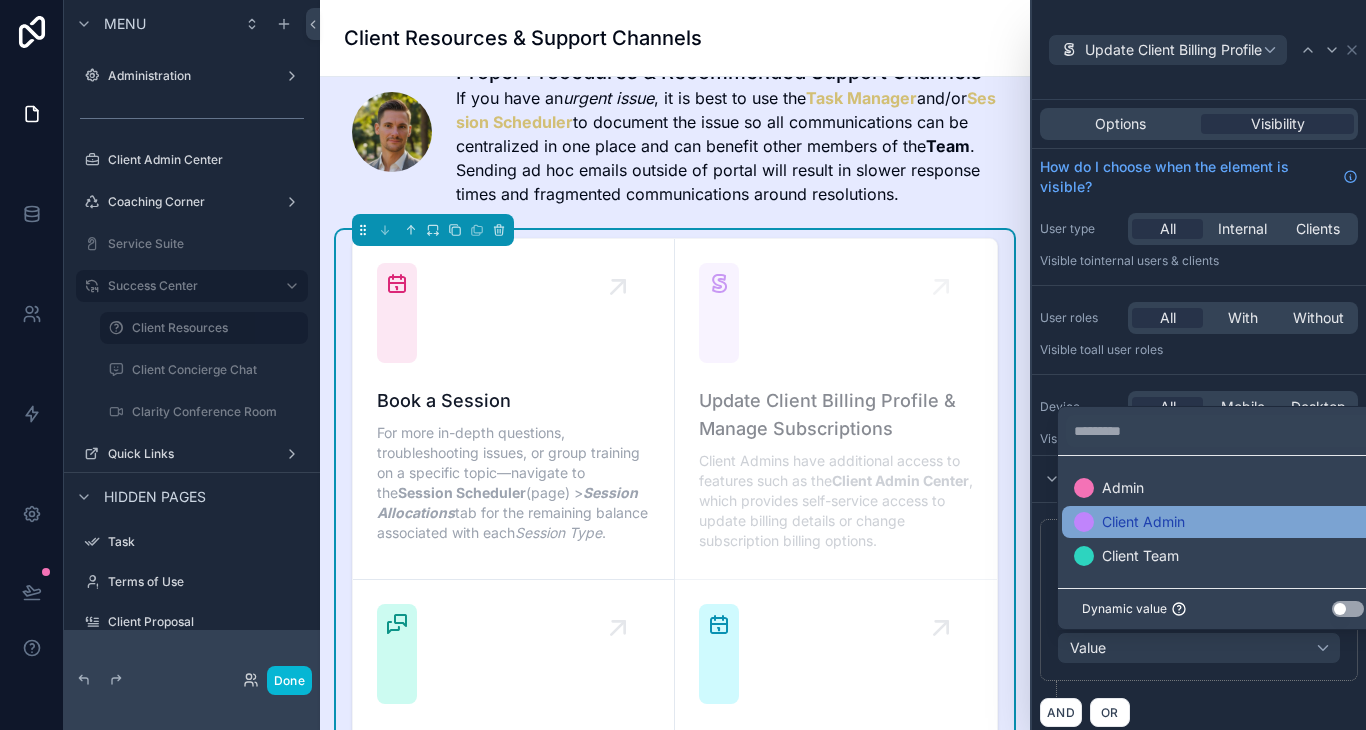 click on "Client Admin" at bounding box center (1143, 522) 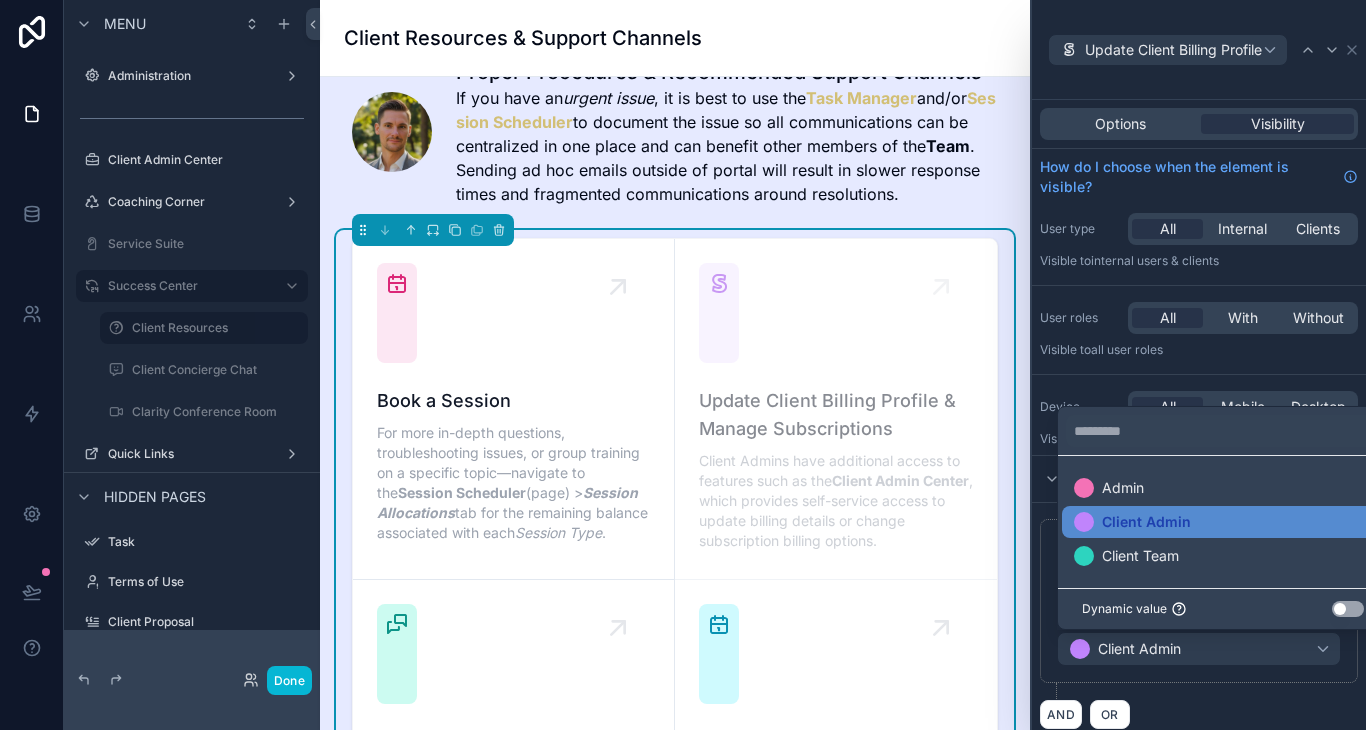 click on "AND OR" at bounding box center [1199, 714] 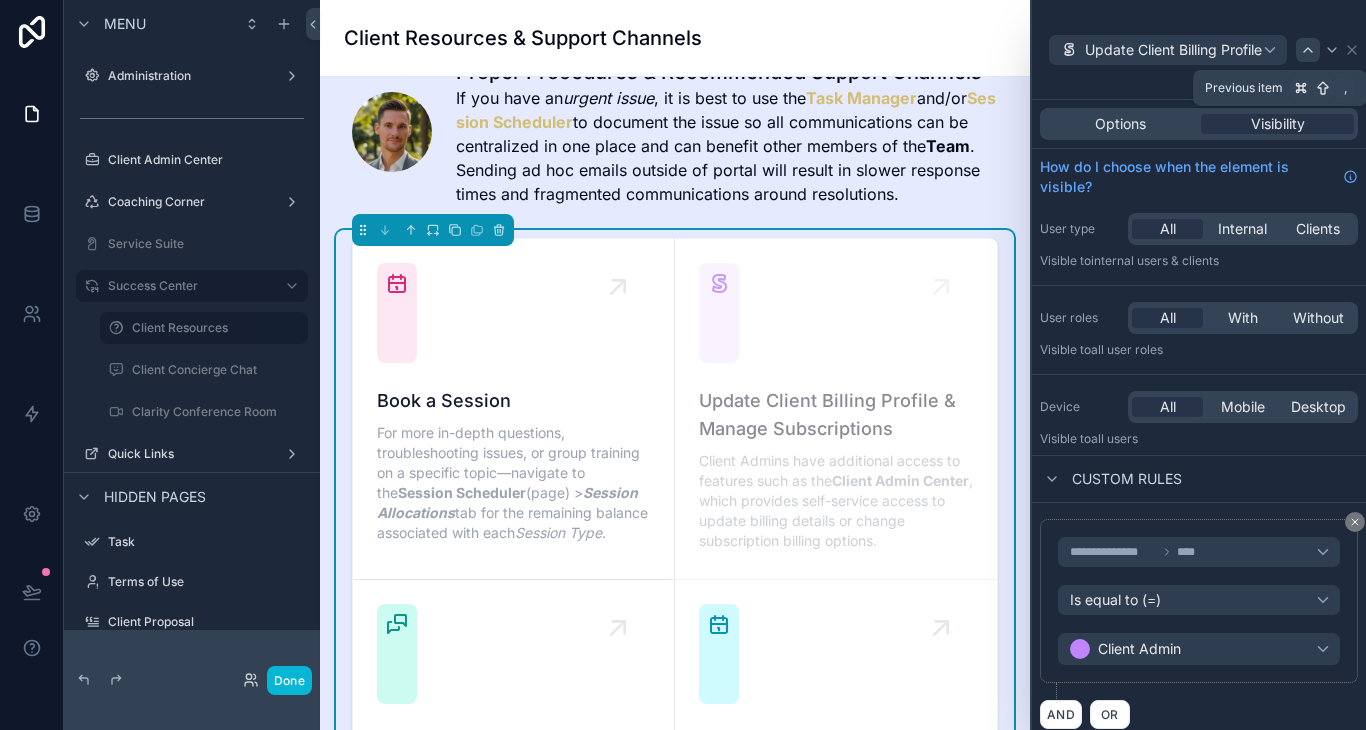 click 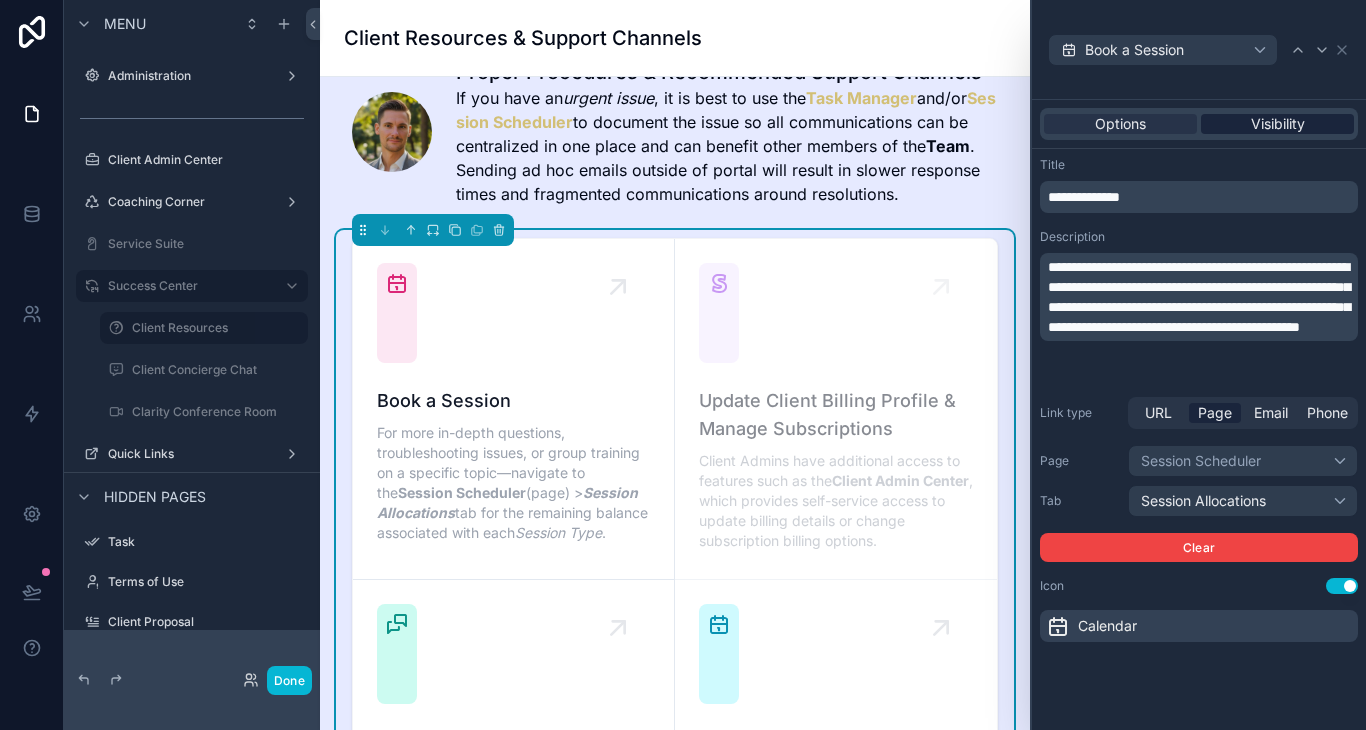 click on "Visibility" at bounding box center [1278, 124] 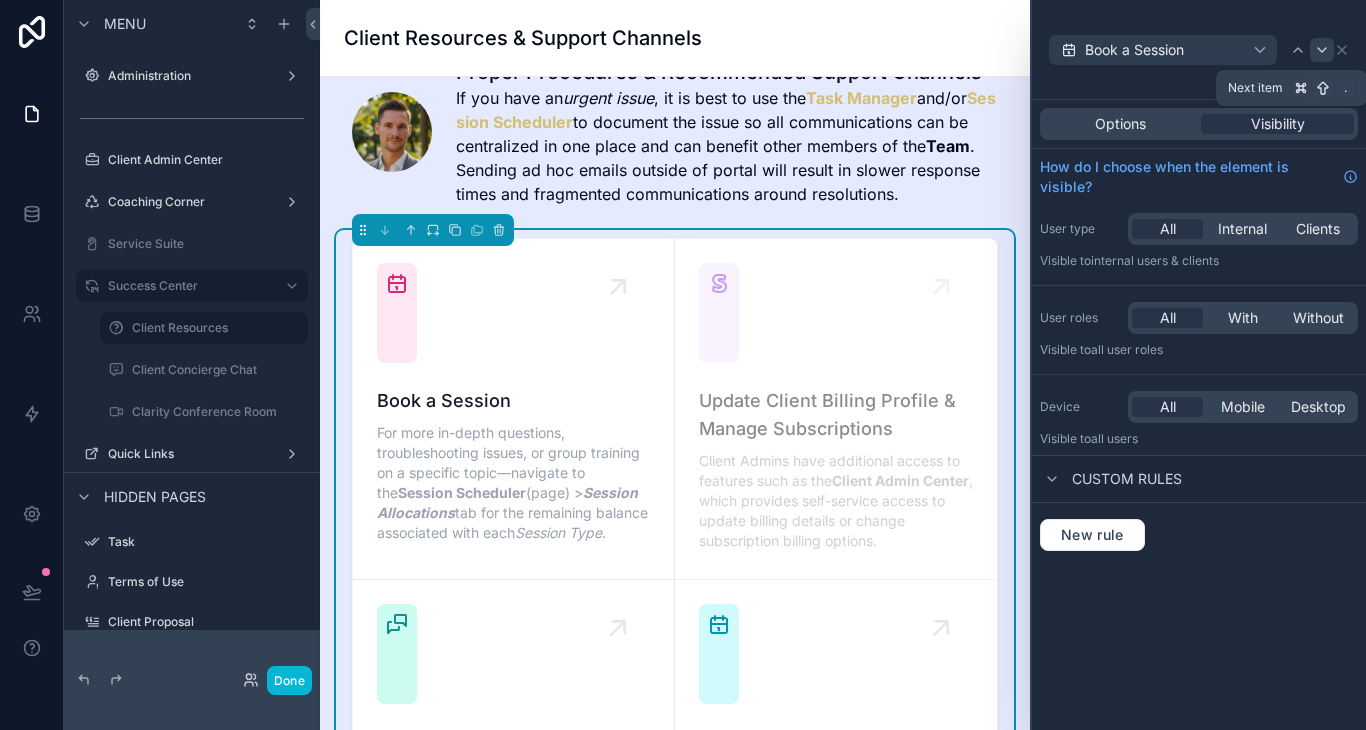 click 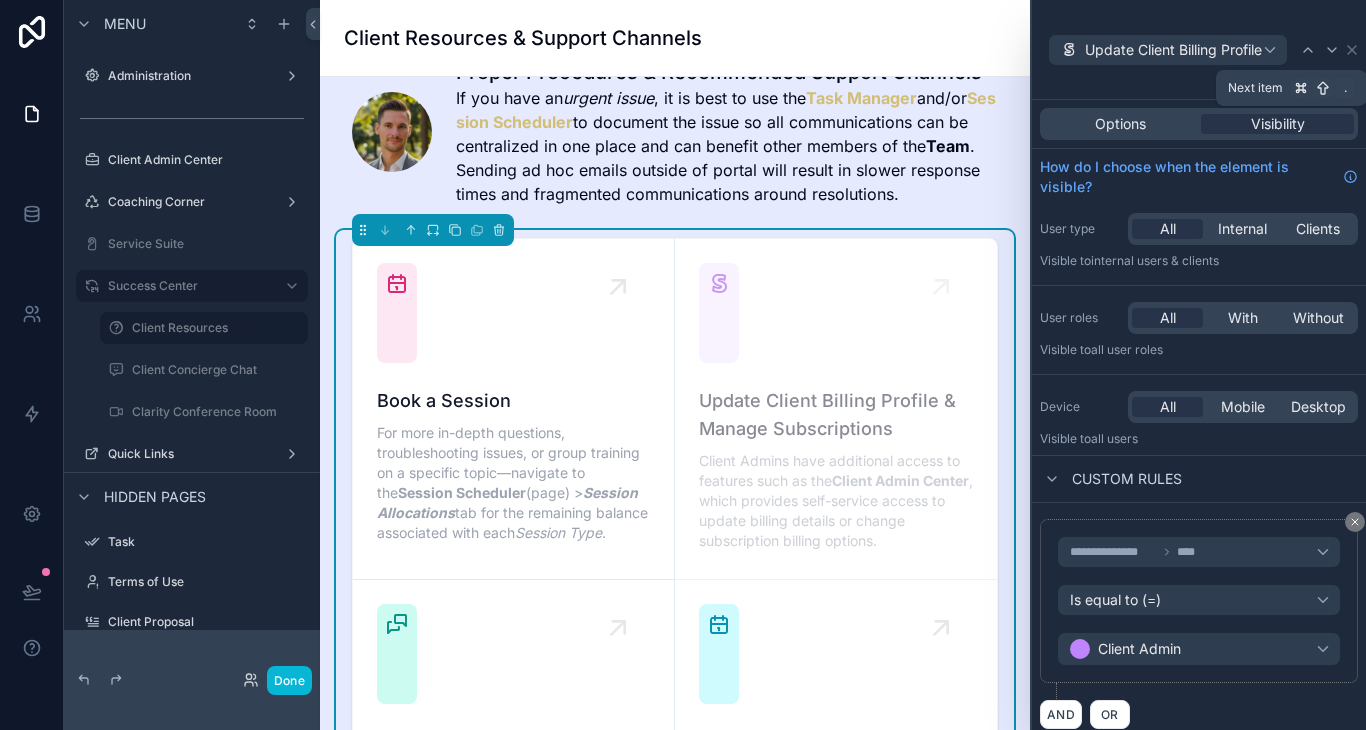 click 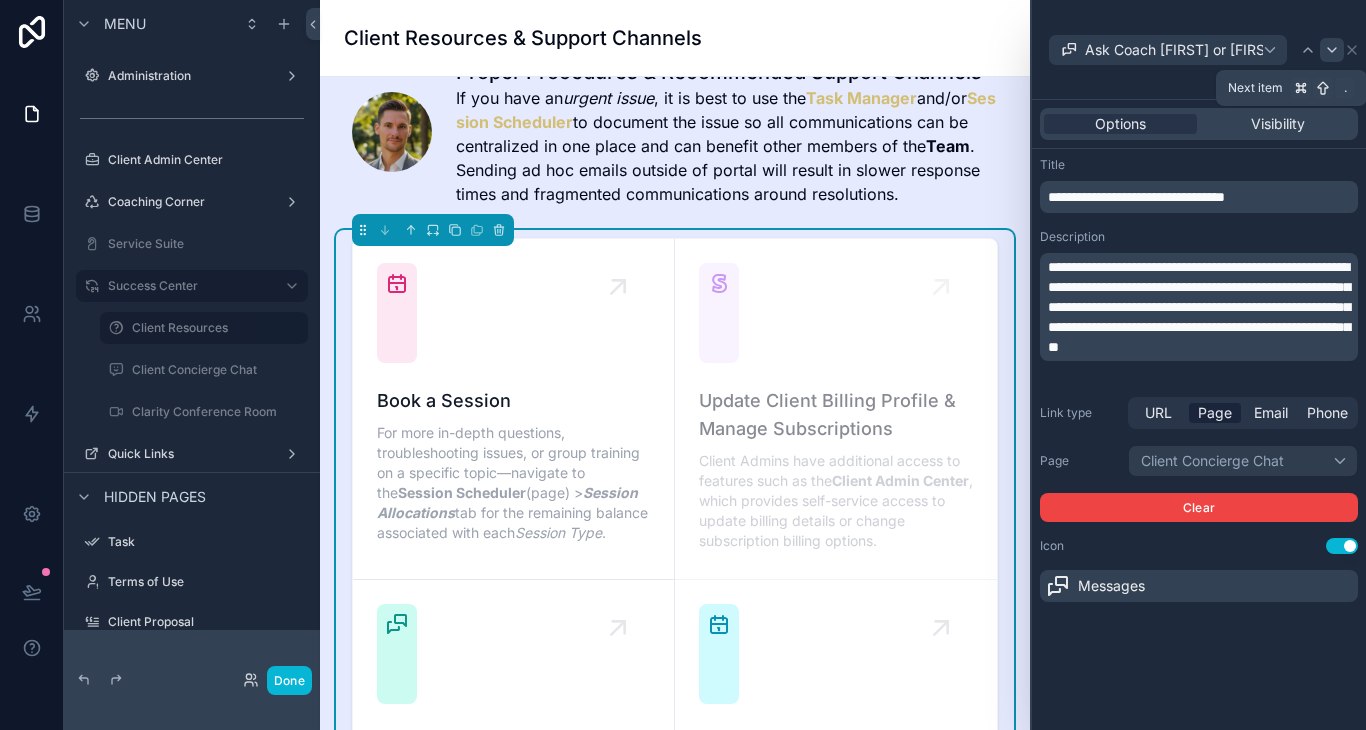click 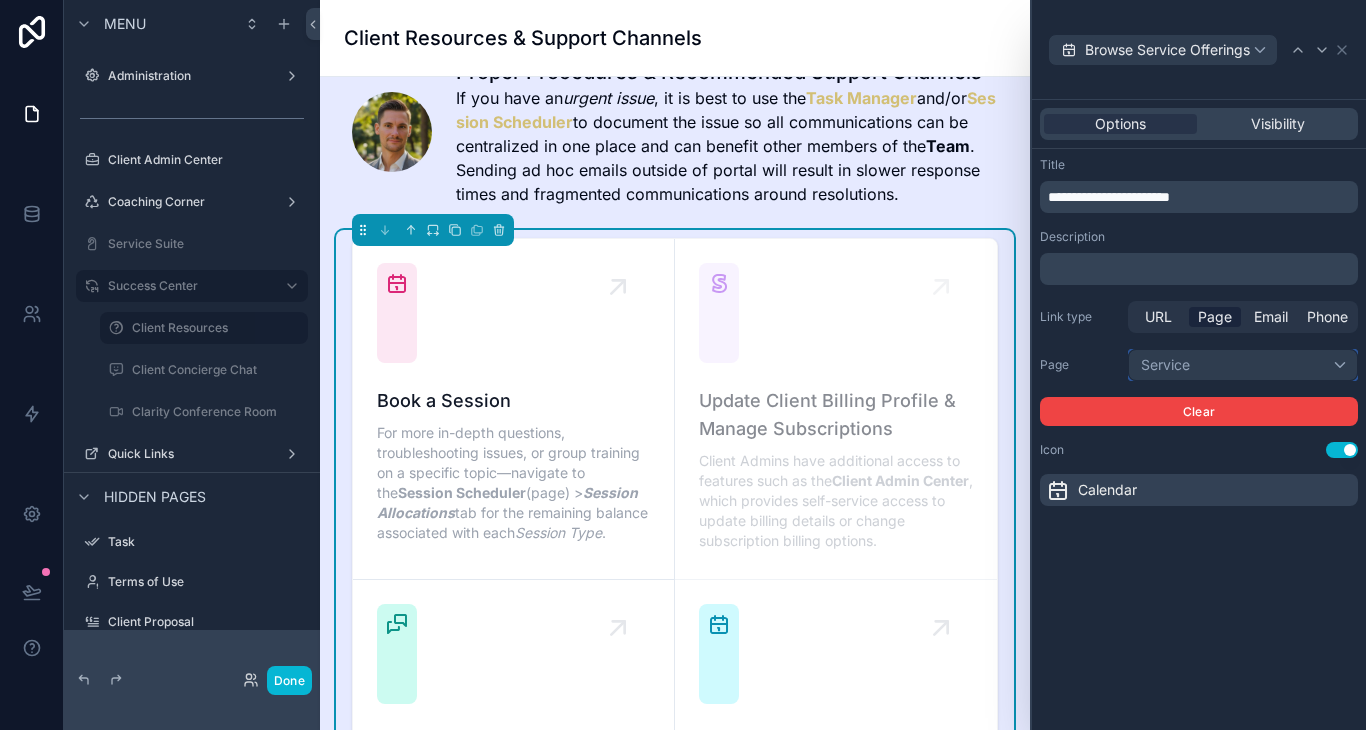 click on "Service" at bounding box center (1243, 365) 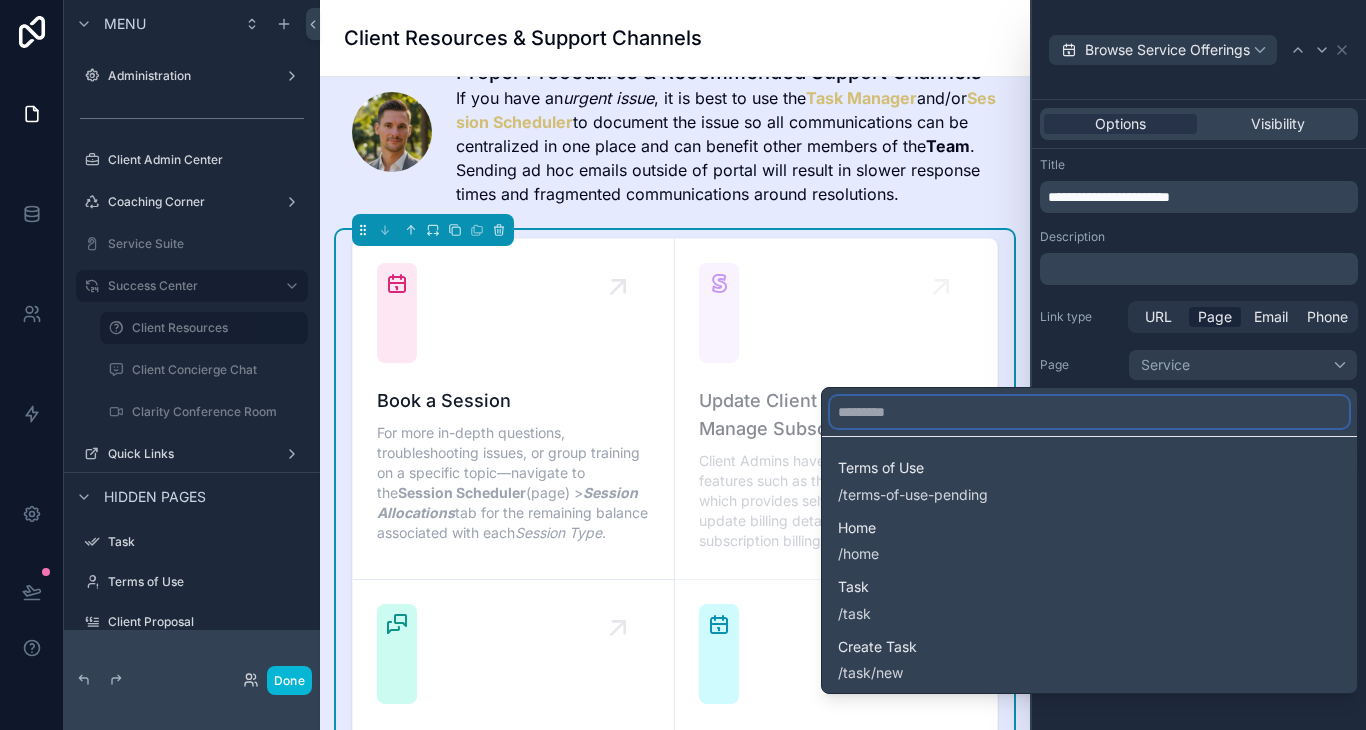 click at bounding box center (1089, 412) 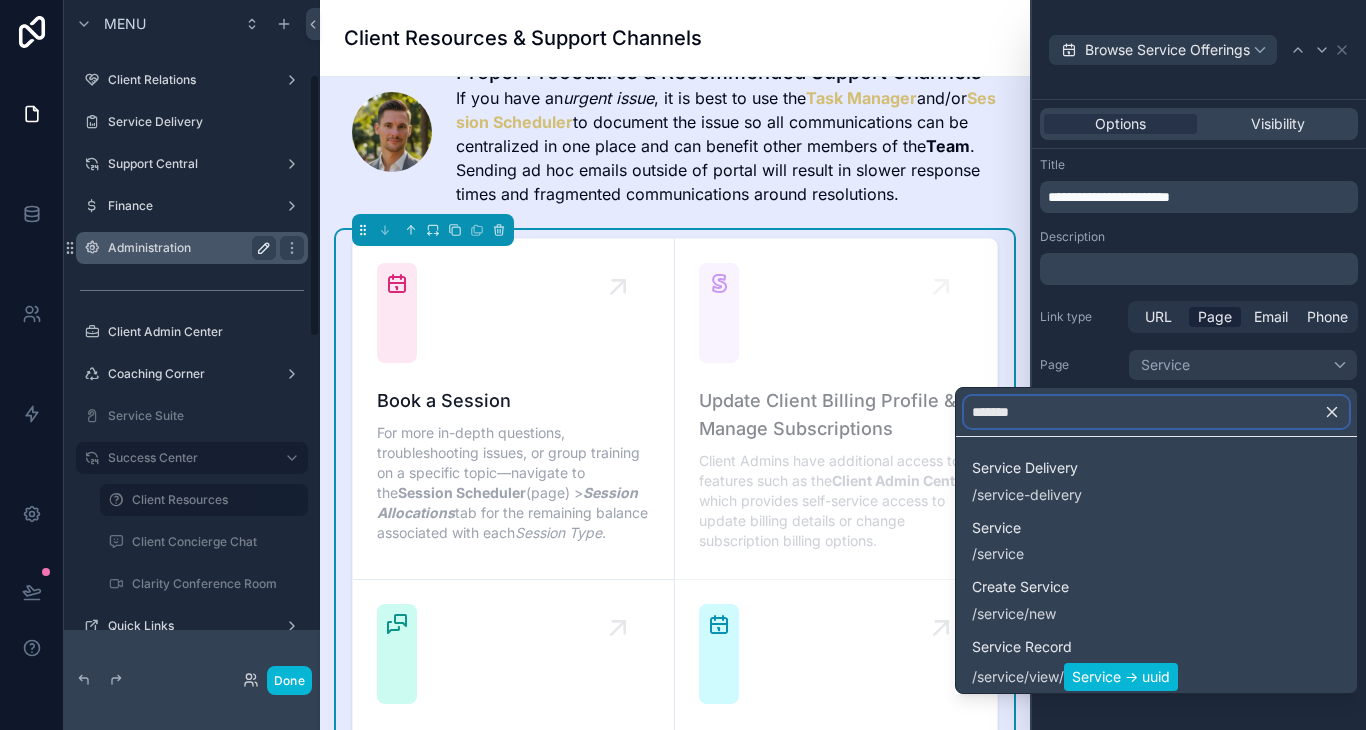 scroll, scrollTop: 201, scrollLeft: 0, axis: vertical 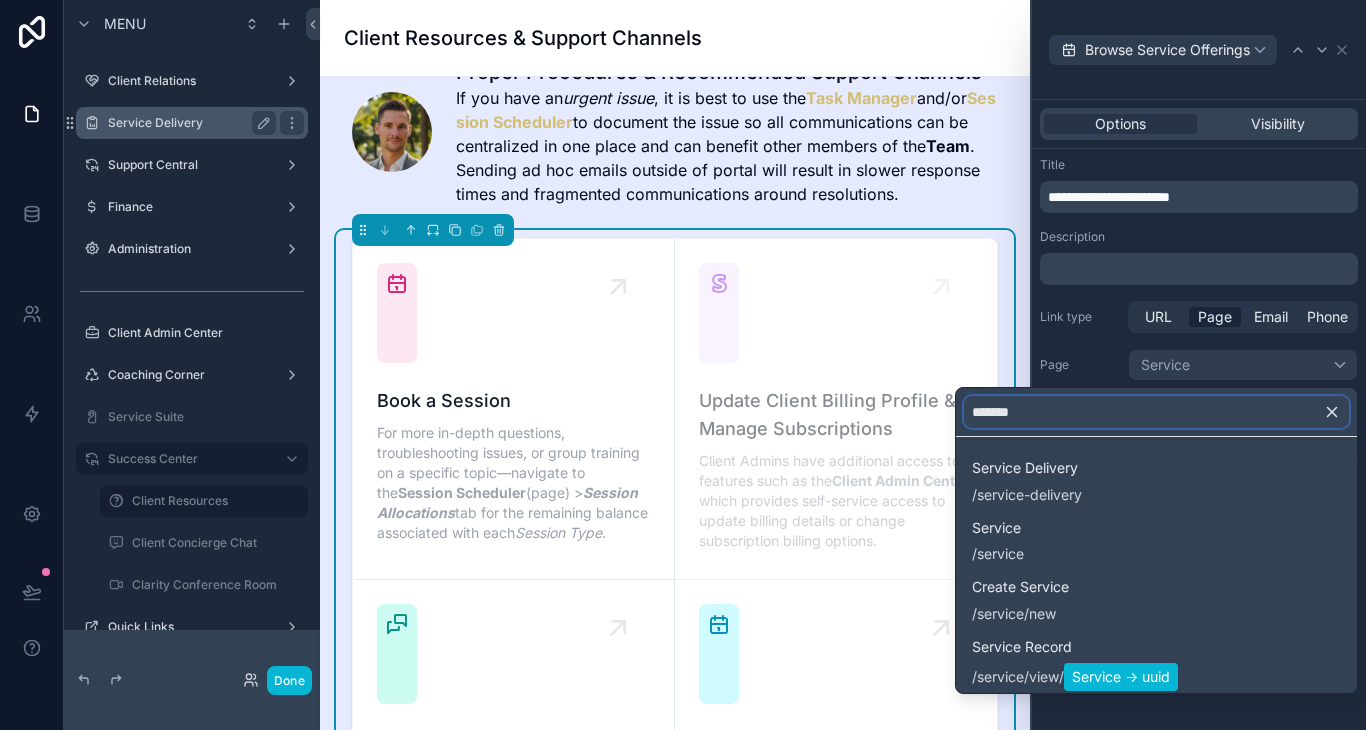 type on "*******" 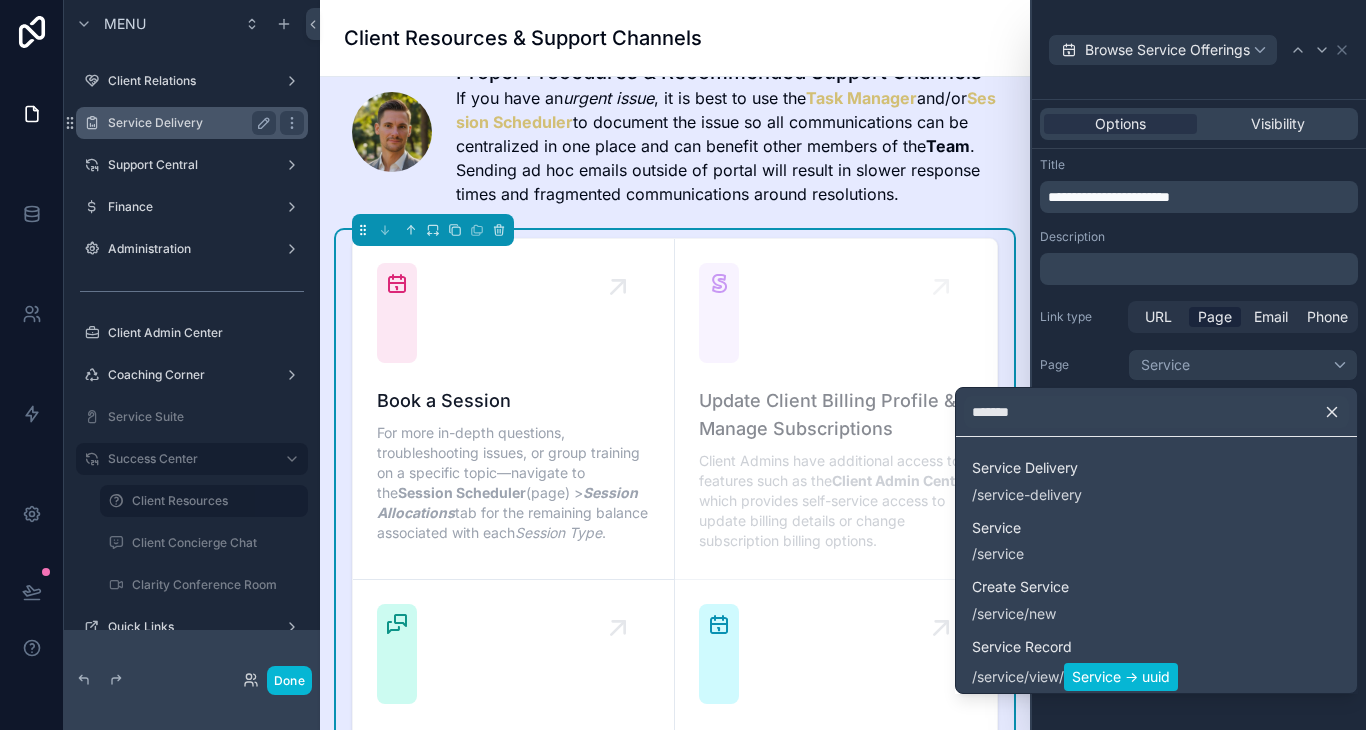 click on "Service Delivery" at bounding box center (188, 123) 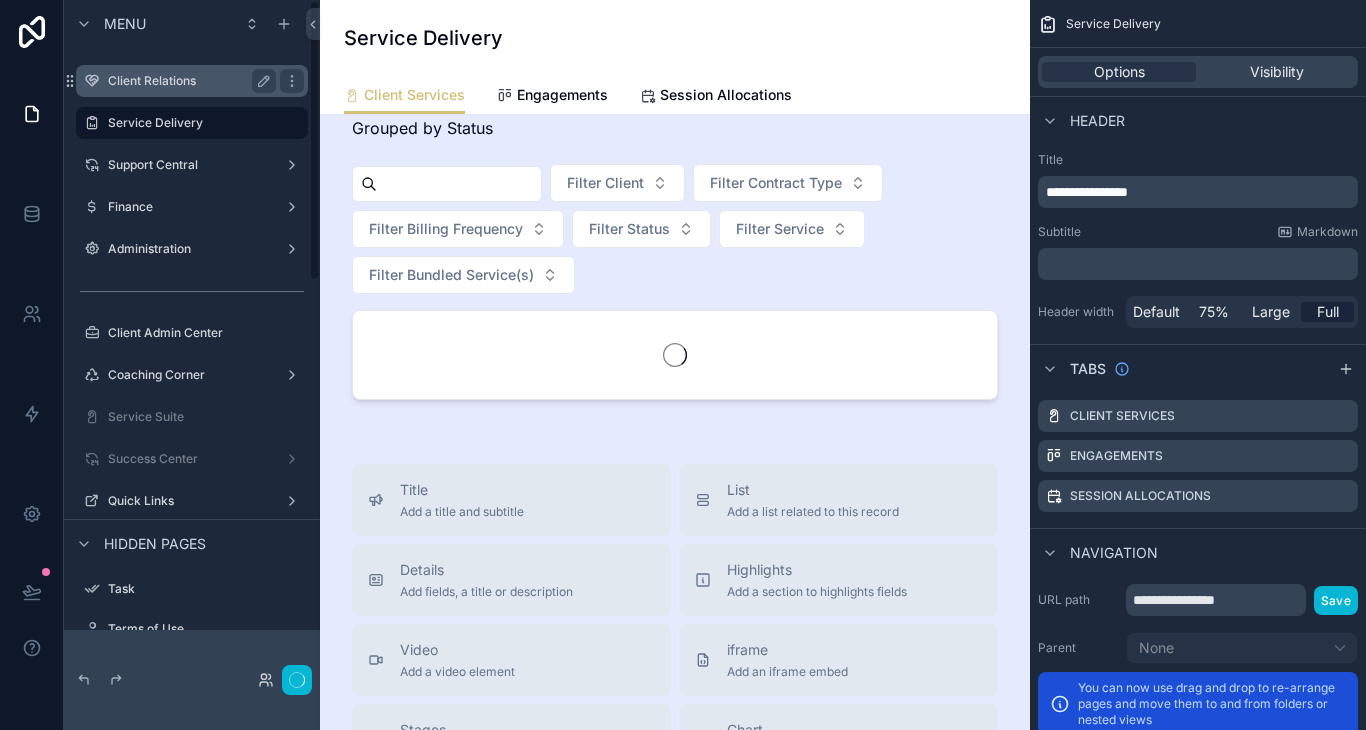 scroll, scrollTop: 0, scrollLeft: 0, axis: both 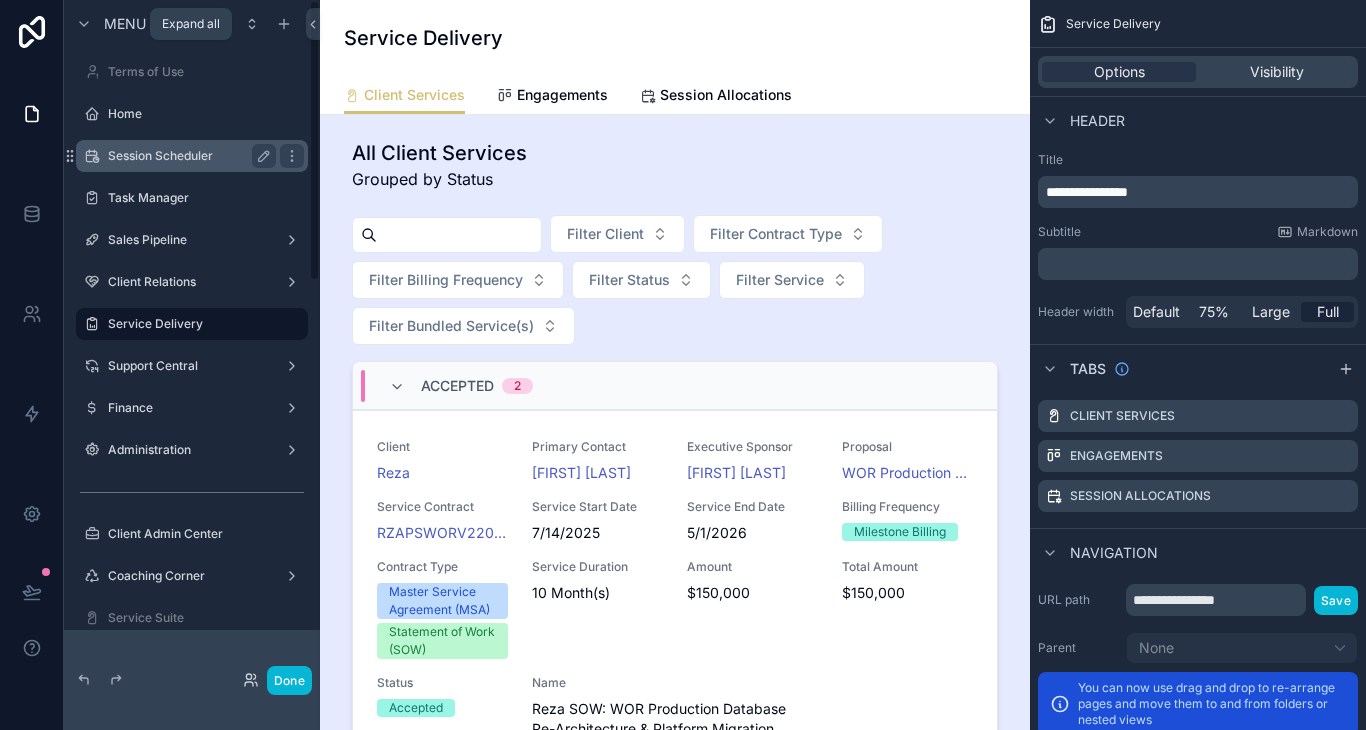 click 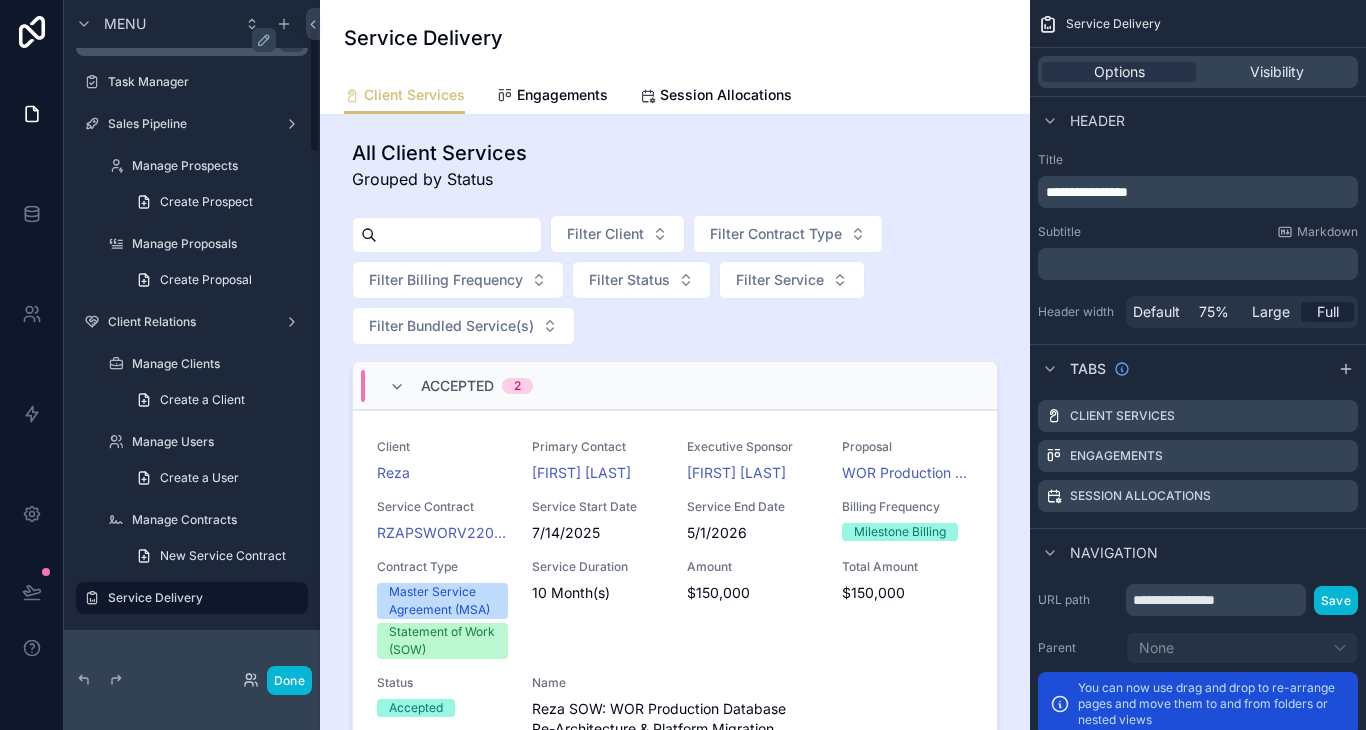 scroll, scrollTop: 0, scrollLeft: 0, axis: both 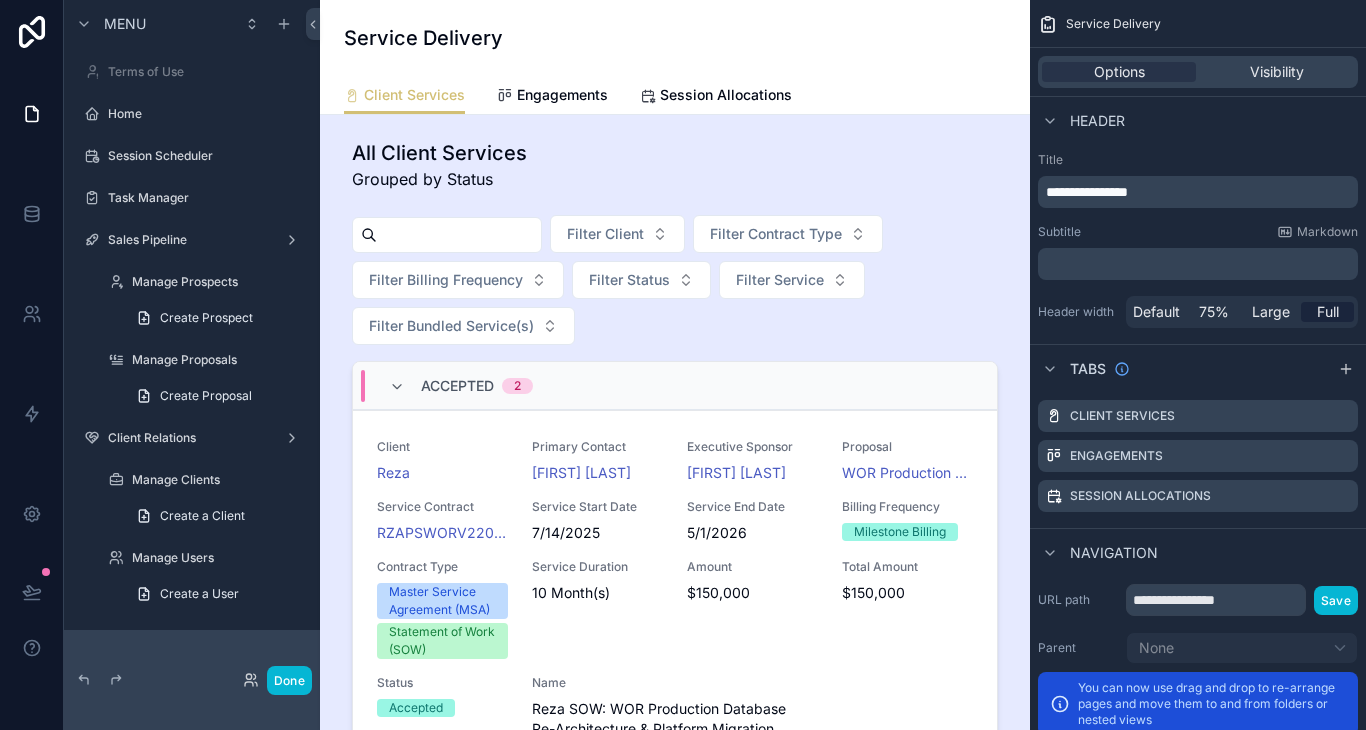 click on "Menu" at bounding box center [192, 24] 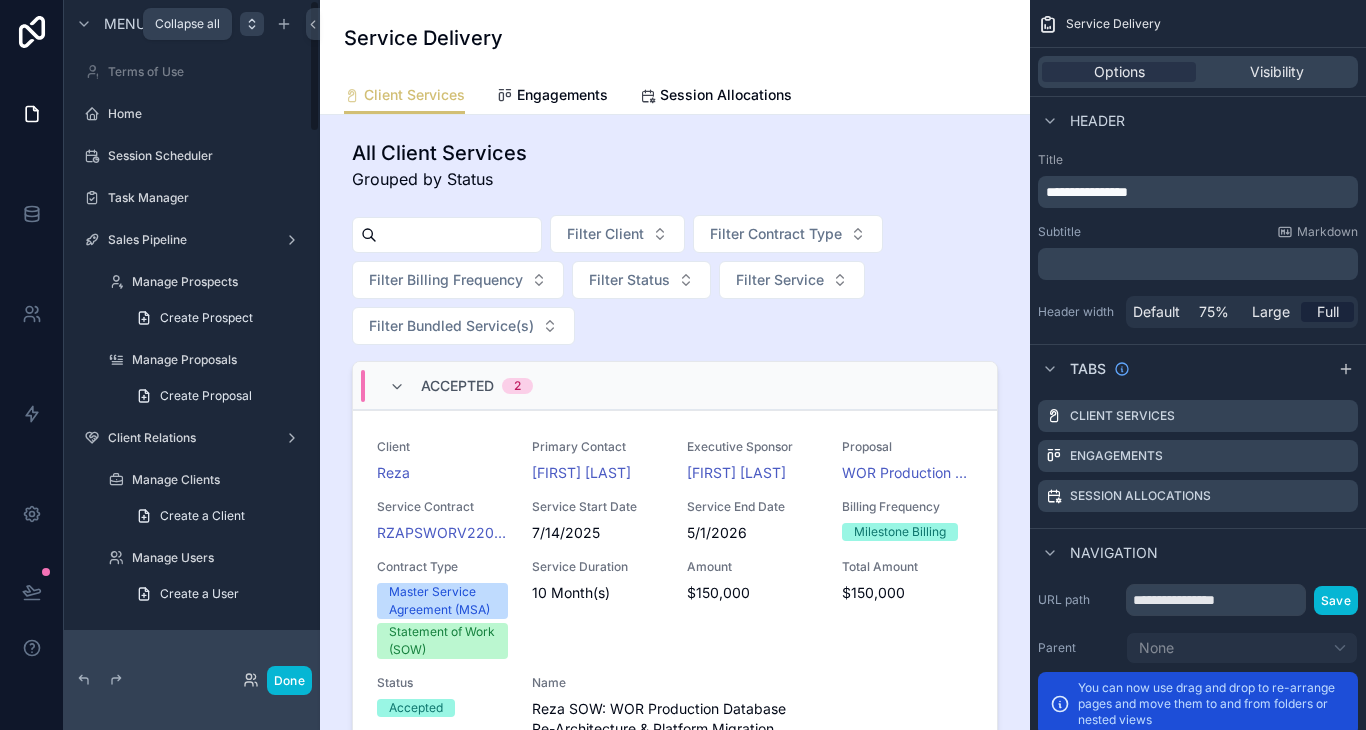 click 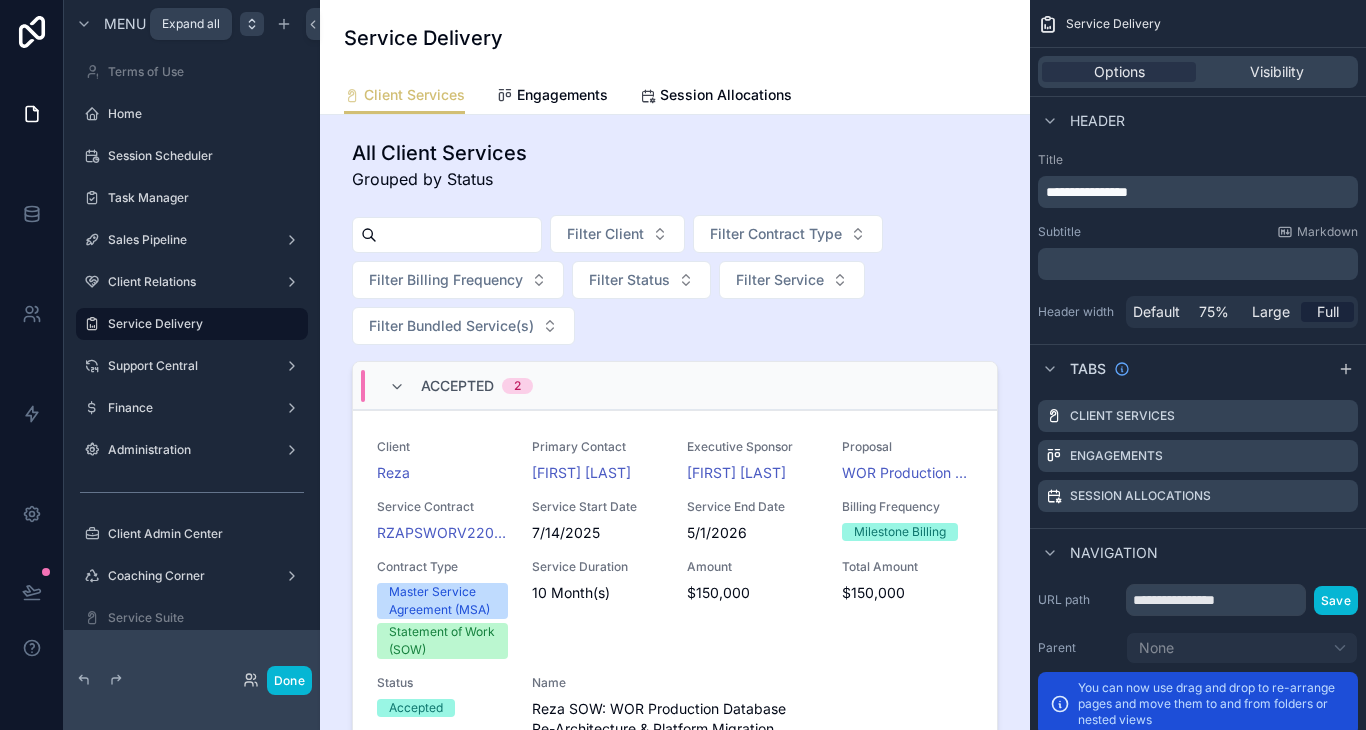 click 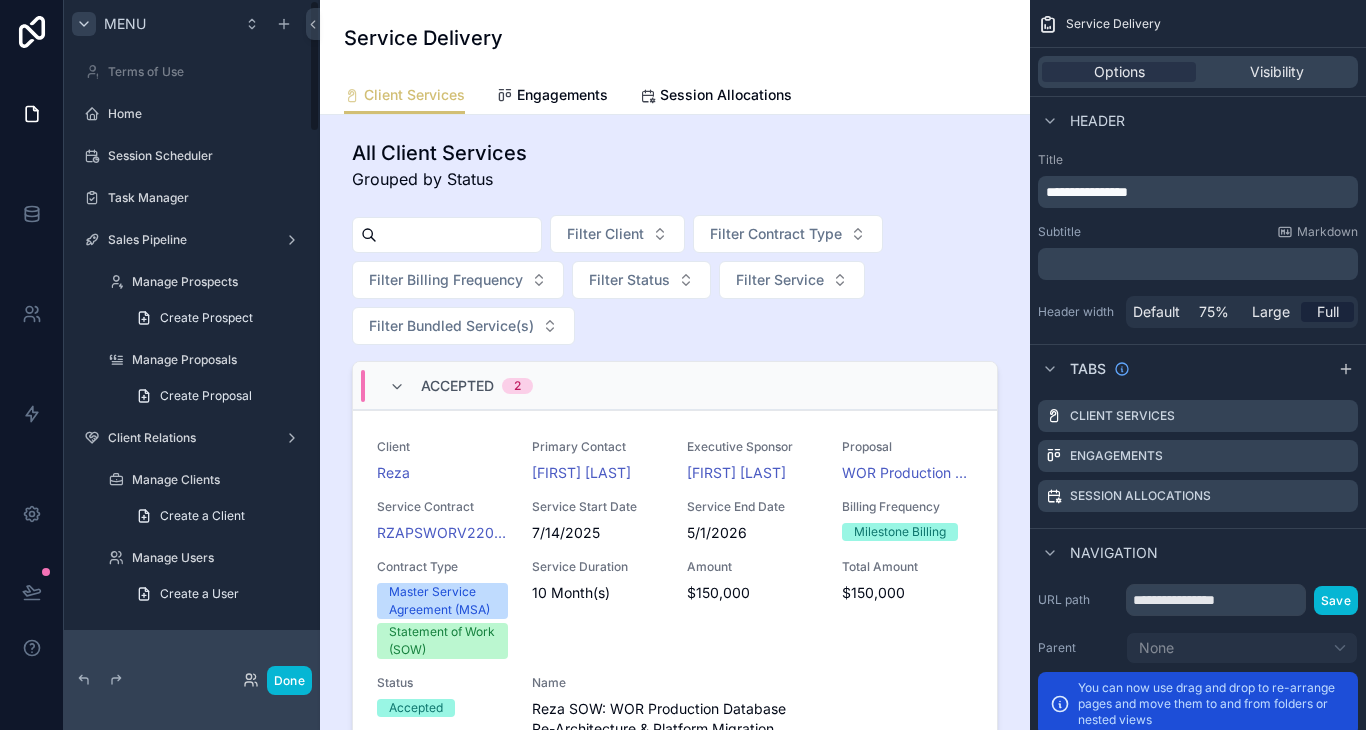click 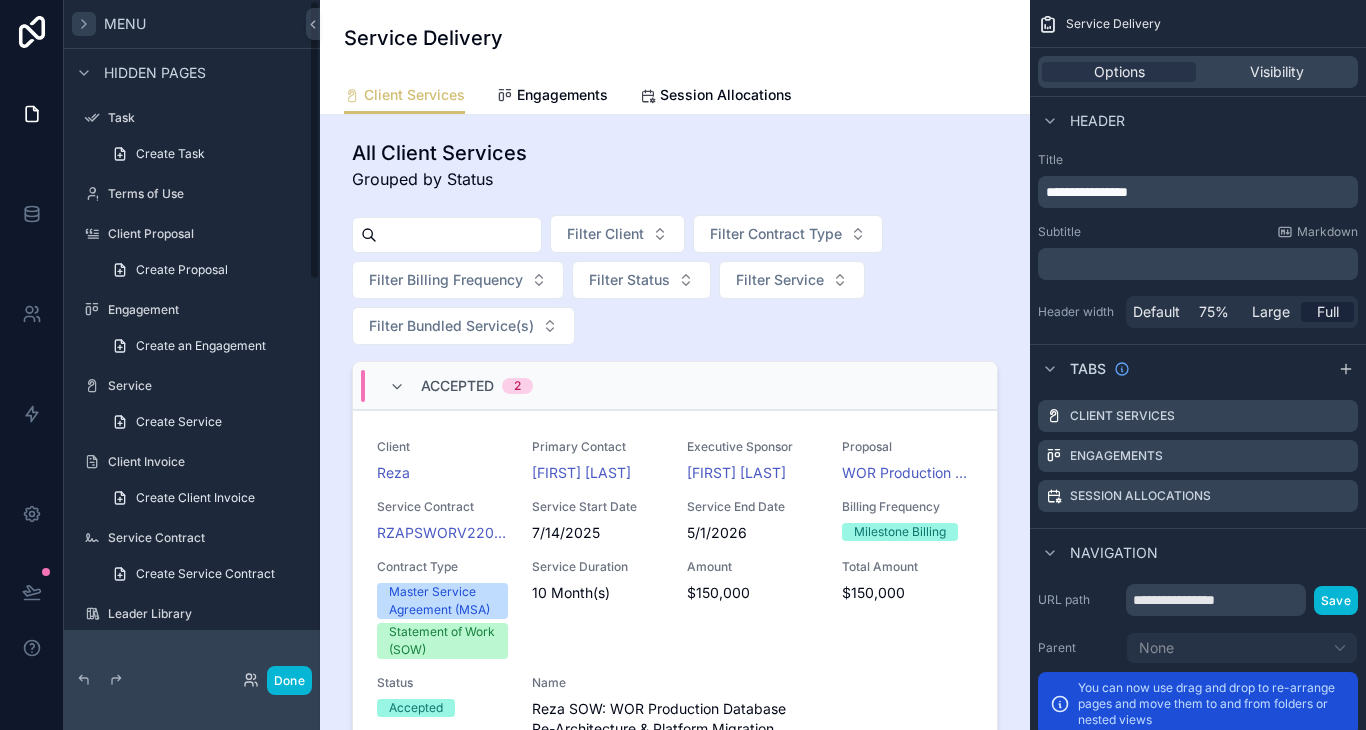 click 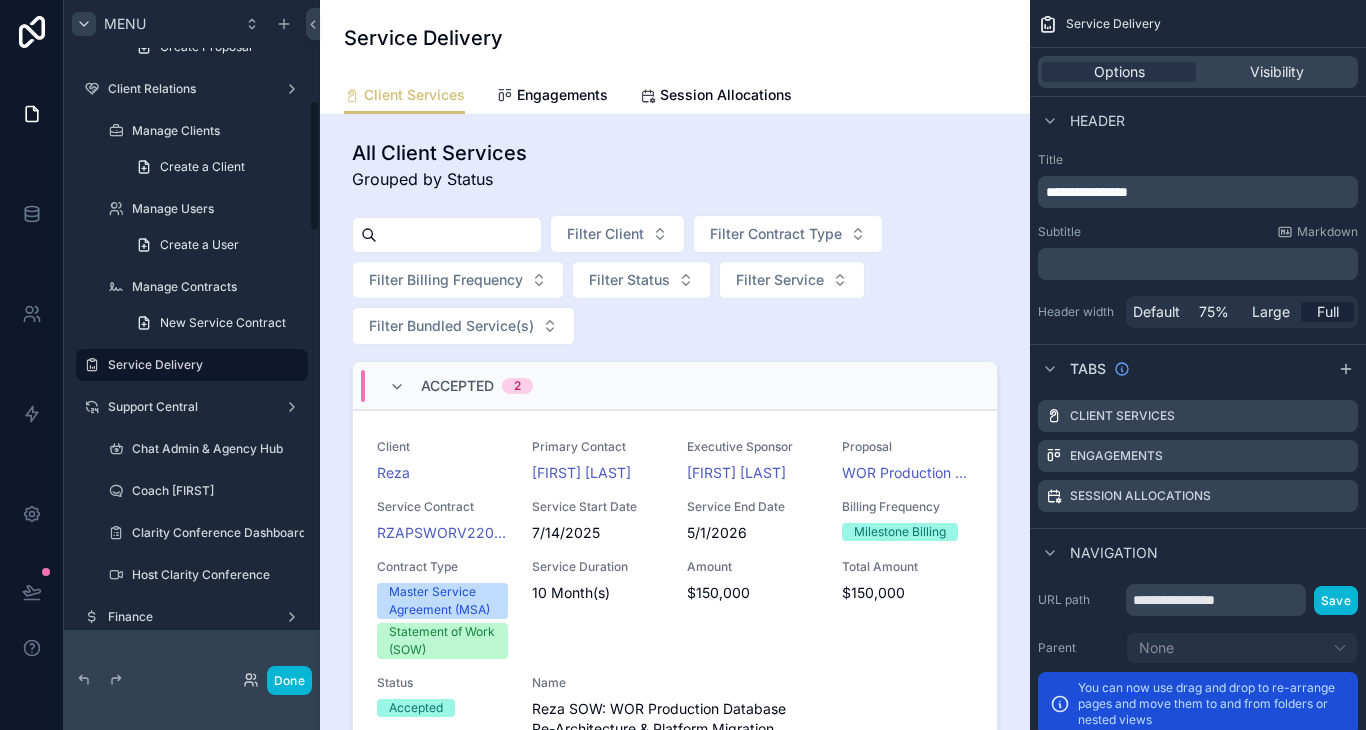scroll, scrollTop: 0, scrollLeft: 0, axis: both 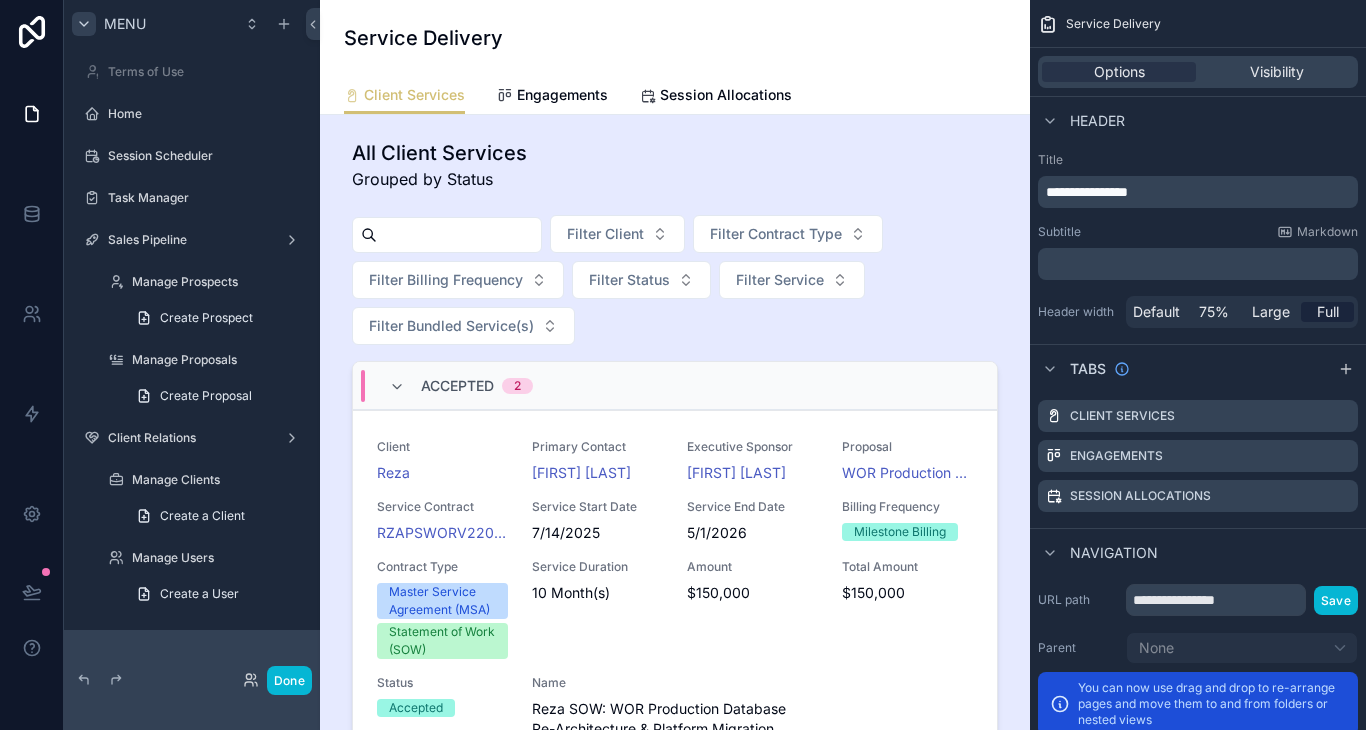 click on "Menu" at bounding box center (192, 24) 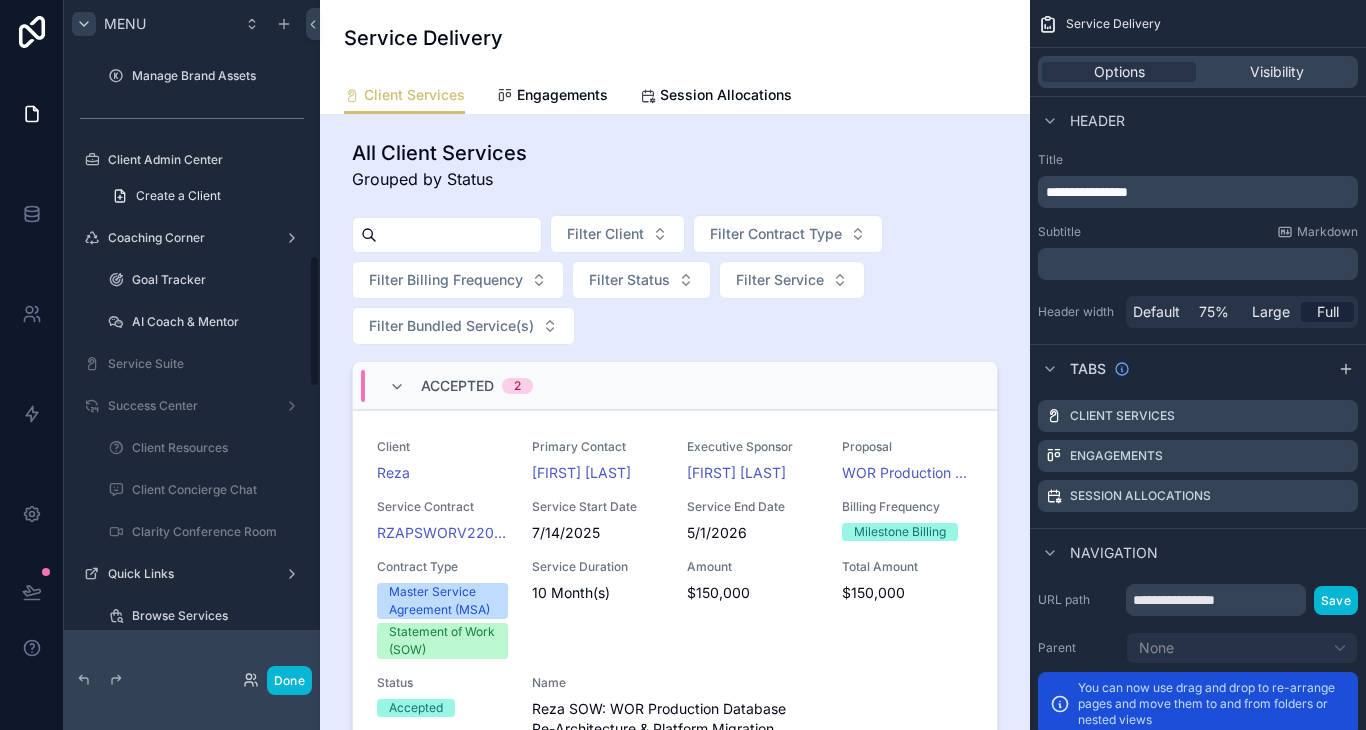 scroll, scrollTop: 1367, scrollLeft: 0, axis: vertical 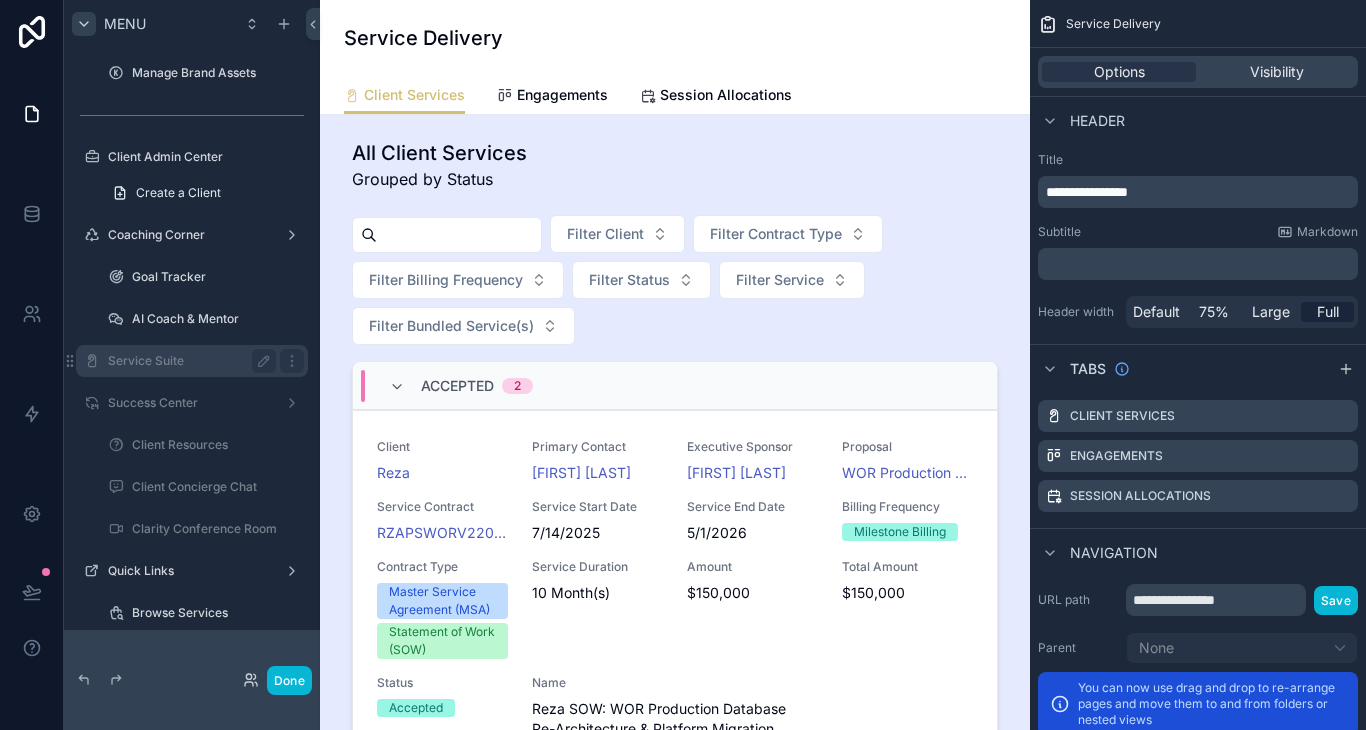 click on "Service Suite" at bounding box center (188, 361) 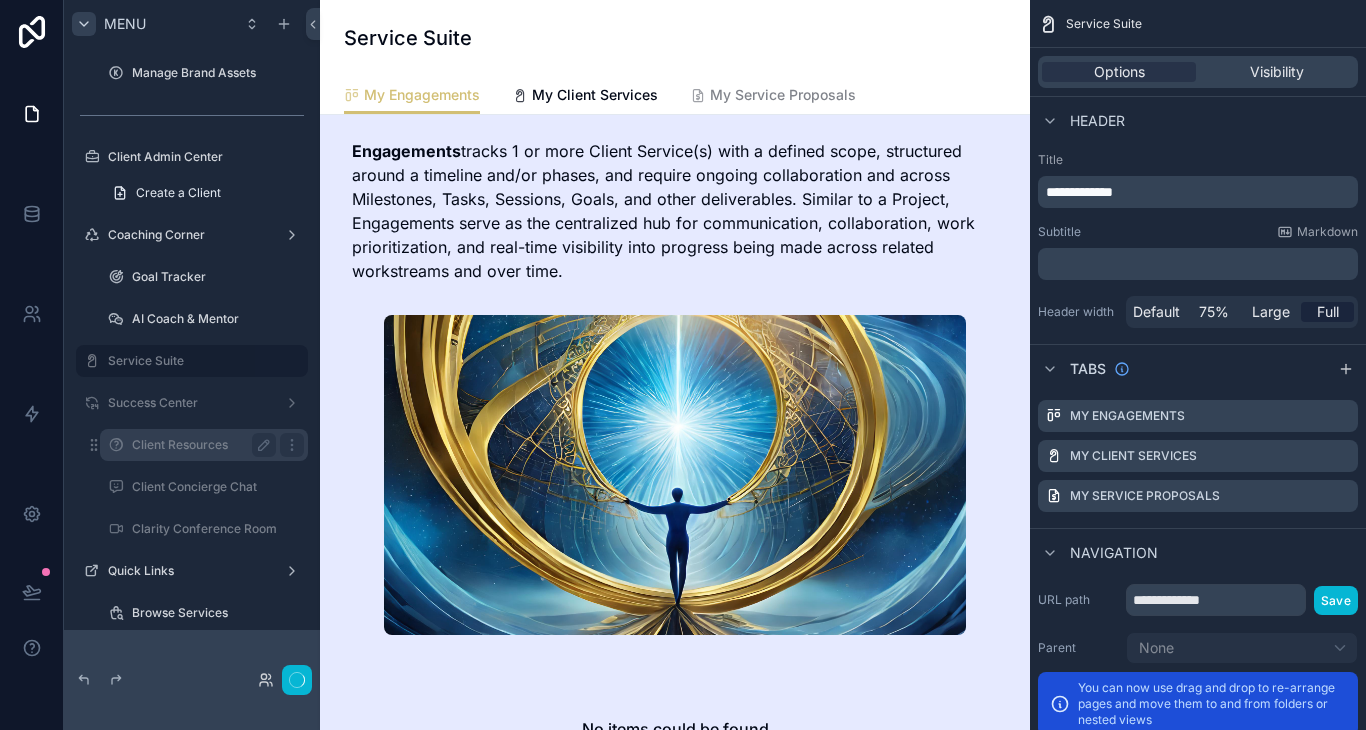scroll, scrollTop: 1353, scrollLeft: 0, axis: vertical 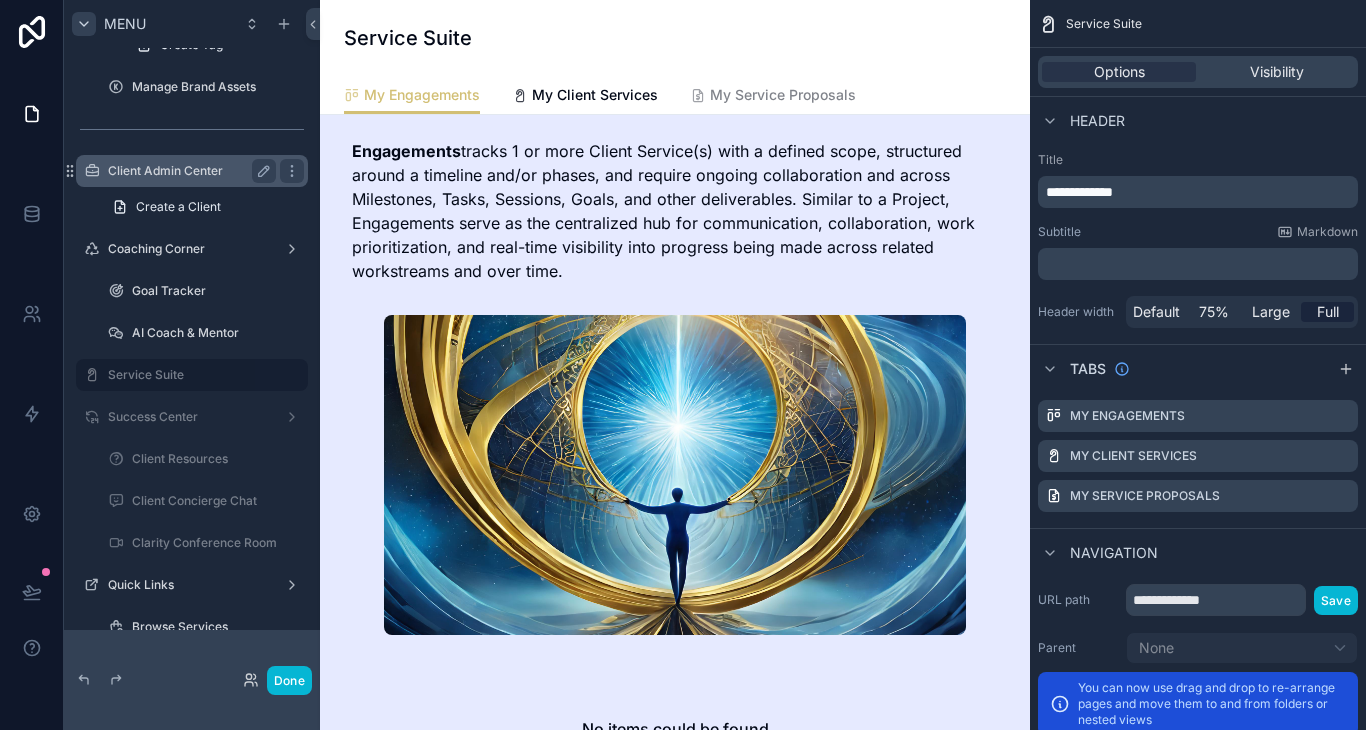 click on "Client Admin Center" at bounding box center (188, 171) 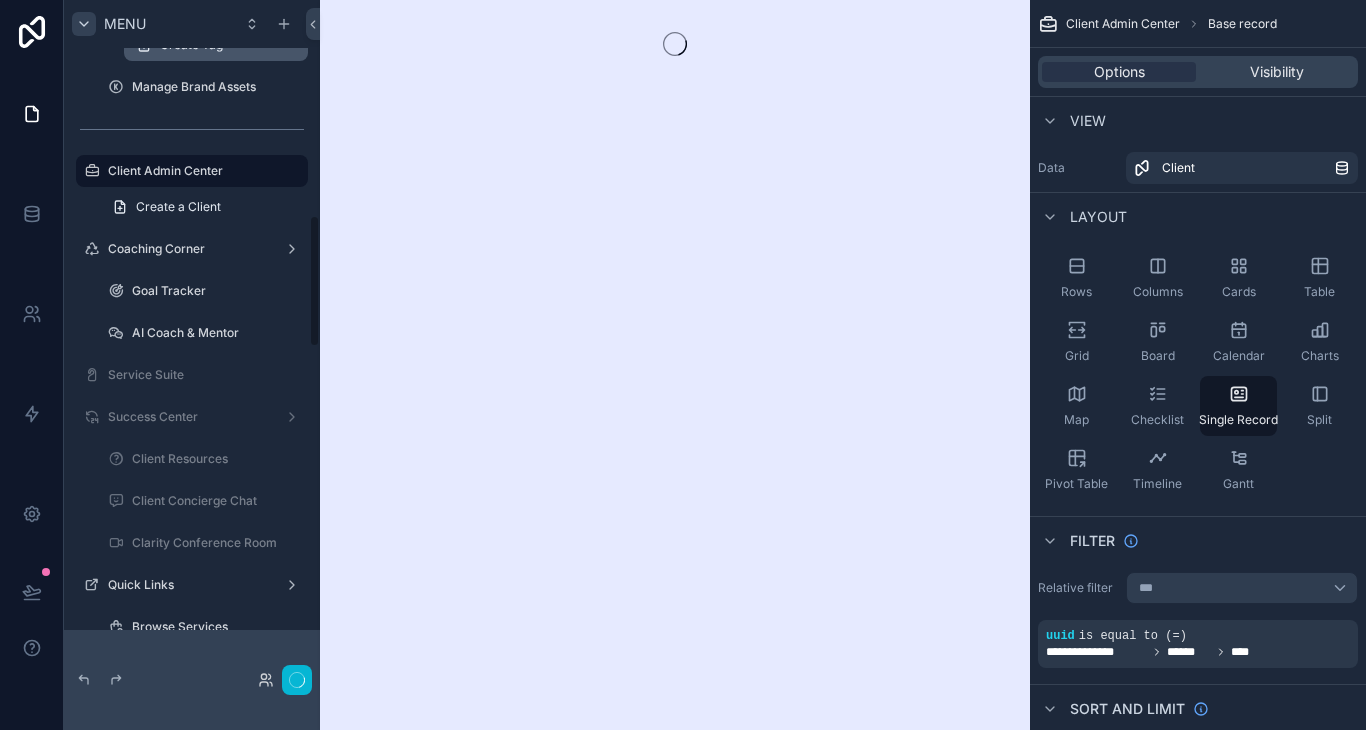 scroll, scrollTop: 1149, scrollLeft: 0, axis: vertical 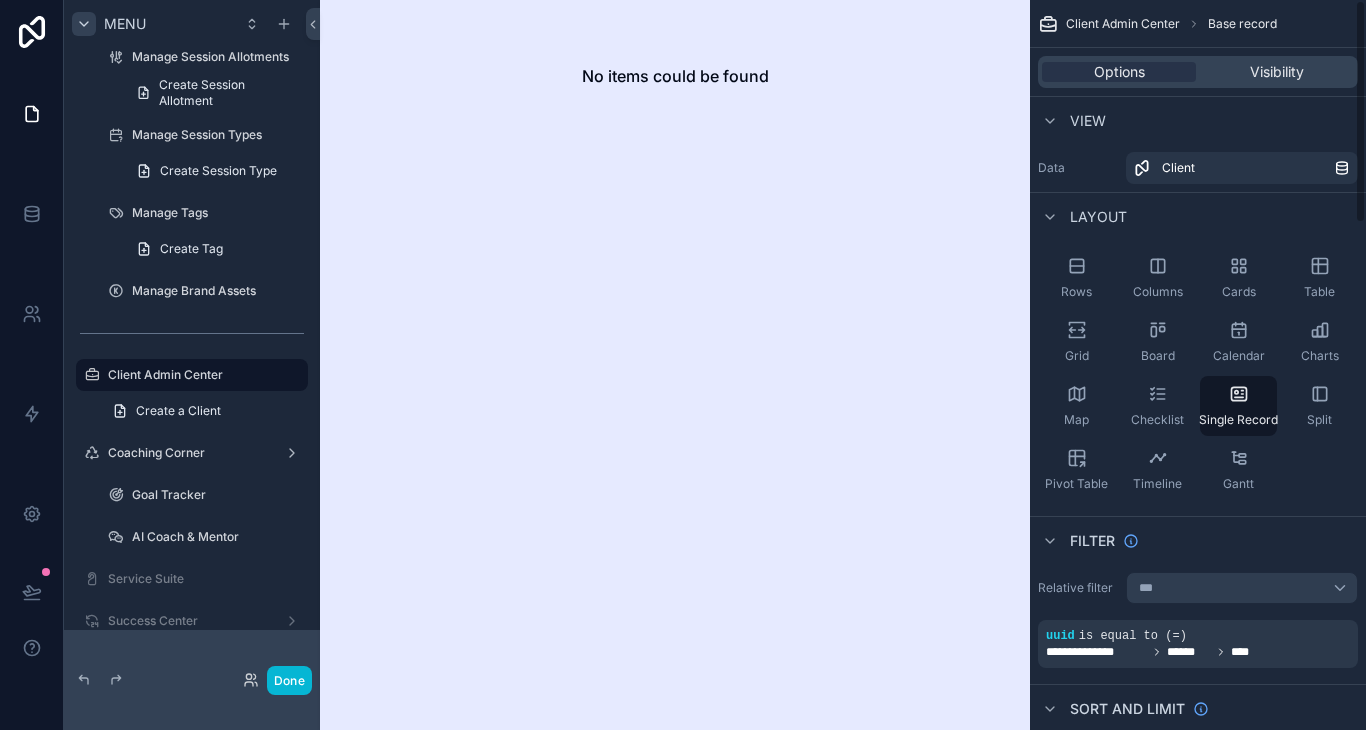 click on "Options Visibility" at bounding box center (1198, 72) 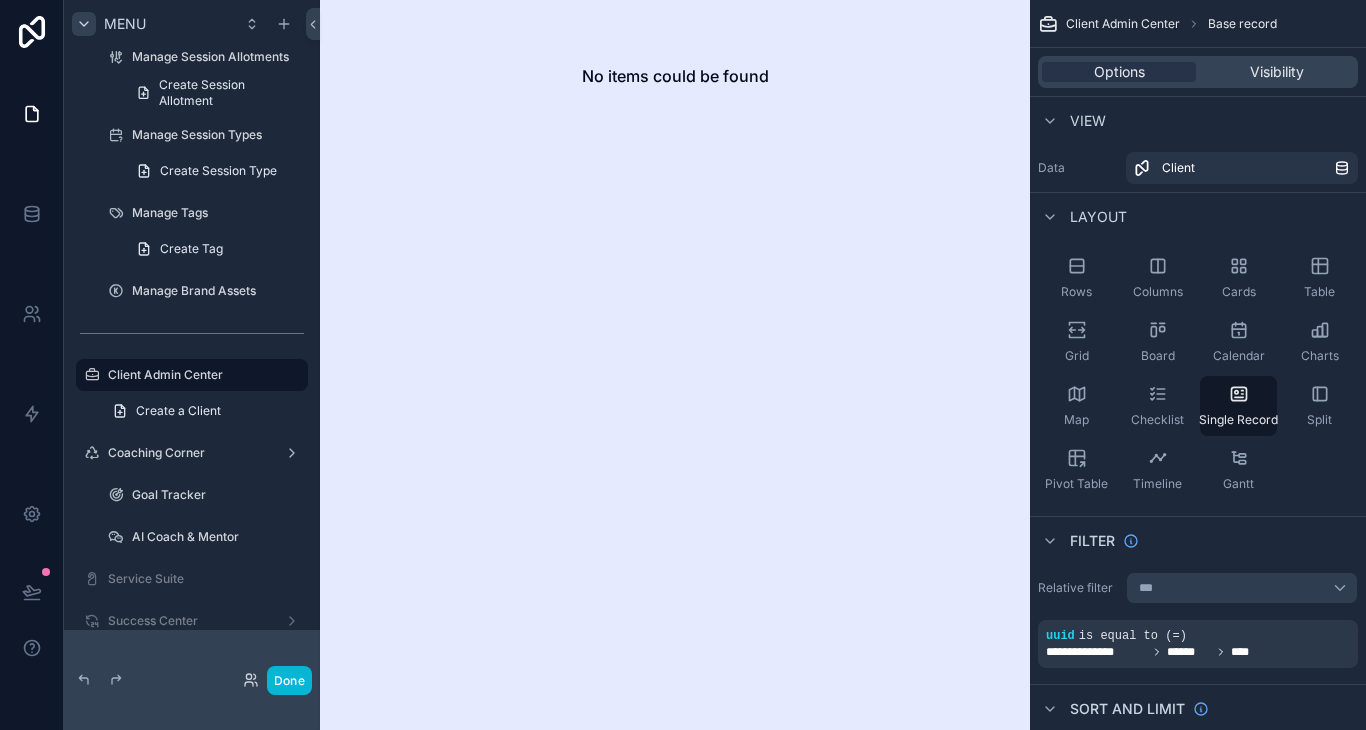 click on "View" at bounding box center [1198, 120] 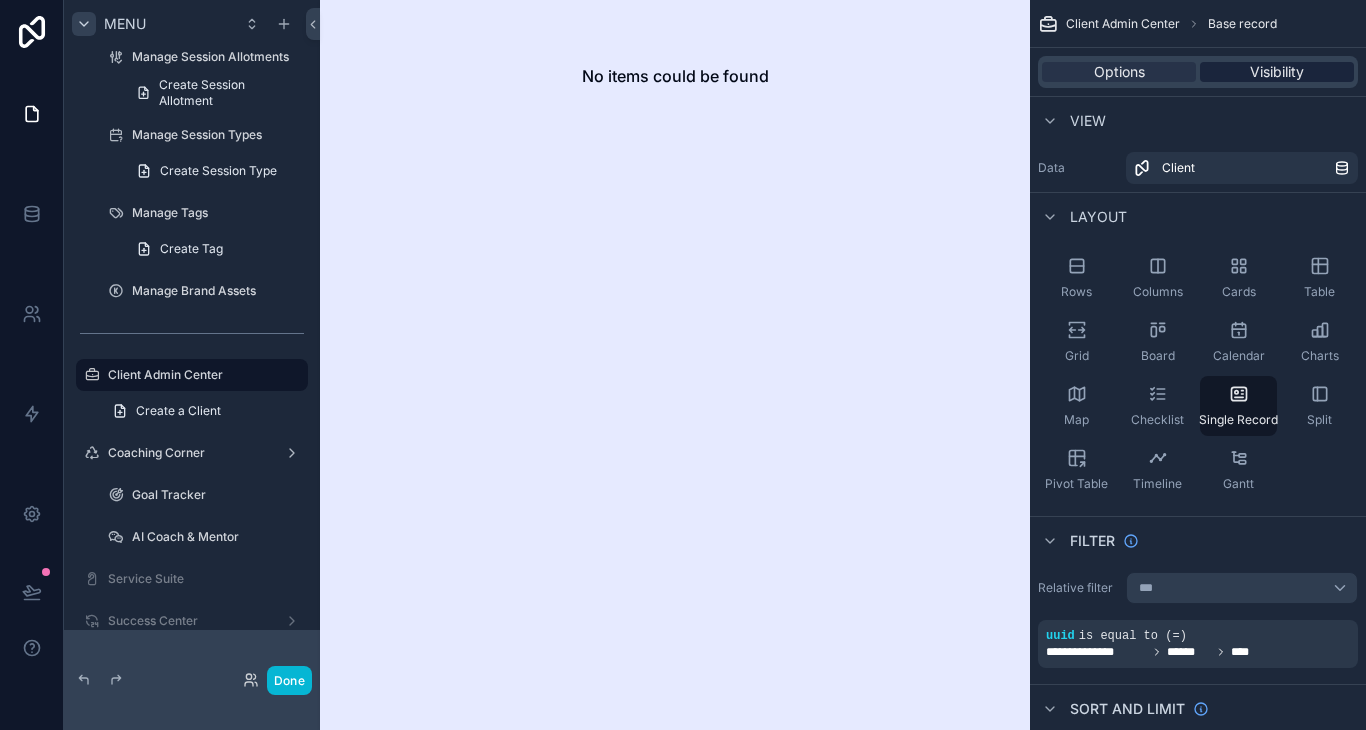 click on "Visibility" at bounding box center [1277, 72] 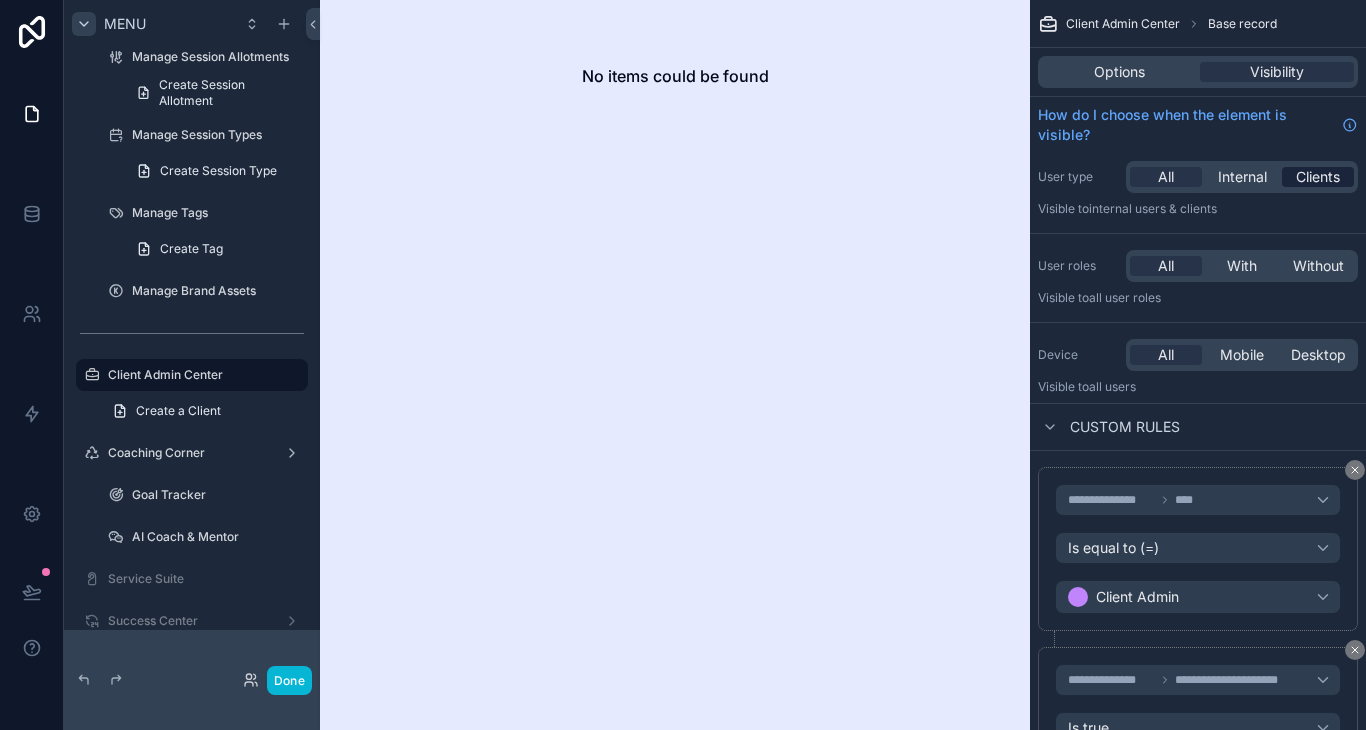 click on "Clients" at bounding box center (1318, 177) 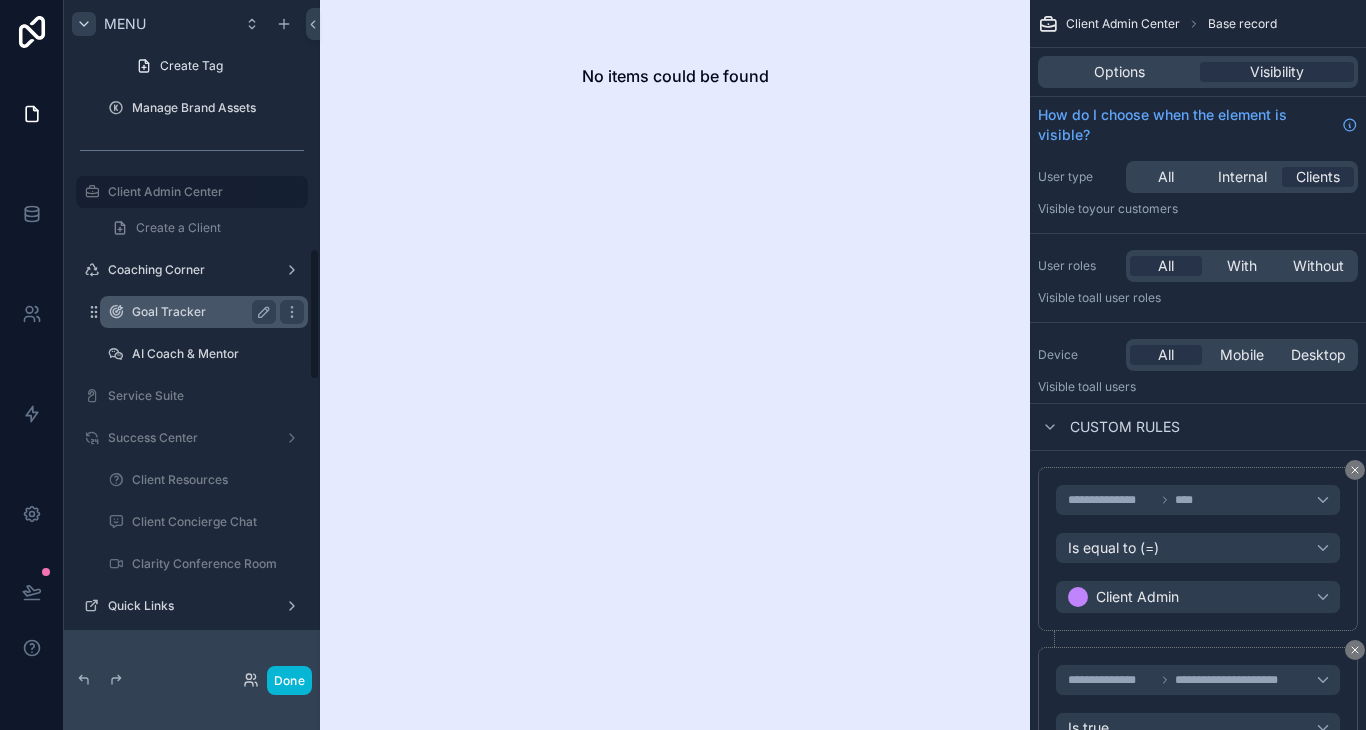 scroll, scrollTop: 1333, scrollLeft: 0, axis: vertical 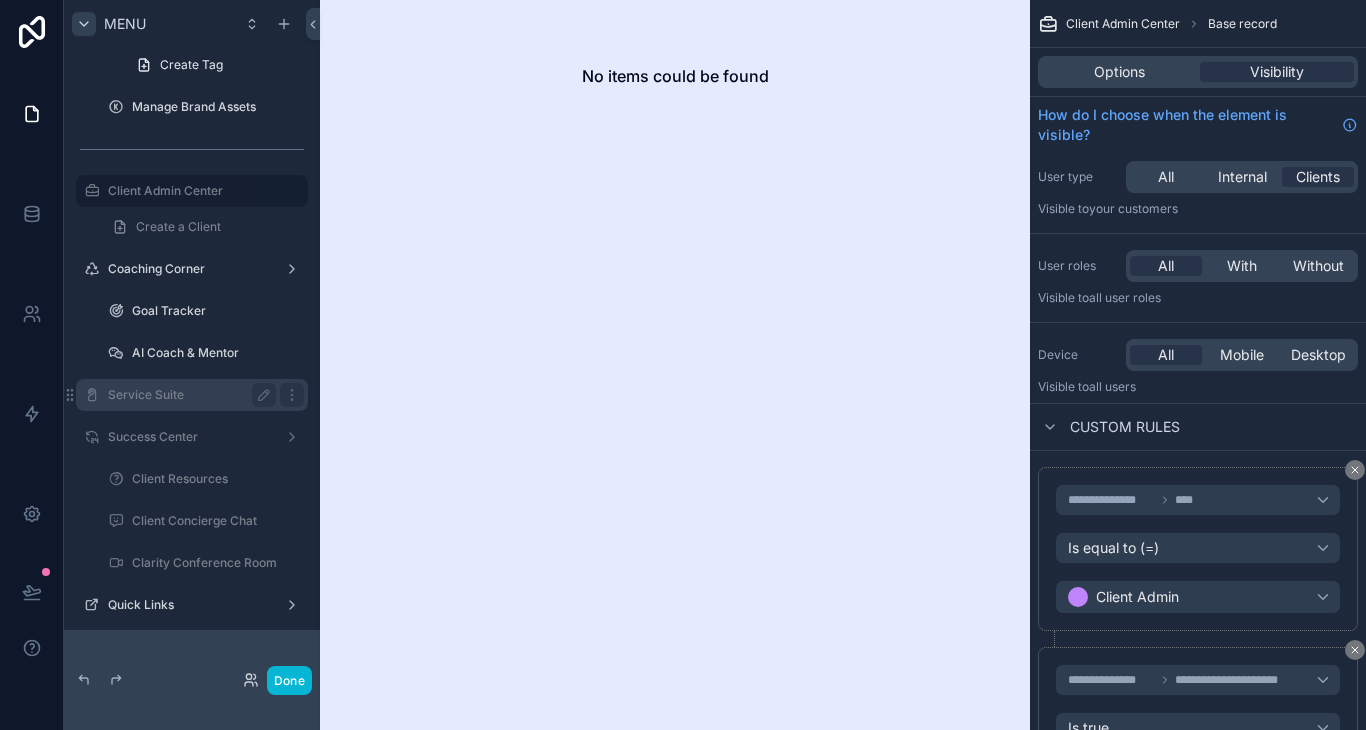 click on "Service Suite" at bounding box center (188, 395) 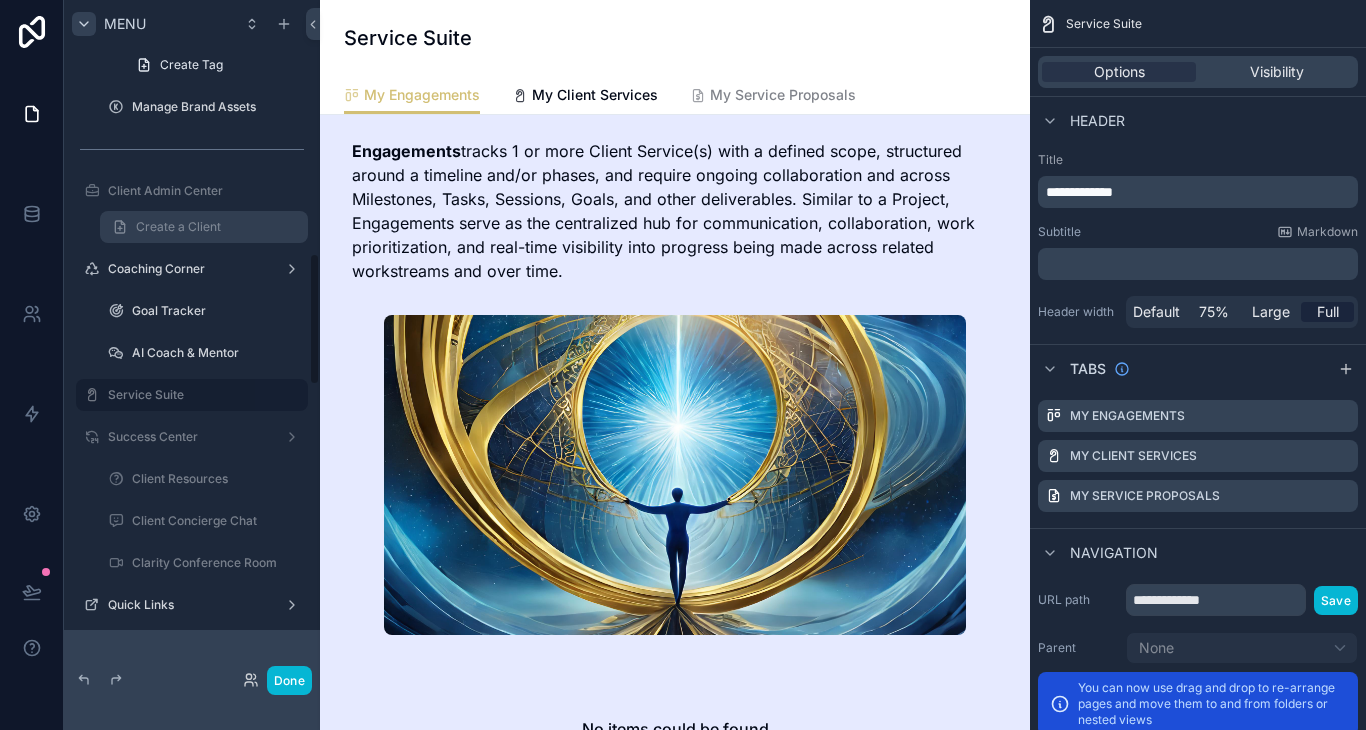 scroll, scrollTop: 1353, scrollLeft: 0, axis: vertical 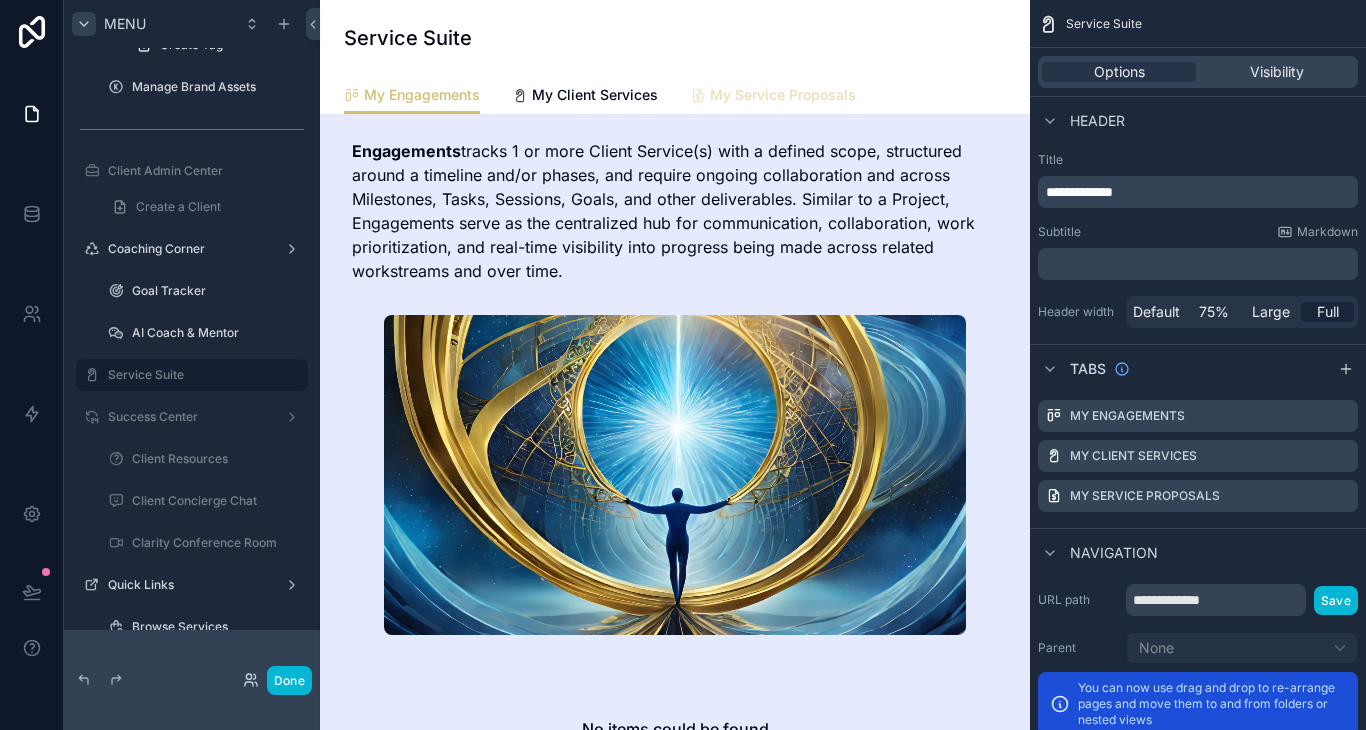 click on "My Service Proposals" at bounding box center (783, 95) 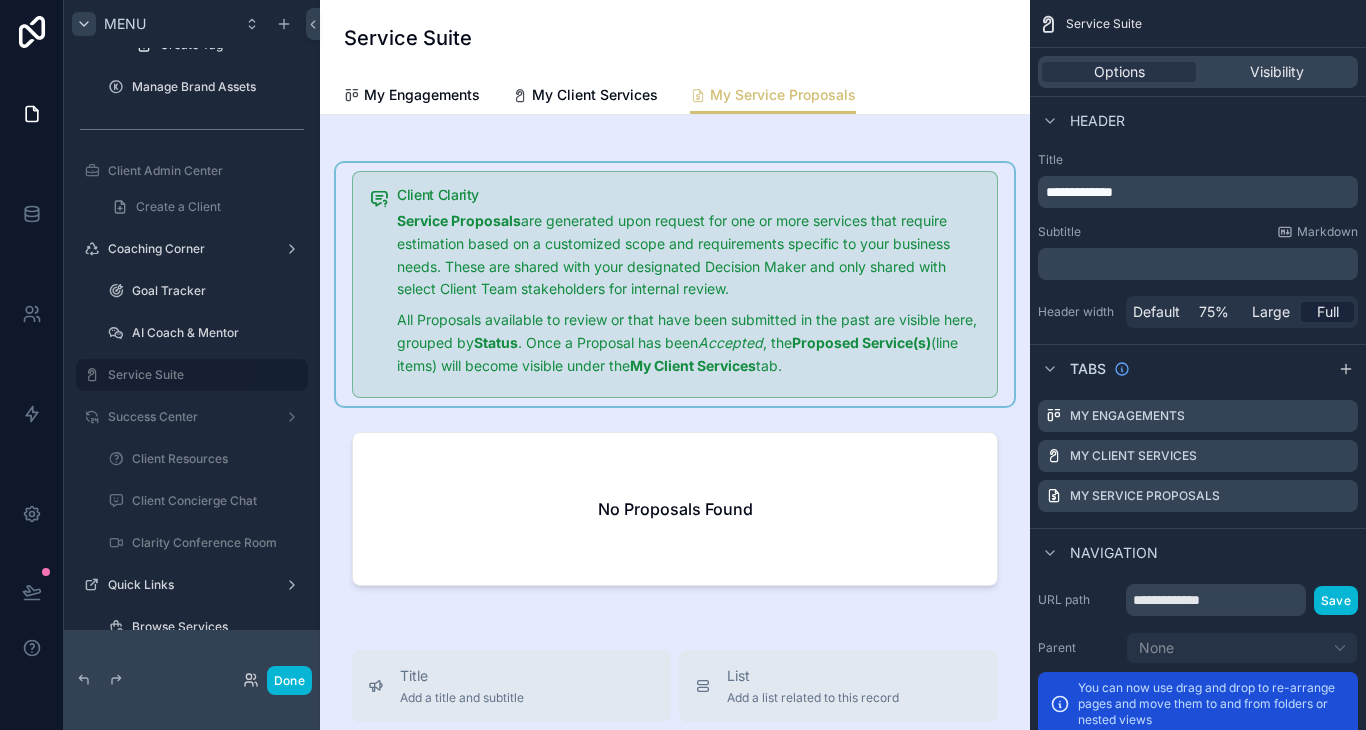 click at bounding box center (675, 284) 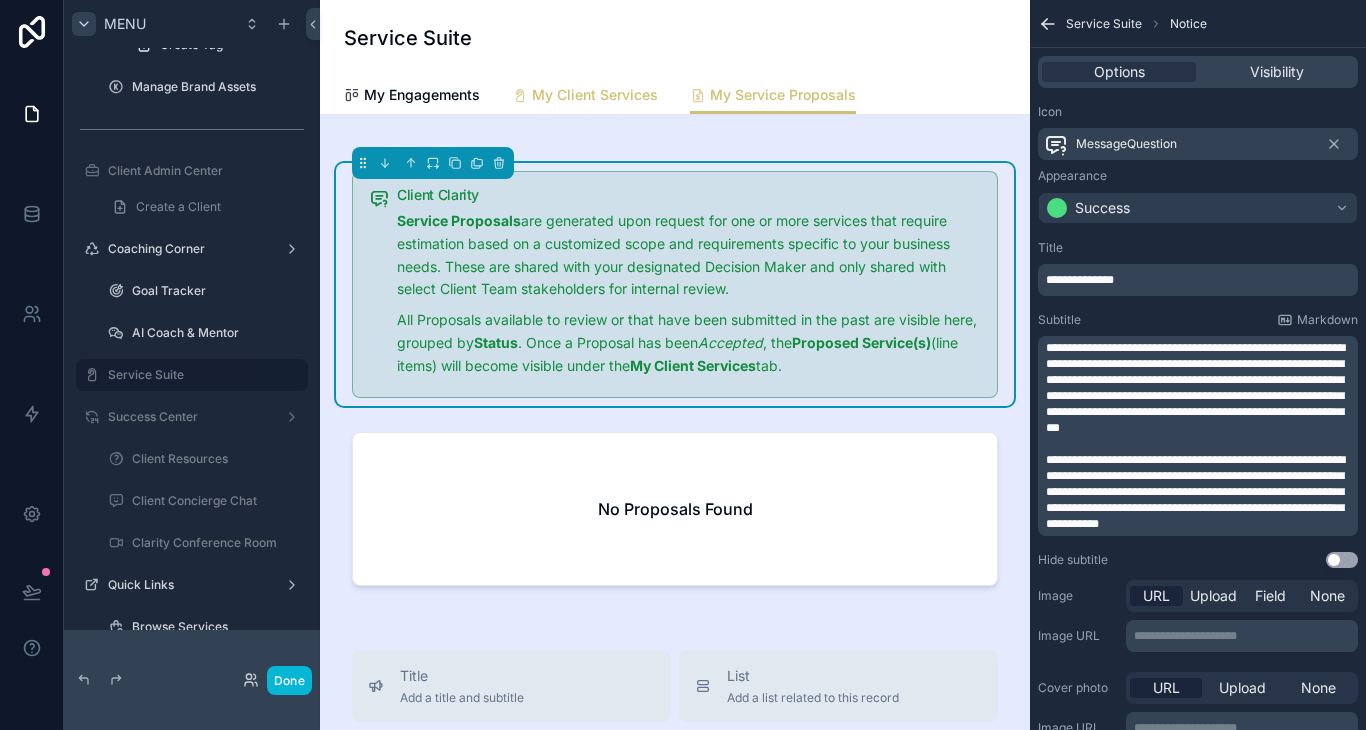 click on "My Client Services" at bounding box center [595, 95] 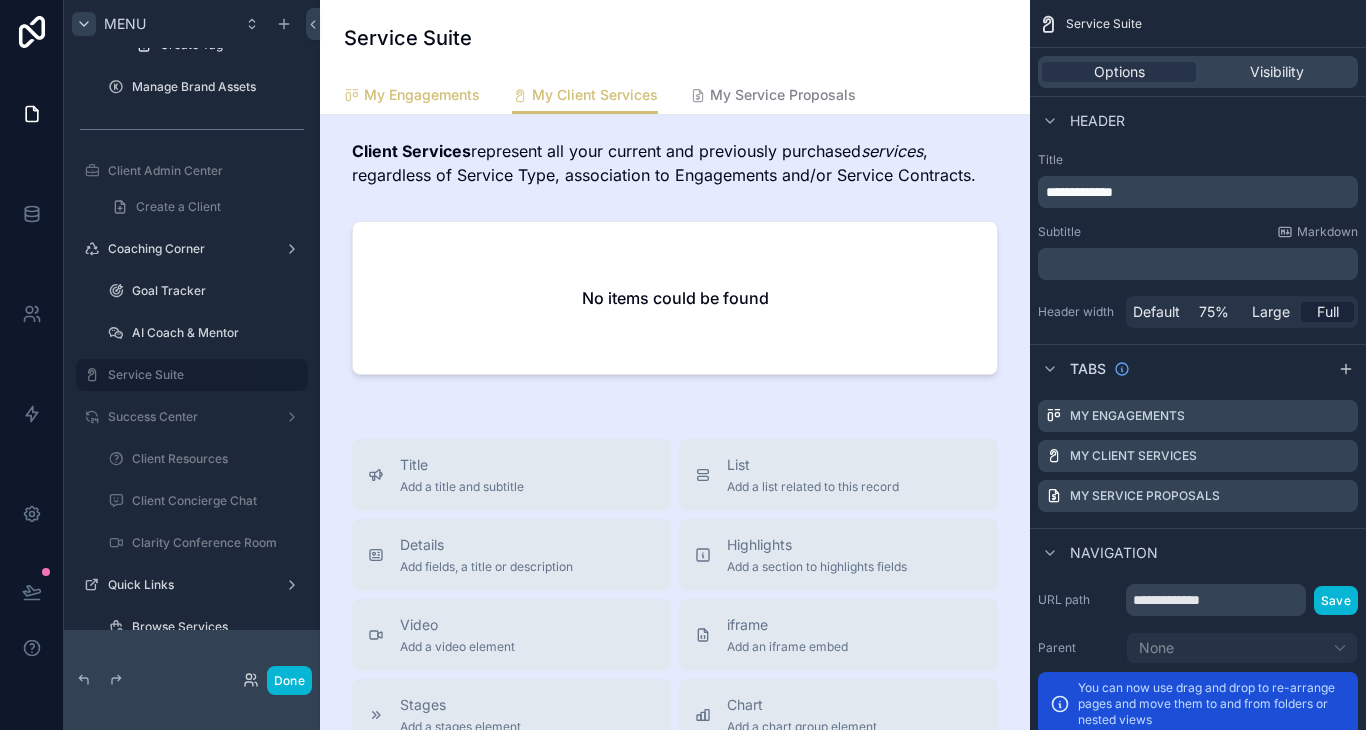 click on "My Engagements" at bounding box center [422, 95] 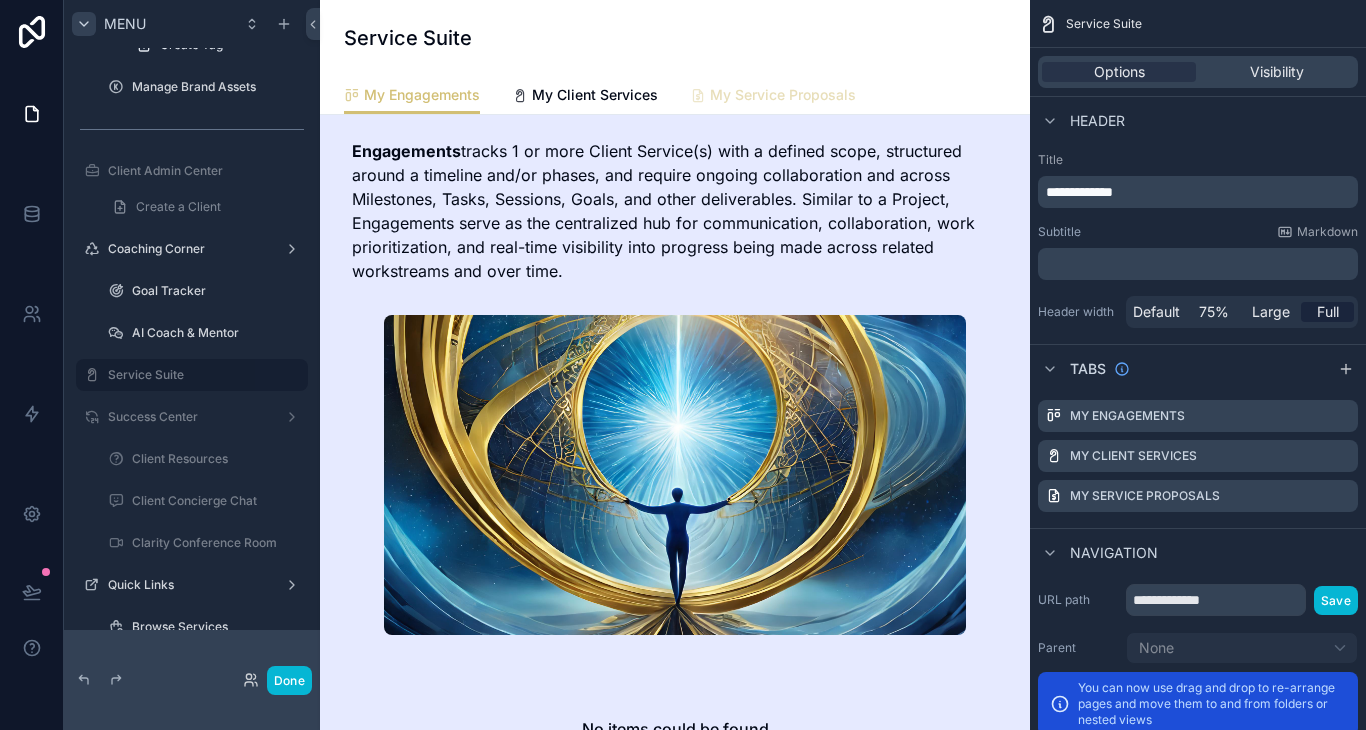 click on "My Service Proposals" at bounding box center (783, 95) 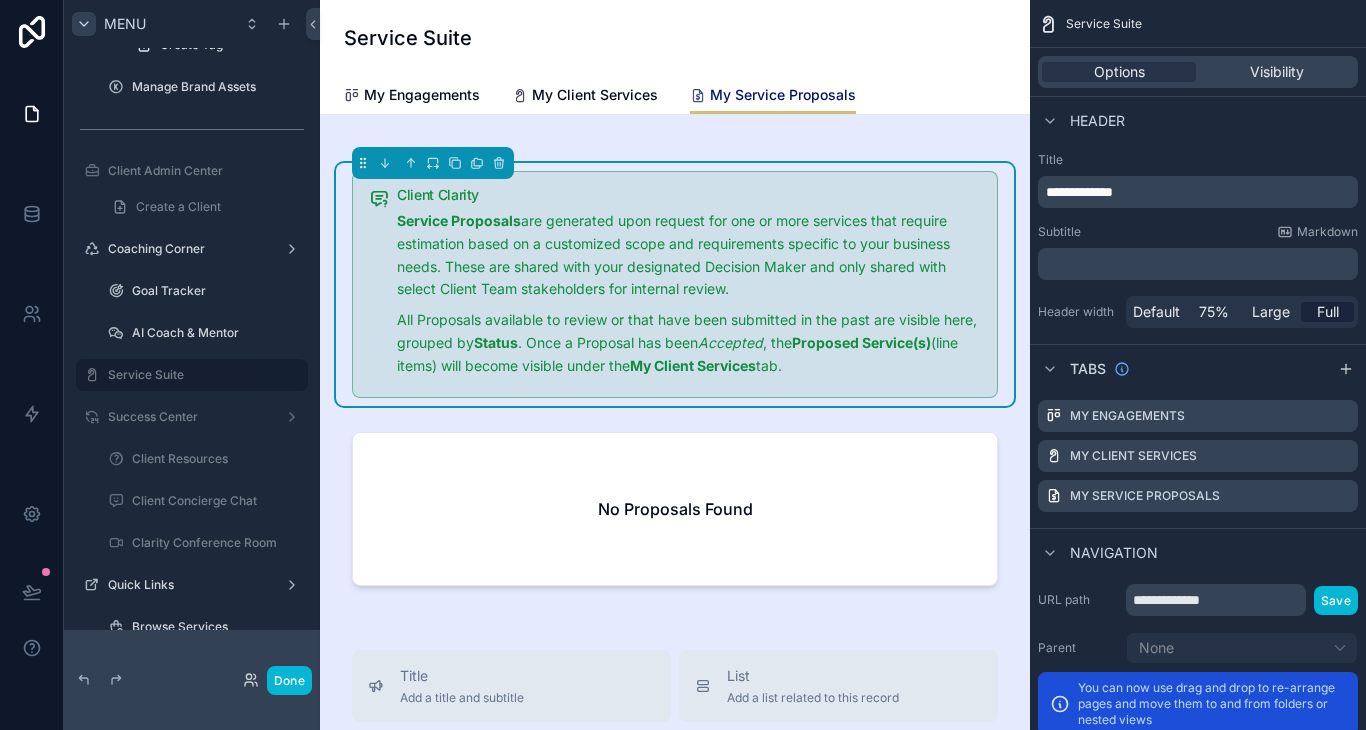 scroll, scrollTop: 15, scrollLeft: 0, axis: vertical 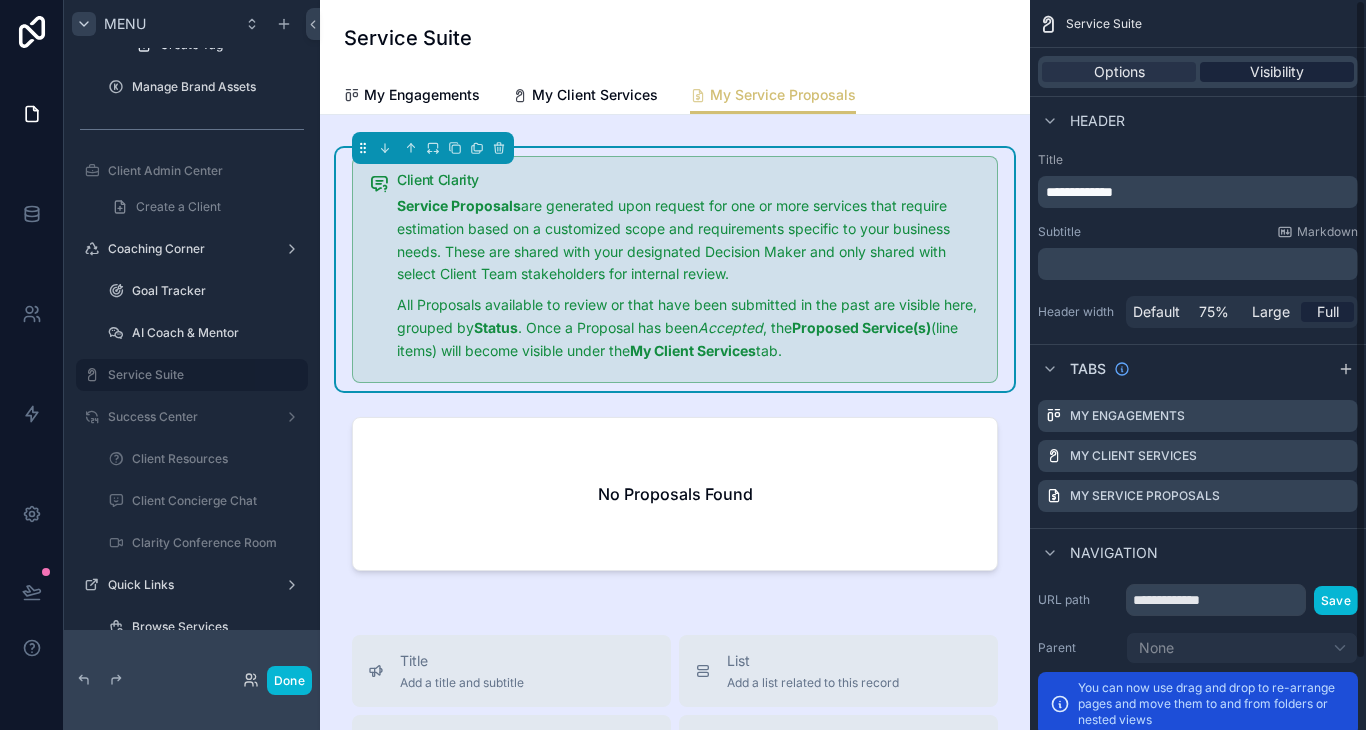 click on "Options Visibility" at bounding box center (1198, 72) 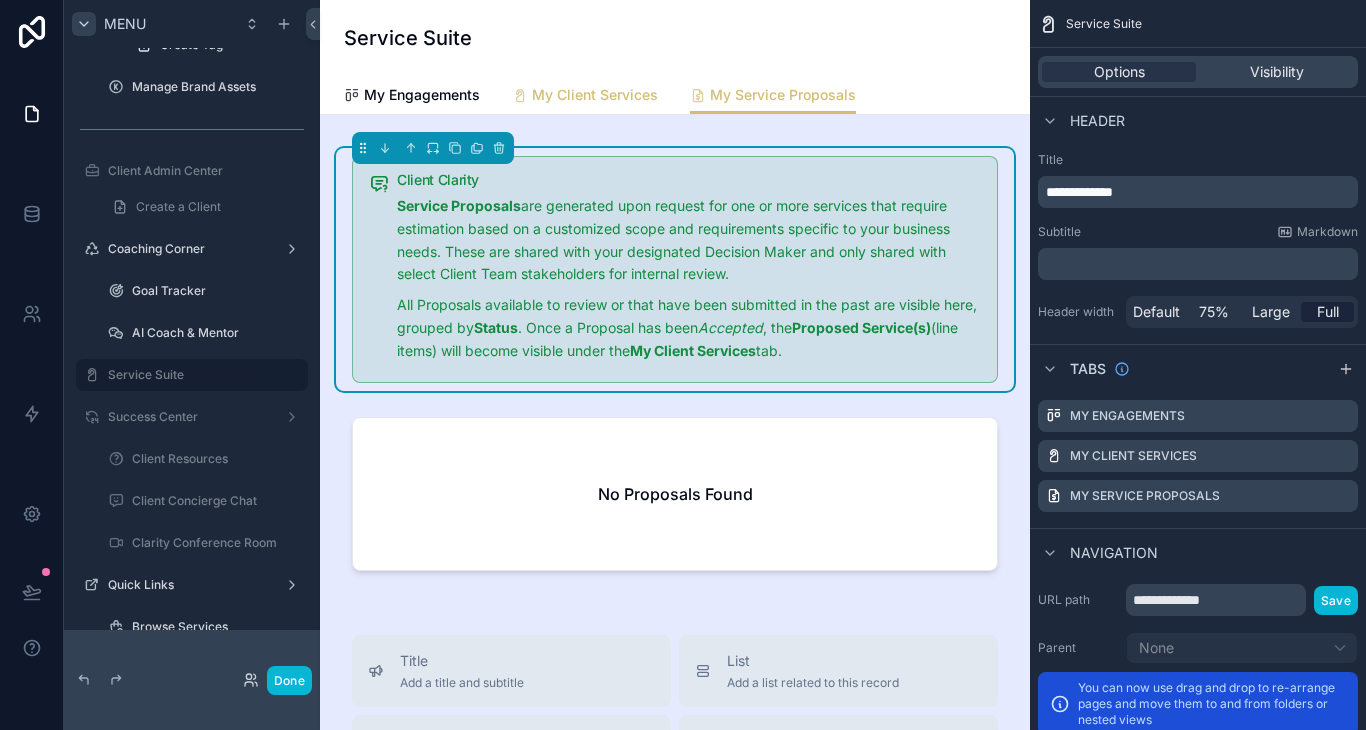 click on "My Client Services" at bounding box center (595, 95) 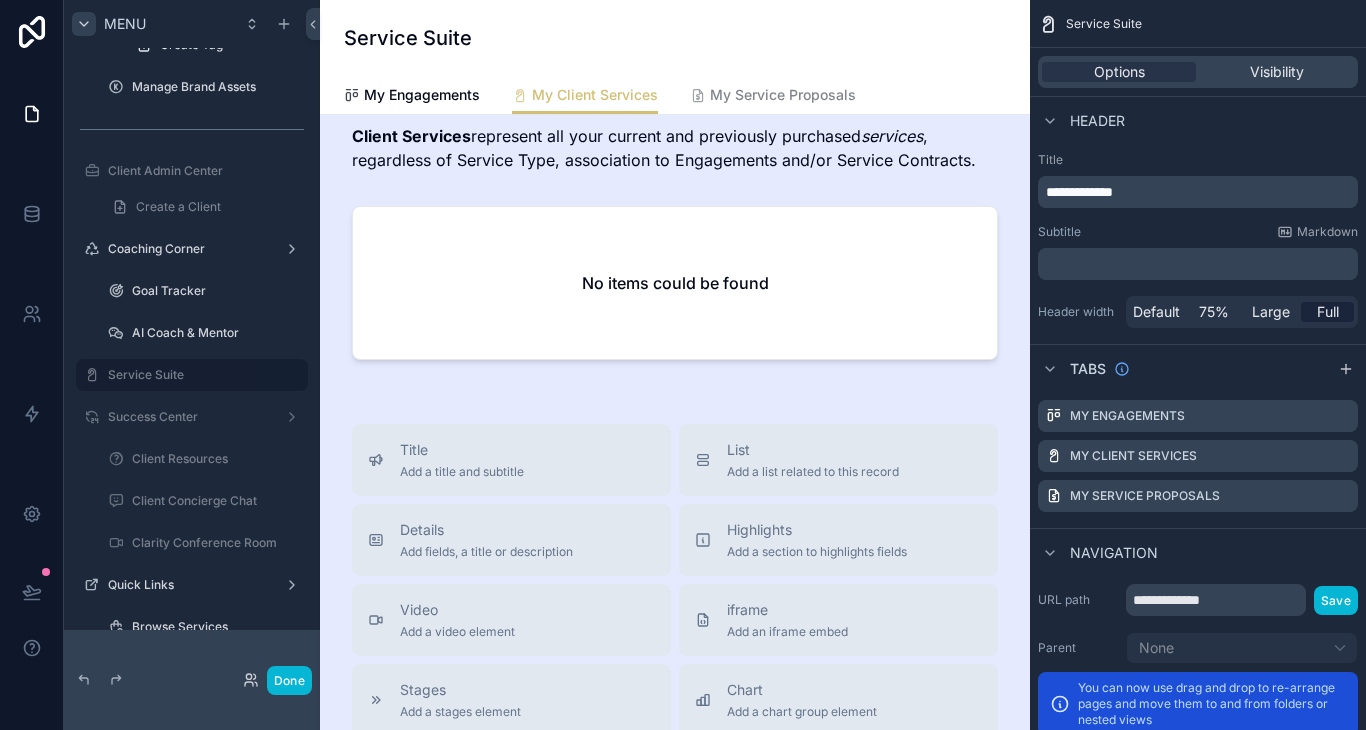 scroll, scrollTop: 0, scrollLeft: 0, axis: both 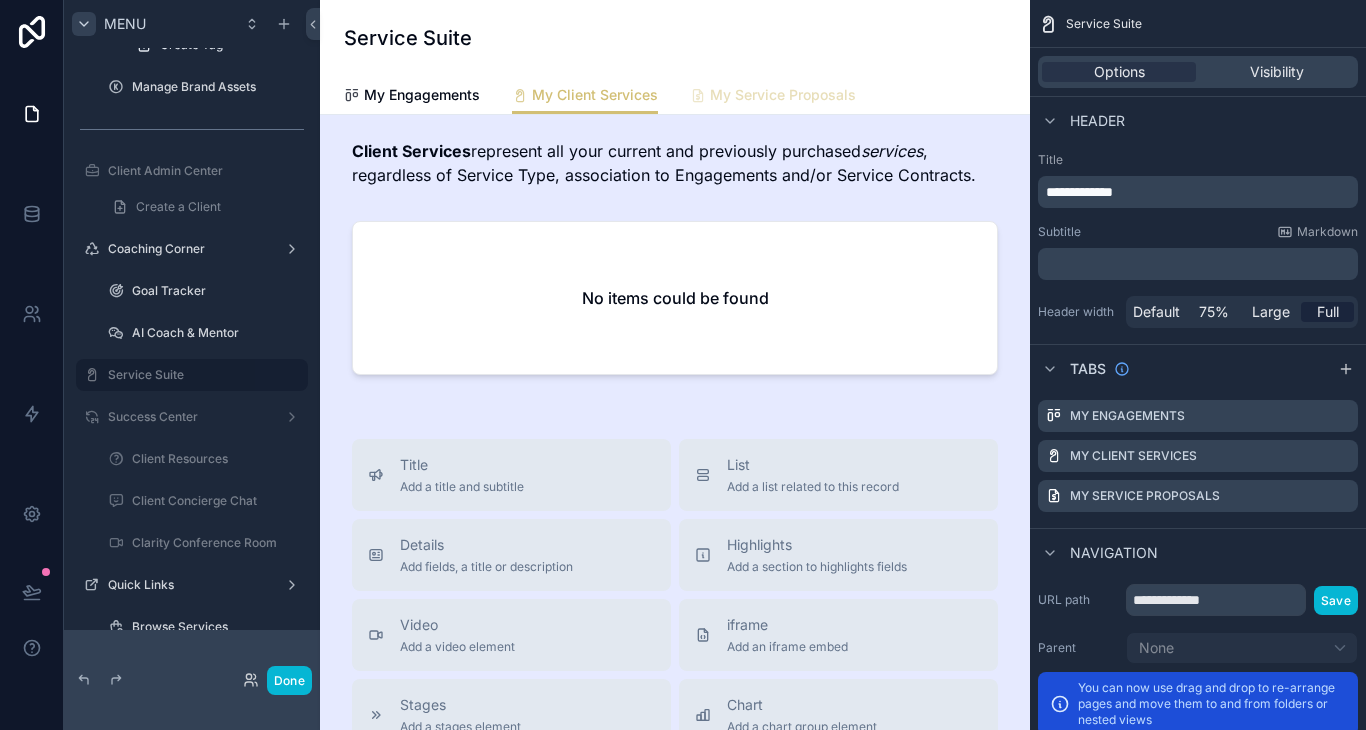 click on "My Service Proposals" at bounding box center (783, 95) 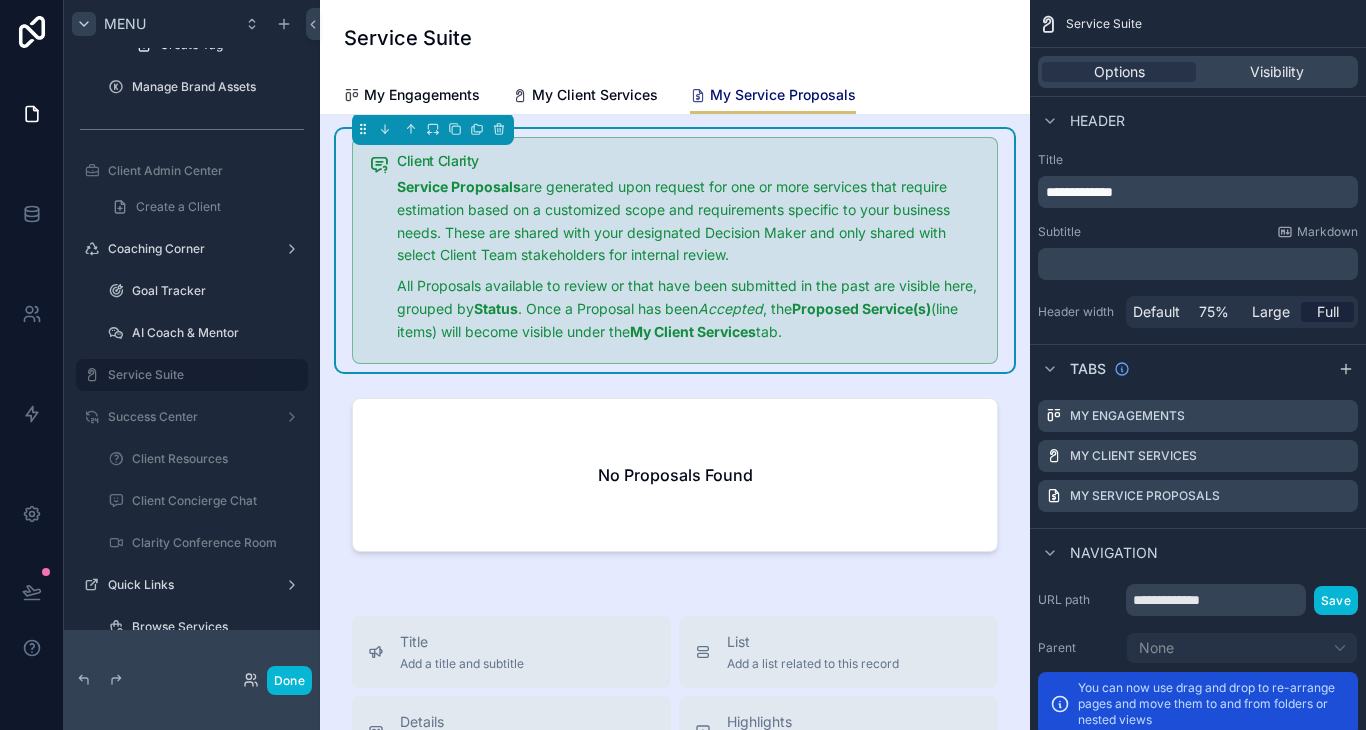 scroll, scrollTop: 26, scrollLeft: 0, axis: vertical 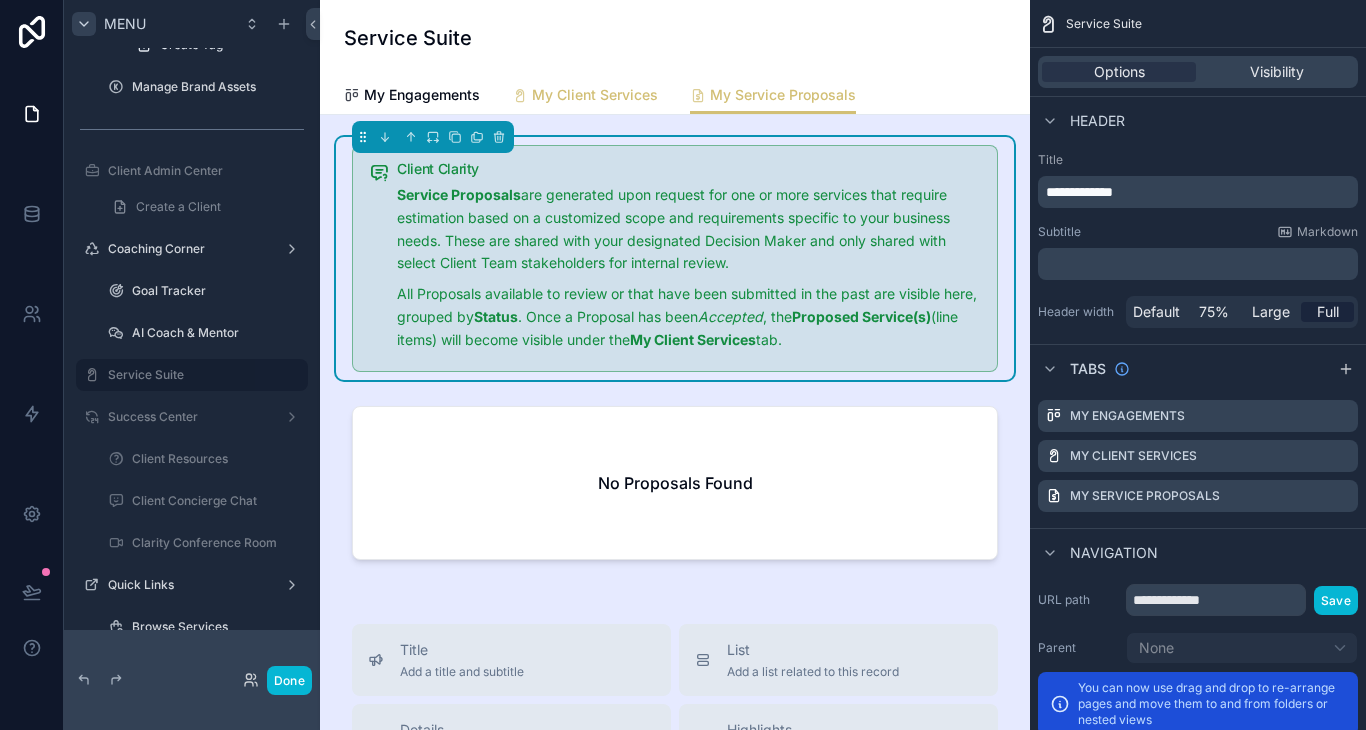 click on "My Client Services" at bounding box center [585, 97] 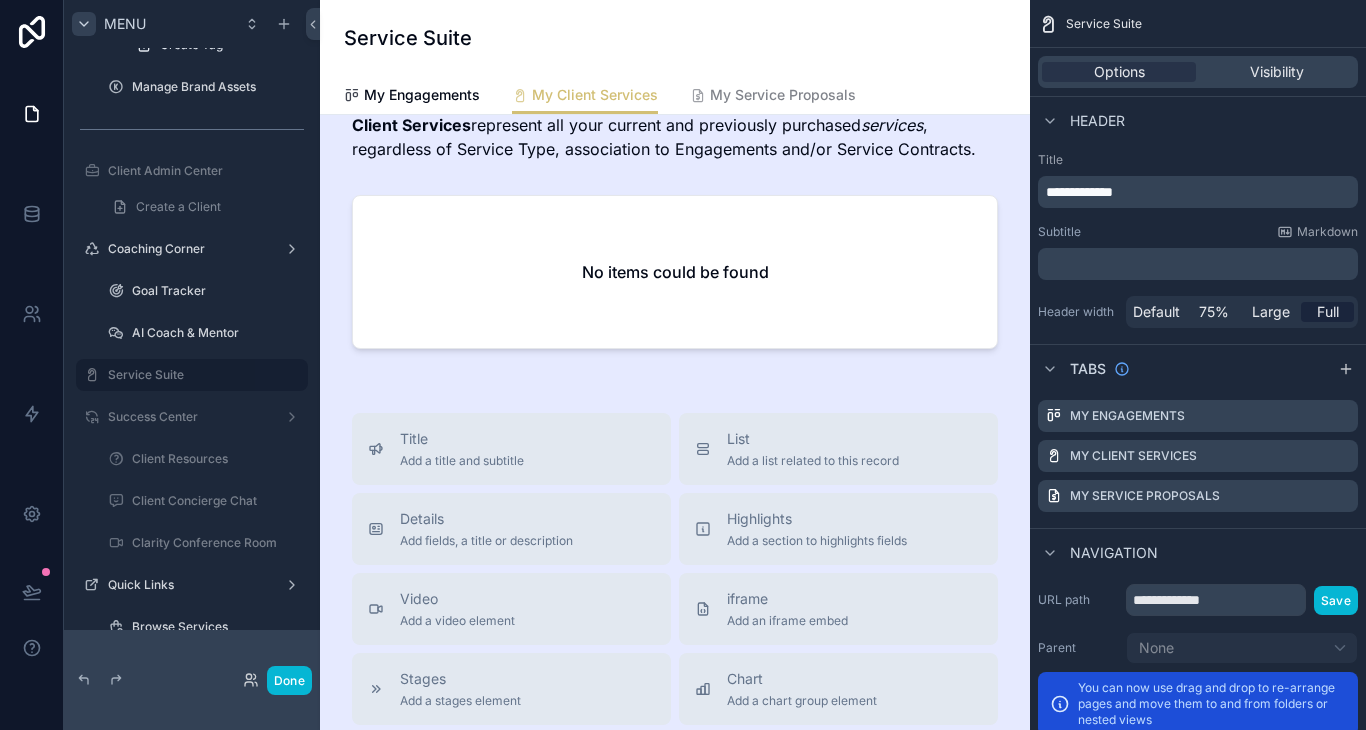 scroll, scrollTop: 0, scrollLeft: 0, axis: both 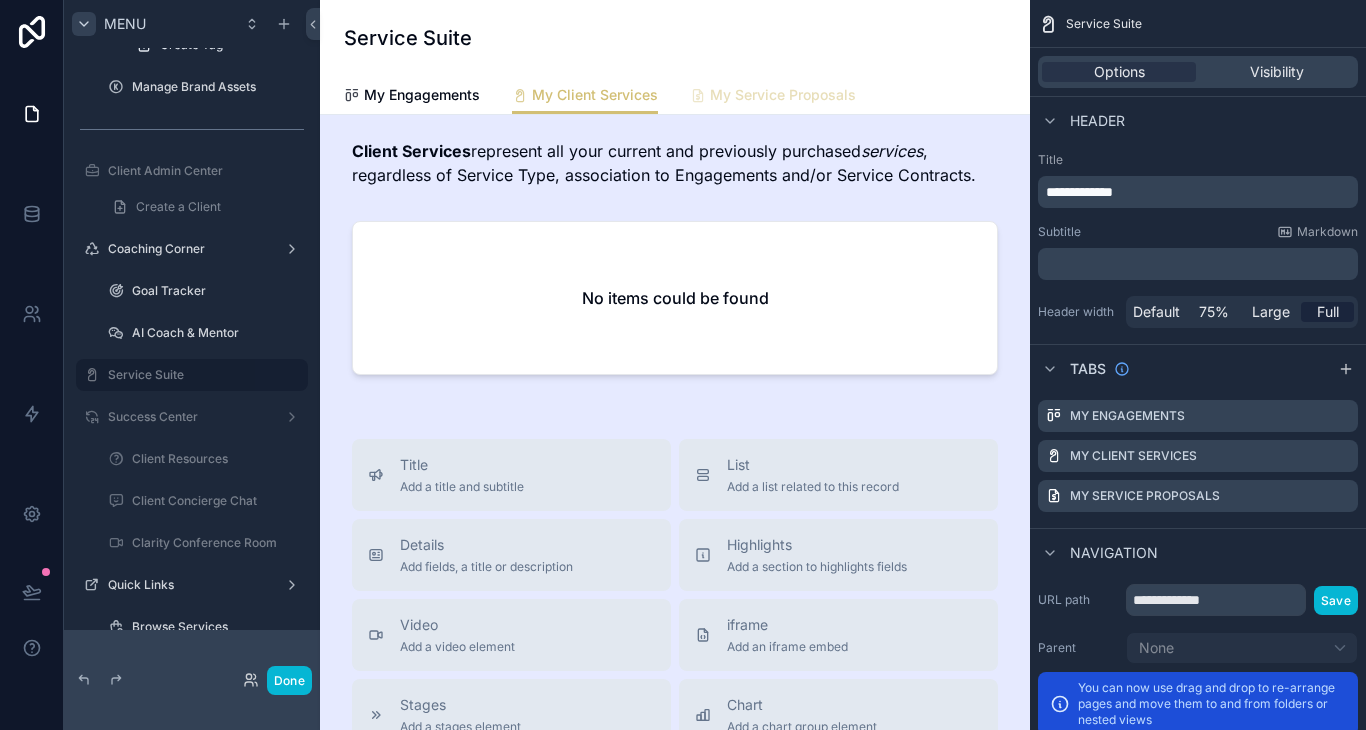 click on "My Service Proposals" at bounding box center [783, 95] 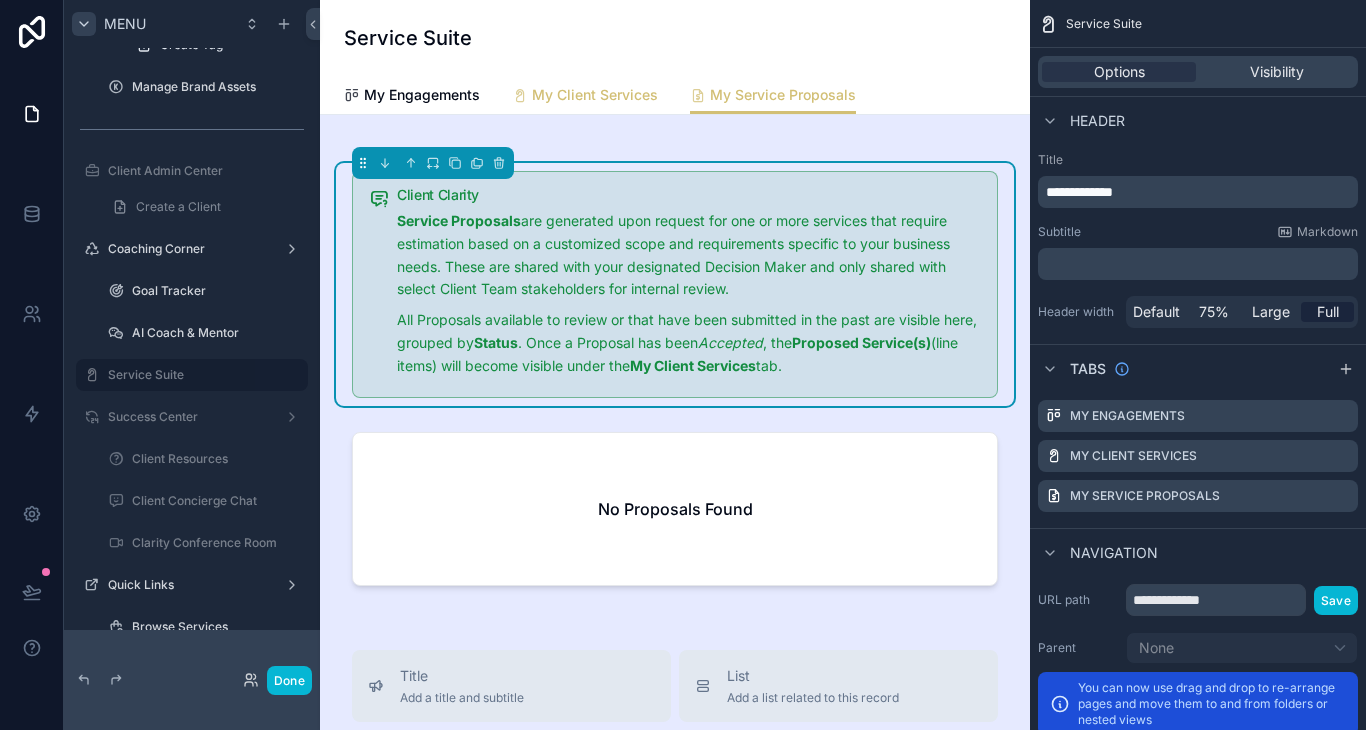 click on "My Client Services" at bounding box center (595, 95) 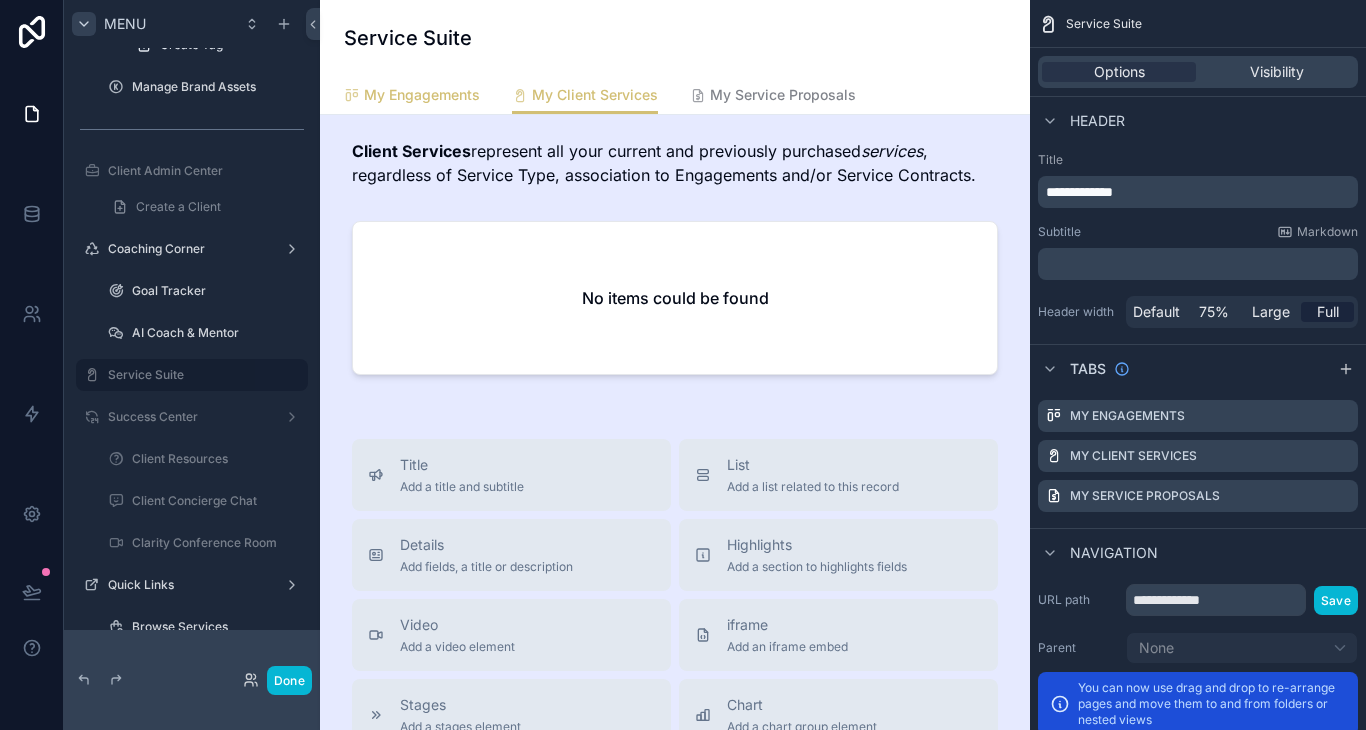 drag, startPoint x: 433, startPoint y: 94, endPoint x: 461, endPoint y: 106, distance: 30.463093 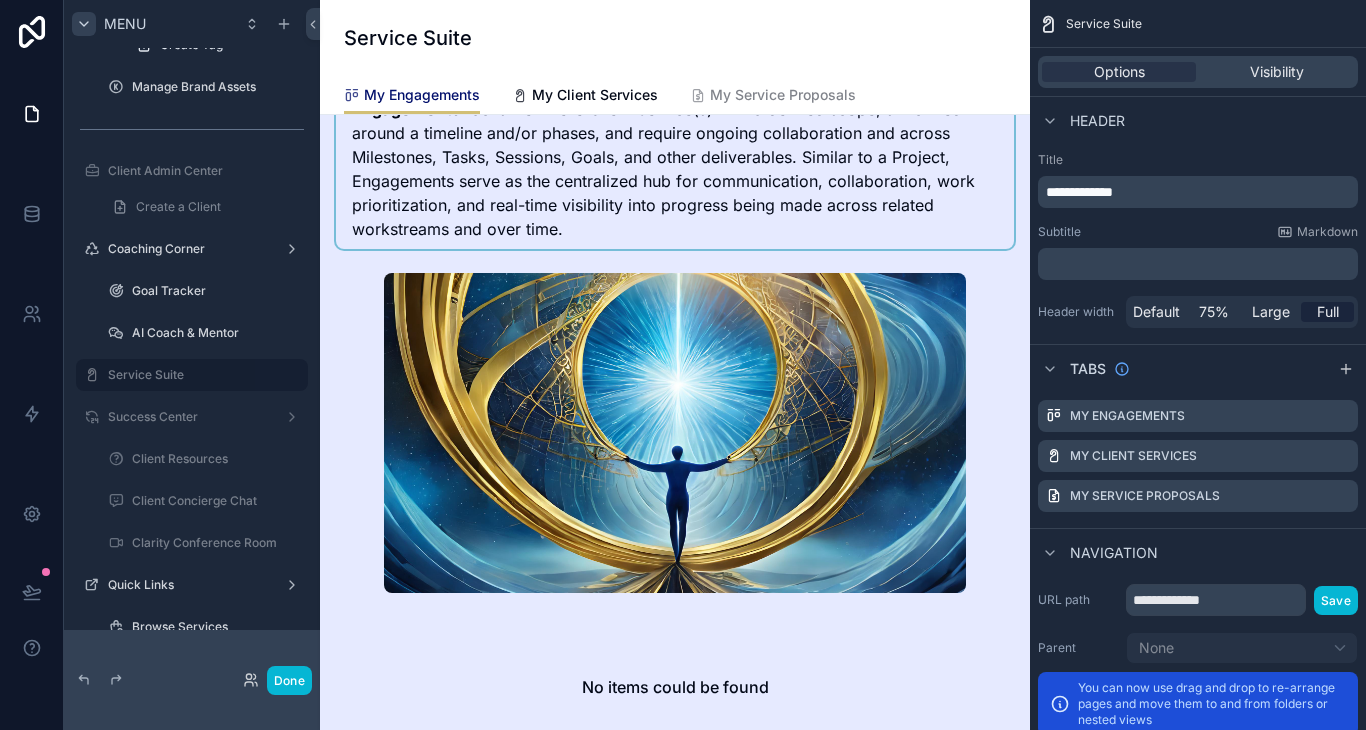scroll, scrollTop: 0, scrollLeft: 0, axis: both 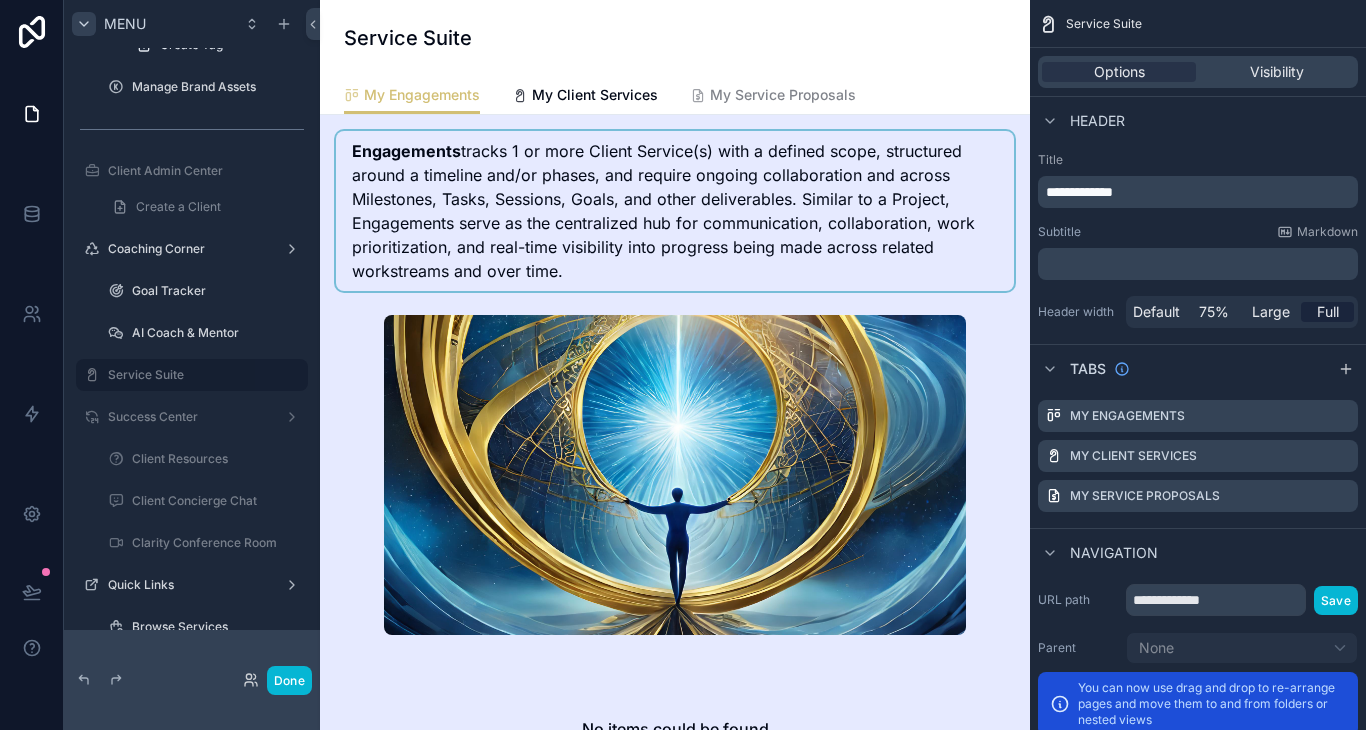 click at bounding box center (675, 211) 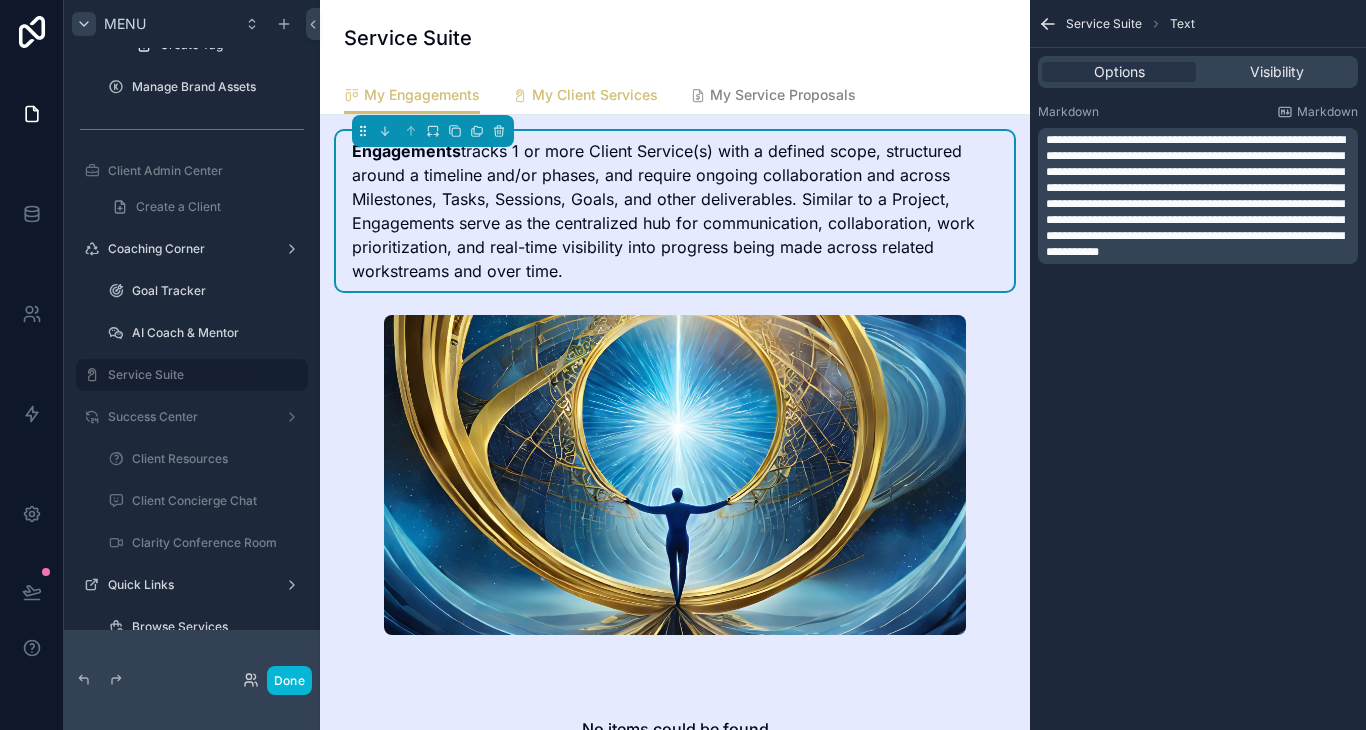 click on "My Client Services" at bounding box center (595, 95) 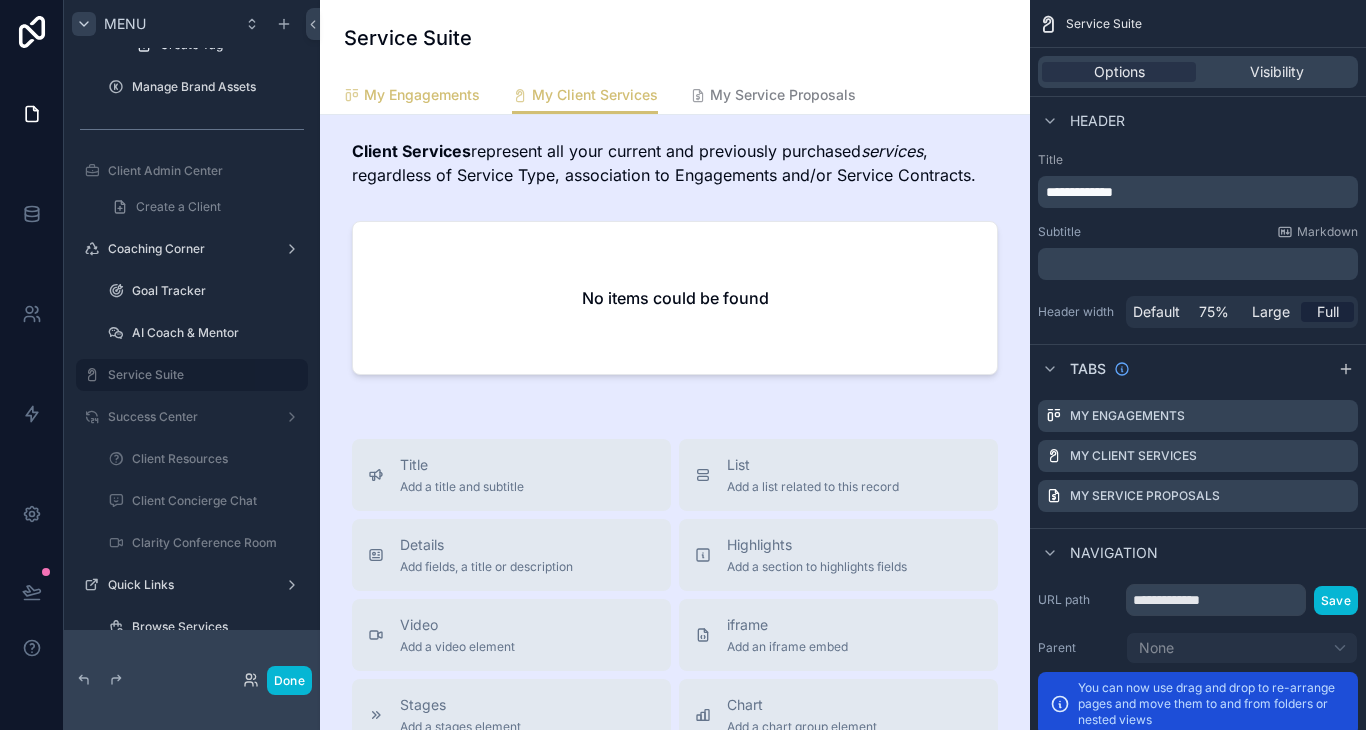 click on "My Engagements" at bounding box center (422, 95) 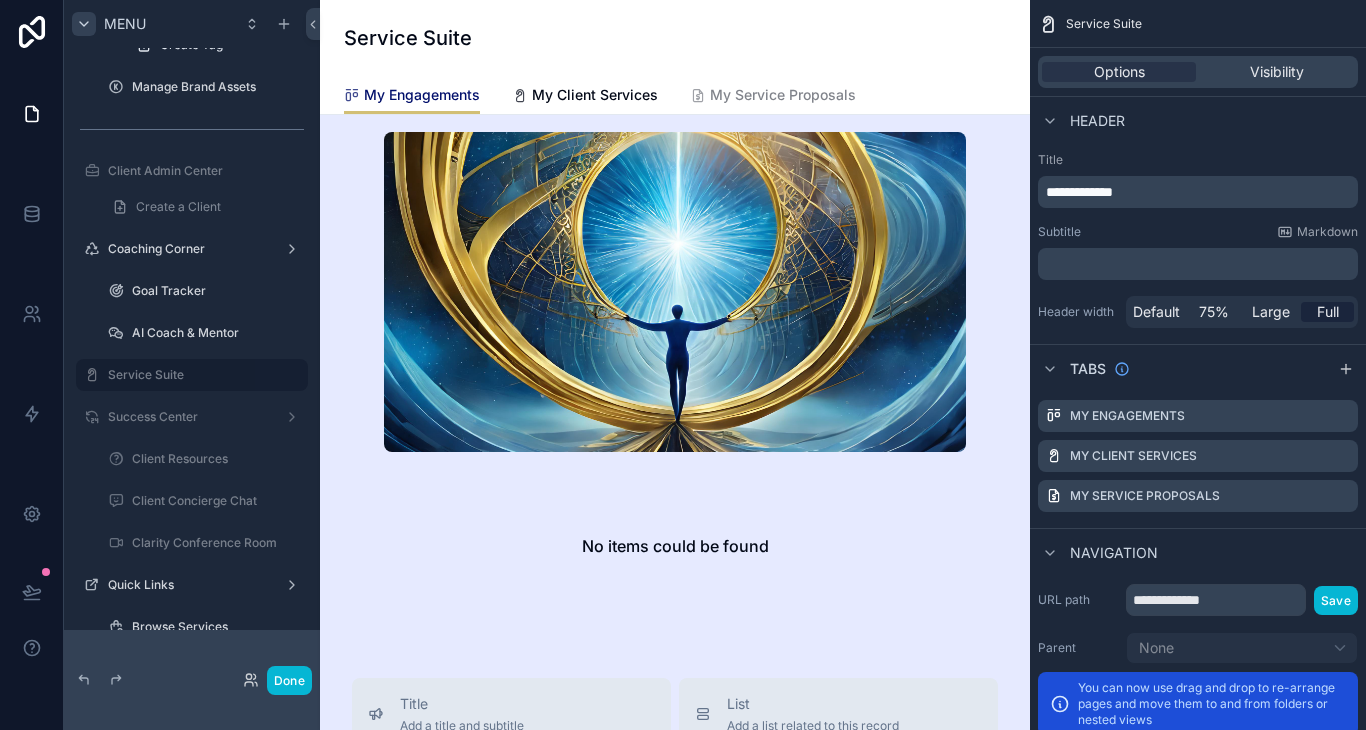 scroll, scrollTop: 0, scrollLeft: 0, axis: both 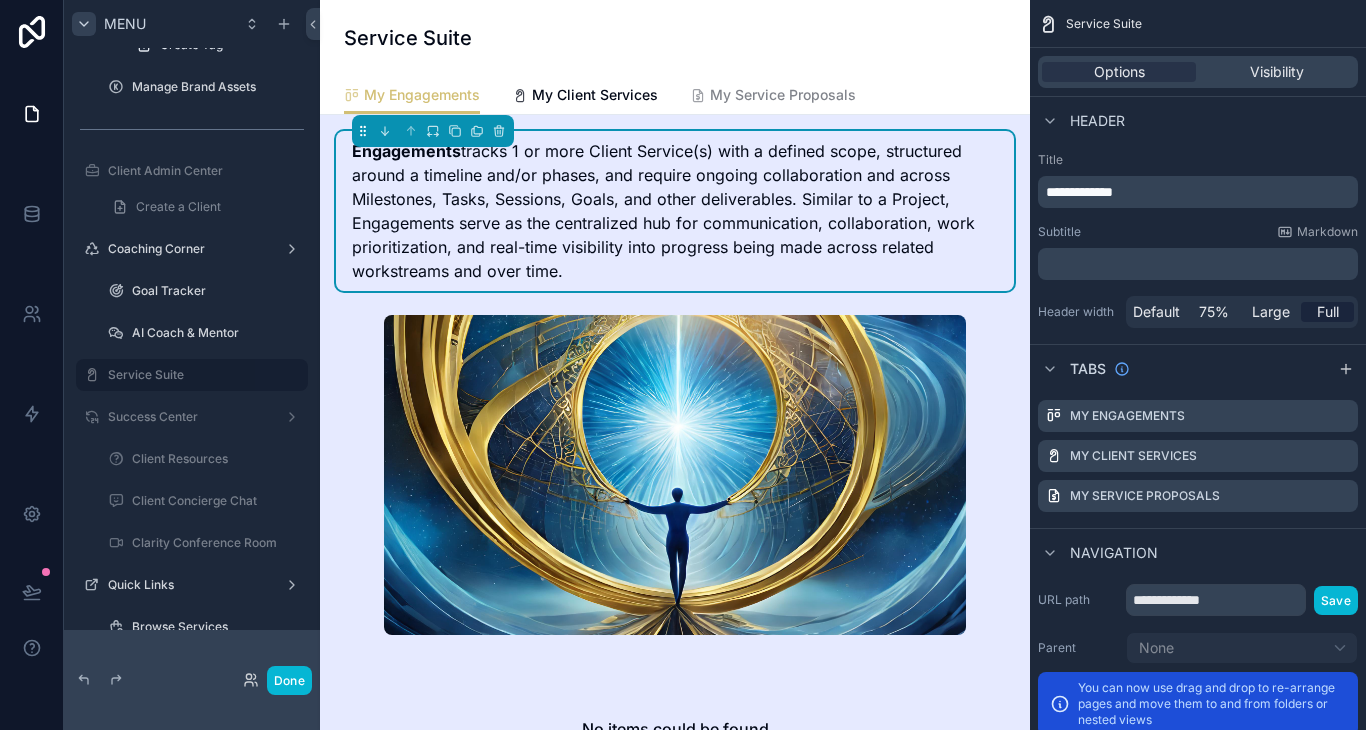 click on "Engagements  tracks 1 or more Client Service(s) with a defined scope, structured around a timeline and/or phases, and require ongoing collaboration and across Milestones, Tasks, Sessions, Goals, and other deliverables. Similar to a Project, Engagements serve as the centralized hub for communication, collaboration, work prioritization, and real-time visibility into progress being made across related workstreams and over time." at bounding box center [663, 211] 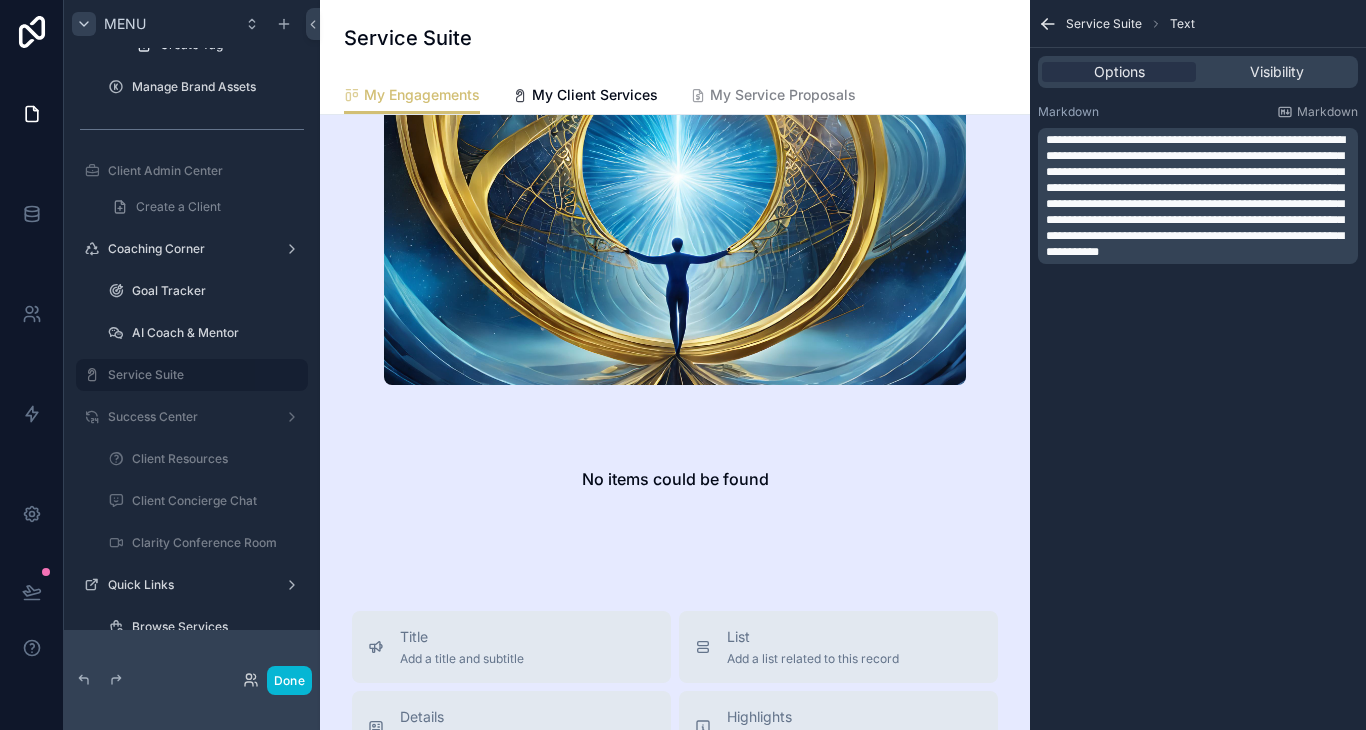 scroll, scrollTop: 0, scrollLeft: 0, axis: both 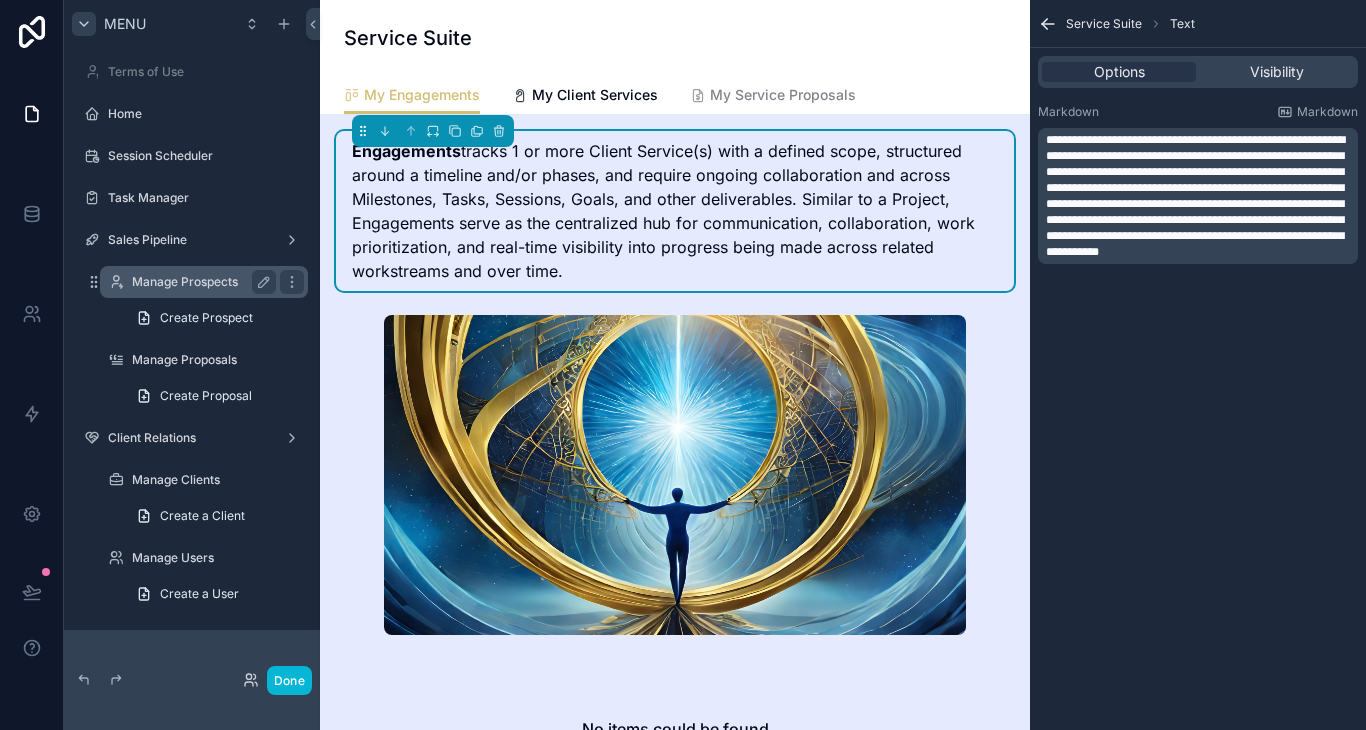 click on "Manage Prospects" at bounding box center [200, 282] 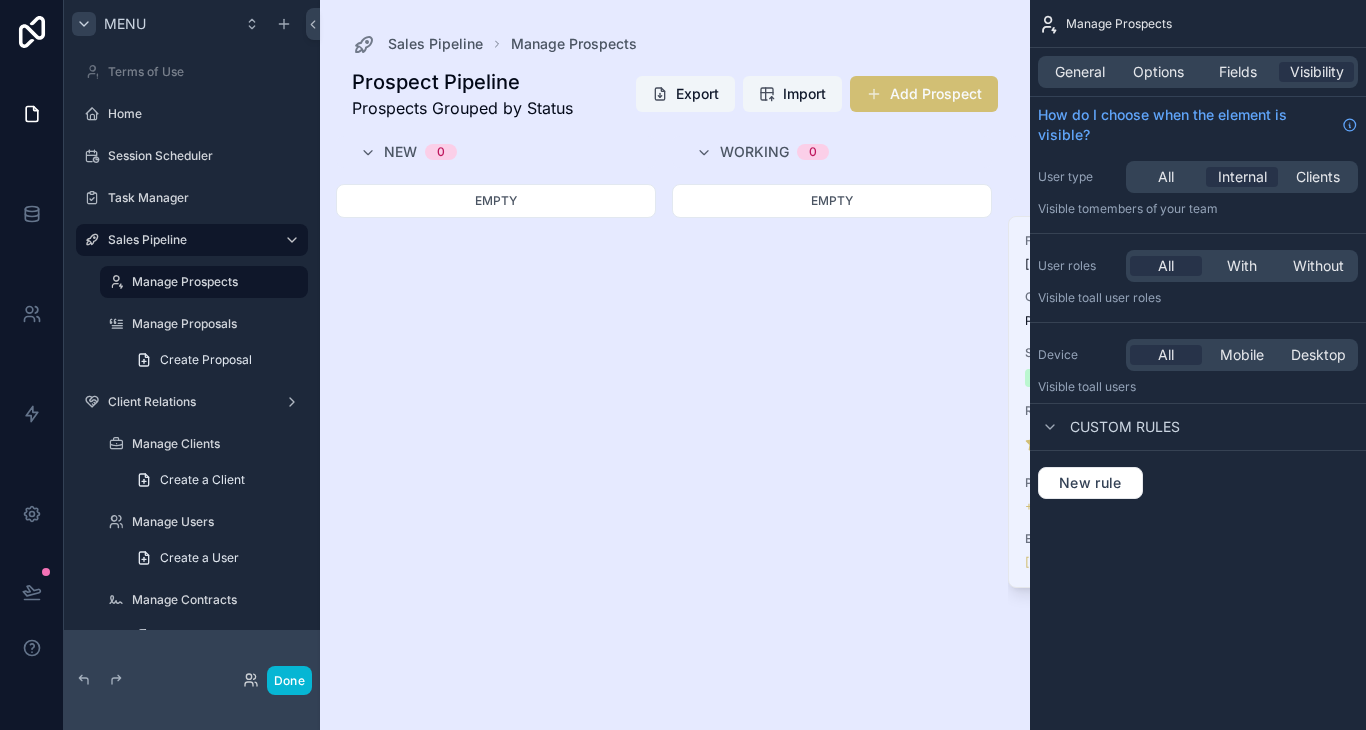 click at bounding box center [675, 365] 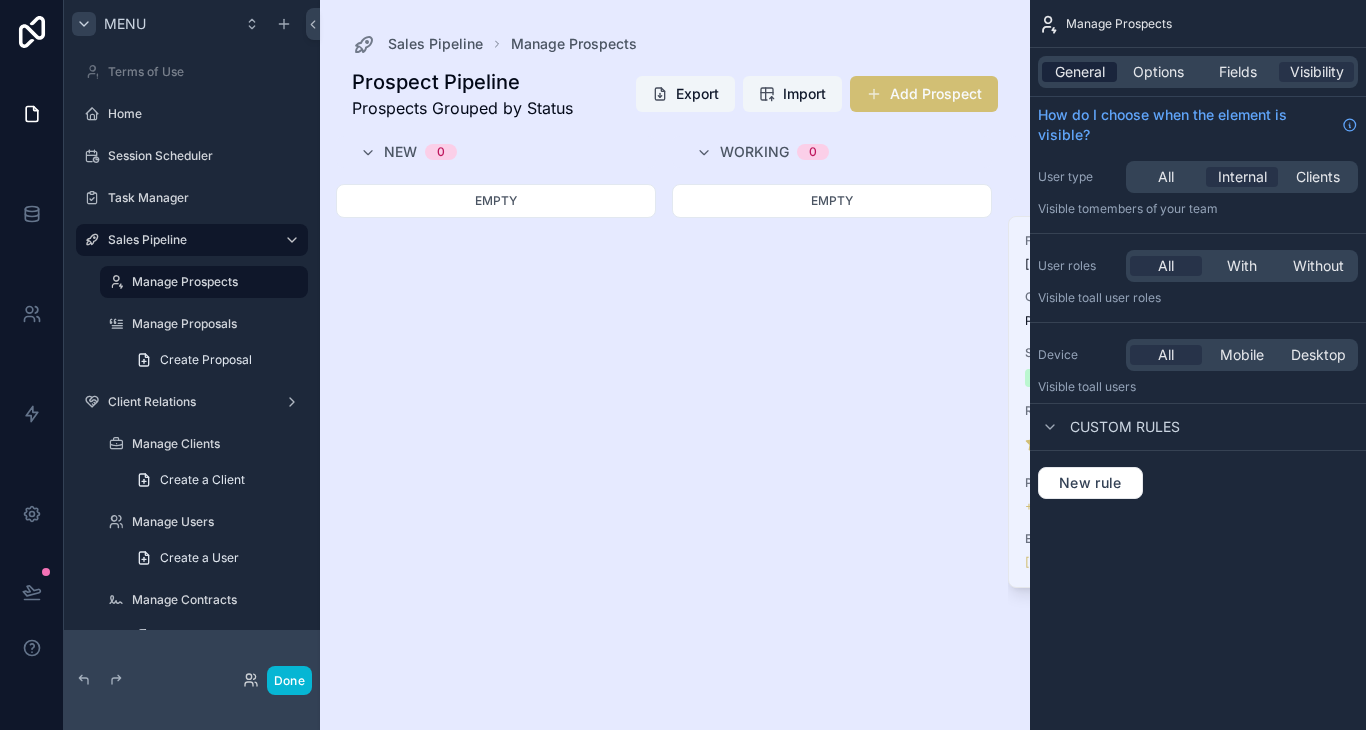 click on "General Options Fields Visibility" at bounding box center (1198, 72) 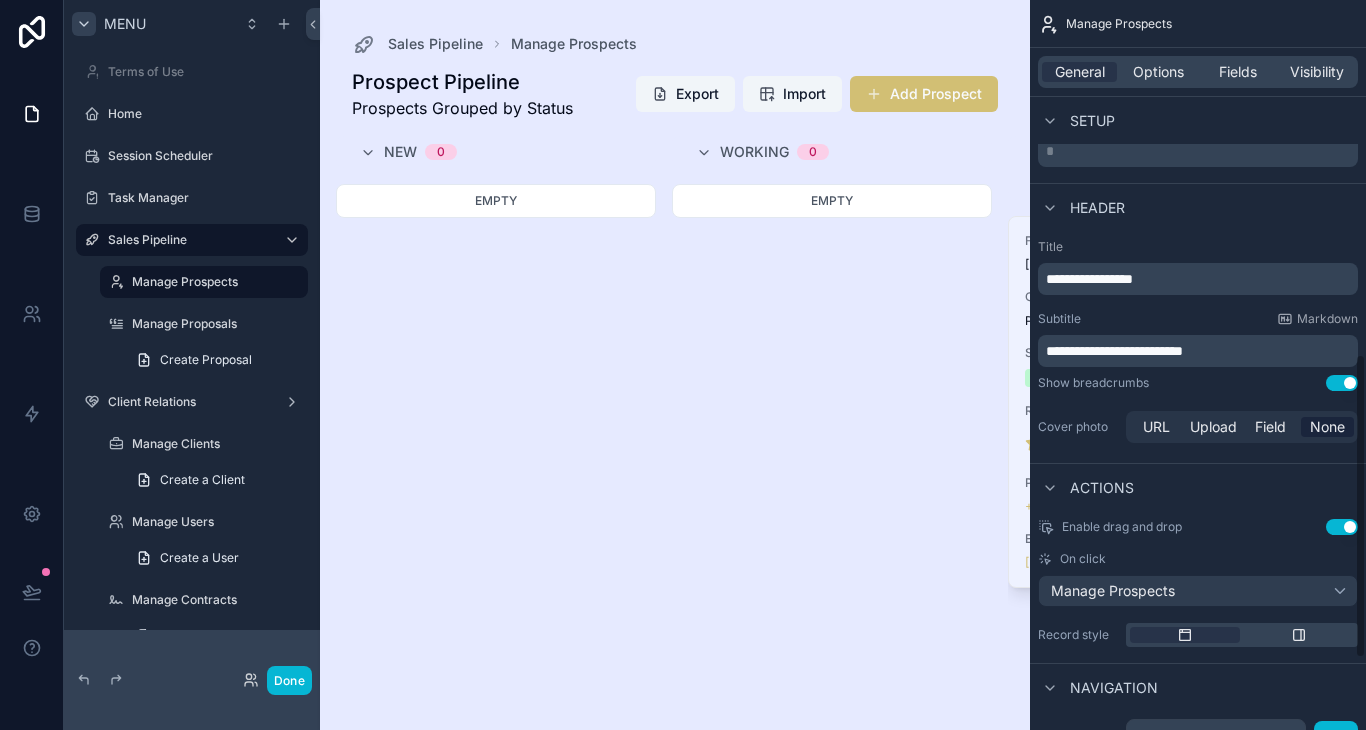 scroll, scrollTop: 848, scrollLeft: 0, axis: vertical 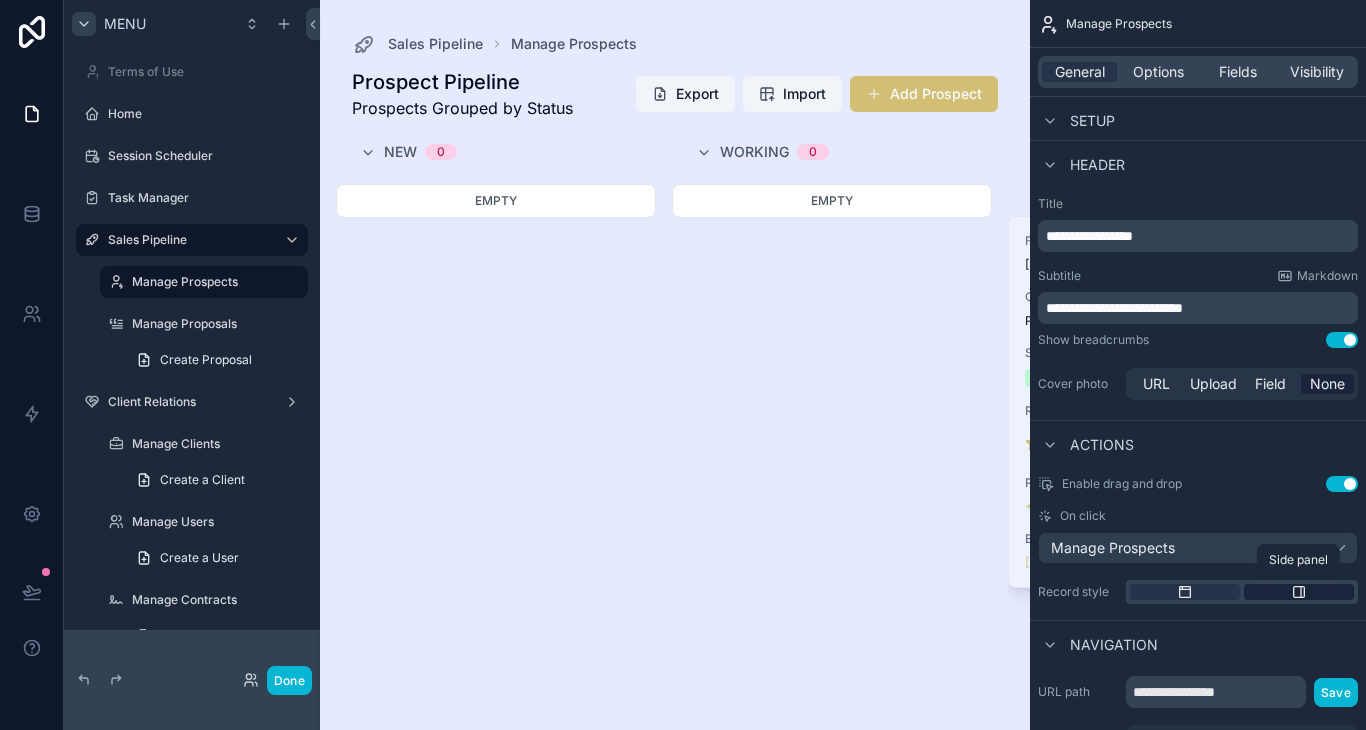 click at bounding box center (1299, 592) 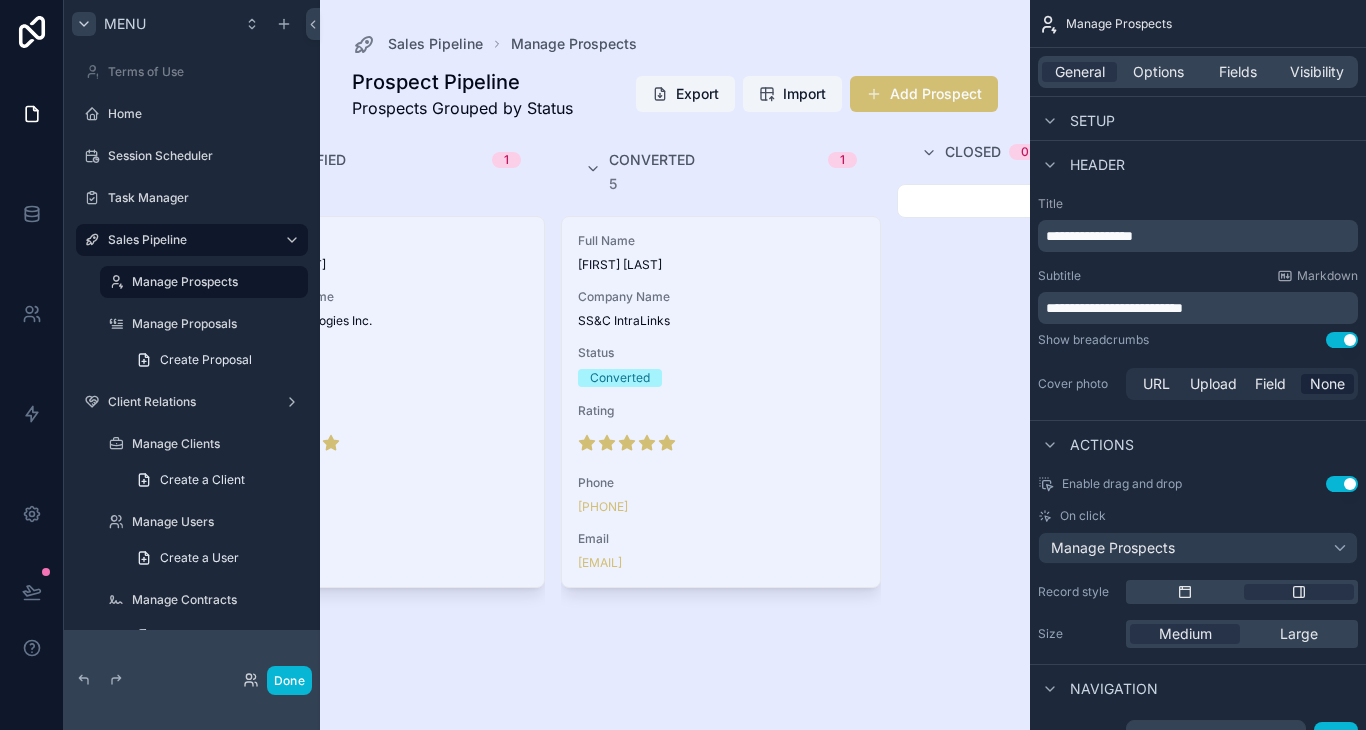 scroll, scrollTop: 0, scrollLeft: 678, axis: horizontal 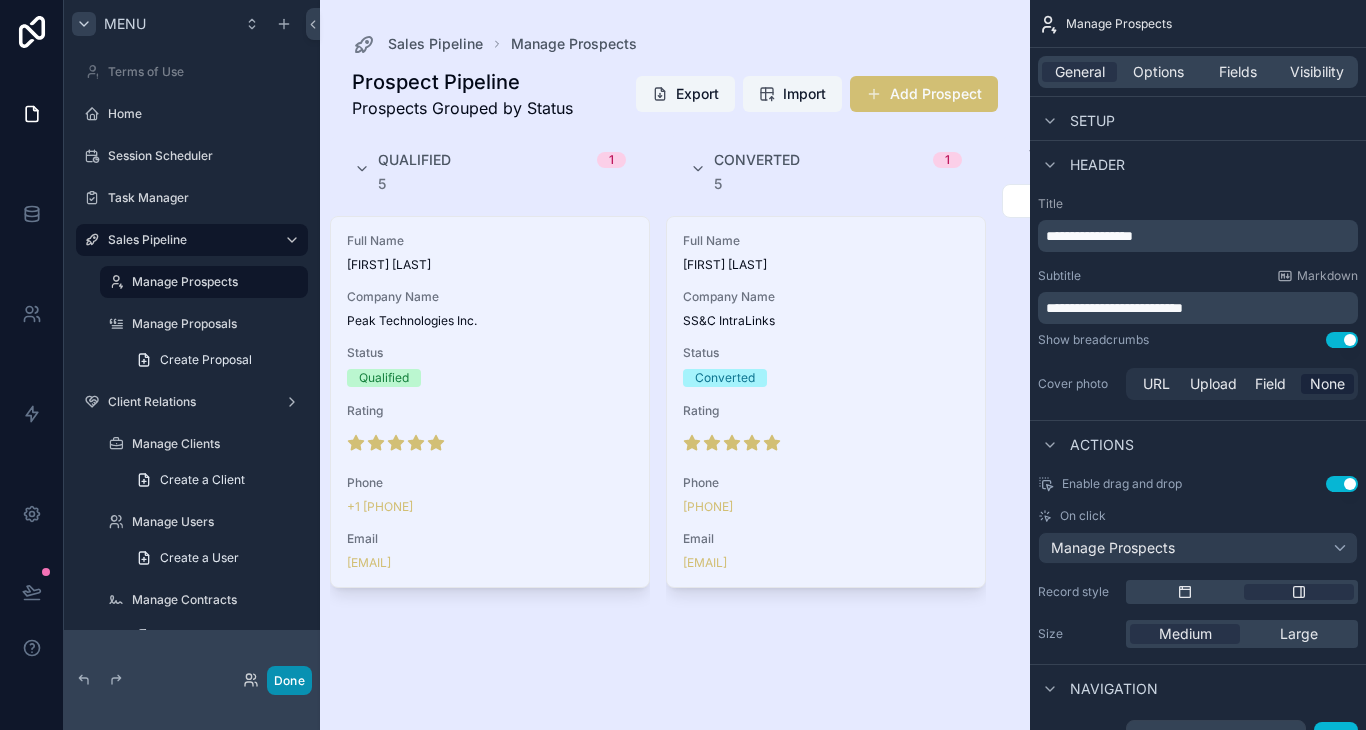 click on "Done" at bounding box center [289, 680] 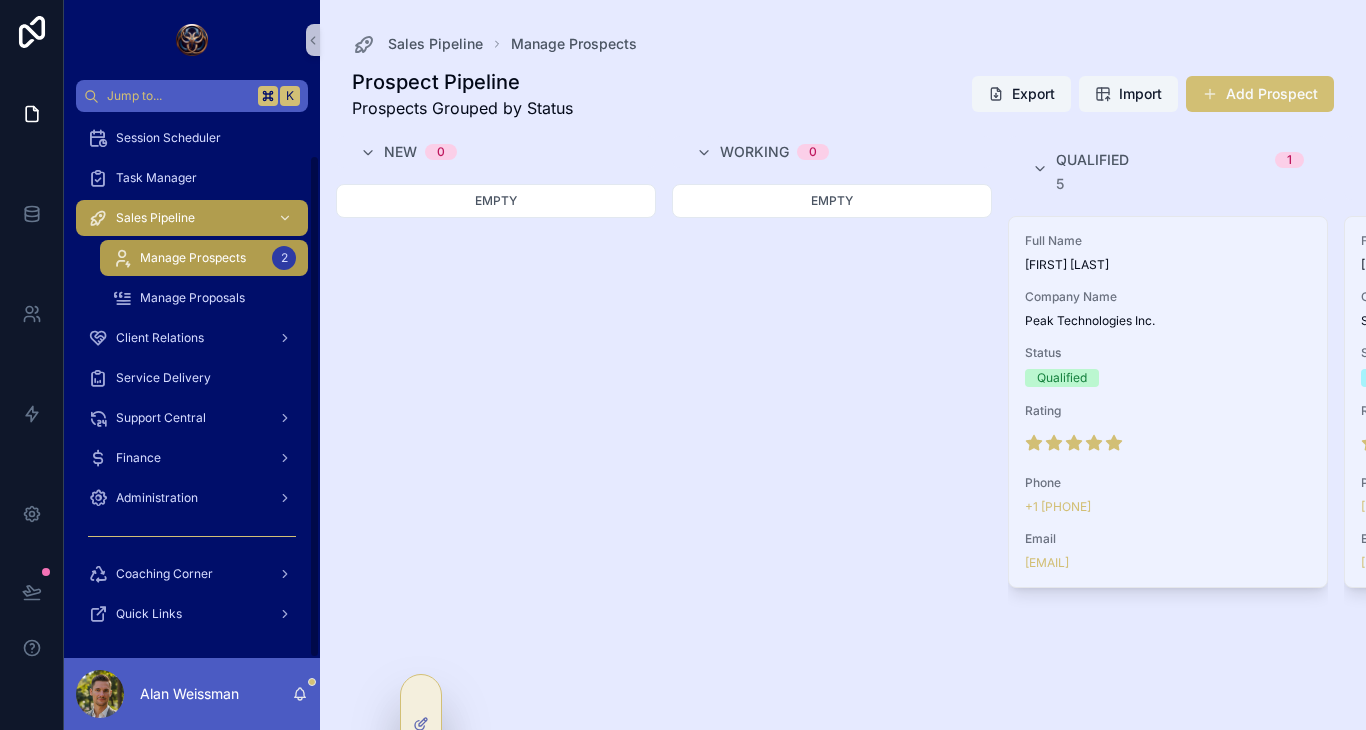 scroll, scrollTop: 46, scrollLeft: 0, axis: vertical 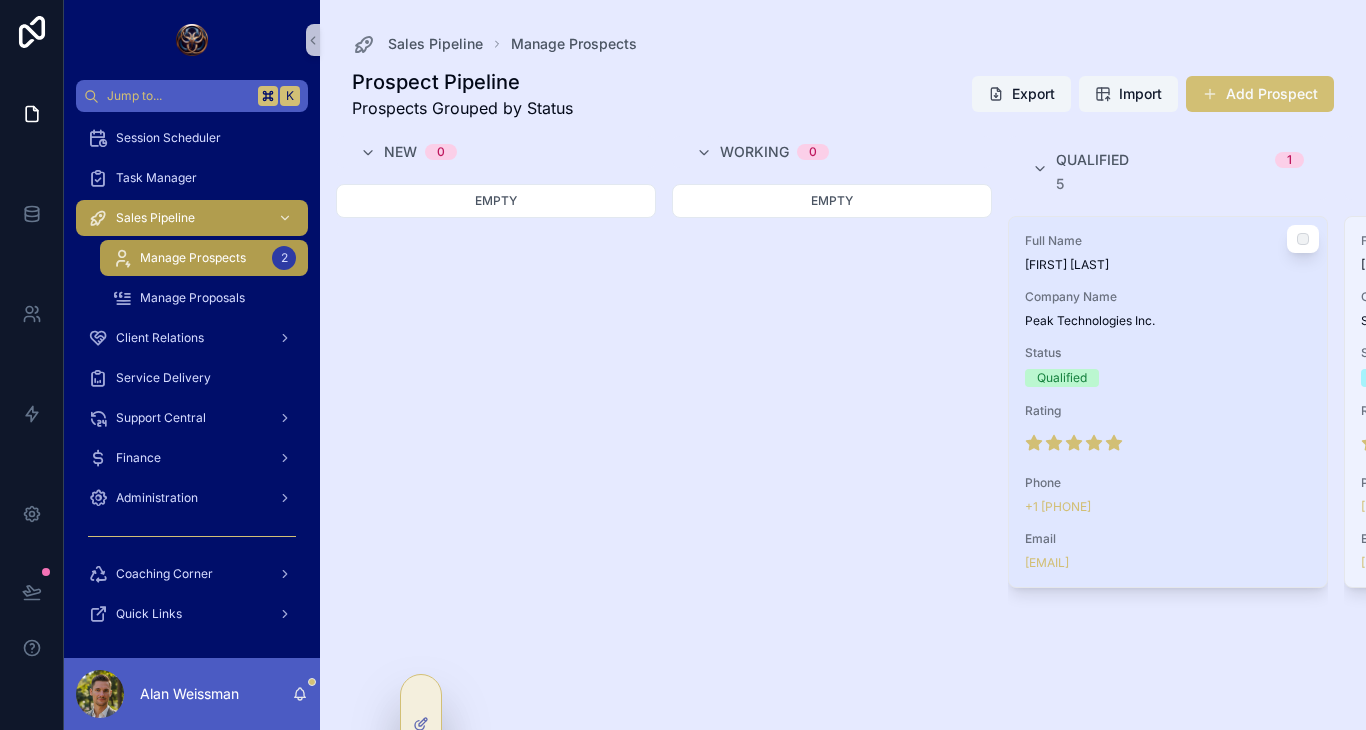 click on "Colleen Miller" at bounding box center (1168, 265) 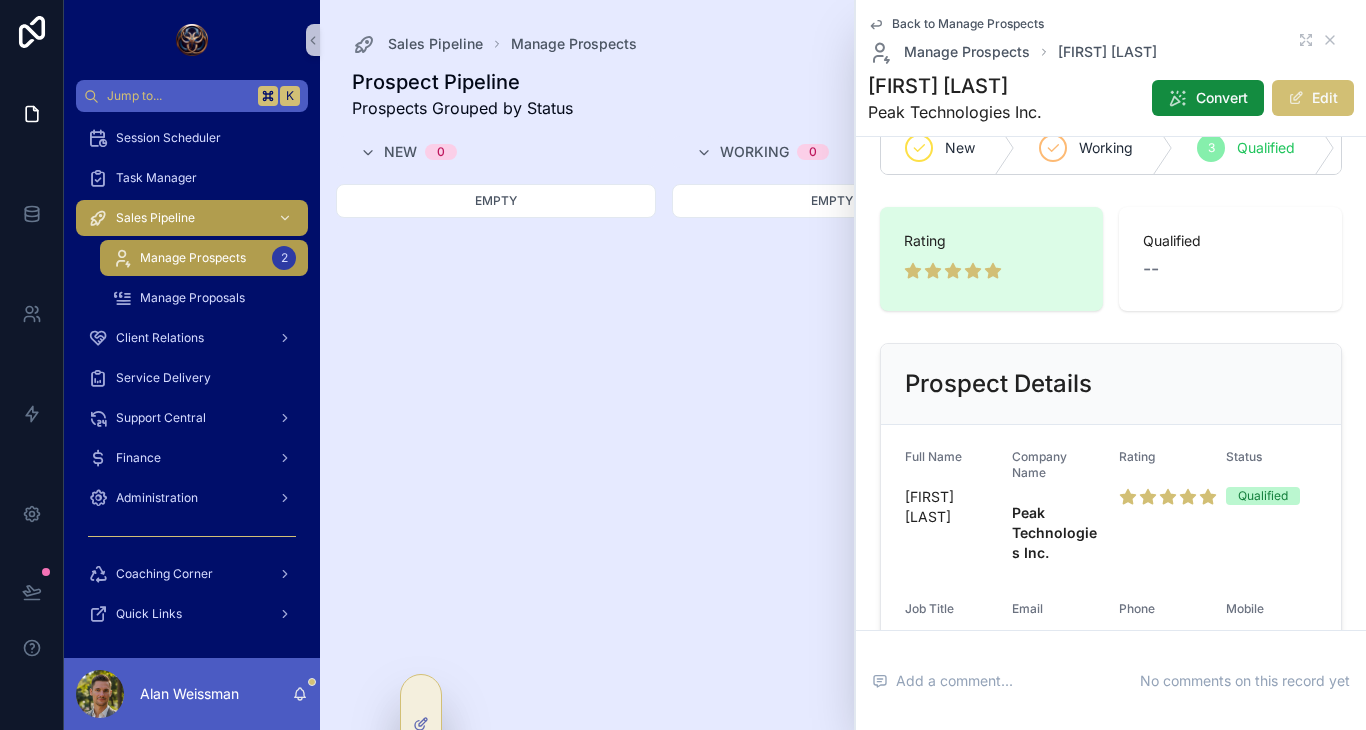 scroll, scrollTop: 0, scrollLeft: 0, axis: both 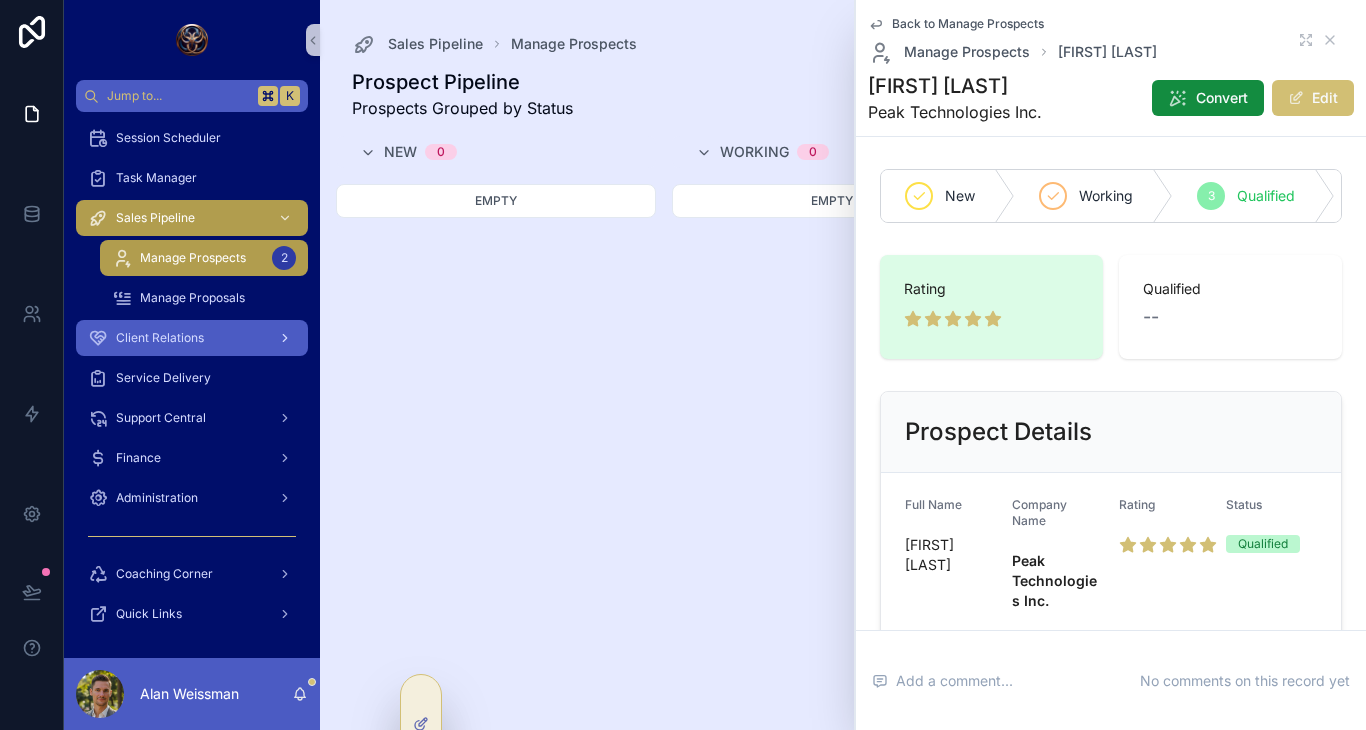 click on "Client Relations" at bounding box center (192, 338) 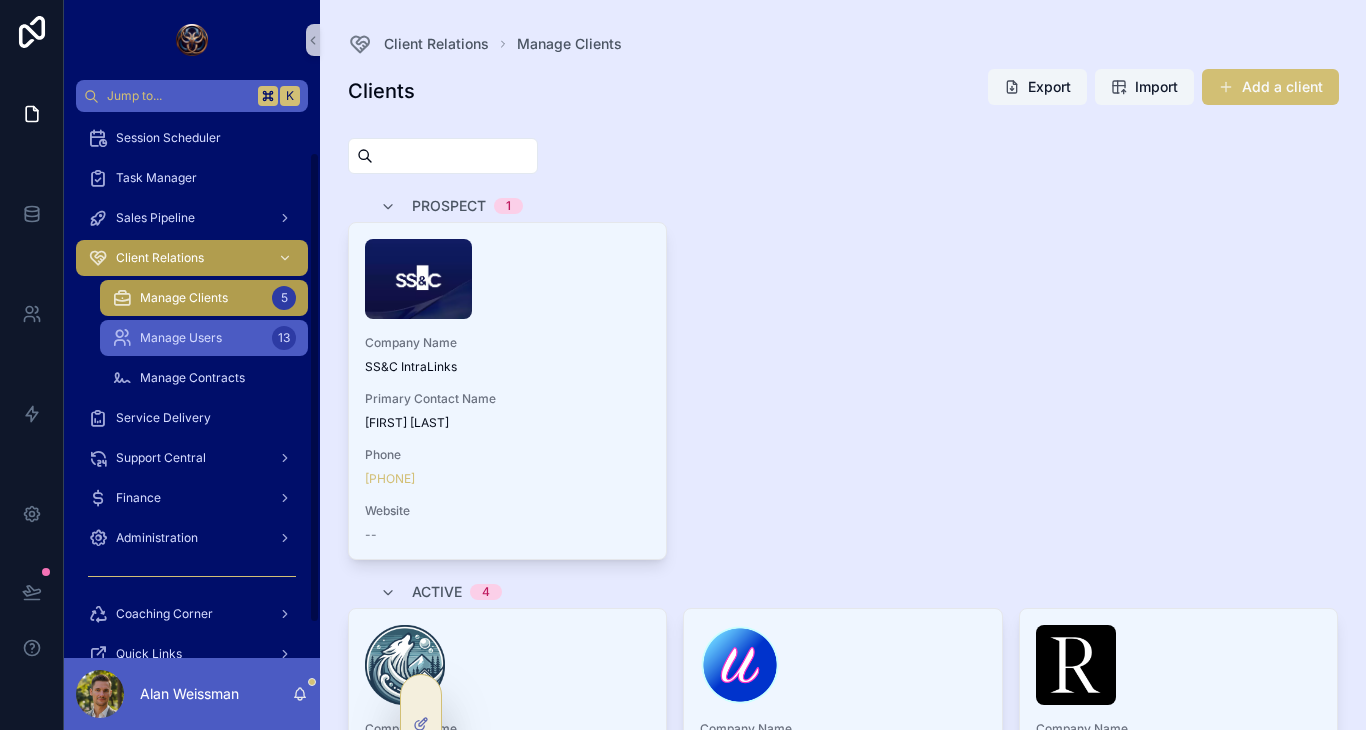 click on "Manage Users" at bounding box center (181, 338) 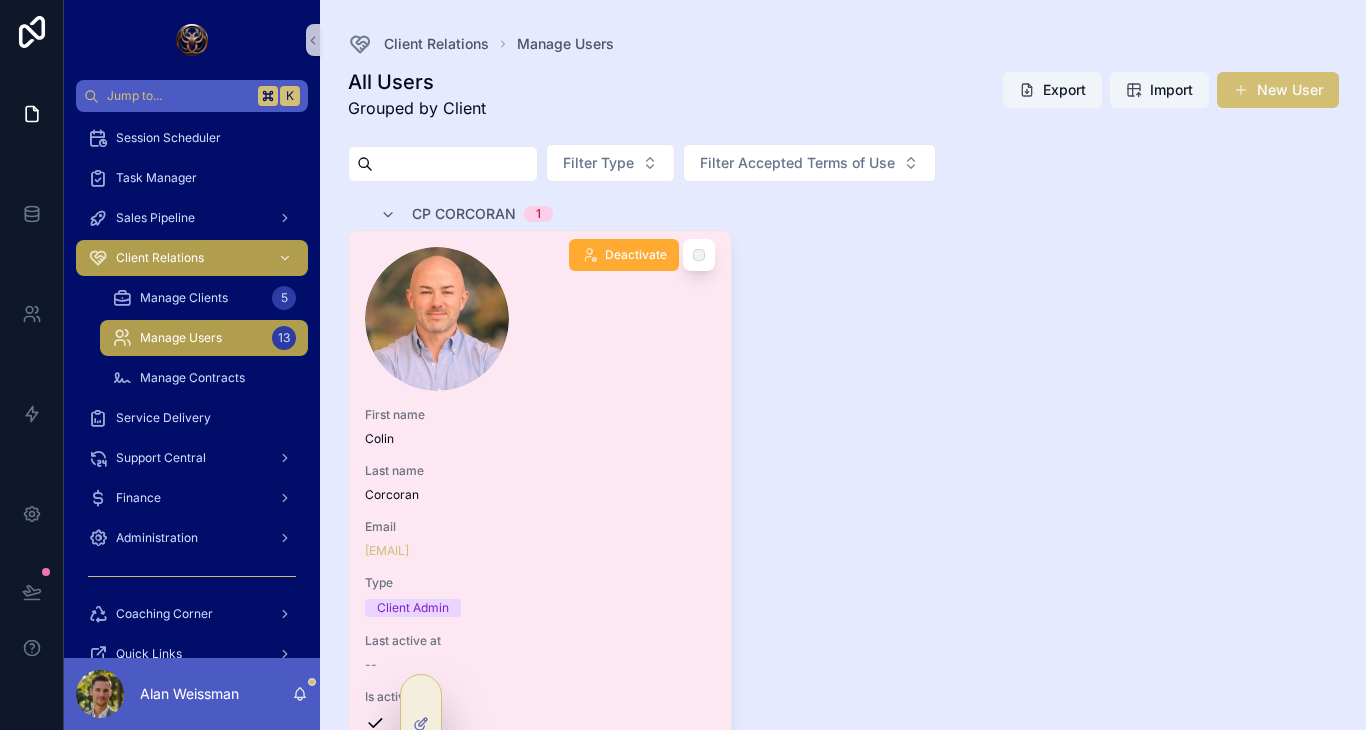 click on "First name Colin" at bounding box center [540, 427] 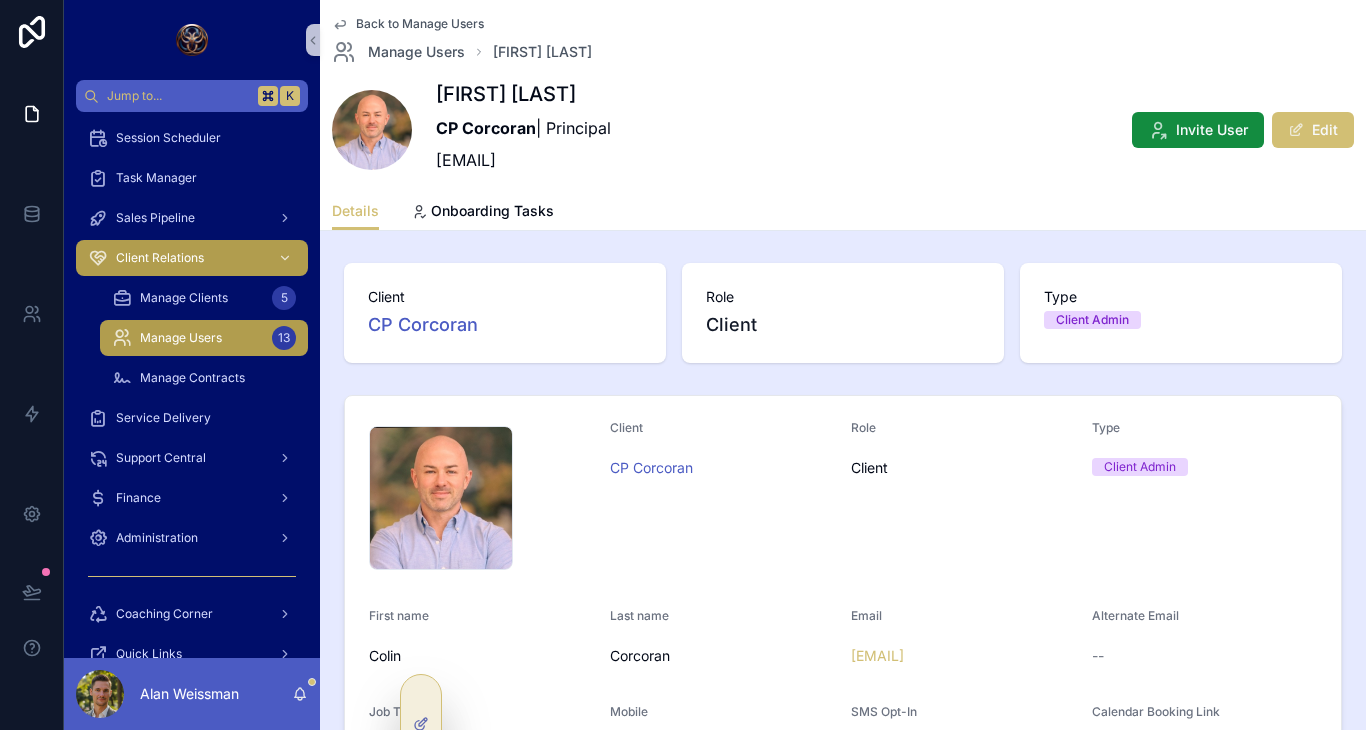 click on "Manage Users" at bounding box center (181, 338) 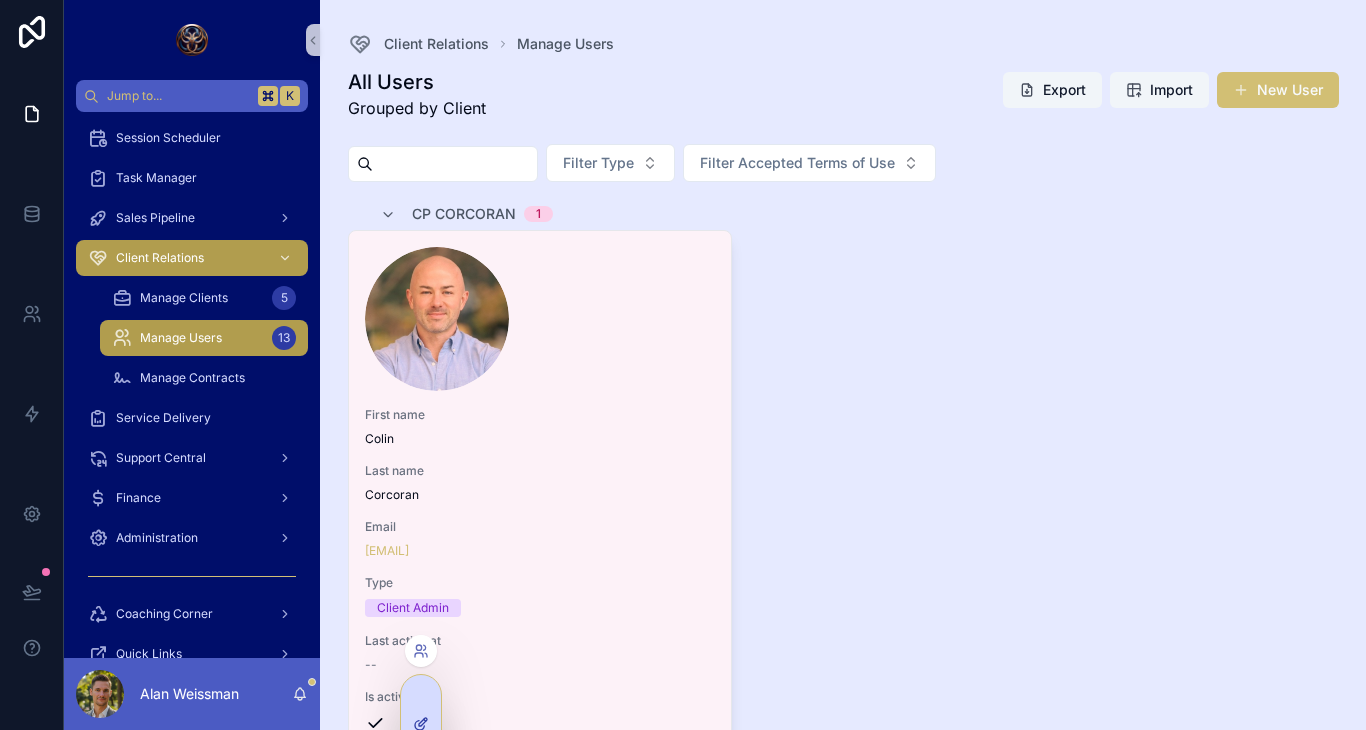 click at bounding box center [421, 724] 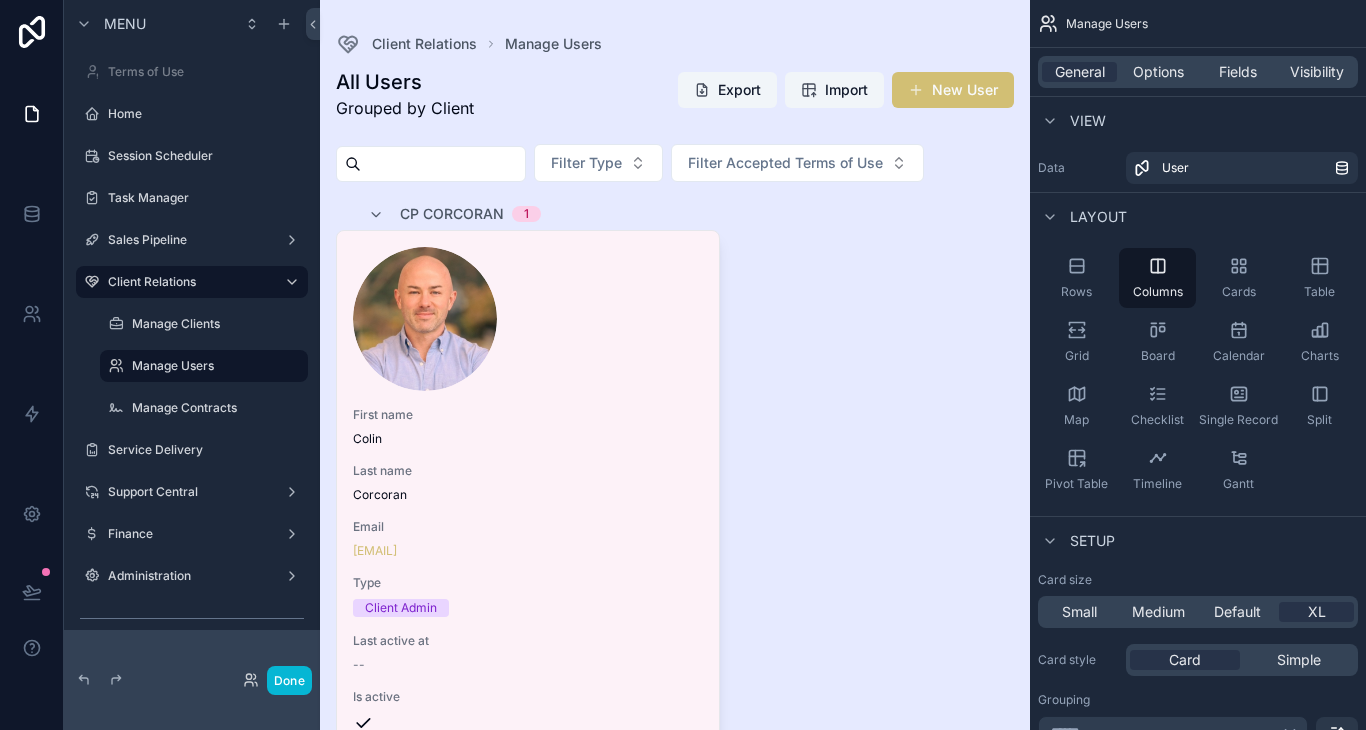 click at bounding box center (675, 1871) 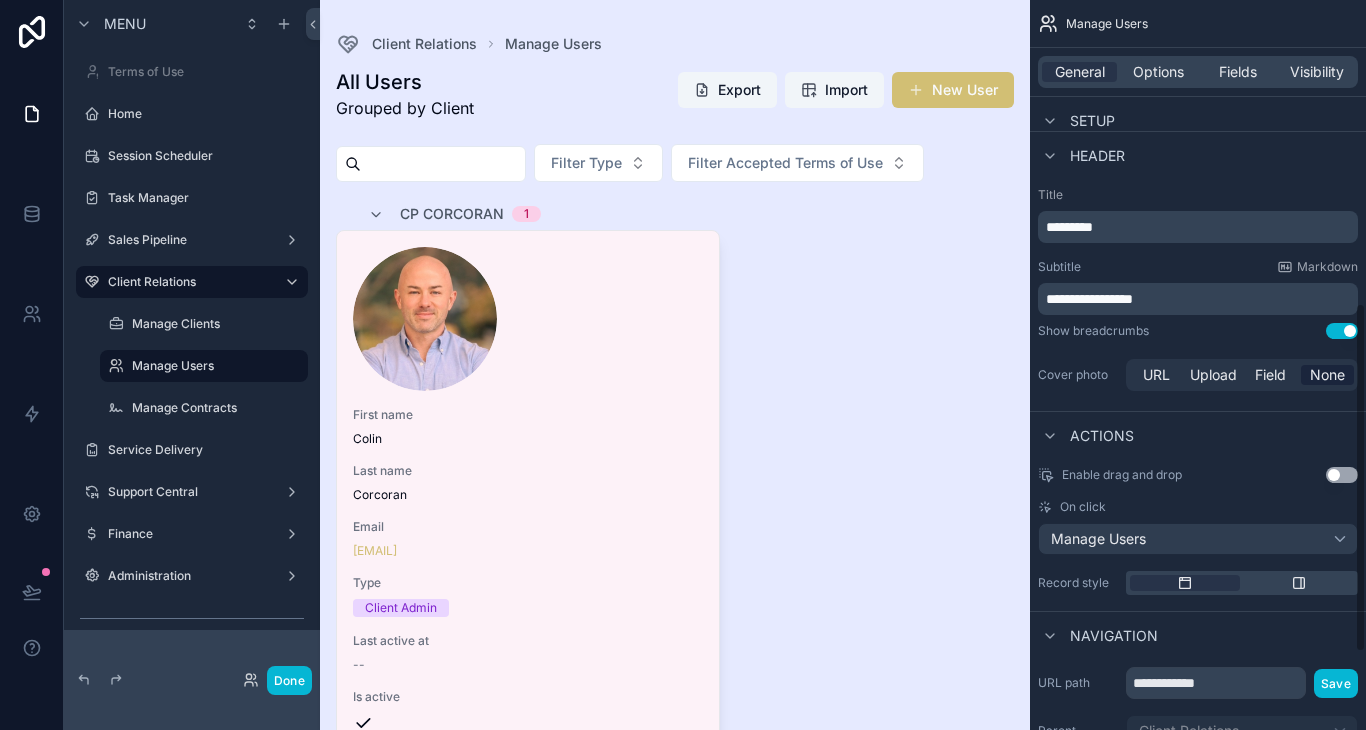 scroll, scrollTop: 638, scrollLeft: 0, axis: vertical 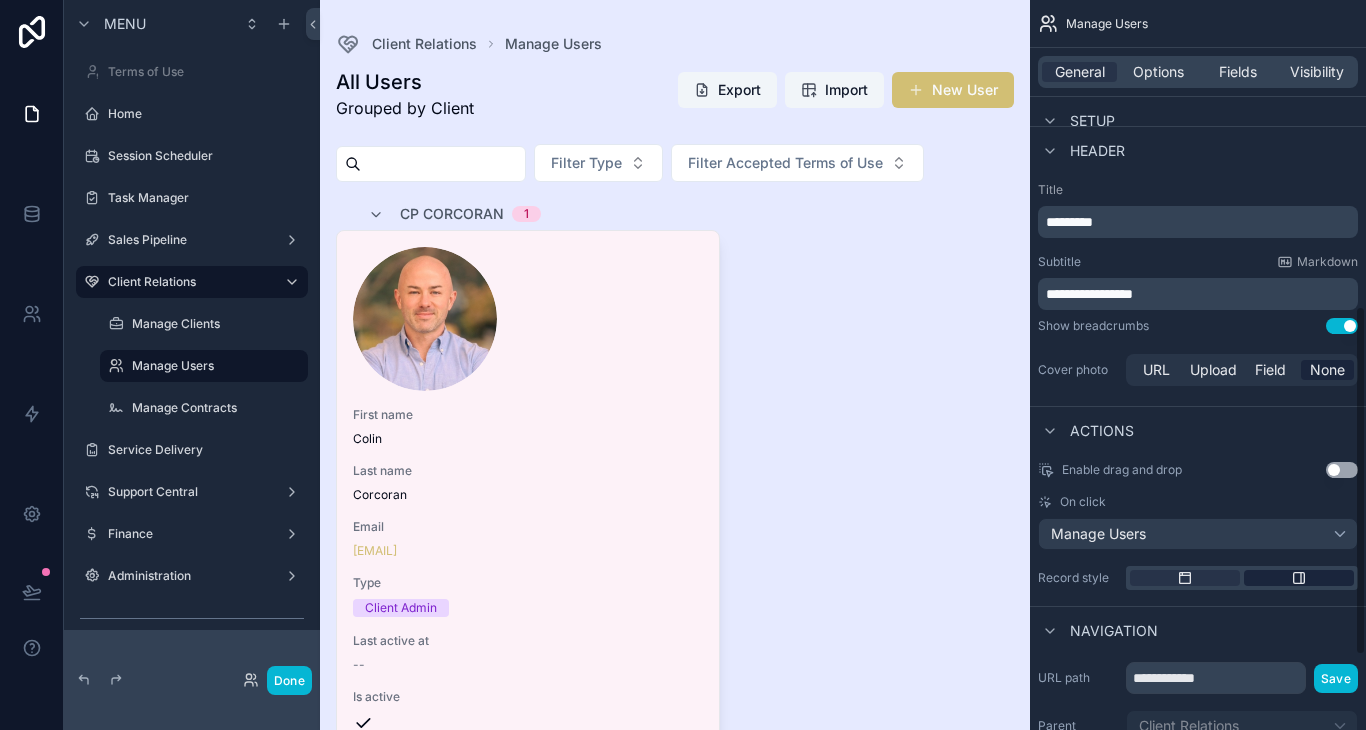click 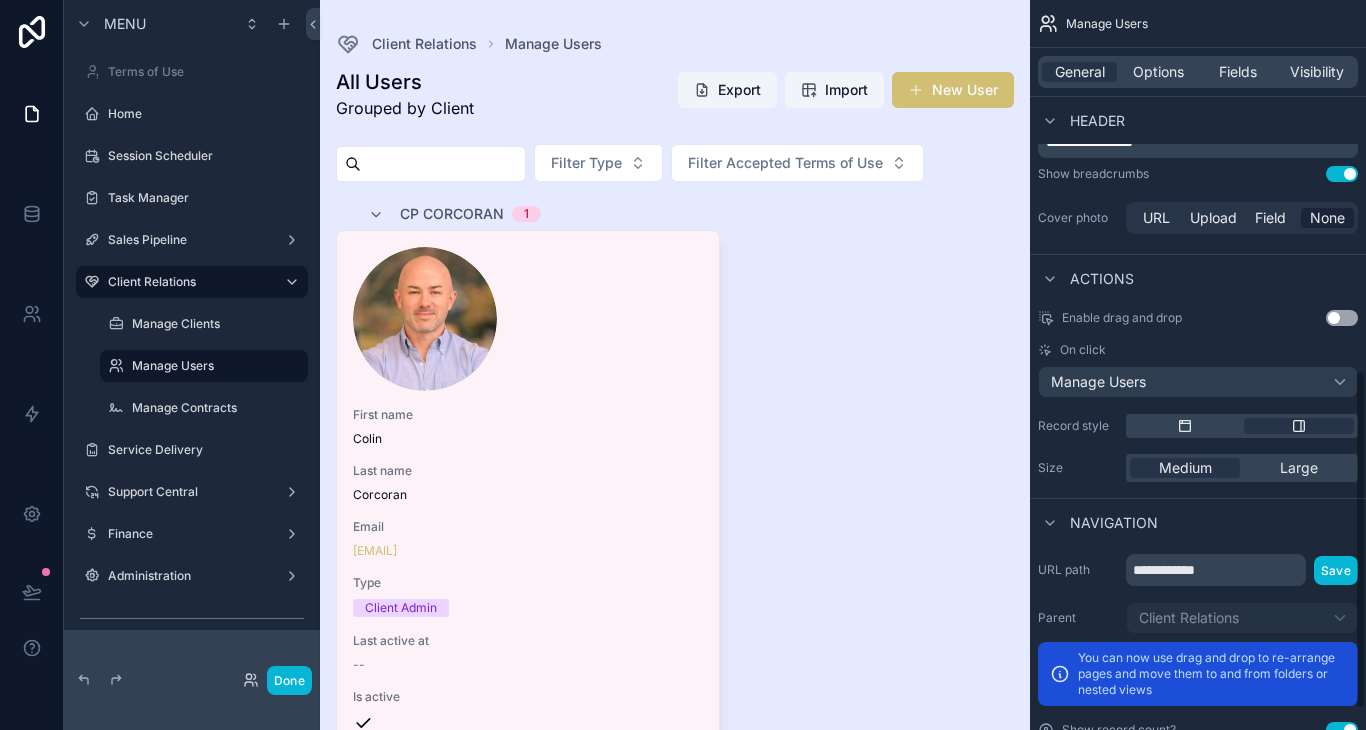 scroll, scrollTop: 838, scrollLeft: 0, axis: vertical 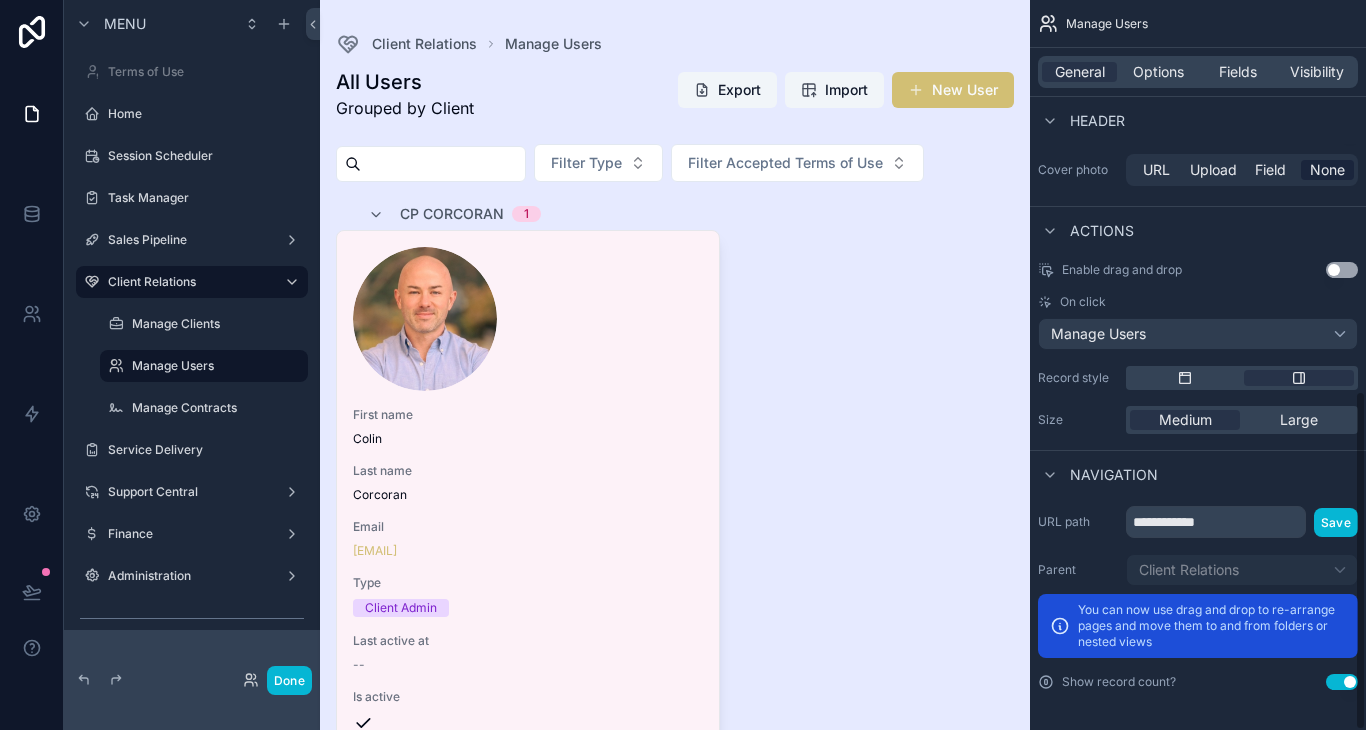 click on "Use setting" at bounding box center [1342, 682] 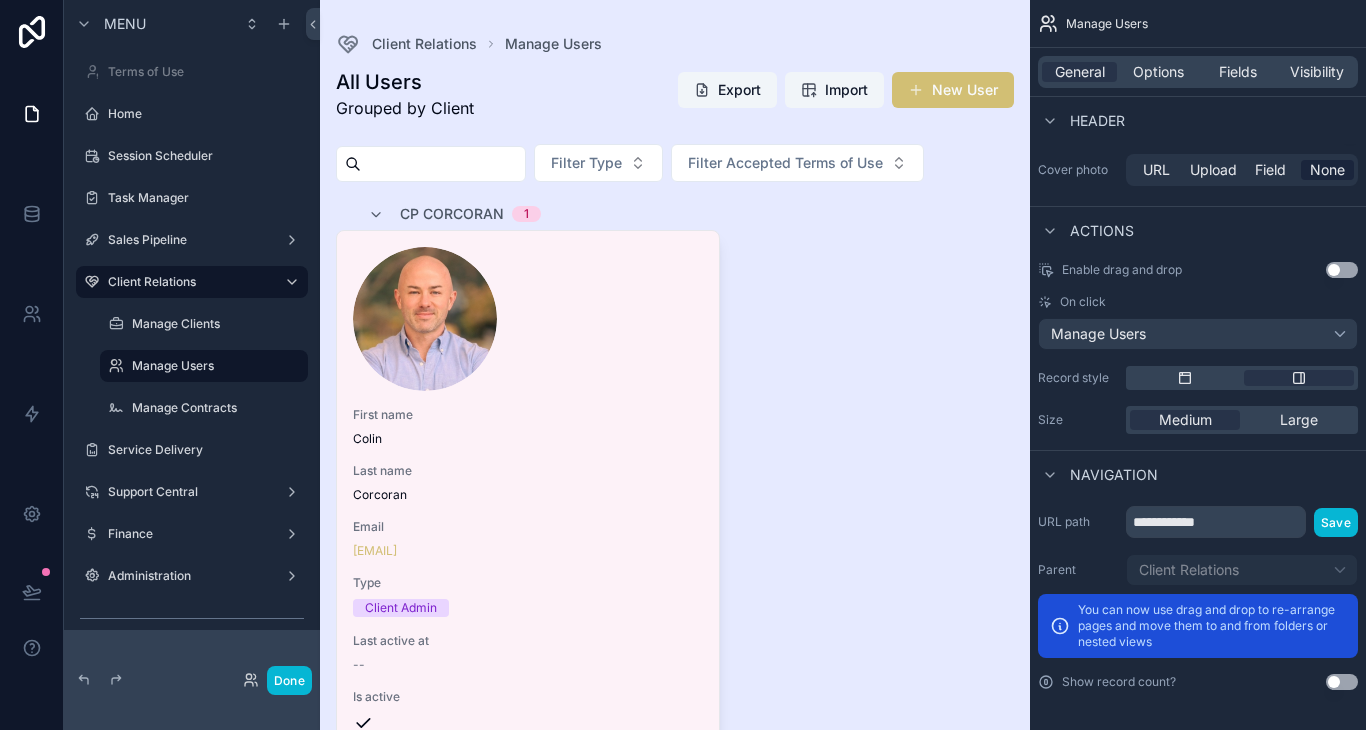 click on "Use setting" at bounding box center [1342, 682] 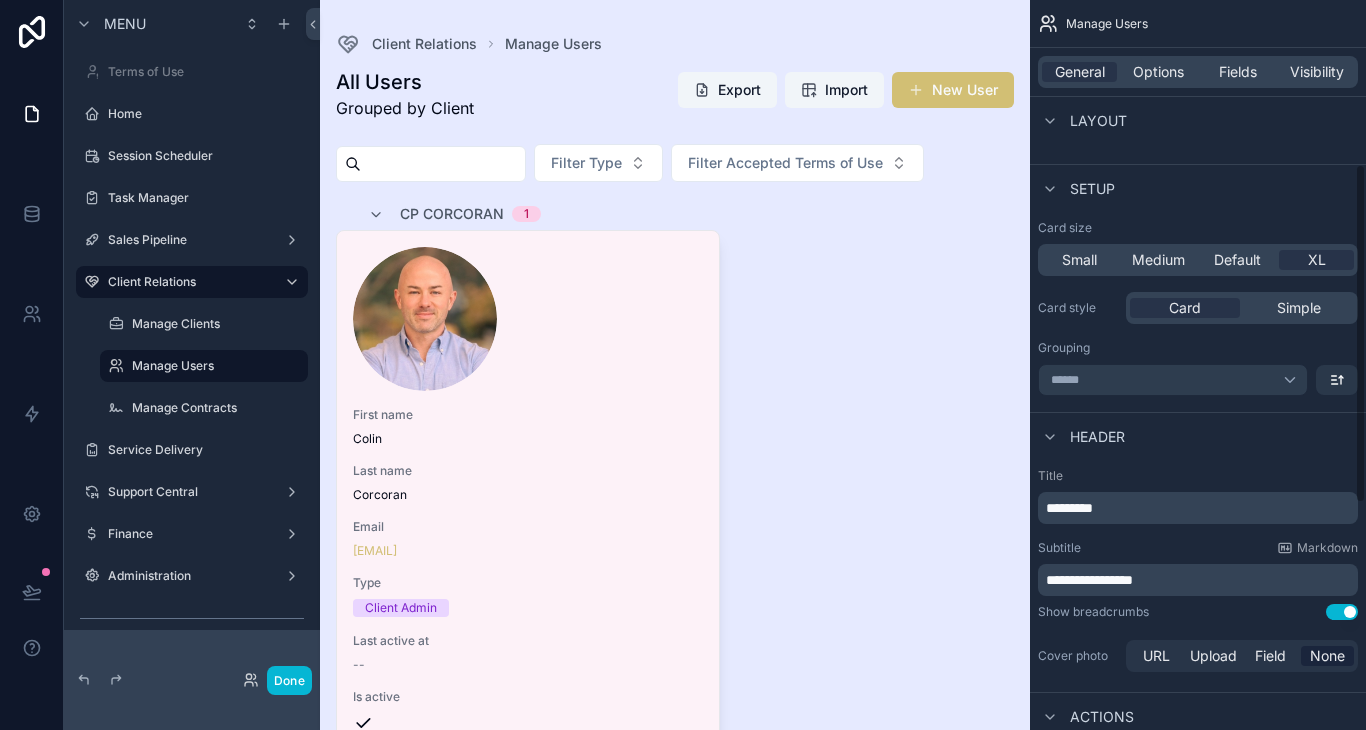 scroll, scrollTop: 311, scrollLeft: 0, axis: vertical 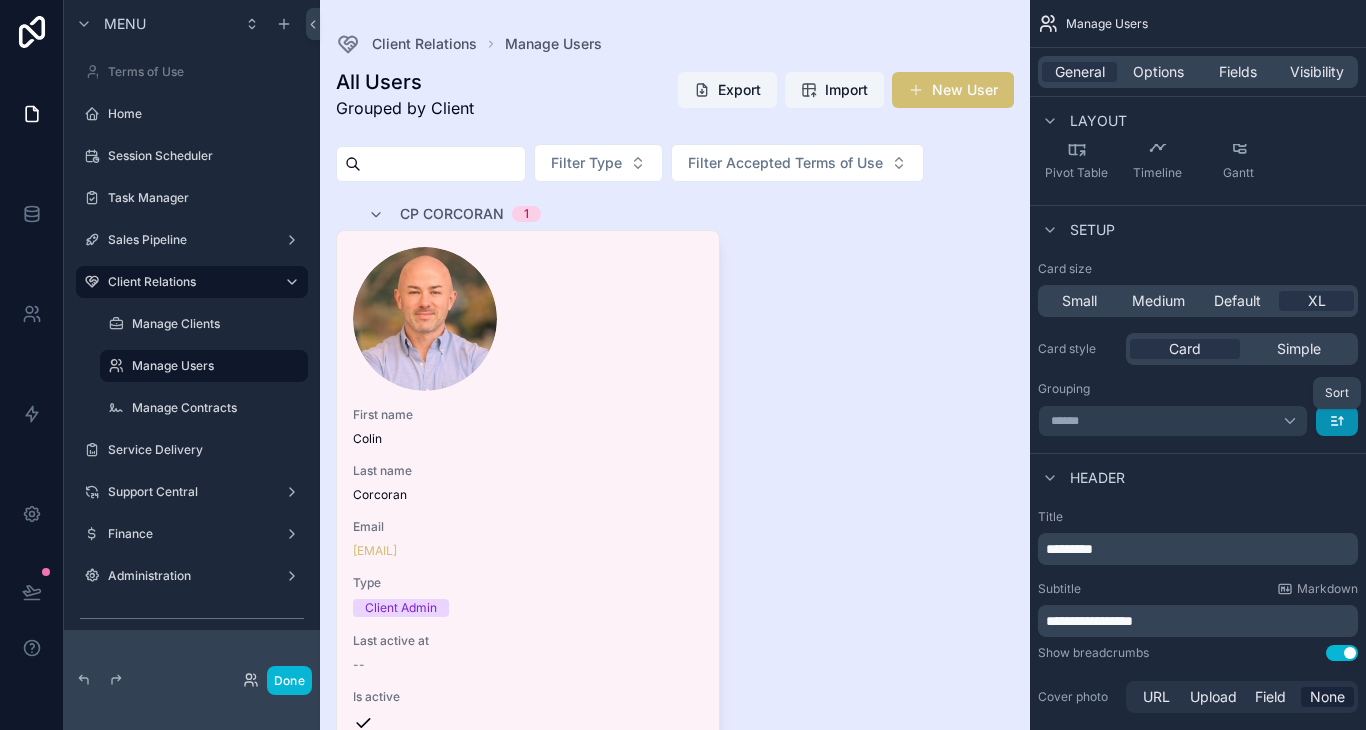 click 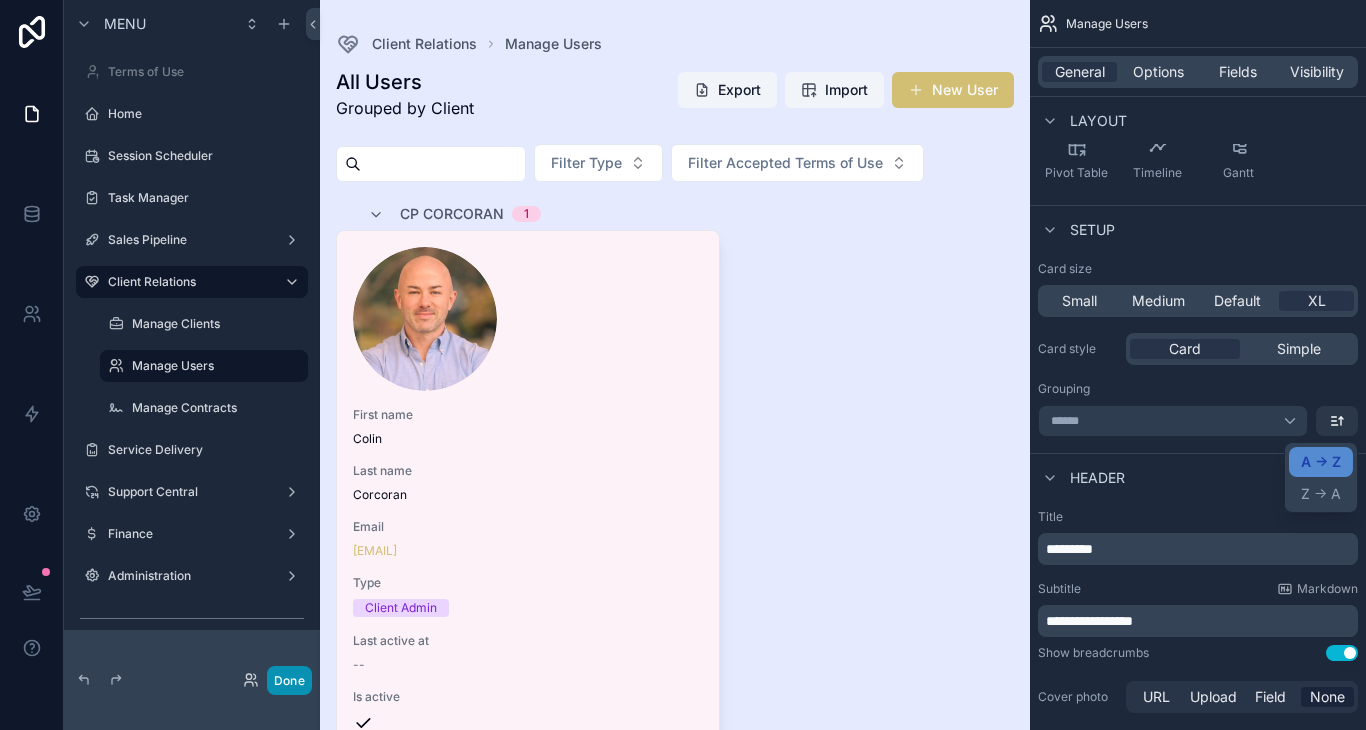 click at bounding box center (683, 365) 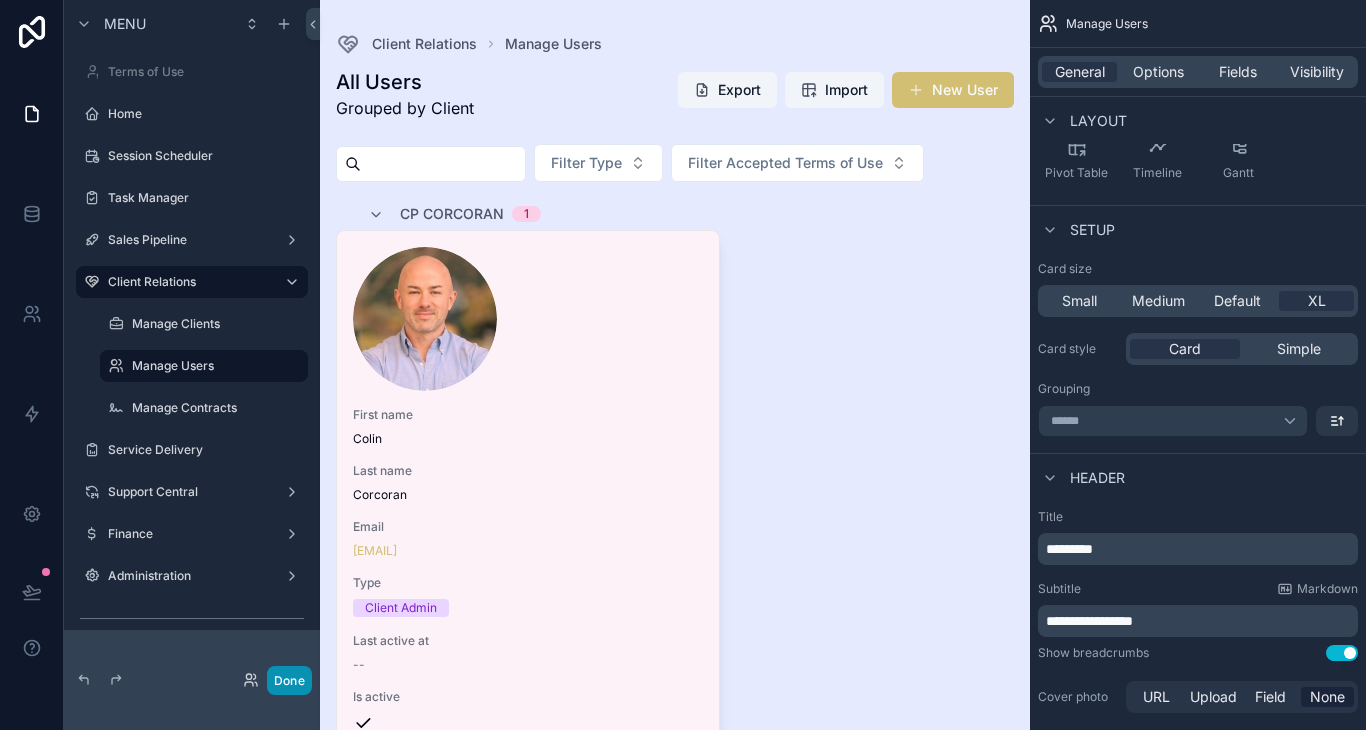 click on "Done" at bounding box center (289, 680) 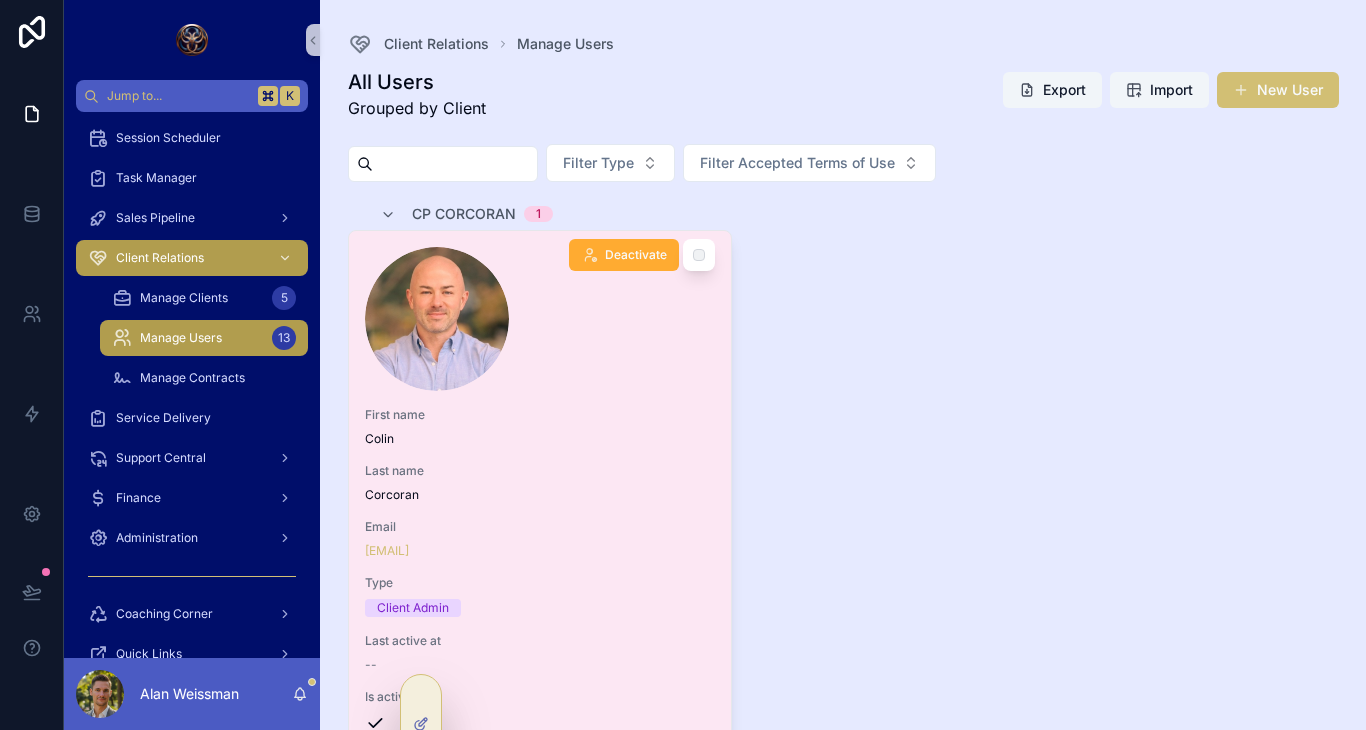 click on "First name Colin Last name Corcoran Email colin@cpcorcoran.com Type Client Admin Last active at -- Is active" at bounding box center [540, 490] 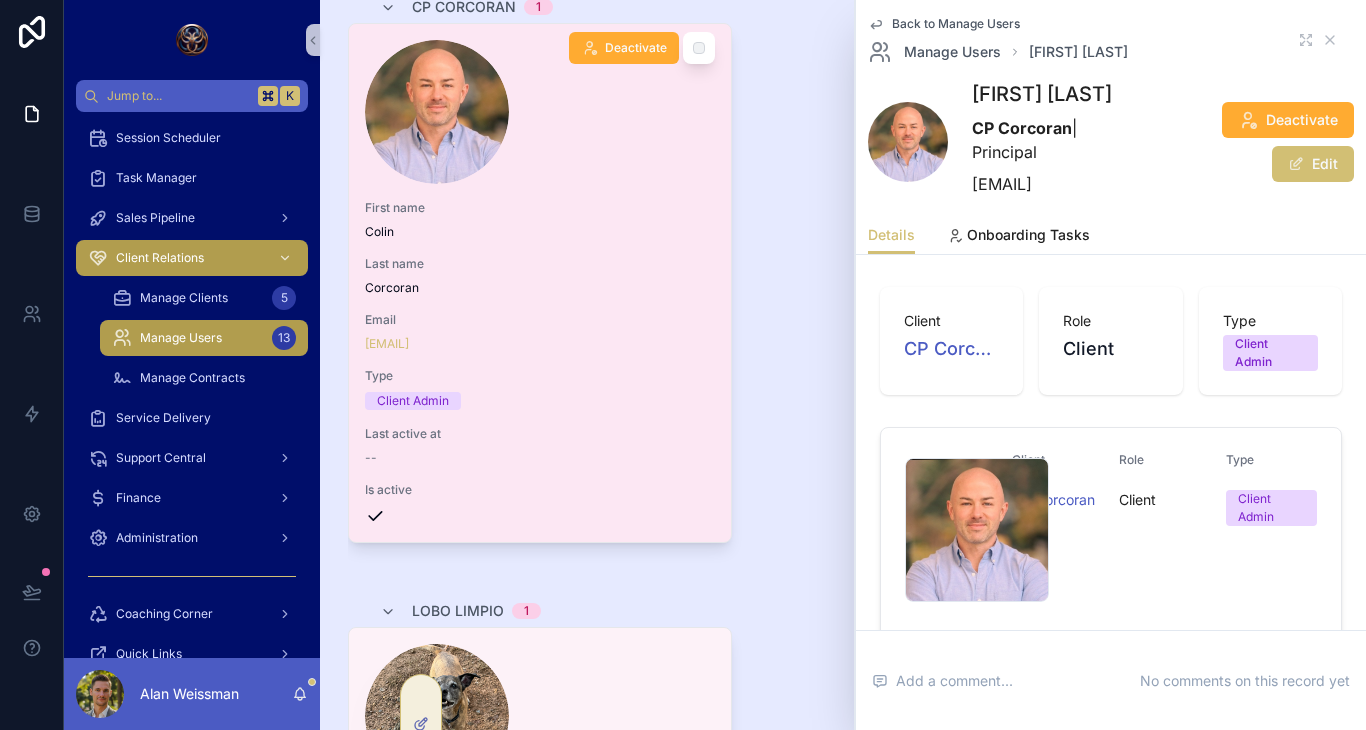 scroll, scrollTop: 284, scrollLeft: 0, axis: vertical 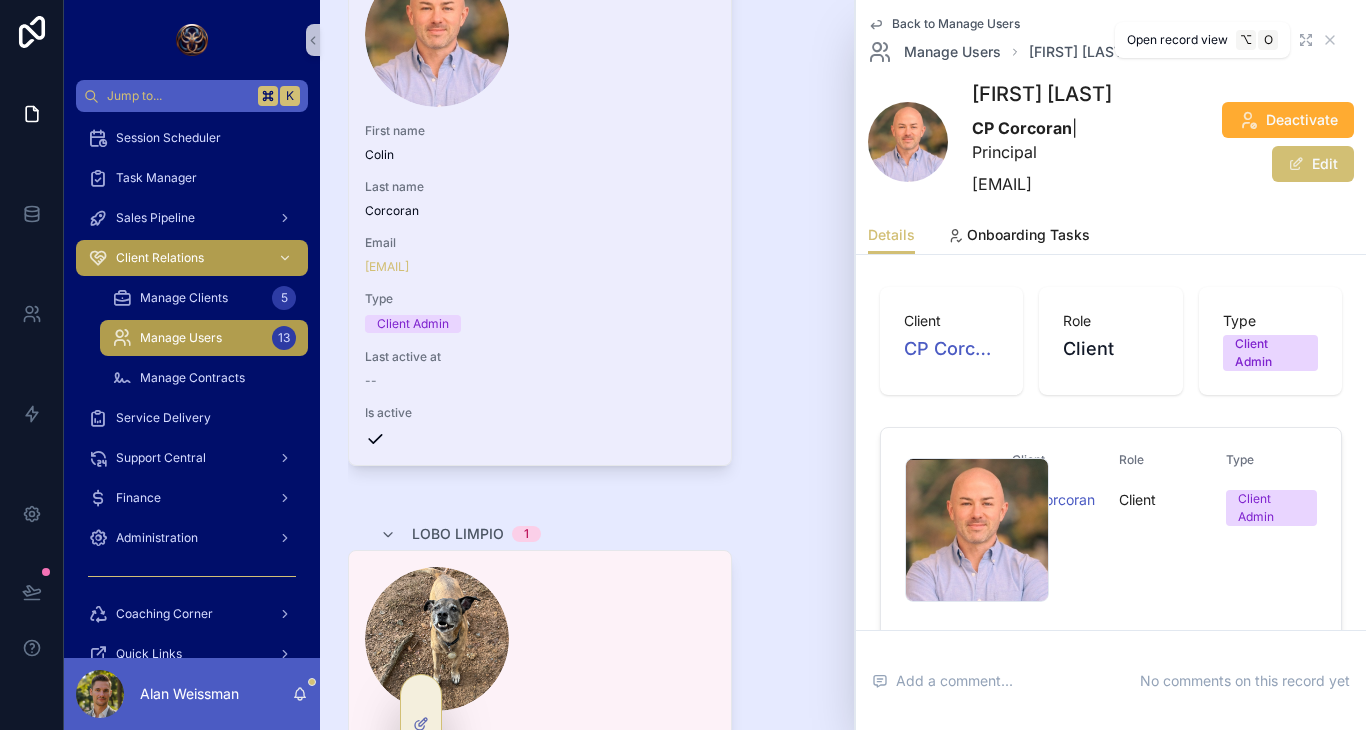 click 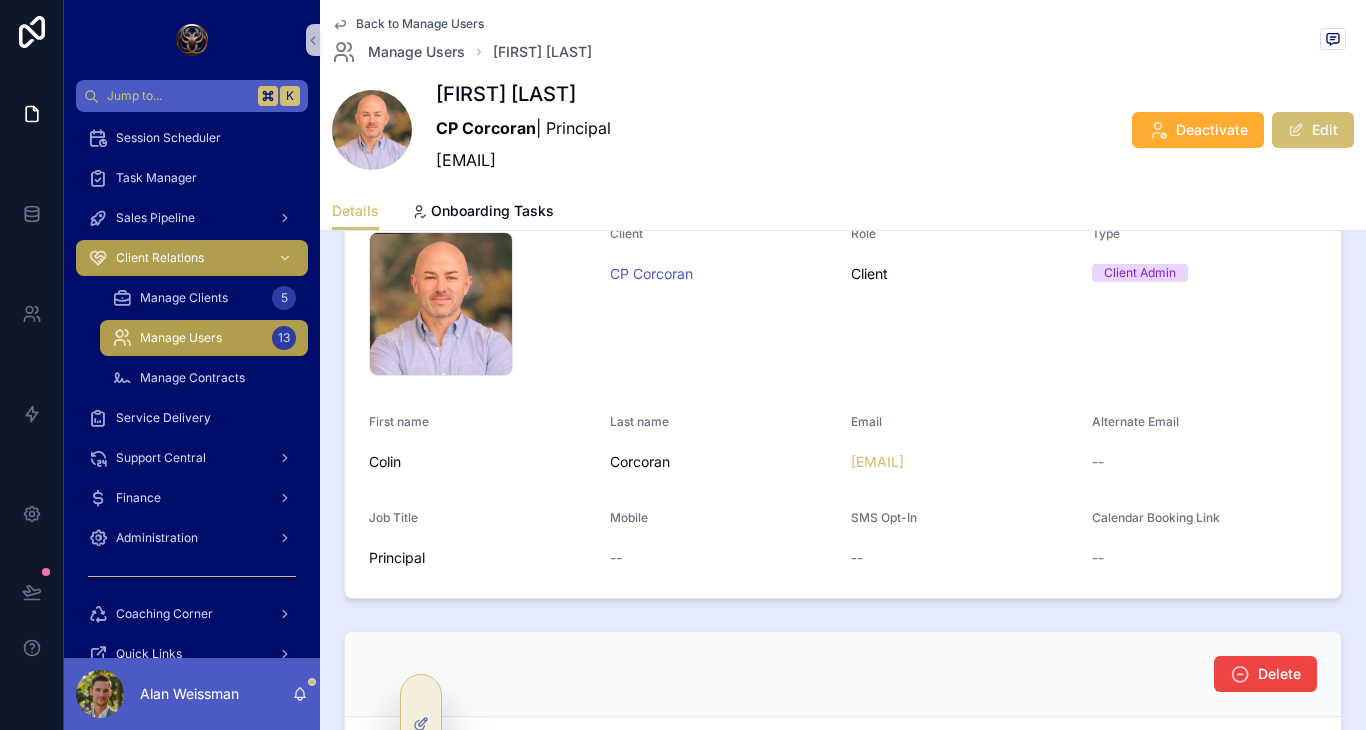 scroll, scrollTop: 187, scrollLeft: 0, axis: vertical 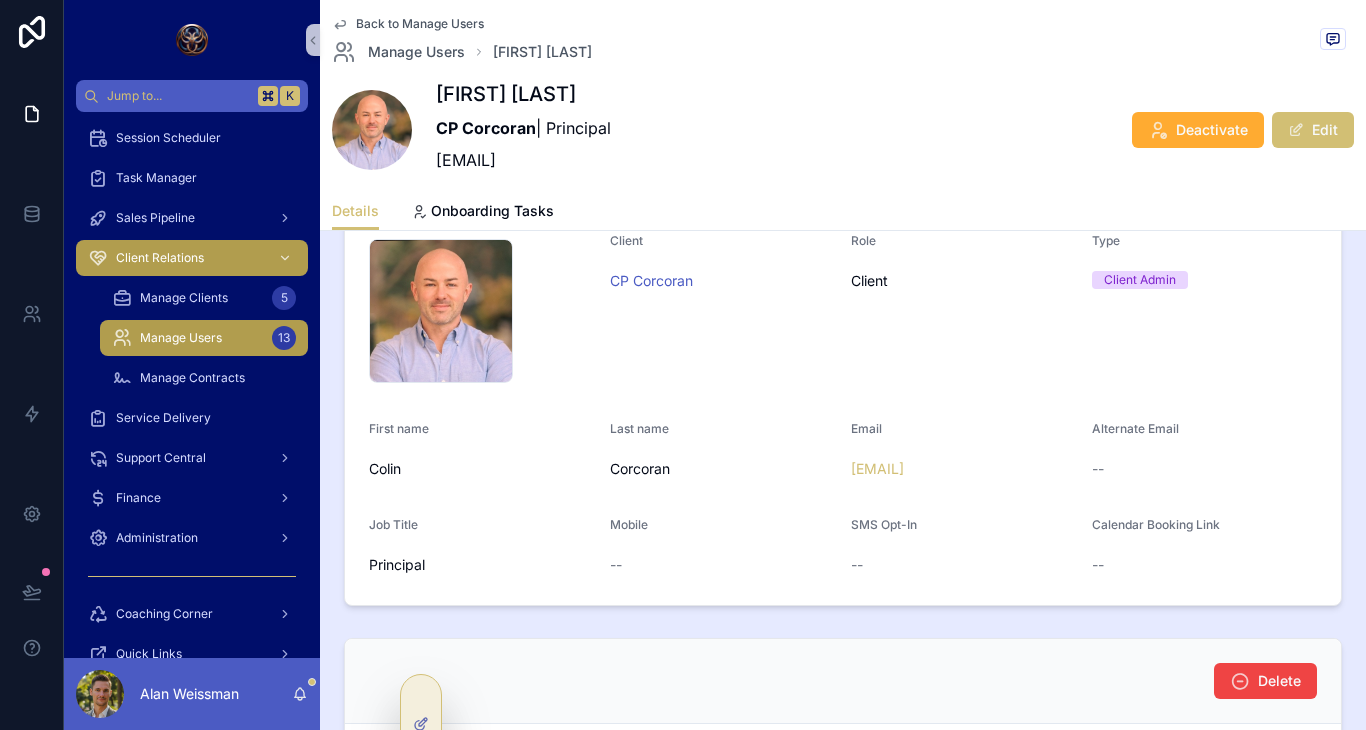 click on "Back to Manage Users" at bounding box center (420, 24) 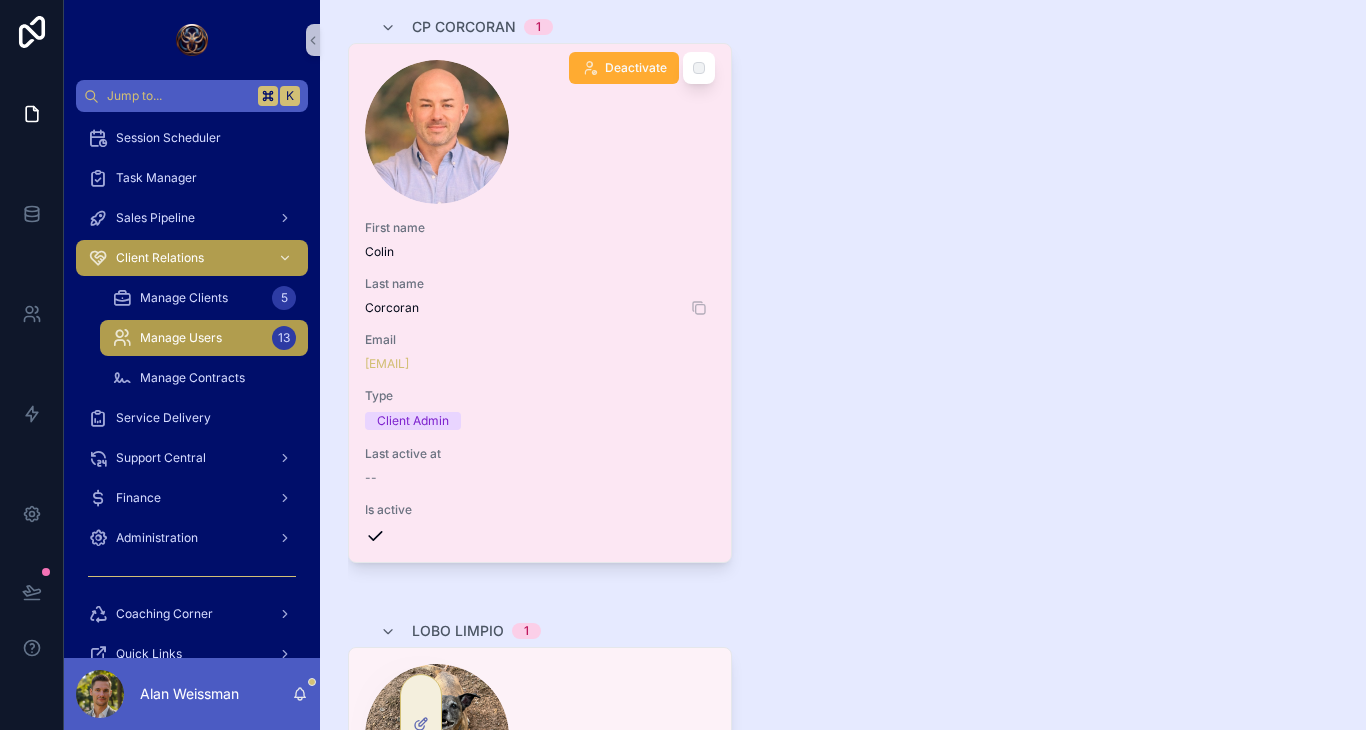 click on "Corcoran" at bounding box center [540, 308] 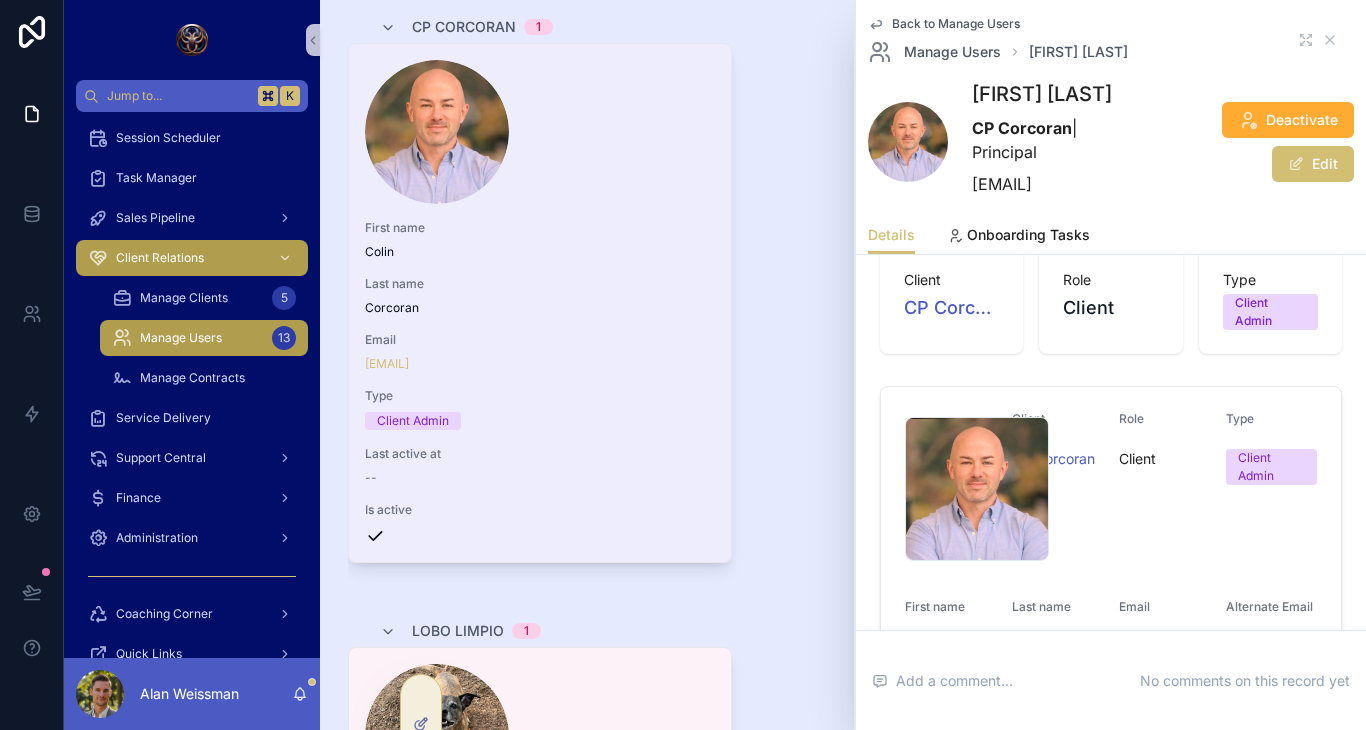 scroll, scrollTop: 40, scrollLeft: 0, axis: vertical 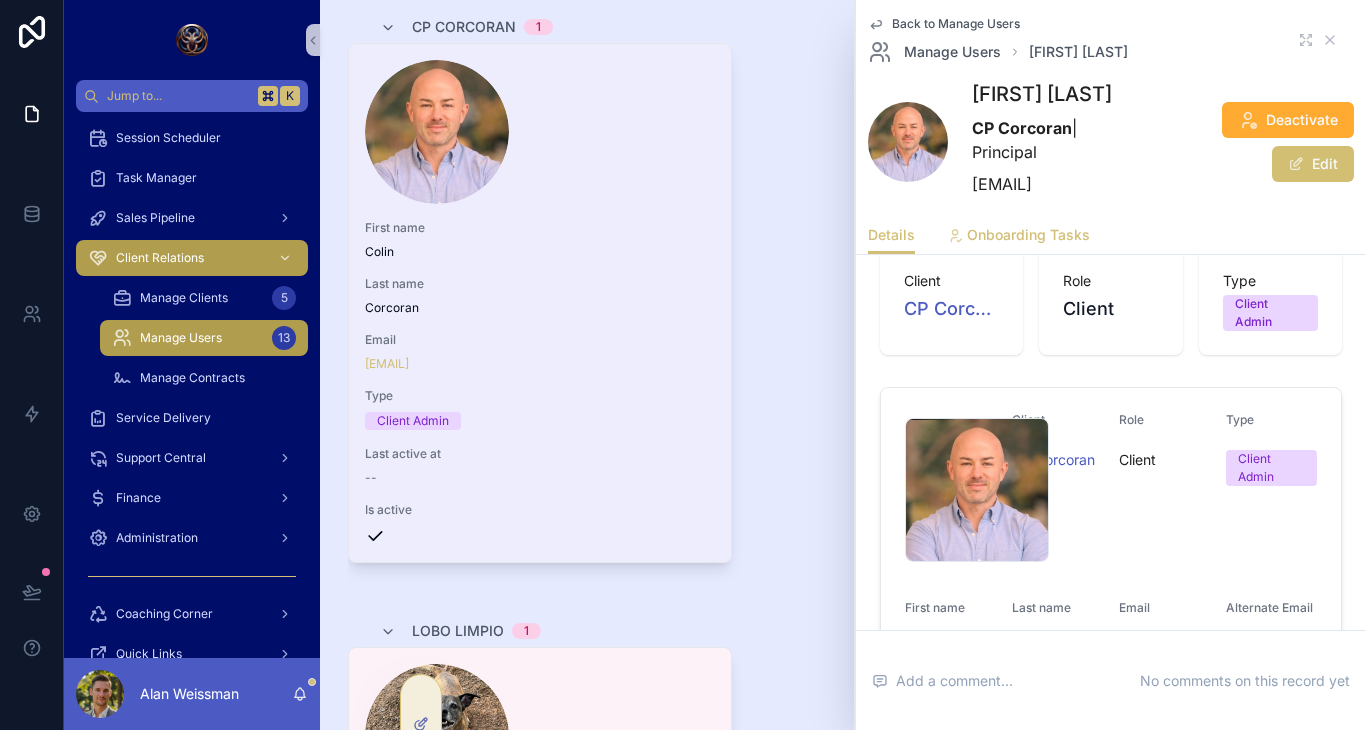 click on "Onboarding Tasks" at bounding box center (1028, 235) 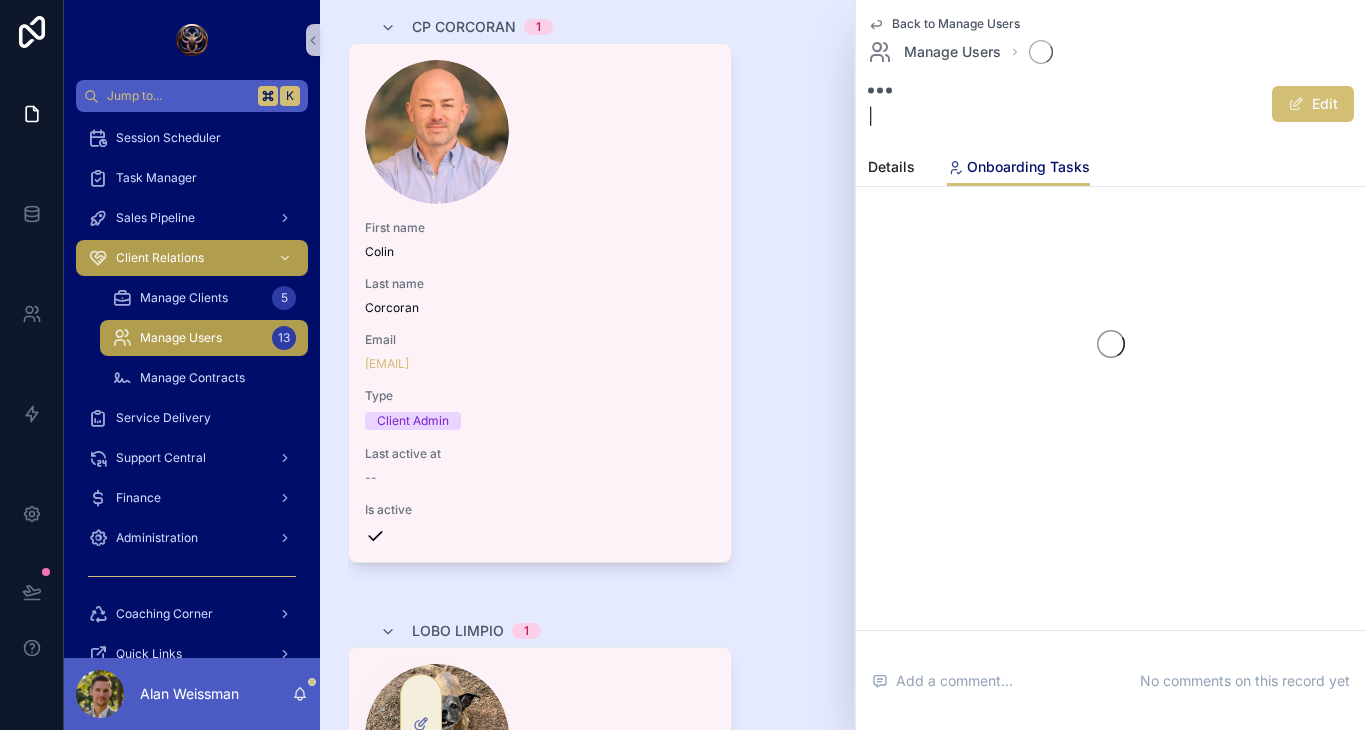 scroll, scrollTop: 0, scrollLeft: 0, axis: both 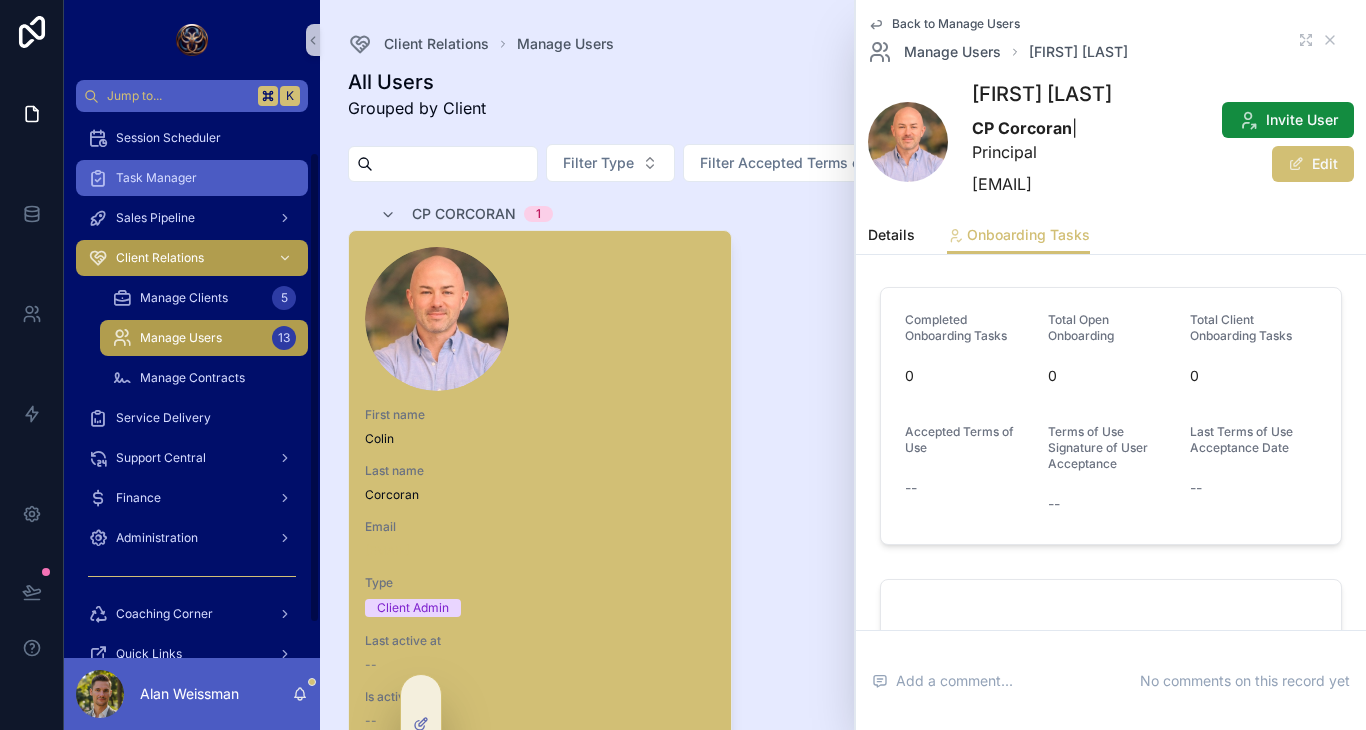 click on "Task Manager" at bounding box center [192, 178] 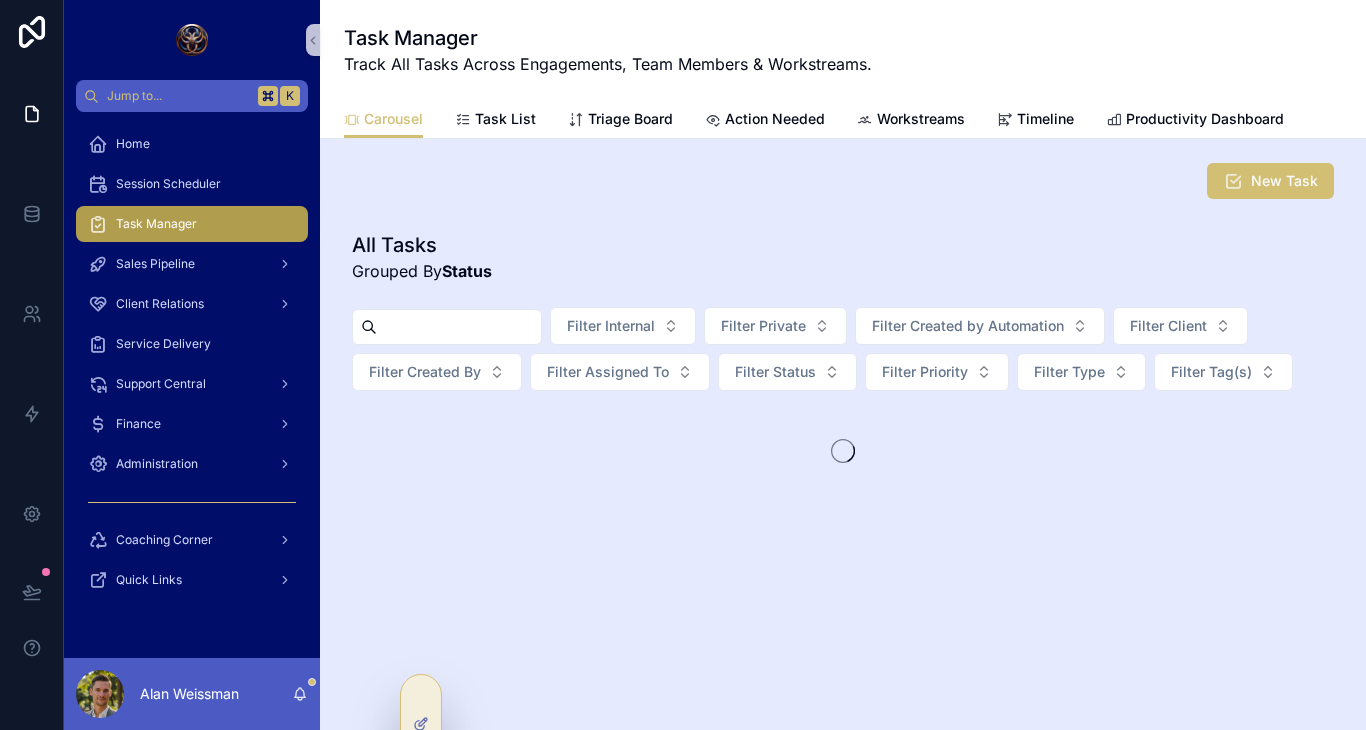 scroll, scrollTop: 0, scrollLeft: 0, axis: both 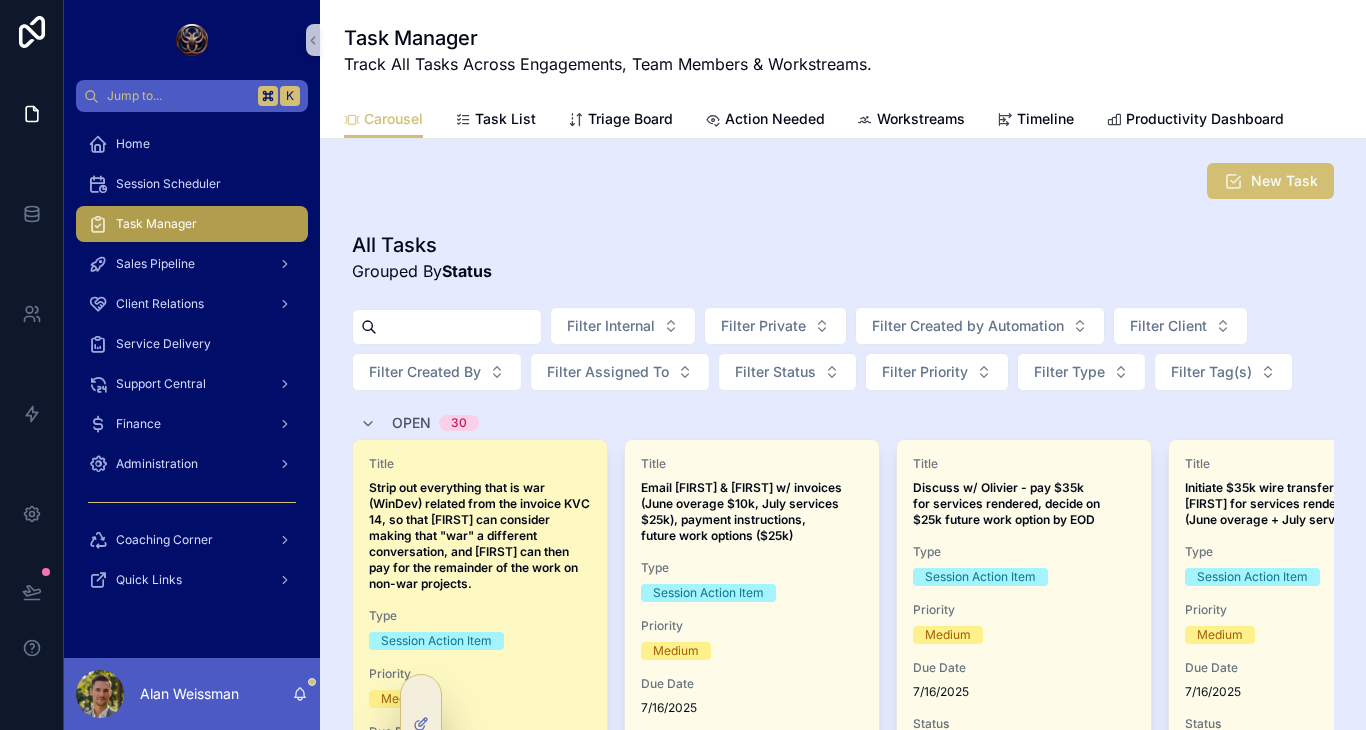 click on "Title" at bounding box center (480, 464) 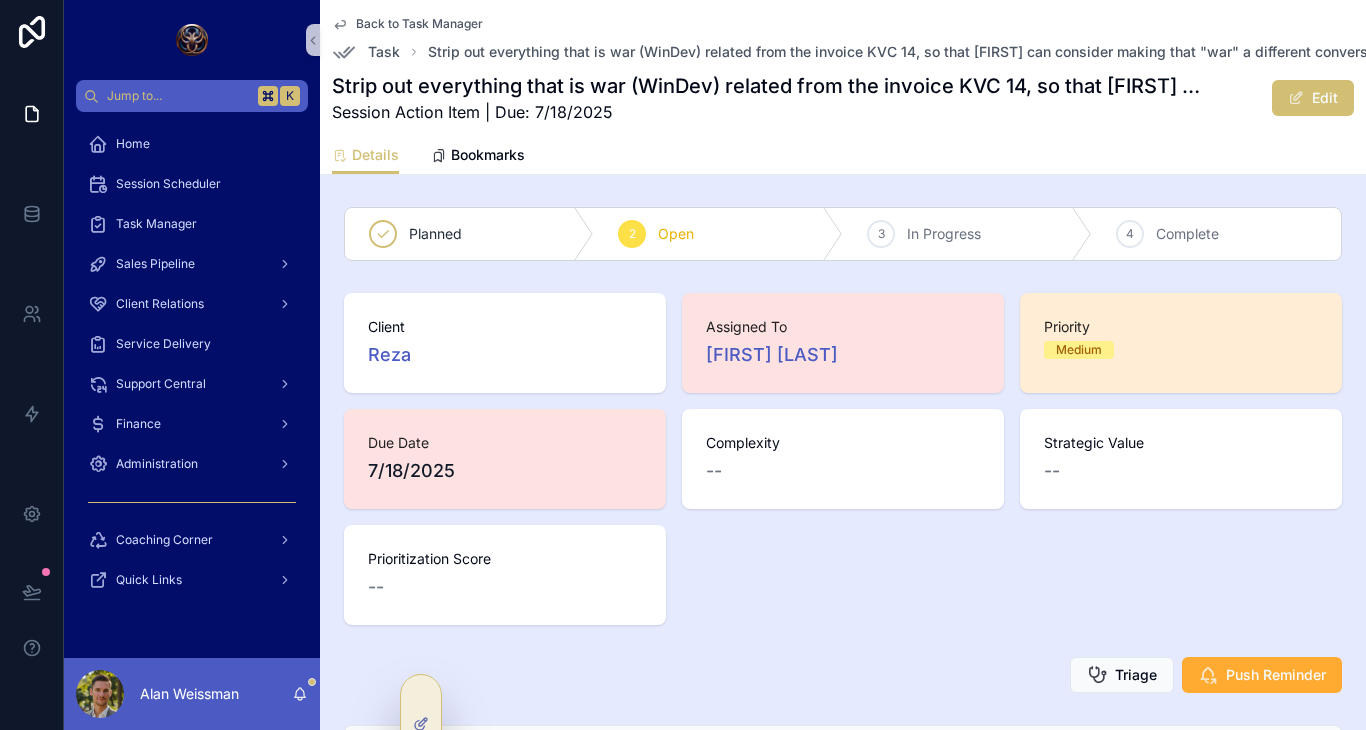 click on "Back to Task Manager" at bounding box center (419, 24) 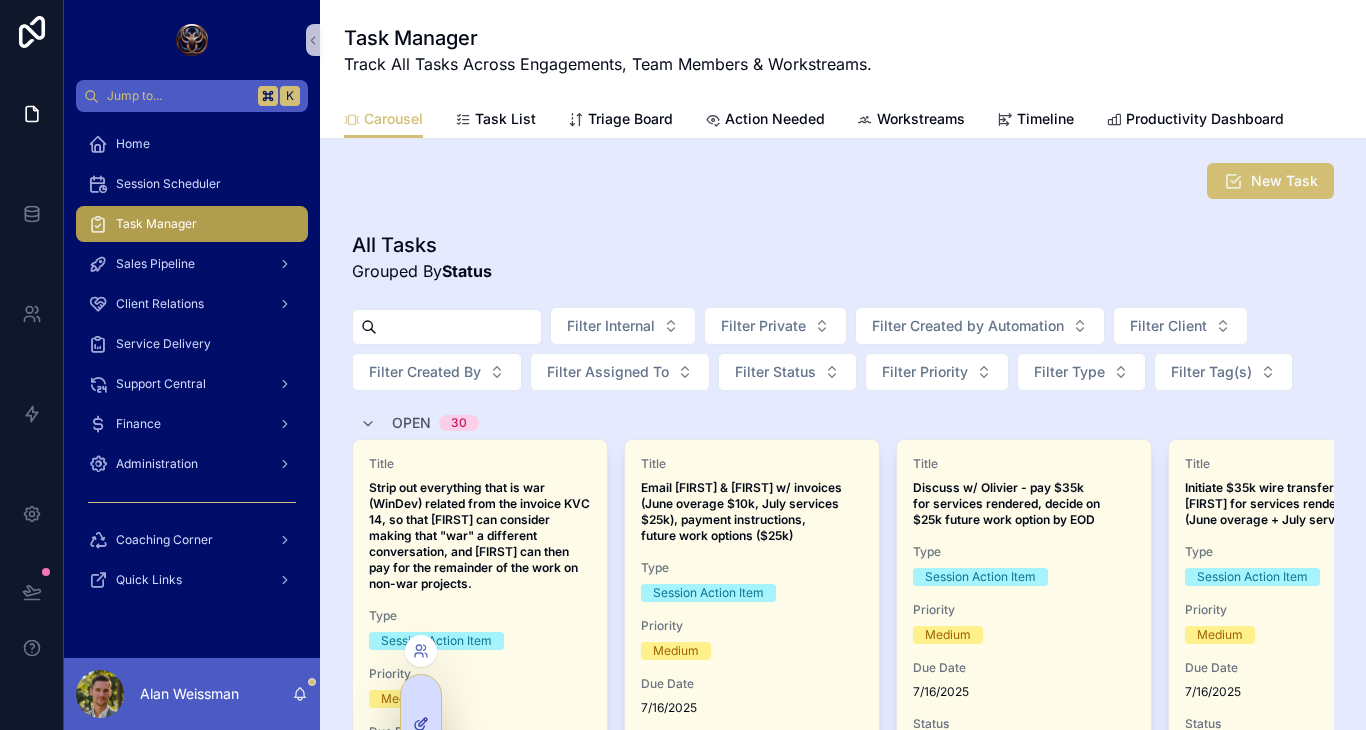click at bounding box center [421, 724] 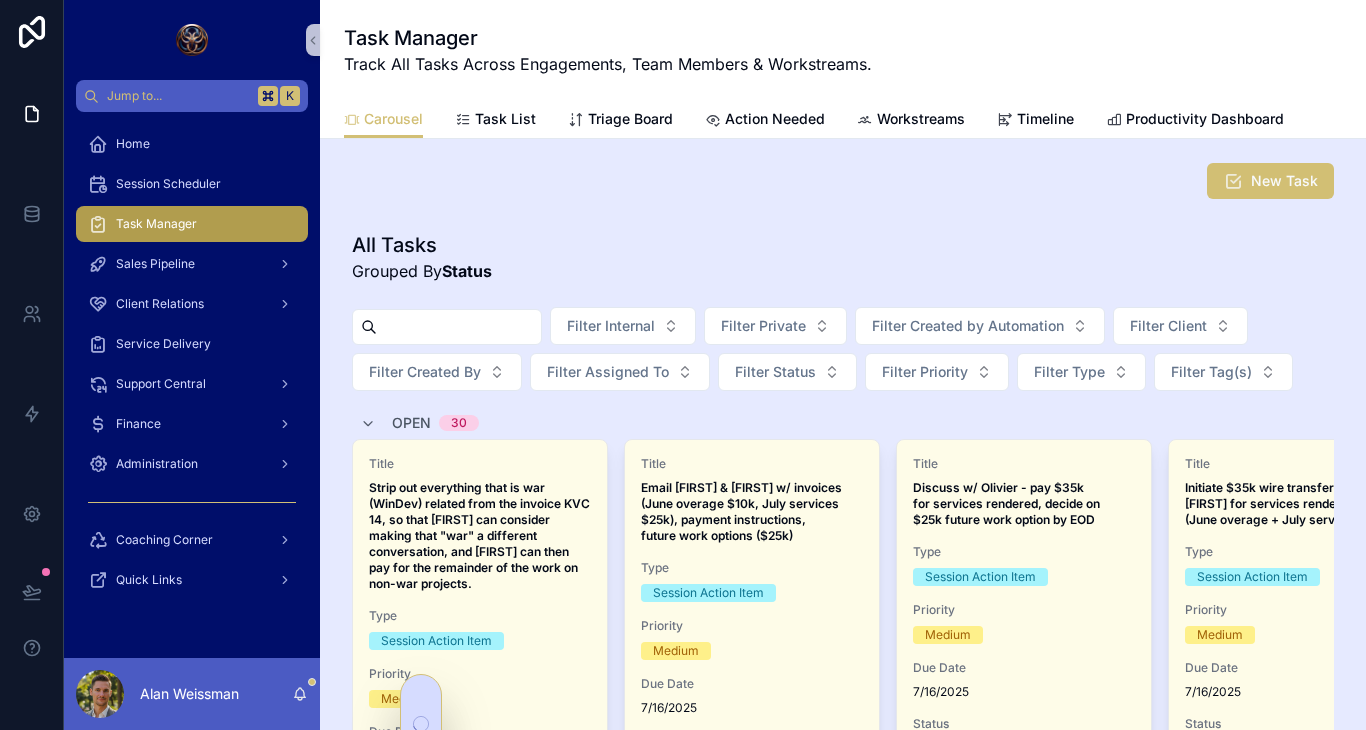 scroll, scrollTop: 253, scrollLeft: 0, axis: vertical 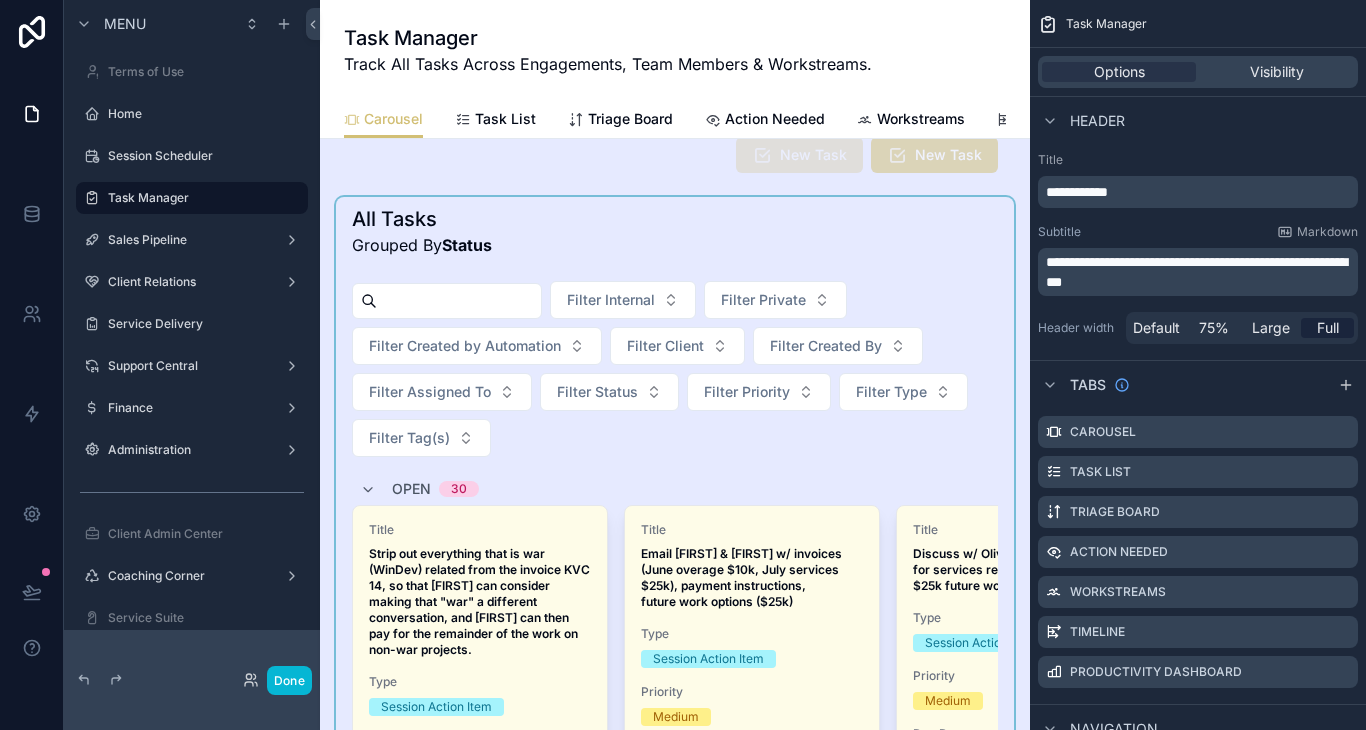 click at bounding box center (675, 2372) 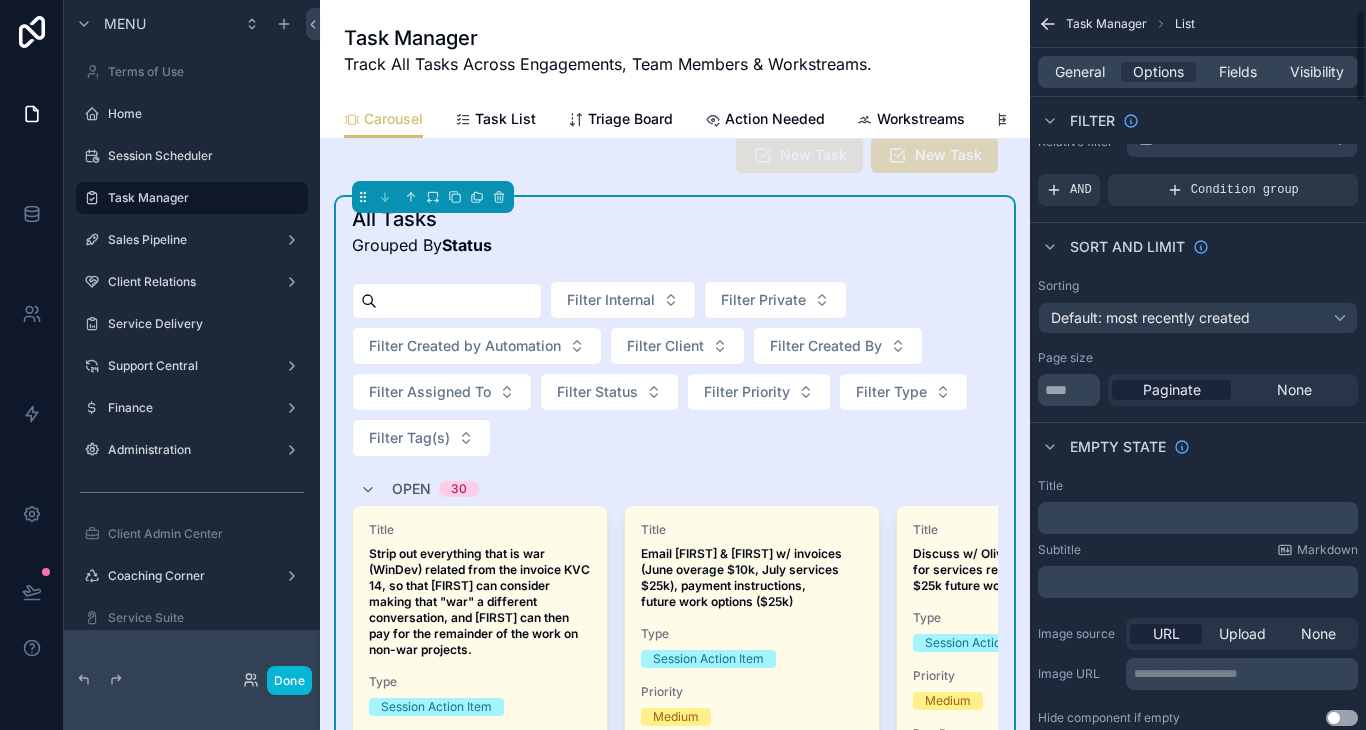 scroll, scrollTop: 0, scrollLeft: 0, axis: both 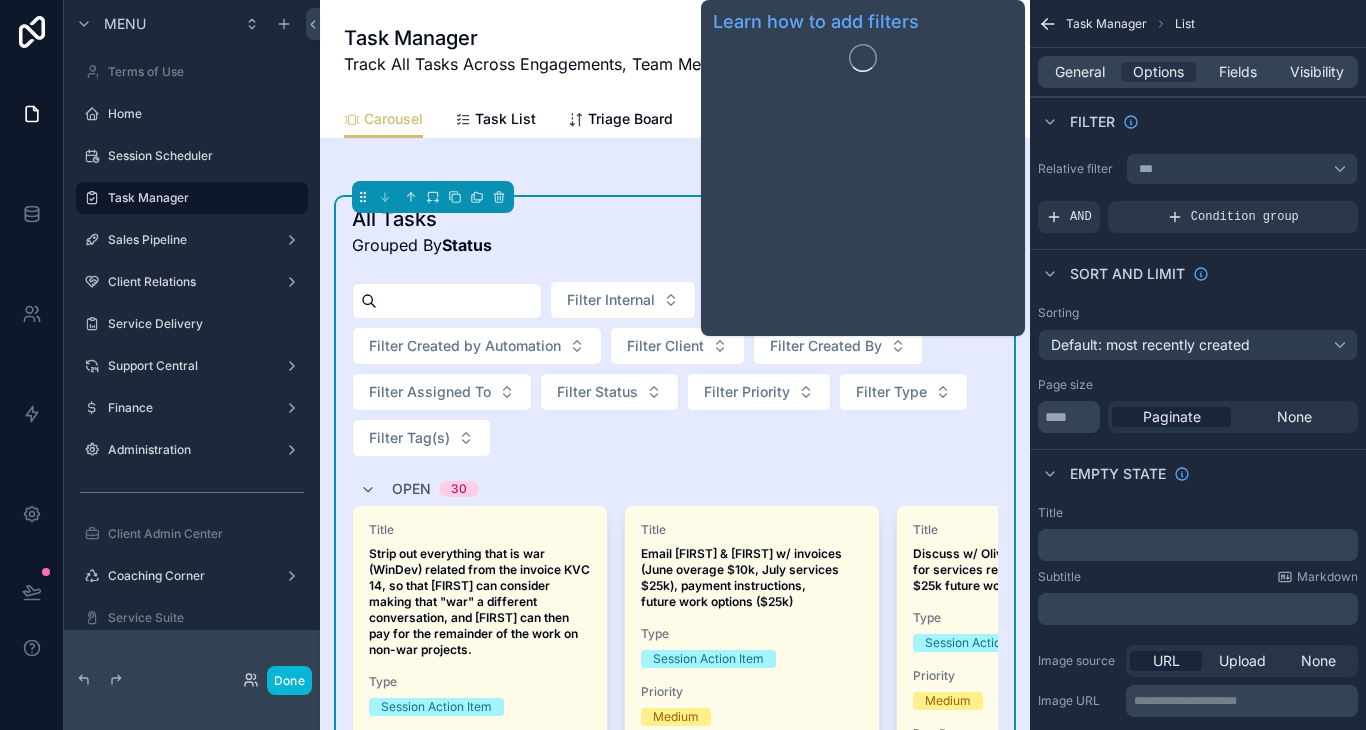 click on "General Options Fields Visibility" at bounding box center (1198, 72) 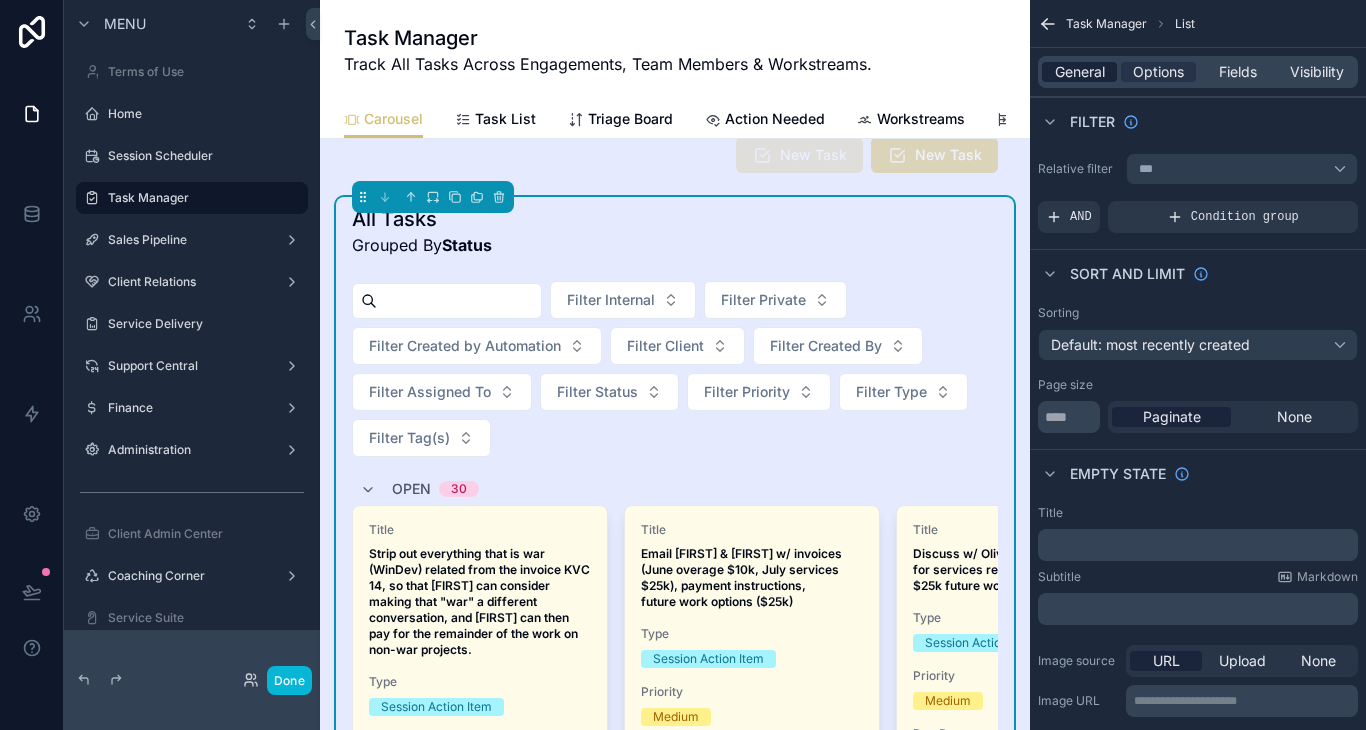 click on "General" at bounding box center (1080, 72) 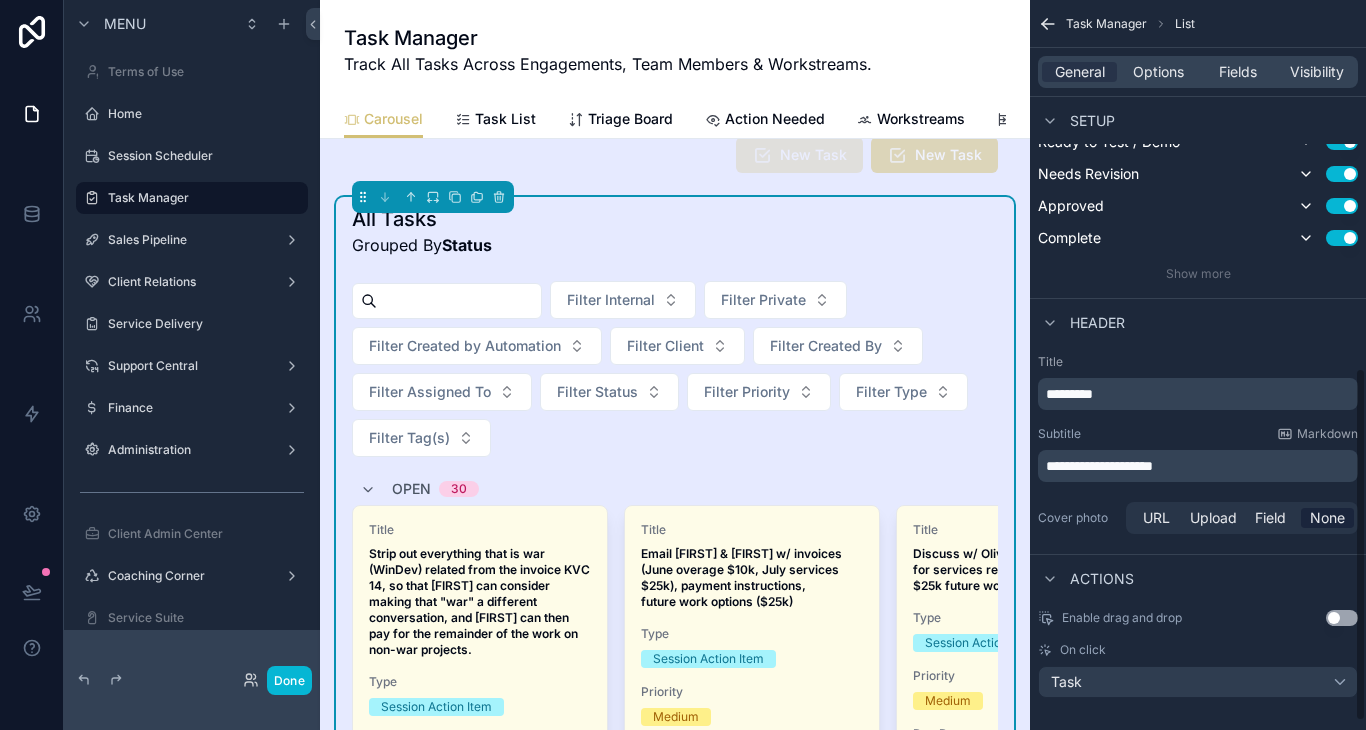 scroll, scrollTop: 754, scrollLeft: 0, axis: vertical 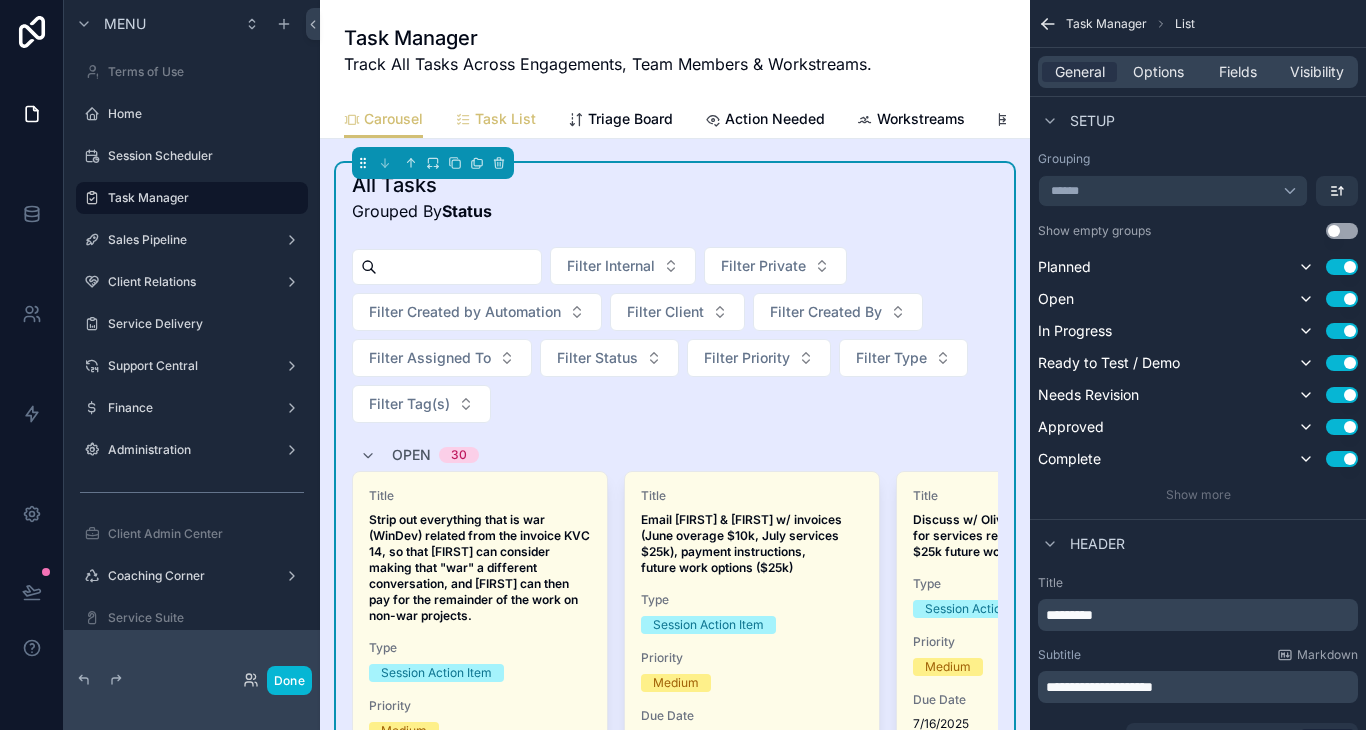 click on "Task List" at bounding box center [505, 119] 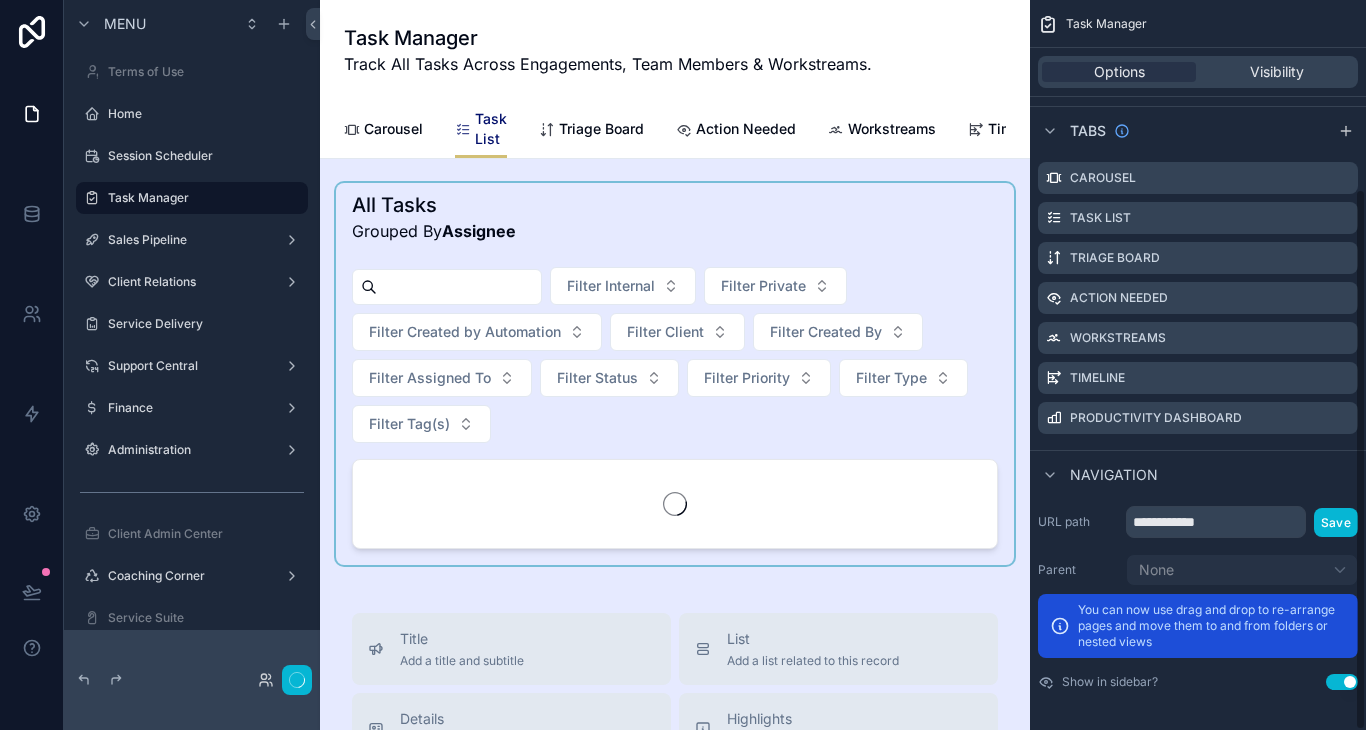scroll, scrollTop: 0, scrollLeft: 0, axis: both 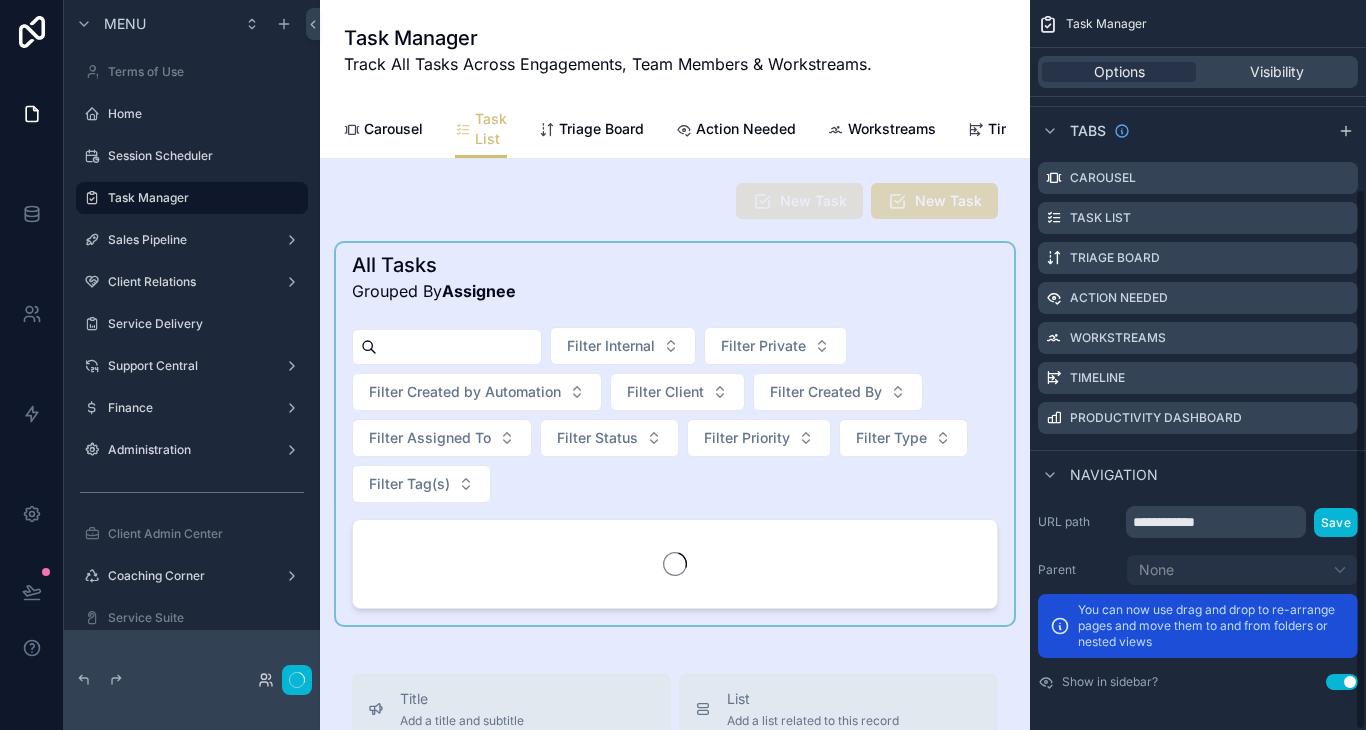 click at bounding box center (675, 434) 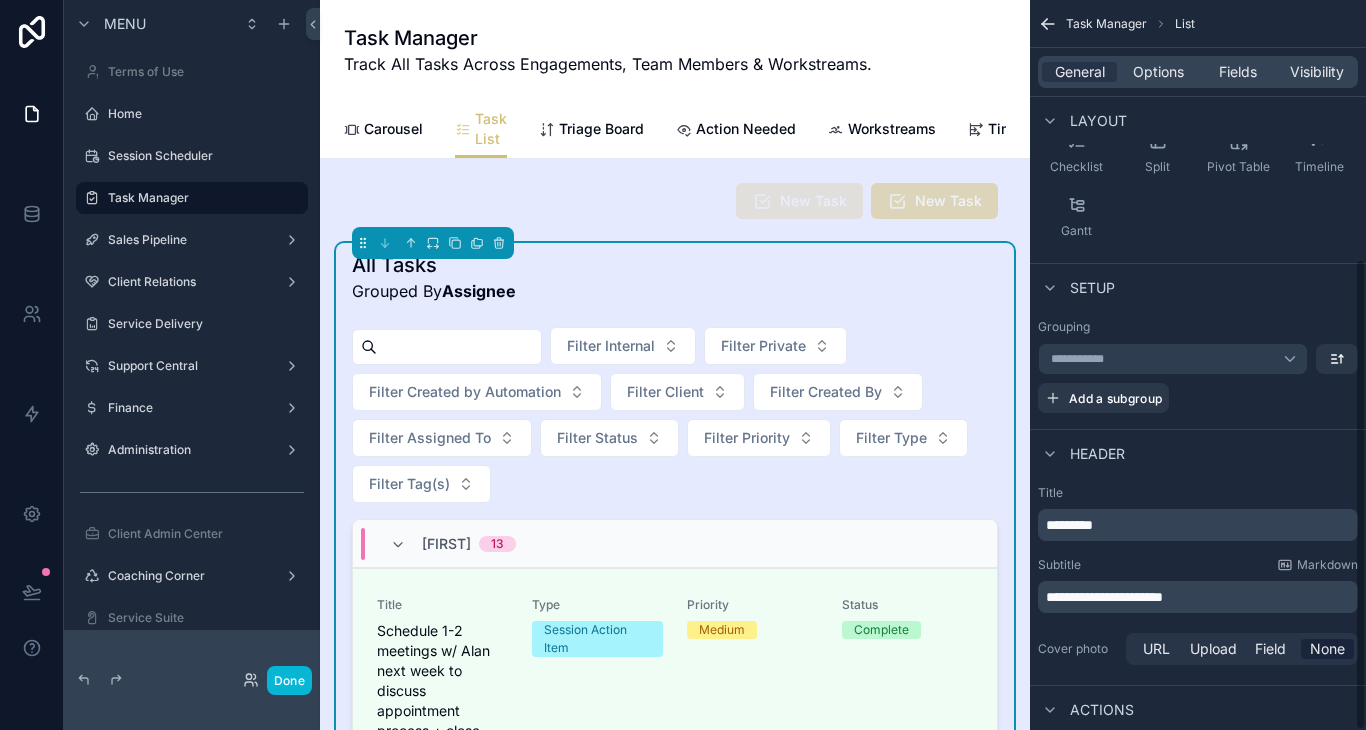 scroll, scrollTop: 401, scrollLeft: 0, axis: vertical 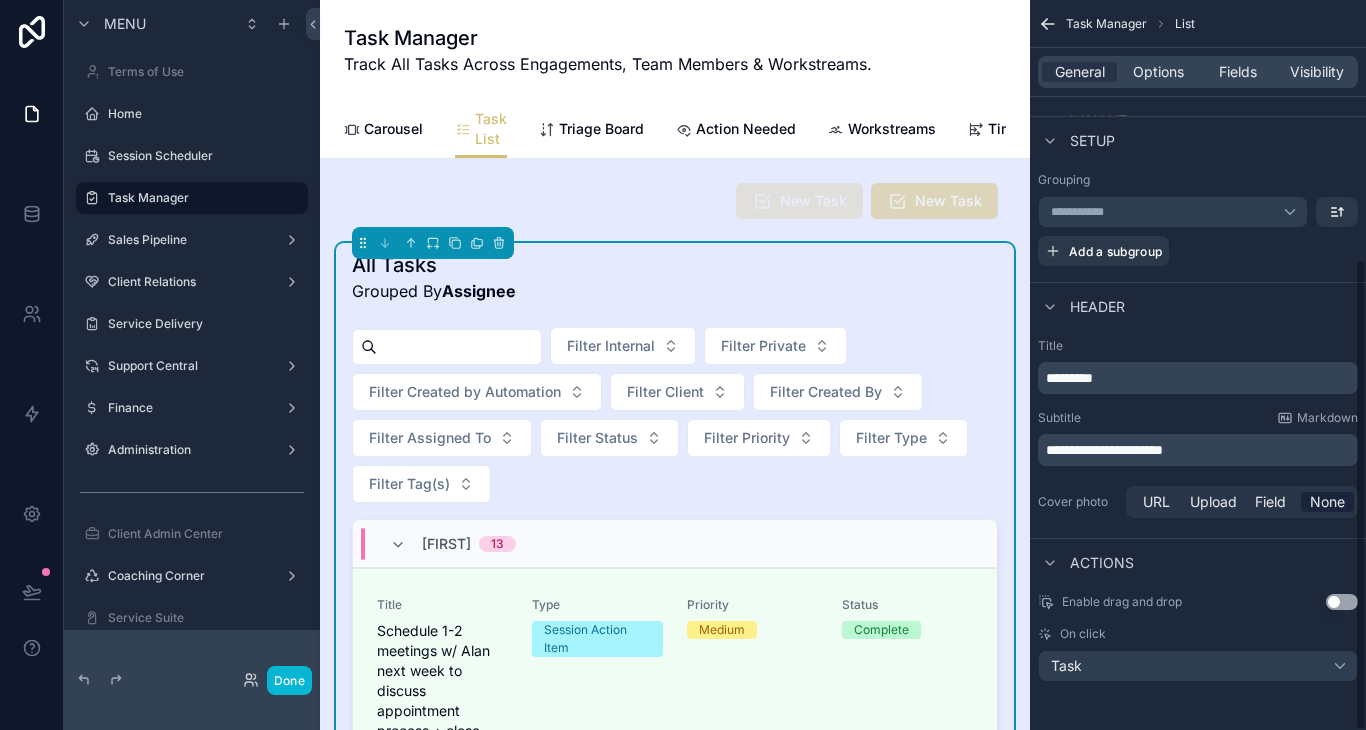 click on "All Tasks Grouped By  Assignee" at bounding box center (675, 277) 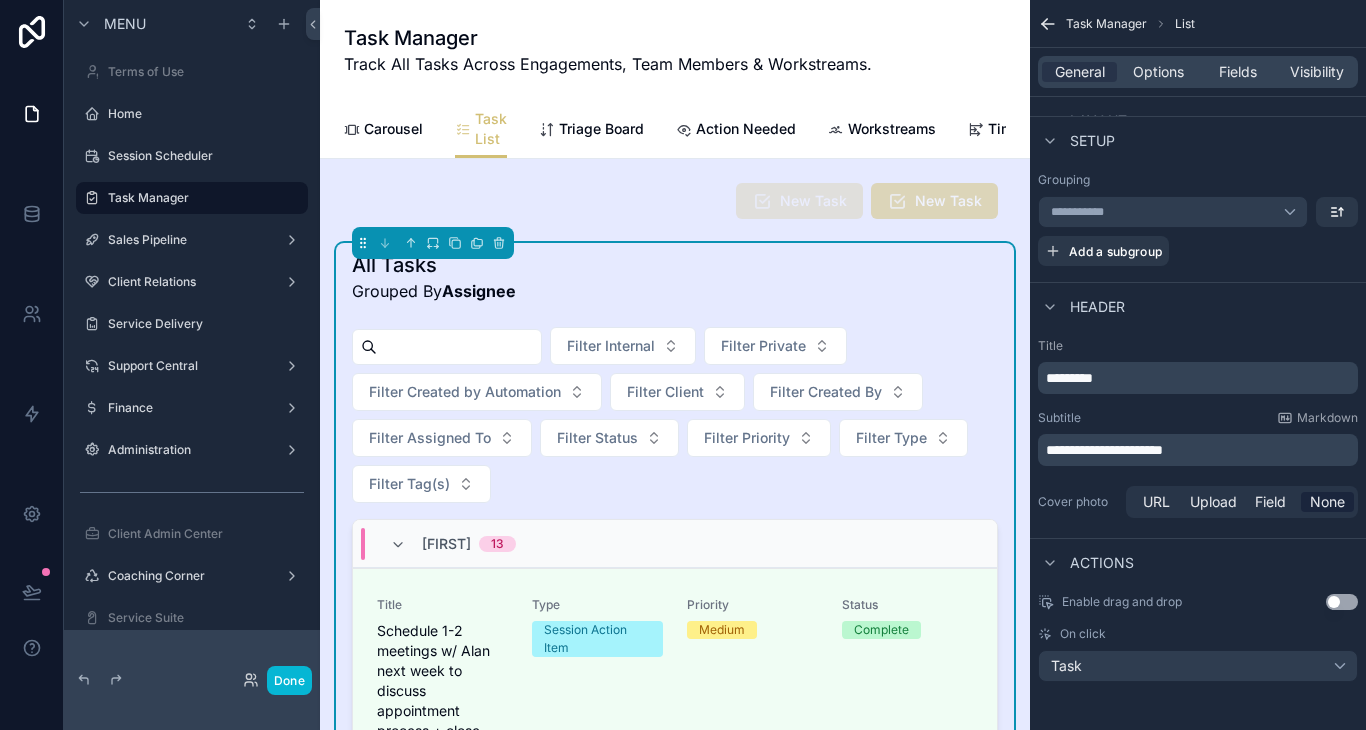 click on "All Tasks Grouped By  Assignee" at bounding box center (675, 277) 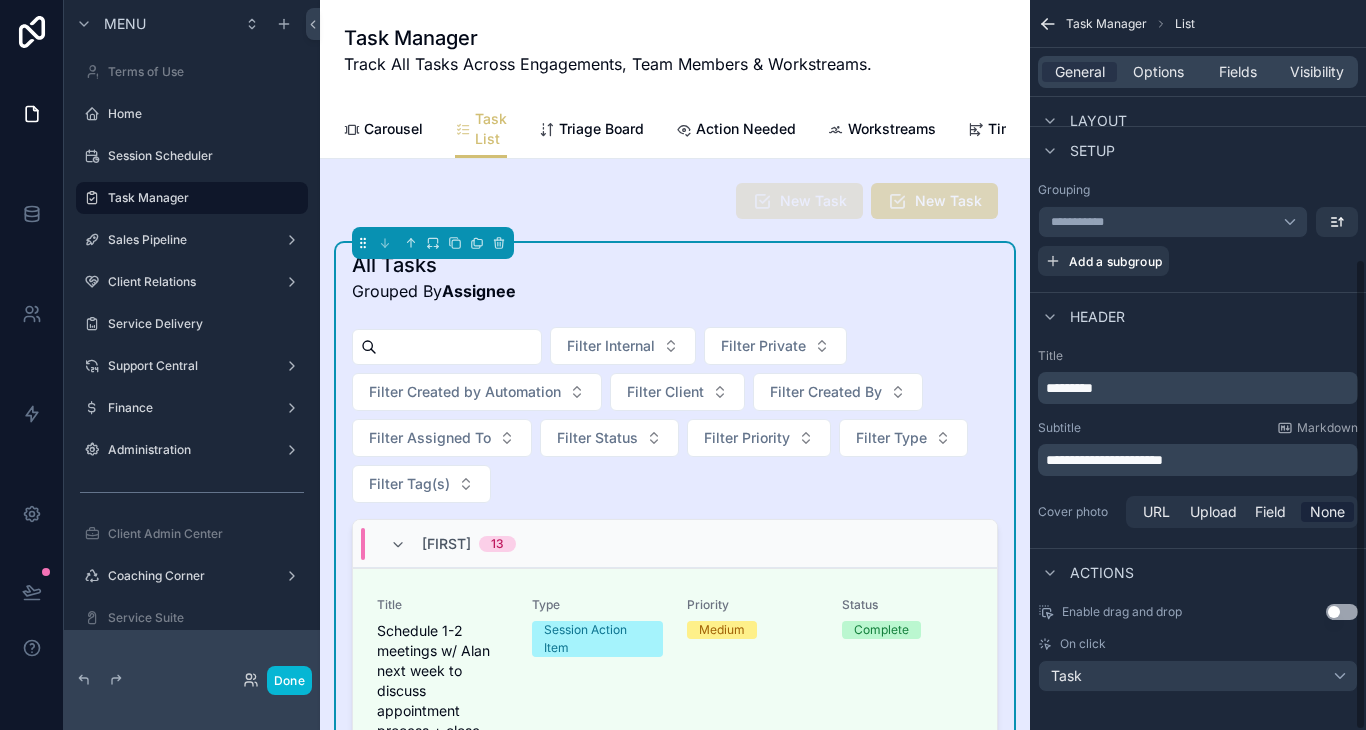 scroll, scrollTop: 401, scrollLeft: 0, axis: vertical 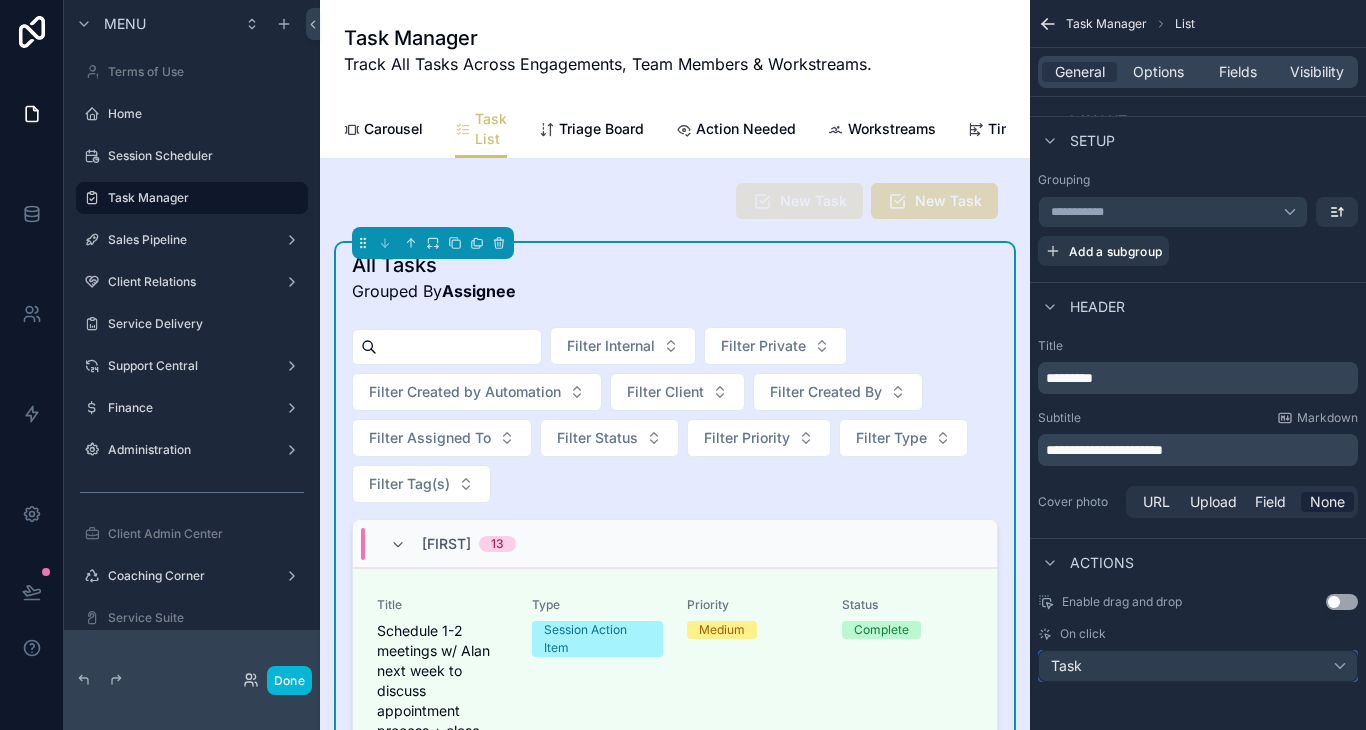 click on "Task" at bounding box center [1198, 666] 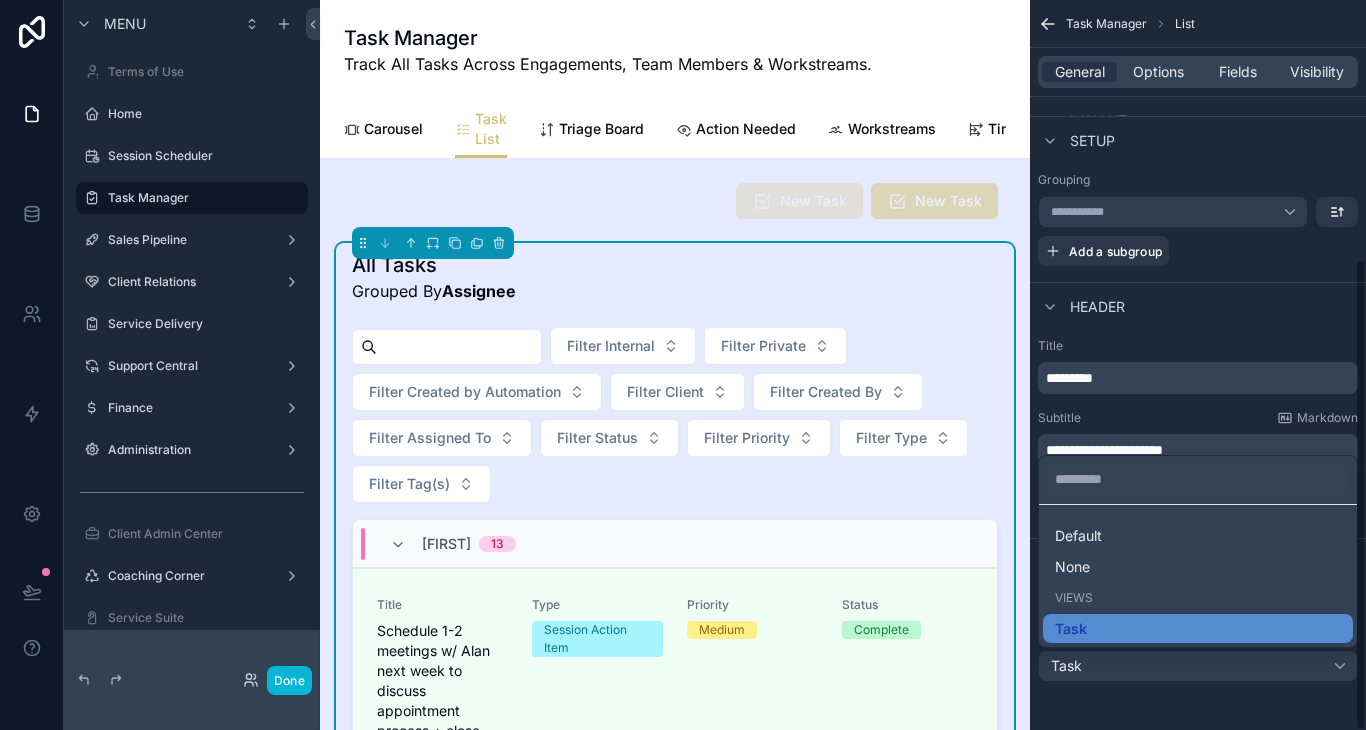 click at bounding box center [683, 365] 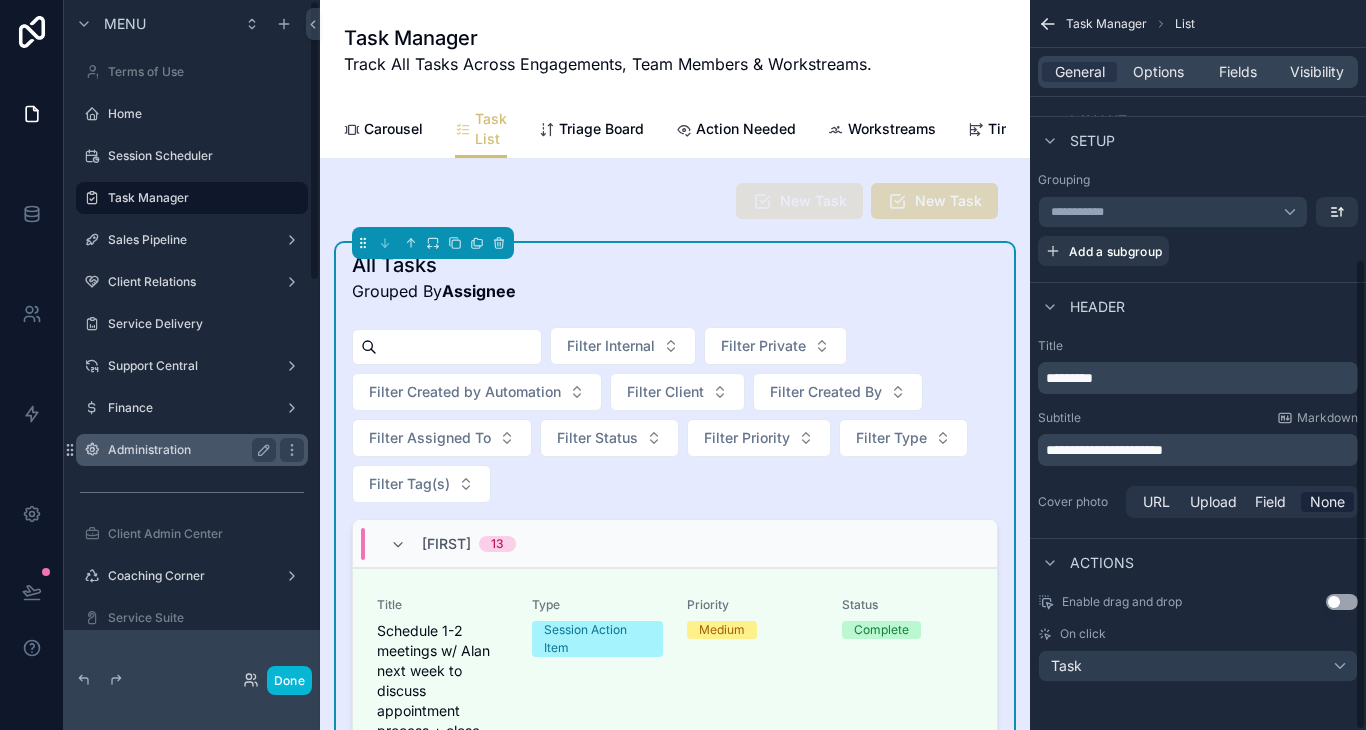 click on "Administration" at bounding box center (188, 450) 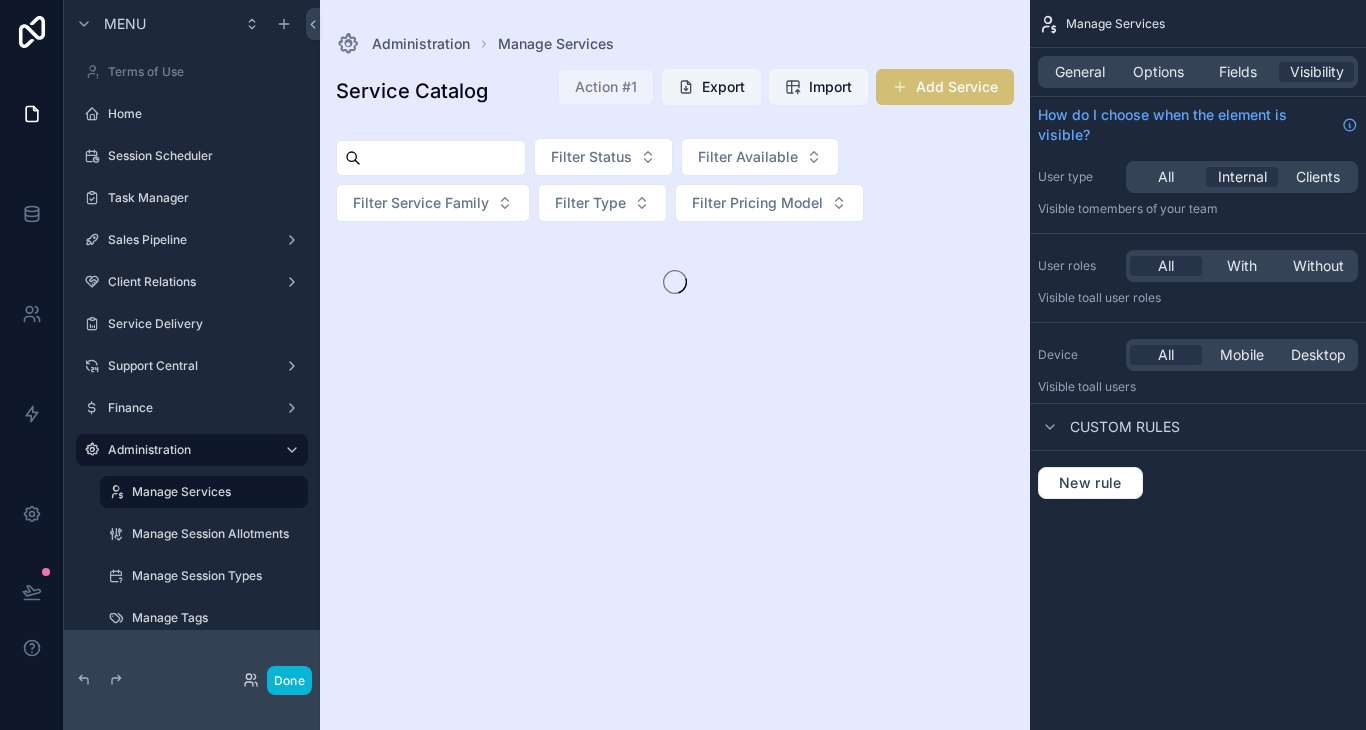 scroll, scrollTop: 0, scrollLeft: 0, axis: both 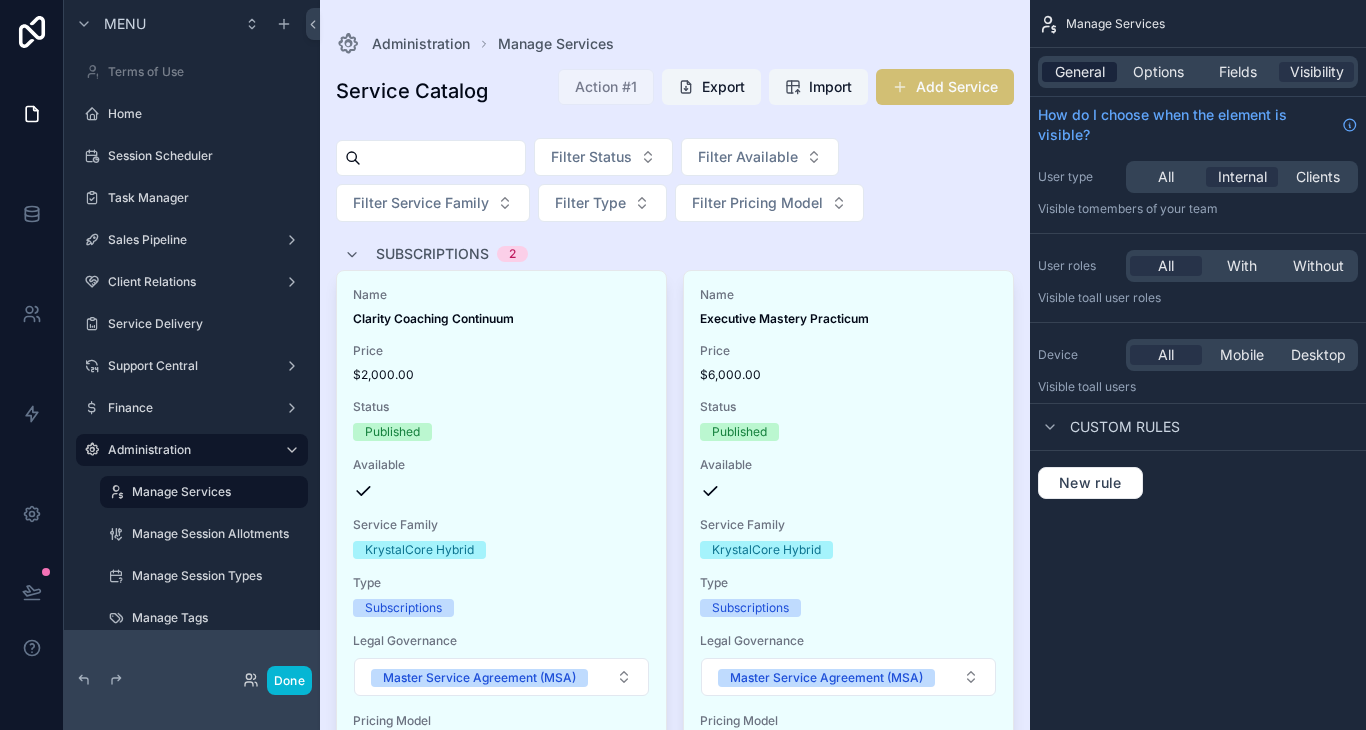 click on "General" at bounding box center [1080, 72] 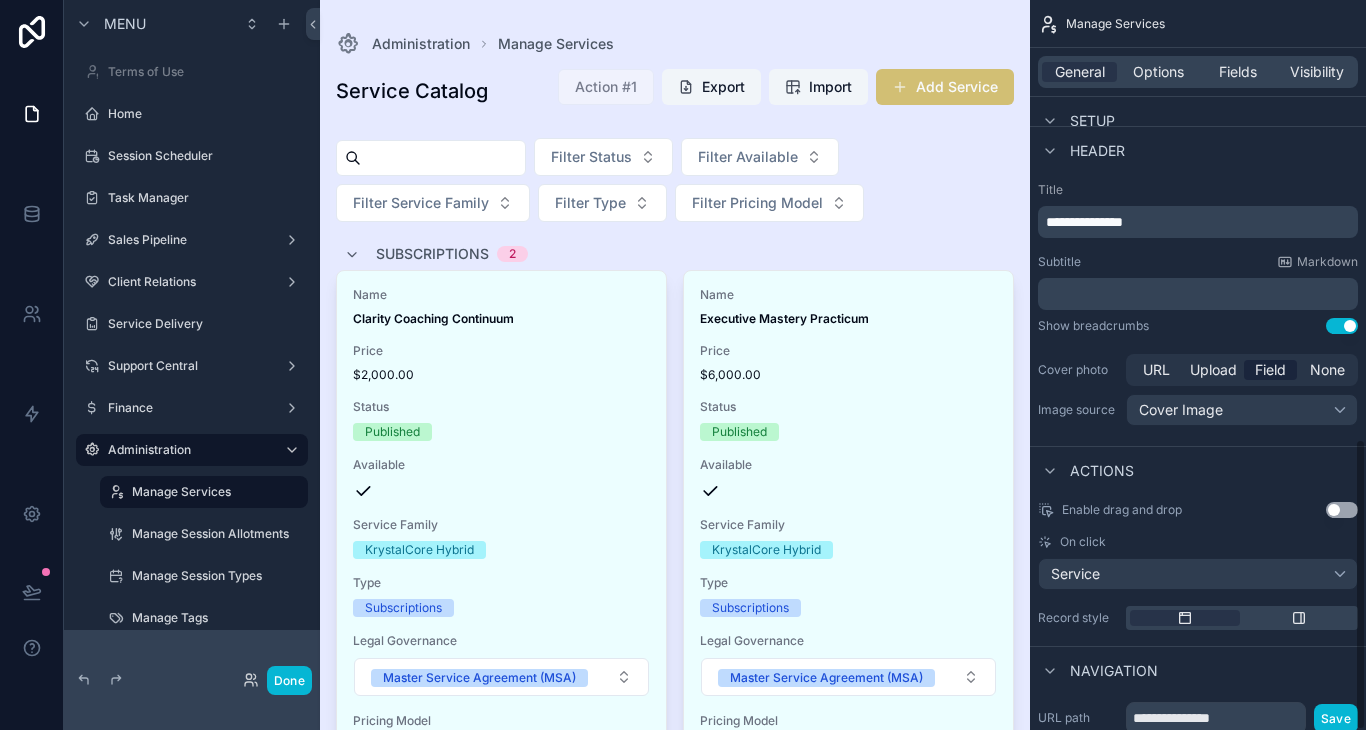 scroll, scrollTop: 1098, scrollLeft: 0, axis: vertical 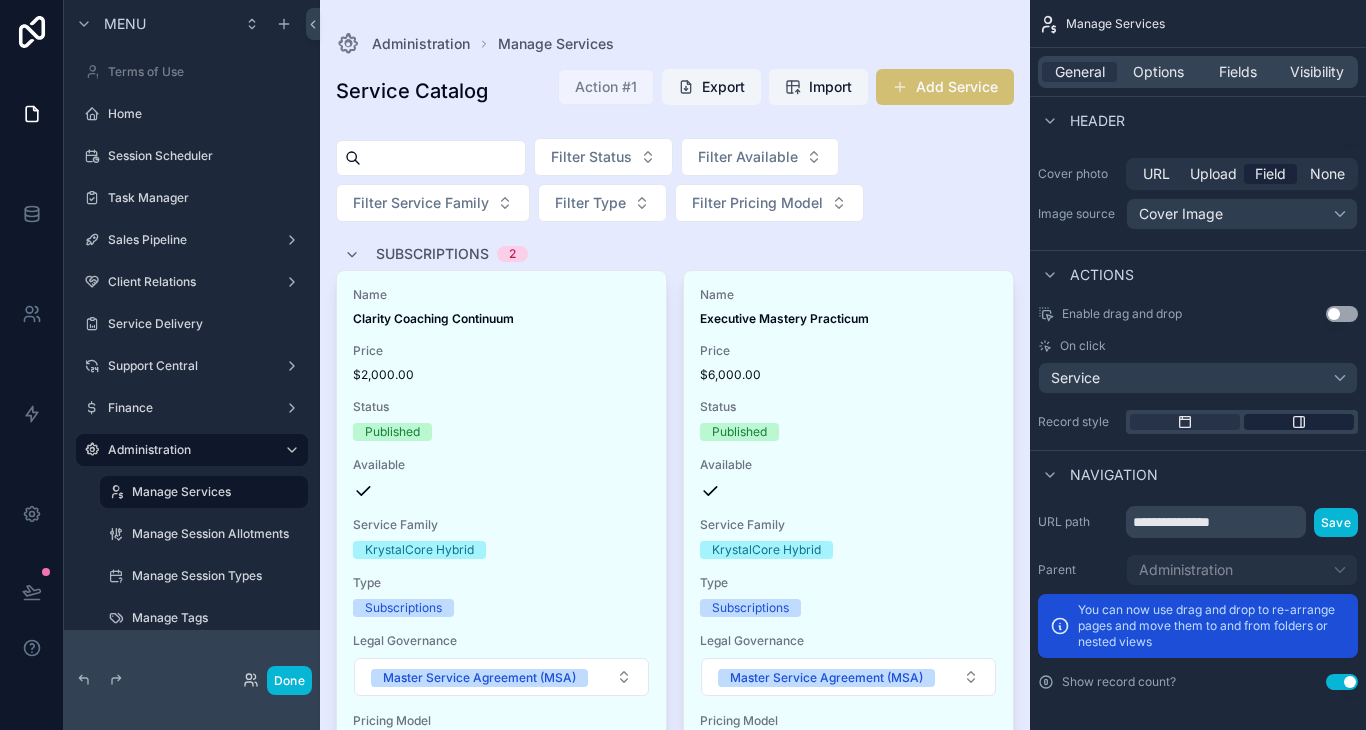 click at bounding box center (1299, 422) 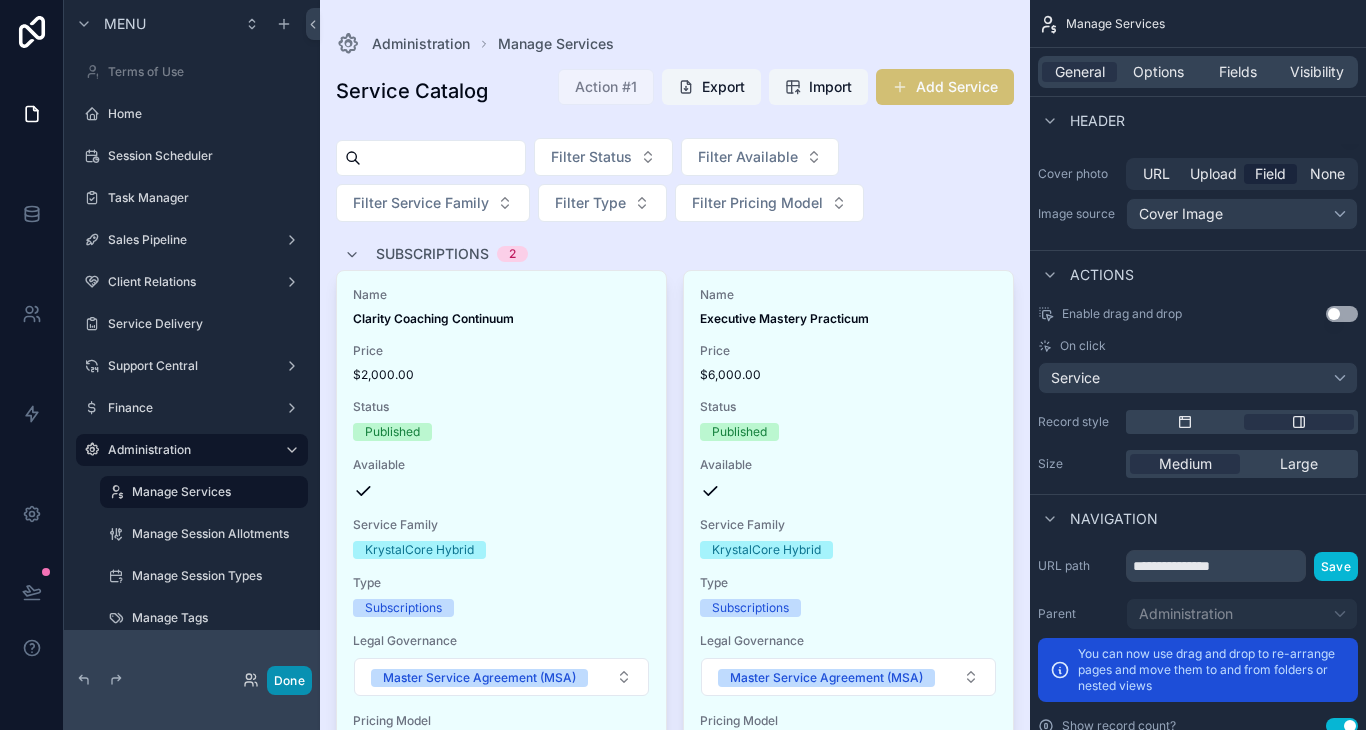 click on "Done" at bounding box center (289, 680) 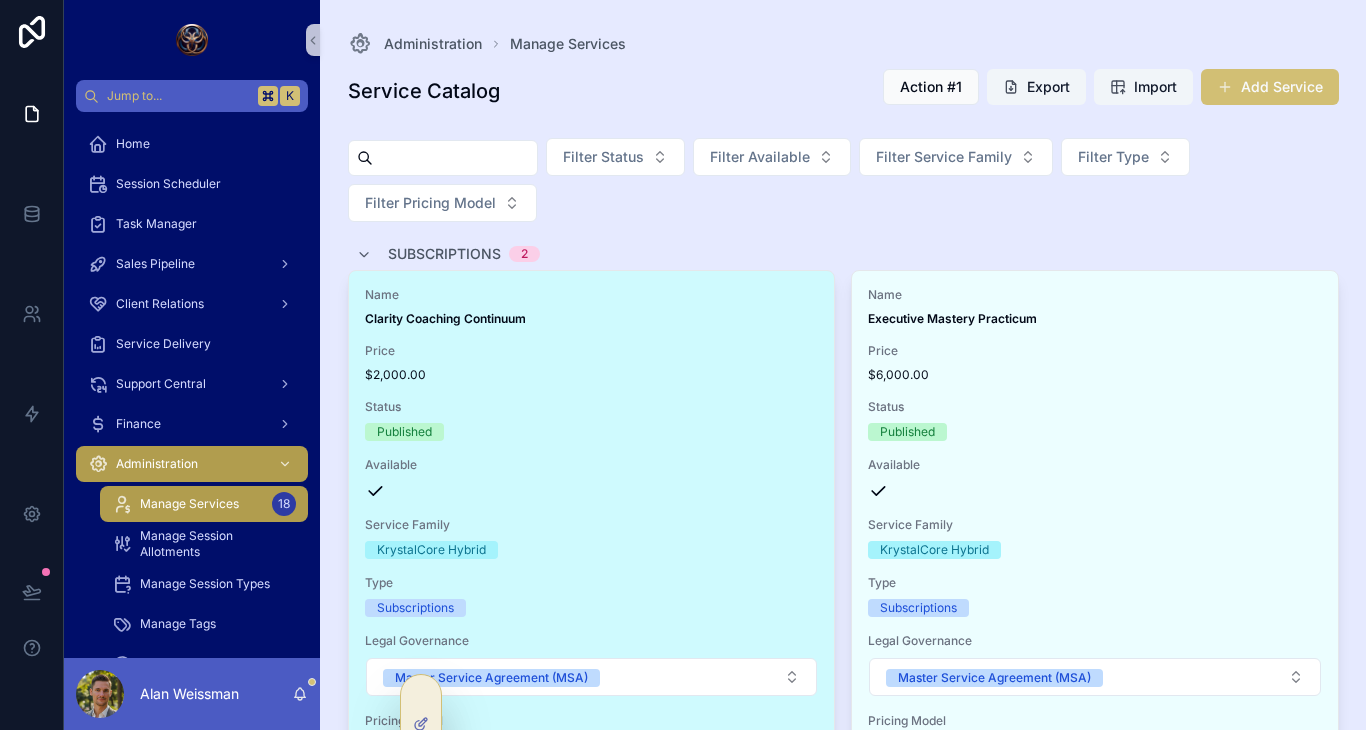 click on "$2,000.00" at bounding box center (592, 375) 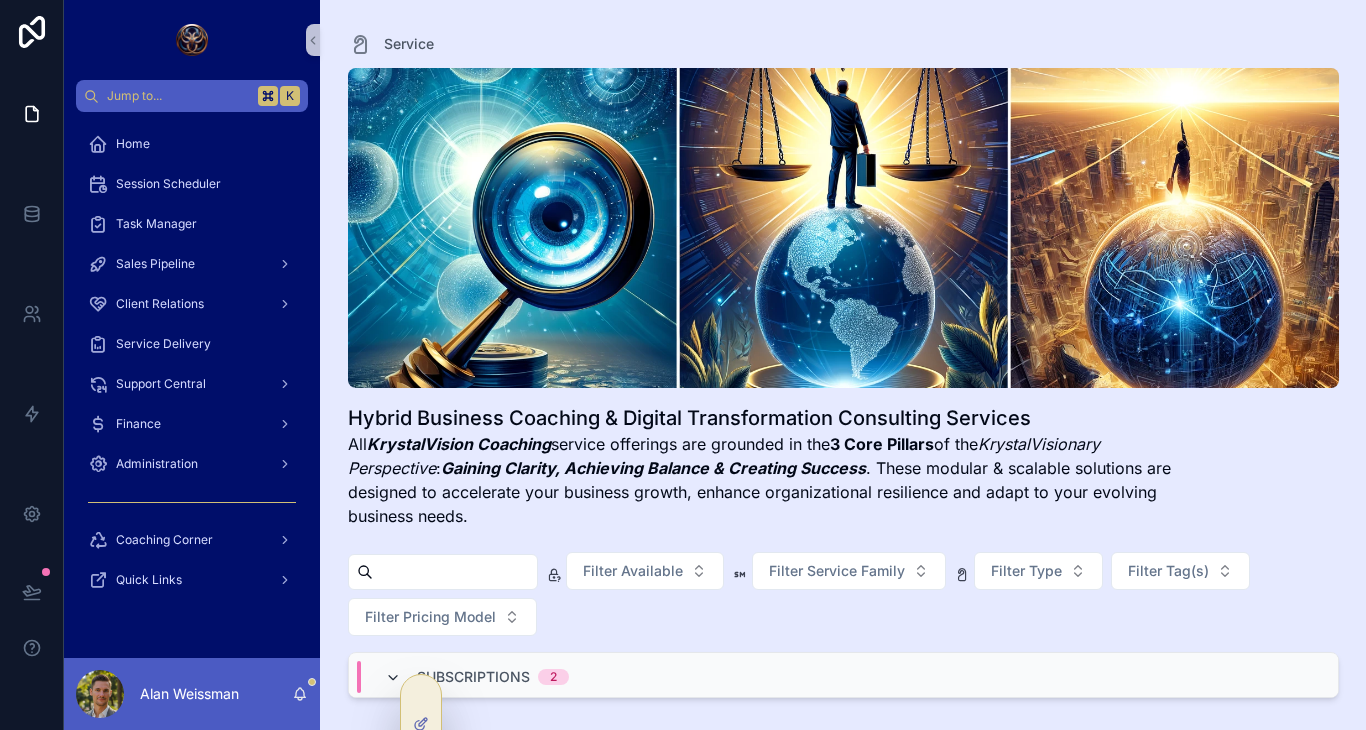 click at bounding box center (393, 678) 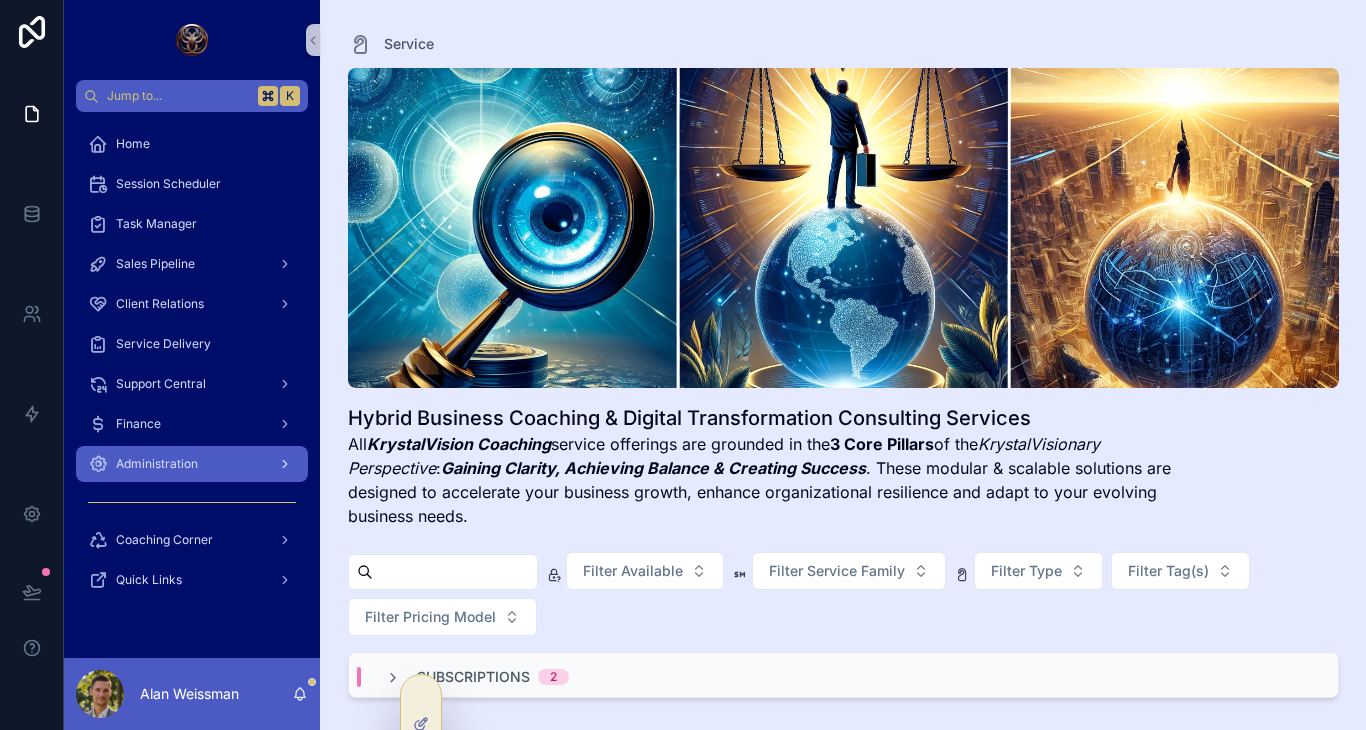 click on "Administration" at bounding box center (192, 464) 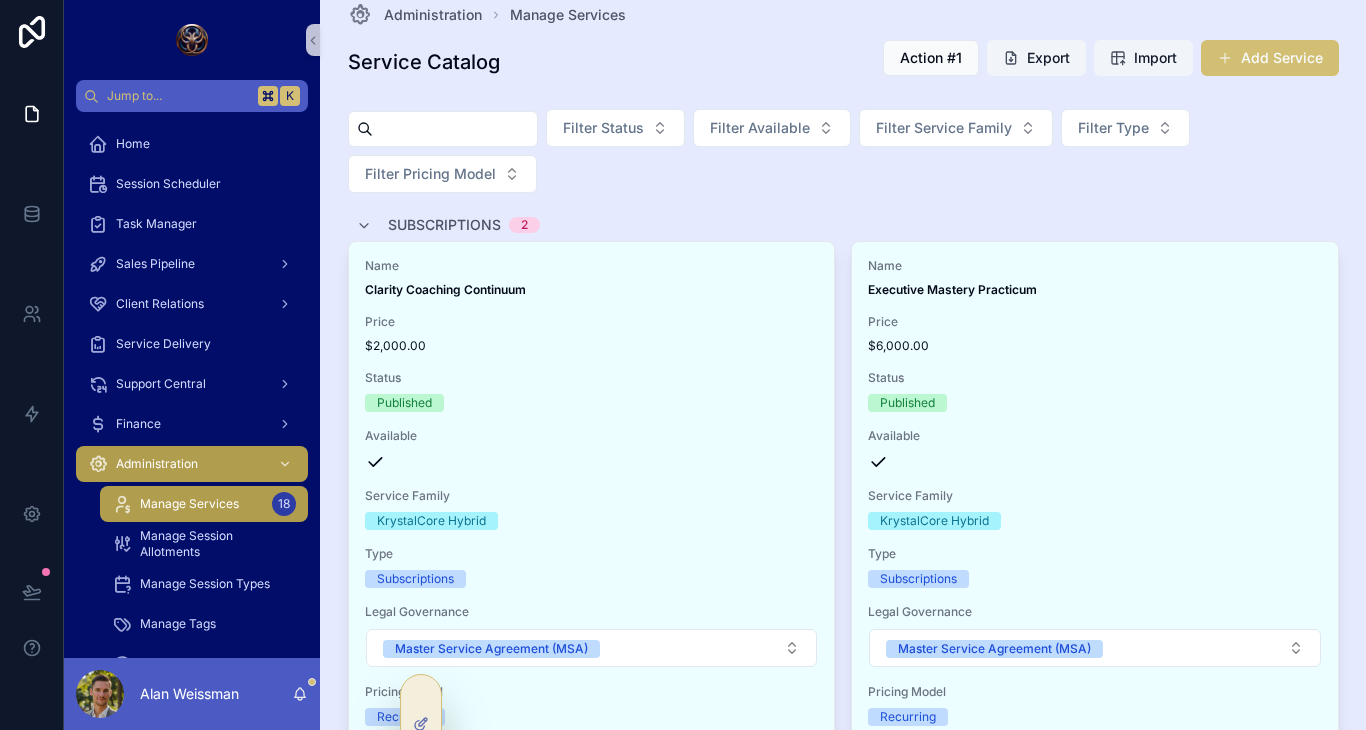 scroll, scrollTop: 0, scrollLeft: 0, axis: both 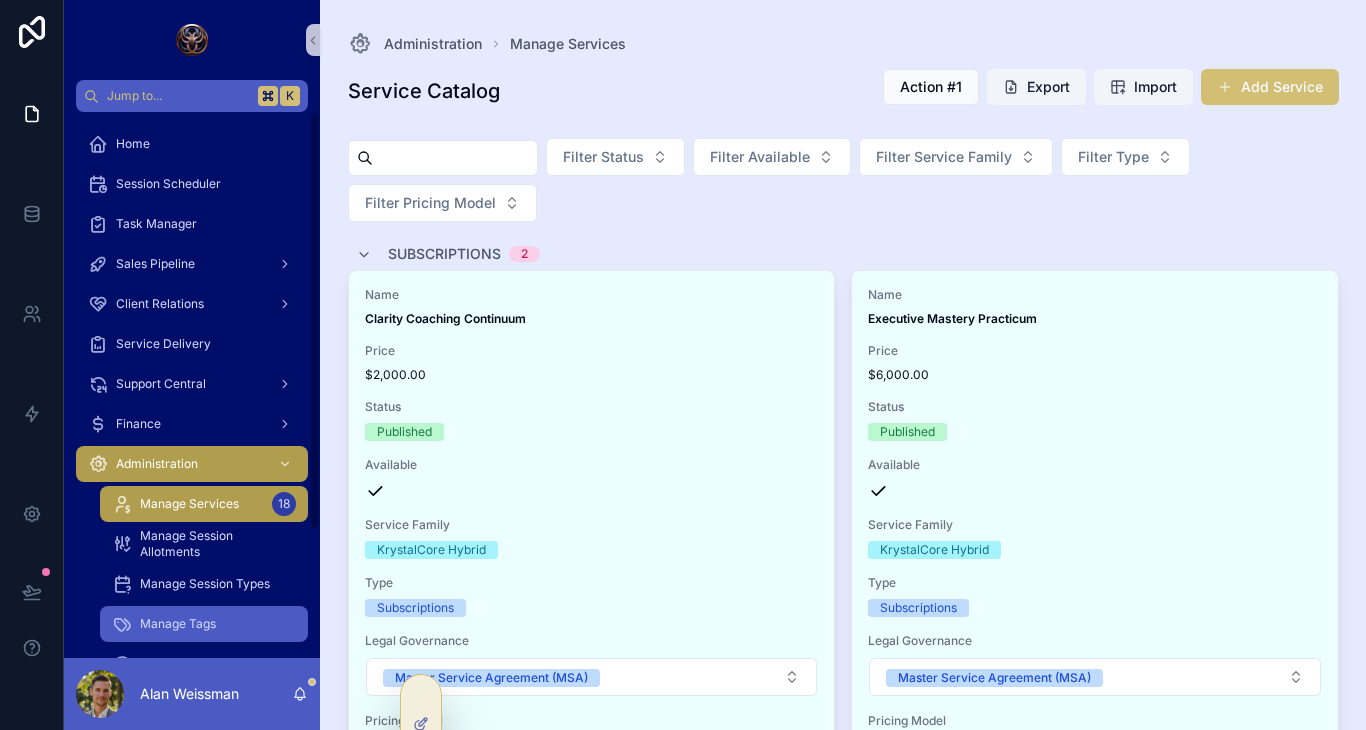 click on "Manage Tags" at bounding box center (178, 624) 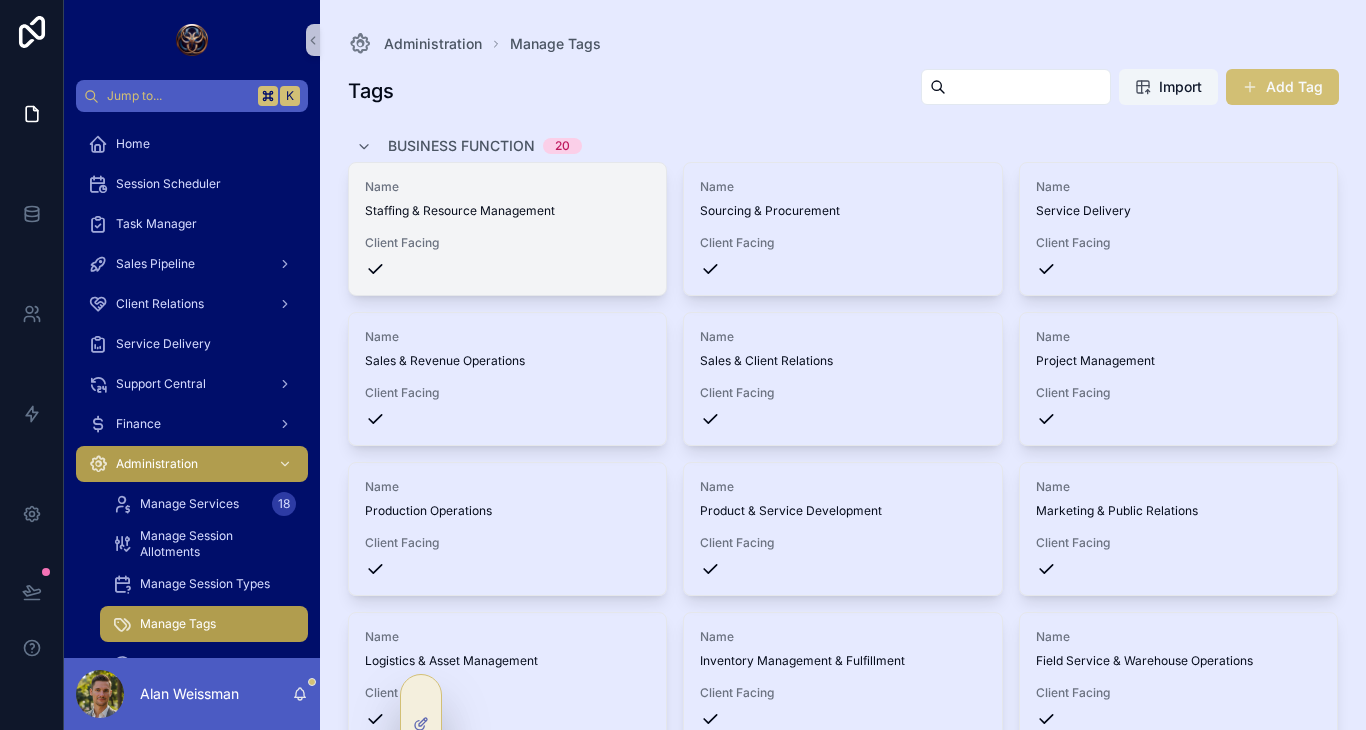 click on "Client Facing" at bounding box center (508, 243) 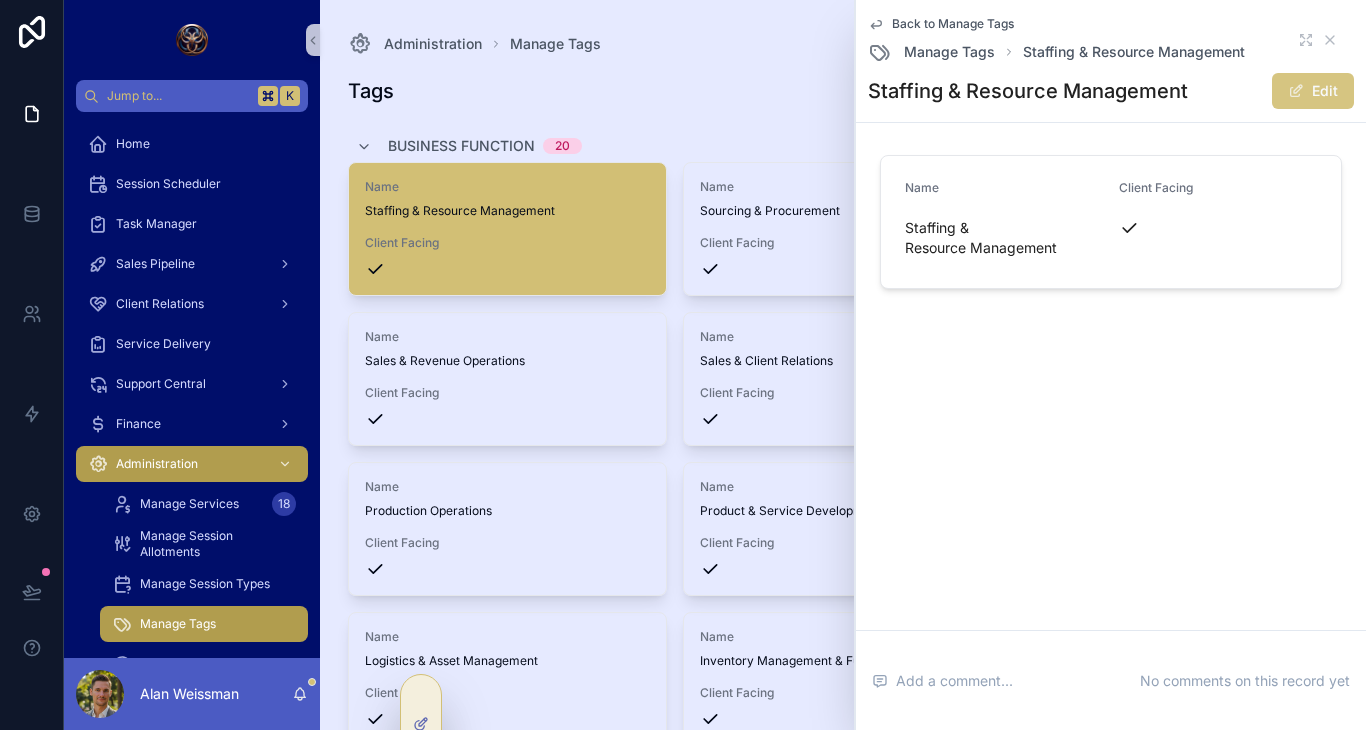 click at bounding box center [1296, 91] 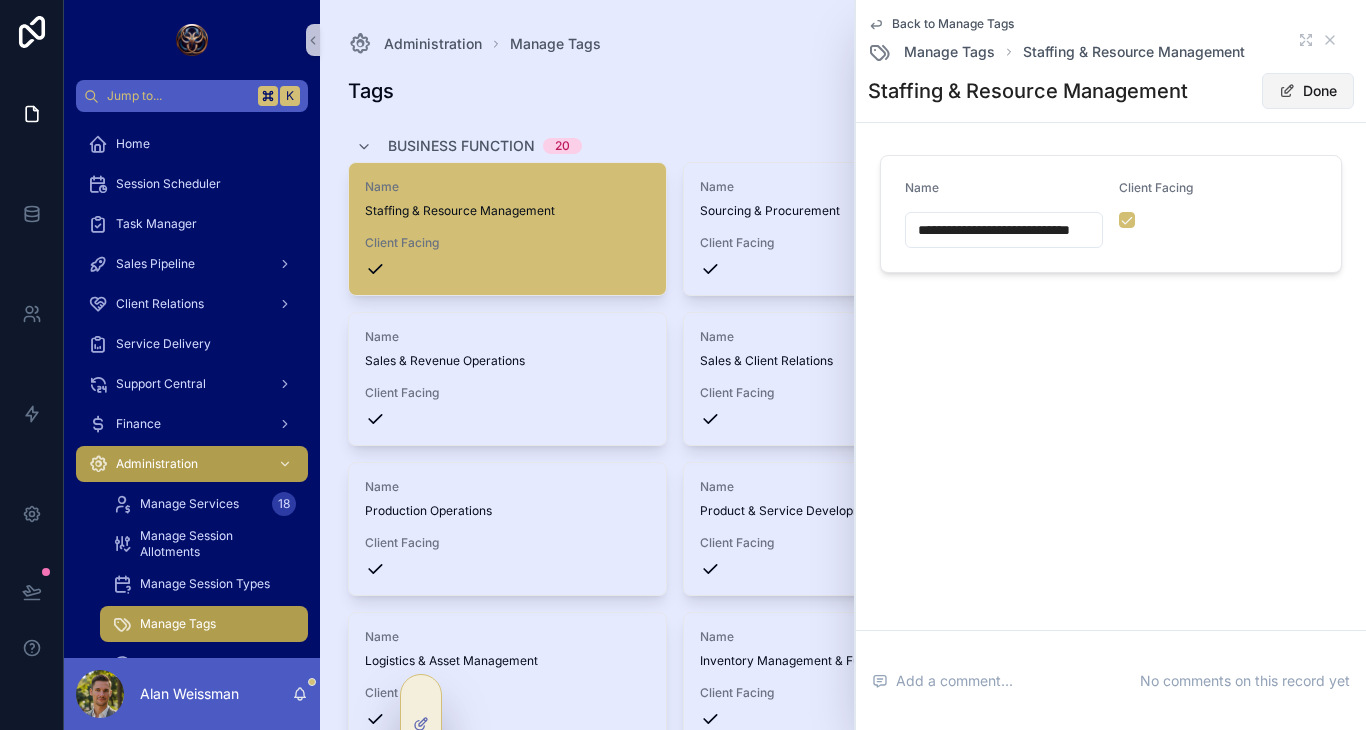 click on "Done" at bounding box center [1308, 91] 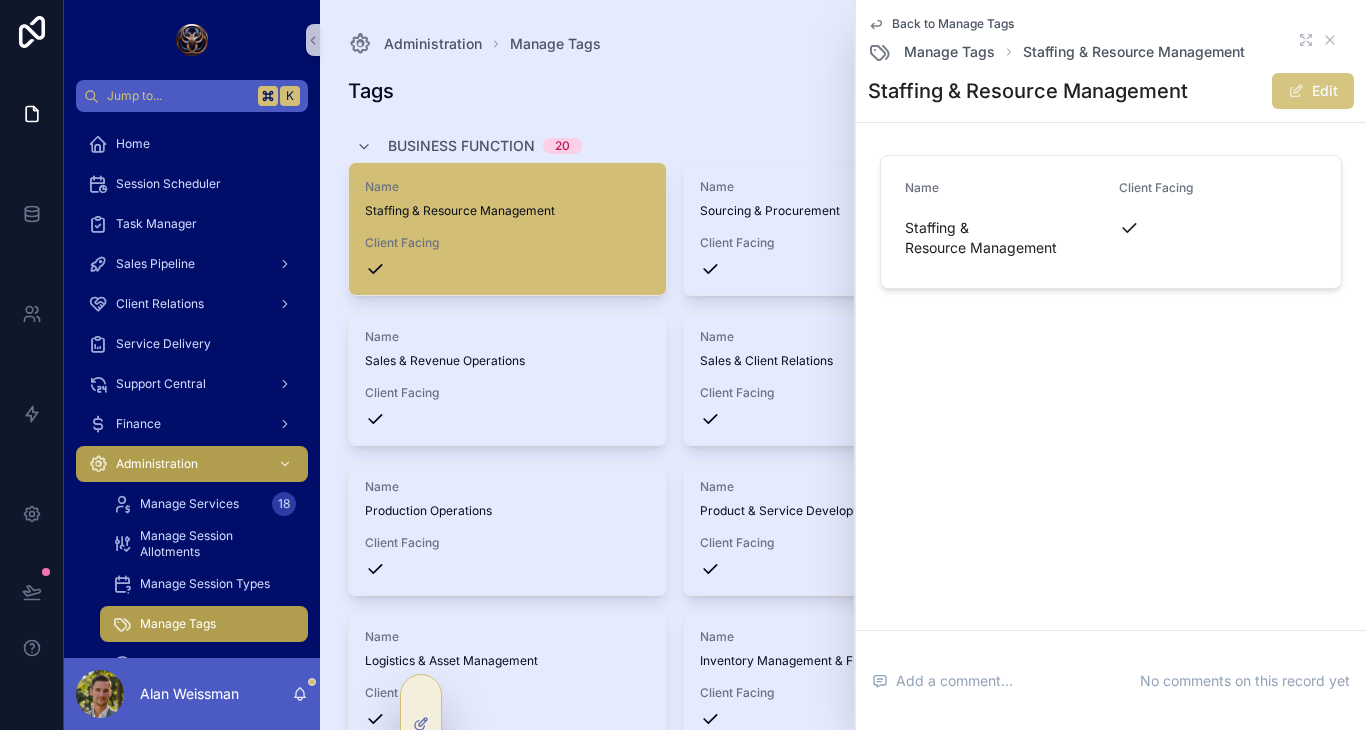click at bounding box center (1296, 91) 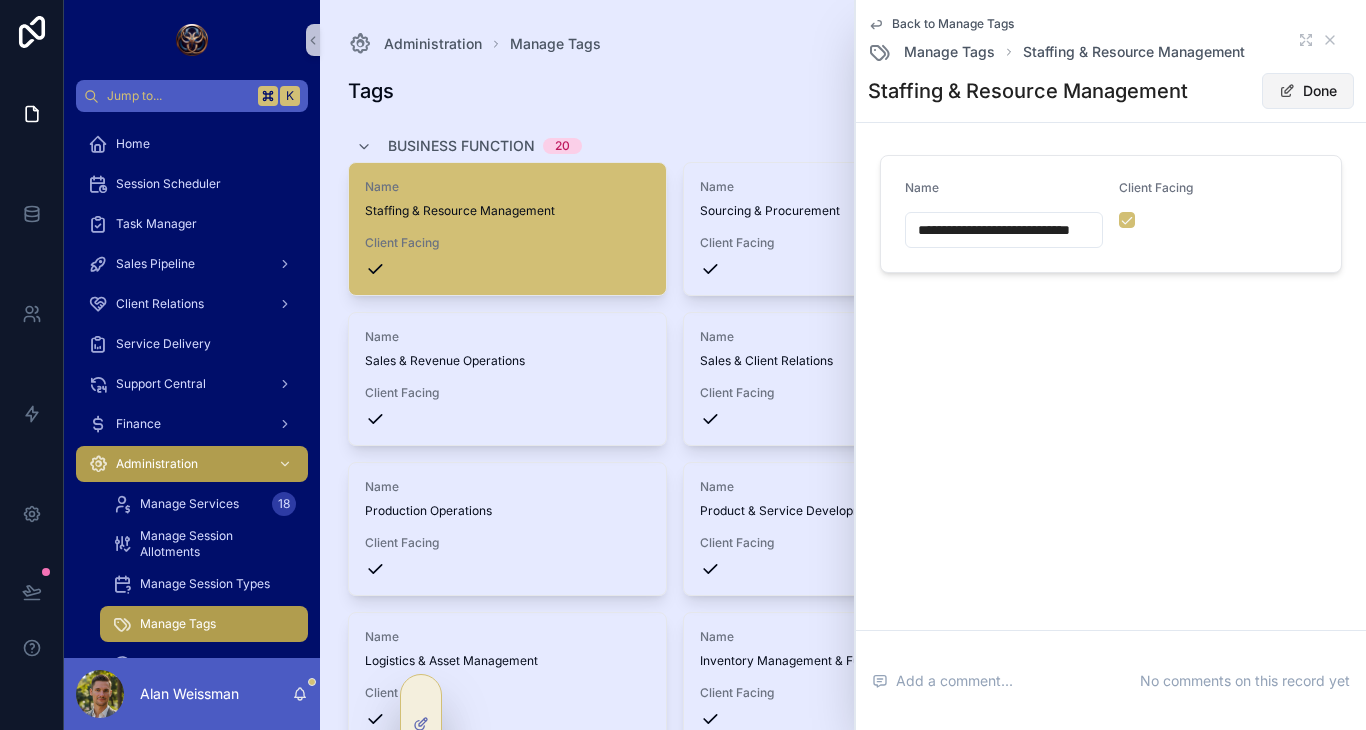 click on "Done" at bounding box center (1308, 91) 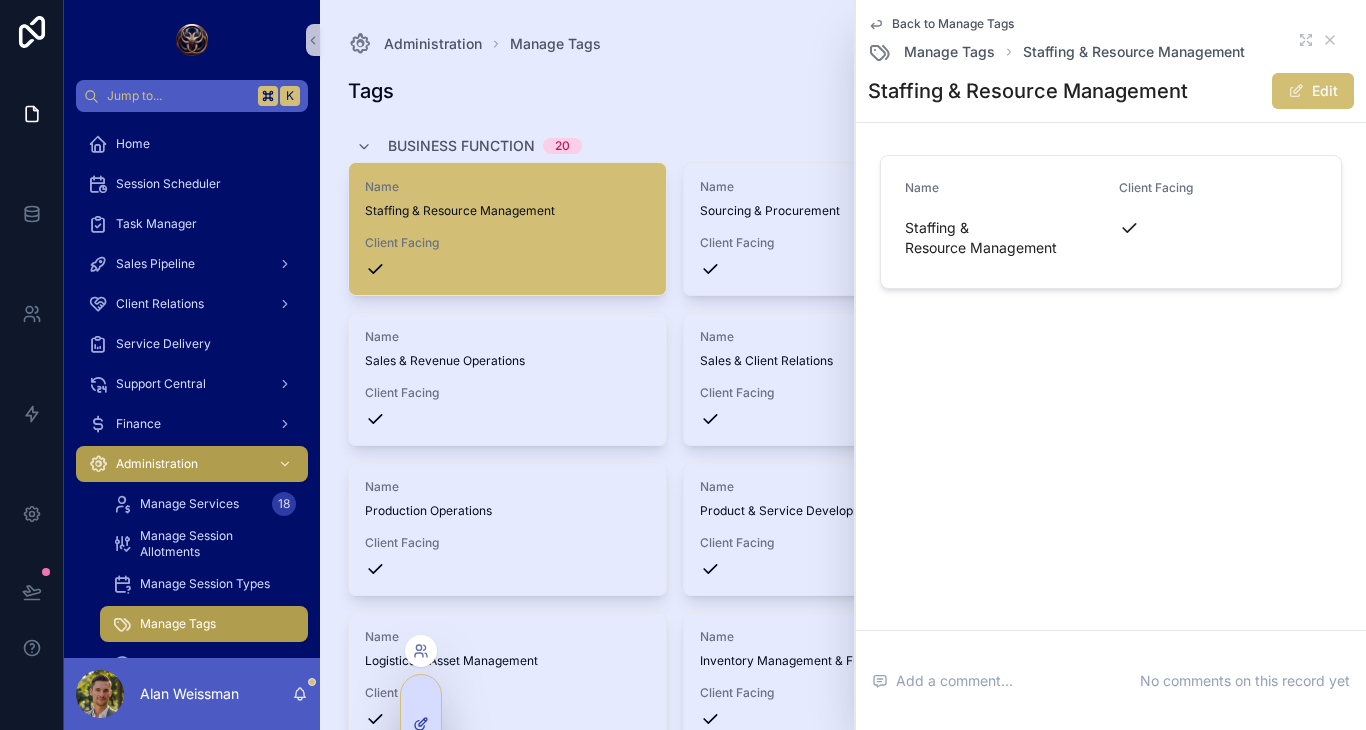 click at bounding box center (421, 724) 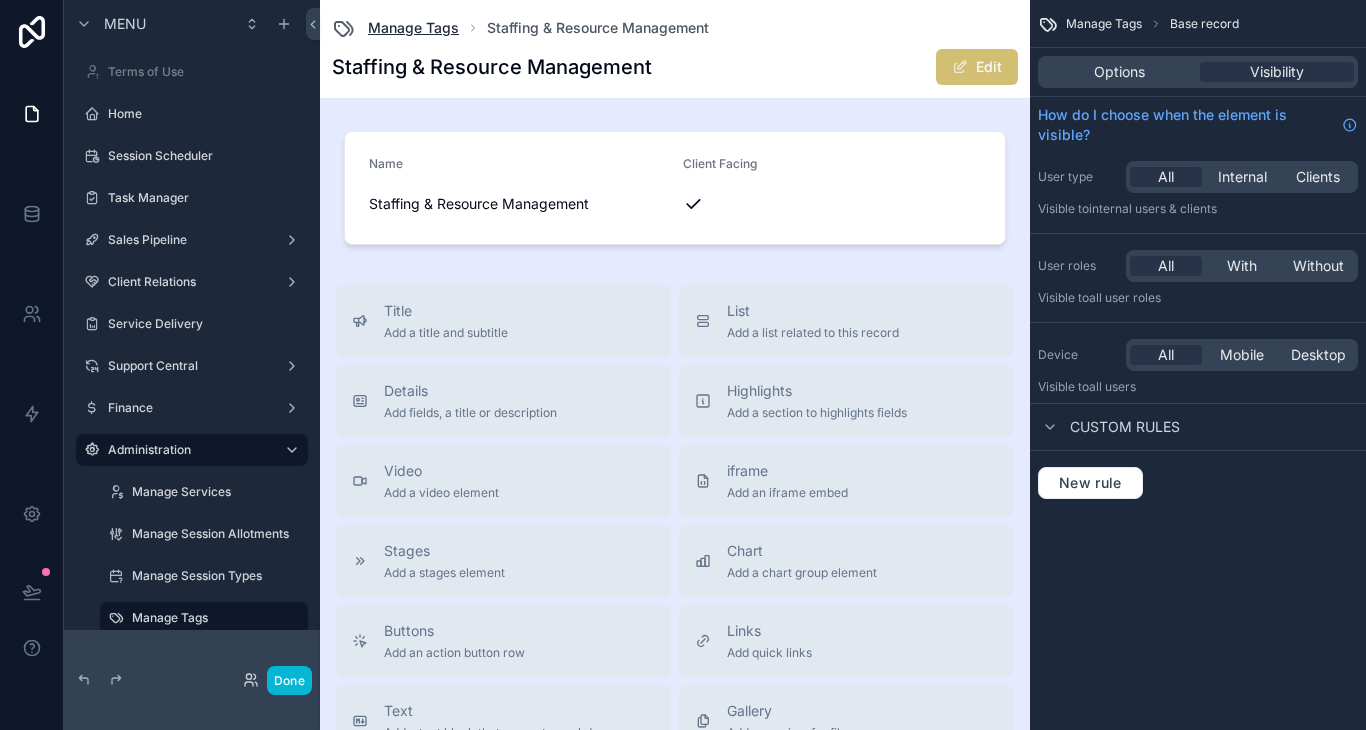 click on "Manage Tags" at bounding box center (413, 28) 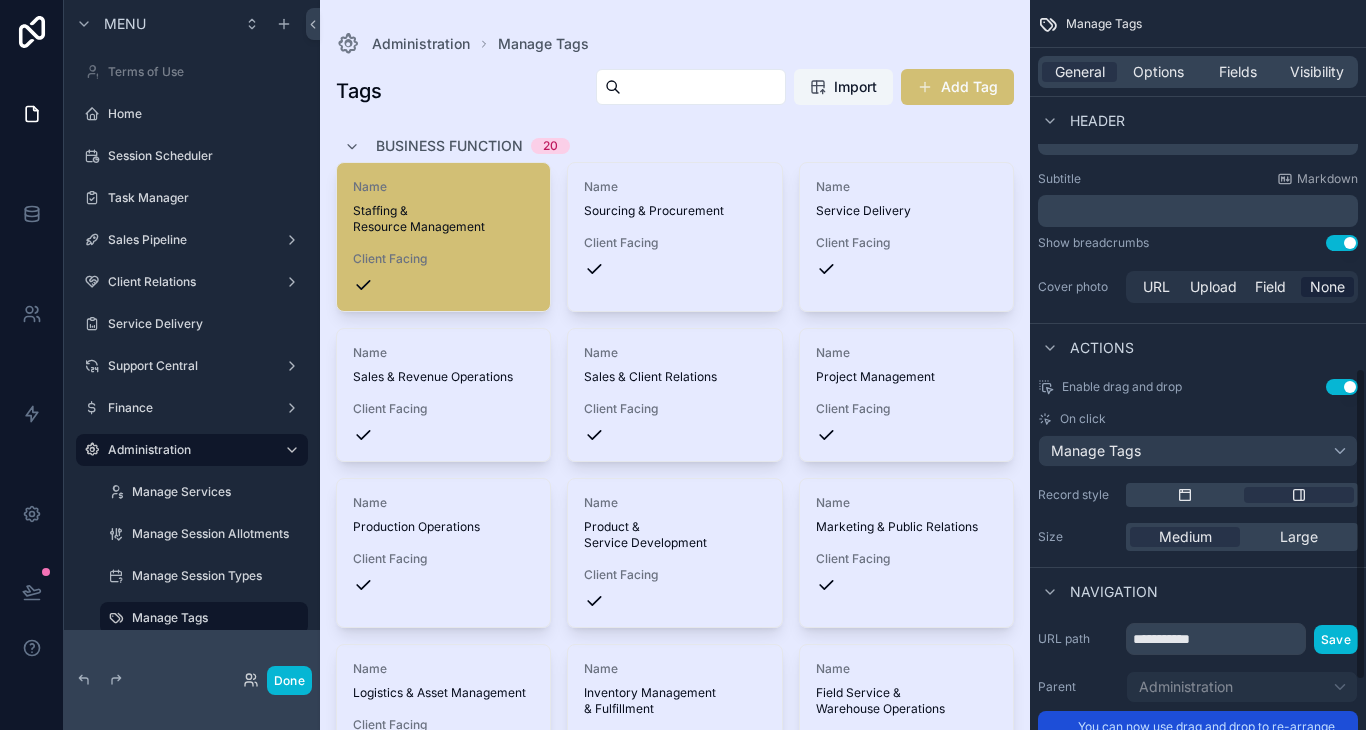 scroll, scrollTop: 858, scrollLeft: 0, axis: vertical 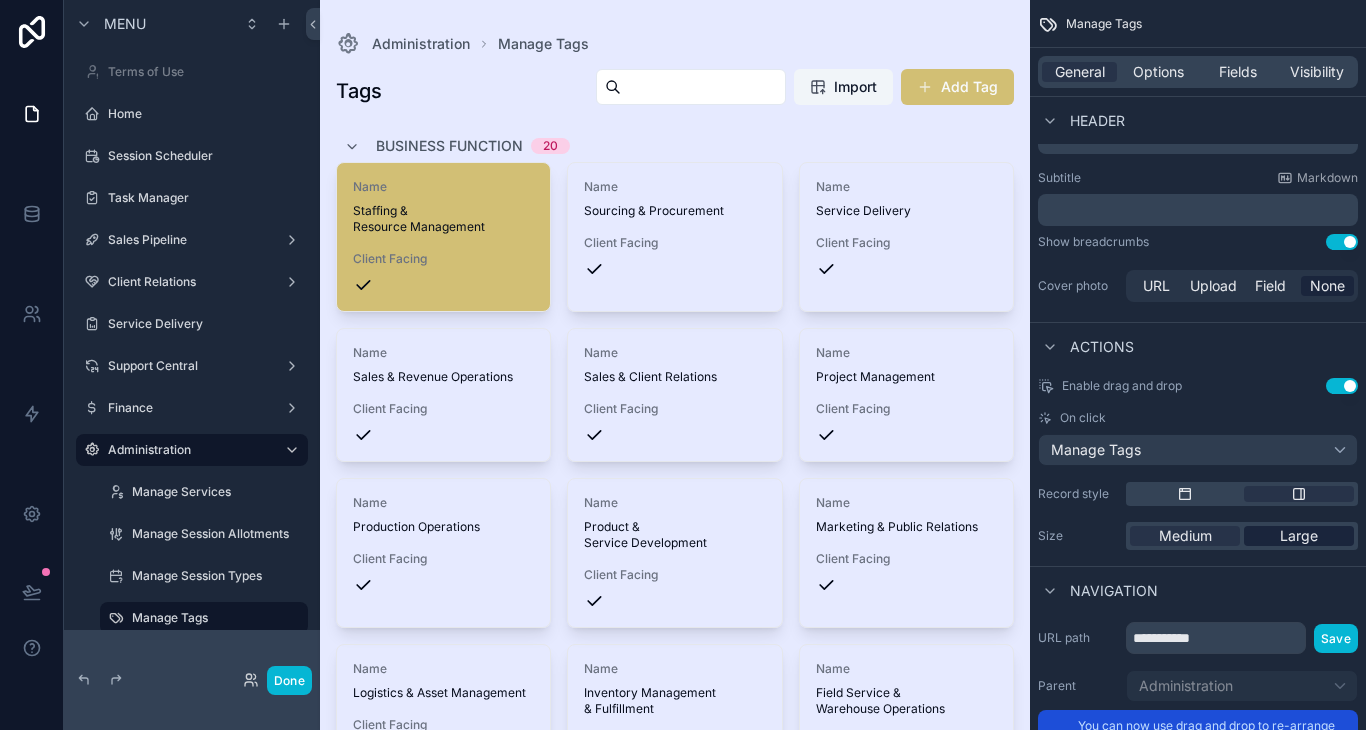 click on "Large" at bounding box center [1299, 536] 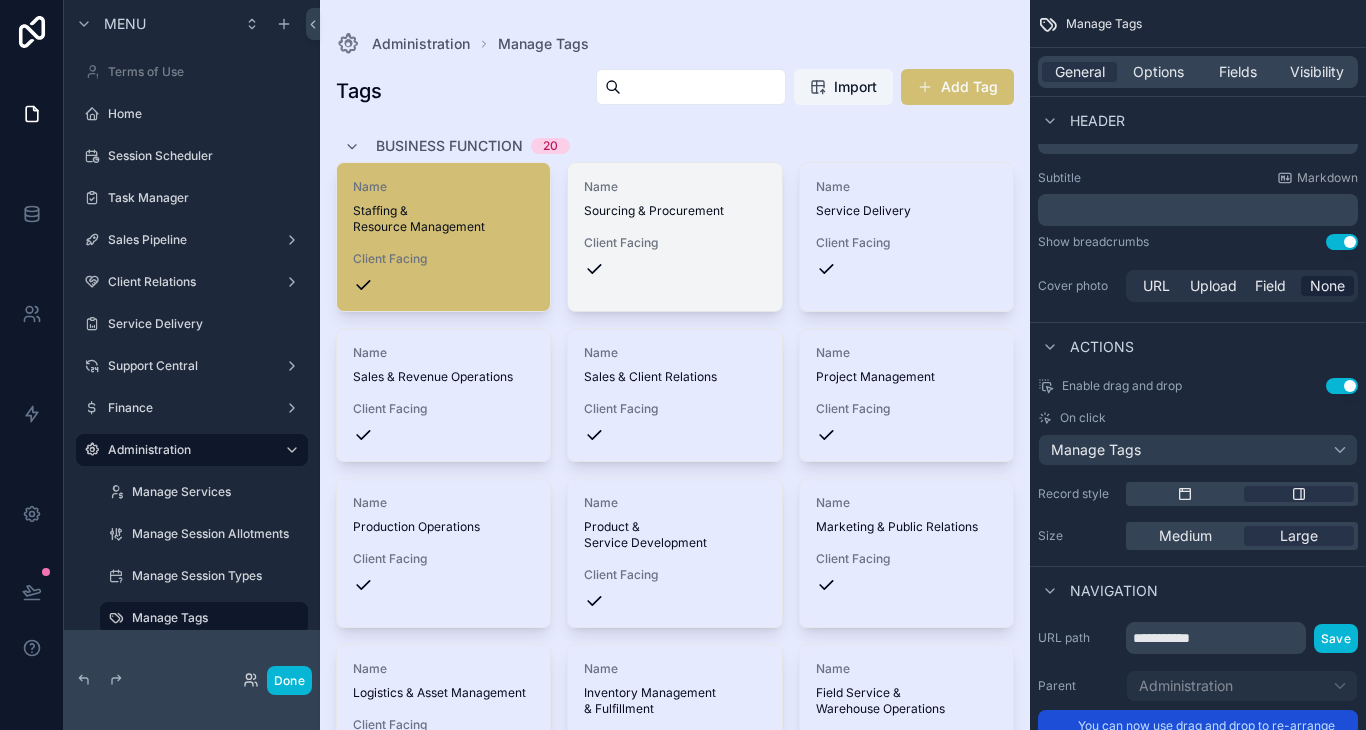 click at bounding box center (674, 269) 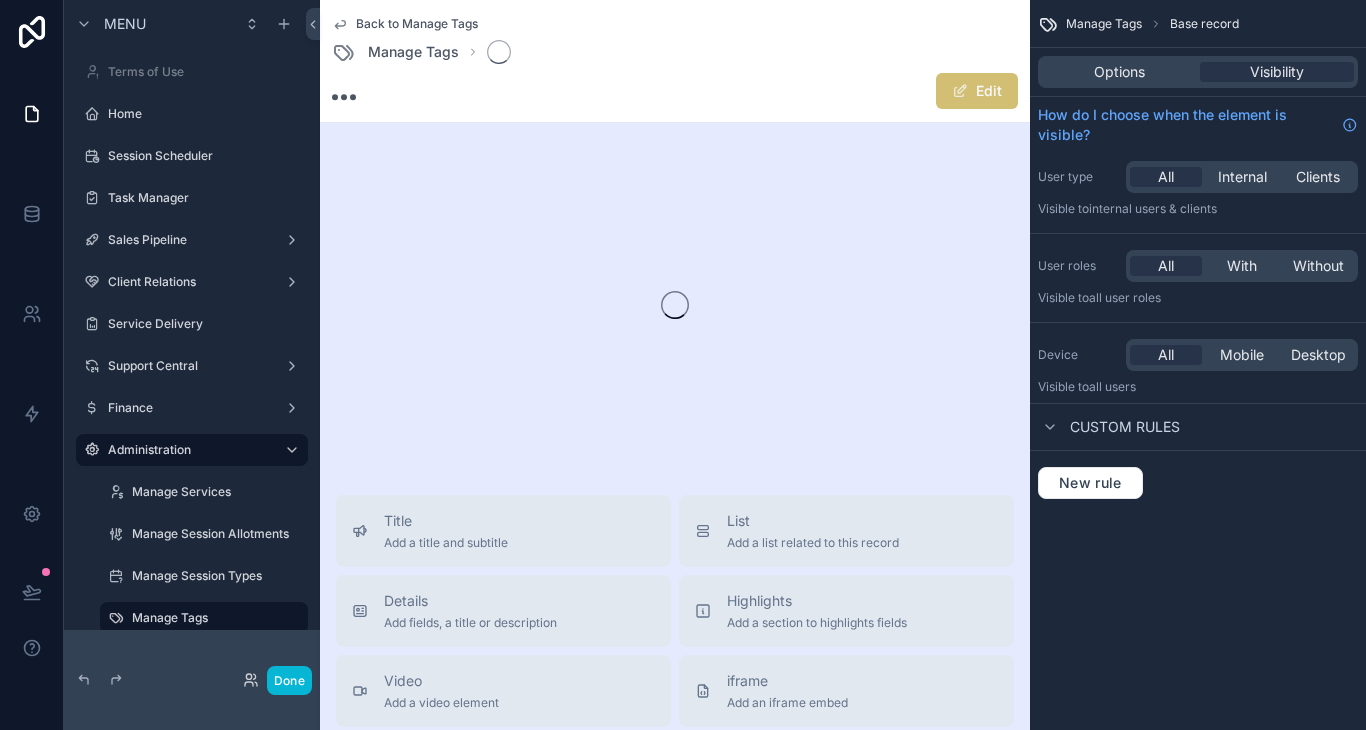 scroll, scrollTop: 0, scrollLeft: 0, axis: both 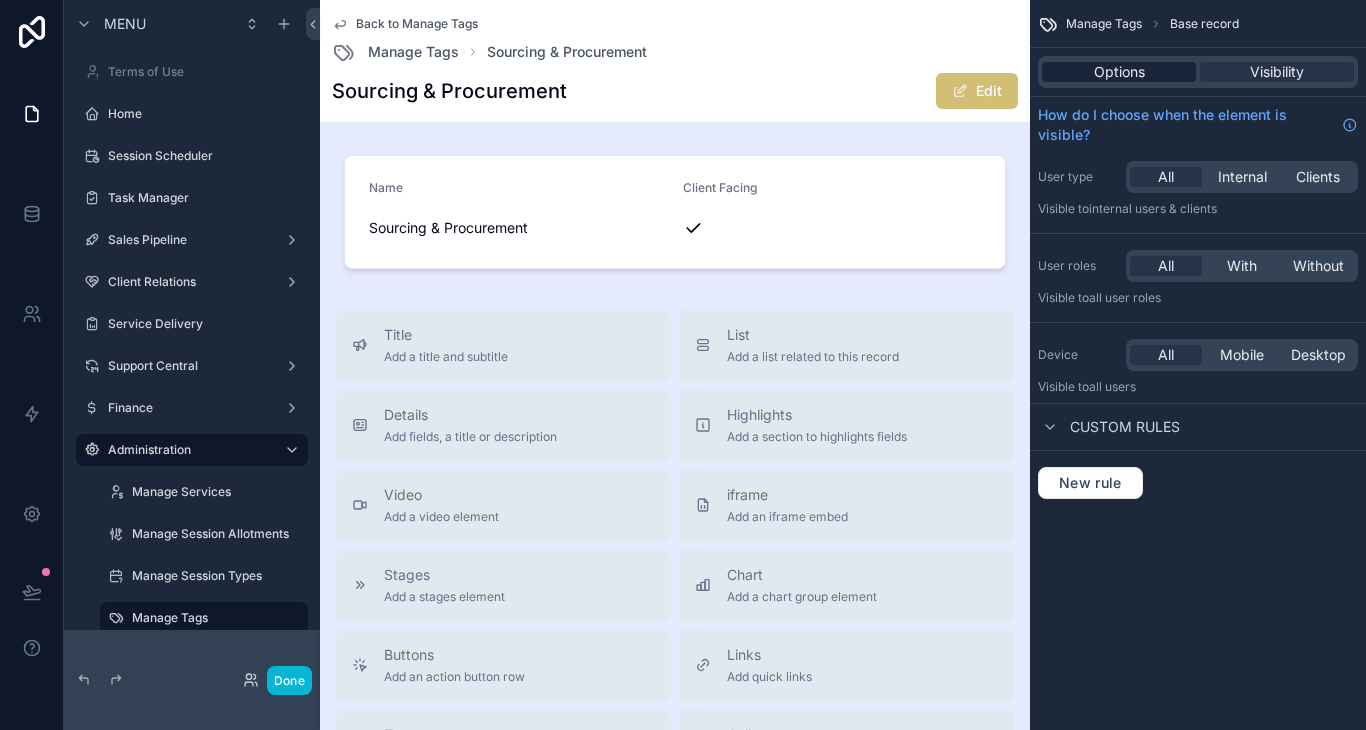 click on "Options" at bounding box center [1119, 72] 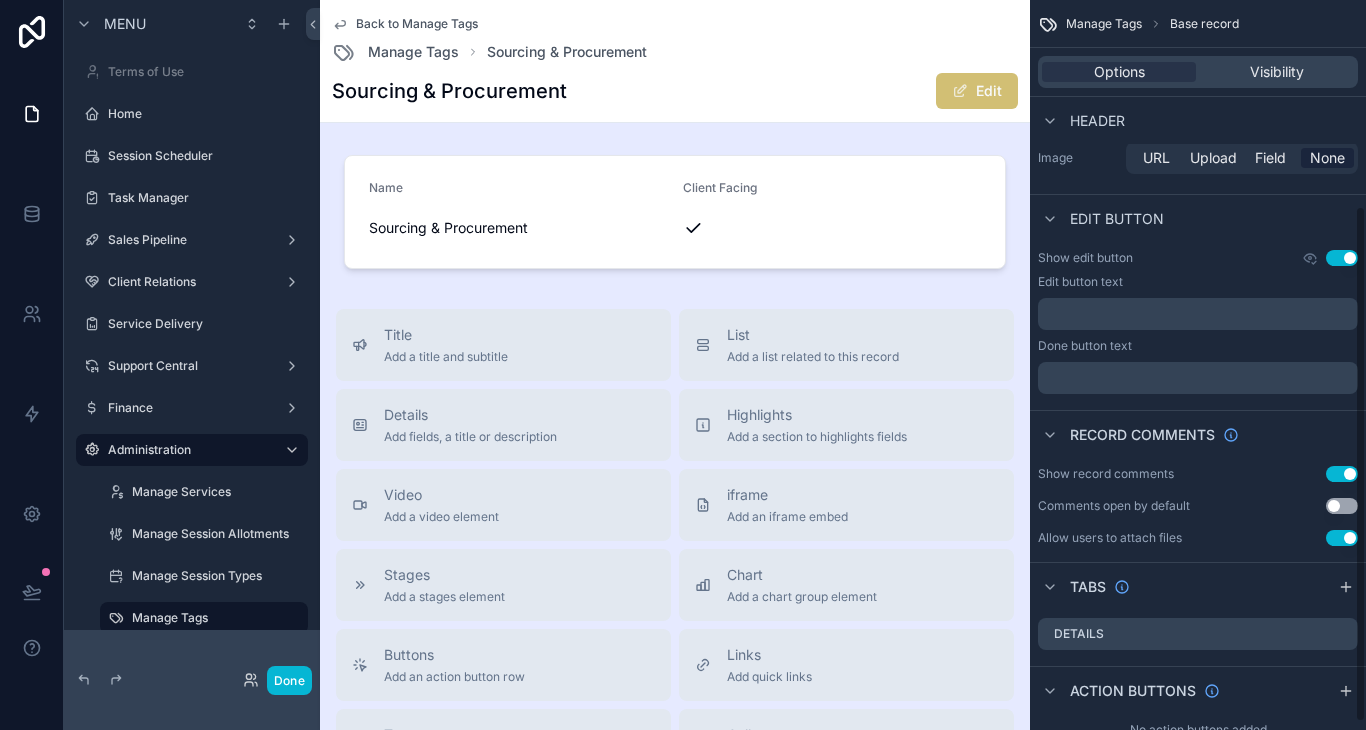 scroll, scrollTop: 302, scrollLeft: 0, axis: vertical 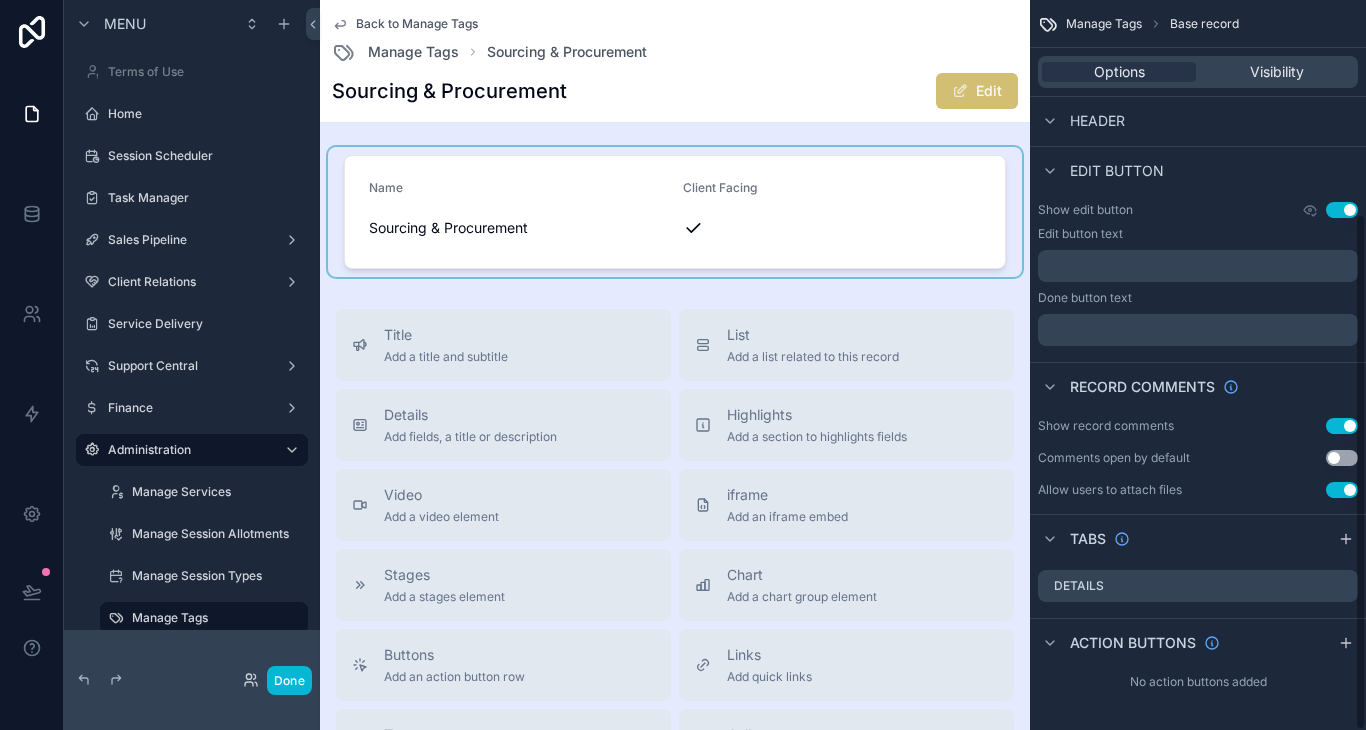 click at bounding box center [675, 212] 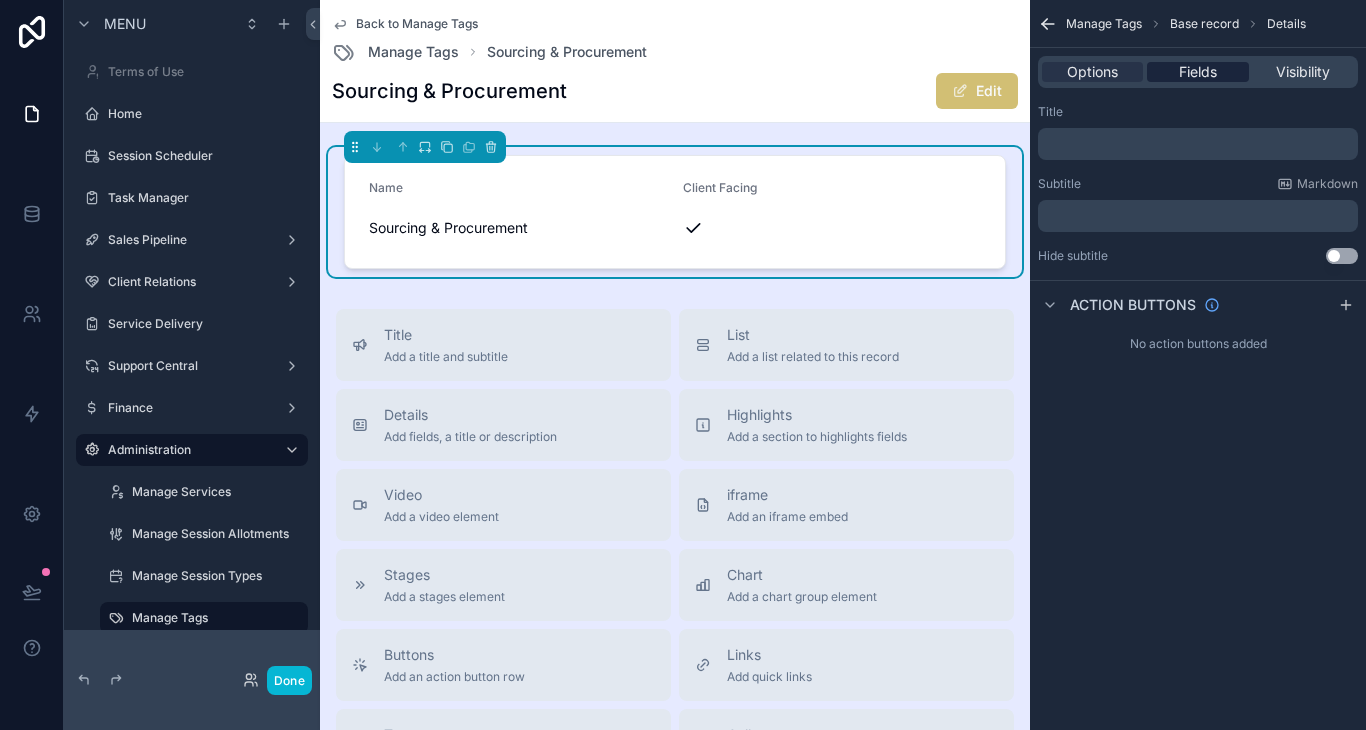 click on "Fields" at bounding box center (1198, 72) 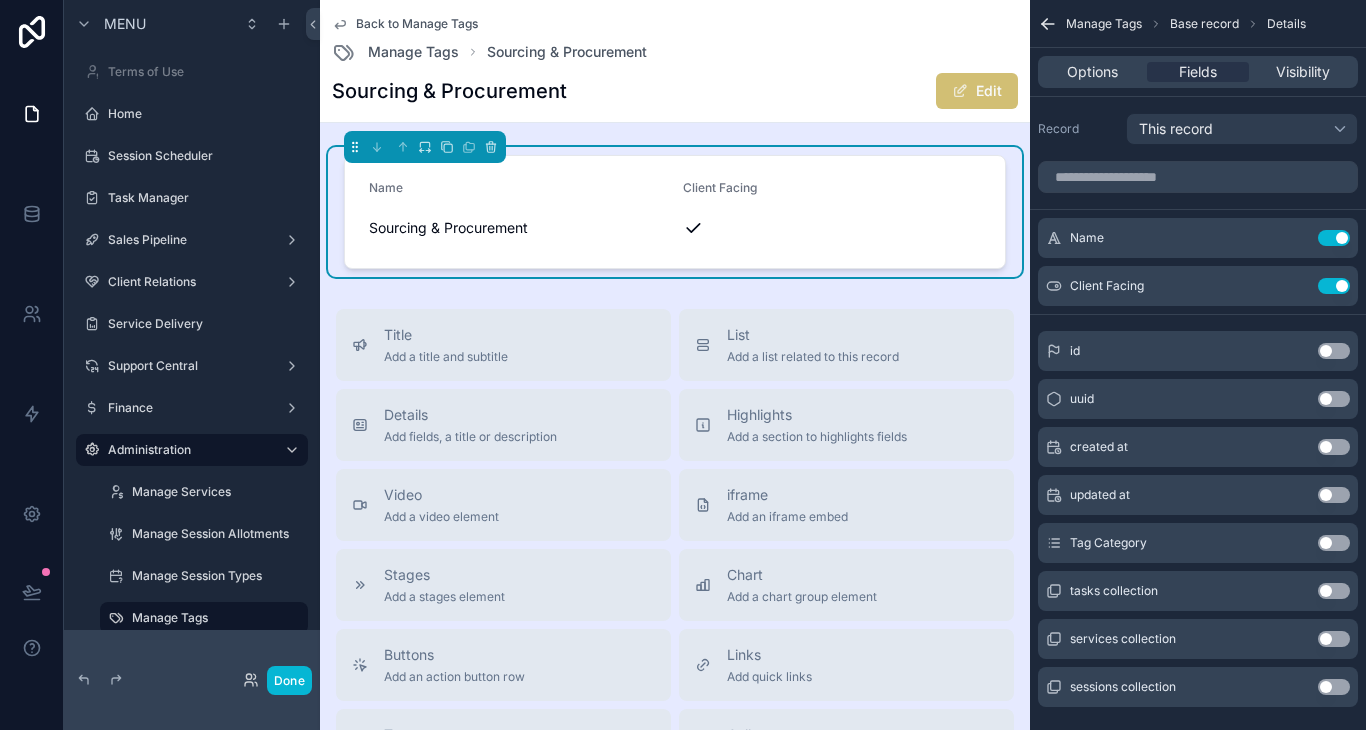 click on "Use setting" at bounding box center [1334, 543] 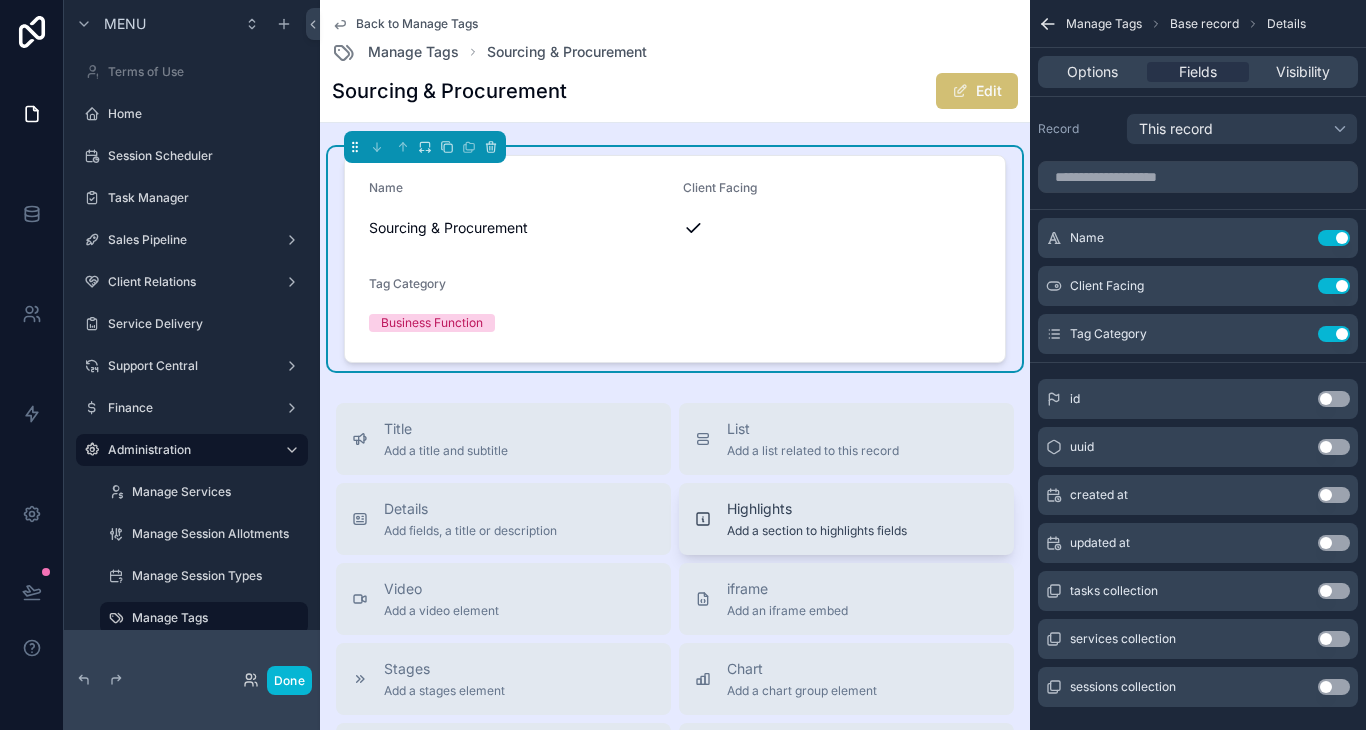 click on "Highlights Add a section to highlights fields" at bounding box center (817, 519) 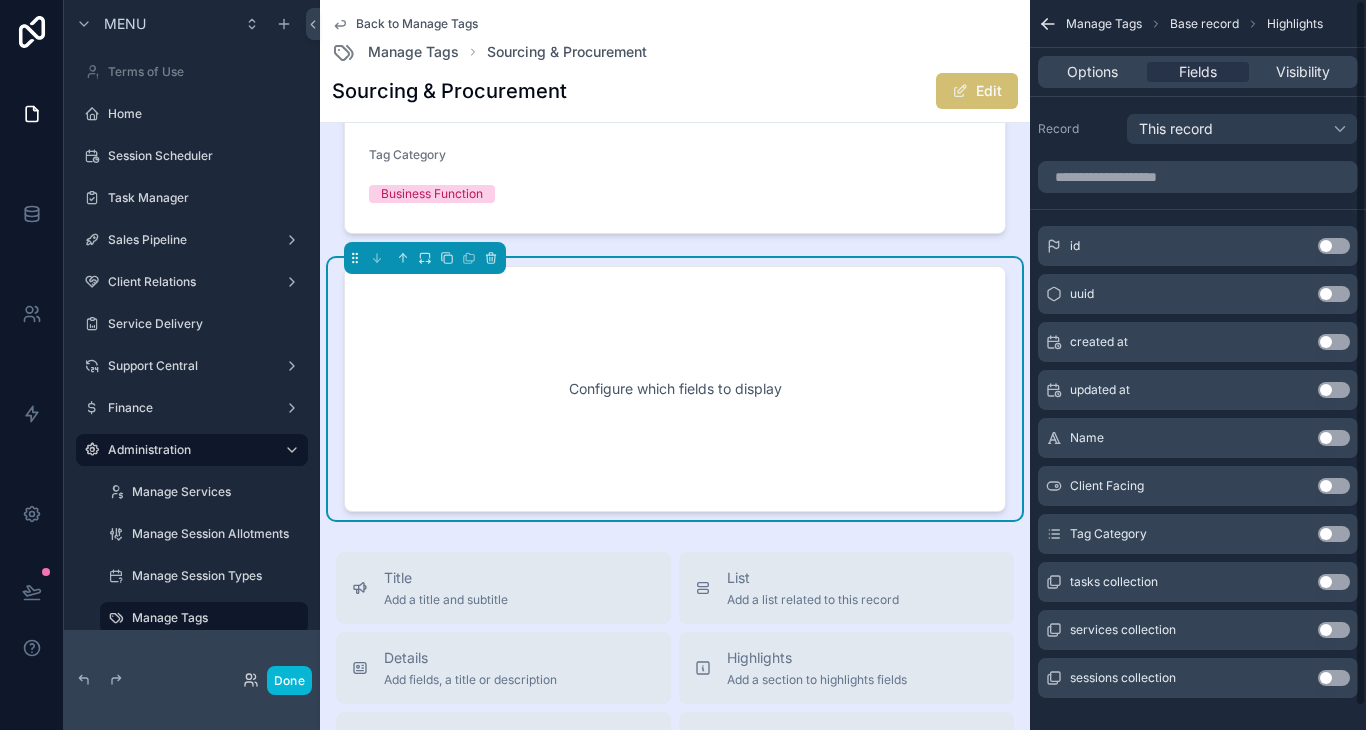 scroll, scrollTop: 153, scrollLeft: 0, axis: vertical 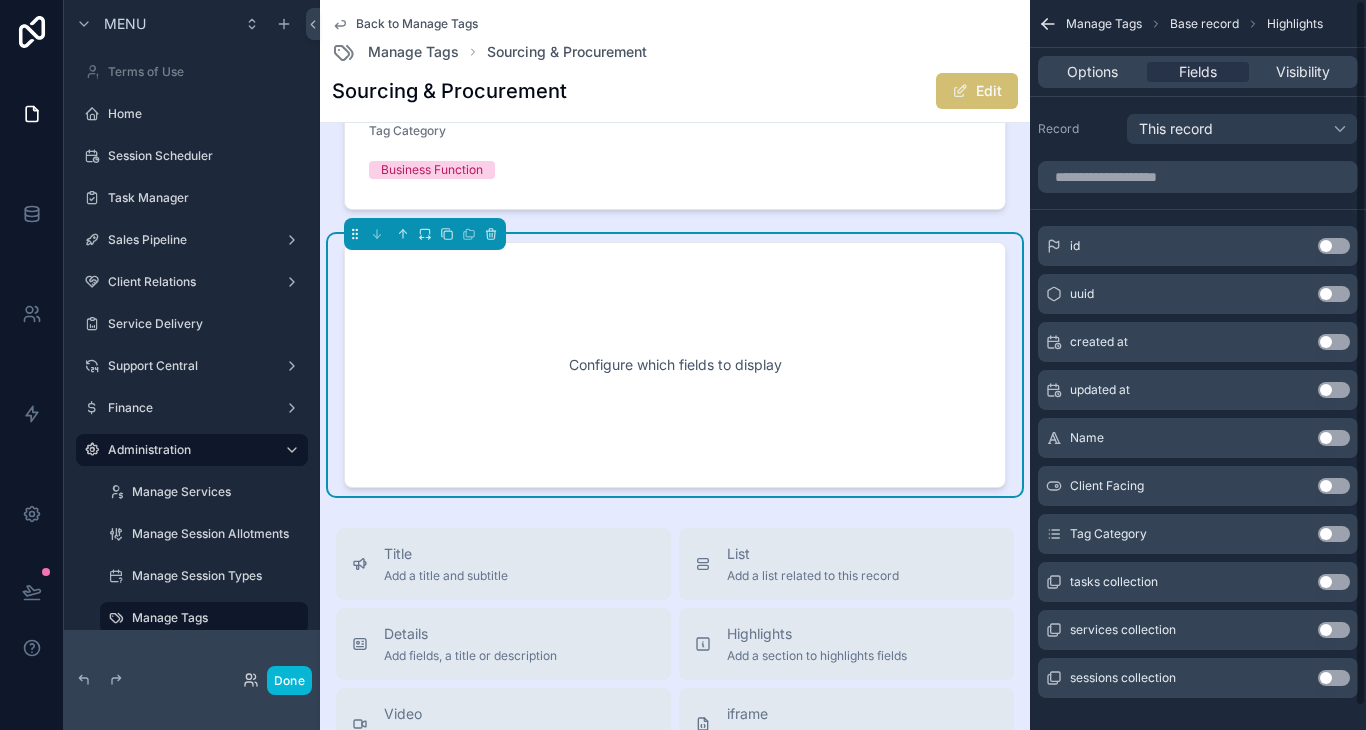 click on "Use setting" at bounding box center (1334, 342) 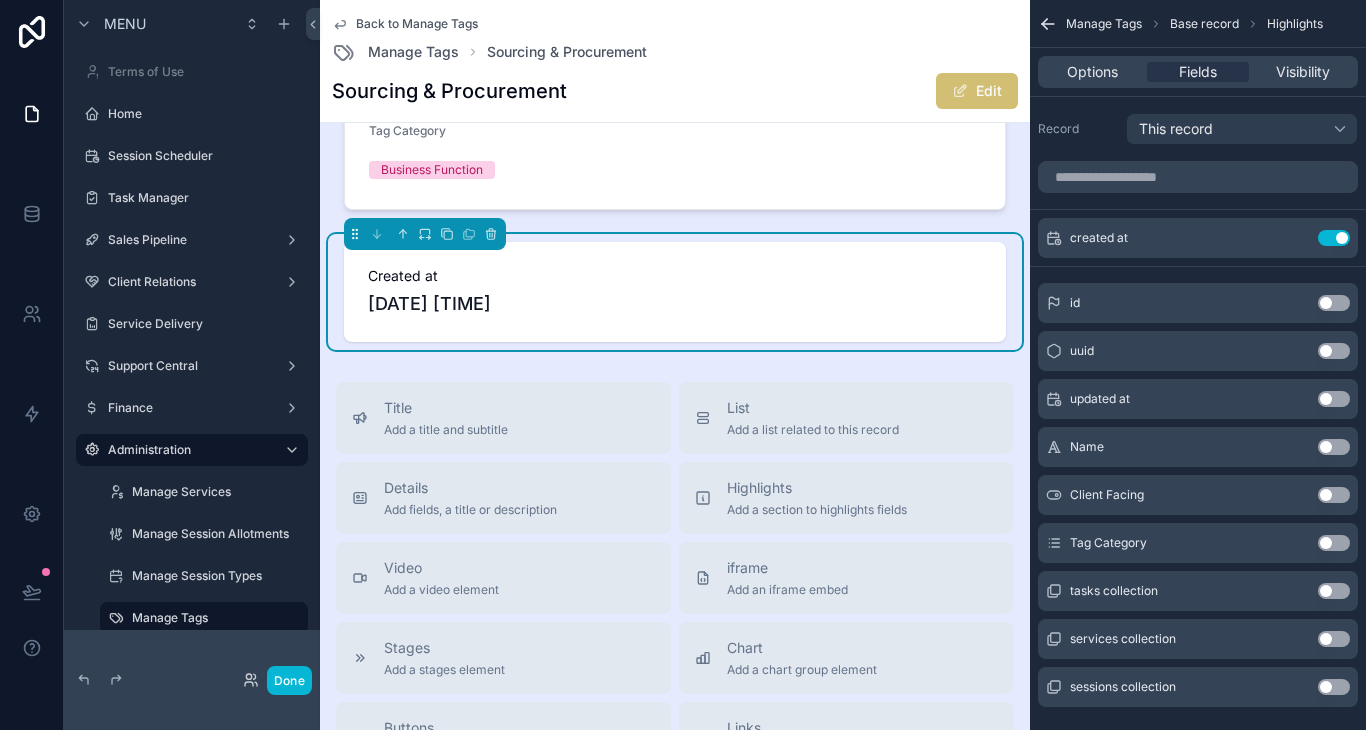 click on "Use setting" at bounding box center (1334, 399) 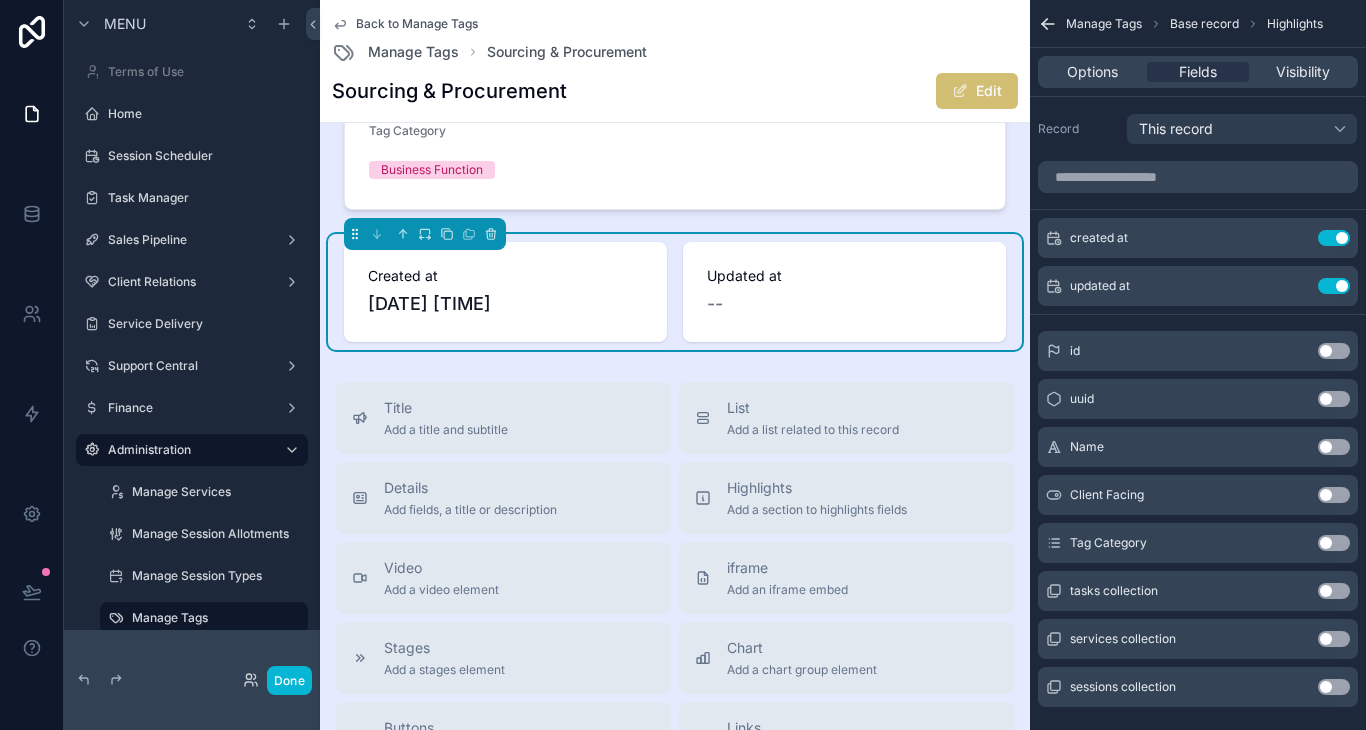 scroll, scrollTop: 145, scrollLeft: 0, axis: vertical 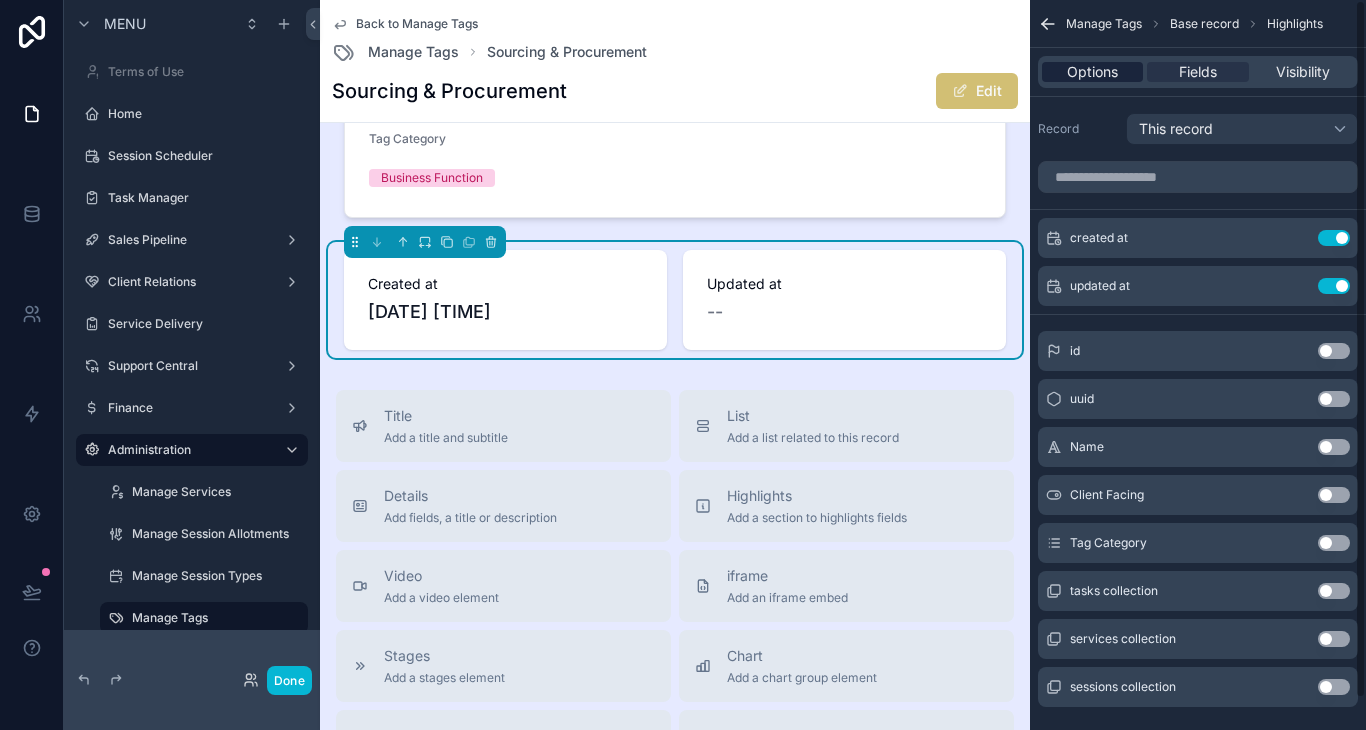 click on "Options" at bounding box center [1092, 72] 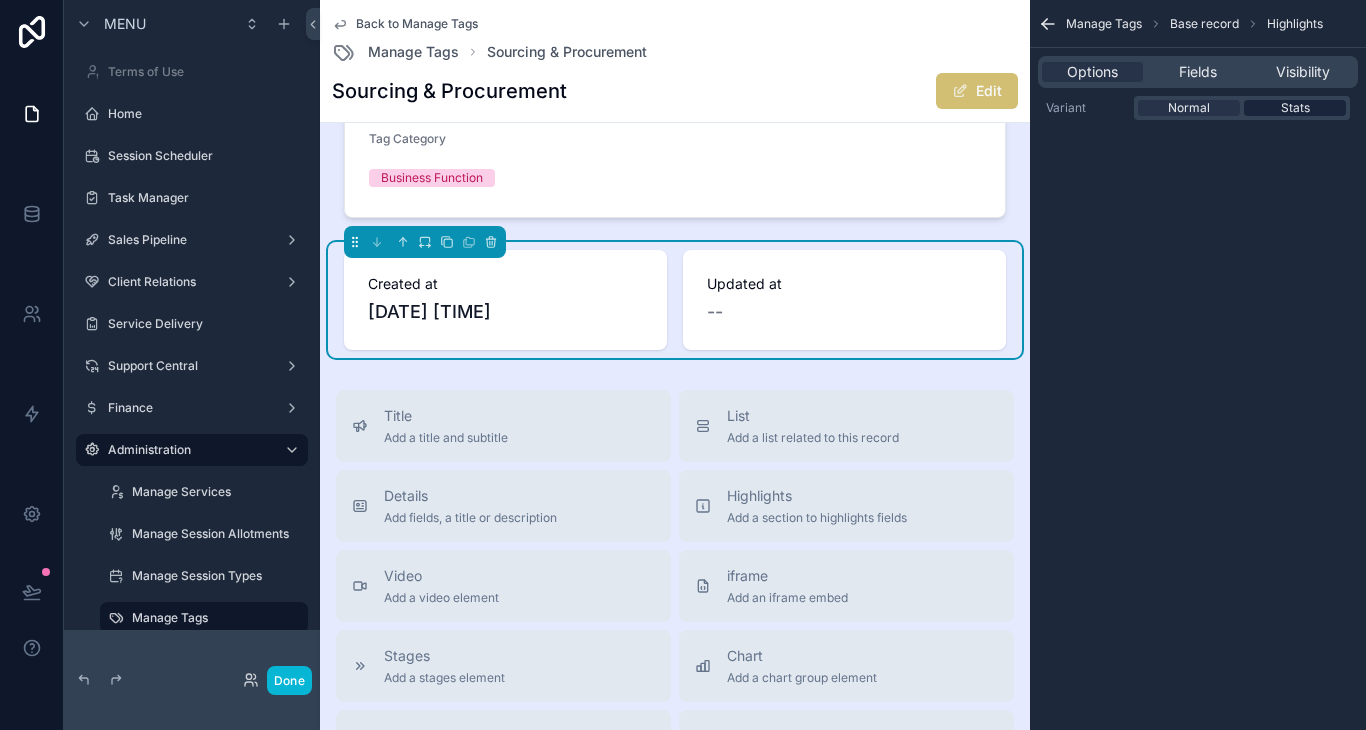 click on "Stats" at bounding box center (1295, 108) 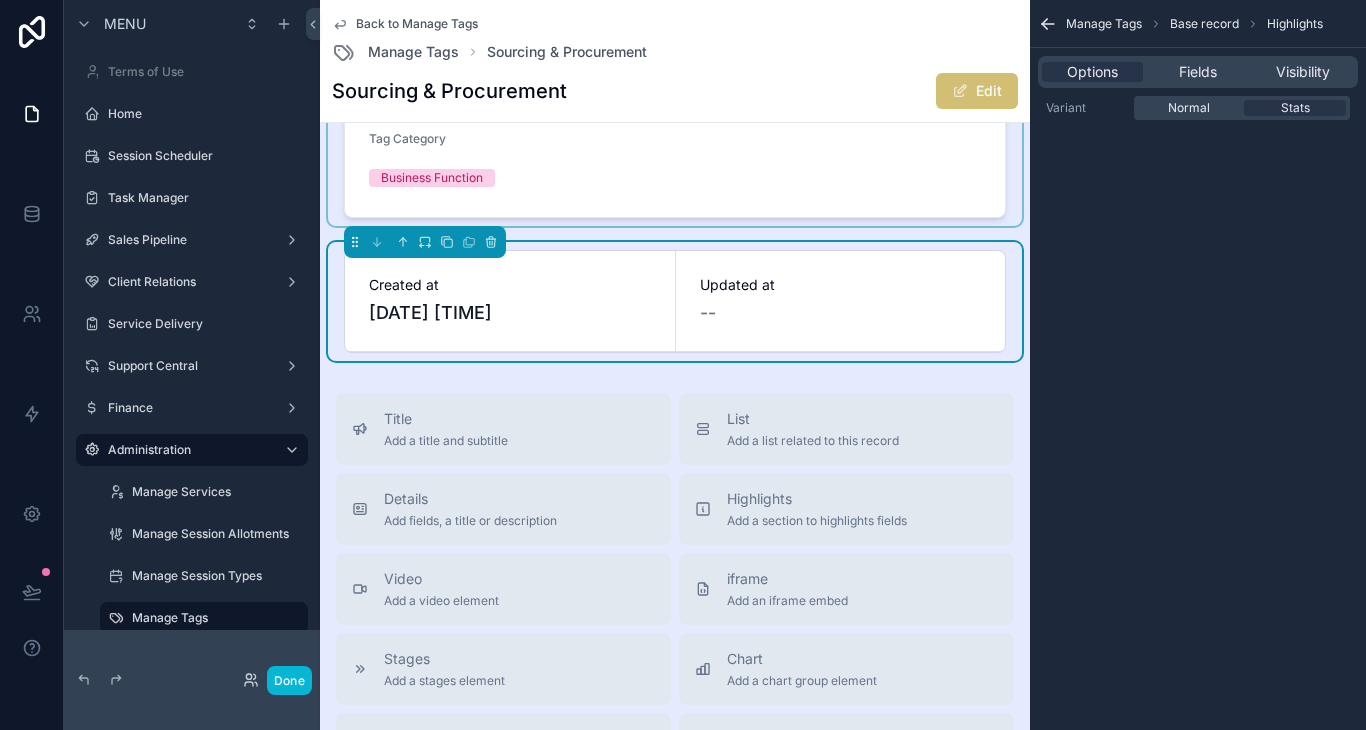 click at bounding box center (675, 114) 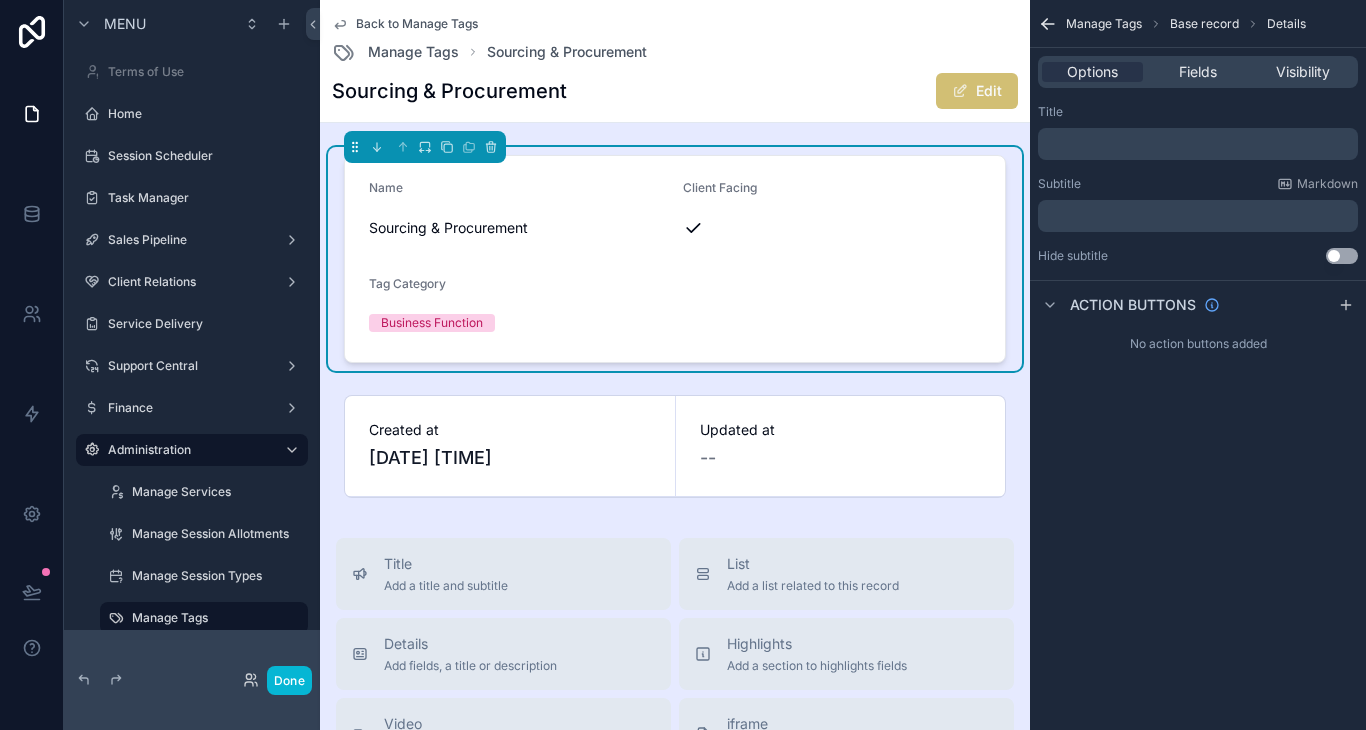 scroll, scrollTop: 2, scrollLeft: 0, axis: vertical 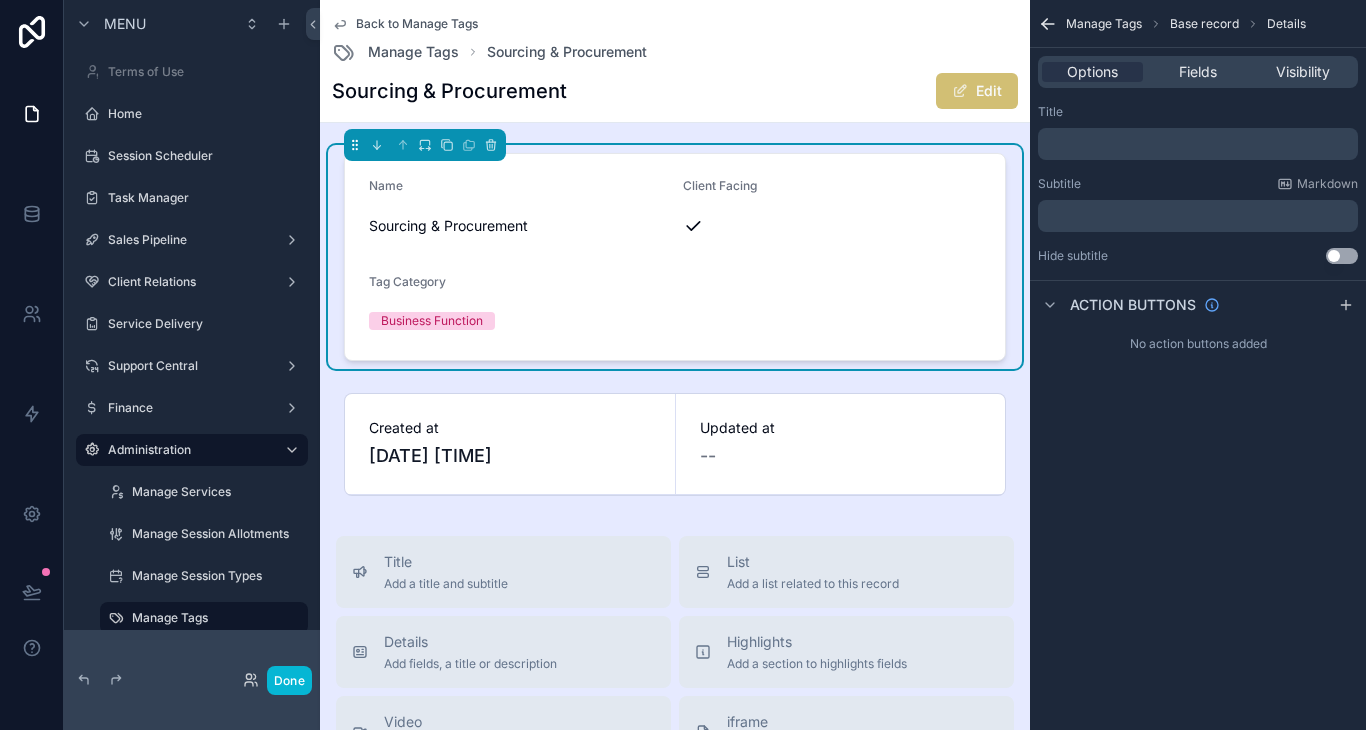 click on "Options Fields Visibility" at bounding box center [1198, 72] 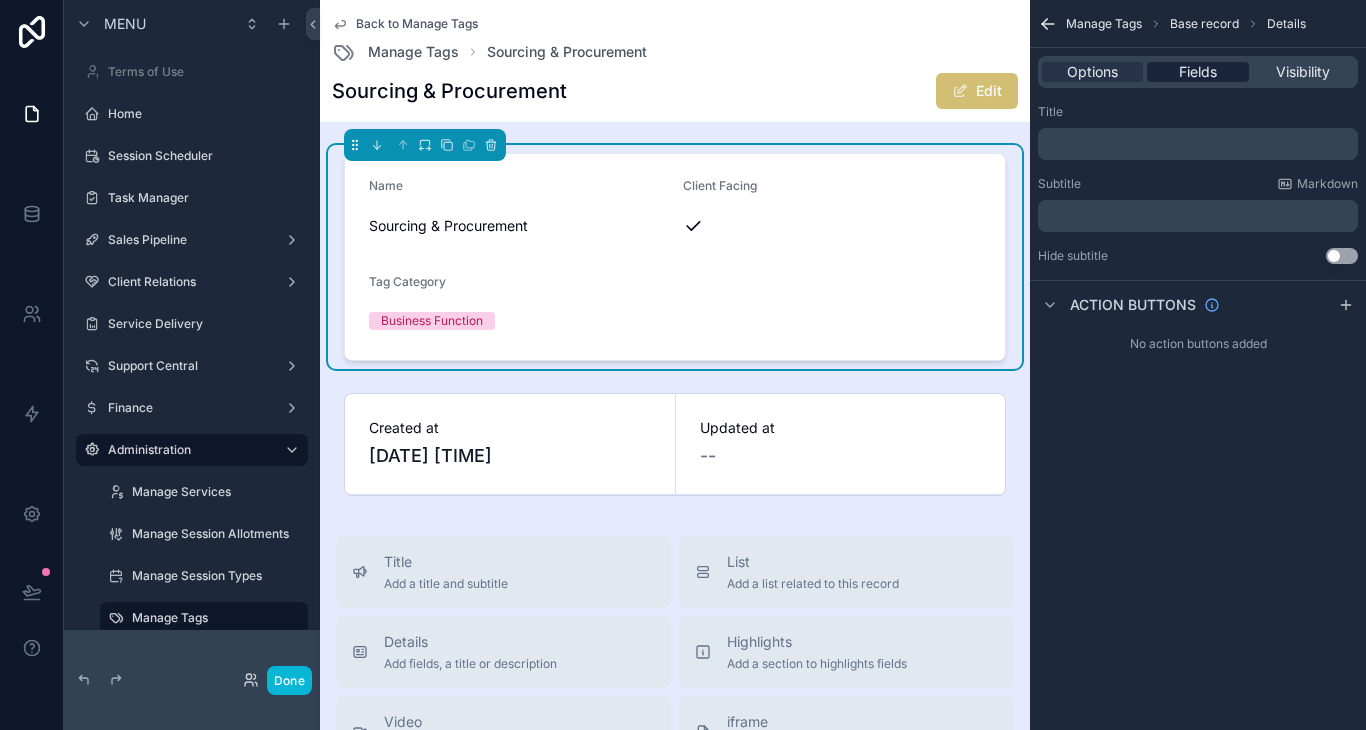 click on "Fields" at bounding box center [1198, 72] 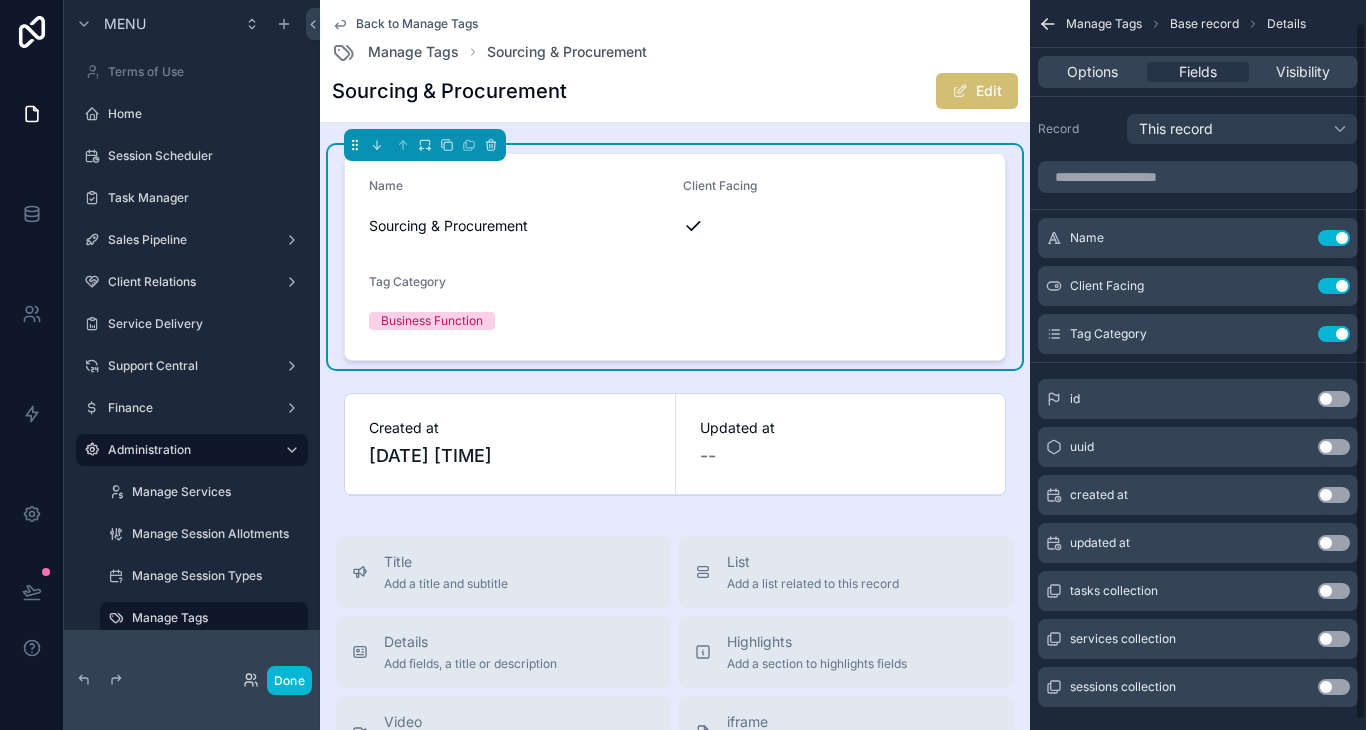 scroll, scrollTop: 33, scrollLeft: 0, axis: vertical 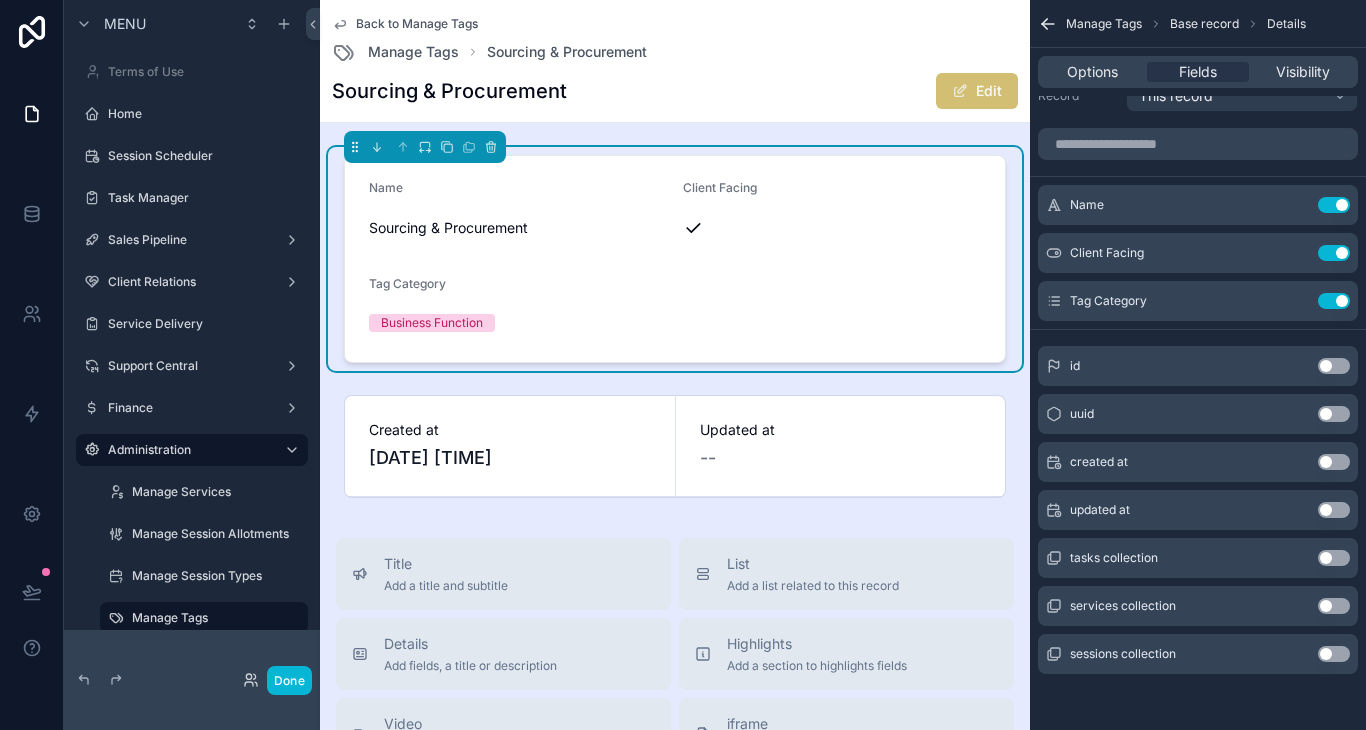 click on "Sourcing & Procurement Edit" at bounding box center [675, 91] 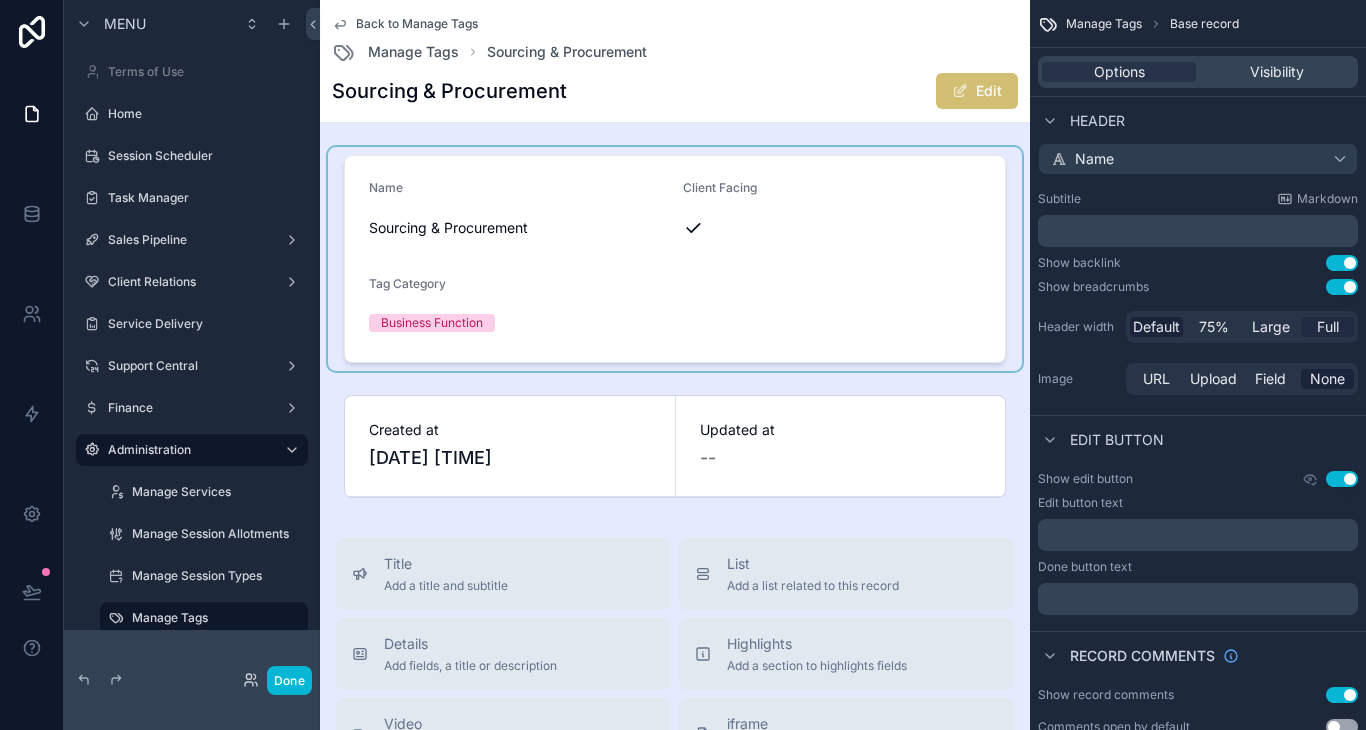 click on "Full" at bounding box center (1328, 327) 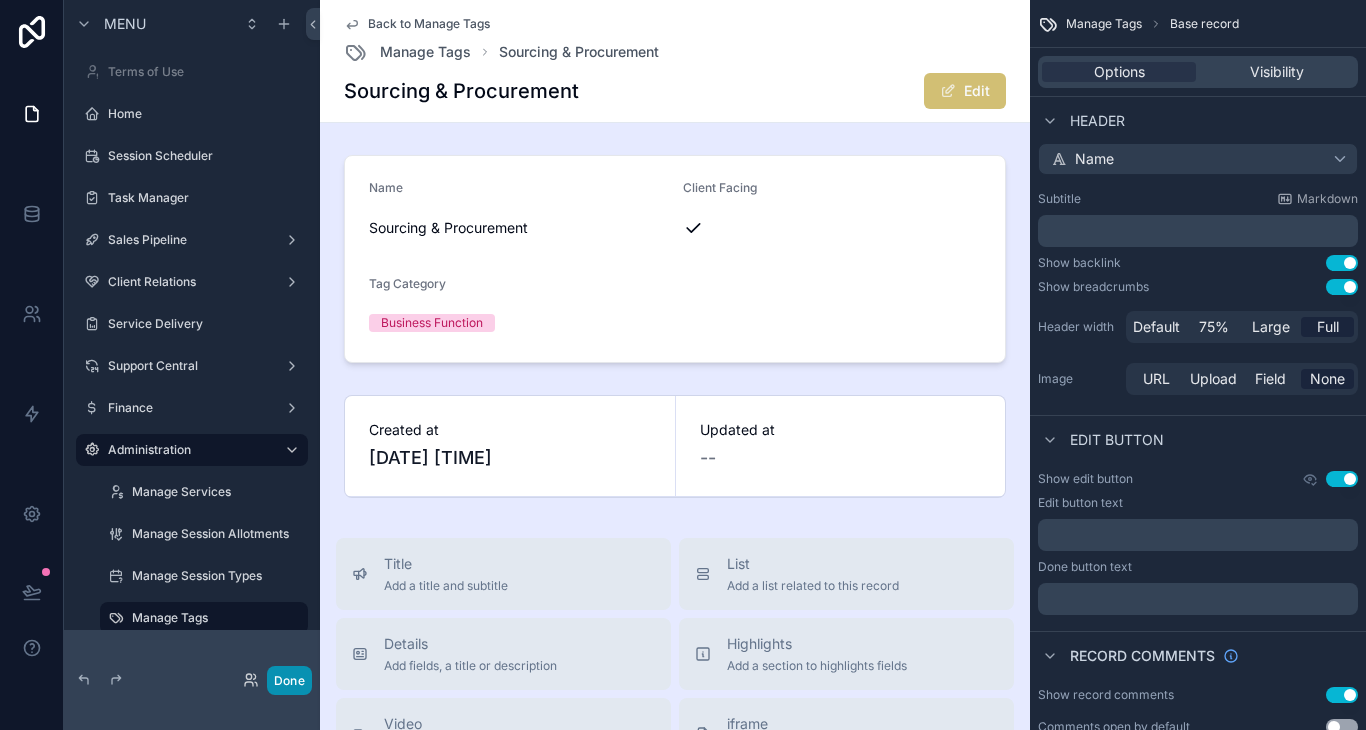 click on "Done" at bounding box center [289, 680] 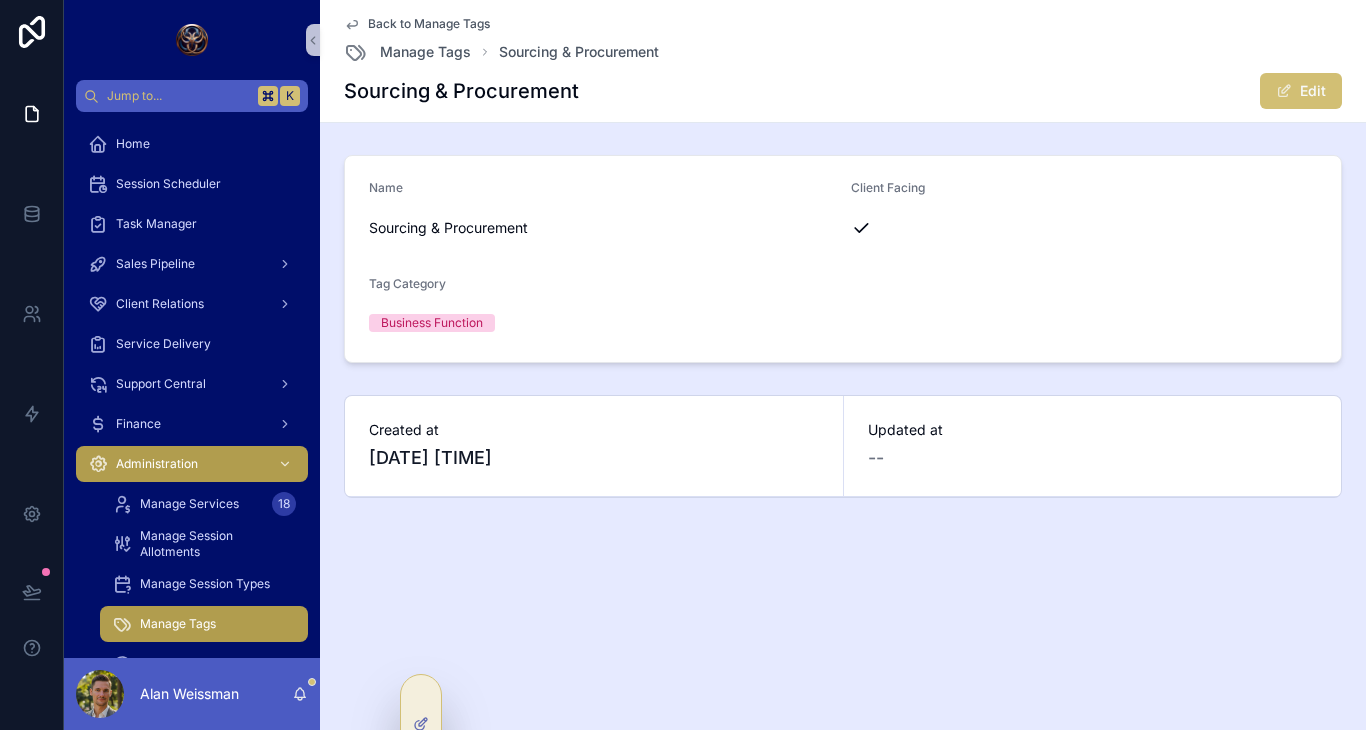 click on "Back to Manage Tags" at bounding box center [429, 24] 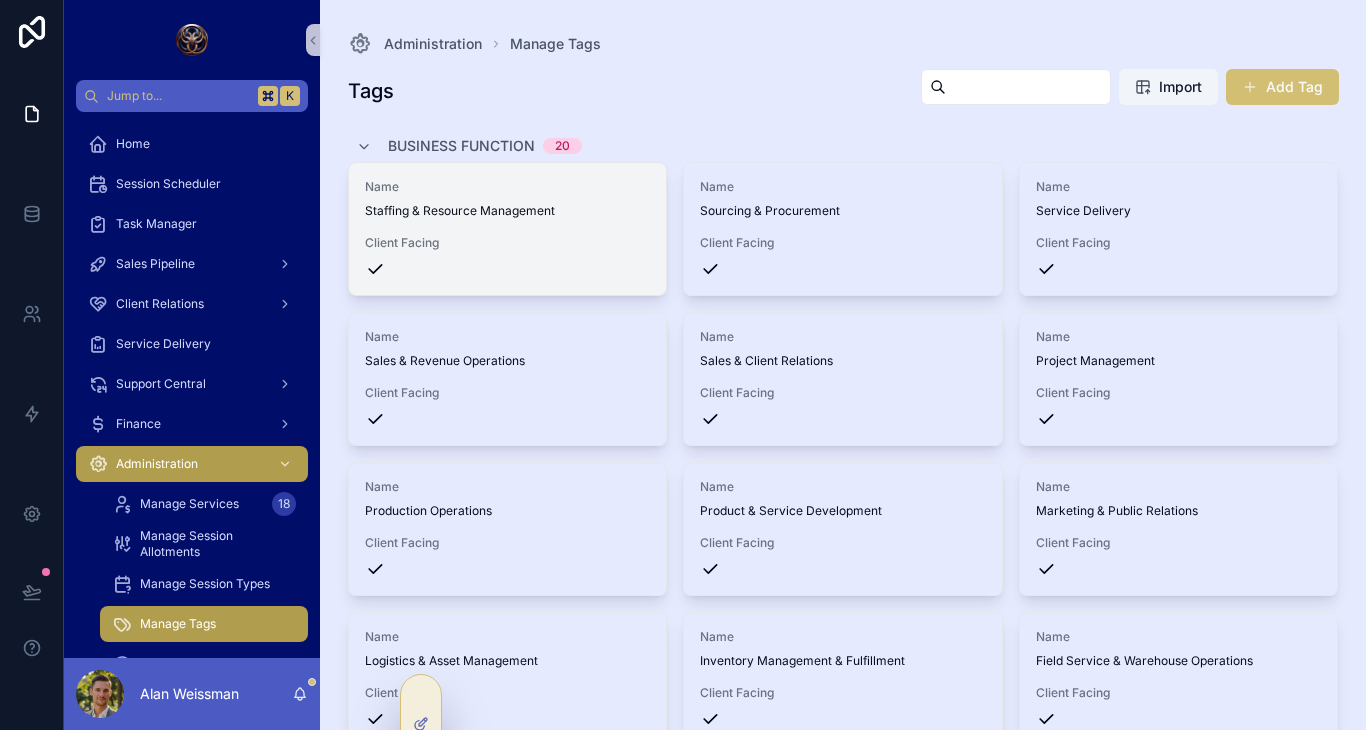 click on "Client Facing" at bounding box center [508, 257] 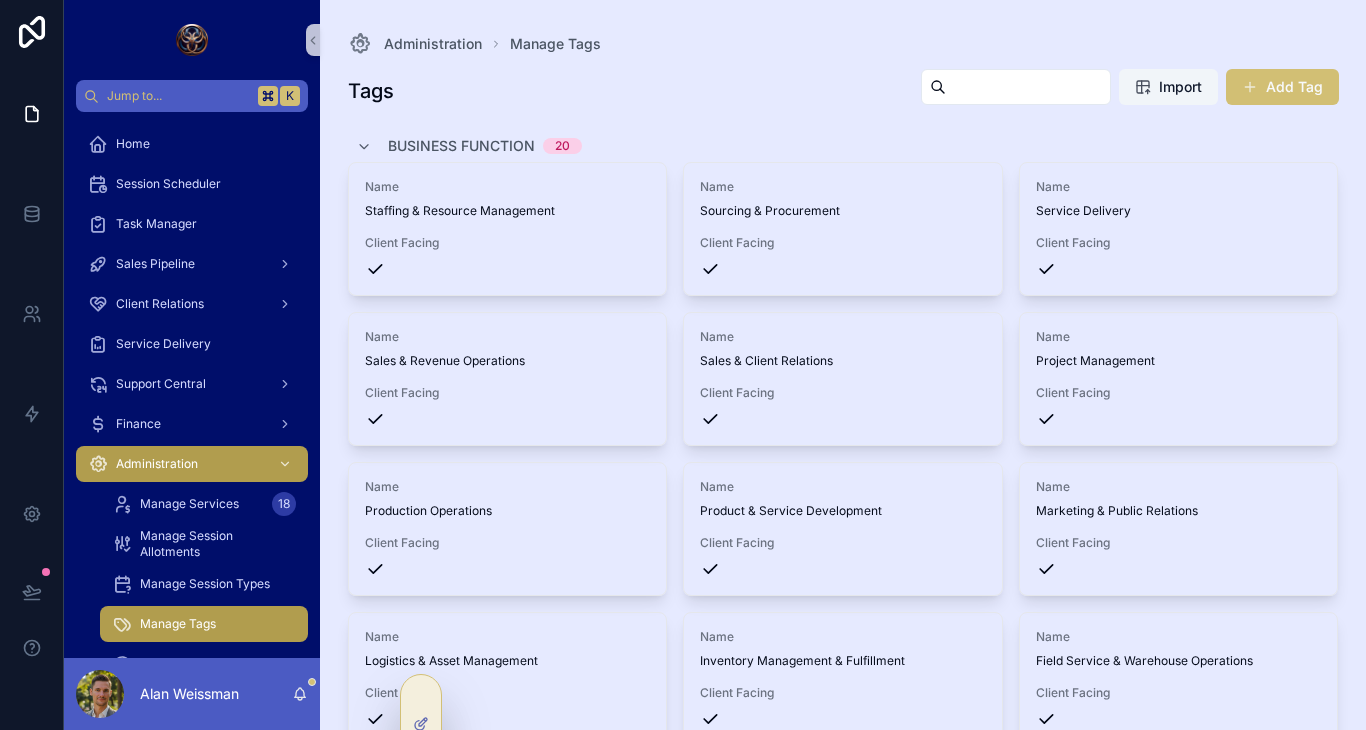 click on "Client Facing" at bounding box center [508, 257] 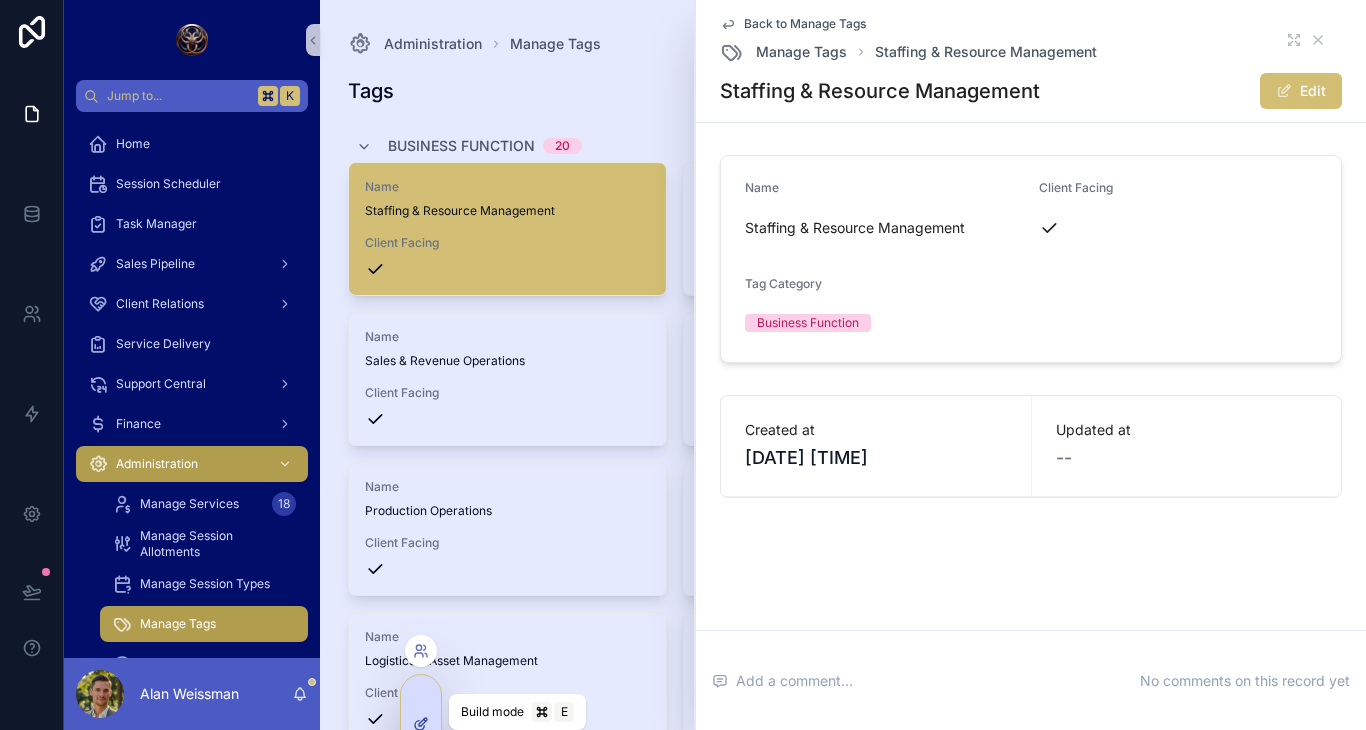 click at bounding box center [421, 724] 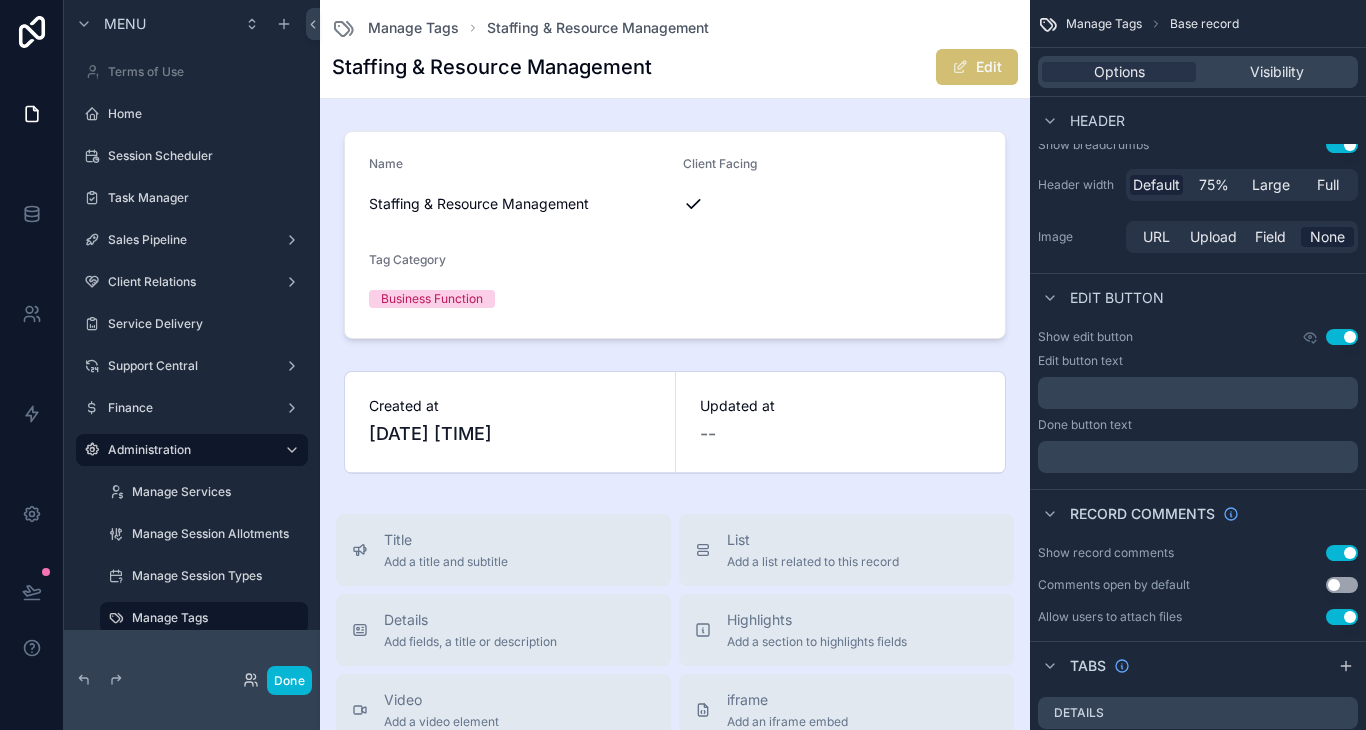 scroll, scrollTop: 0, scrollLeft: 0, axis: both 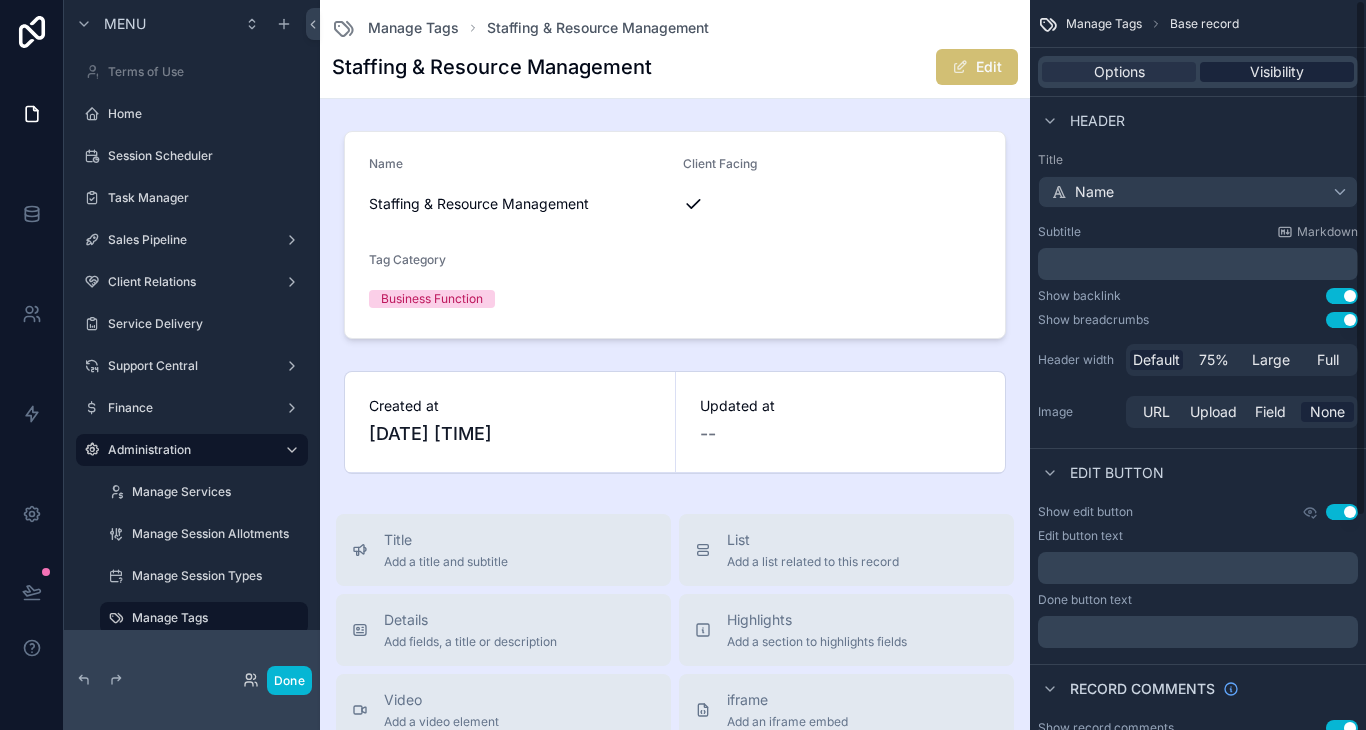 click on "Visibility" at bounding box center [1277, 72] 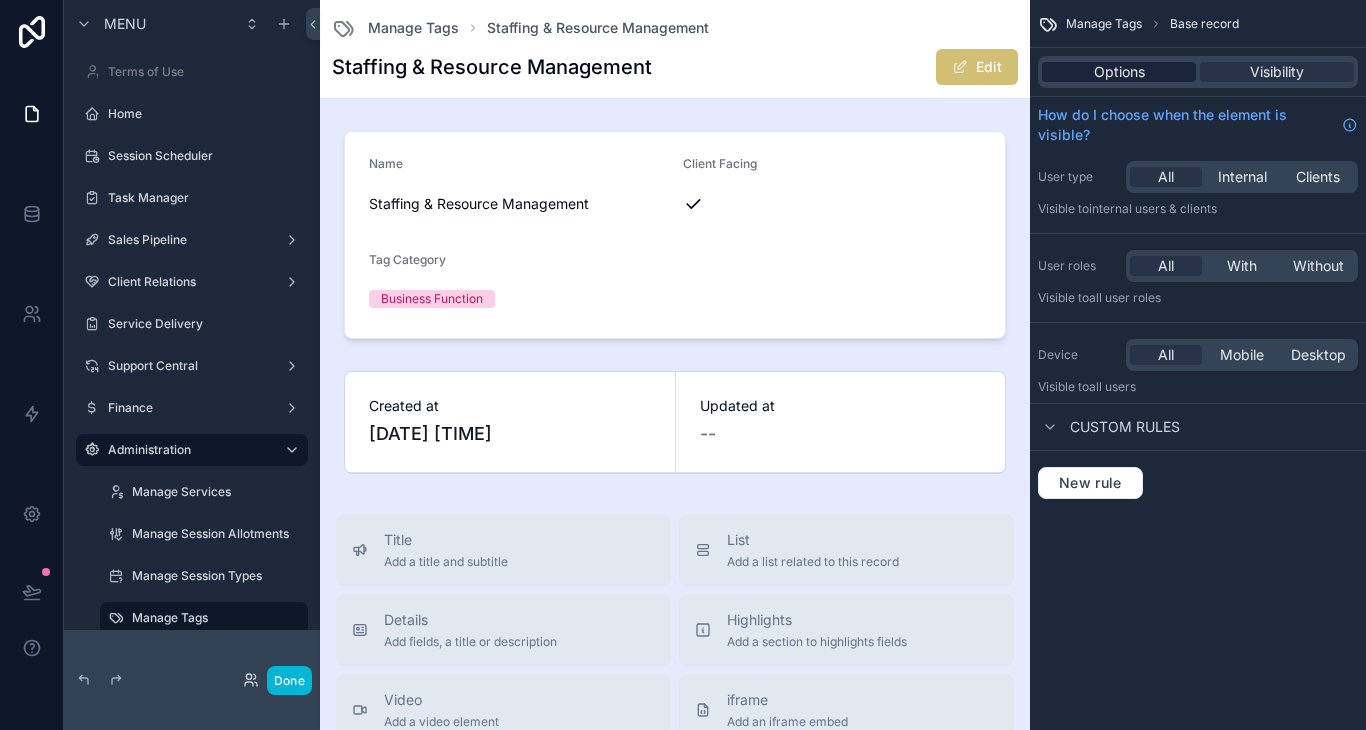 click on "Options" at bounding box center (1119, 72) 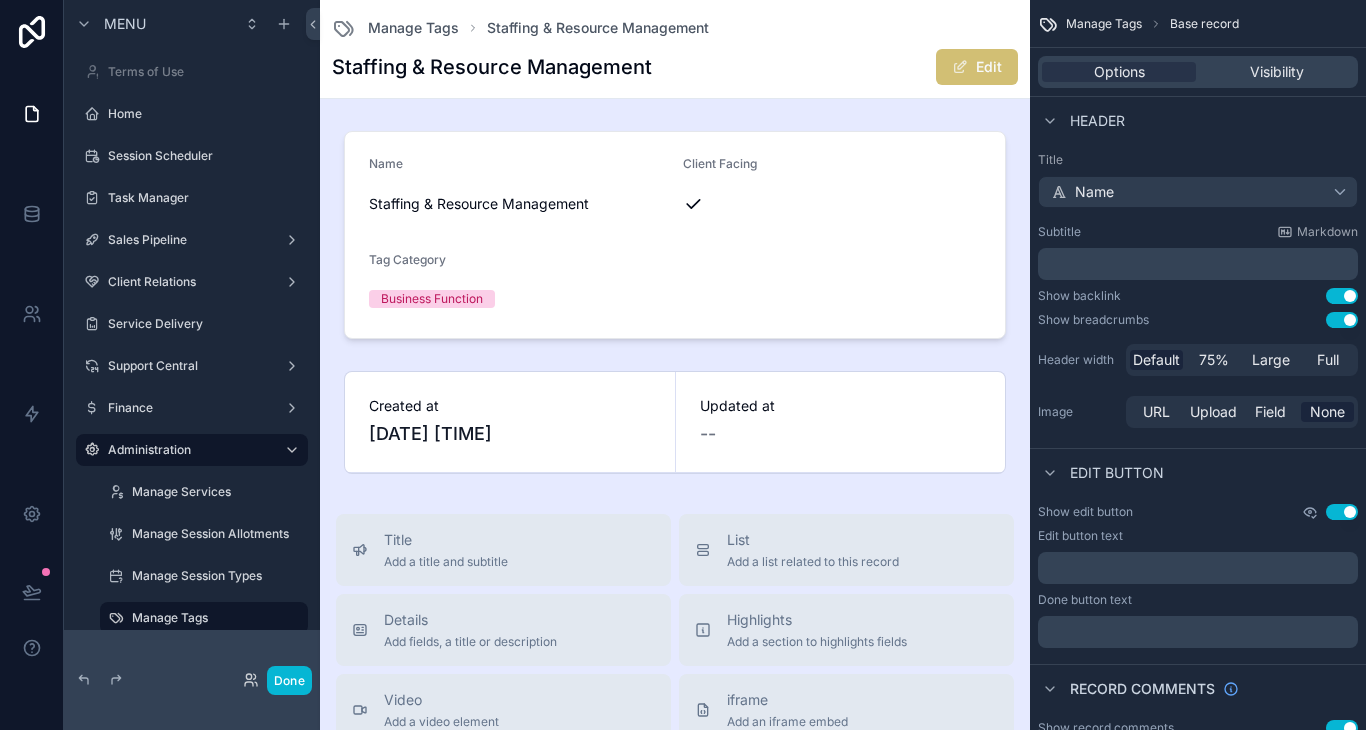 click 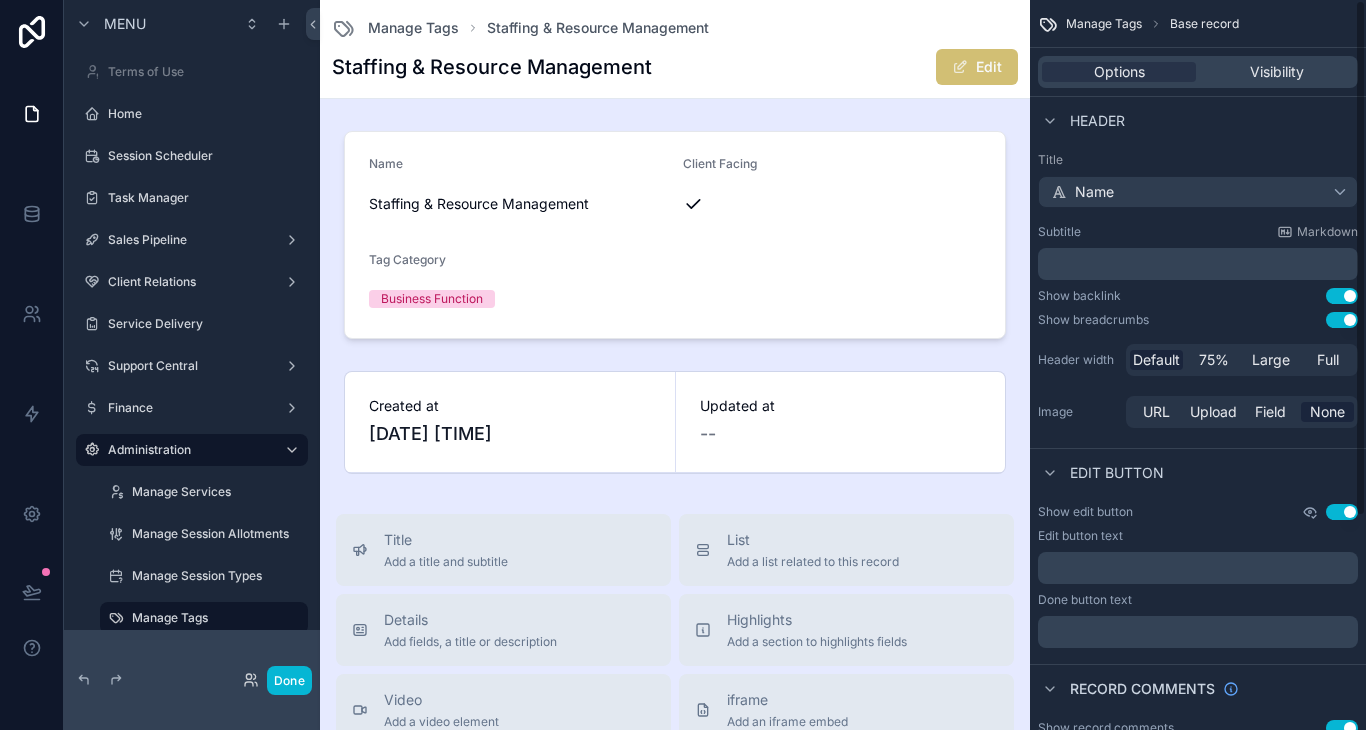 click 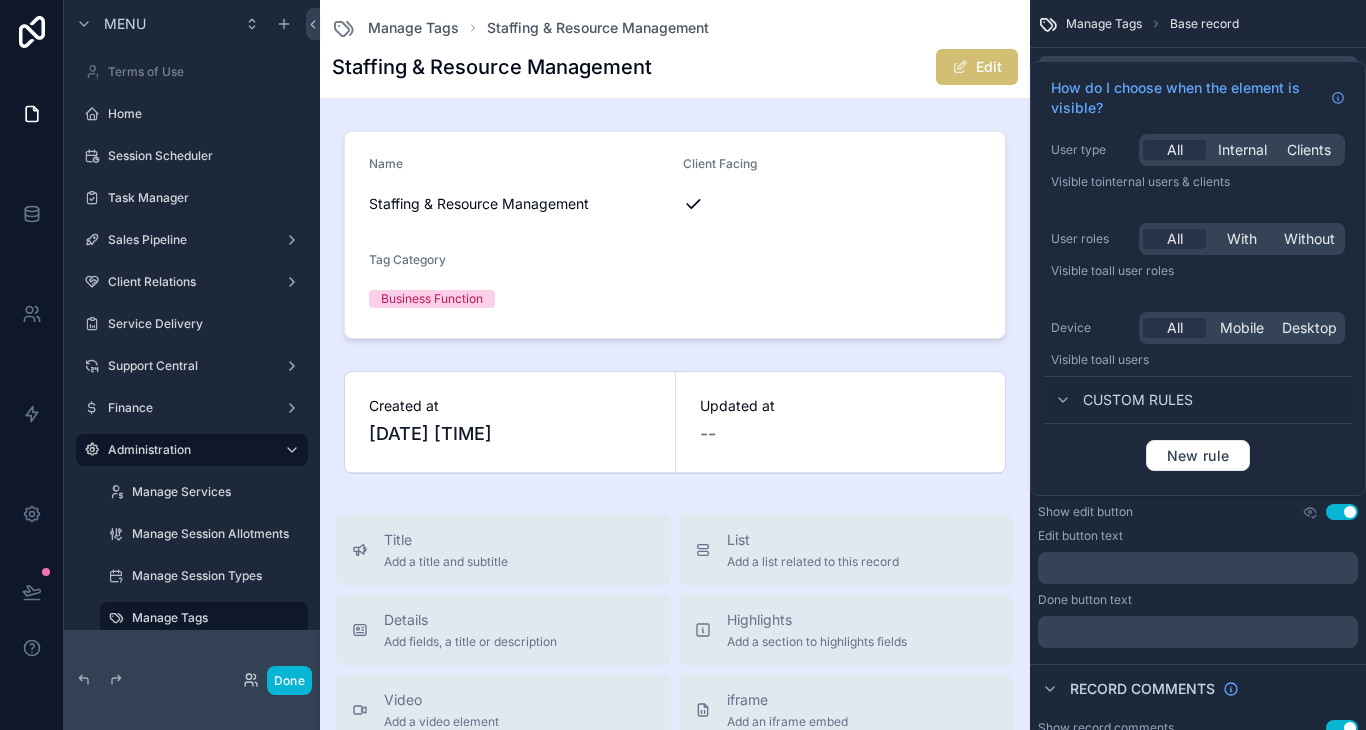 click on "Show edit button Use setting" at bounding box center [1198, 512] 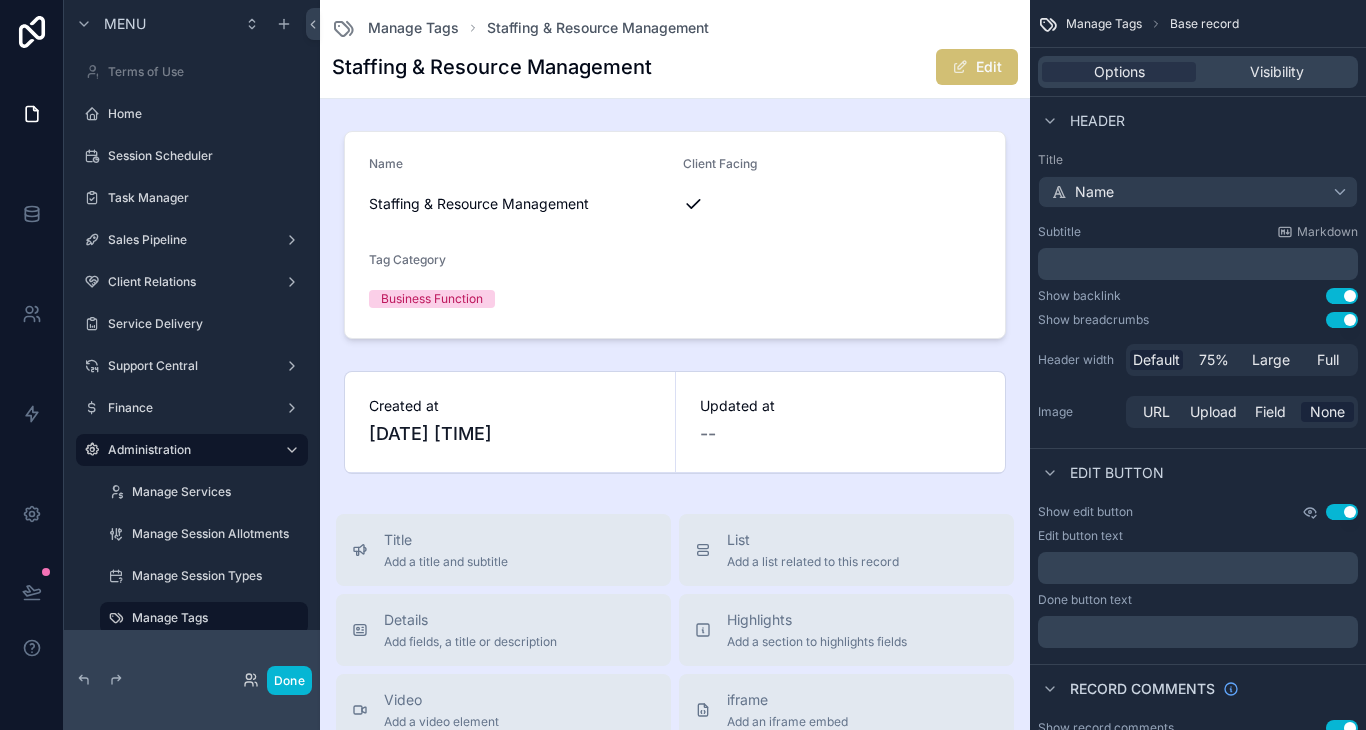 click 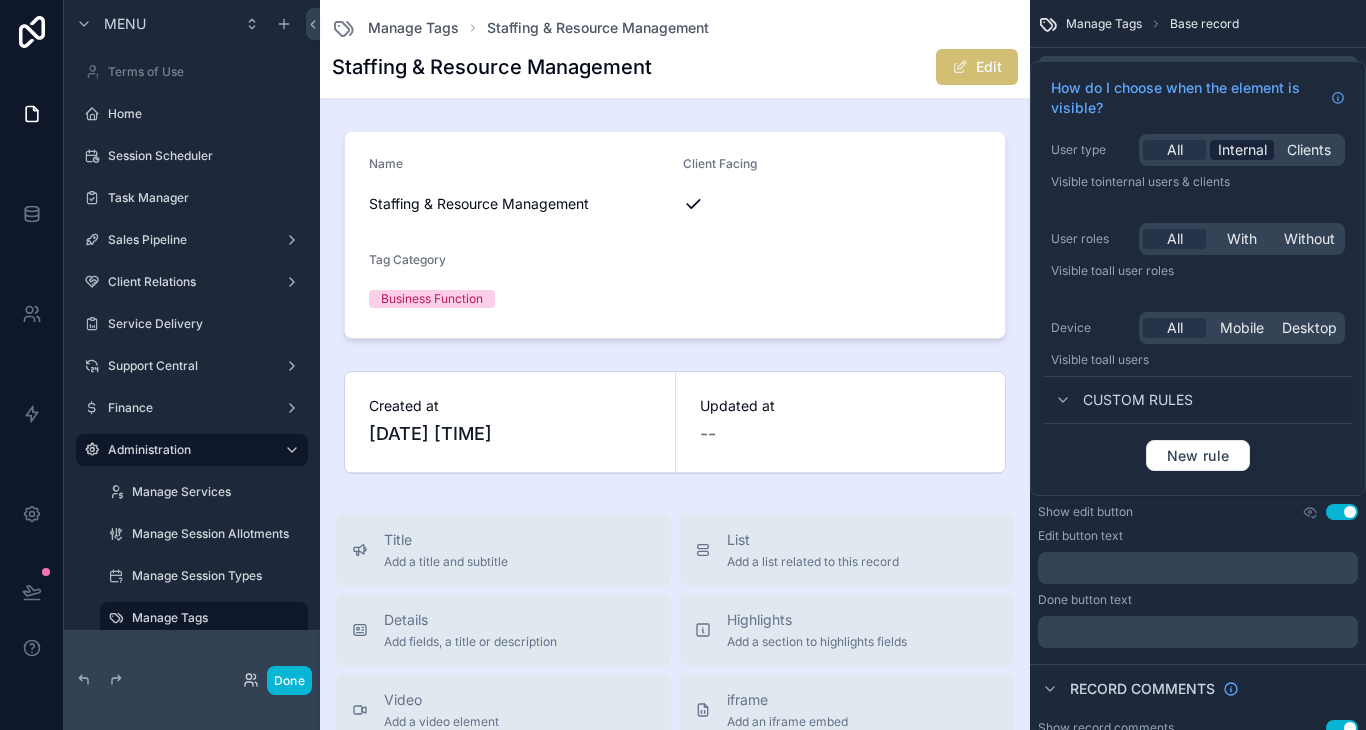 click on "Internal" at bounding box center (1242, 150) 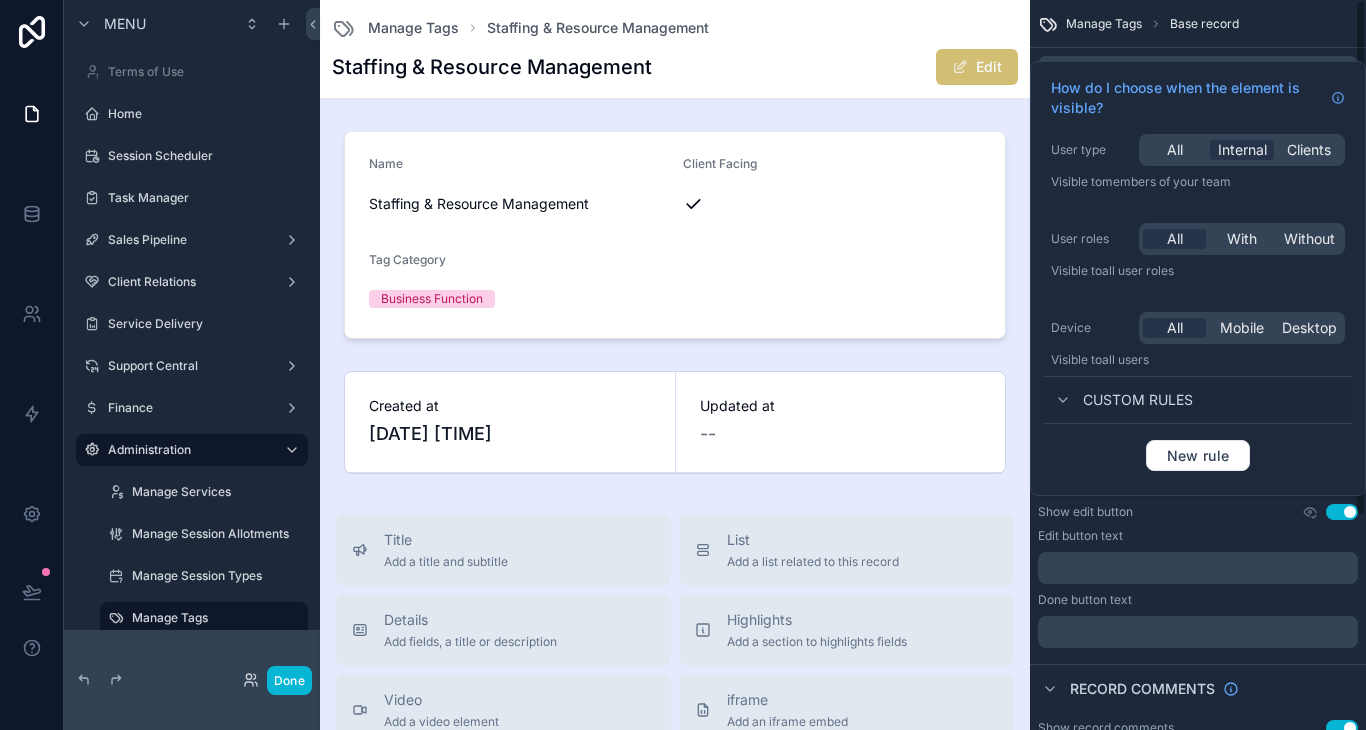 scroll, scrollTop: 1, scrollLeft: 0, axis: vertical 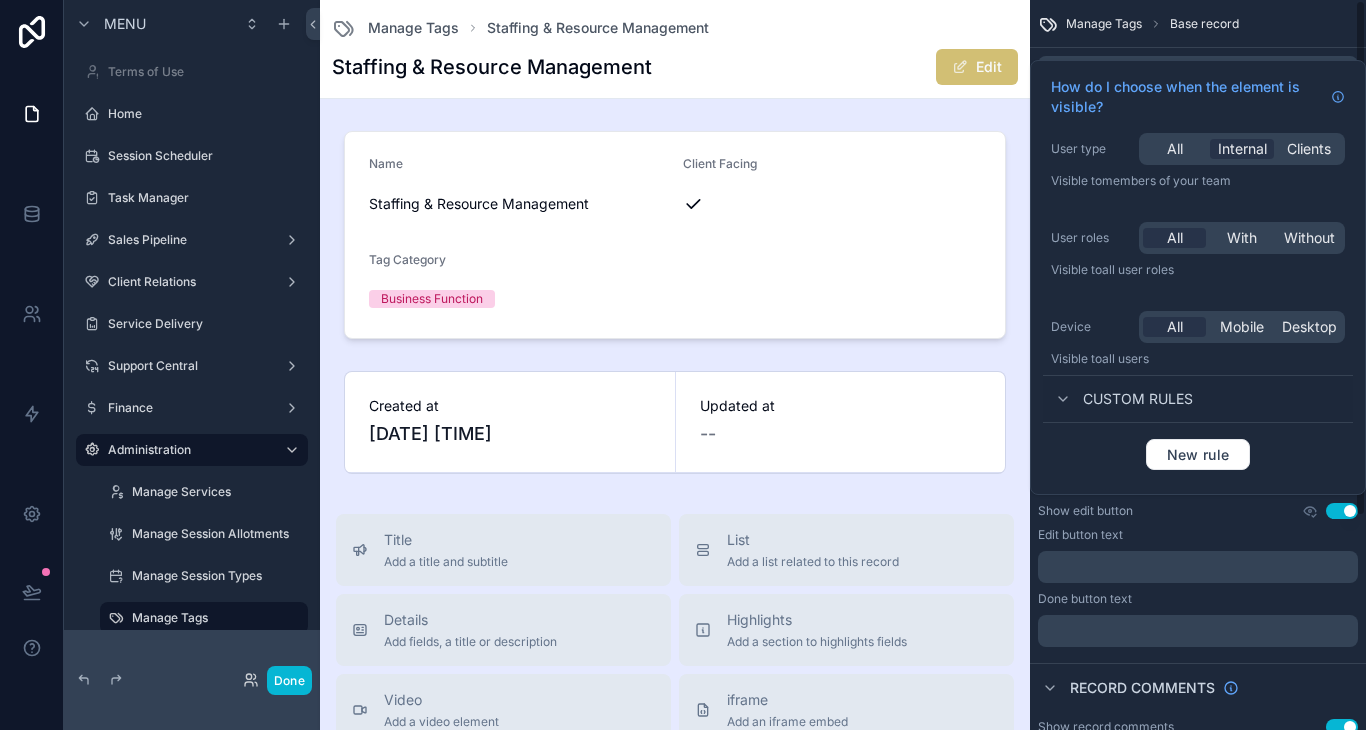 click on "Edit button text" at bounding box center [1198, 535] 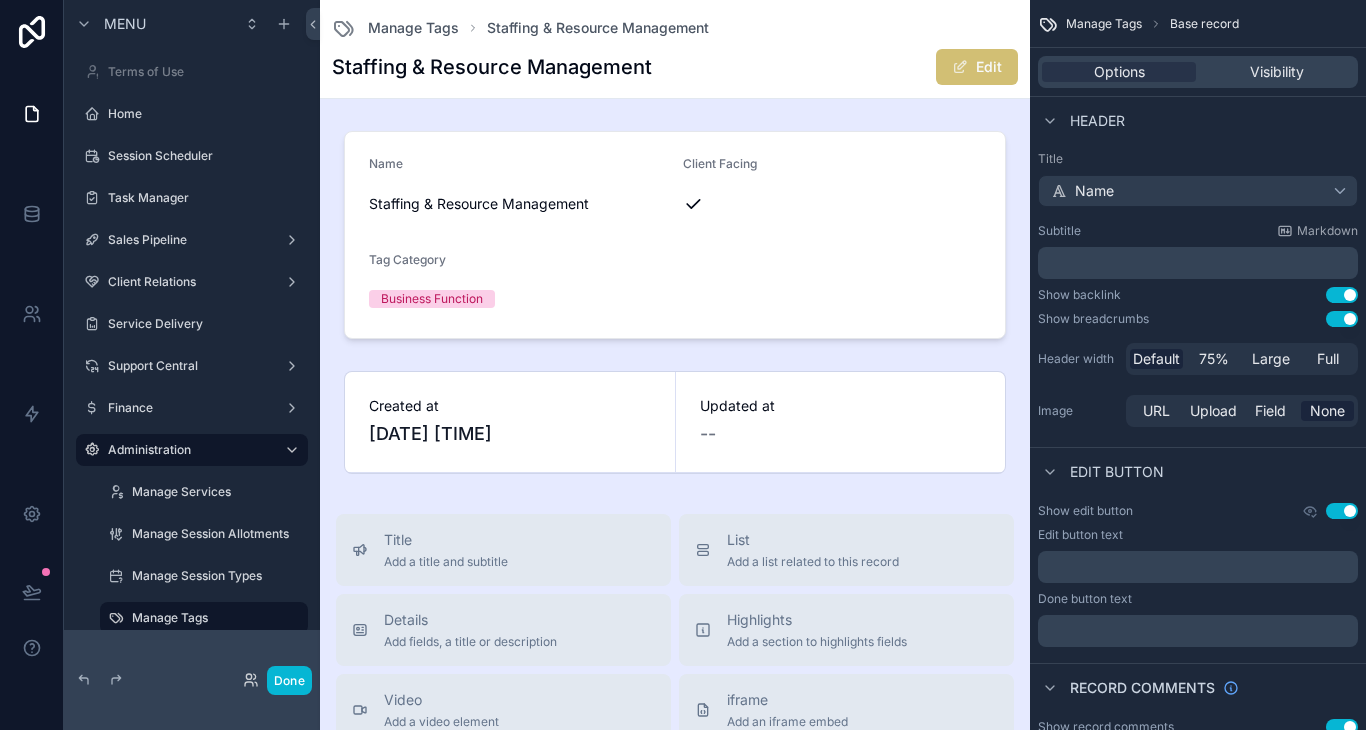 click on "Staffing & Resource Management Edit" at bounding box center [675, 67] 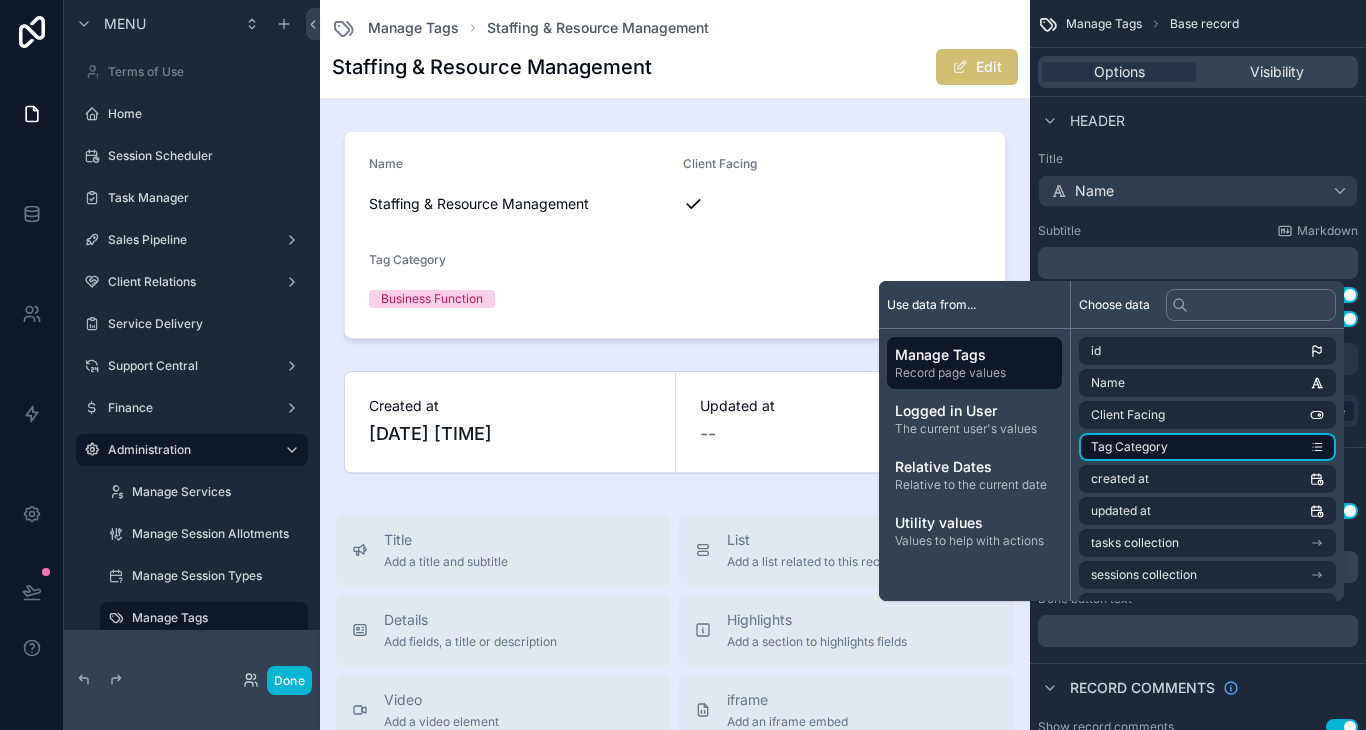 click on "Tag Category" at bounding box center (1129, 447) 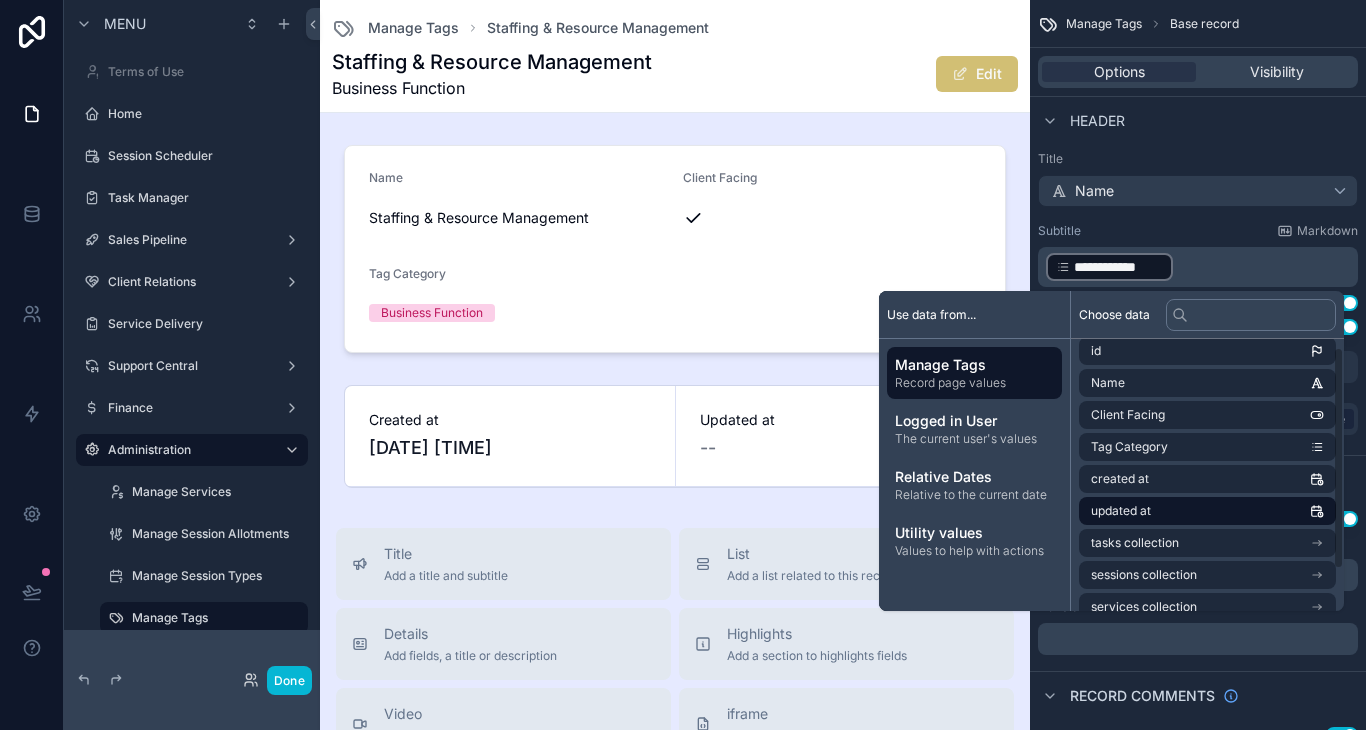scroll, scrollTop: 0, scrollLeft: 0, axis: both 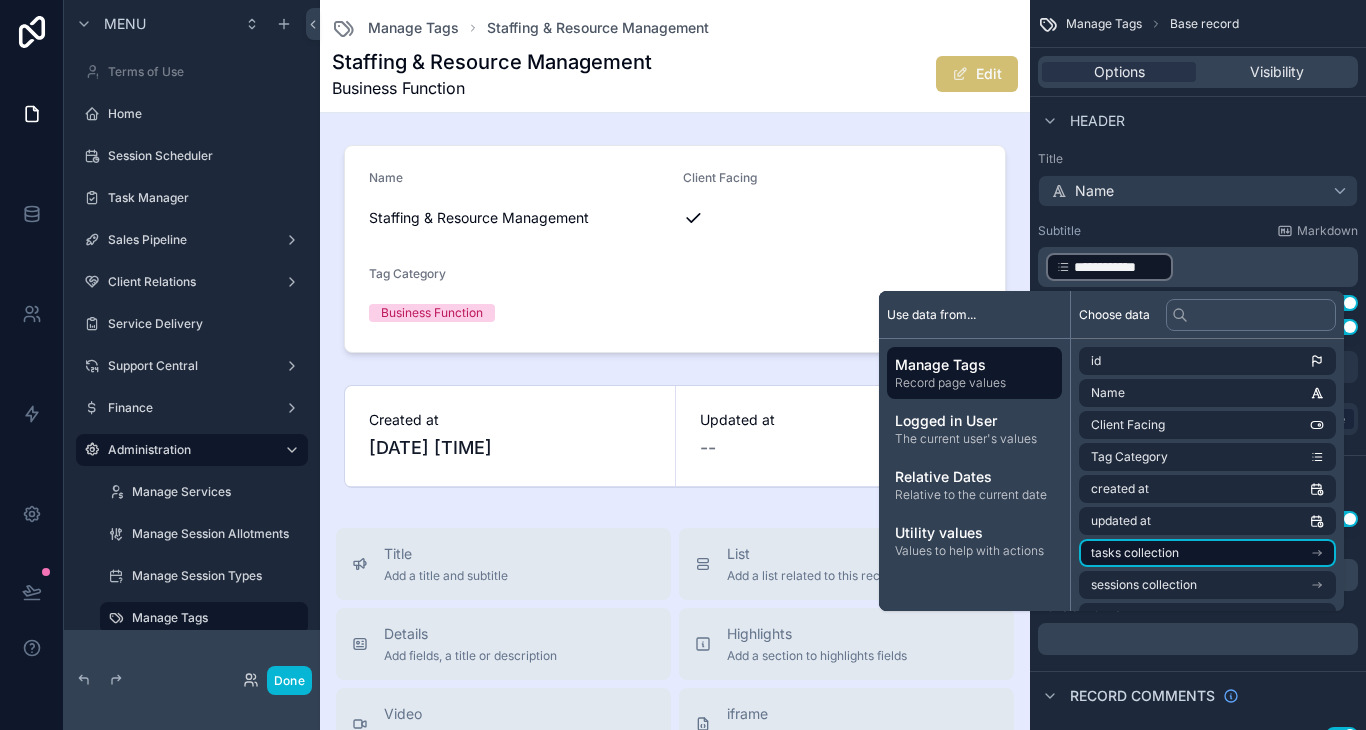 click on "tasks collection" at bounding box center (1135, 553) 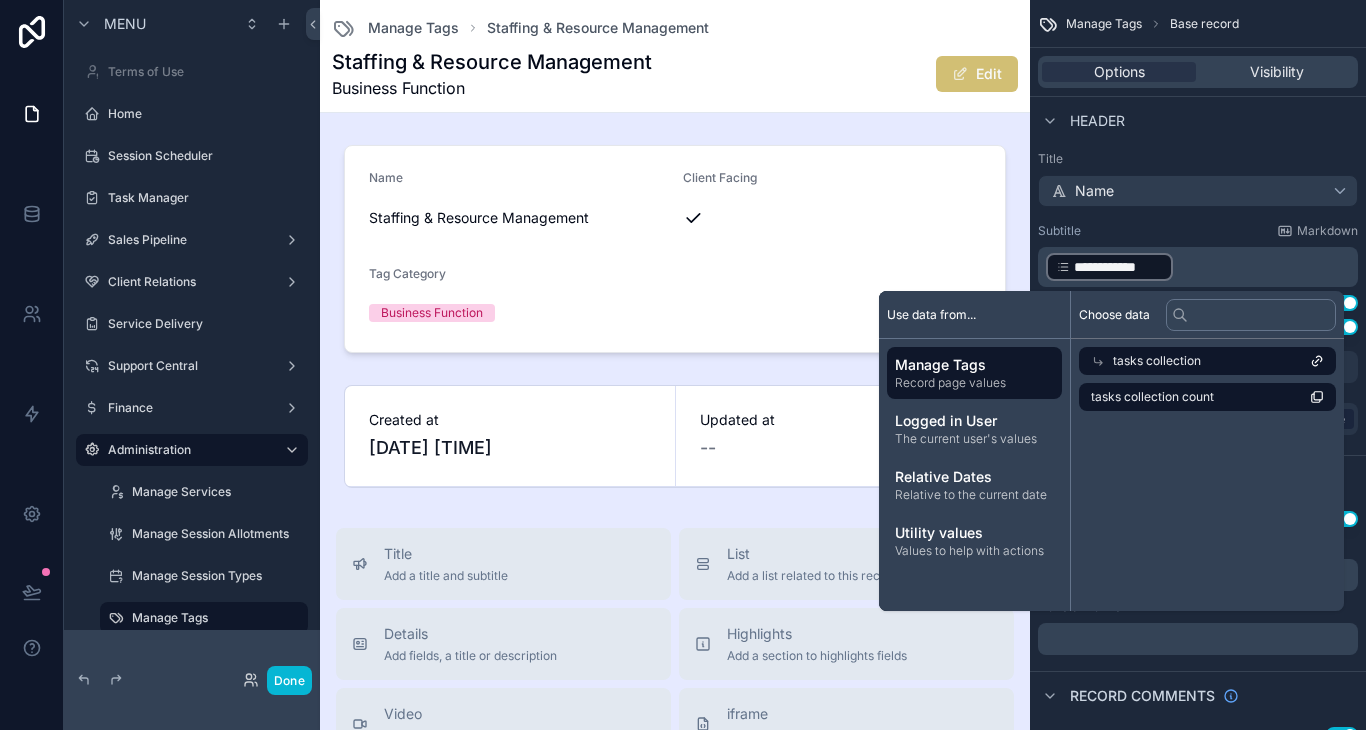 click on "tasks collection" at bounding box center (1207, 361) 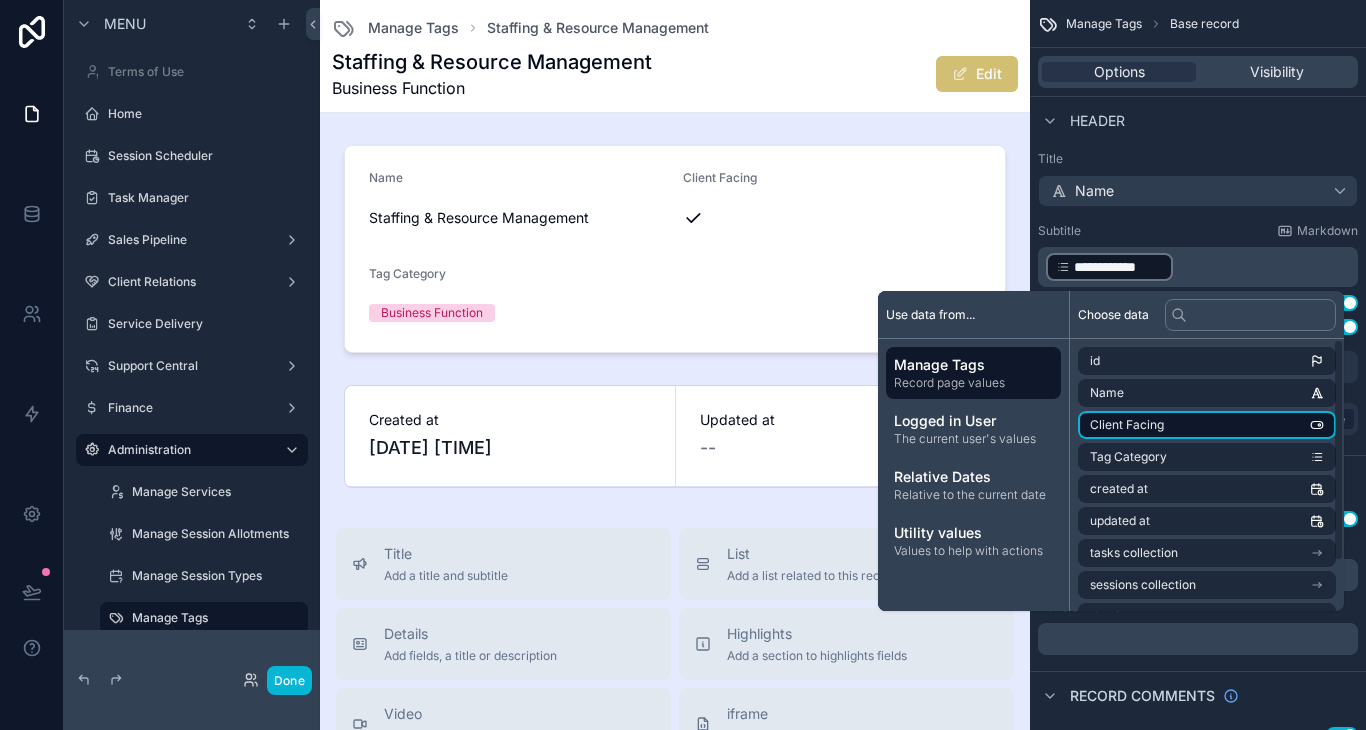 click on "Client Facing" at bounding box center (1127, 425) 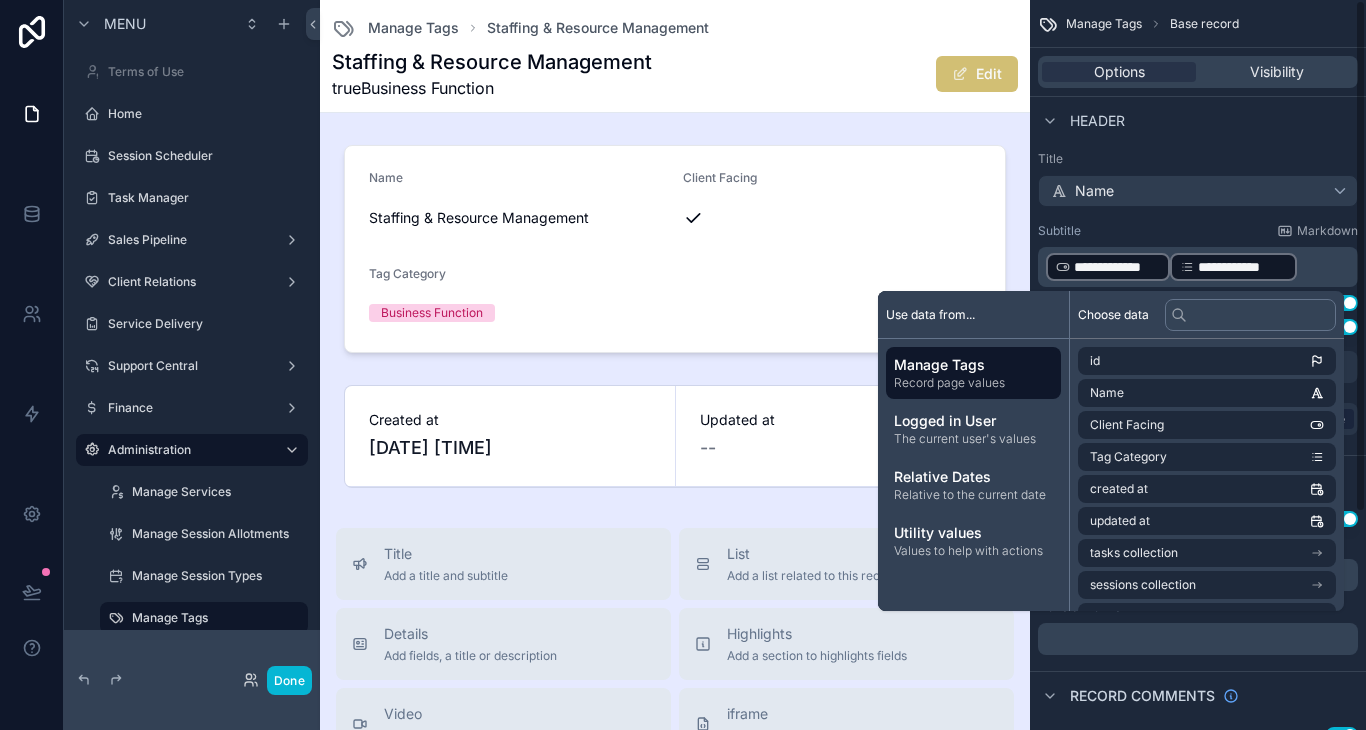 click on "**********" at bounding box center [1200, 267] 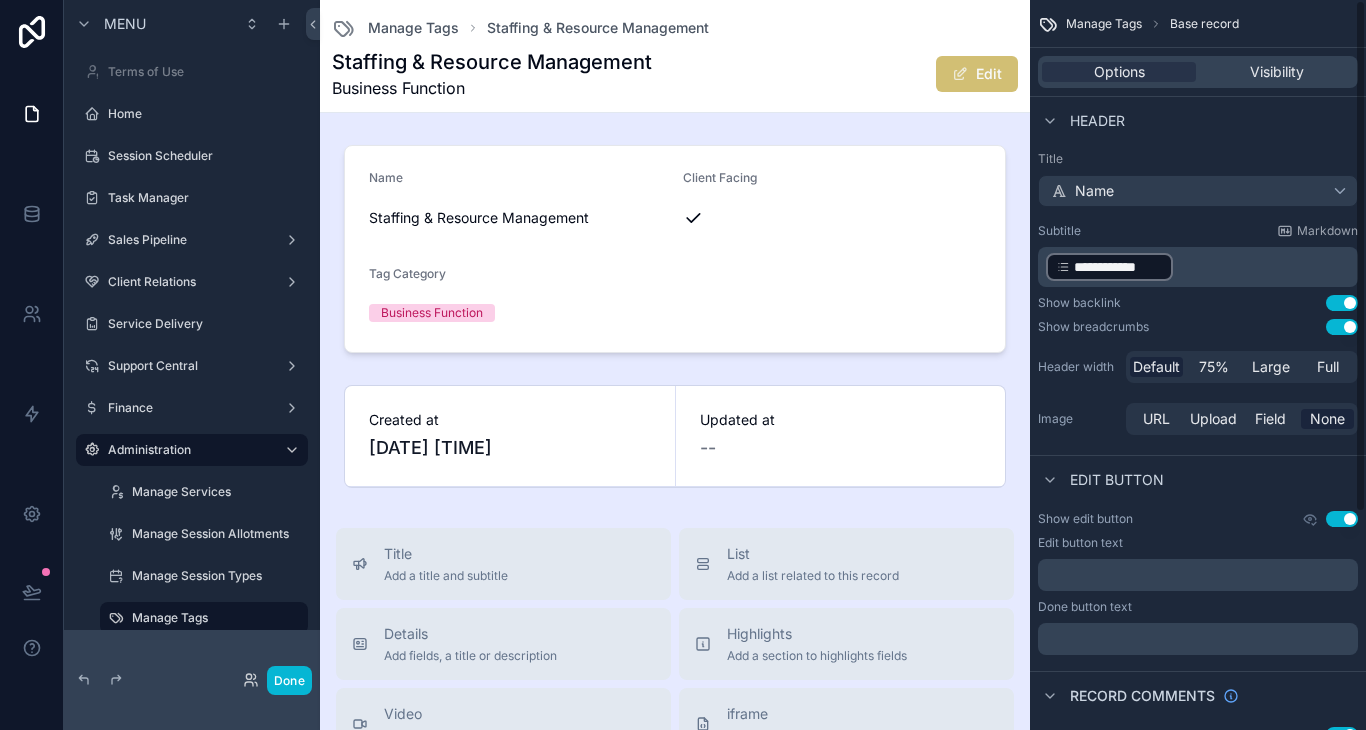 click on "Subtitle Markdown" at bounding box center (1198, 231) 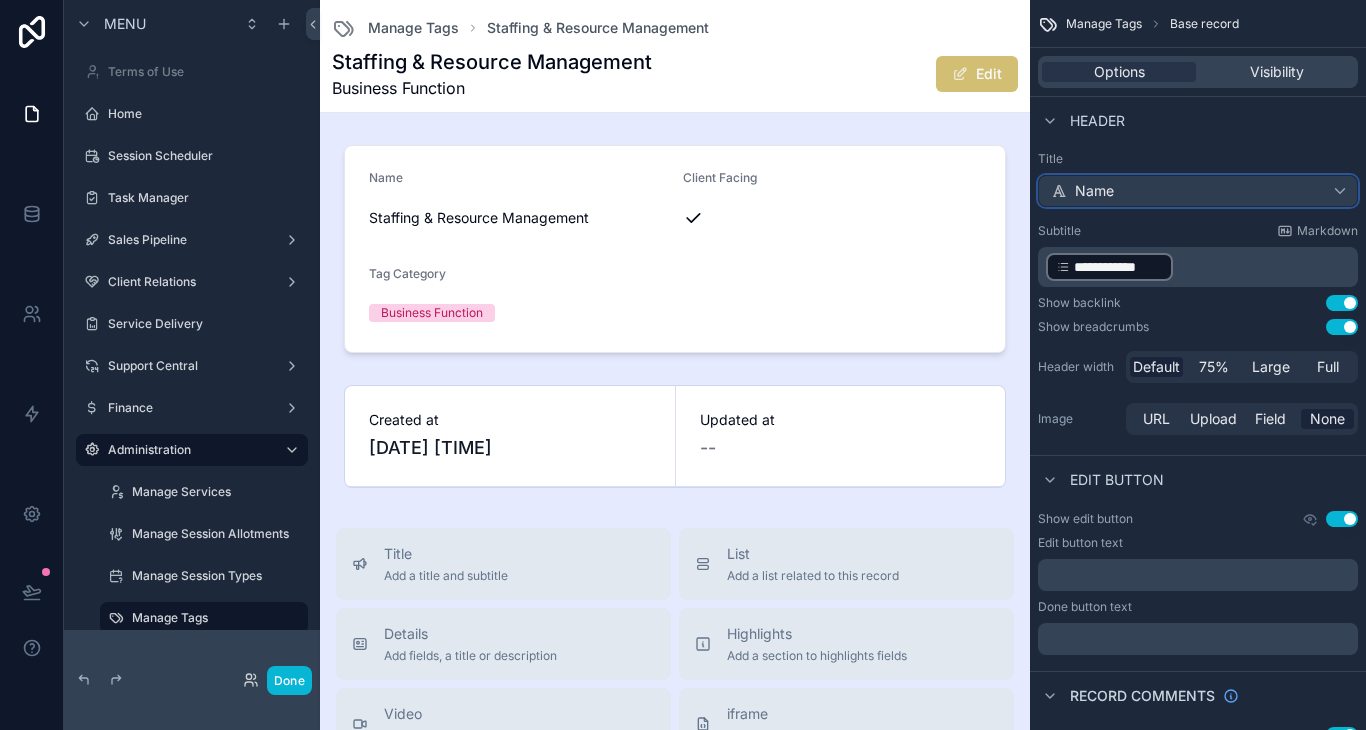 click on "Name" at bounding box center (1198, 191) 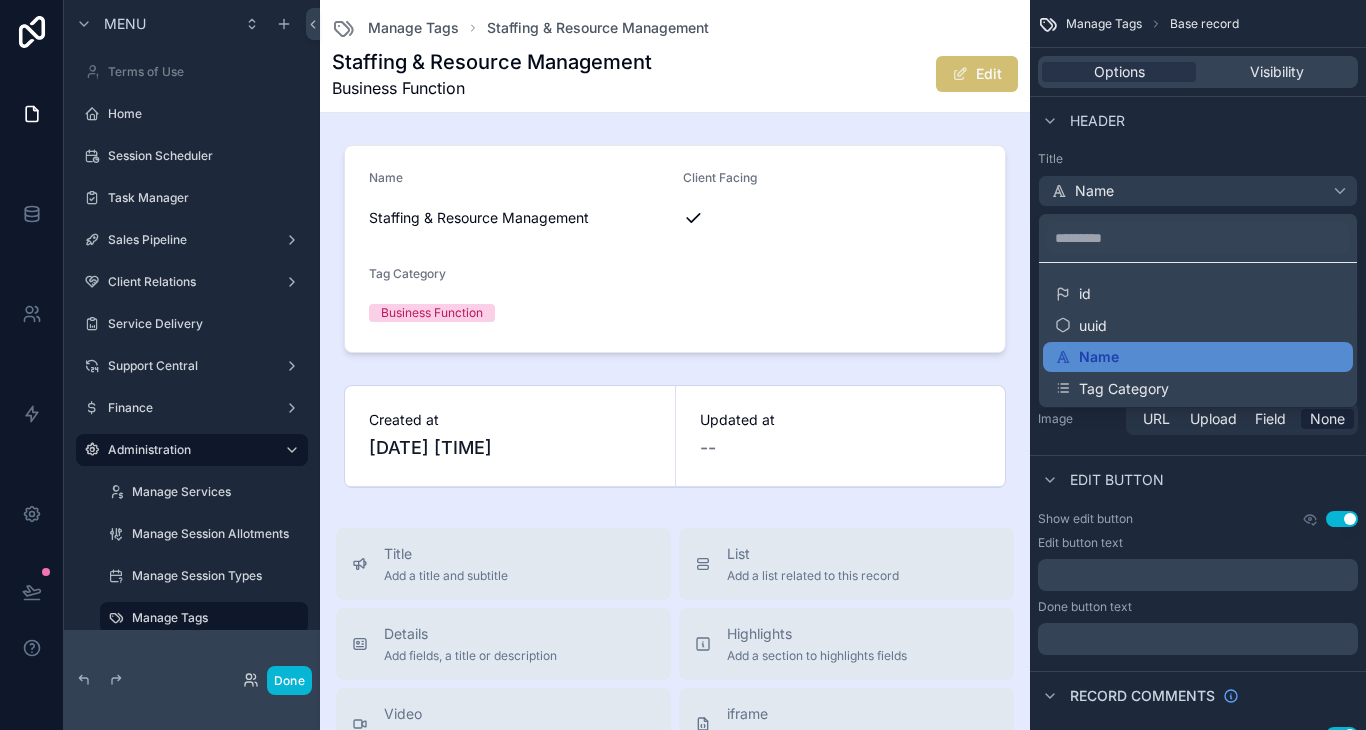 click at bounding box center (683, 365) 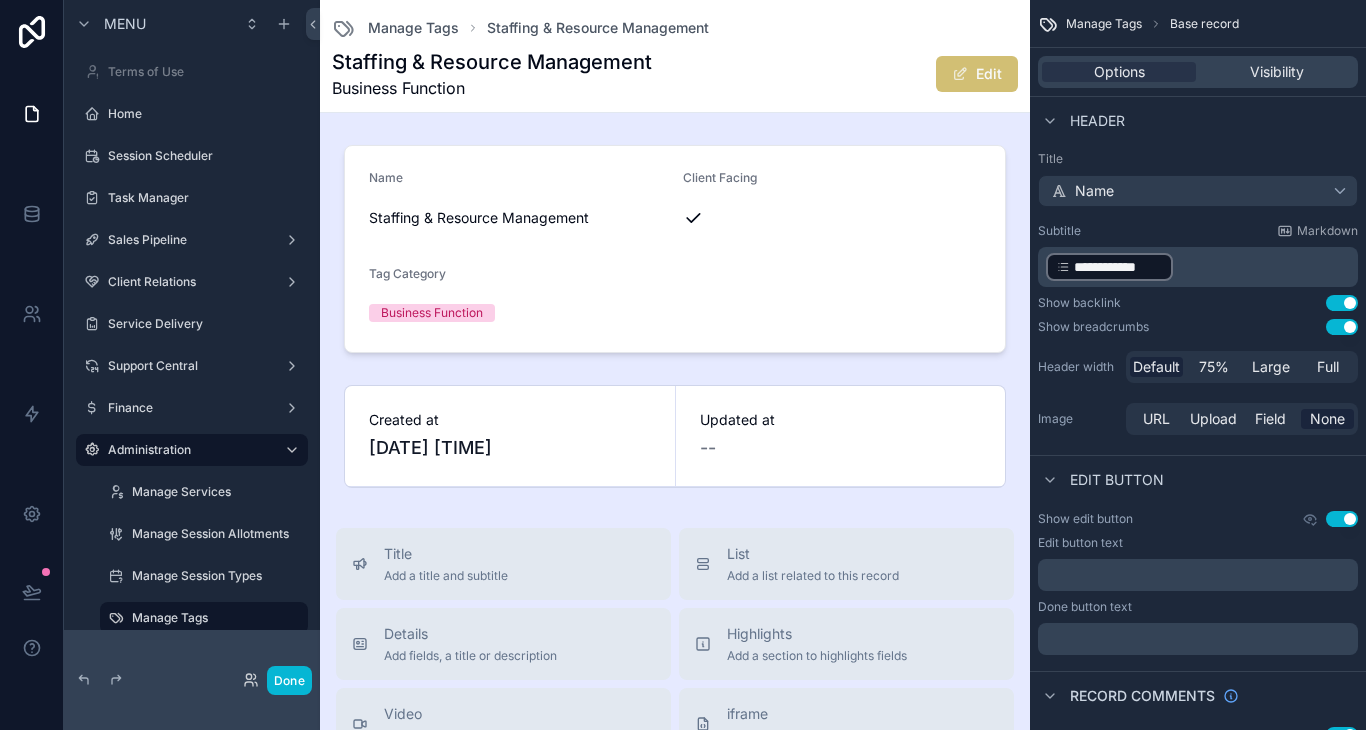 click on "**********" at bounding box center (1200, 267) 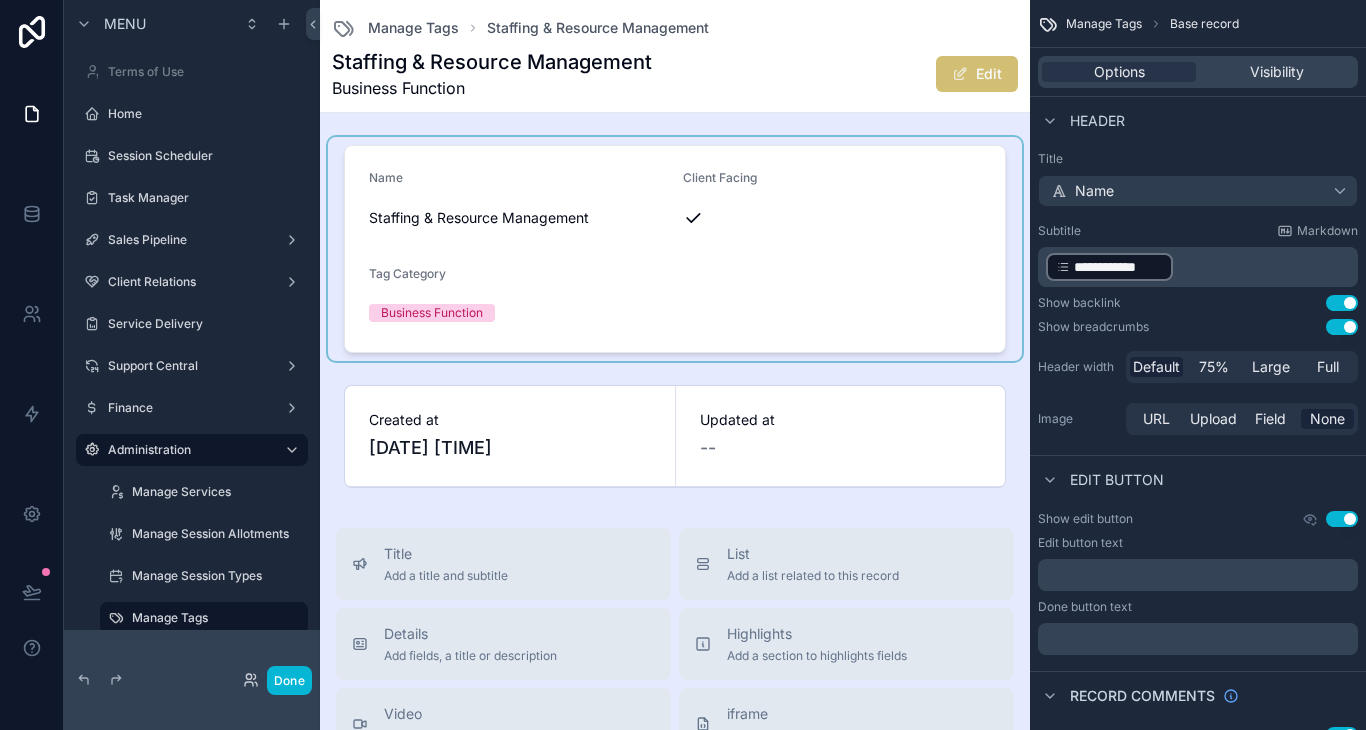 click at bounding box center (675, 249) 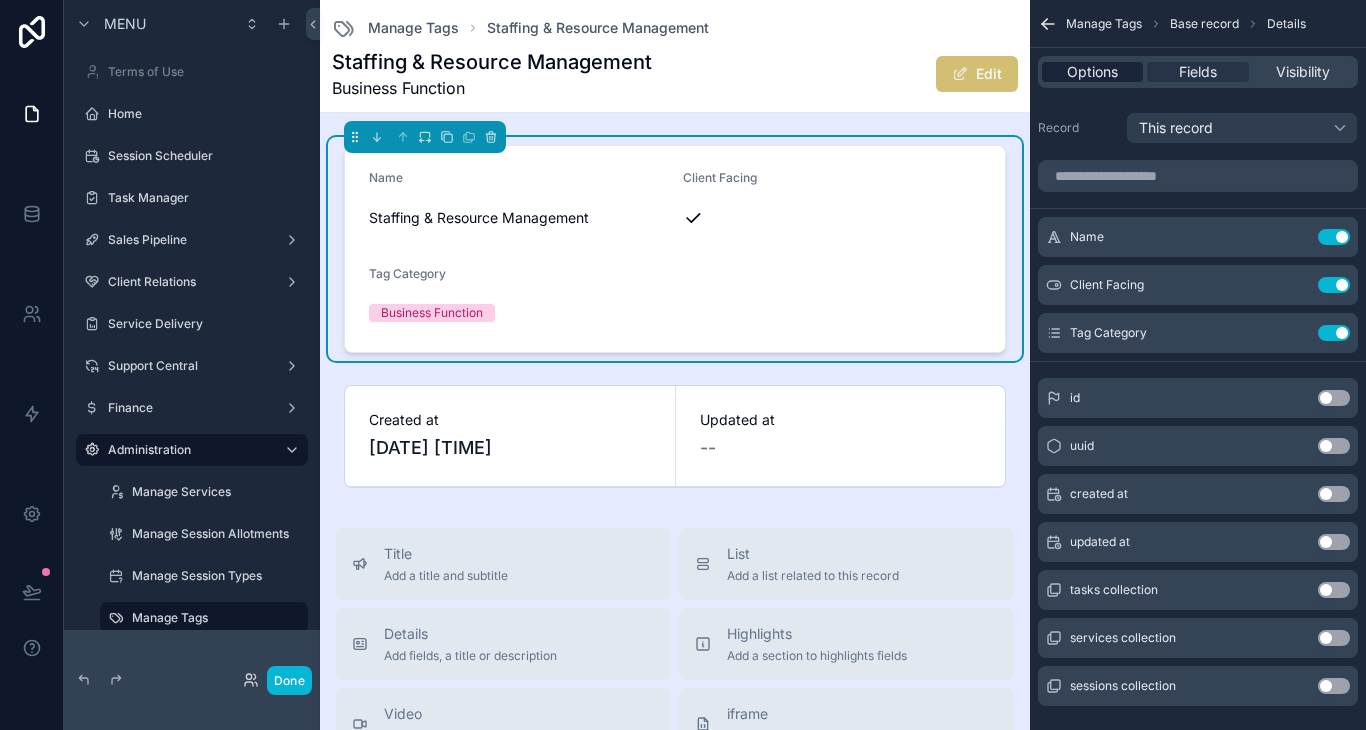 click on "Options" at bounding box center (1092, 72) 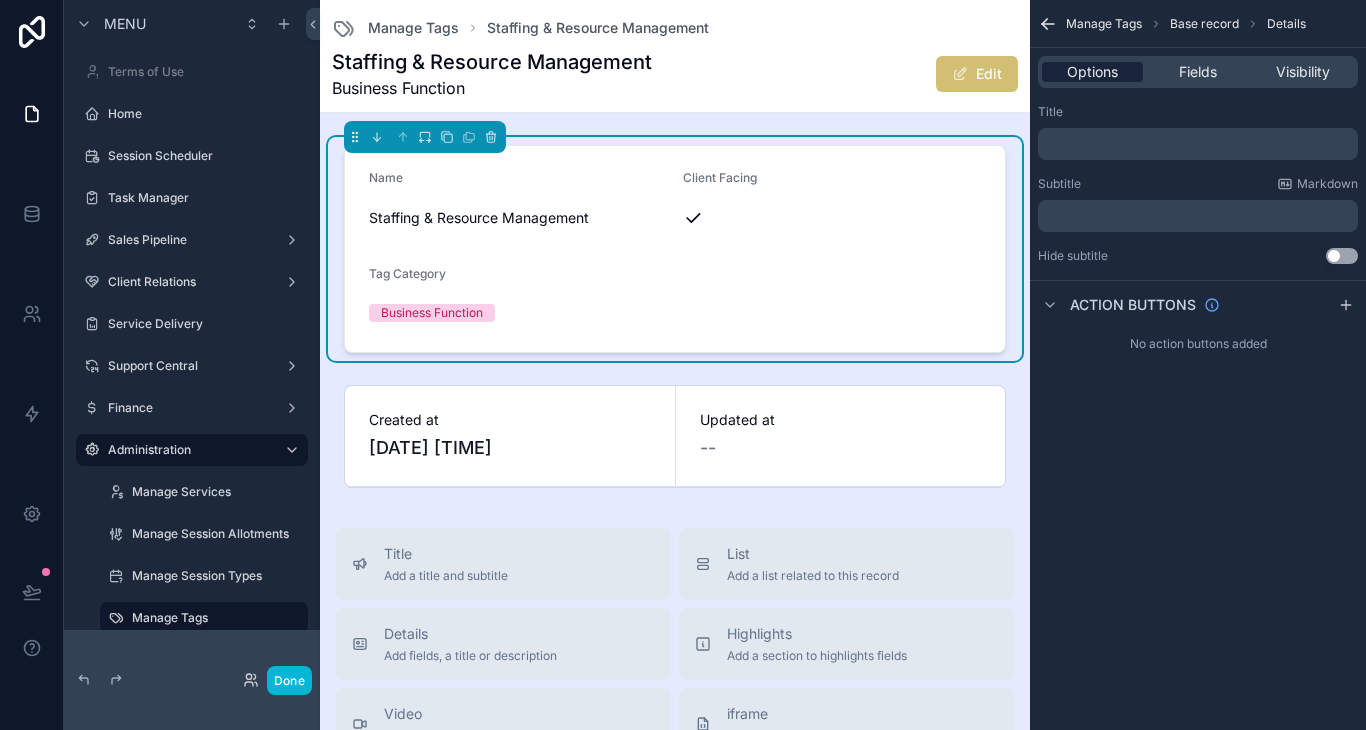 scroll, scrollTop: 0, scrollLeft: 0, axis: both 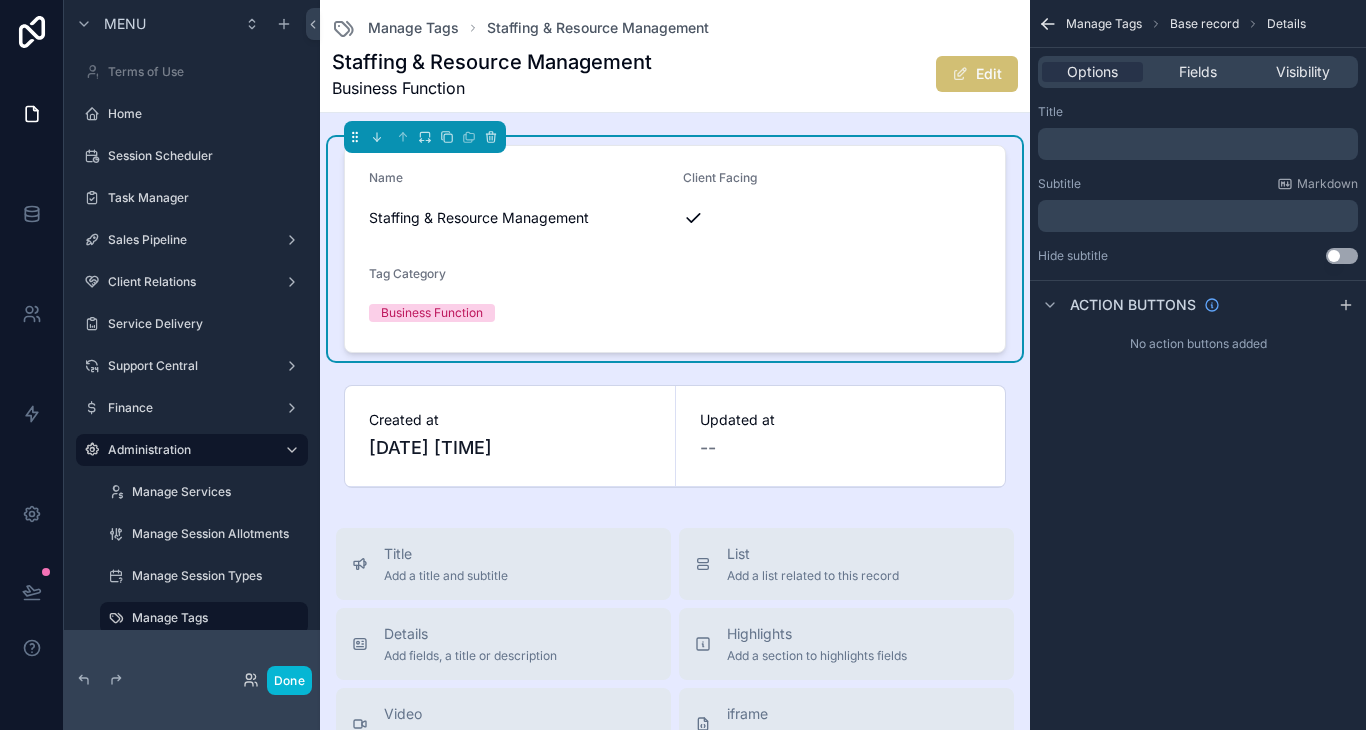 click on "﻿" at bounding box center [1200, 144] 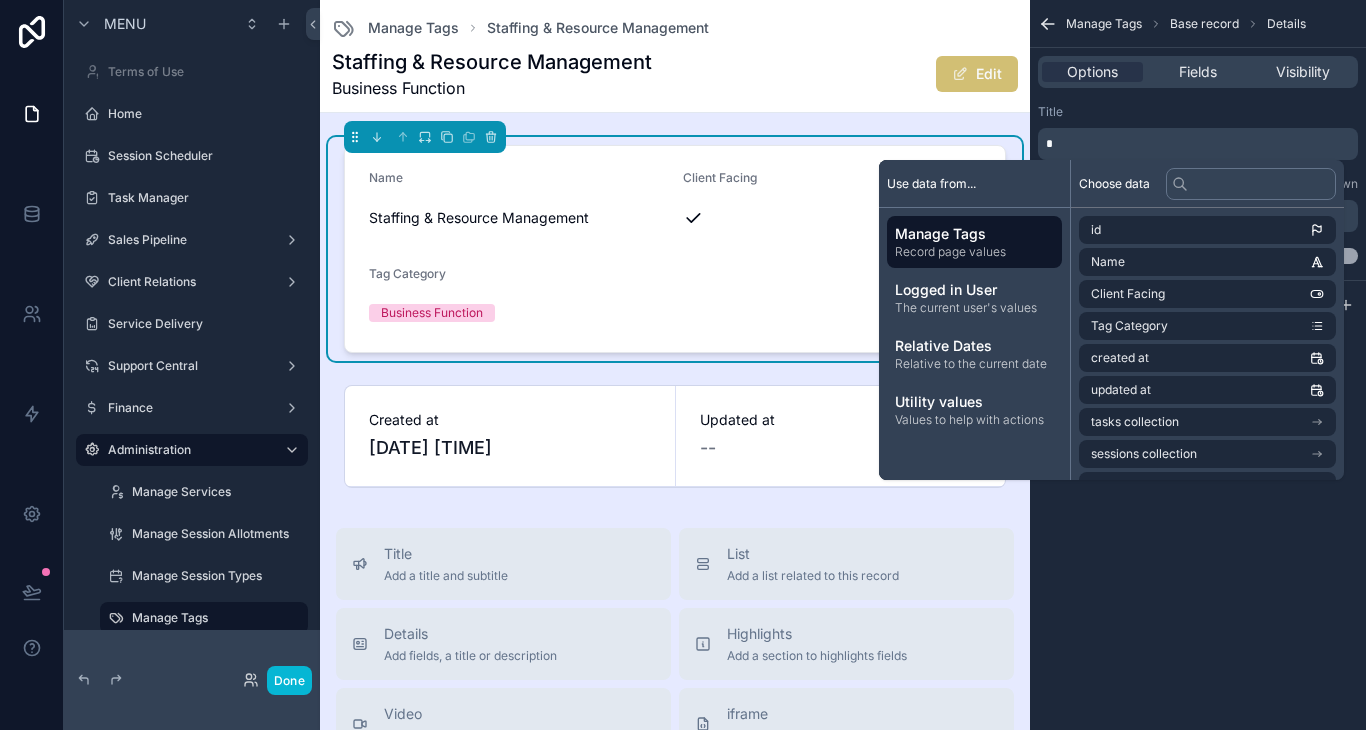 type 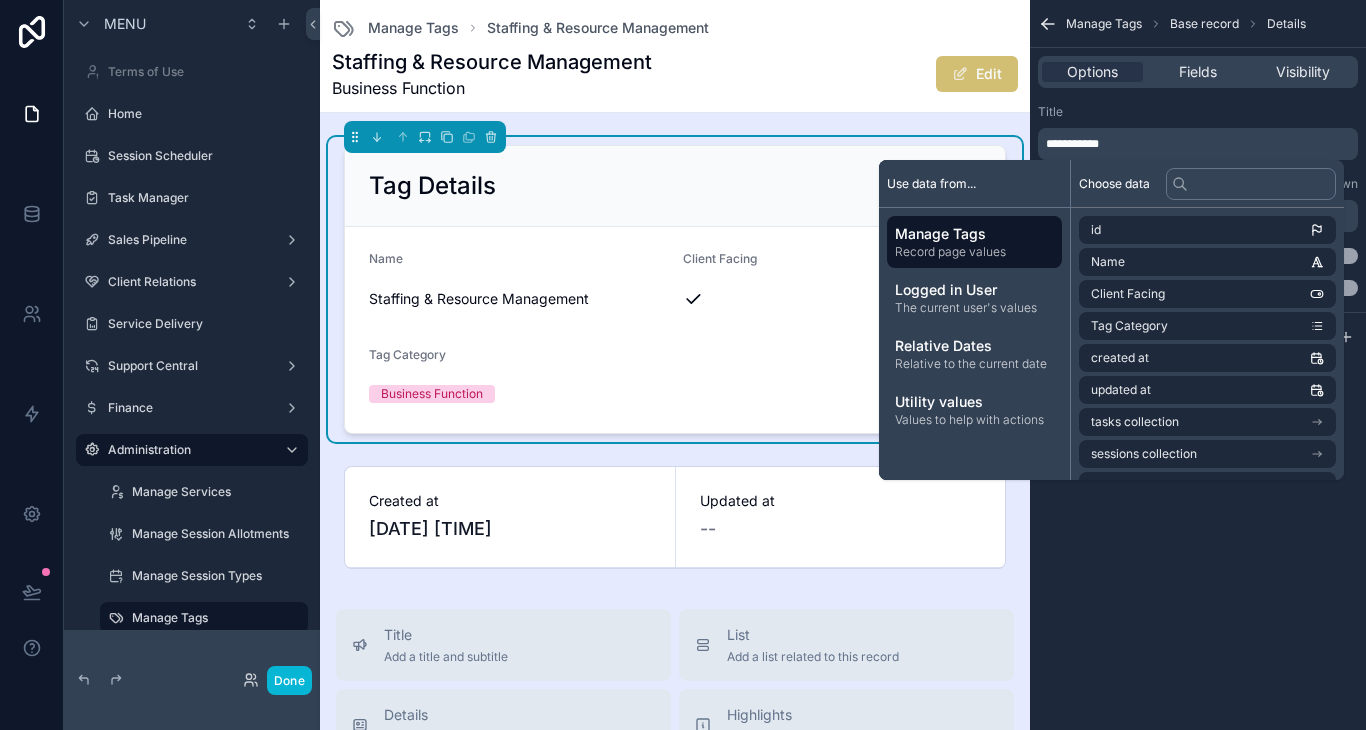 click on "**********" at bounding box center [1072, 144] 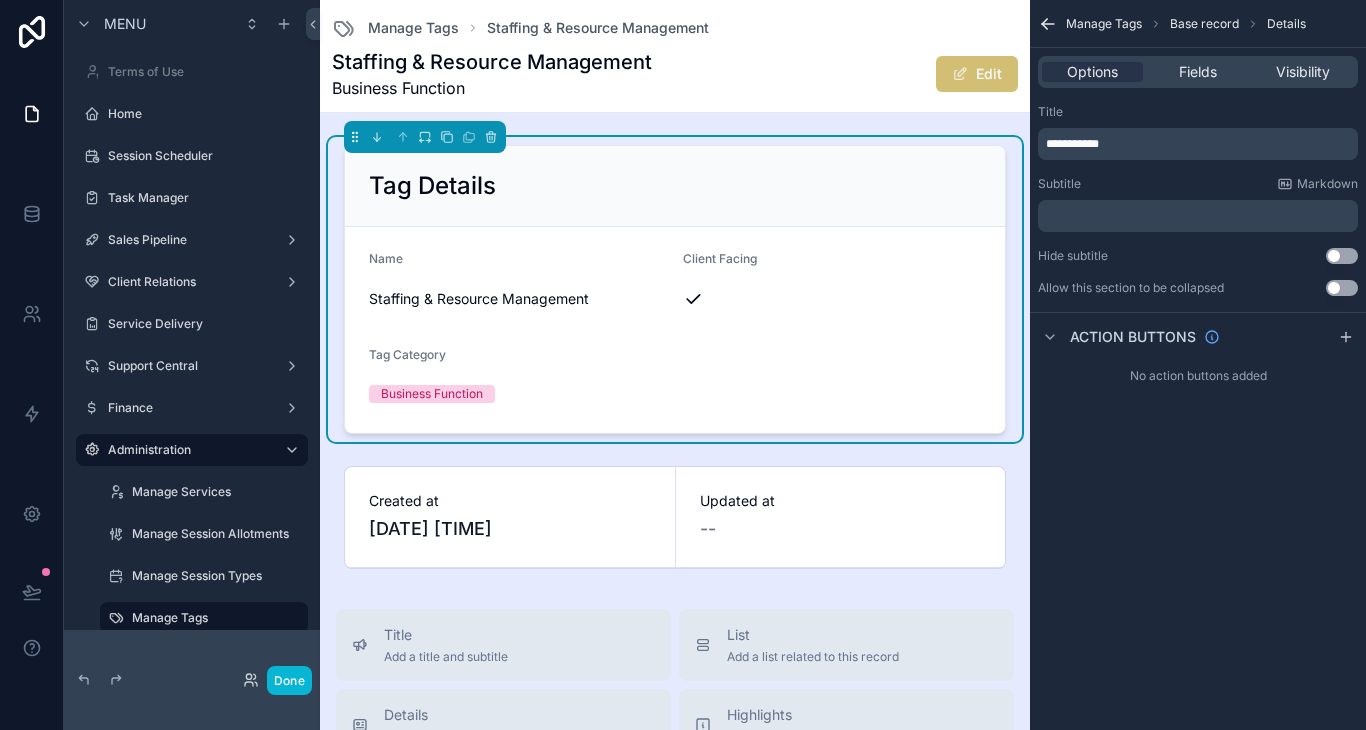 click on "**********" at bounding box center [1072, 144] 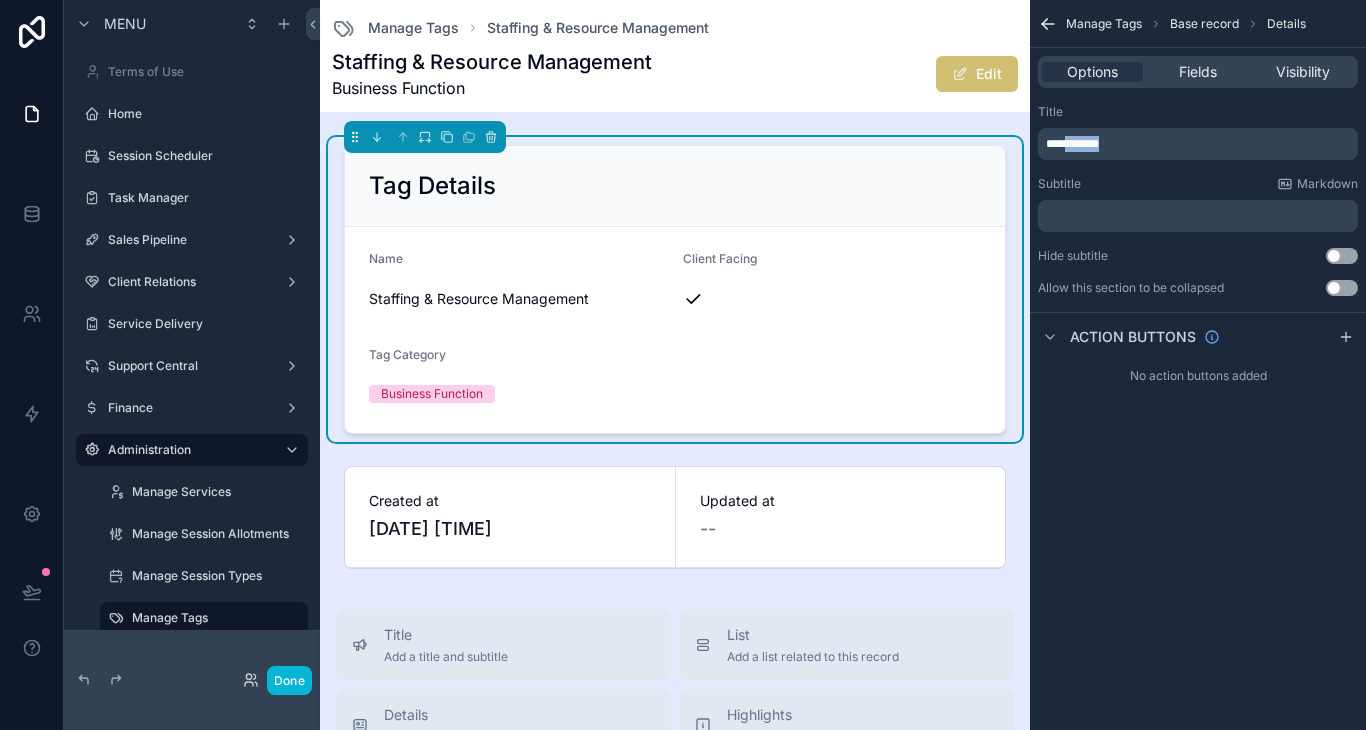 click on "**********" at bounding box center [1072, 144] 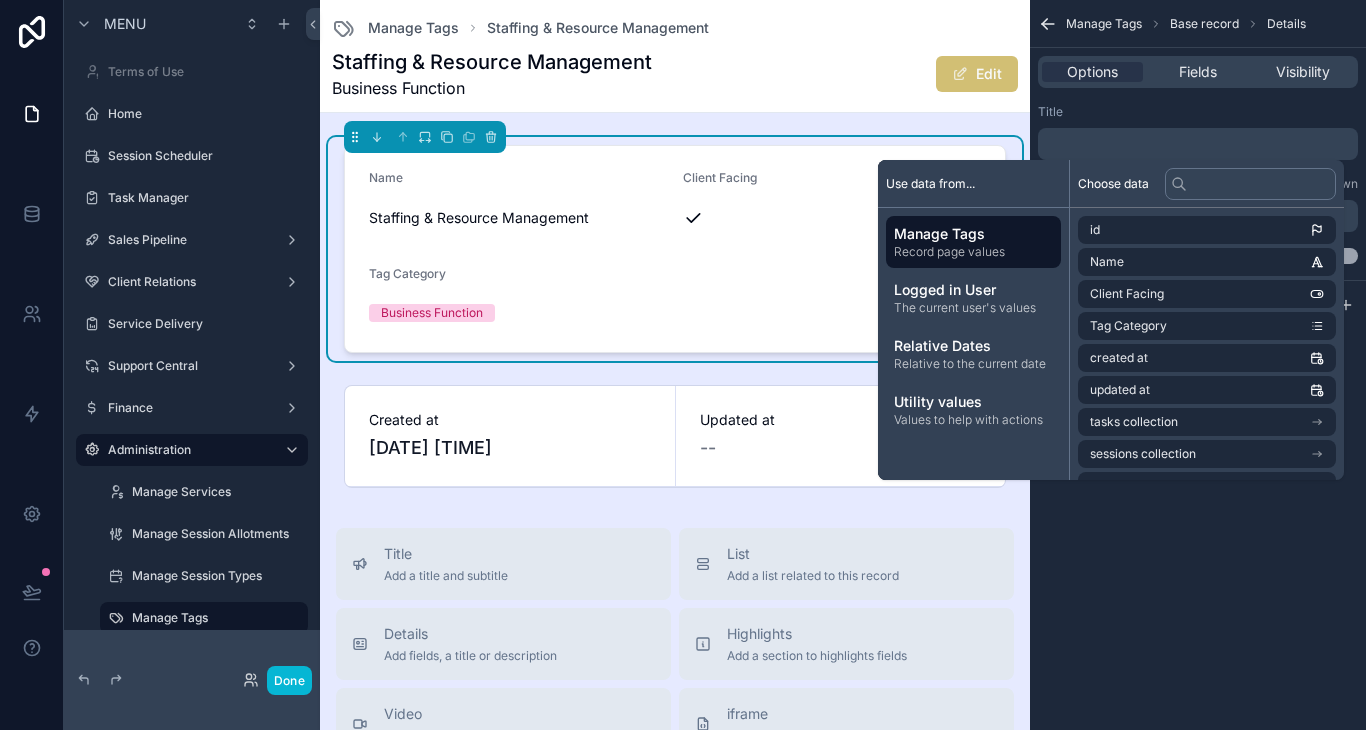 click on "﻿" at bounding box center (1198, 144) 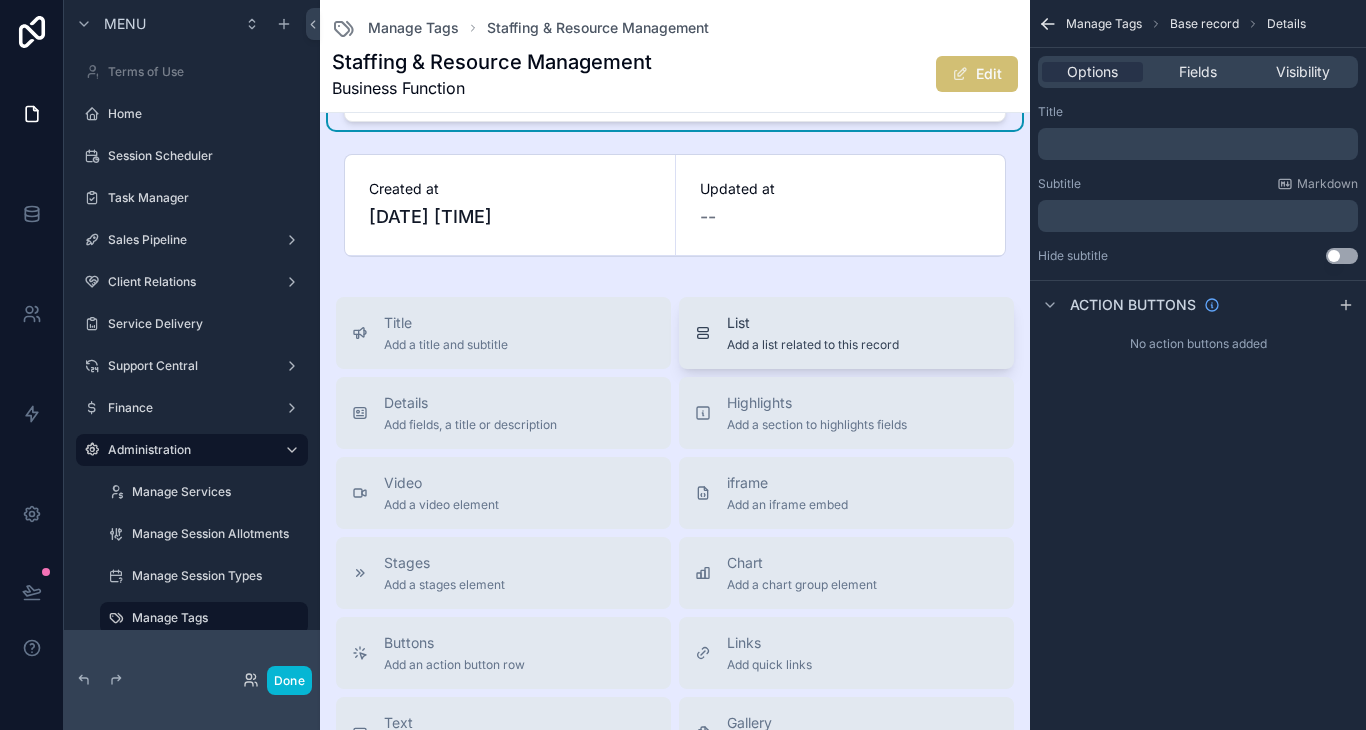 scroll, scrollTop: 235, scrollLeft: 0, axis: vertical 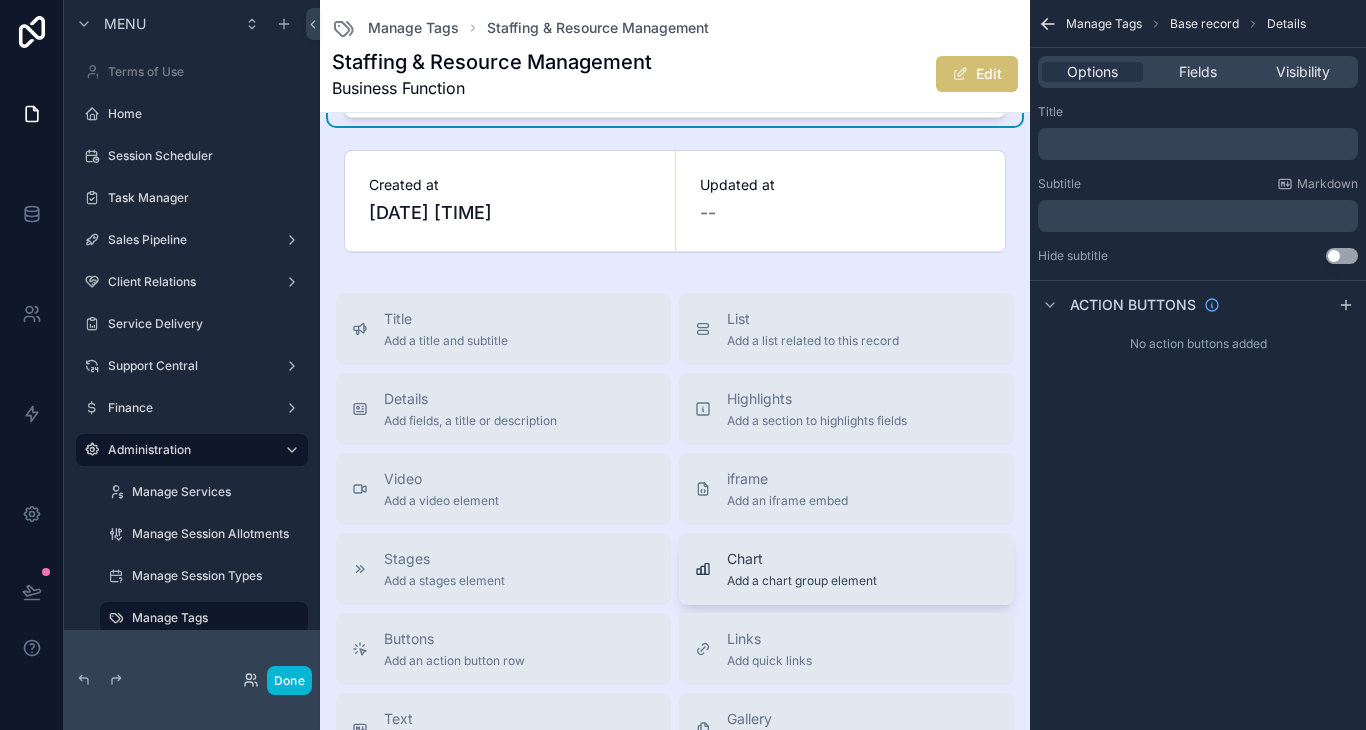 click on "Add a chart group element" at bounding box center (802, 581) 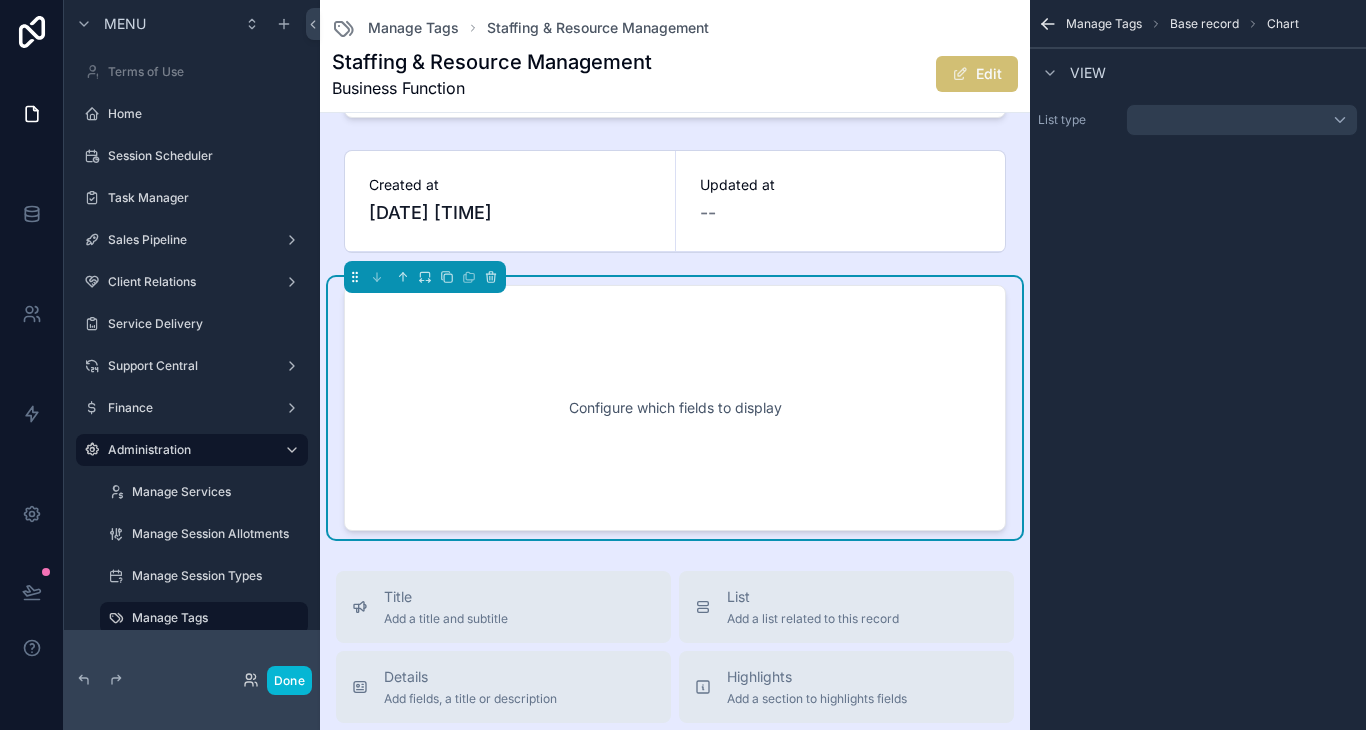 scroll, scrollTop: 278, scrollLeft: 0, axis: vertical 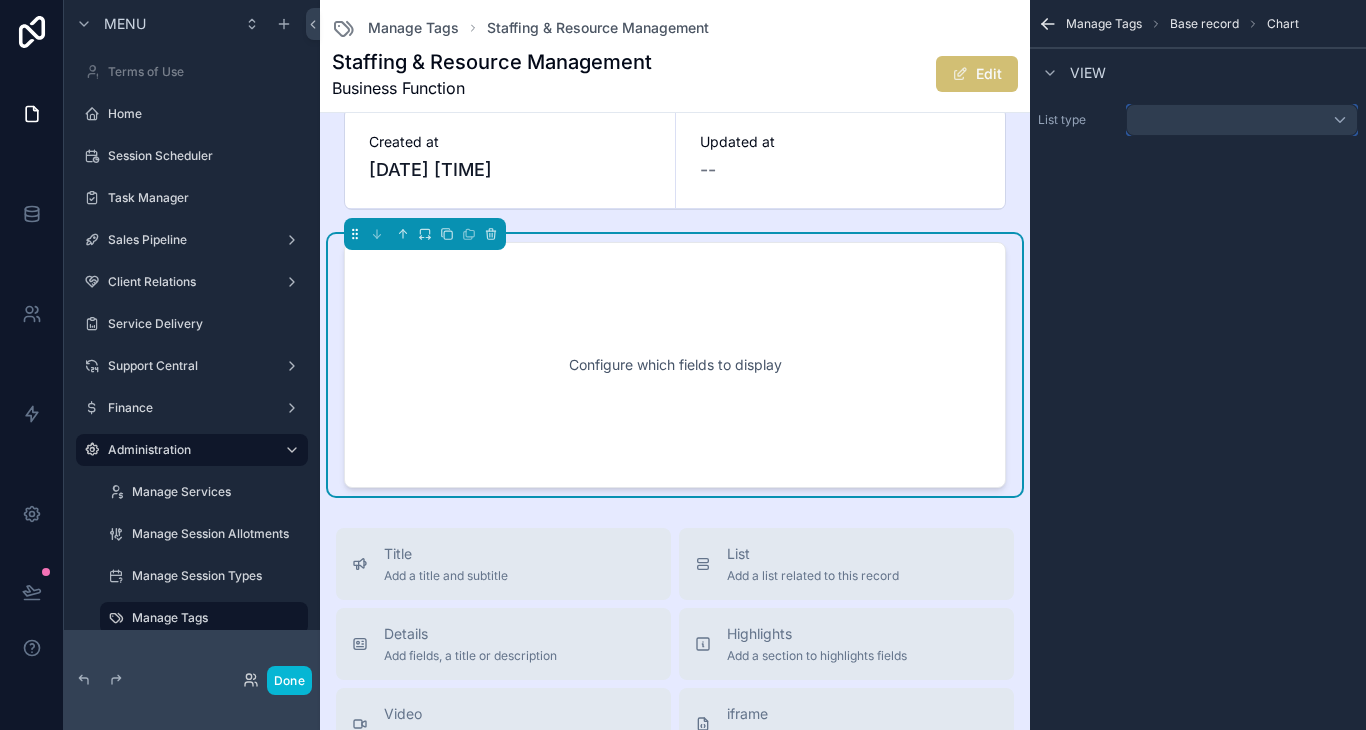 click at bounding box center (1242, 120) 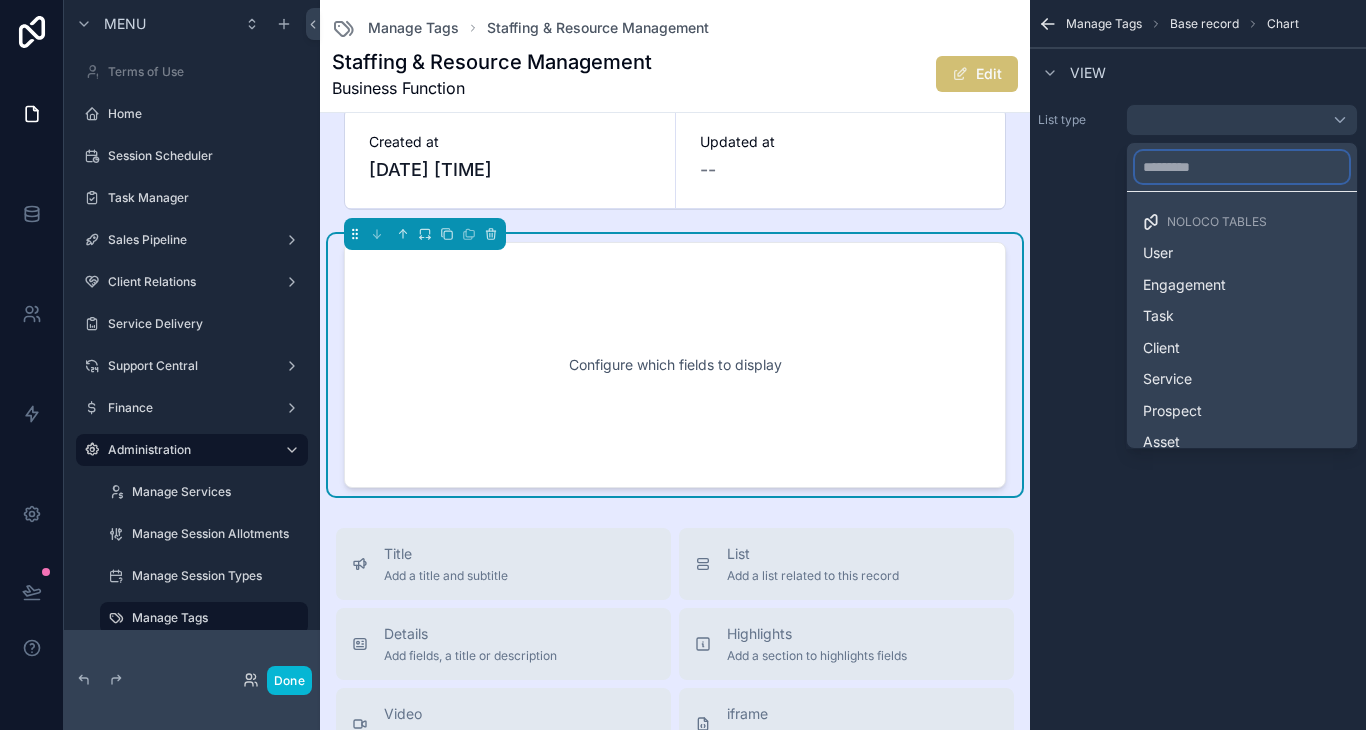 click at bounding box center (1242, 167) 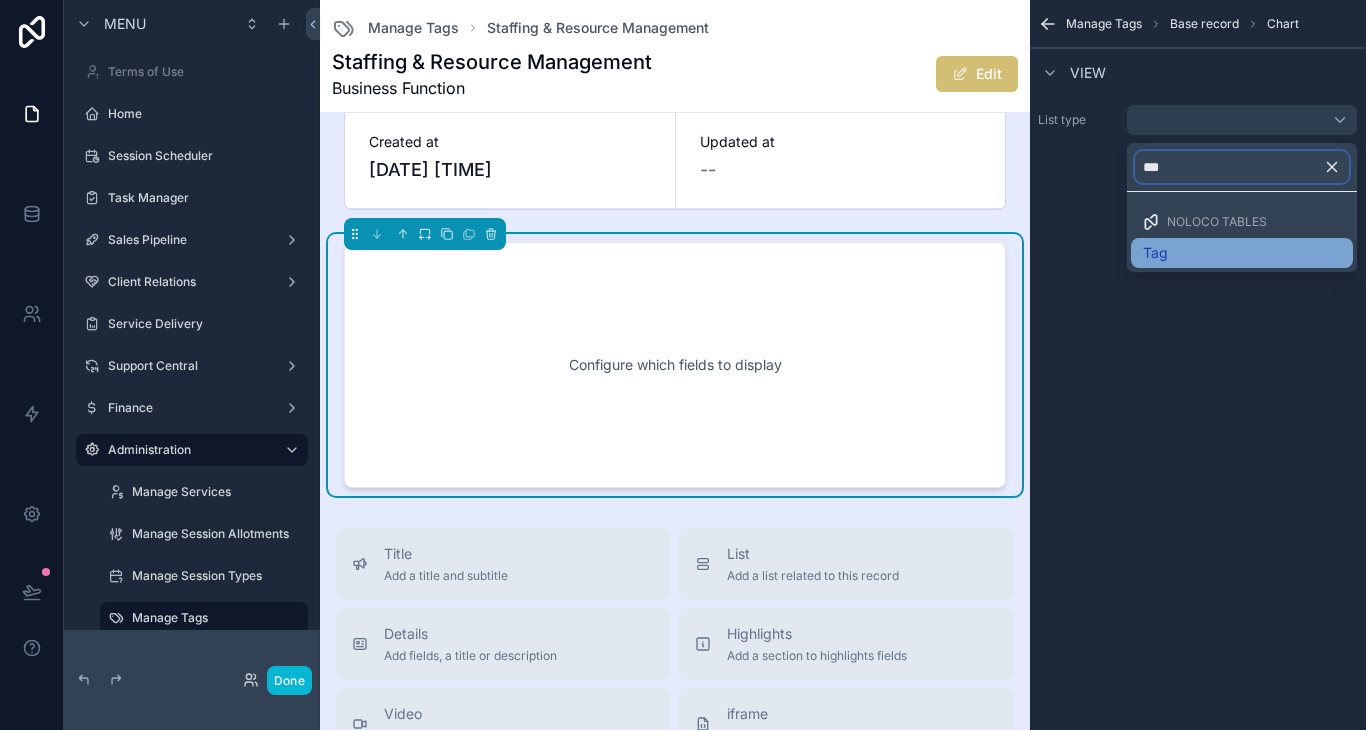 type on "***" 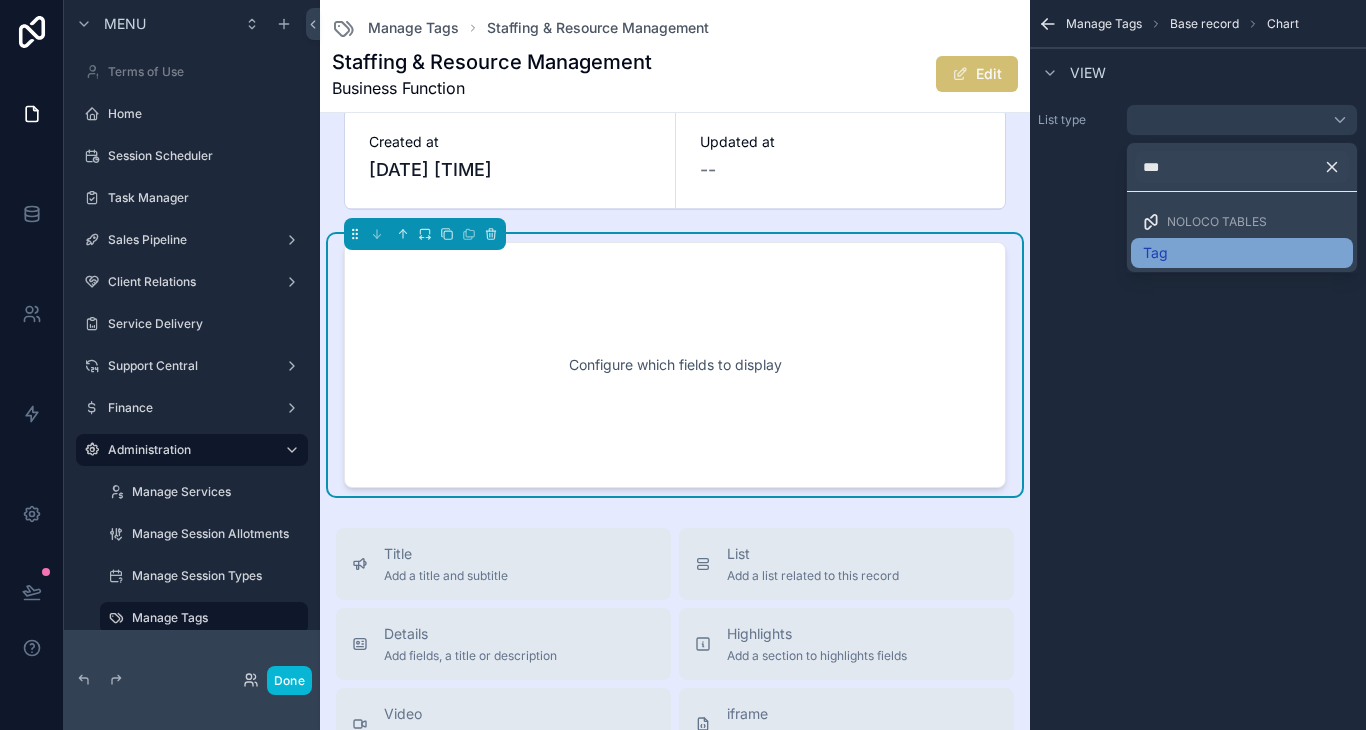click on "Tag" at bounding box center (1242, 253) 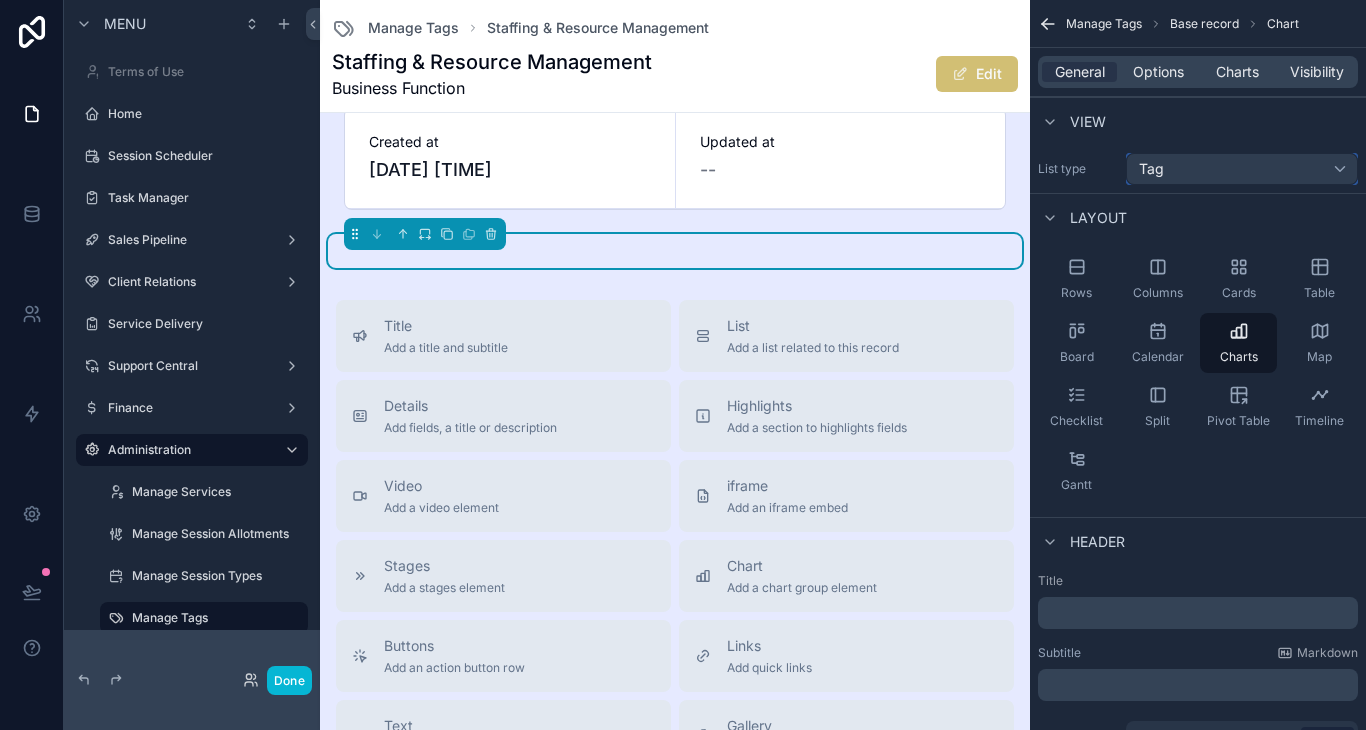 click on "Tag" at bounding box center [1242, 169] 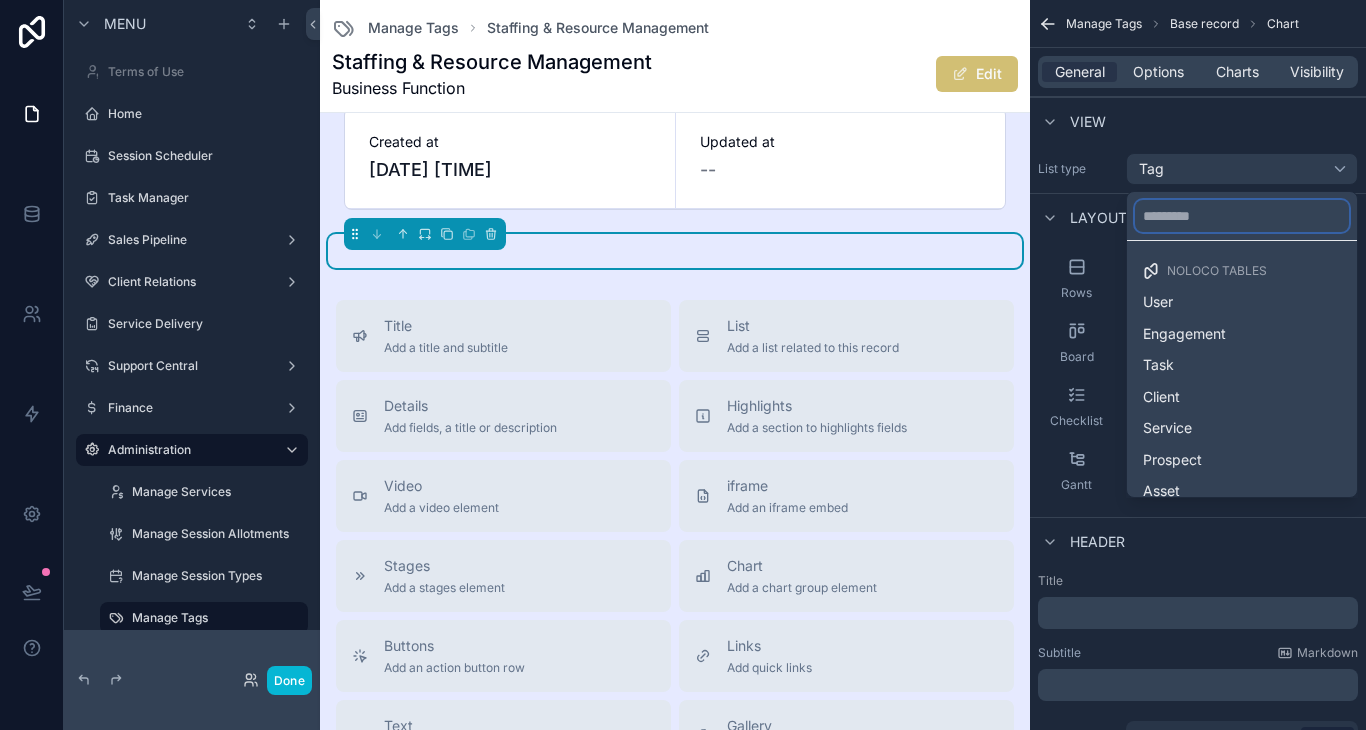 click at bounding box center [1242, 216] 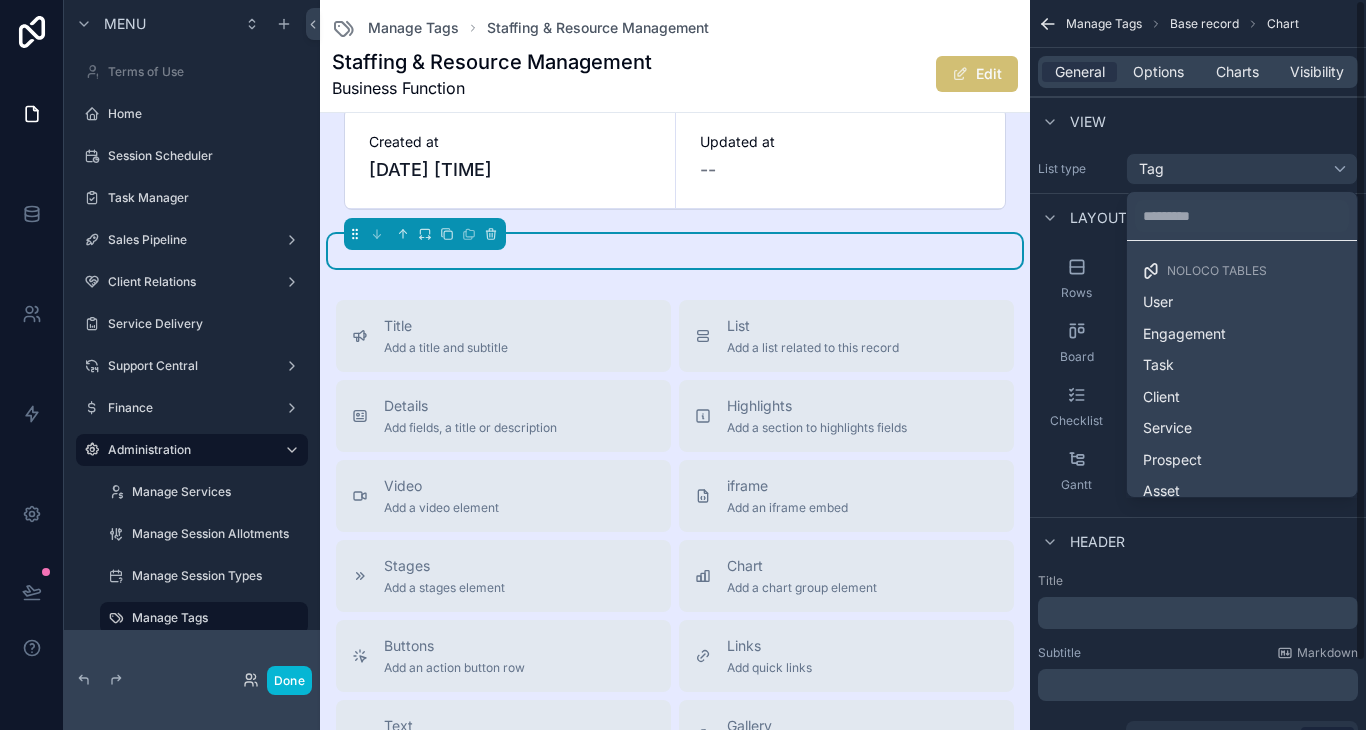click at bounding box center [683, 365] 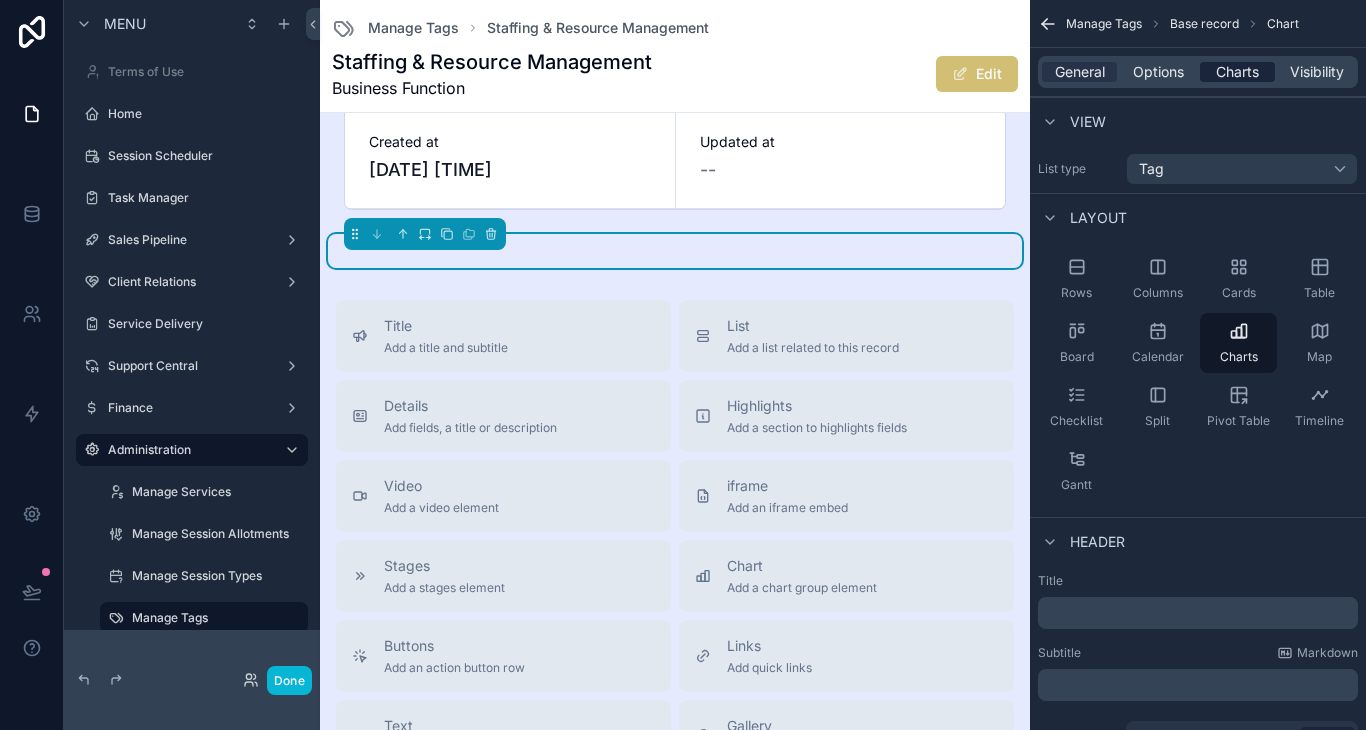 click on "Charts" at bounding box center [1237, 72] 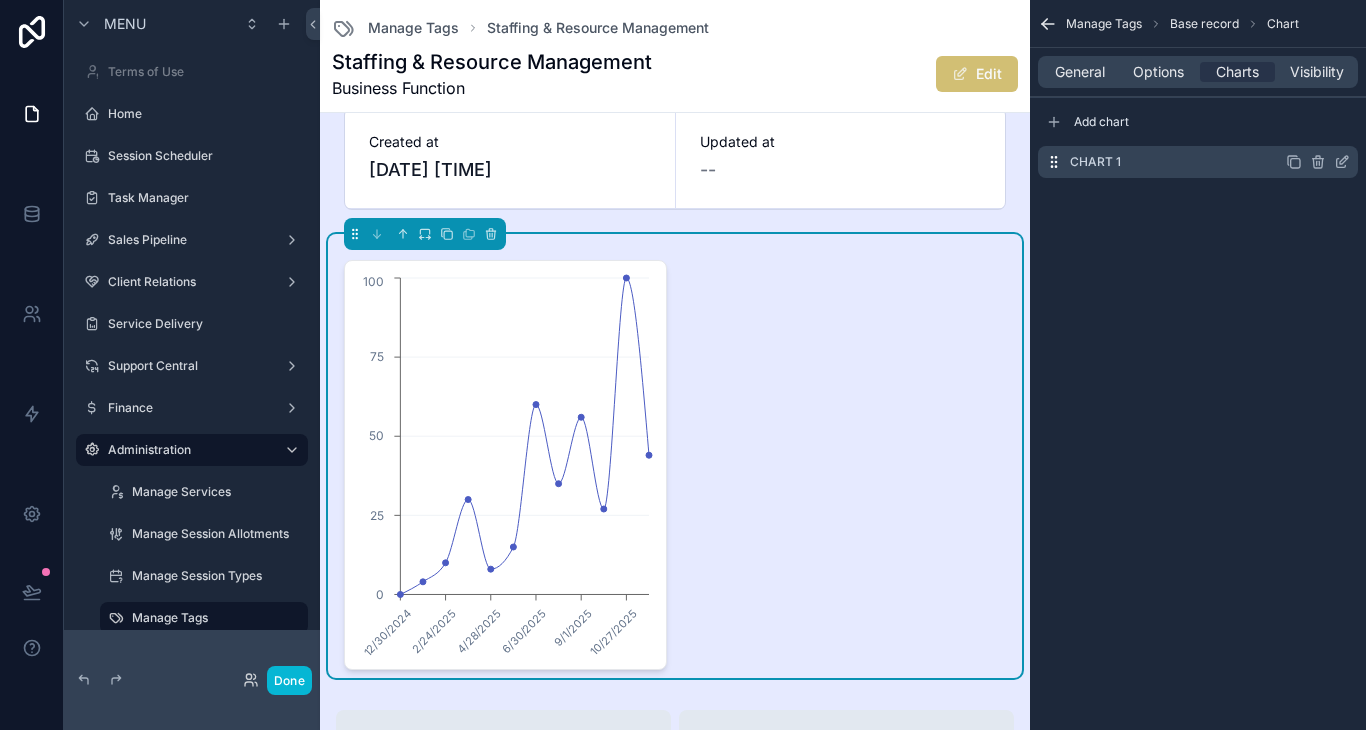 click 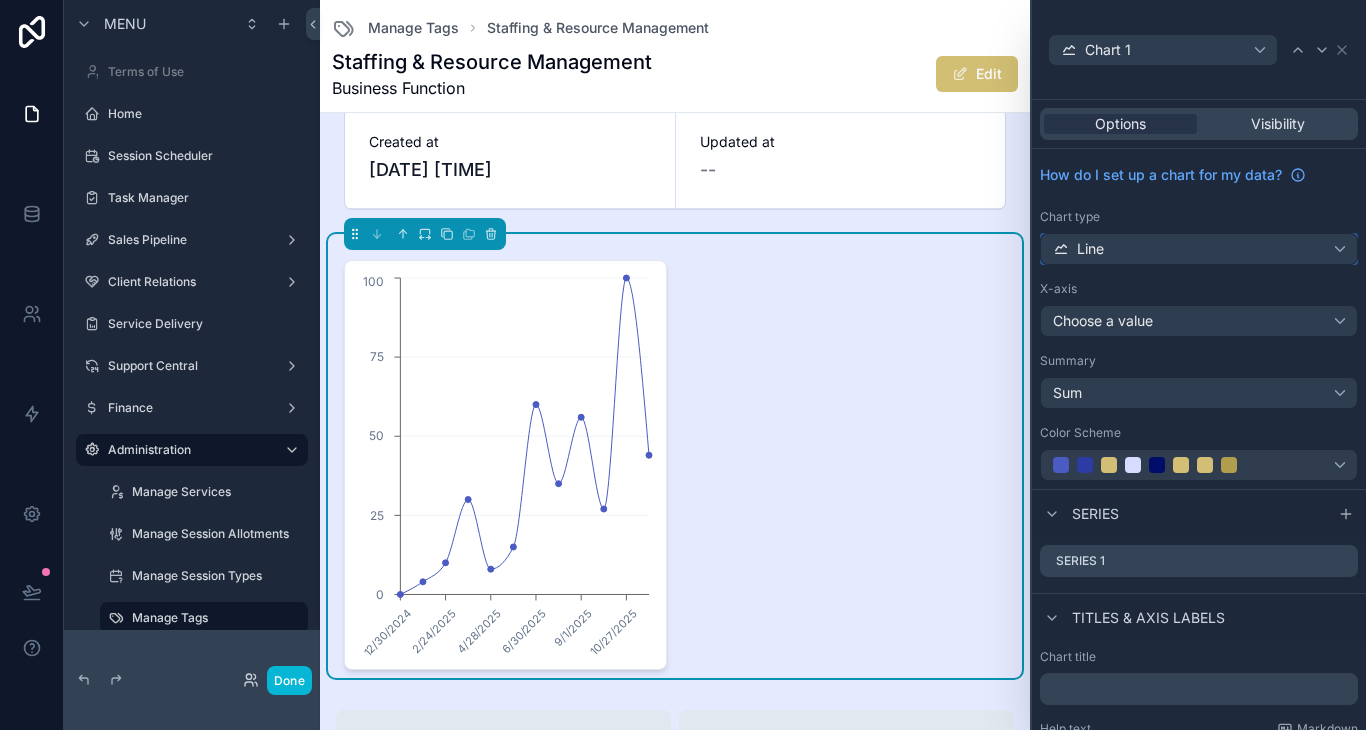 click on "Line" at bounding box center [1199, 249] 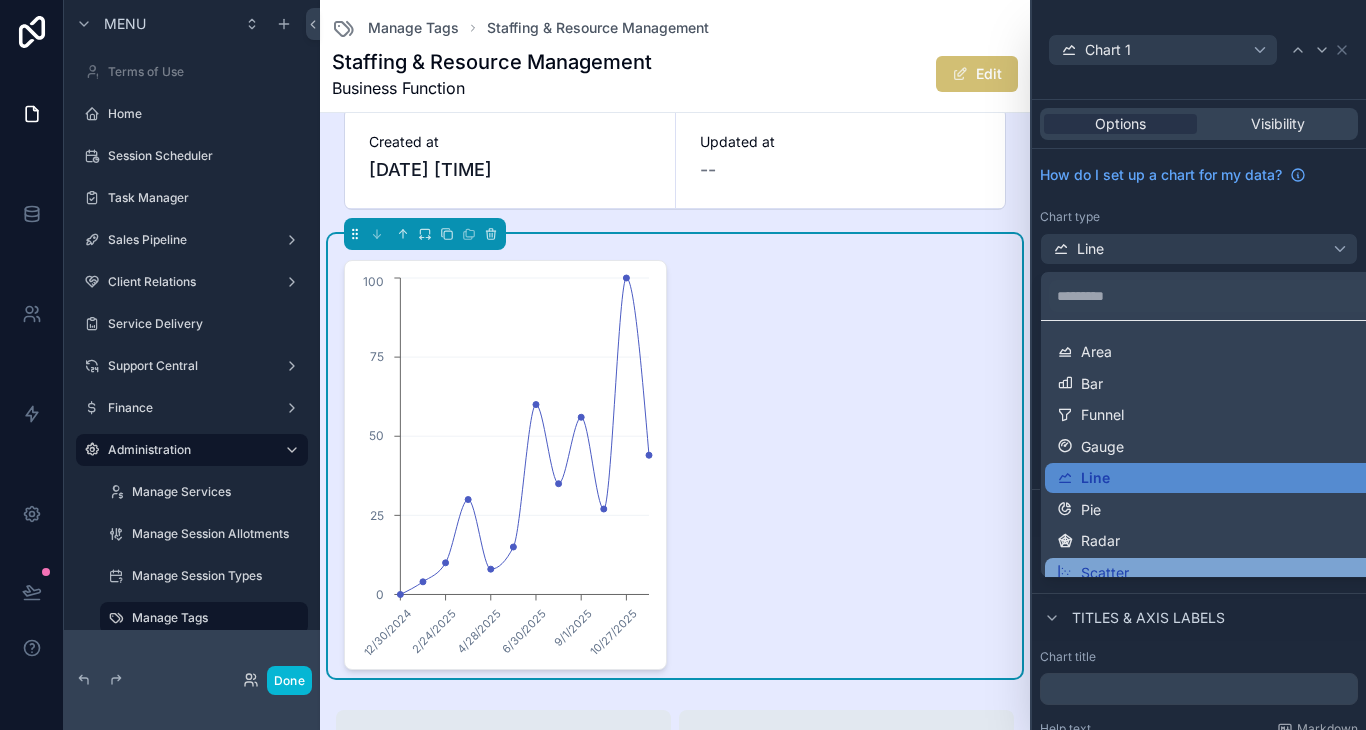 click on "Scatter" at bounding box center (1105, 573) 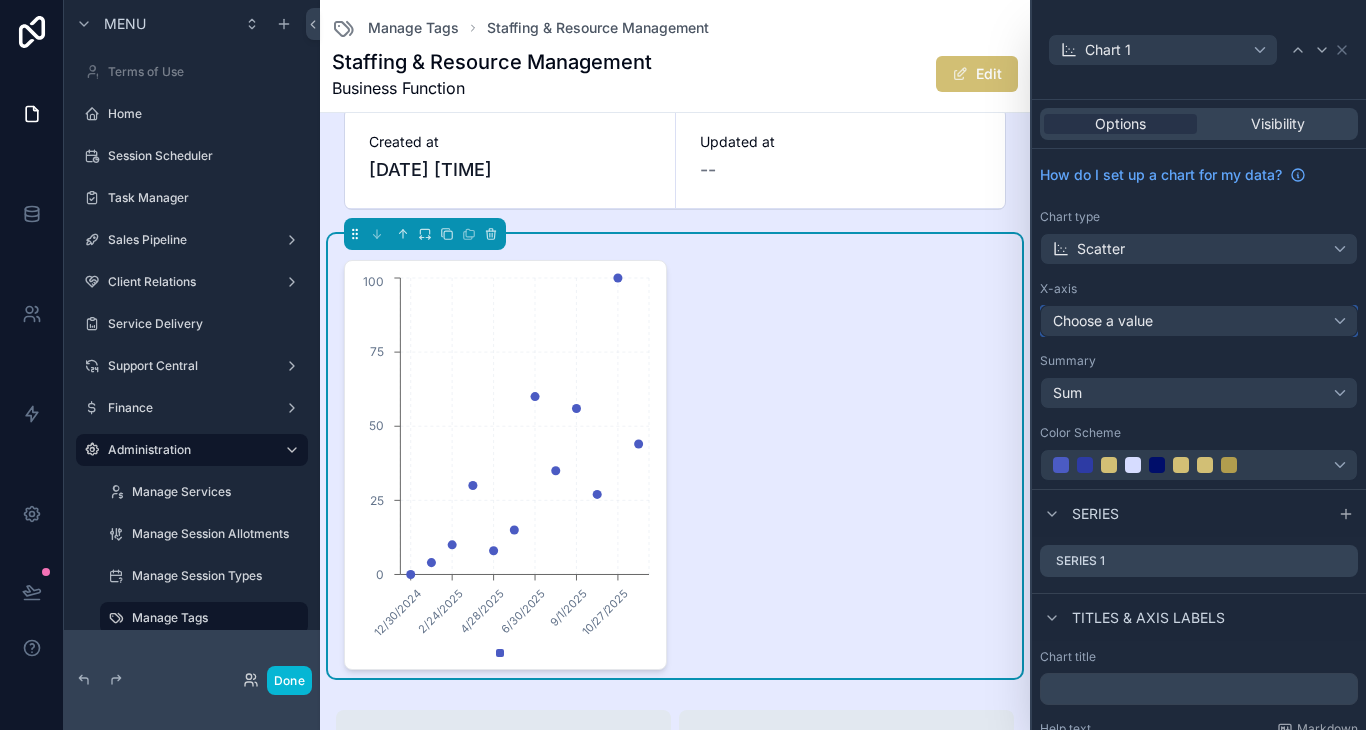 click on "Choose a value" at bounding box center (1103, 320) 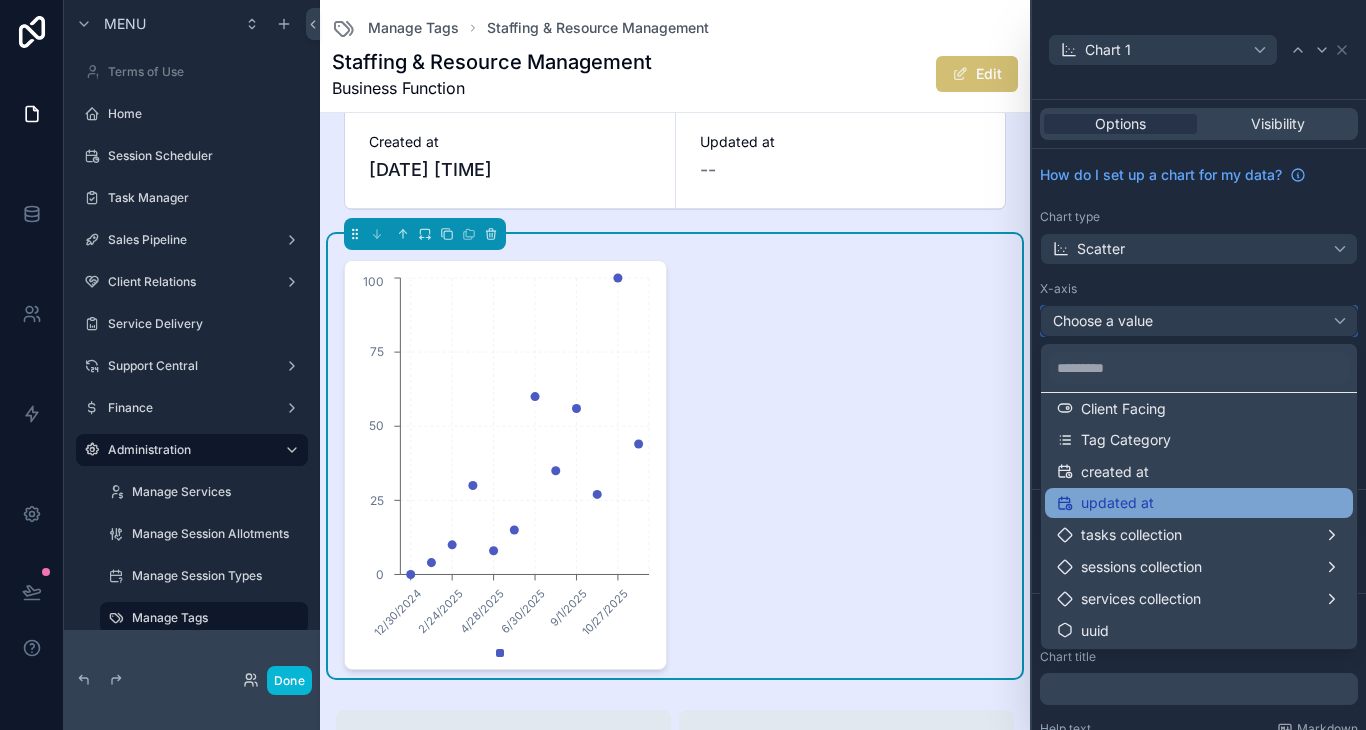 scroll, scrollTop: 0, scrollLeft: 0, axis: both 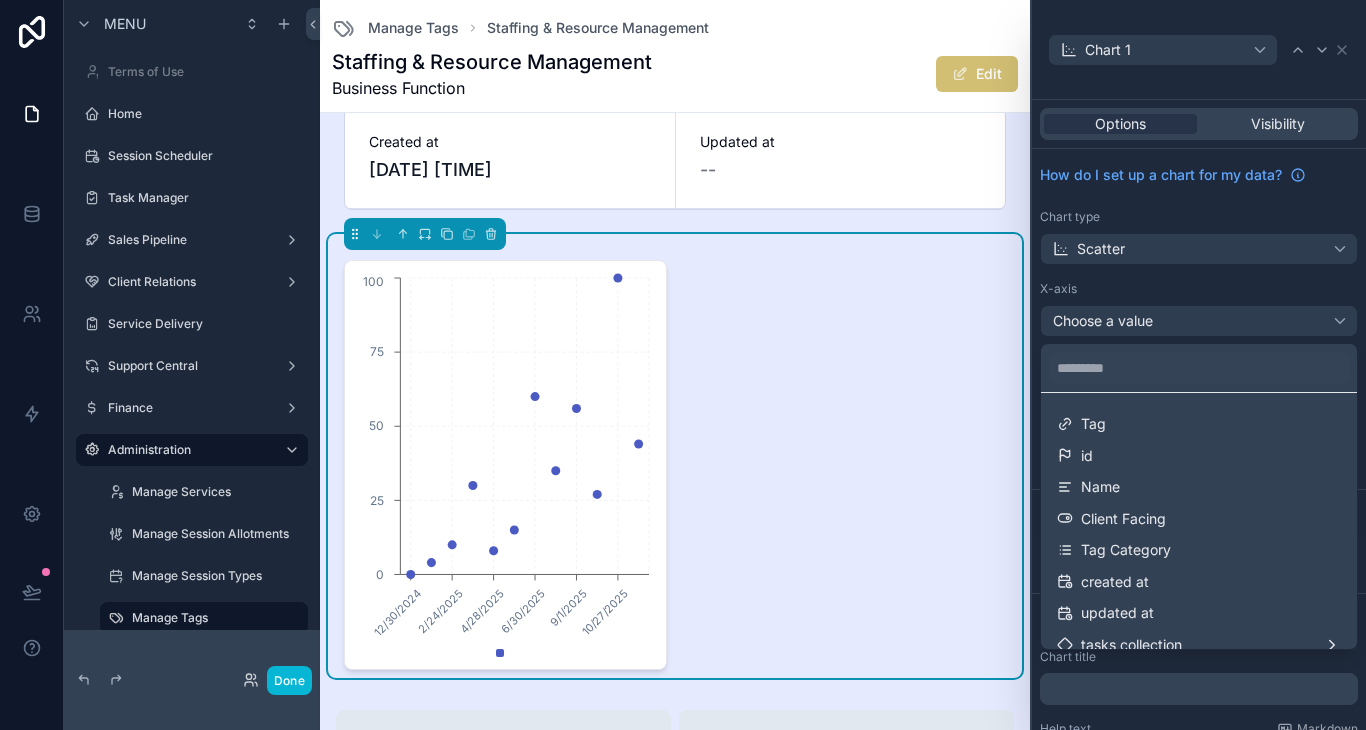 click at bounding box center (1199, 365) 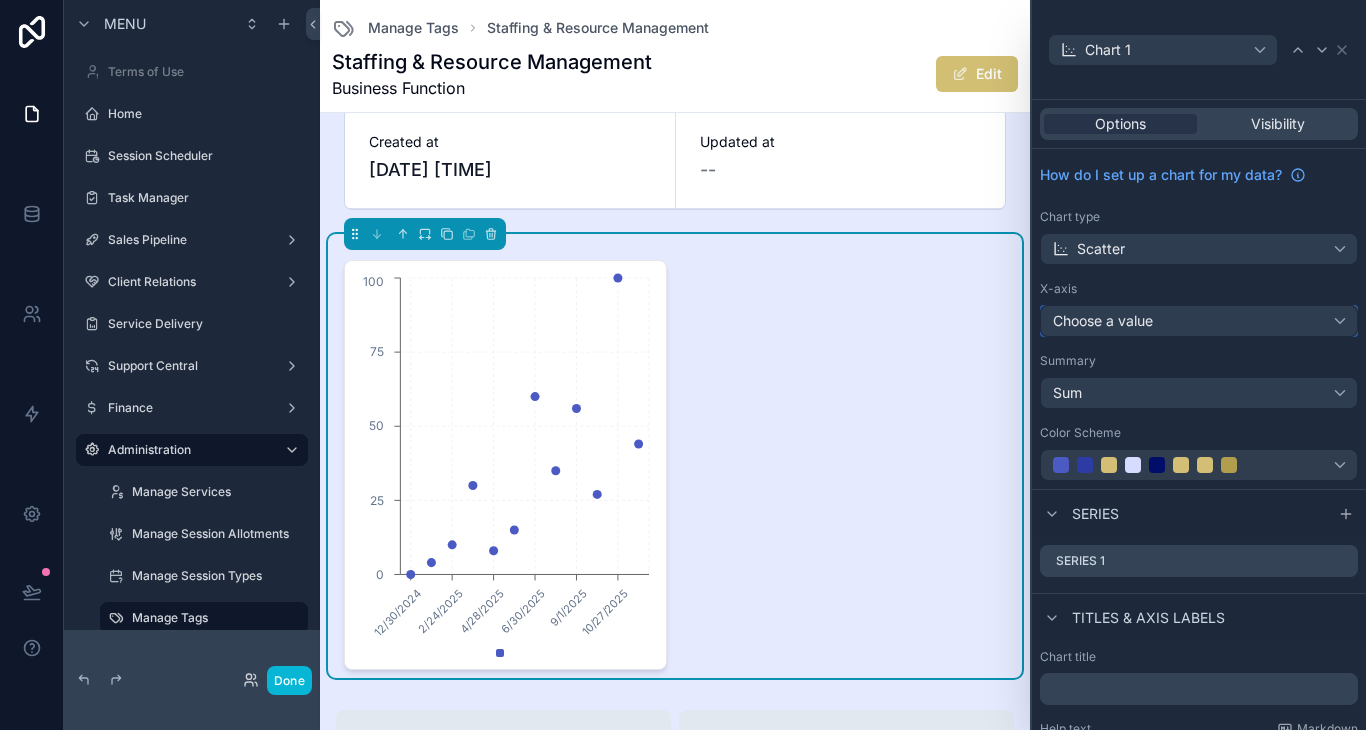 click on "Choose a value" at bounding box center (1103, 320) 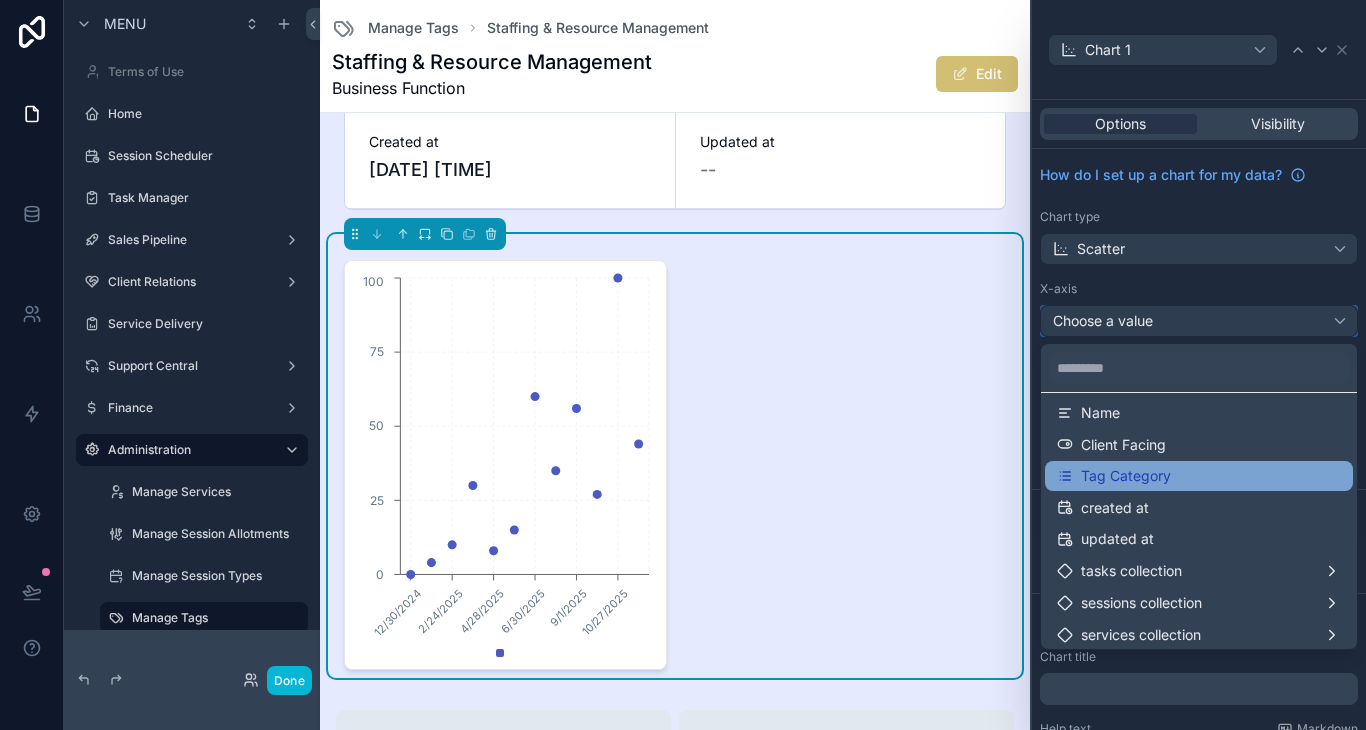 scroll, scrollTop: 71, scrollLeft: 0, axis: vertical 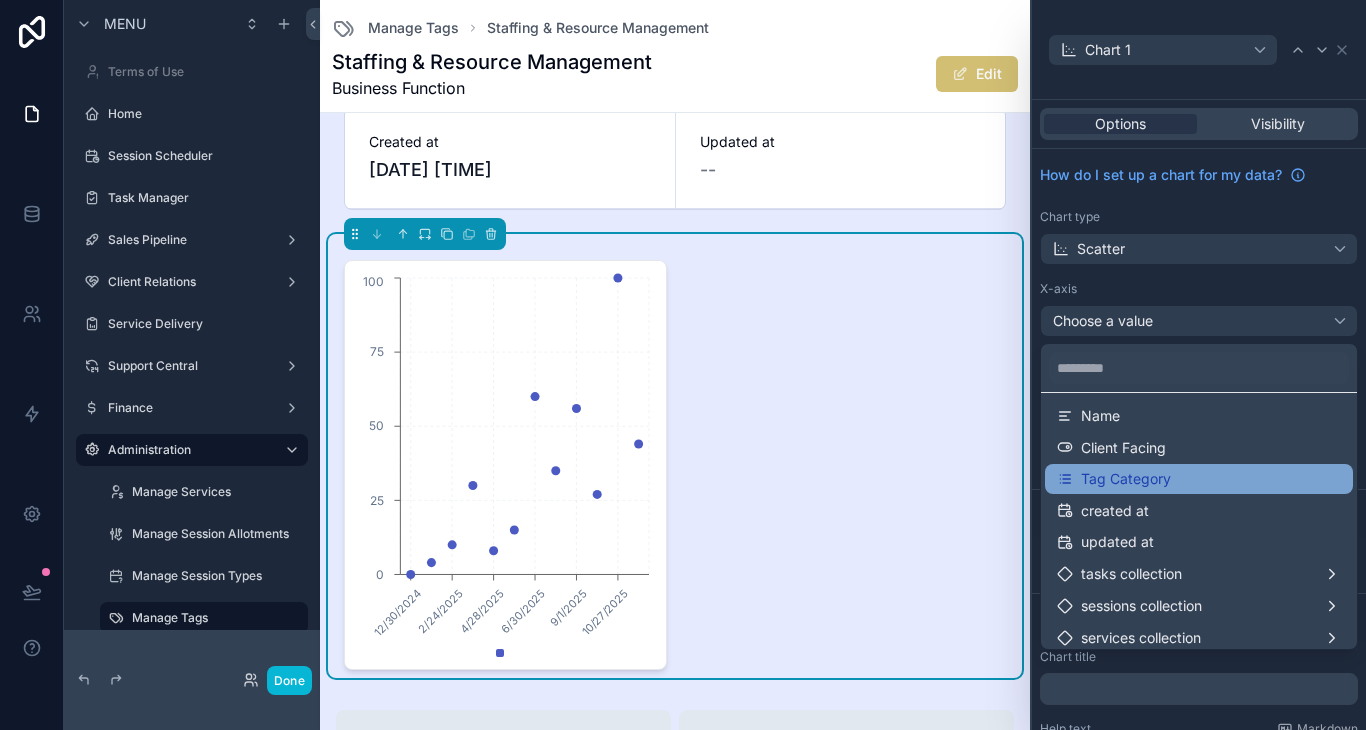 click on "Tag Category" at bounding box center [1126, 479] 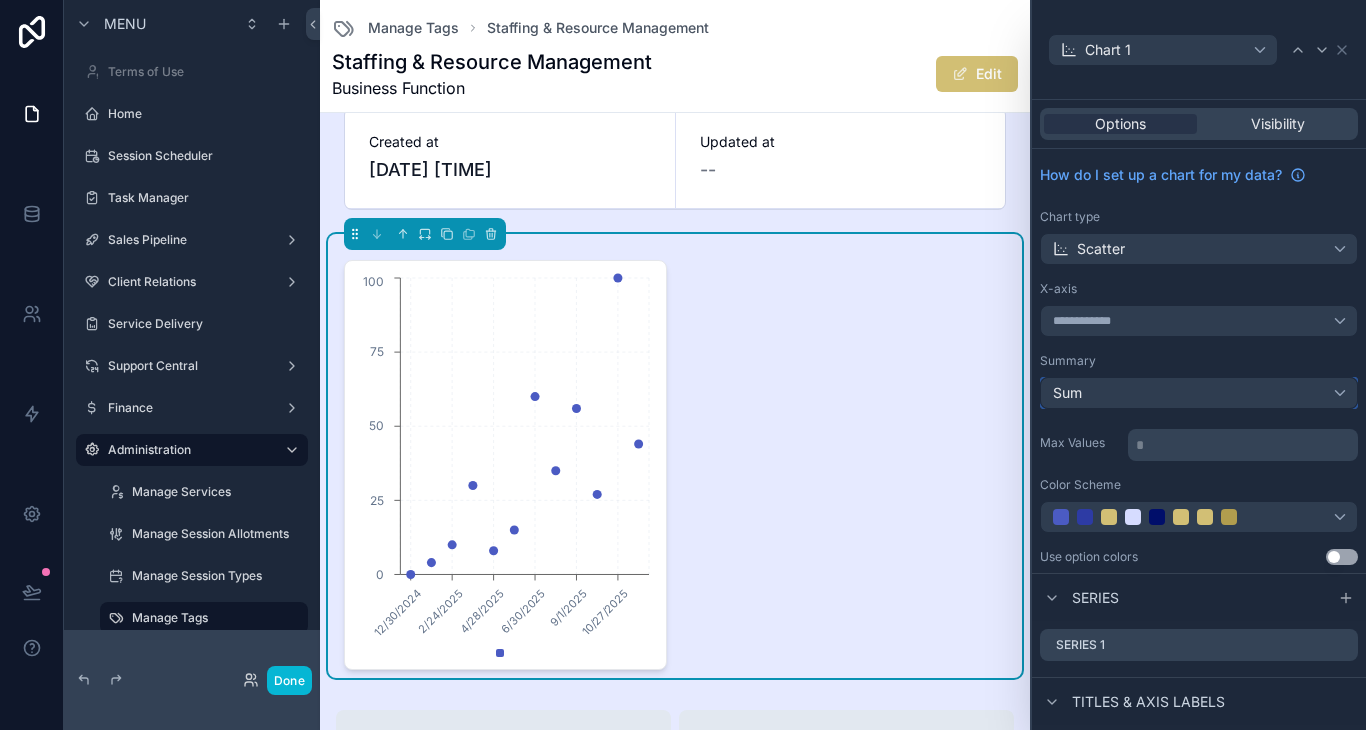 click on "Sum" at bounding box center [1199, 393] 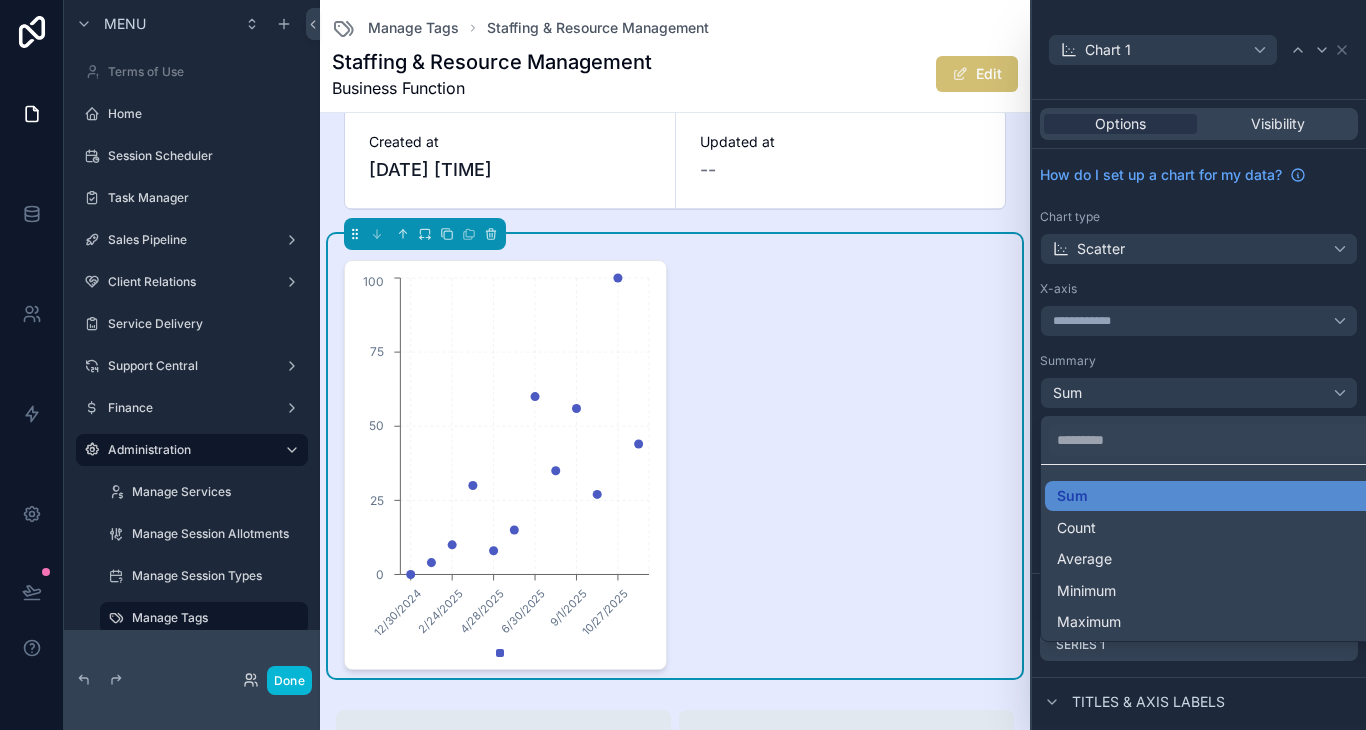 click on "Count" at bounding box center (1076, 528) 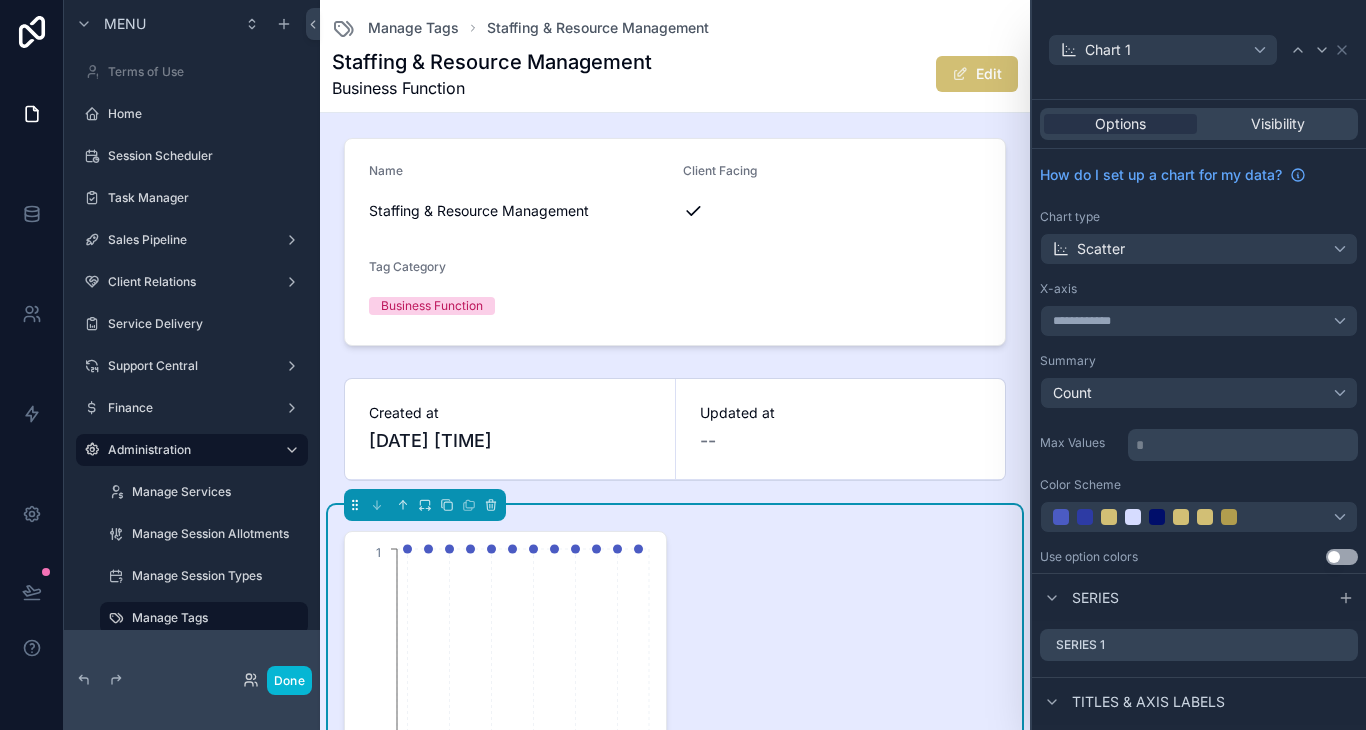 scroll, scrollTop: 8, scrollLeft: 0, axis: vertical 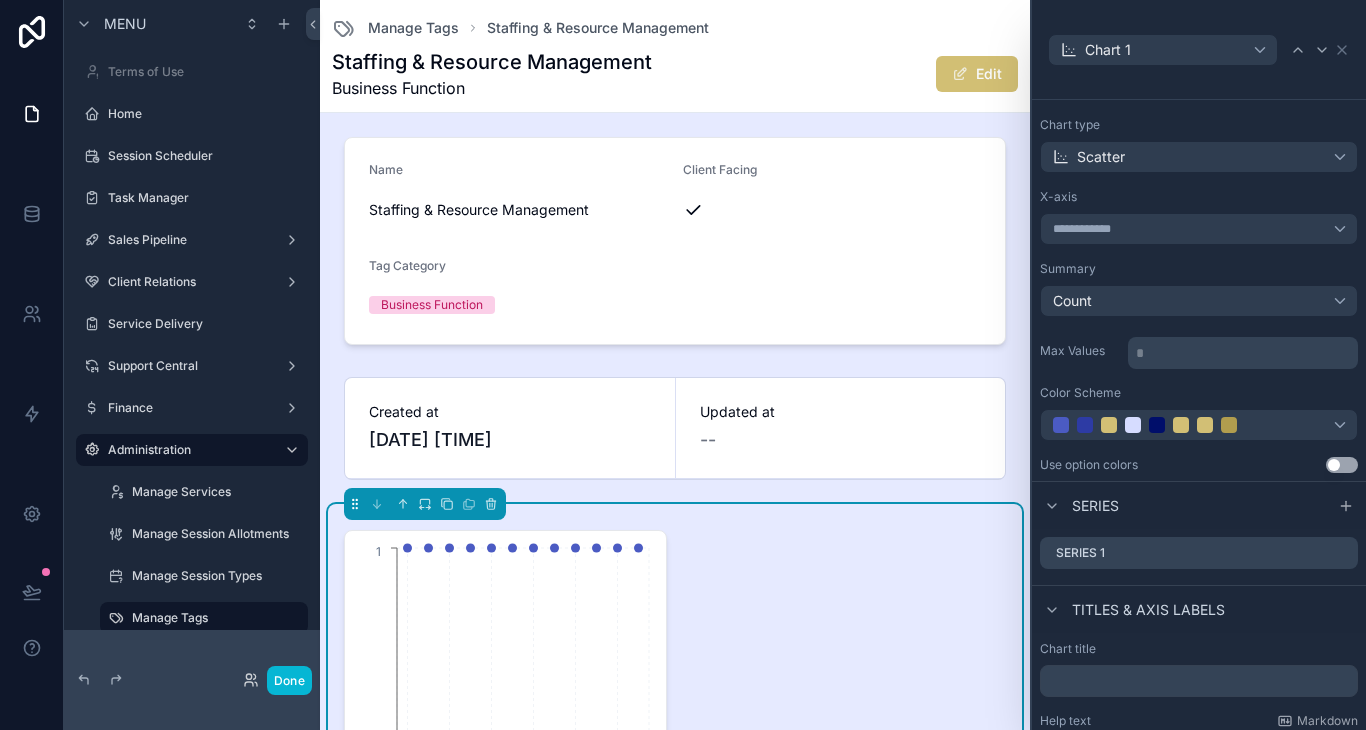 click on "Use setting" at bounding box center [1342, 465] 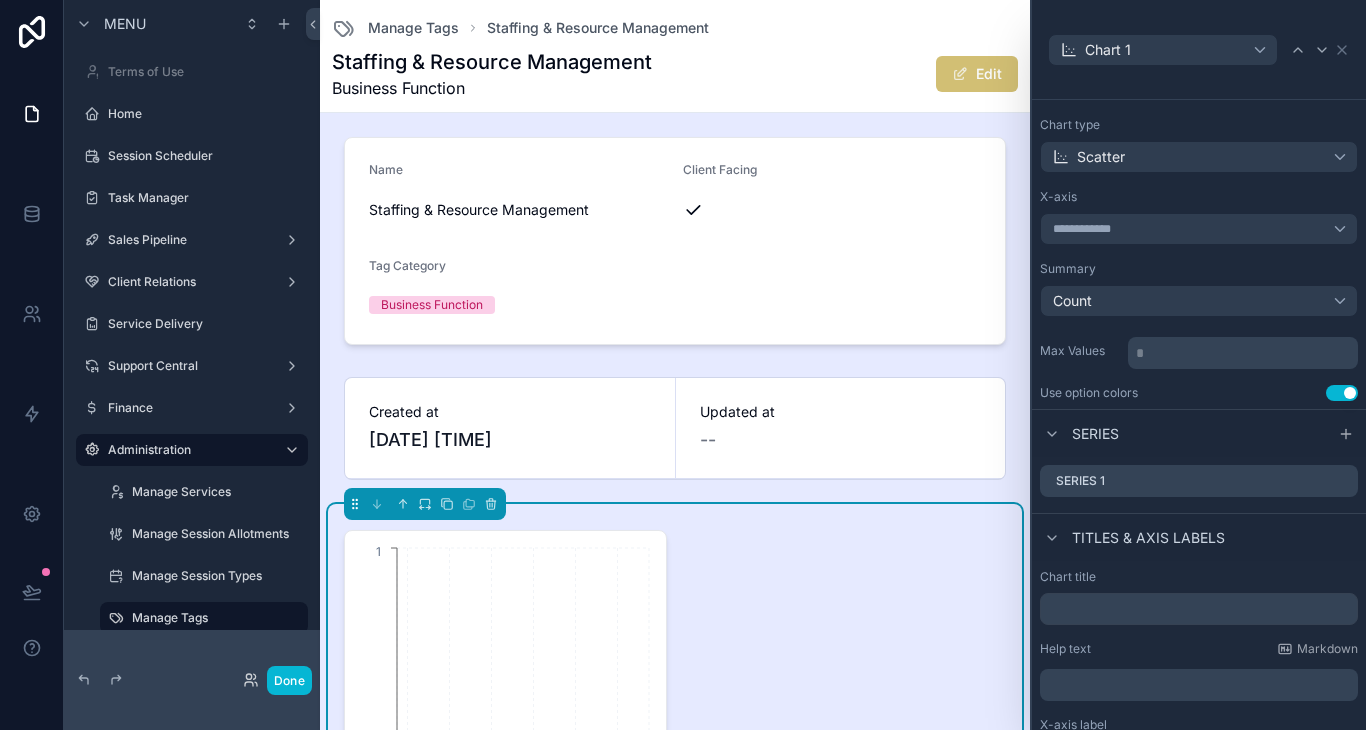 scroll, scrollTop: 233, scrollLeft: 0, axis: vertical 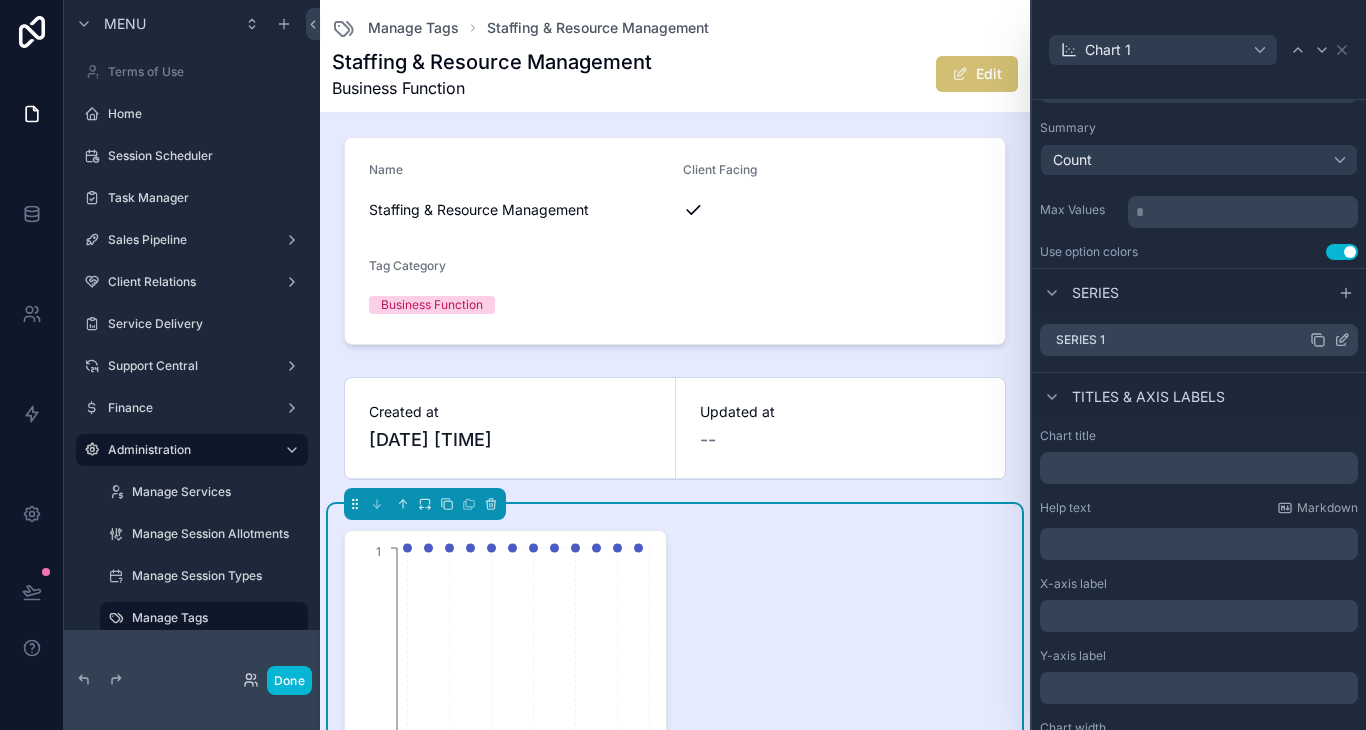 click 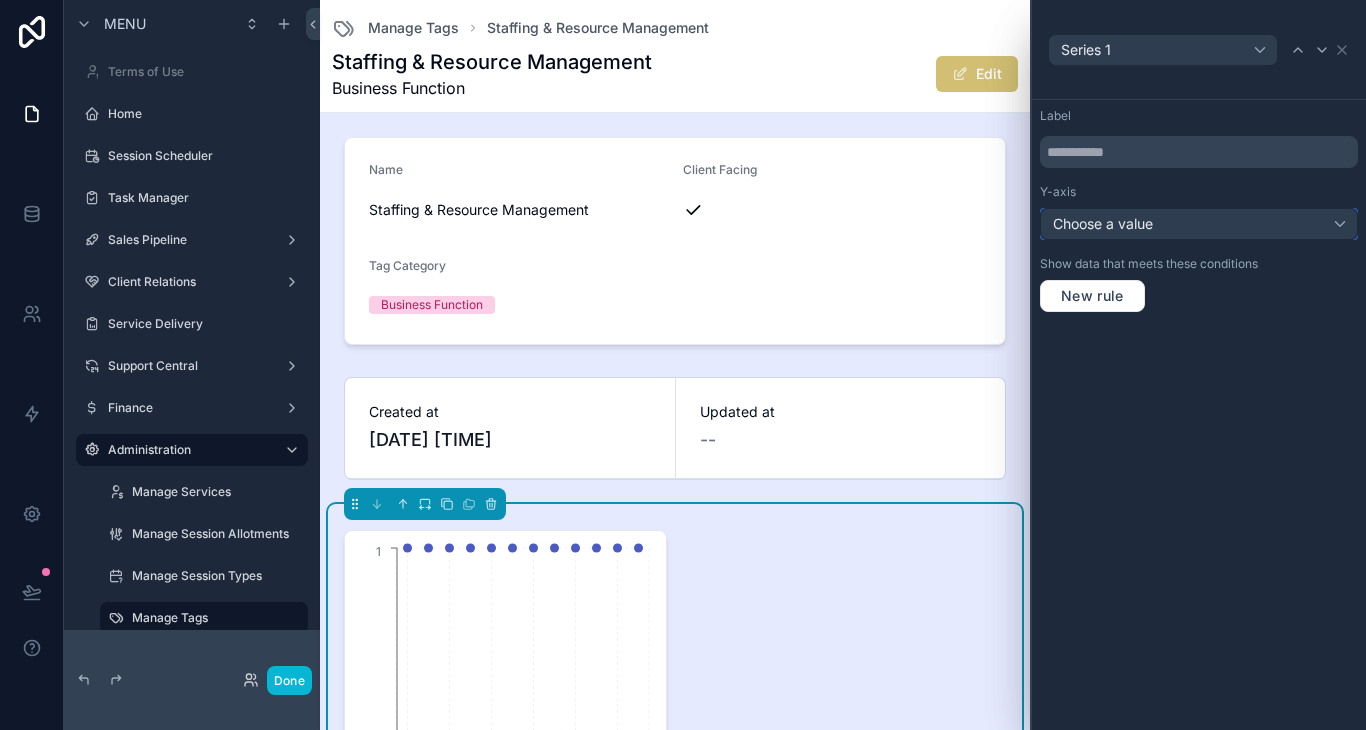 click on "Choose a value" at bounding box center (1199, 224) 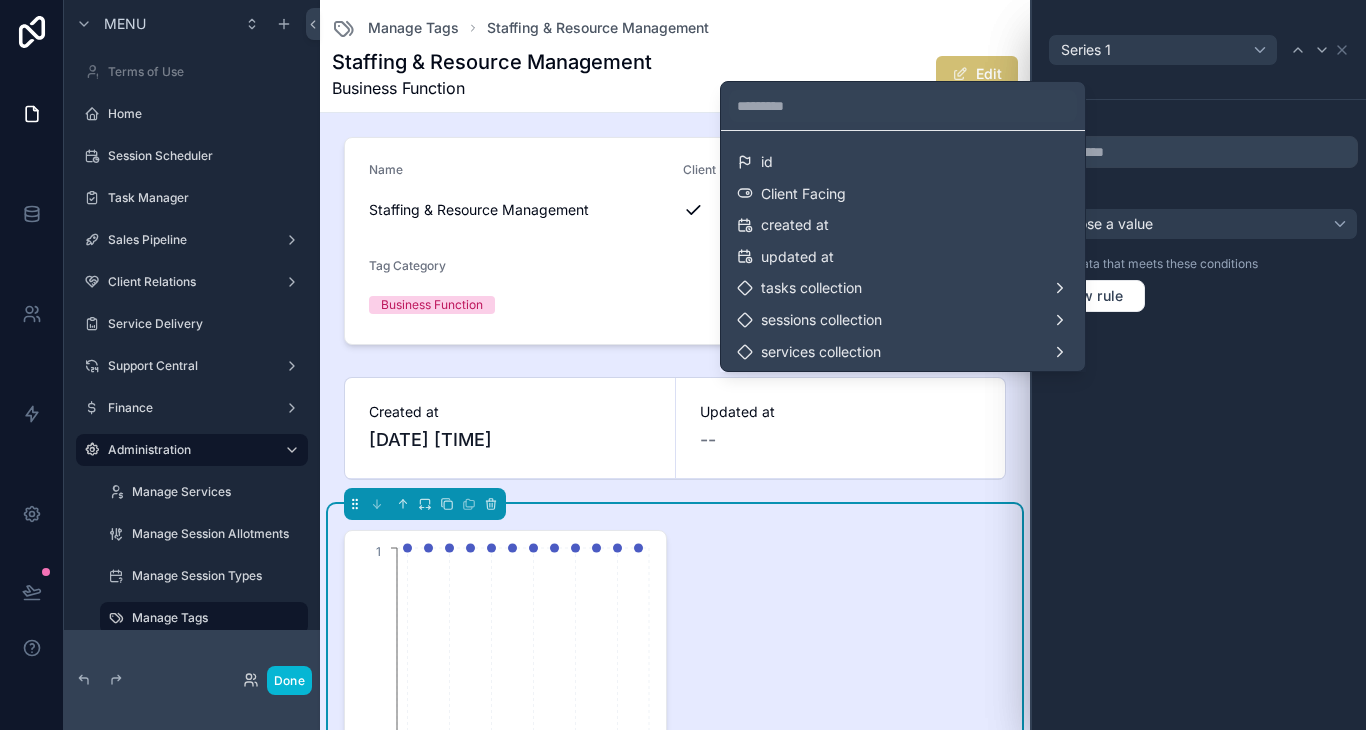 click at bounding box center (1199, 365) 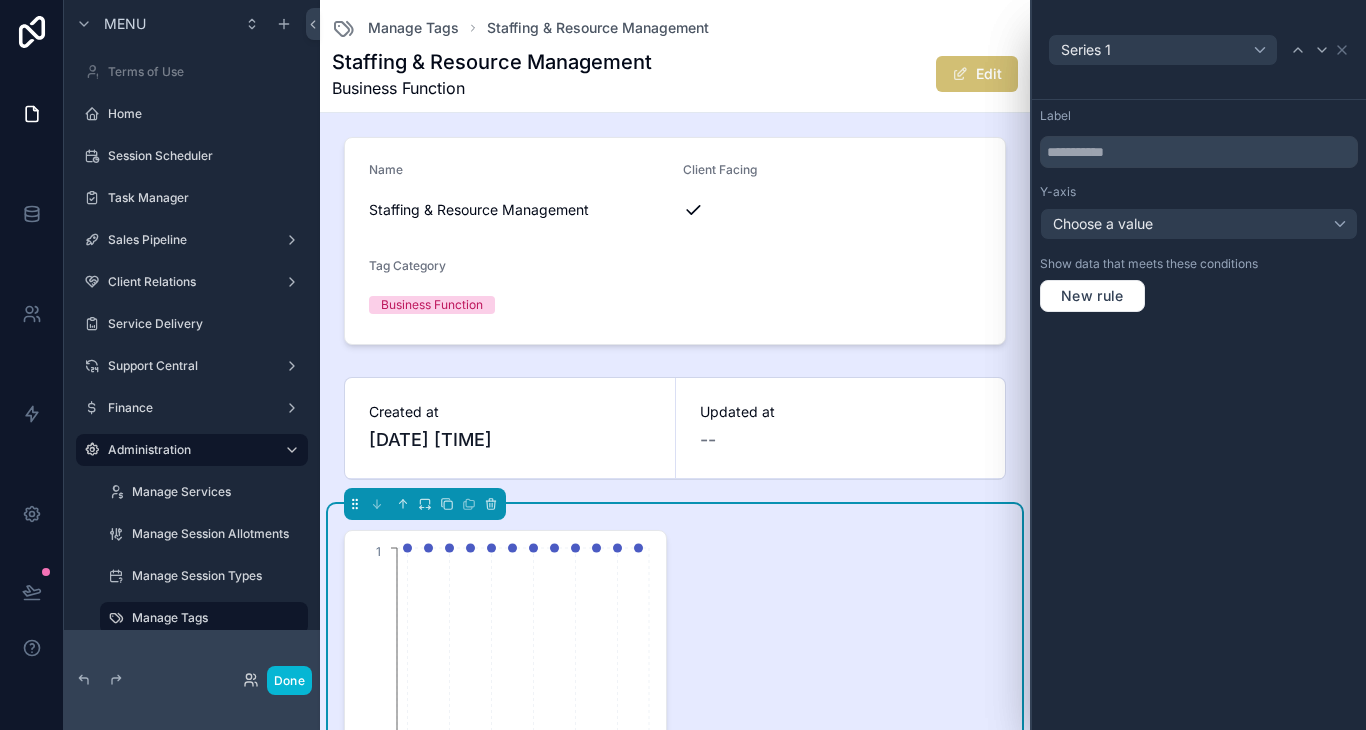 click on "Series 1" at bounding box center [1199, 49] 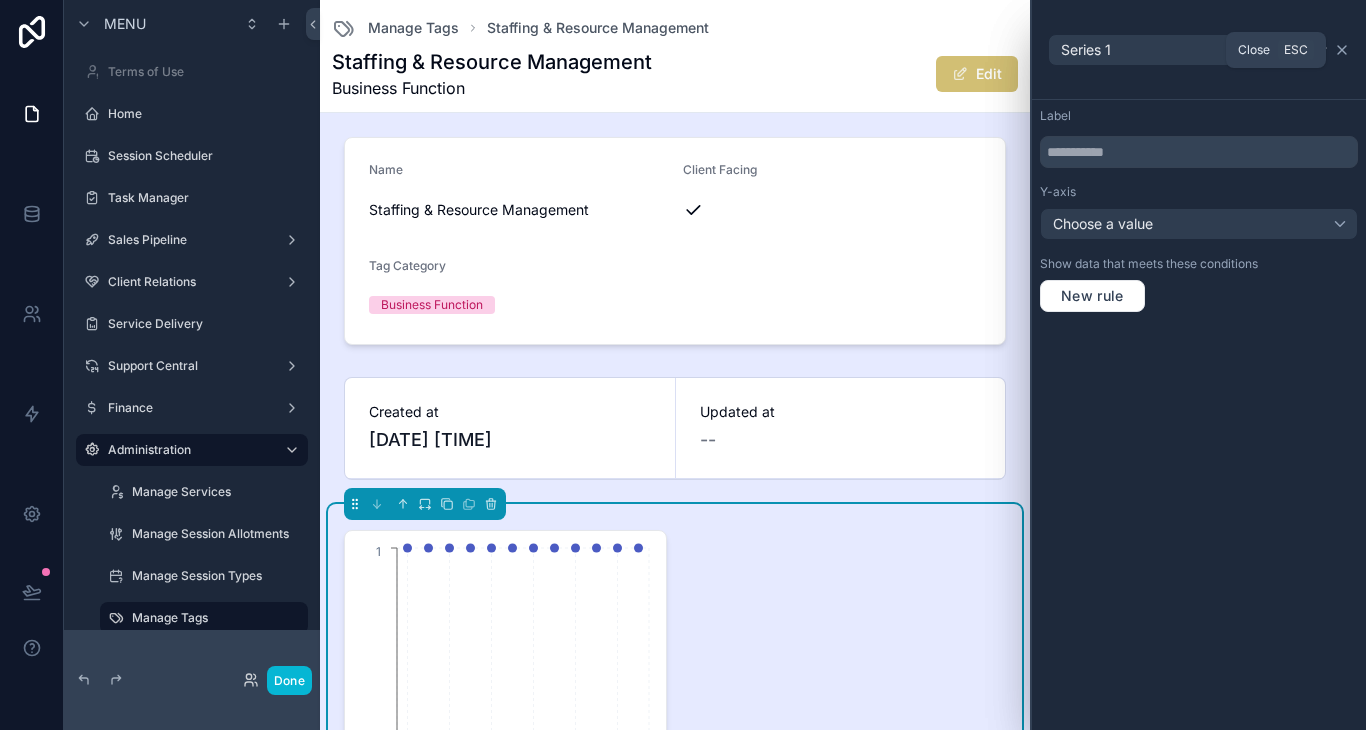 click 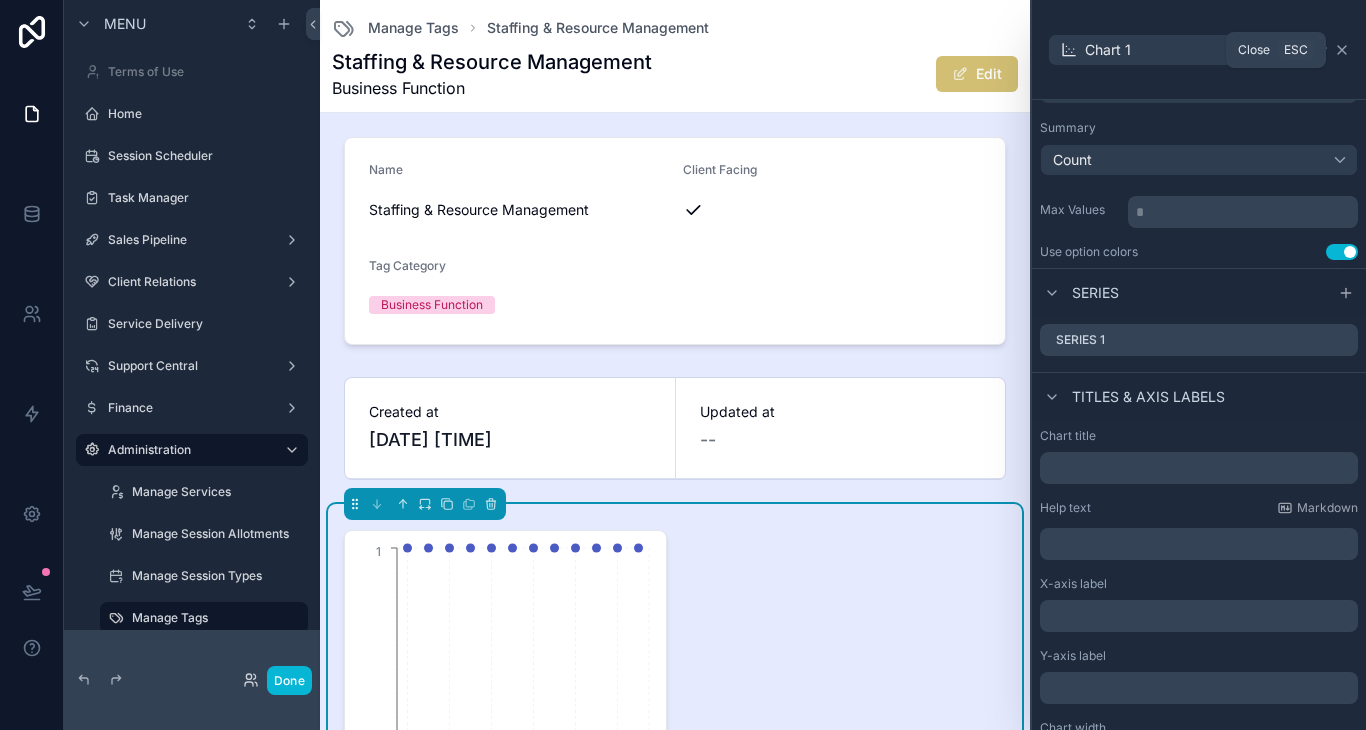 click 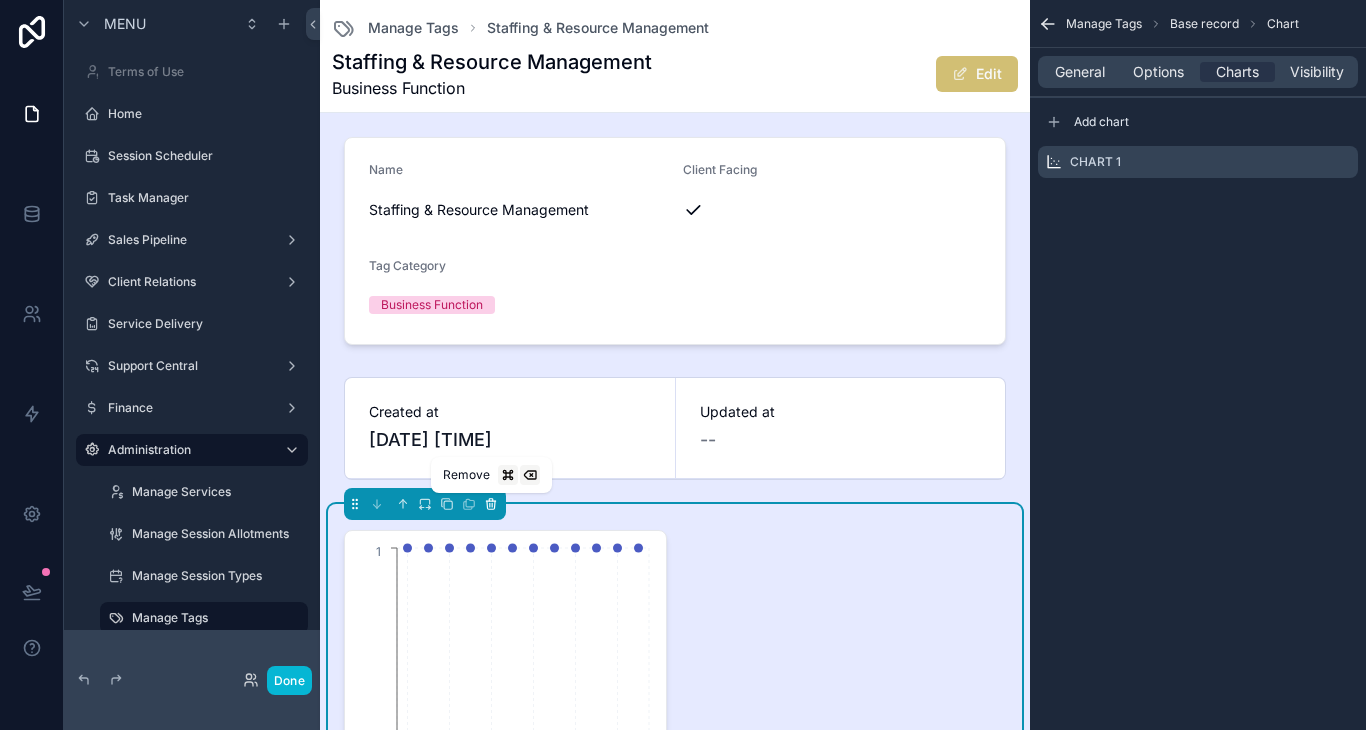 click 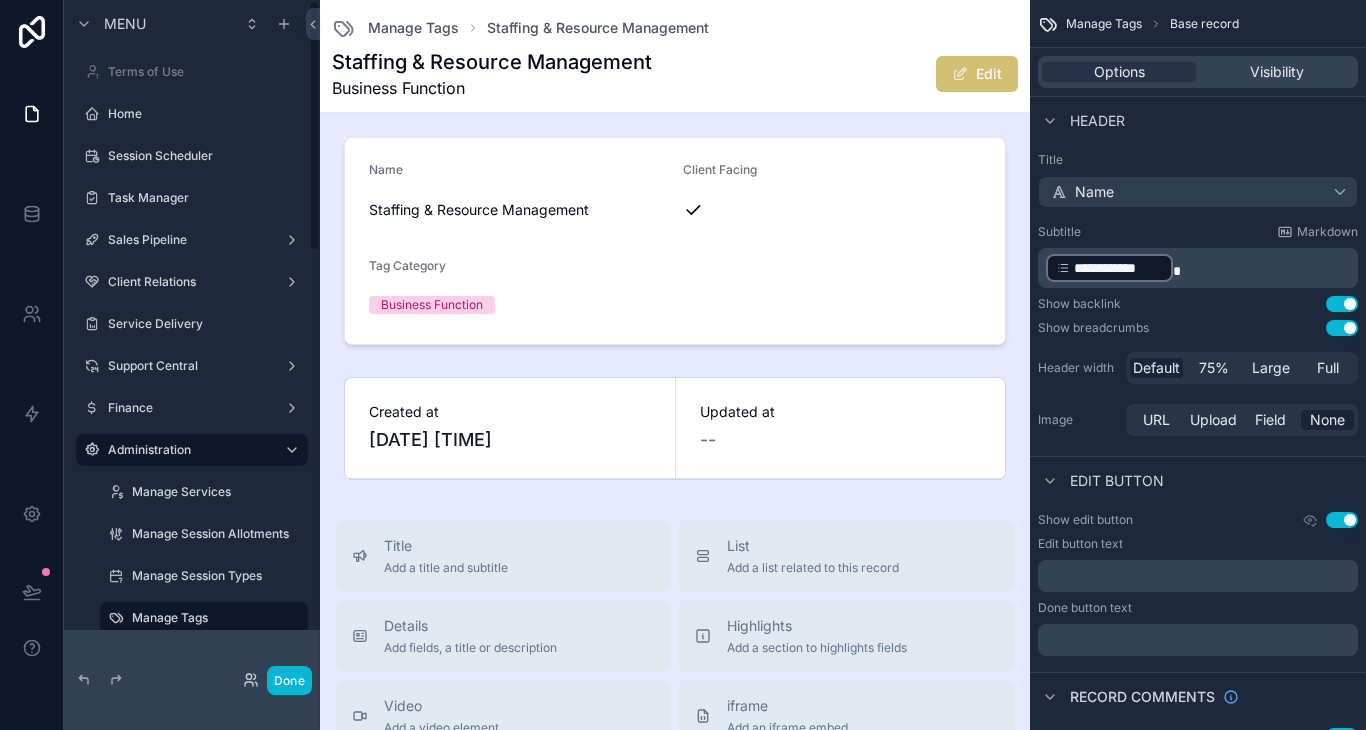 drag, startPoint x: 165, startPoint y: 211, endPoint x: 401, endPoint y: 196, distance: 236.47621 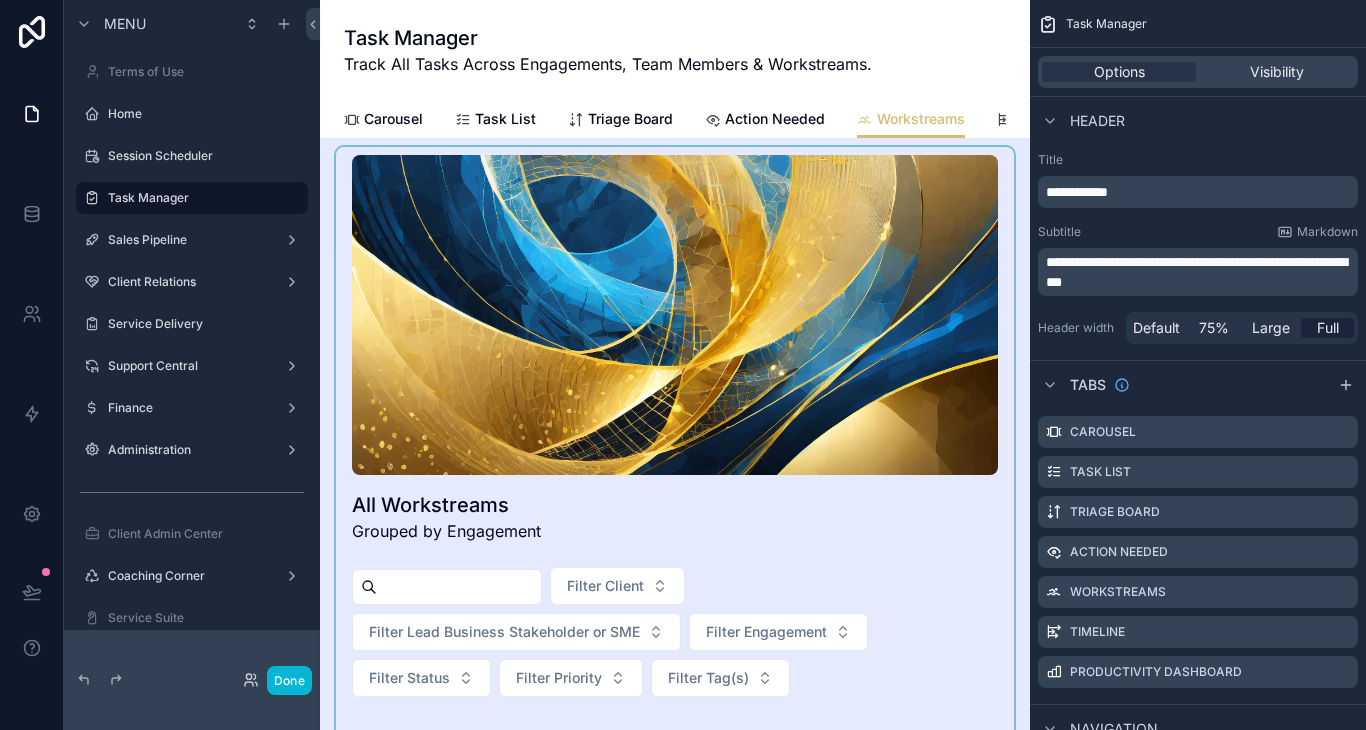 scroll, scrollTop: 0, scrollLeft: 0, axis: both 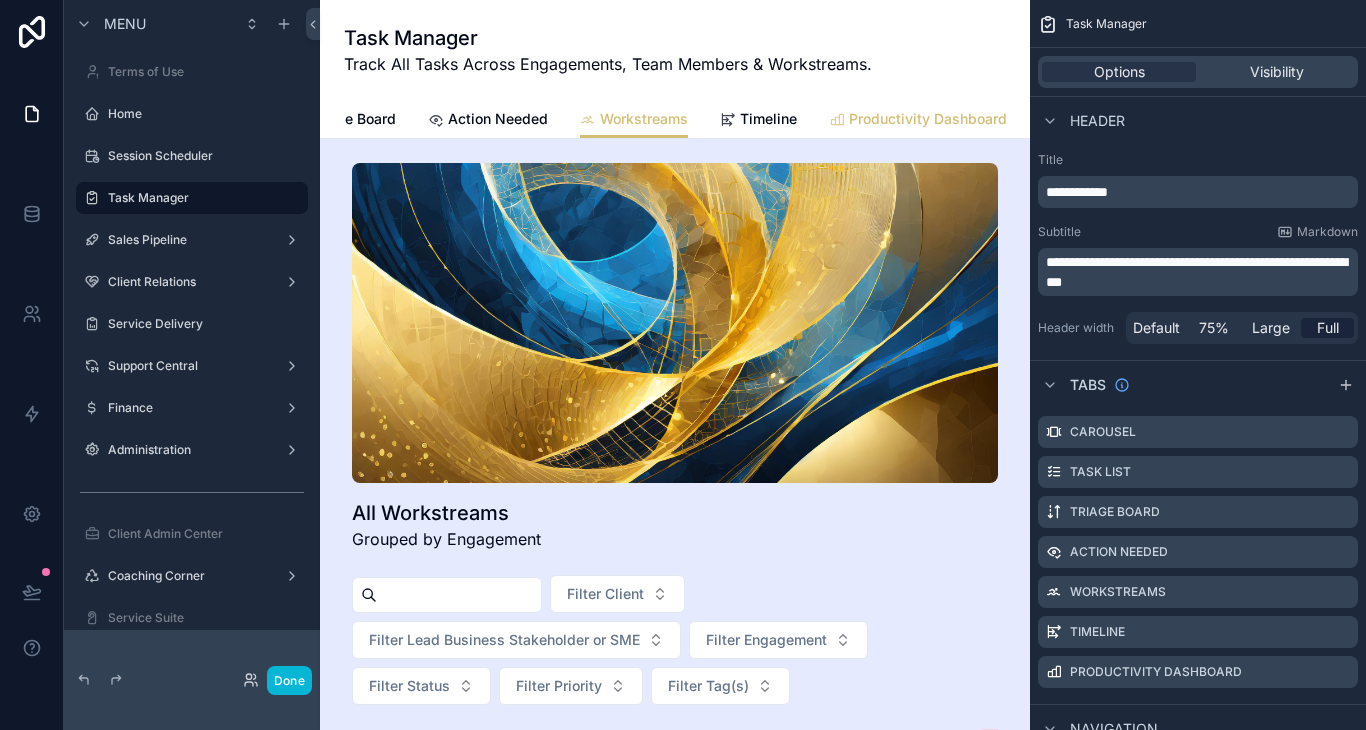 click on "Productivity Dashboard" at bounding box center [928, 119] 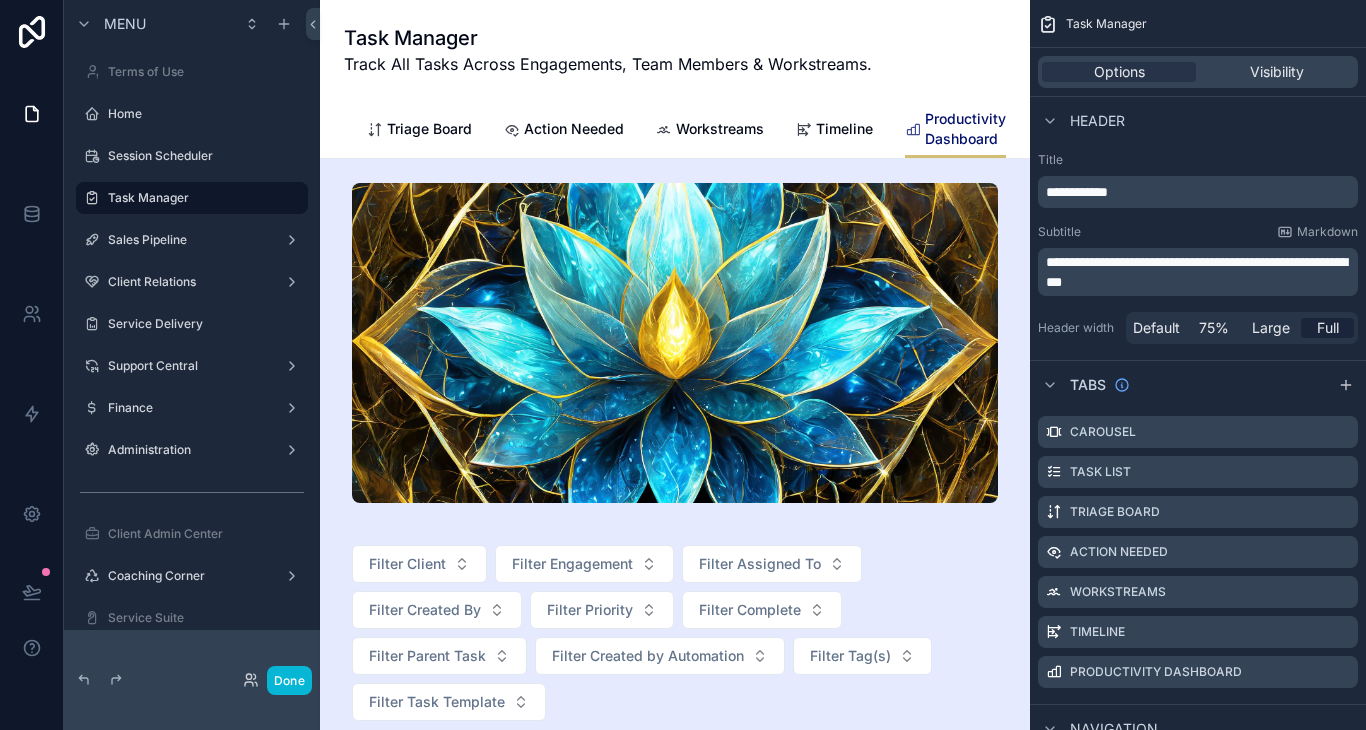 scroll, scrollTop: 0, scrollLeft: 200, axis: horizontal 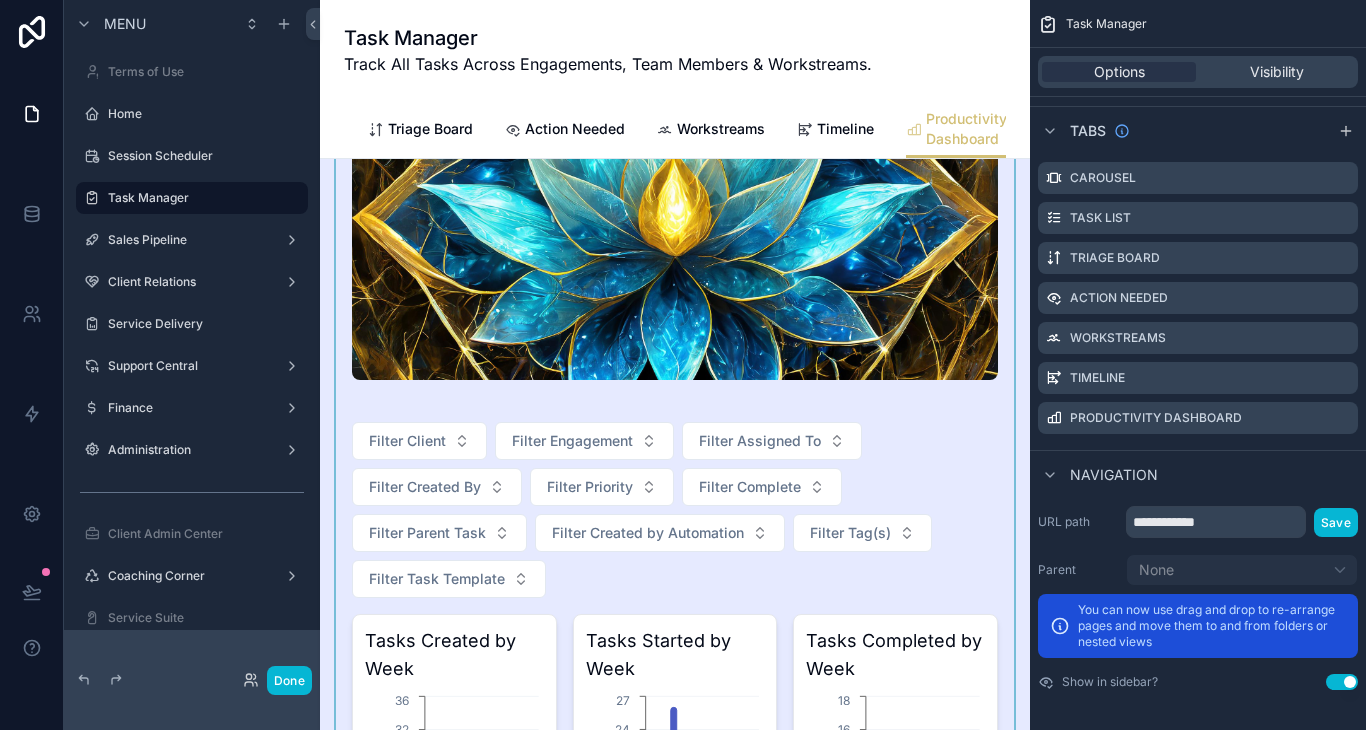 click at bounding box center (675, 1372) 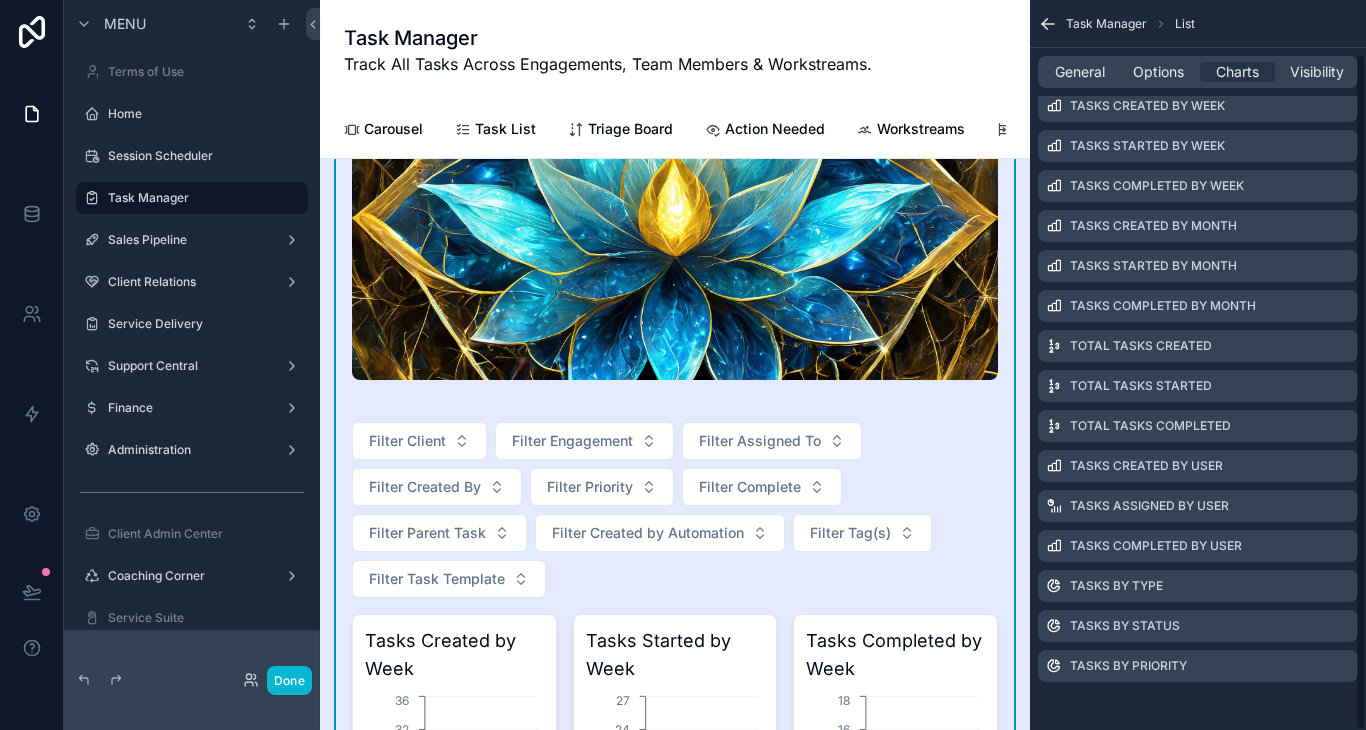 scroll, scrollTop: 56, scrollLeft: 0, axis: vertical 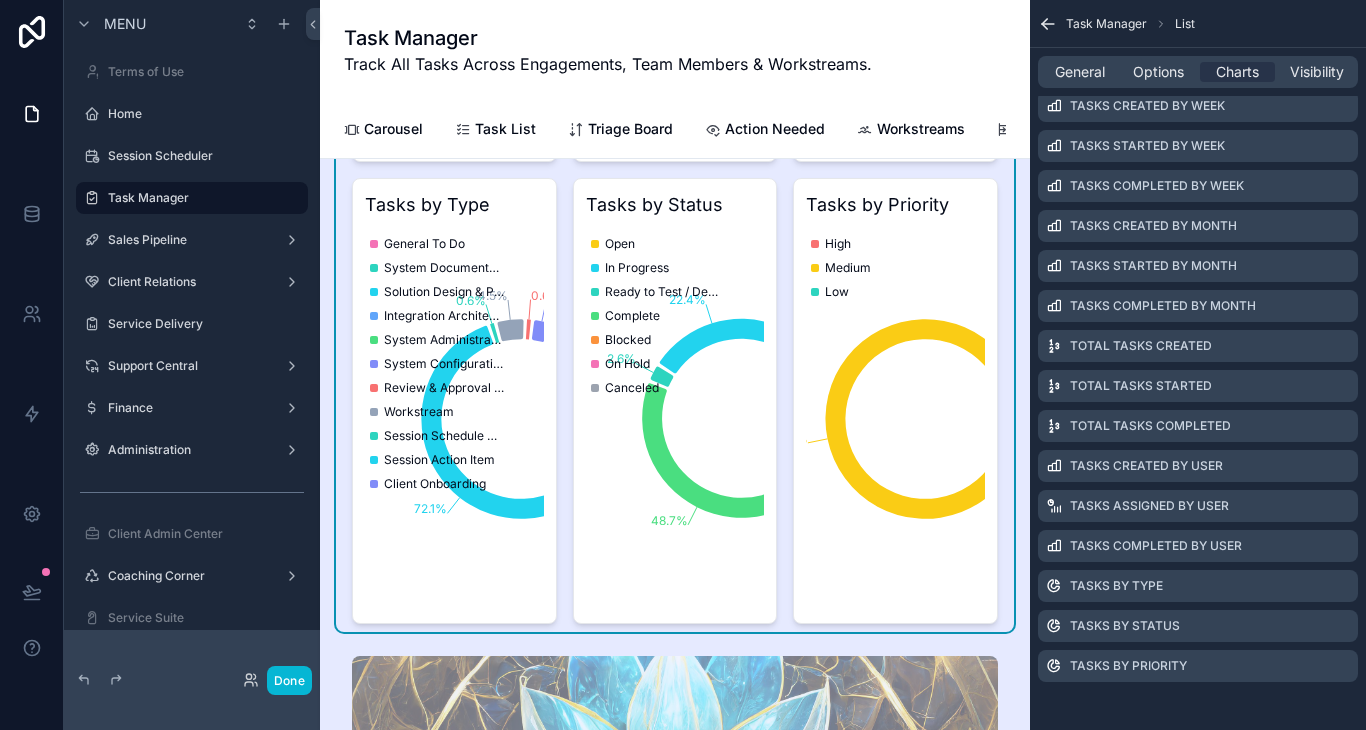 click on "High Medium Low" at bounding box center [841, 424] 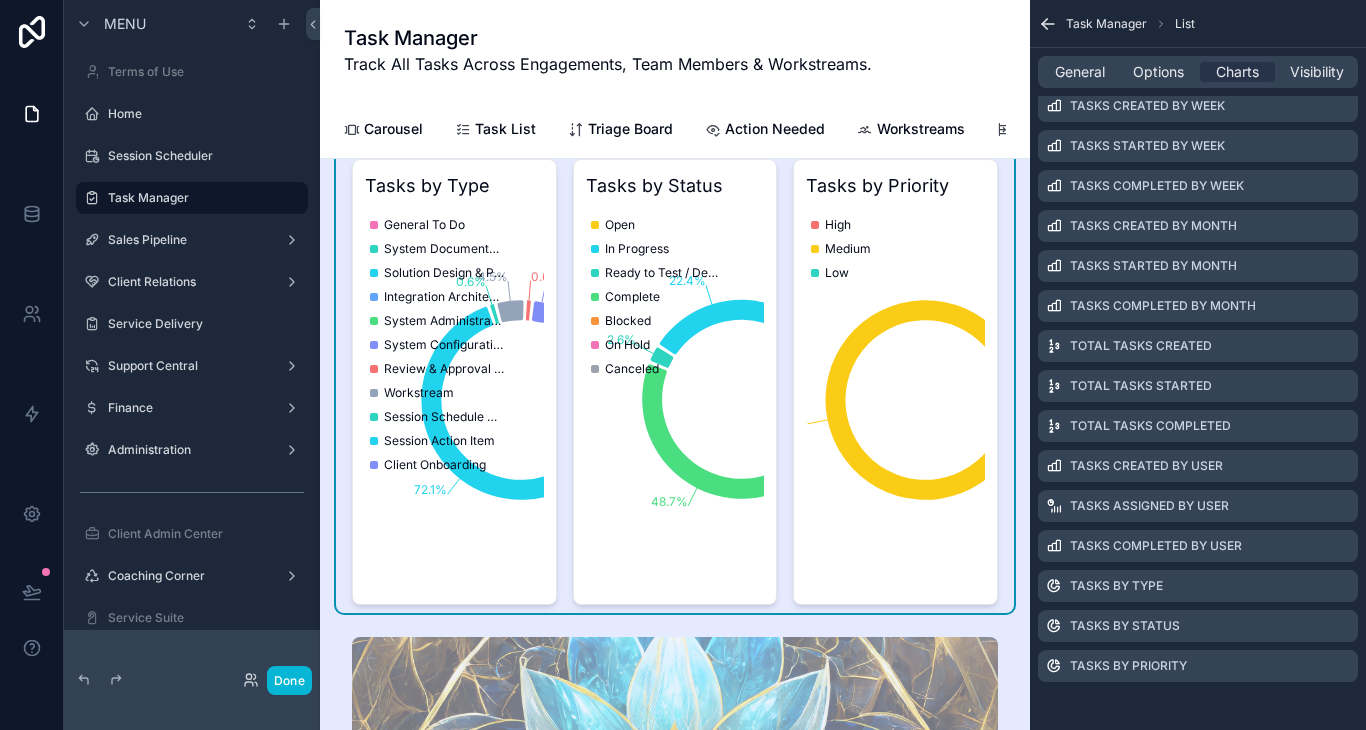 scroll, scrollTop: 2205, scrollLeft: 0, axis: vertical 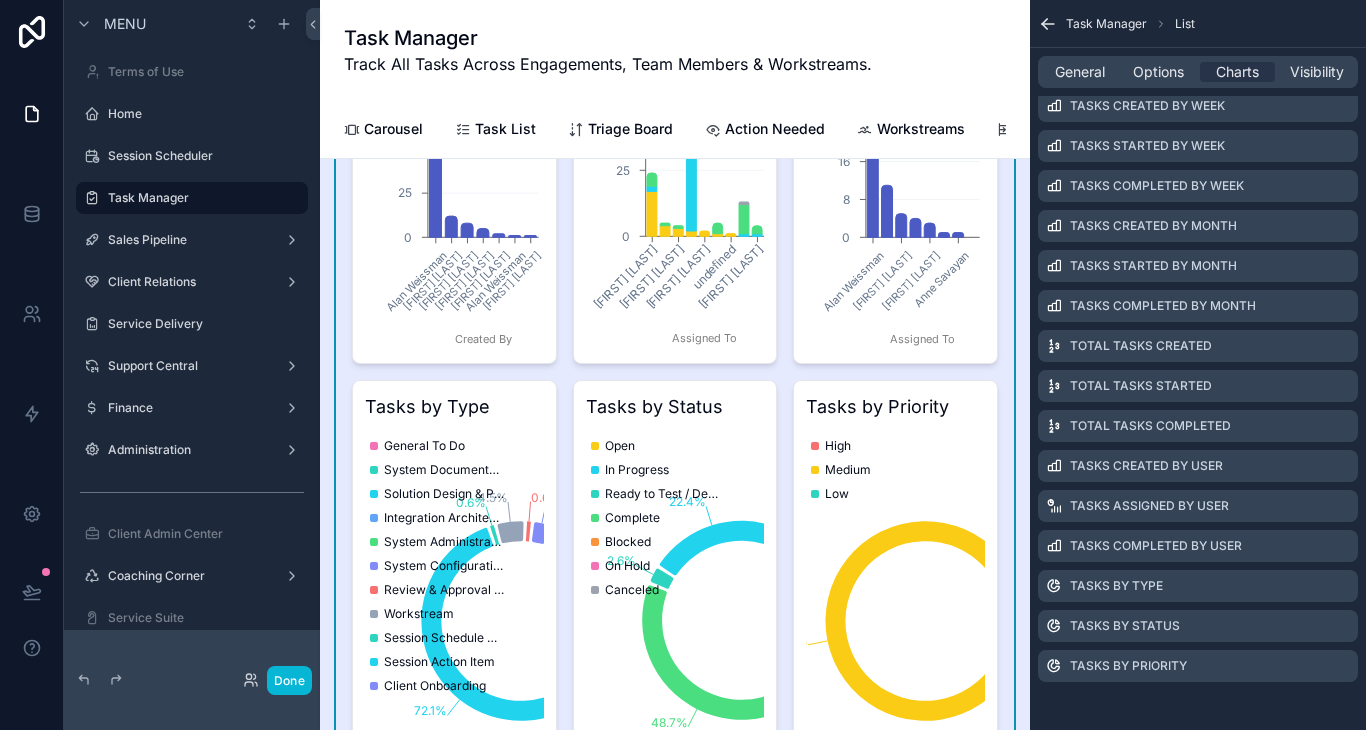 click on "13.6% 0.6% 0.6% 1.3% 2.6% 2.6% 0.6% 4.5% 0.6% 72.1% 0.6%" 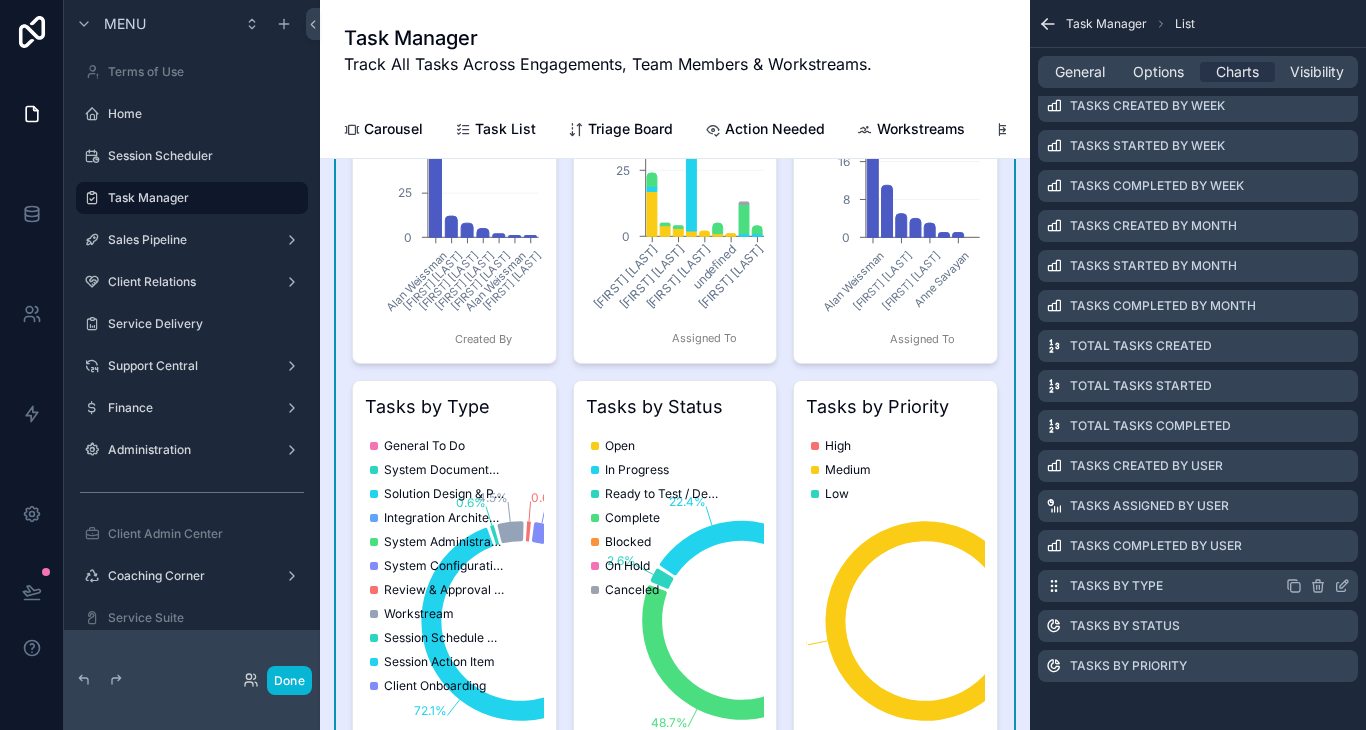 click 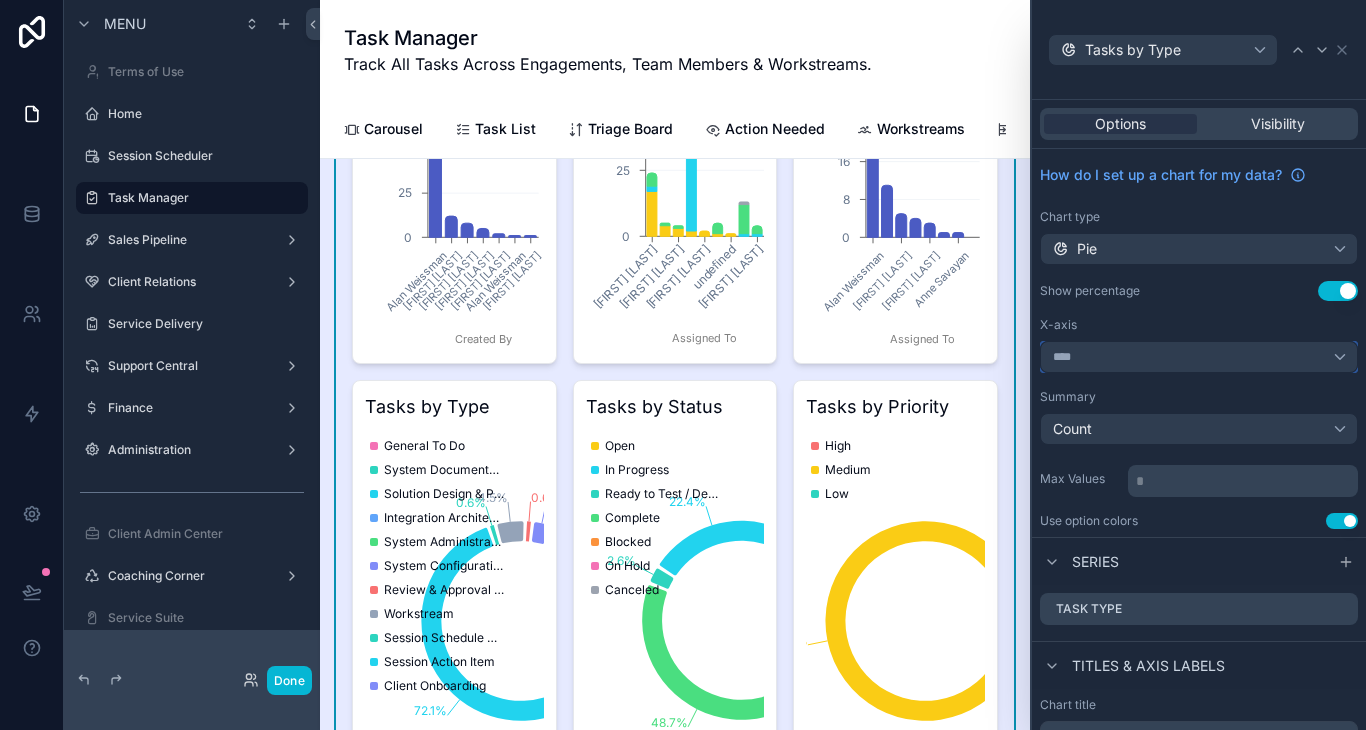 click on "****" at bounding box center (1199, 357) 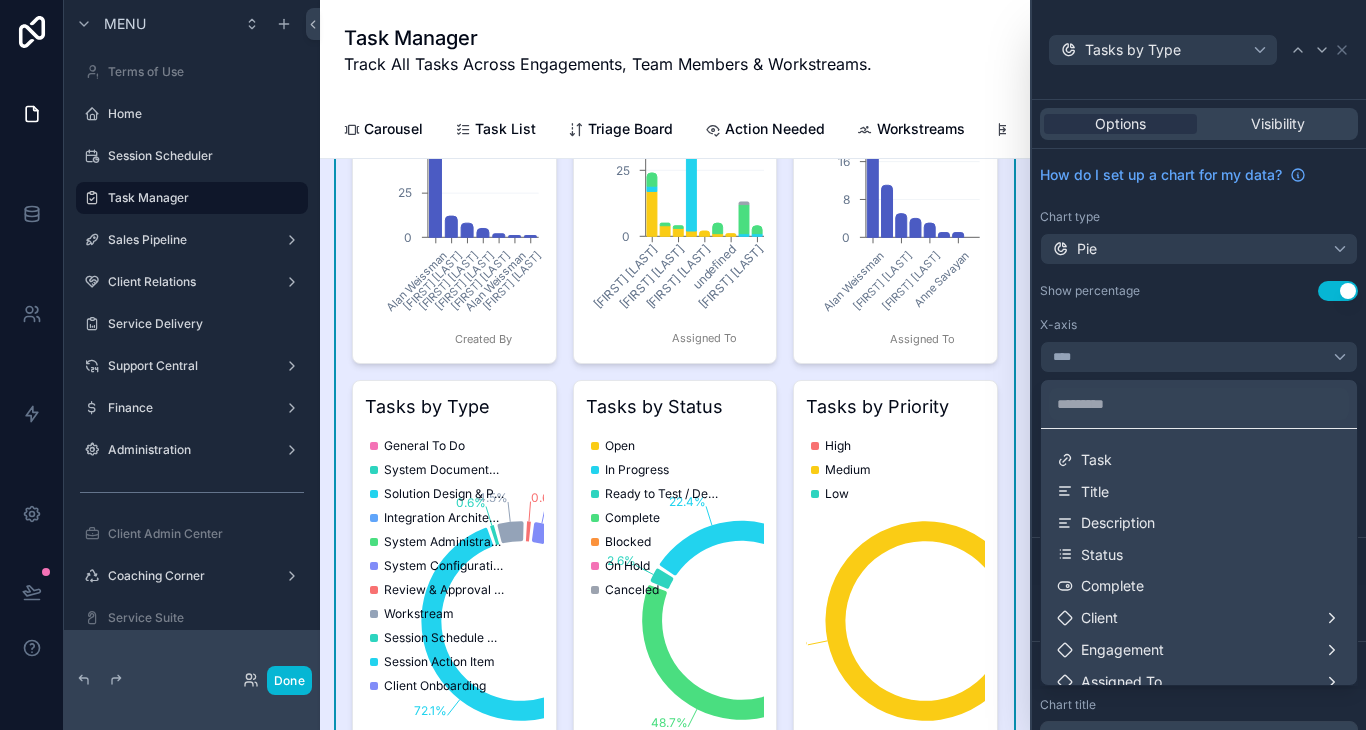 click at bounding box center [1199, 365] 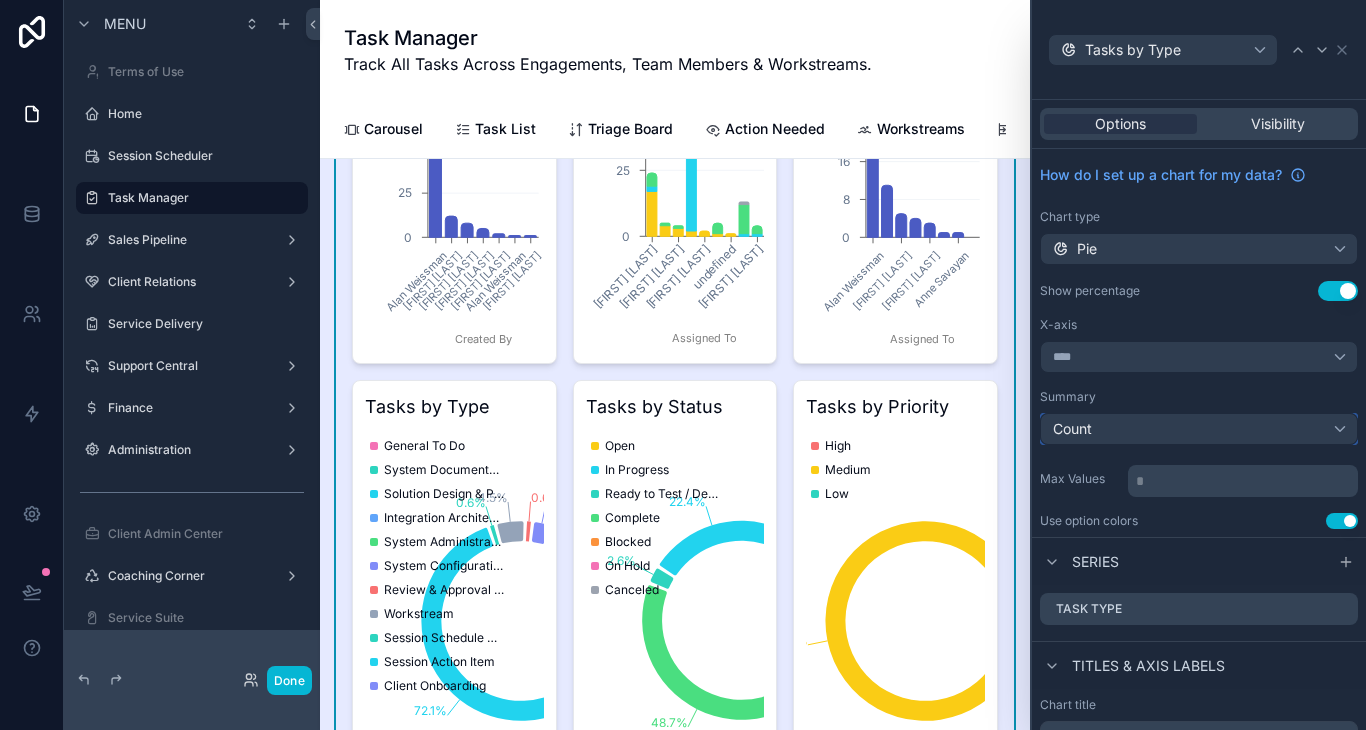 click on "Count" at bounding box center [1199, 429] 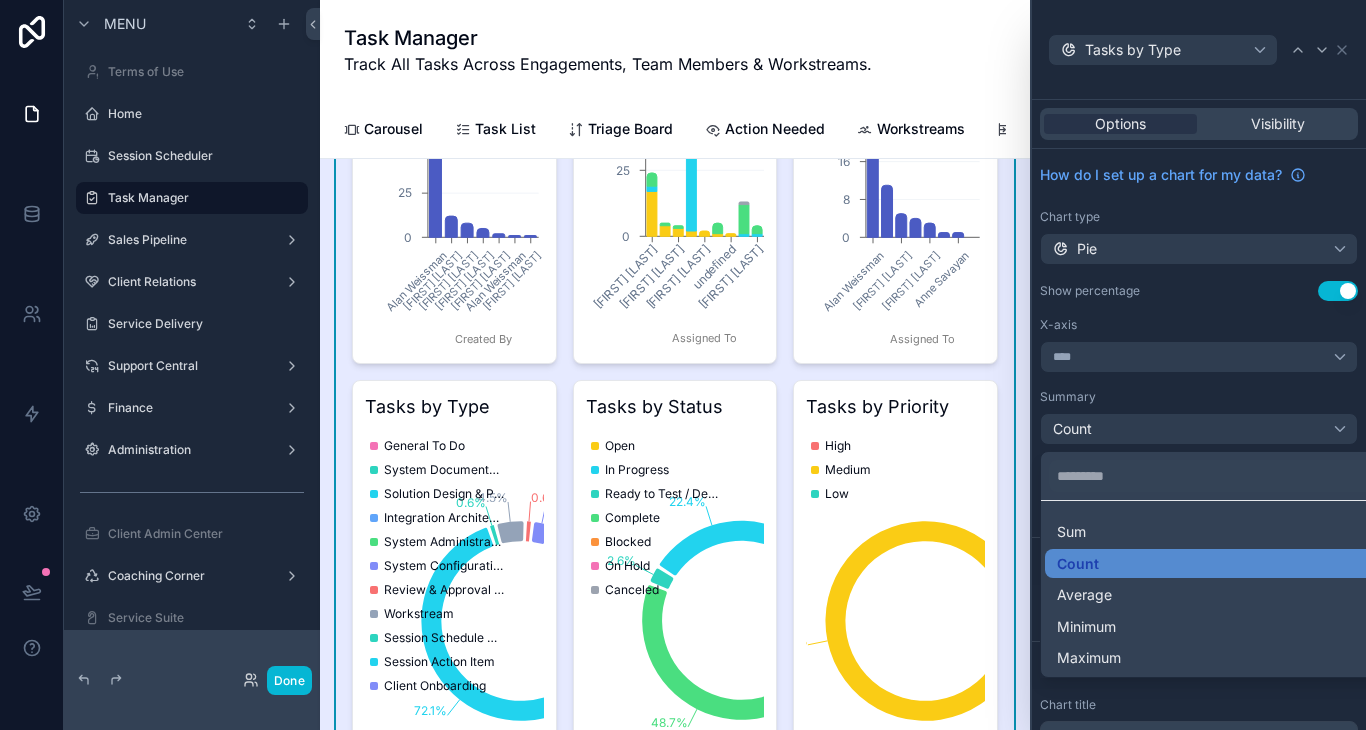 click at bounding box center (1199, 365) 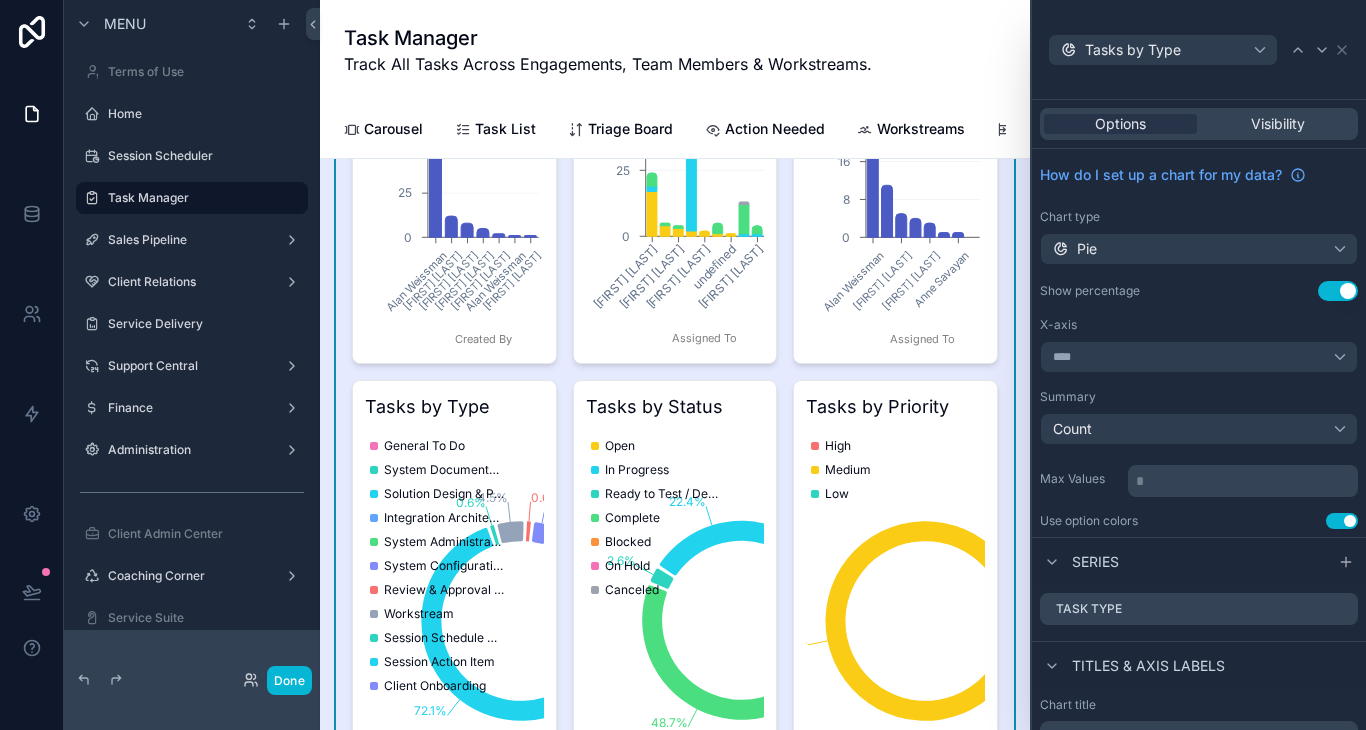scroll, scrollTop: 2, scrollLeft: 0, axis: vertical 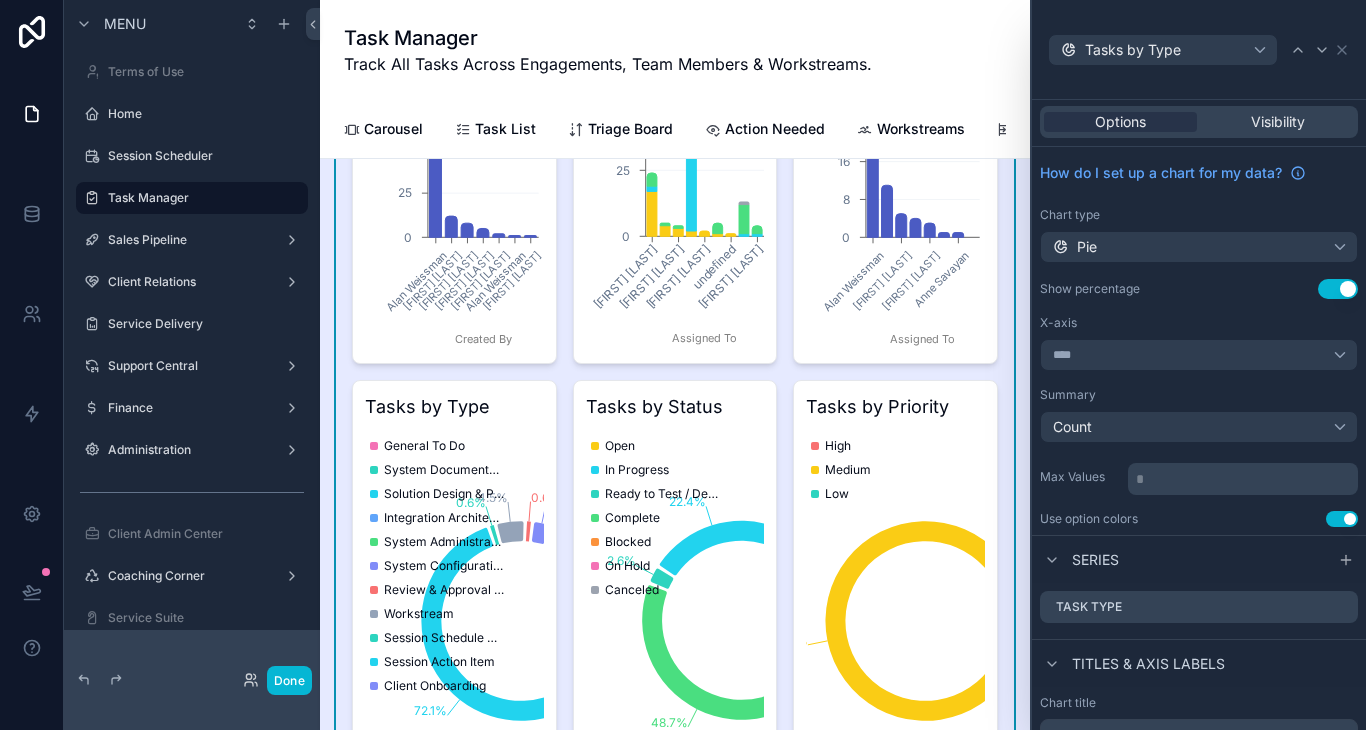 click on "* ﻿" at bounding box center [1245, 479] 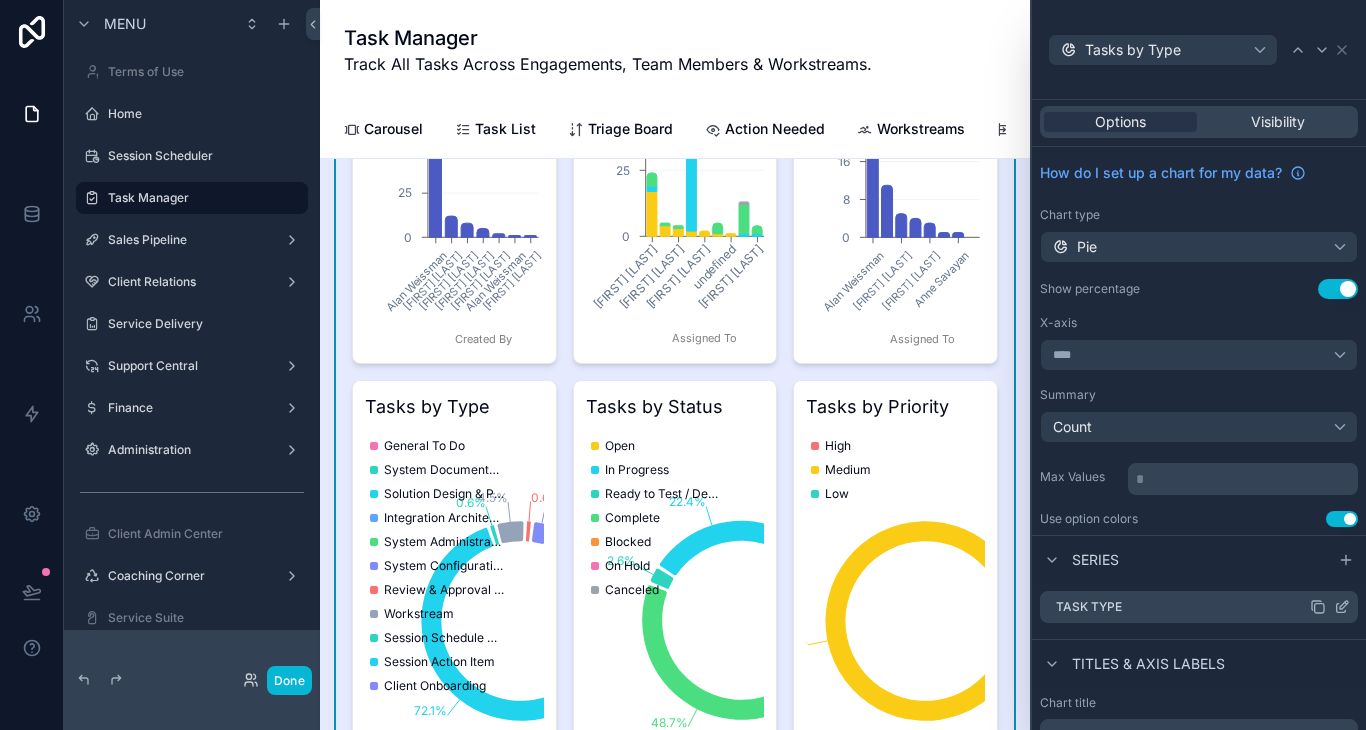 click 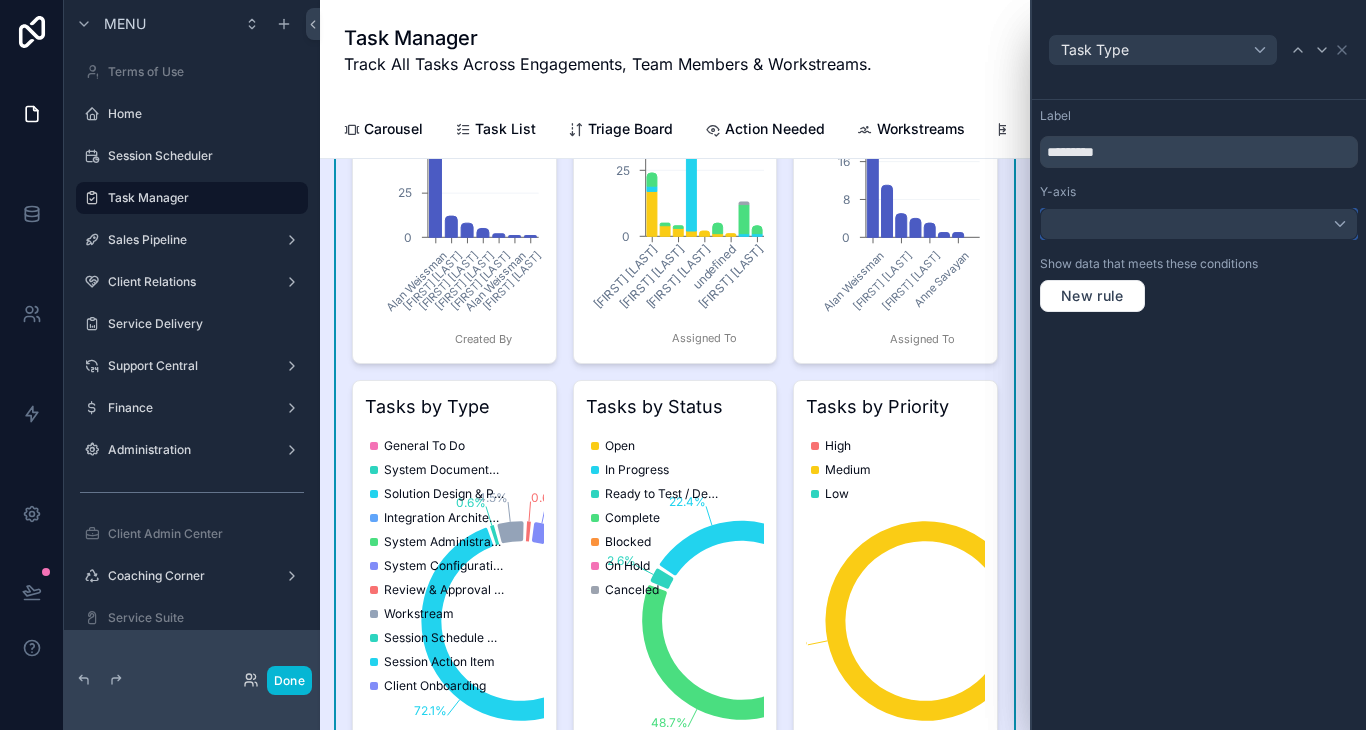 click at bounding box center [1199, 224] 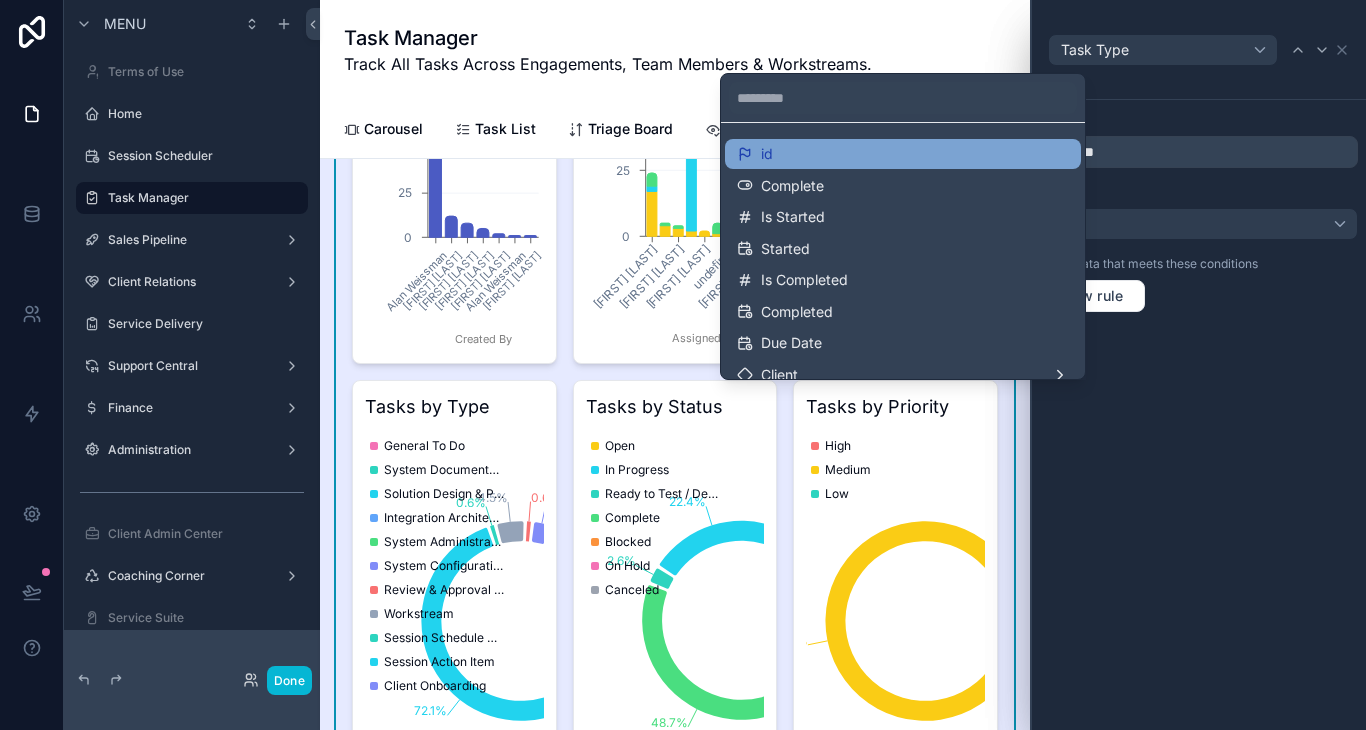 click on "id" at bounding box center (903, 154) 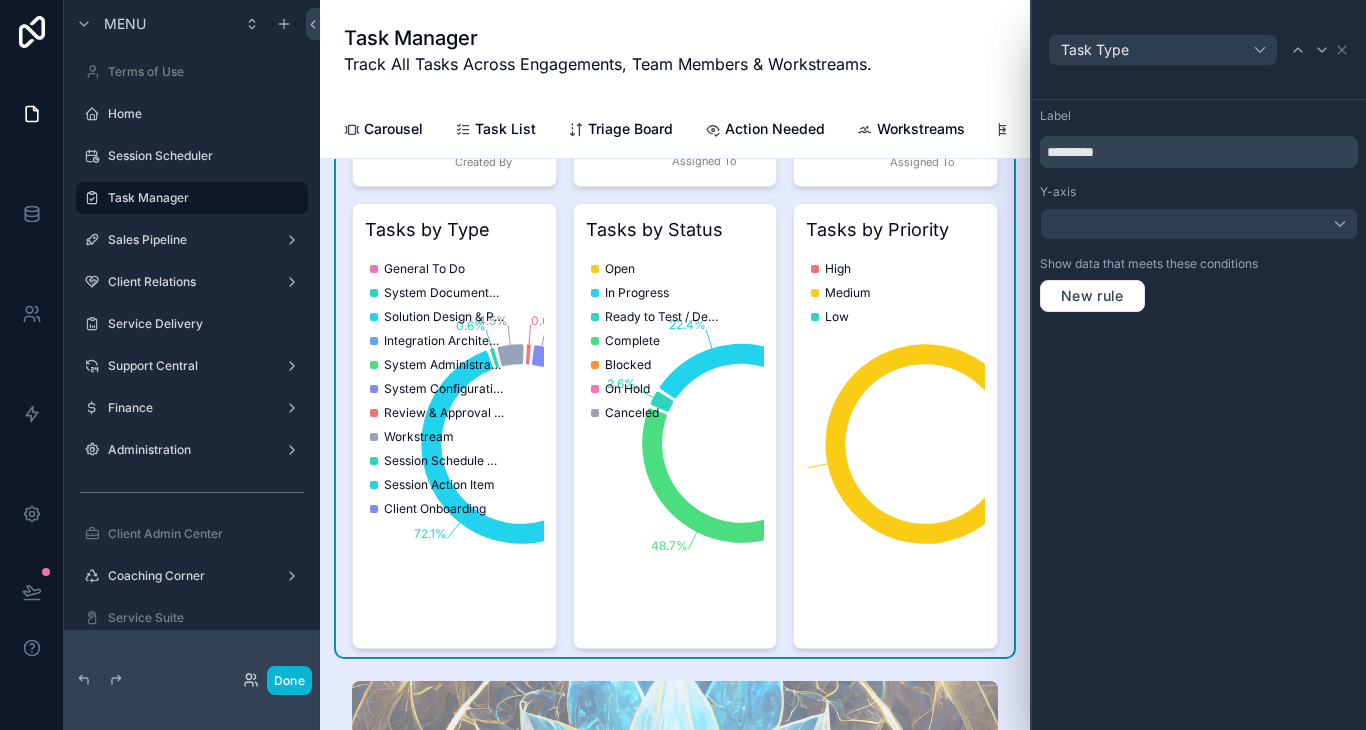 scroll, scrollTop: 2164, scrollLeft: 0, axis: vertical 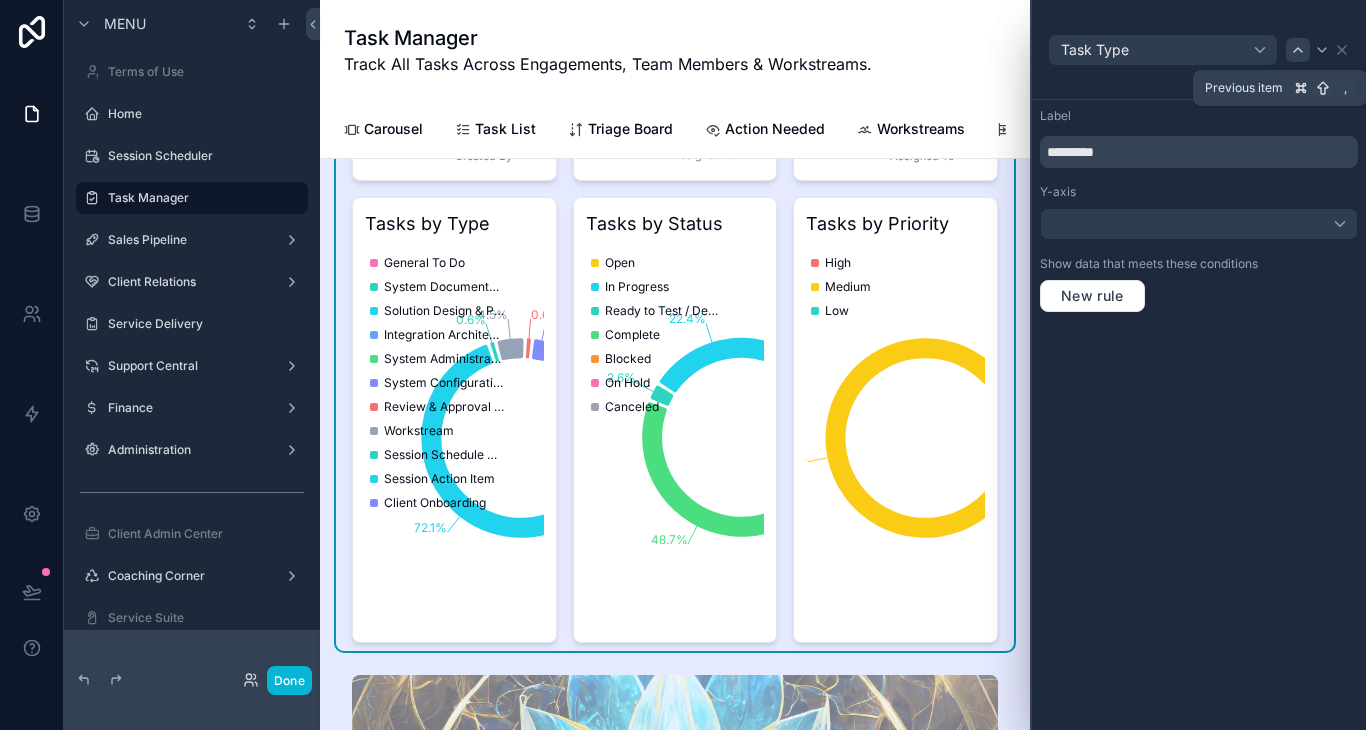 click at bounding box center (1298, 50) 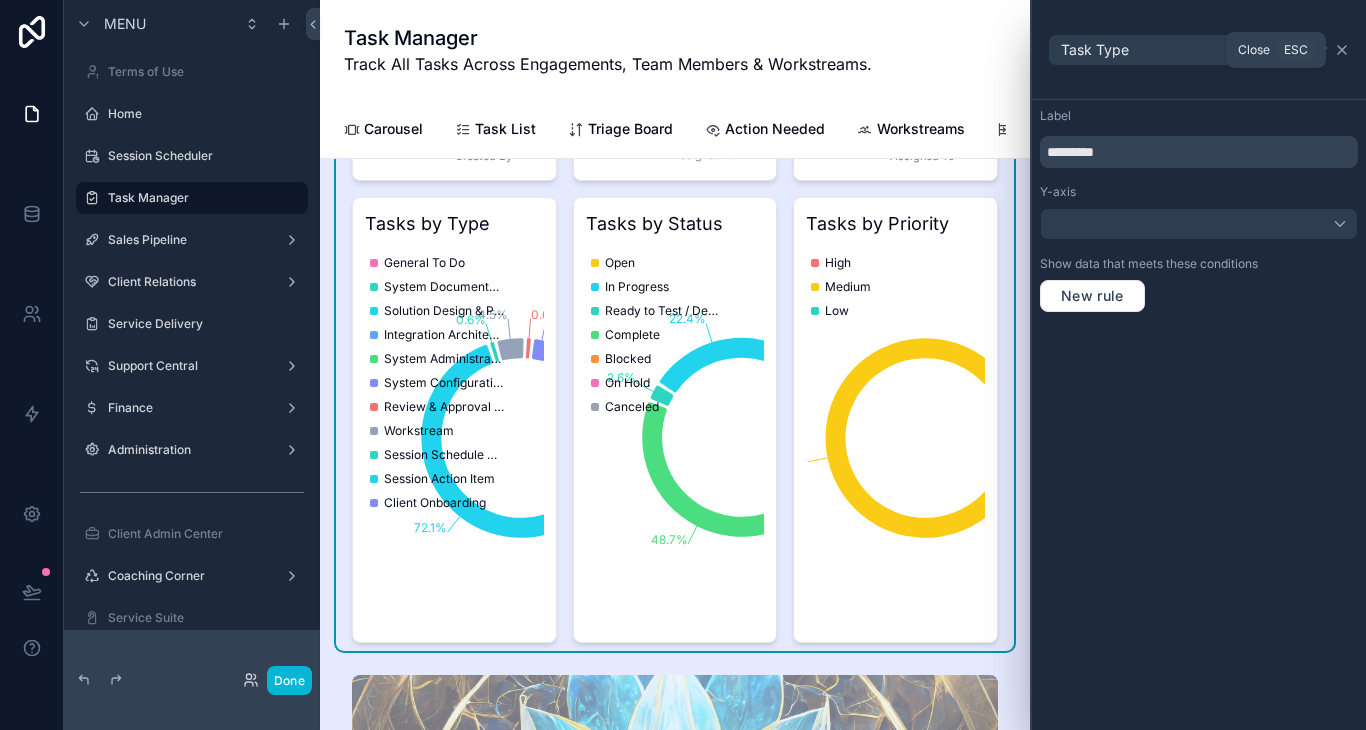 click 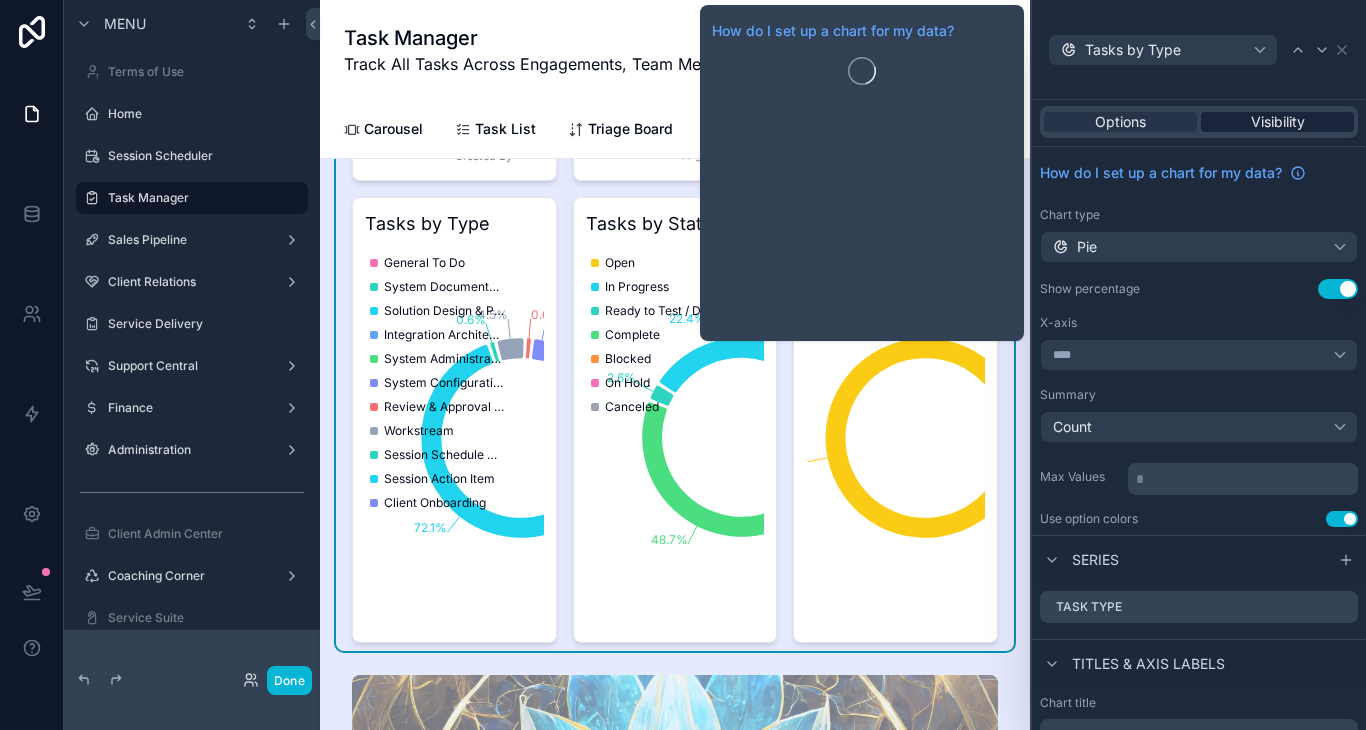 scroll, scrollTop: 0, scrollLeft: 0, axis: both 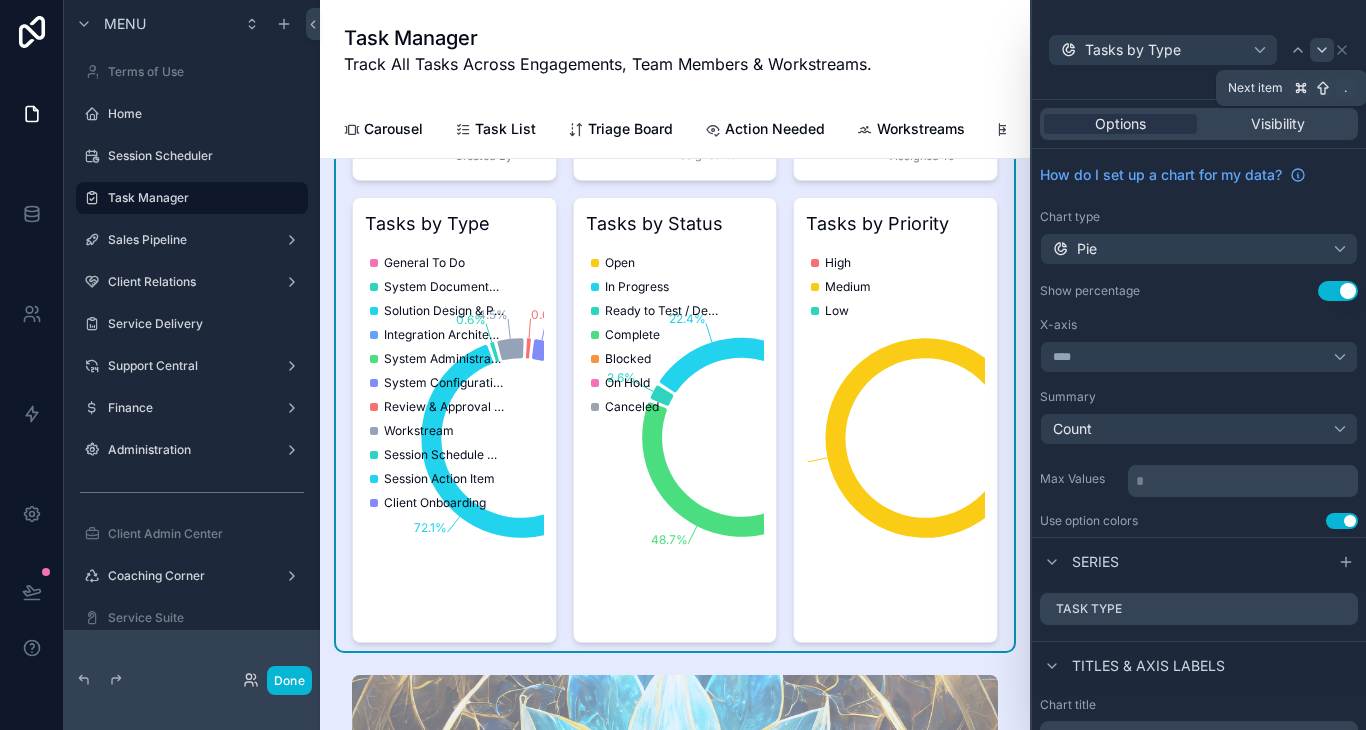 click 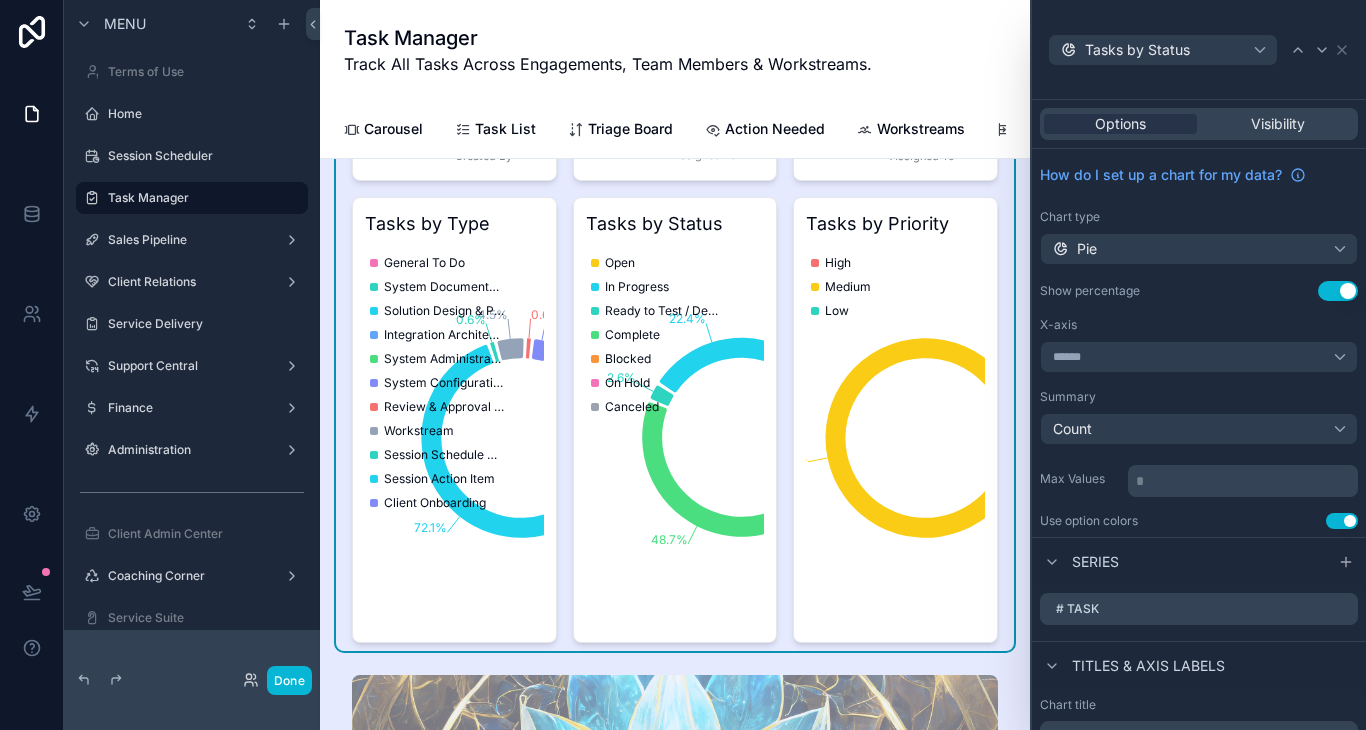 click 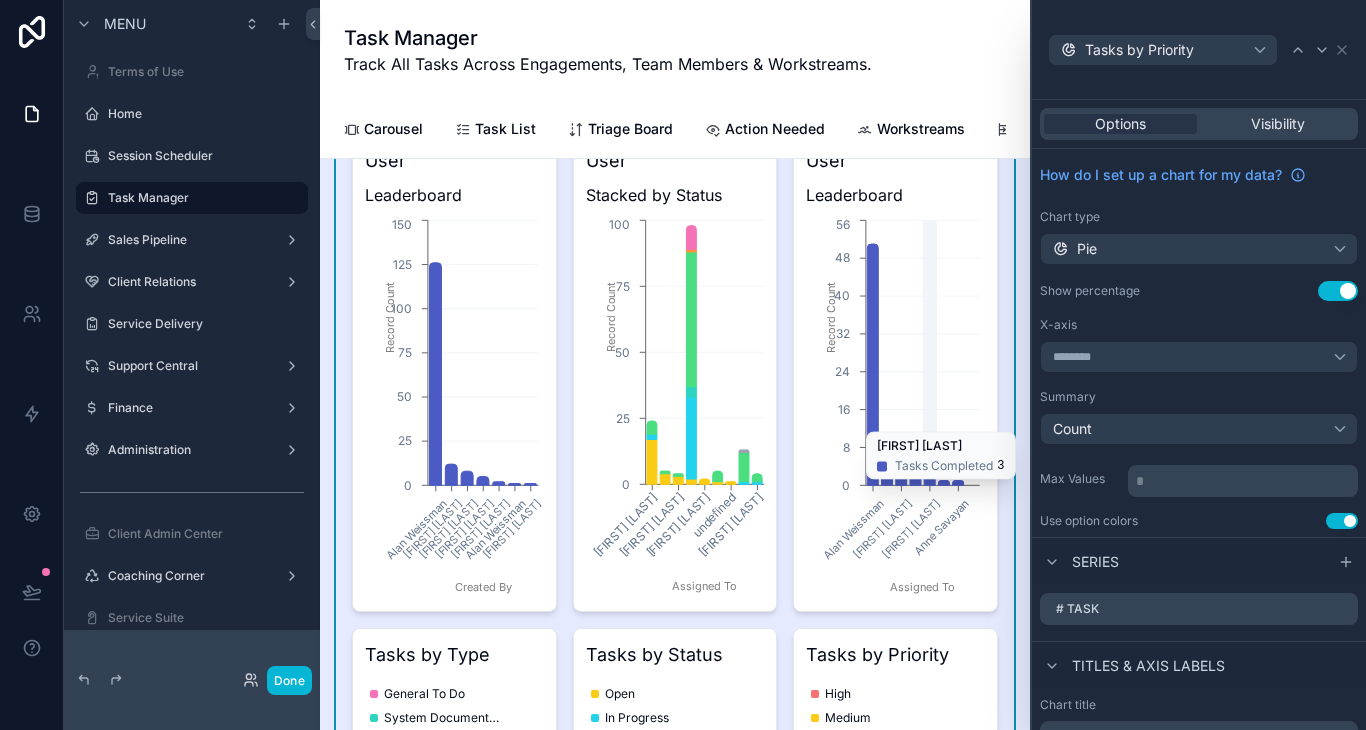 scroll, scrollTop: 1729, scrollLeft: 0, axis: vertical 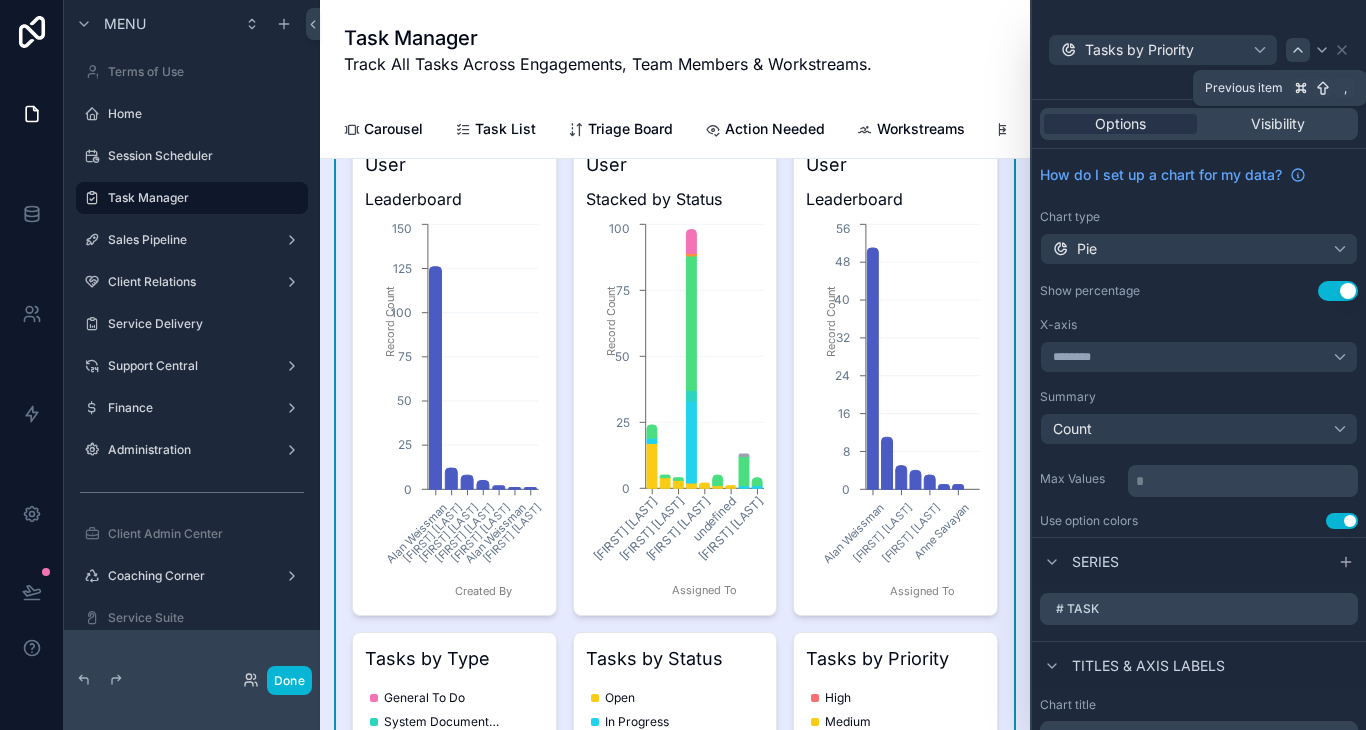click 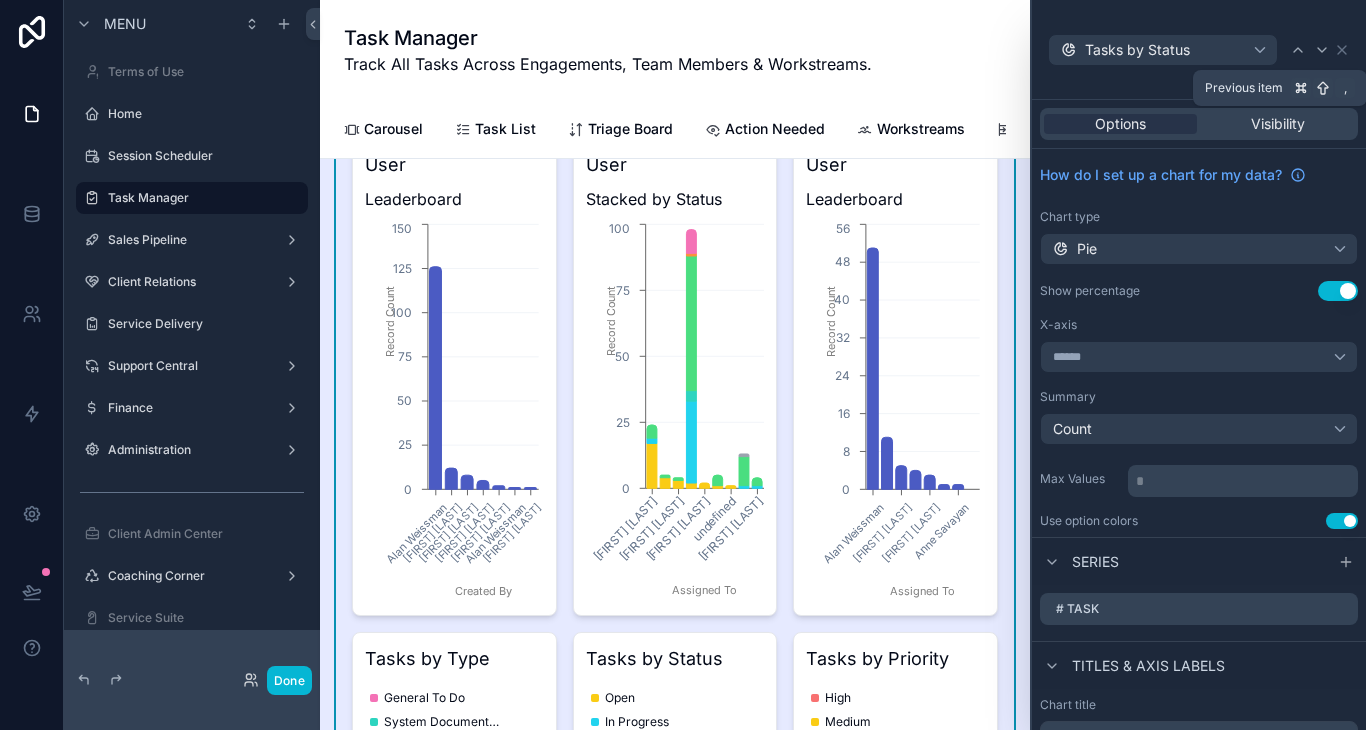 click 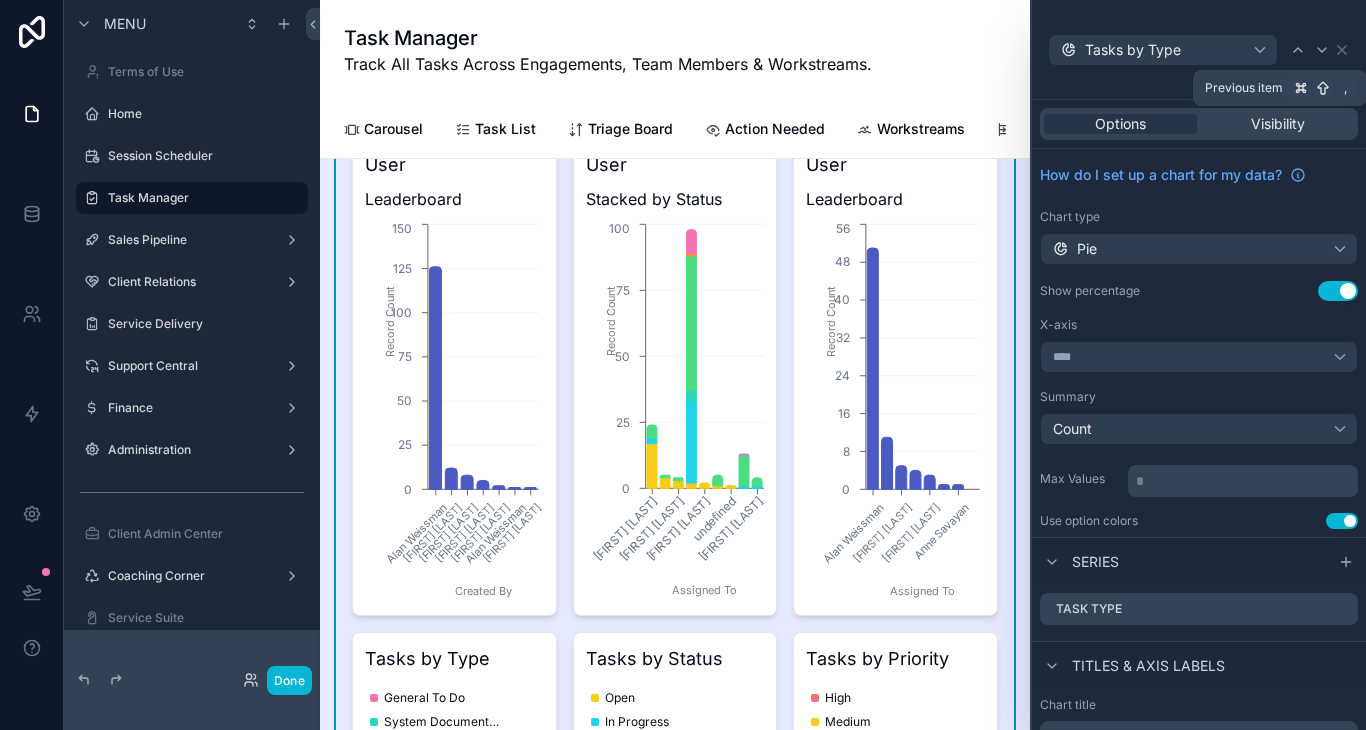 click 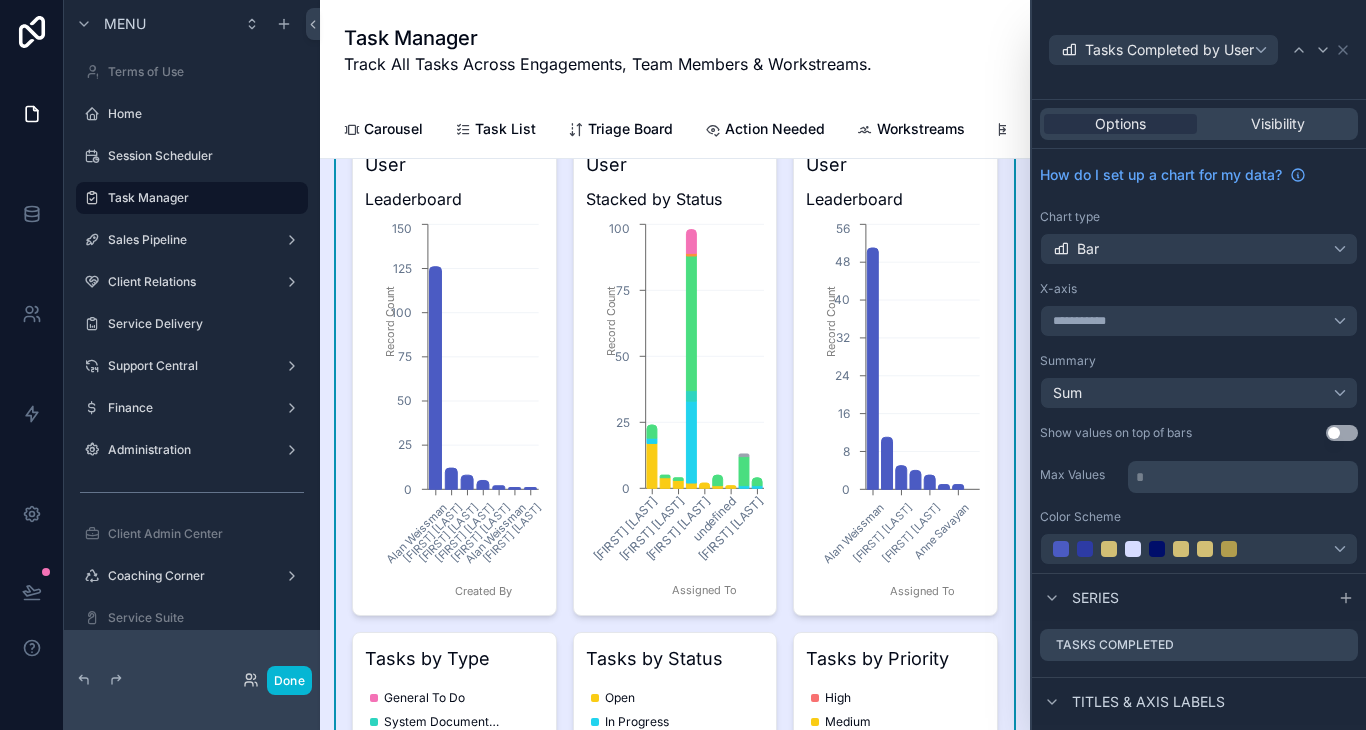 click on "Use setting" at bounding box center [1342, 433] 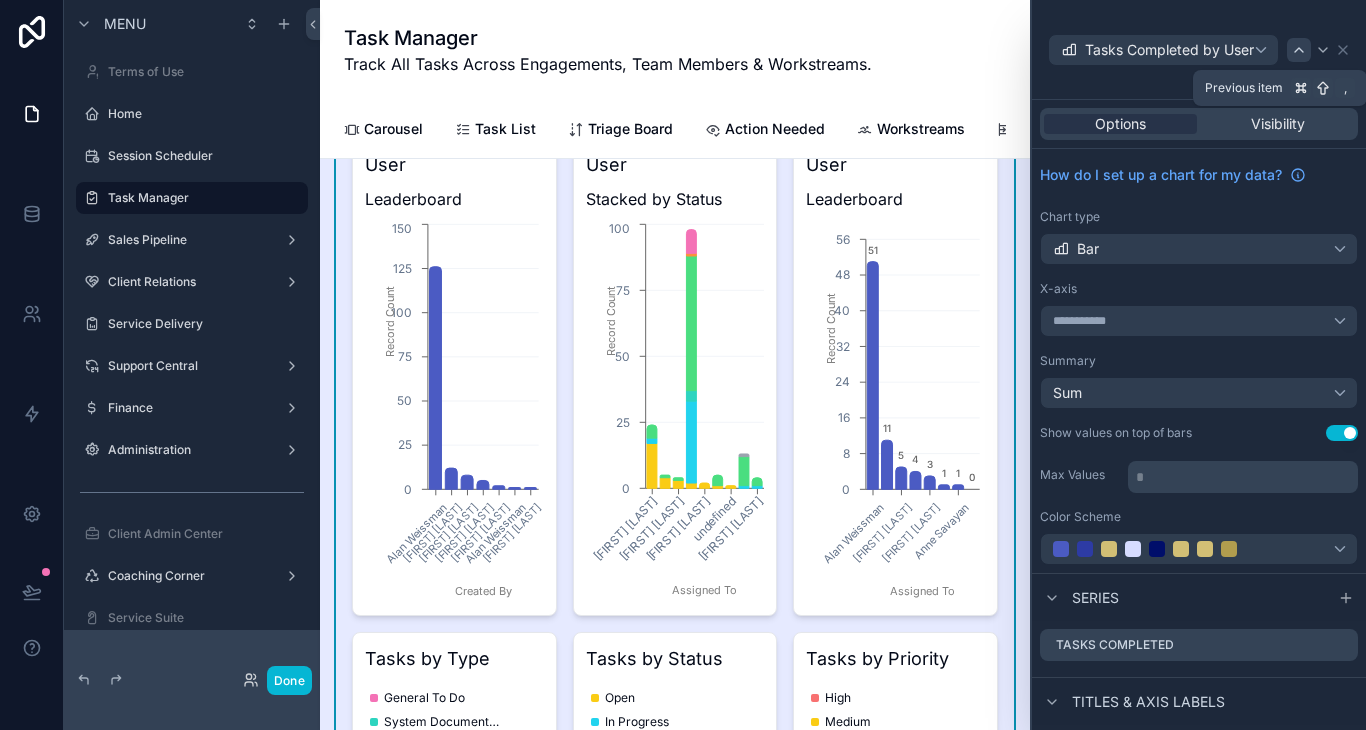 click 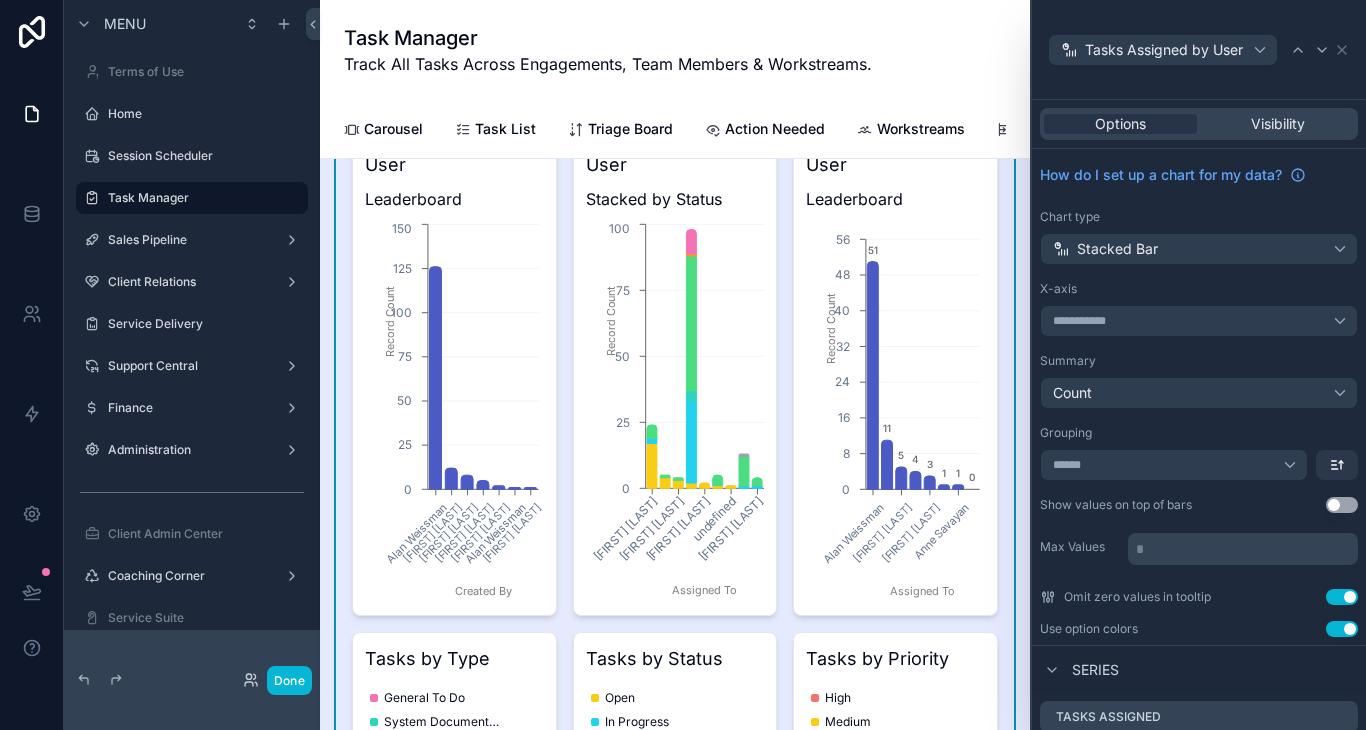 click on "Use setting" at bounding box center (1342, 505) 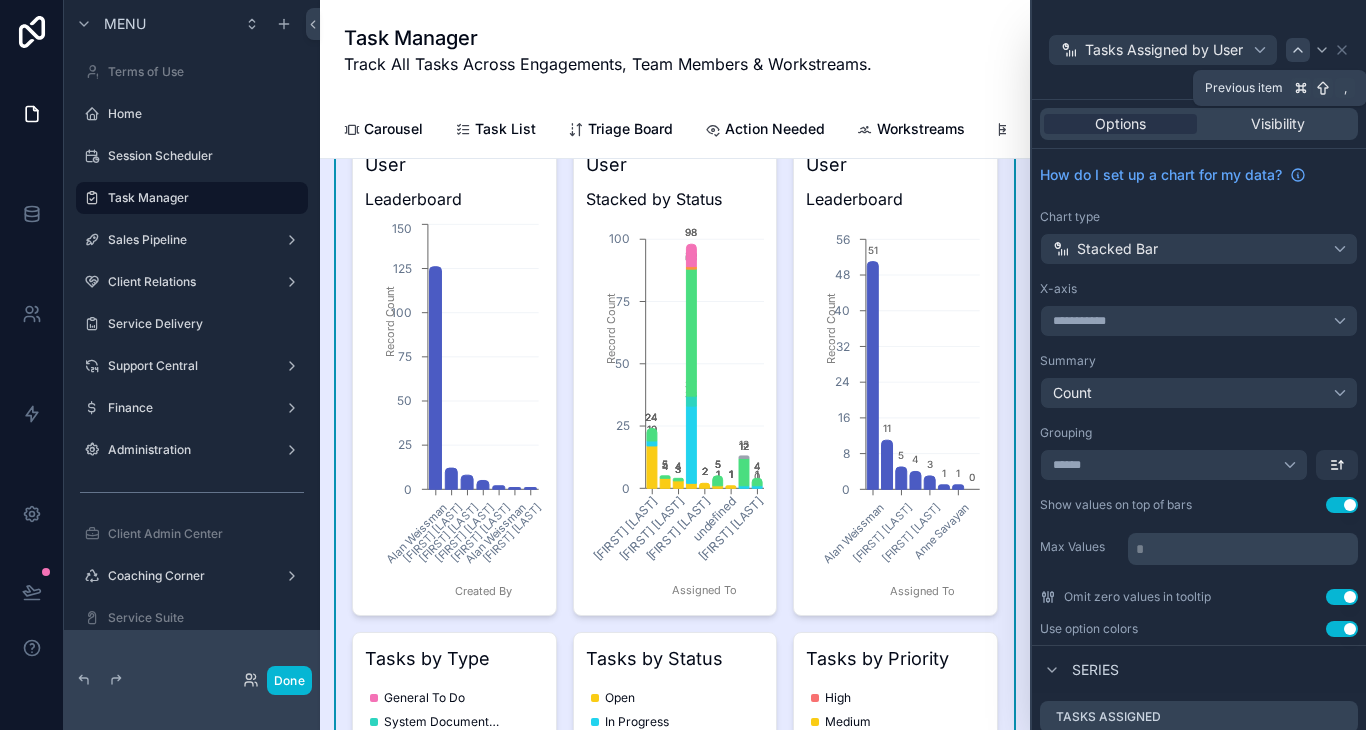click 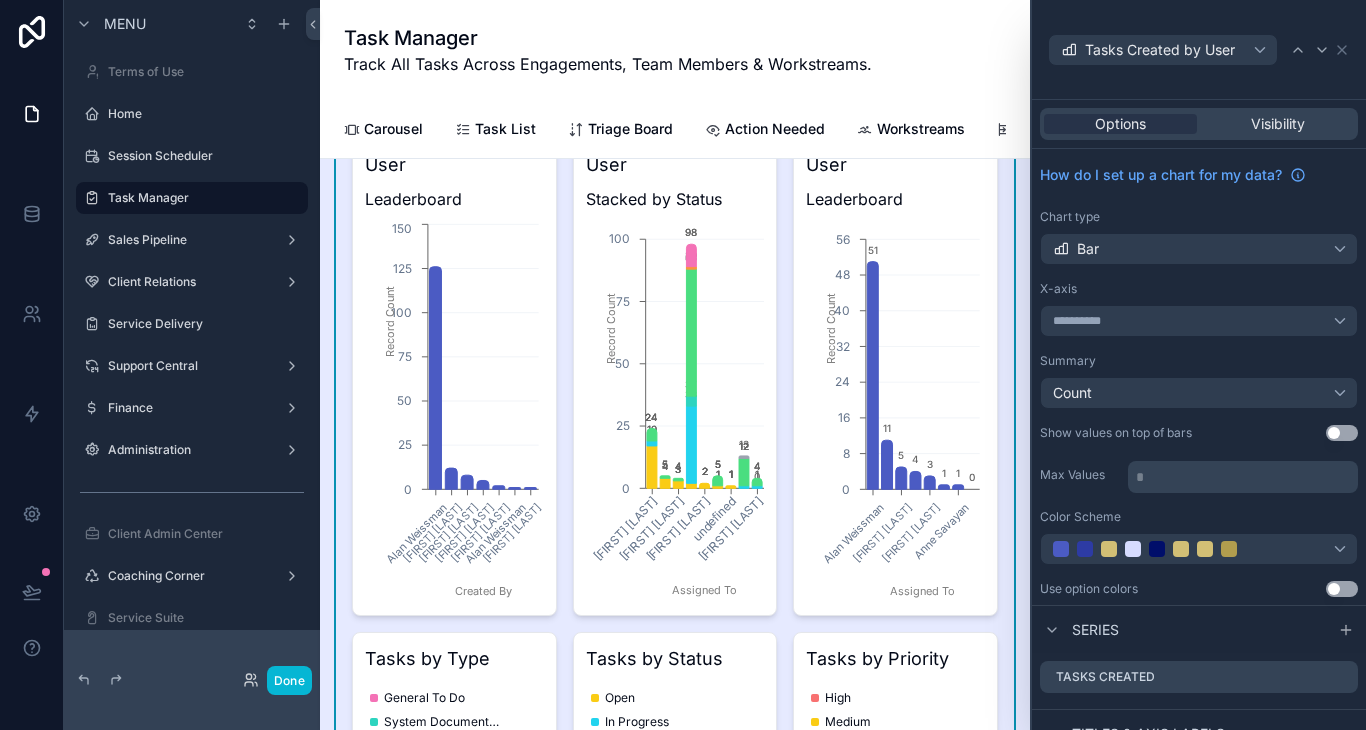 click on "Use setting" at bounding box center (1342, 433) 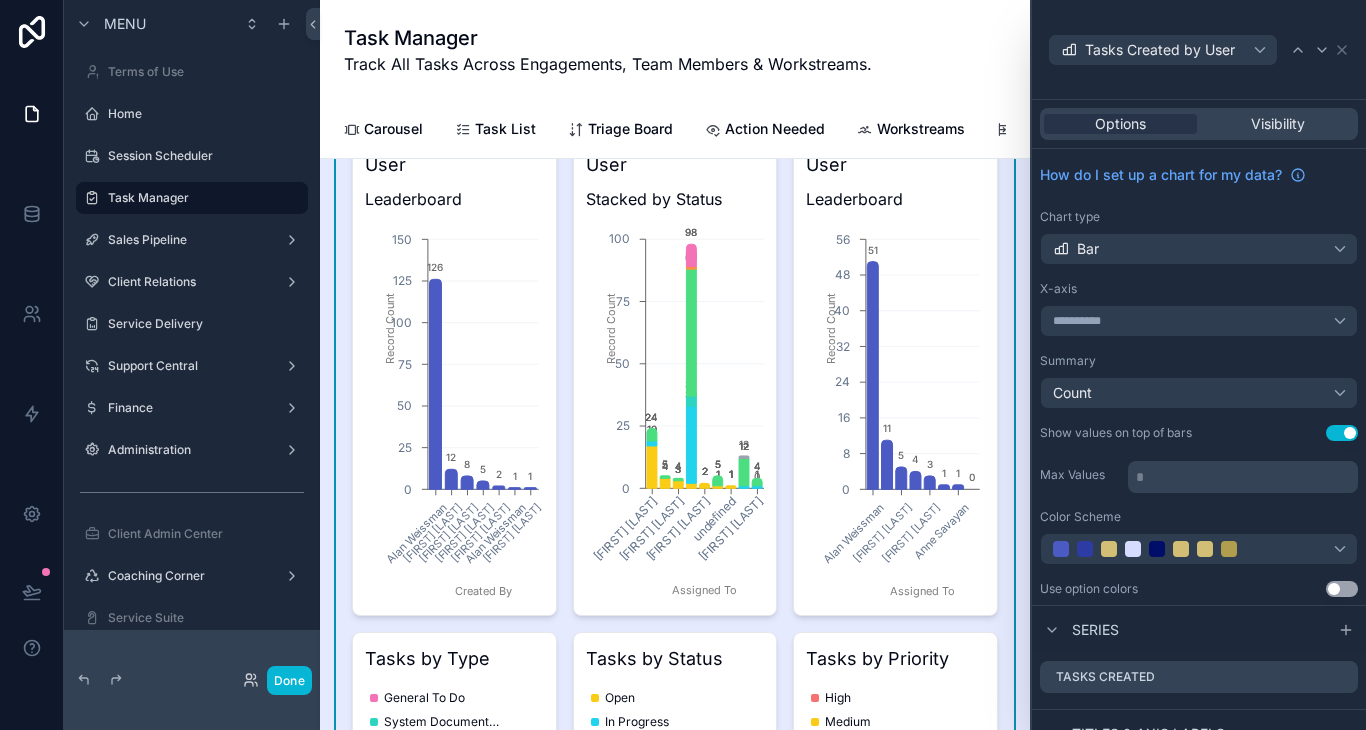 click on "Use setting" at bounding box center [1342, 589] 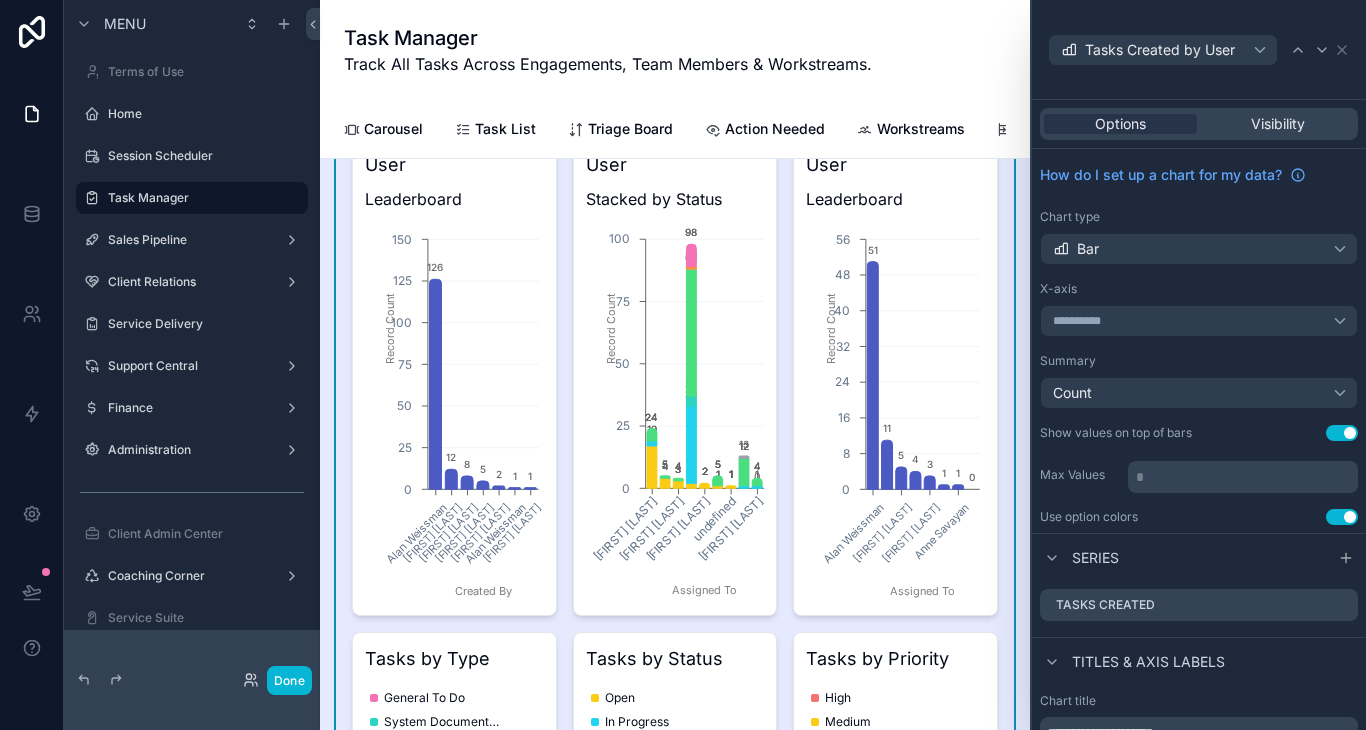 click on "Tasks Created" at bounding box center (1199, 605) 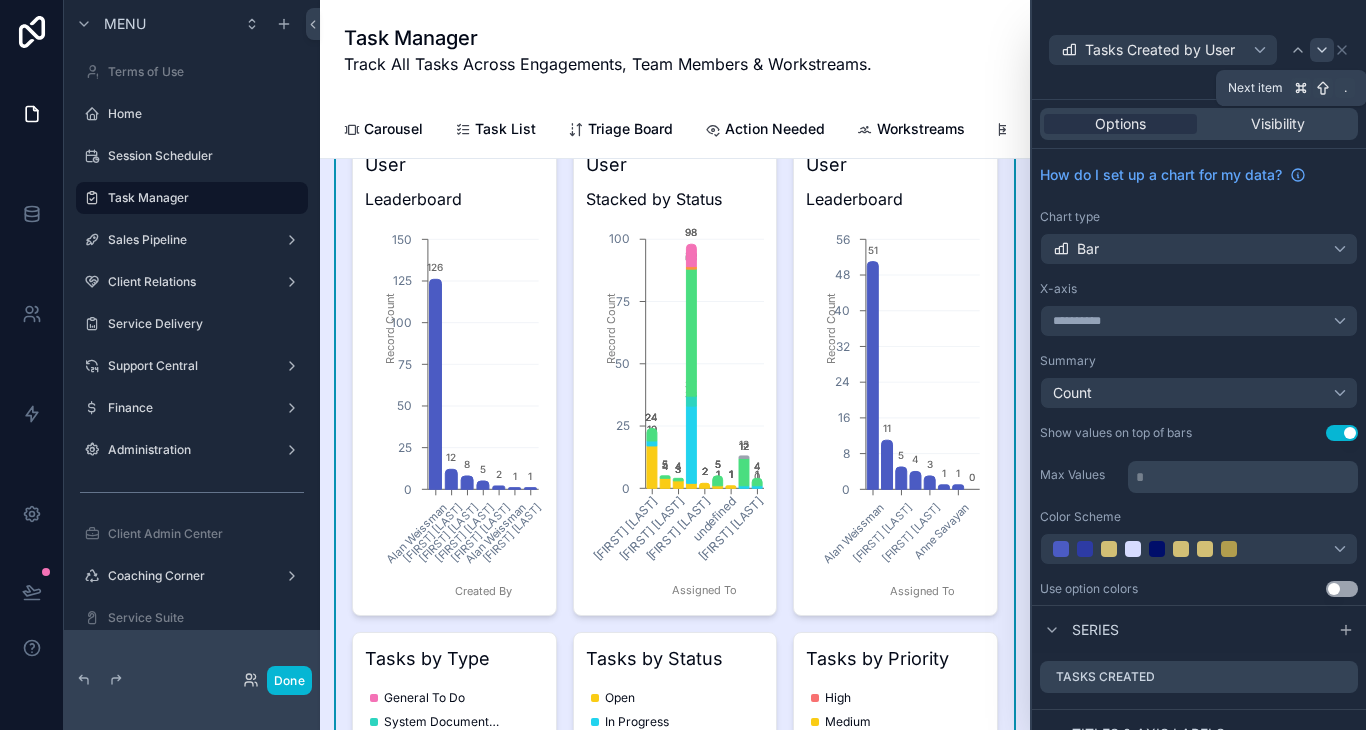 click 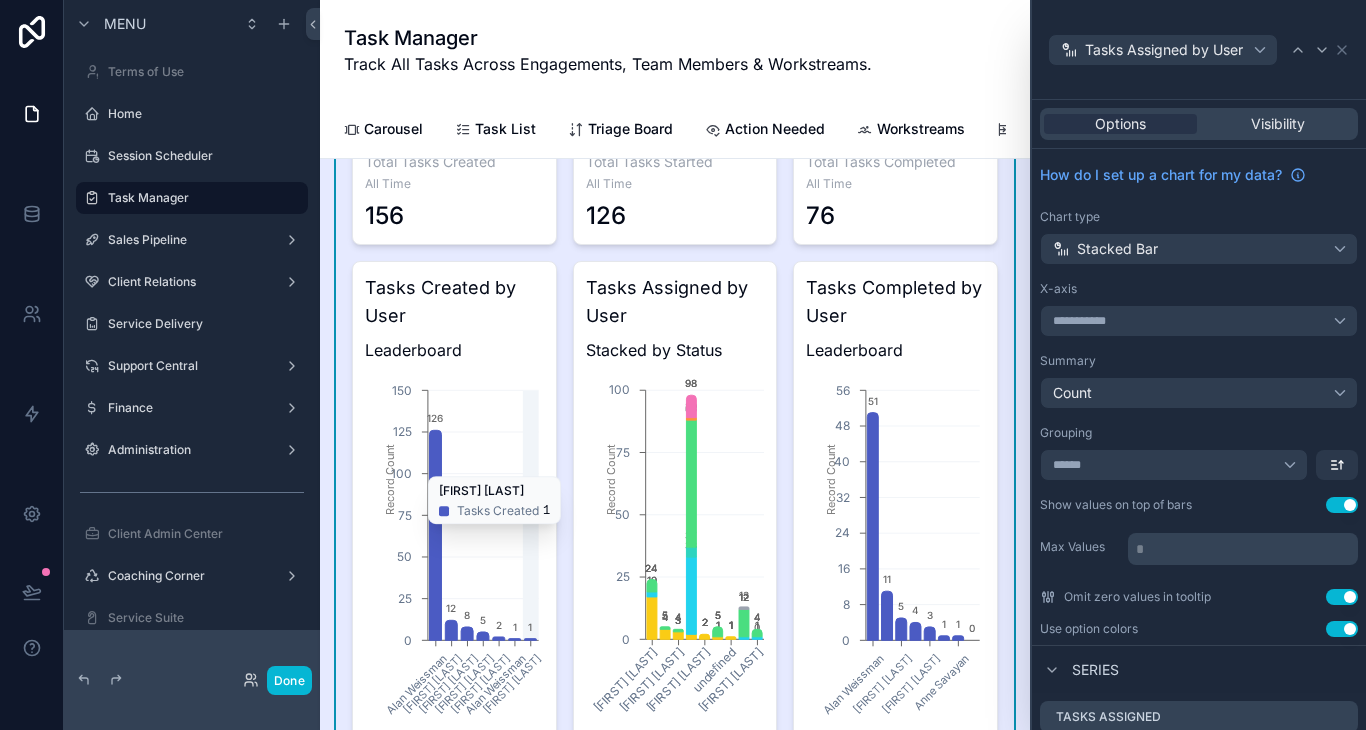scroll, scrollTop: 1577, scrollLeft: 0, axis: vertical 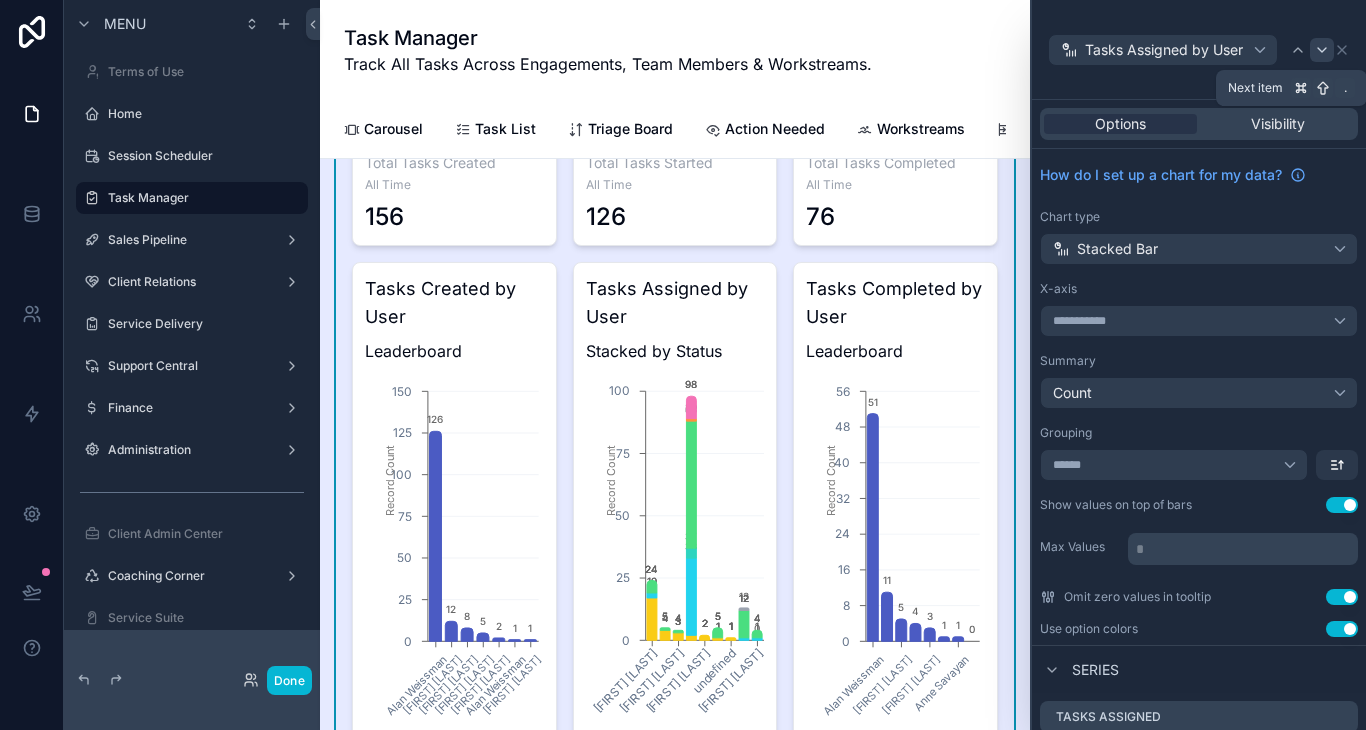 click 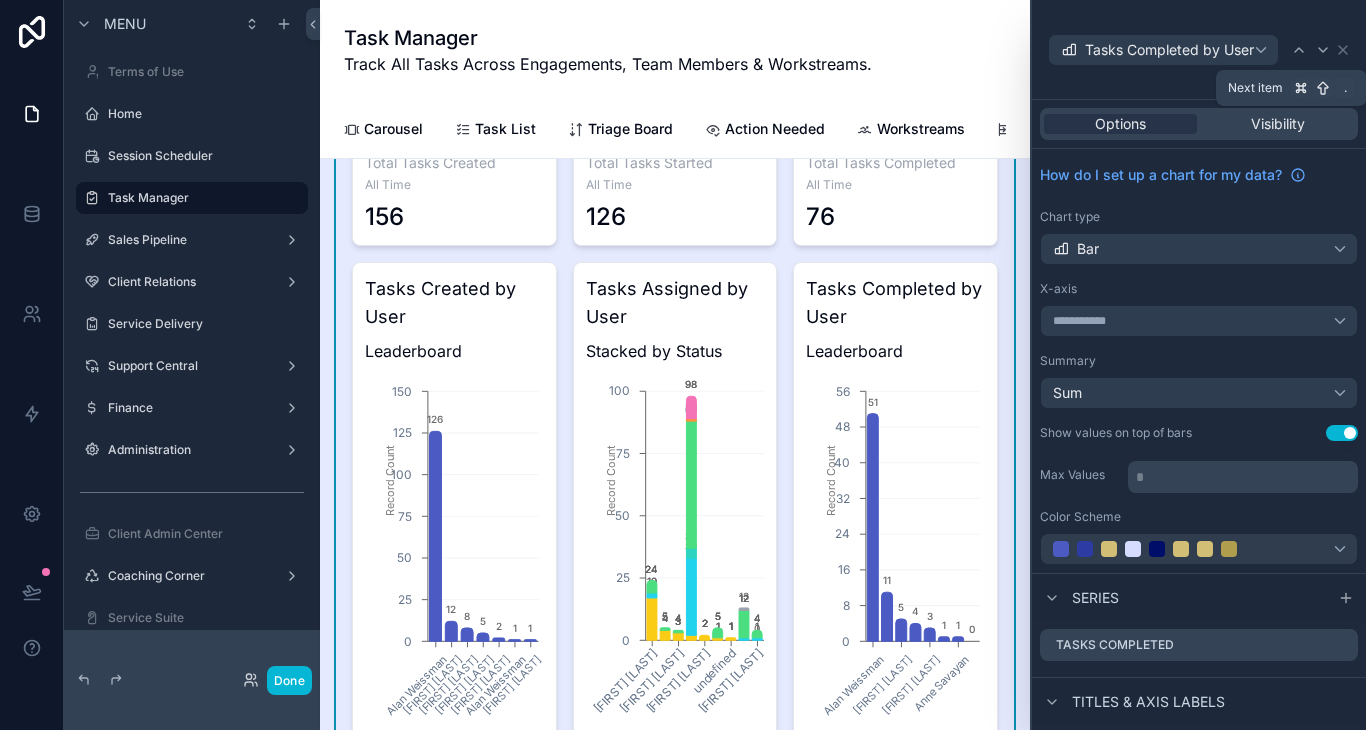 click 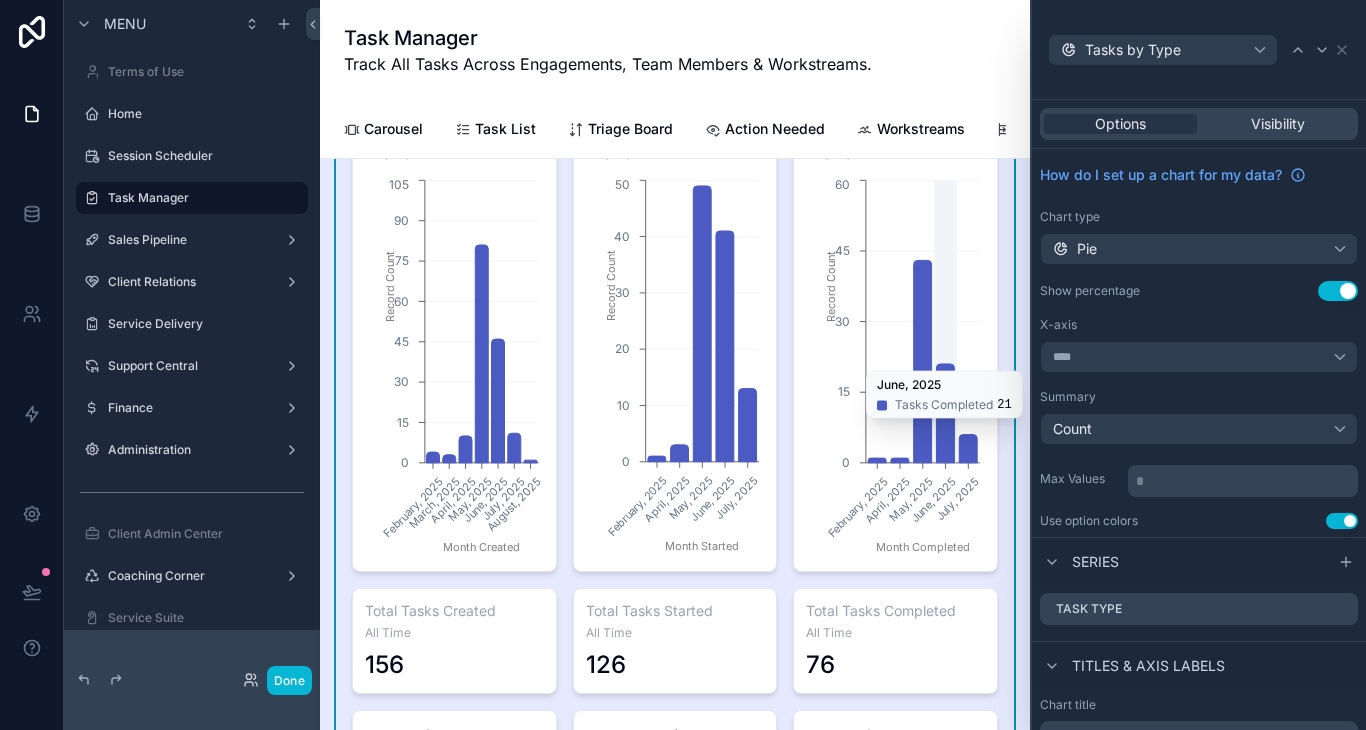 scroll, scrollTop: 1014, scrollLeft: 0, axis: vertical 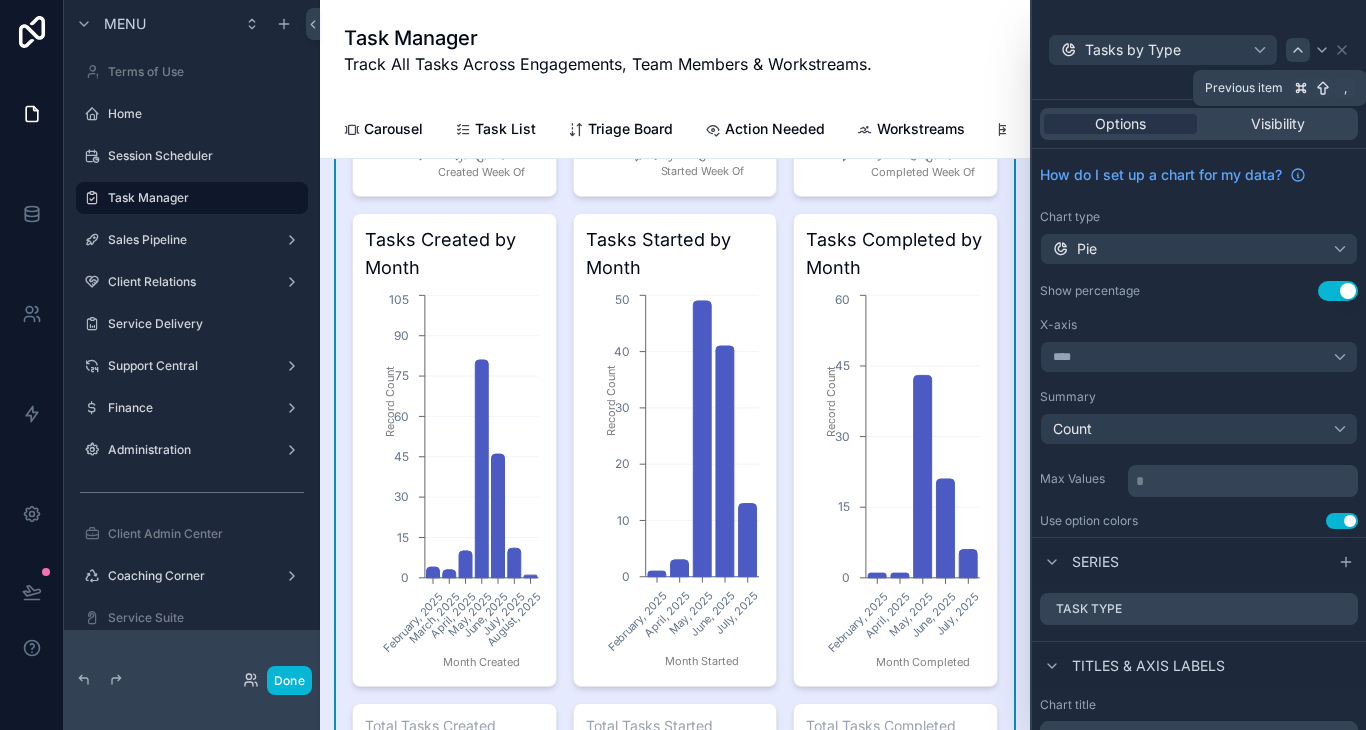 click 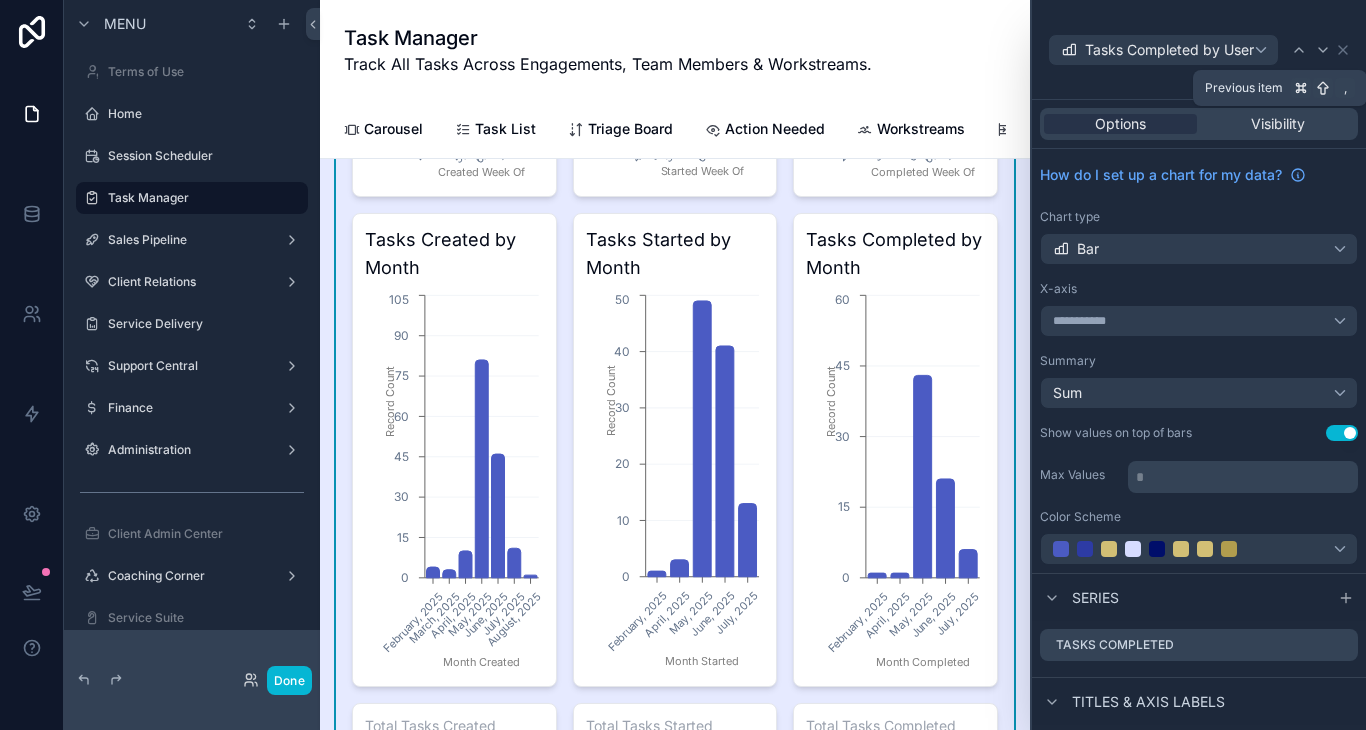 click 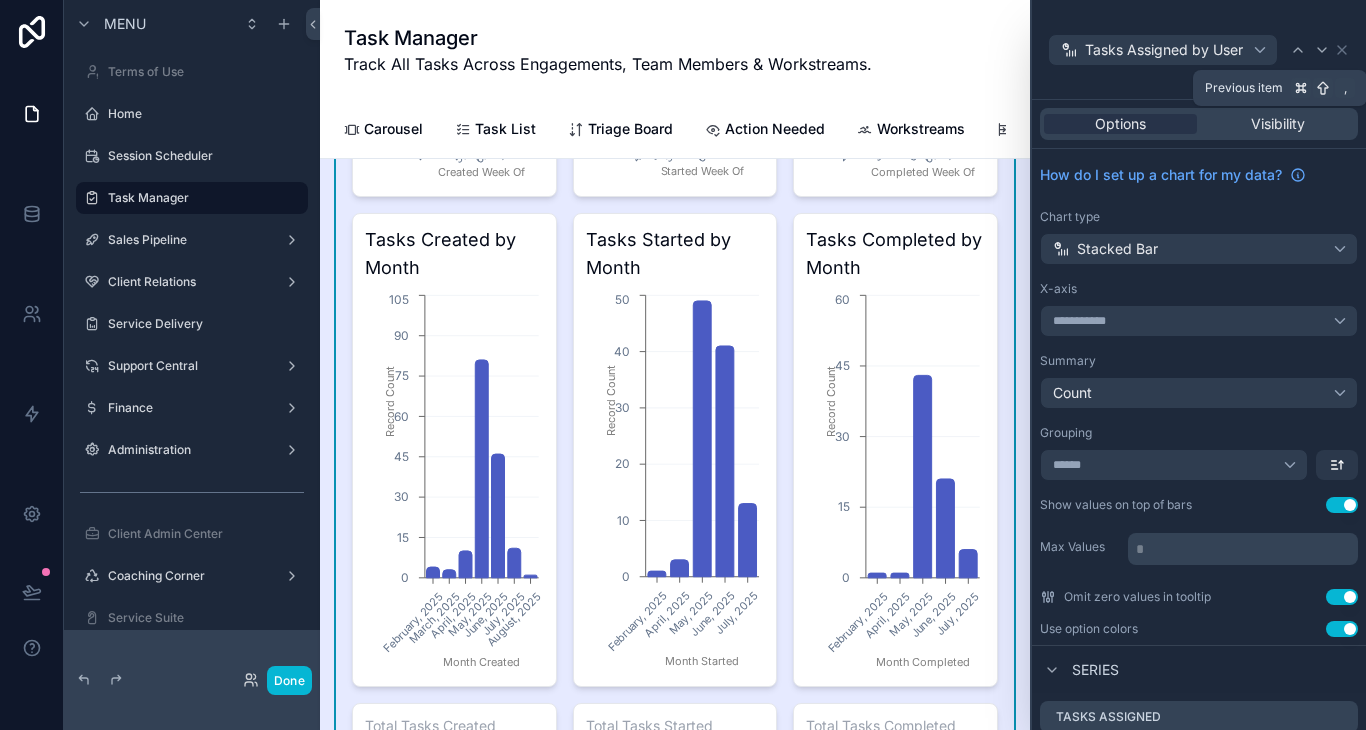 click 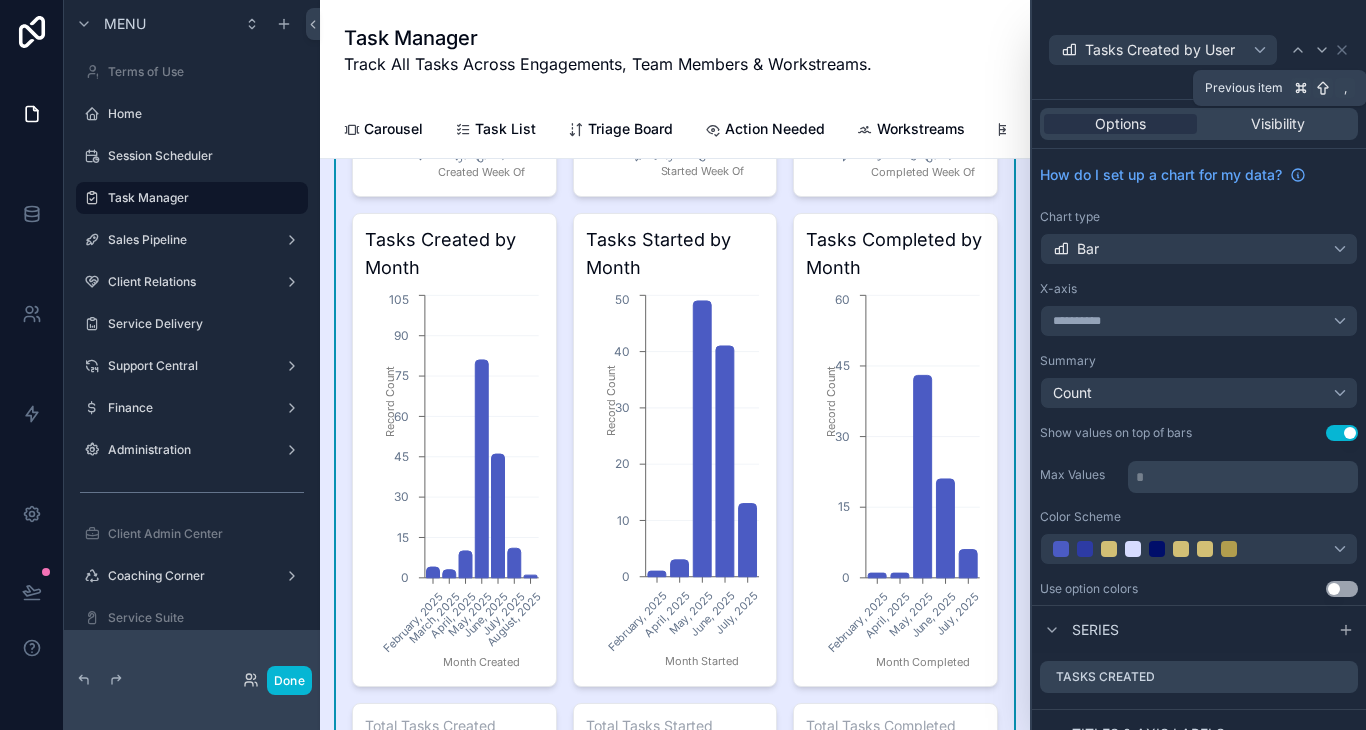 click 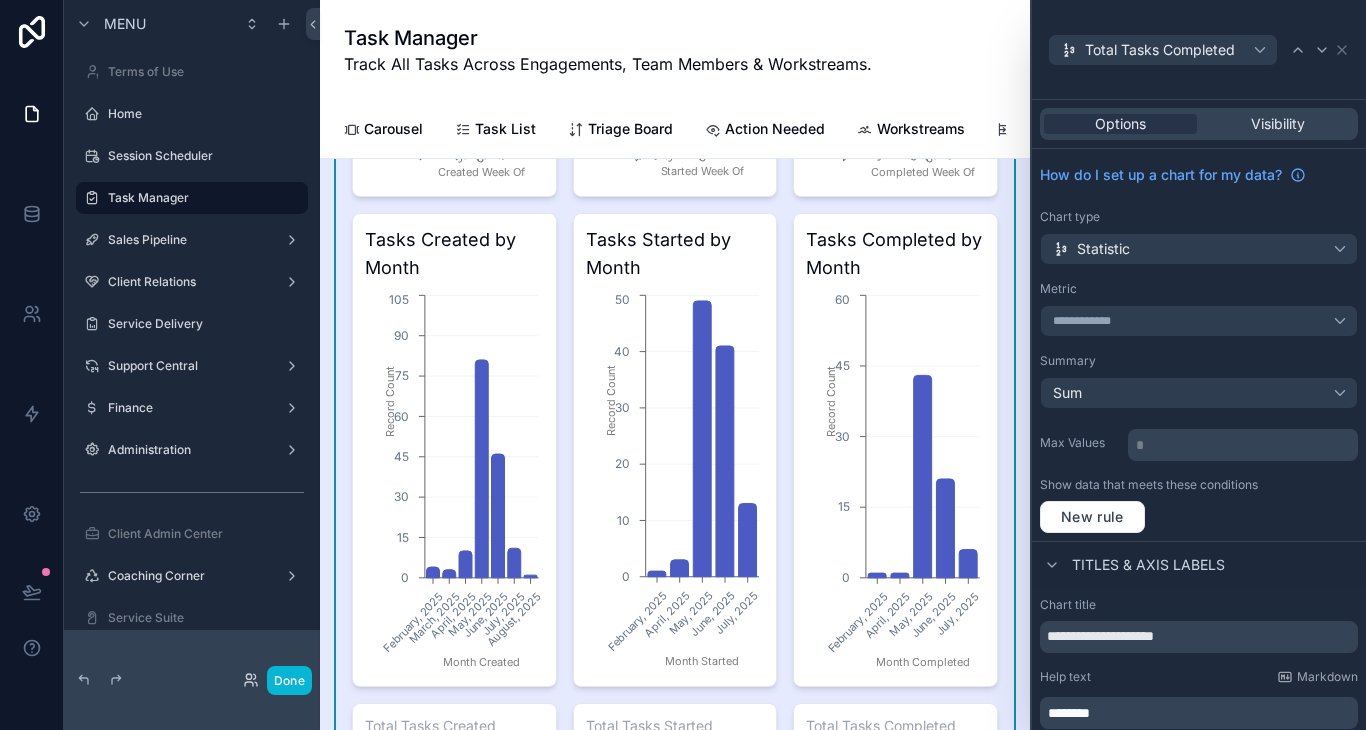 scroll, scrollTop: 75, scrollLeft: 0, axis: vertical 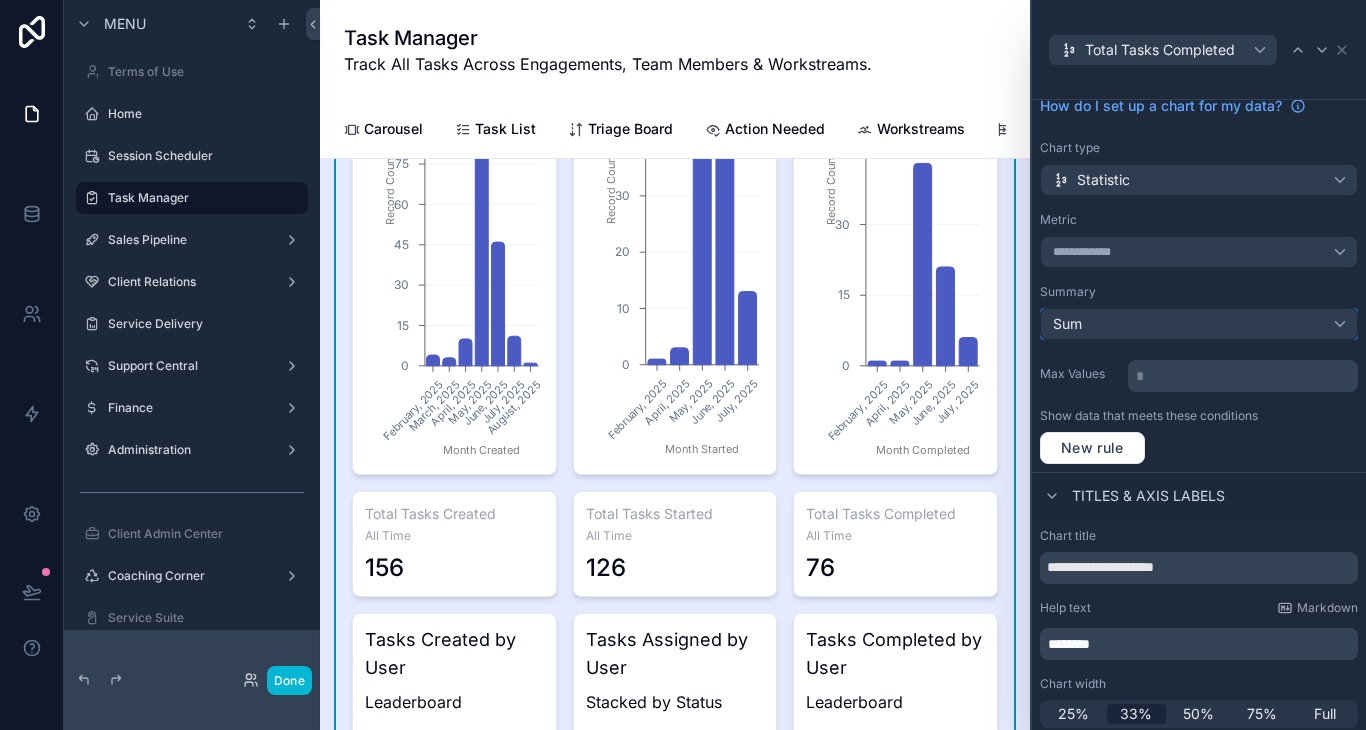 click on "Sum" at bounding box center [1199, 324] 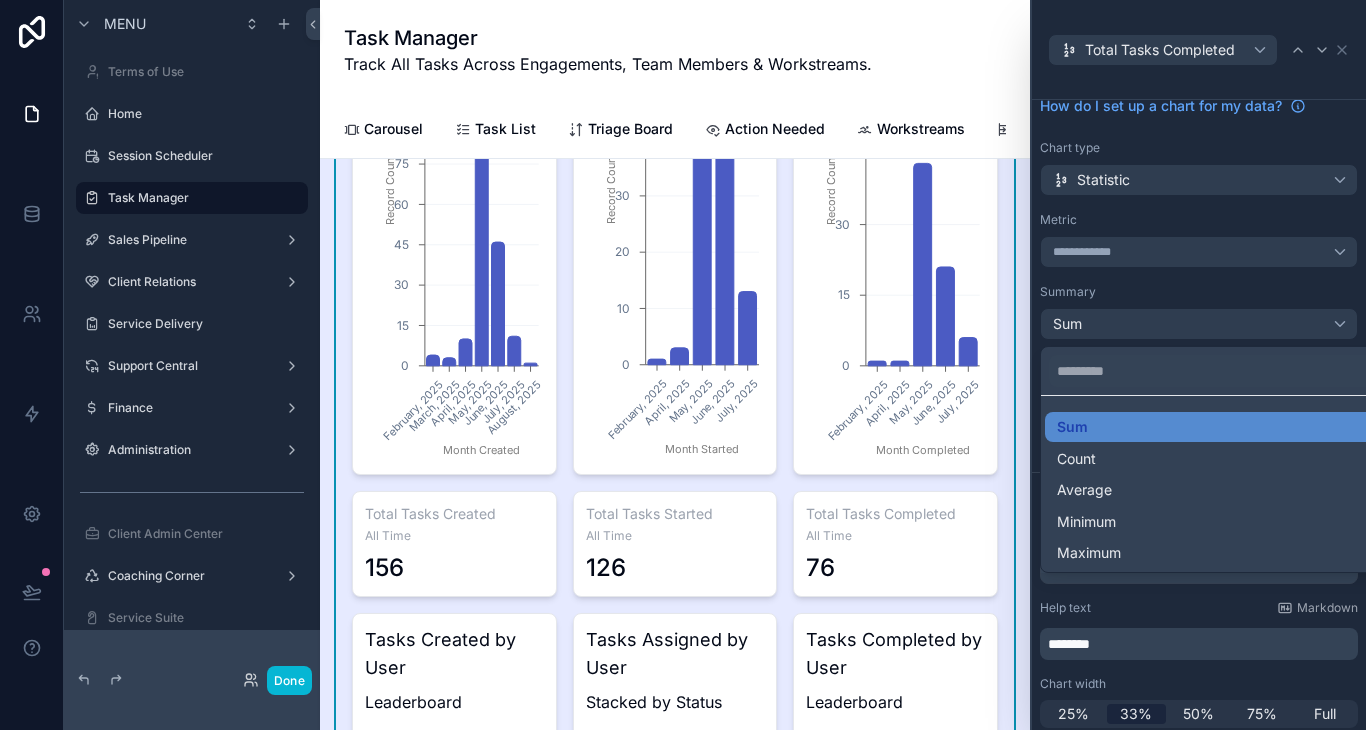click at bounding box center [1199, 365] 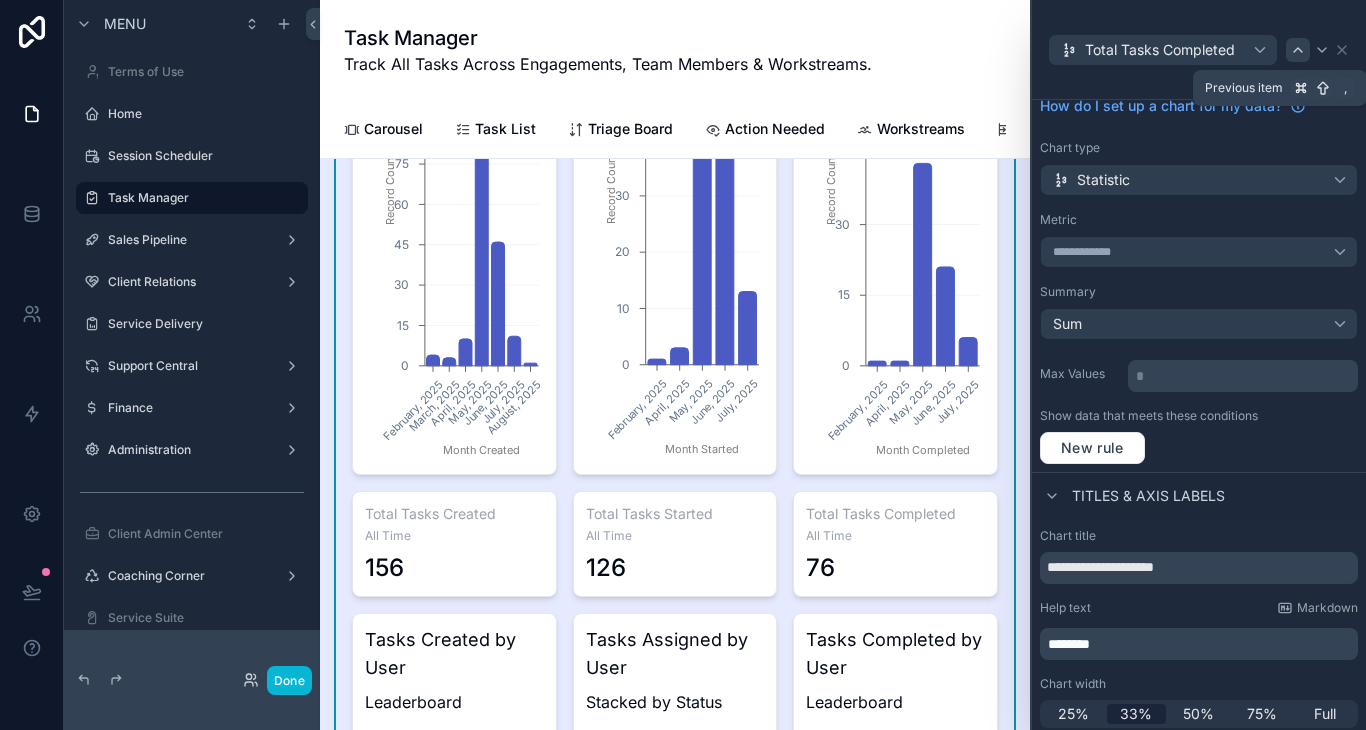click 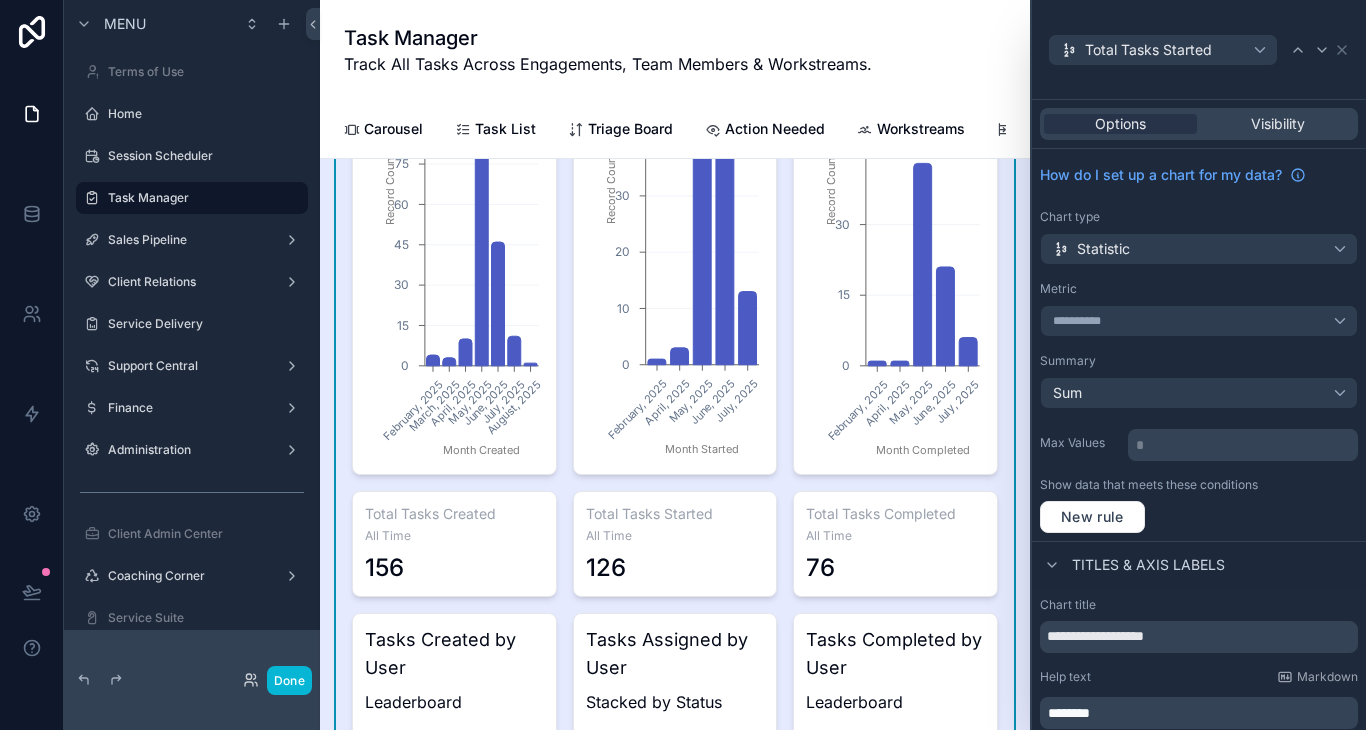 scroll, scrollTop: 75, scrollLeft: 0, axis: vertical 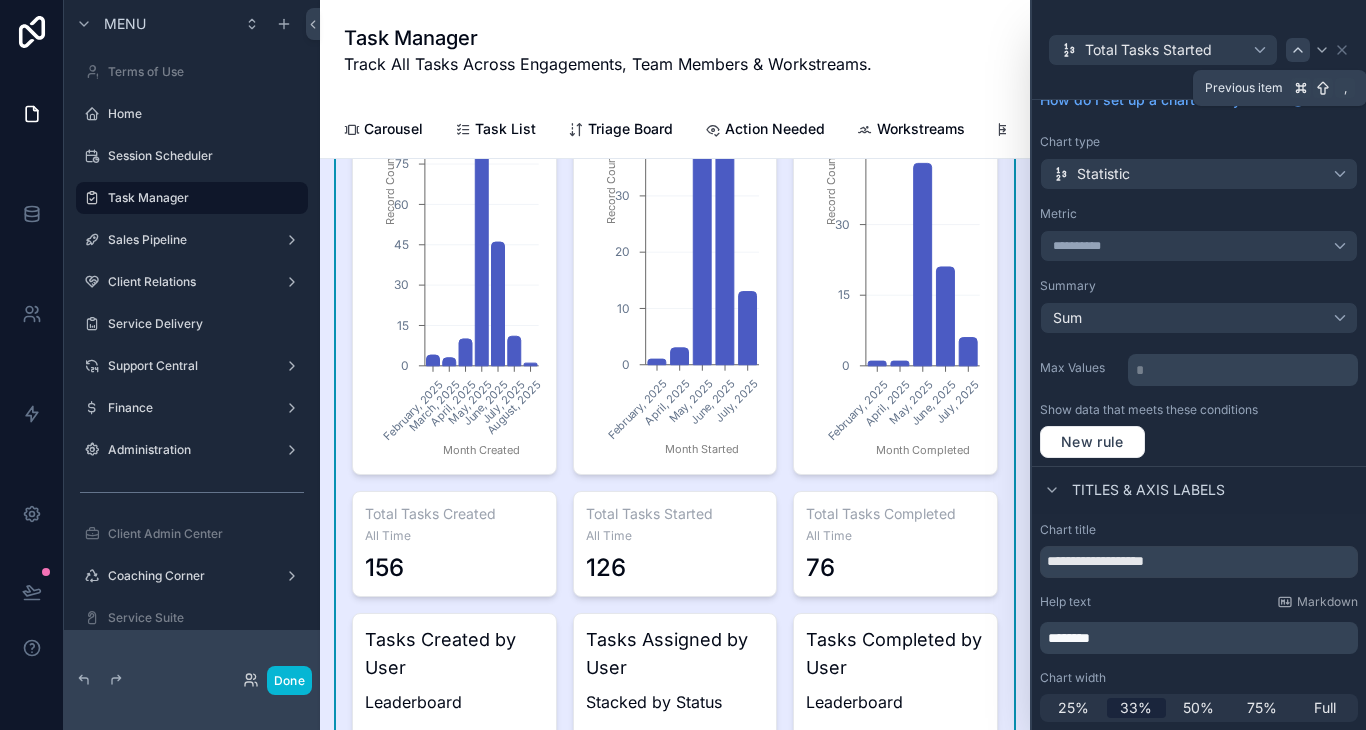 click 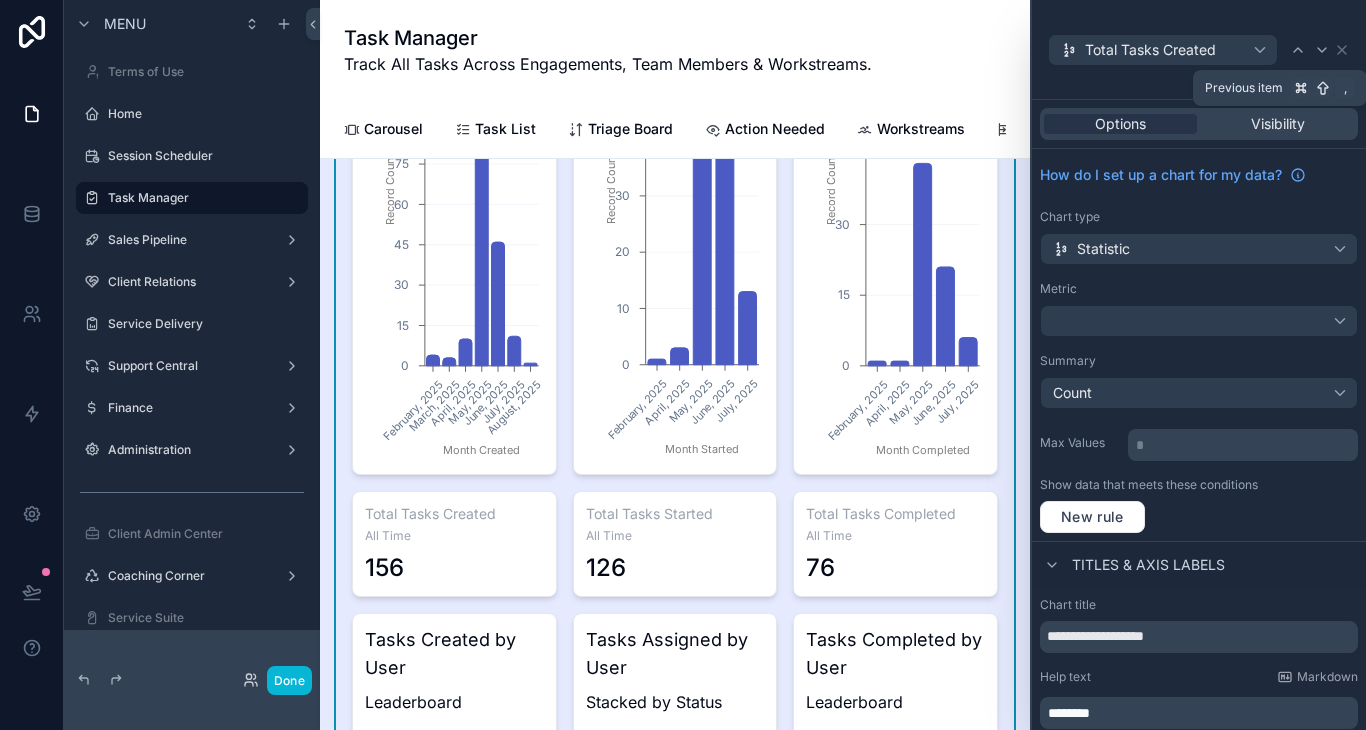 click 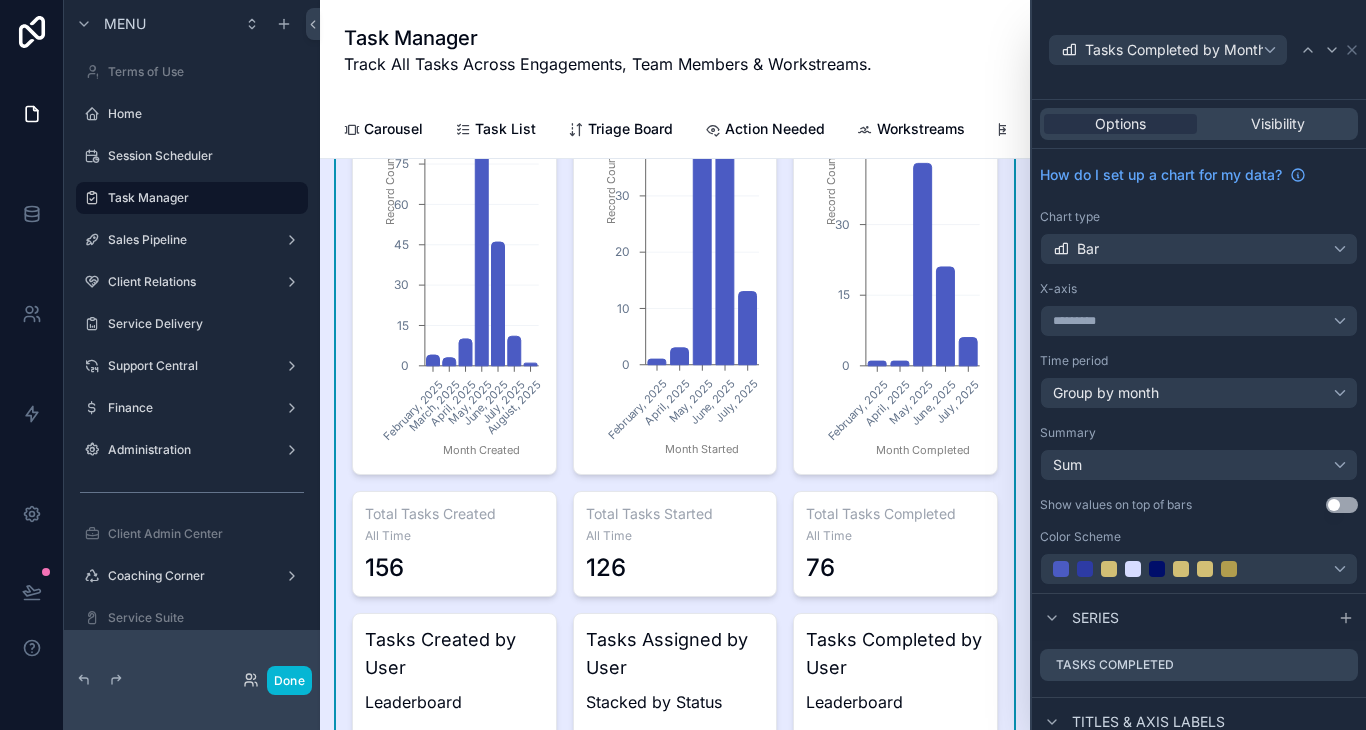 click on "Use setting" at bounding box center [1342, 505] 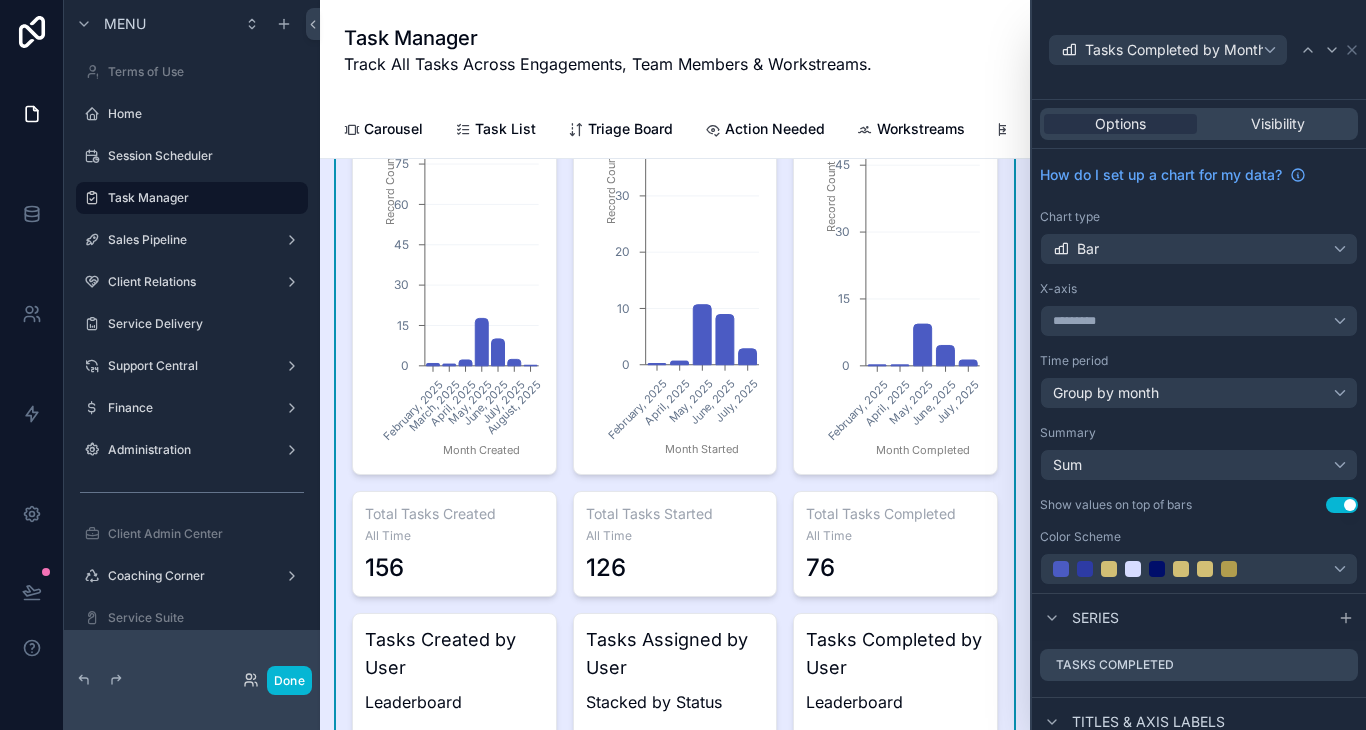 scroll, scrollTop: 1031, scrollLeft: 0, axis: vertical 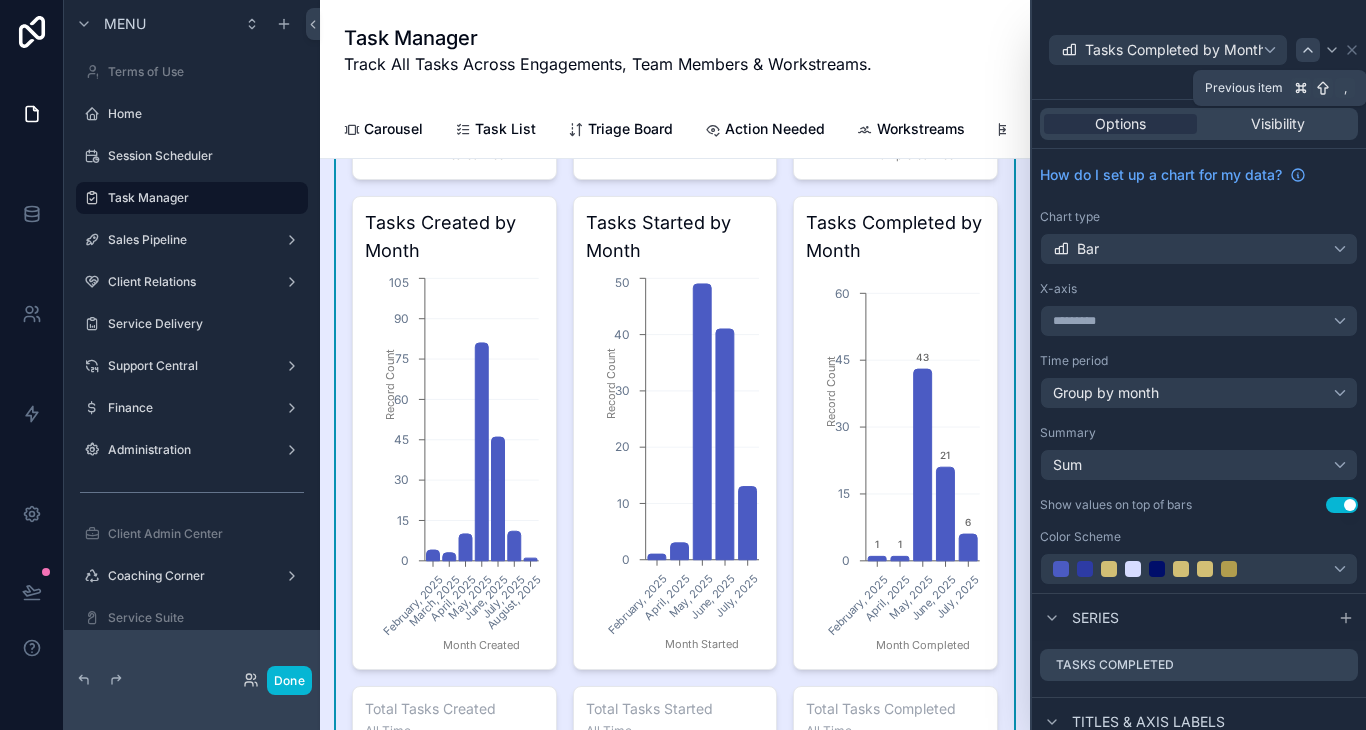 click 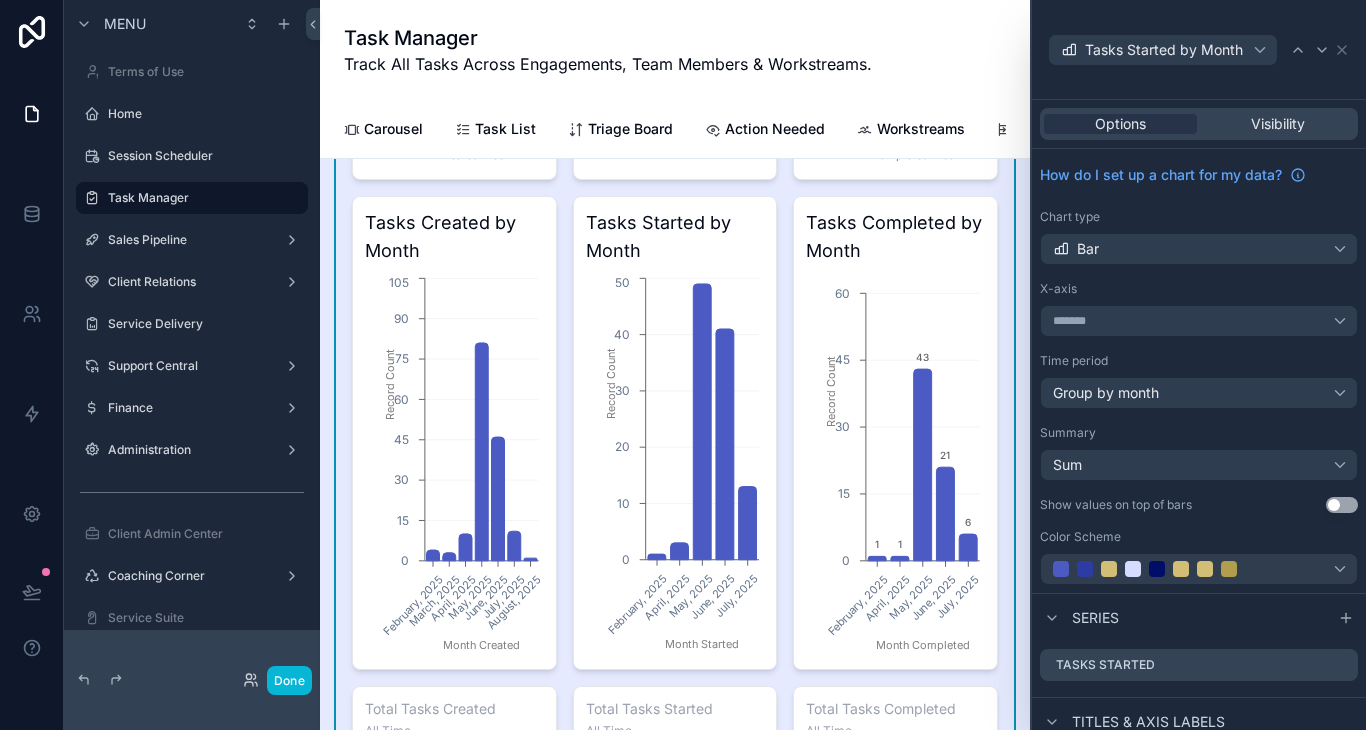 click on "Use setting" at bounding box center [1342, 505] 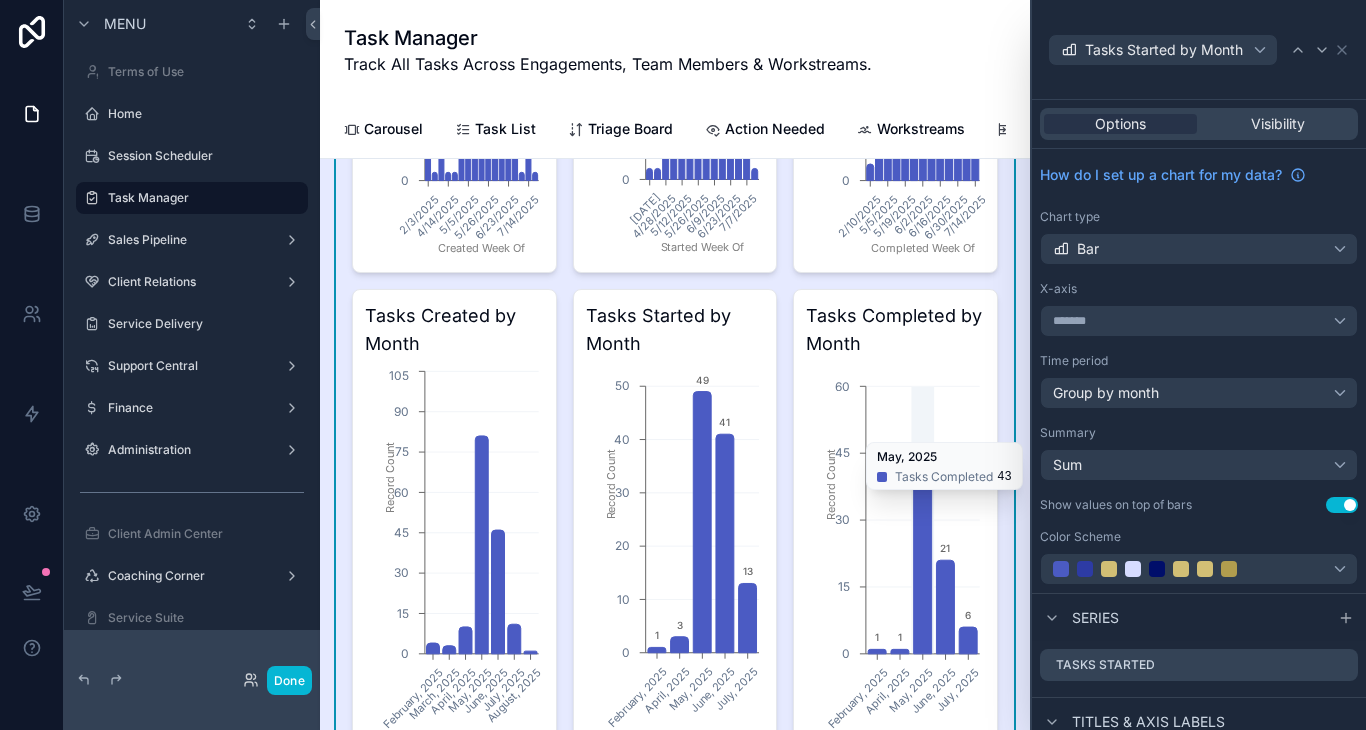 scroll, scrollTop: 986, scrollLeft: 0, axis: vertical 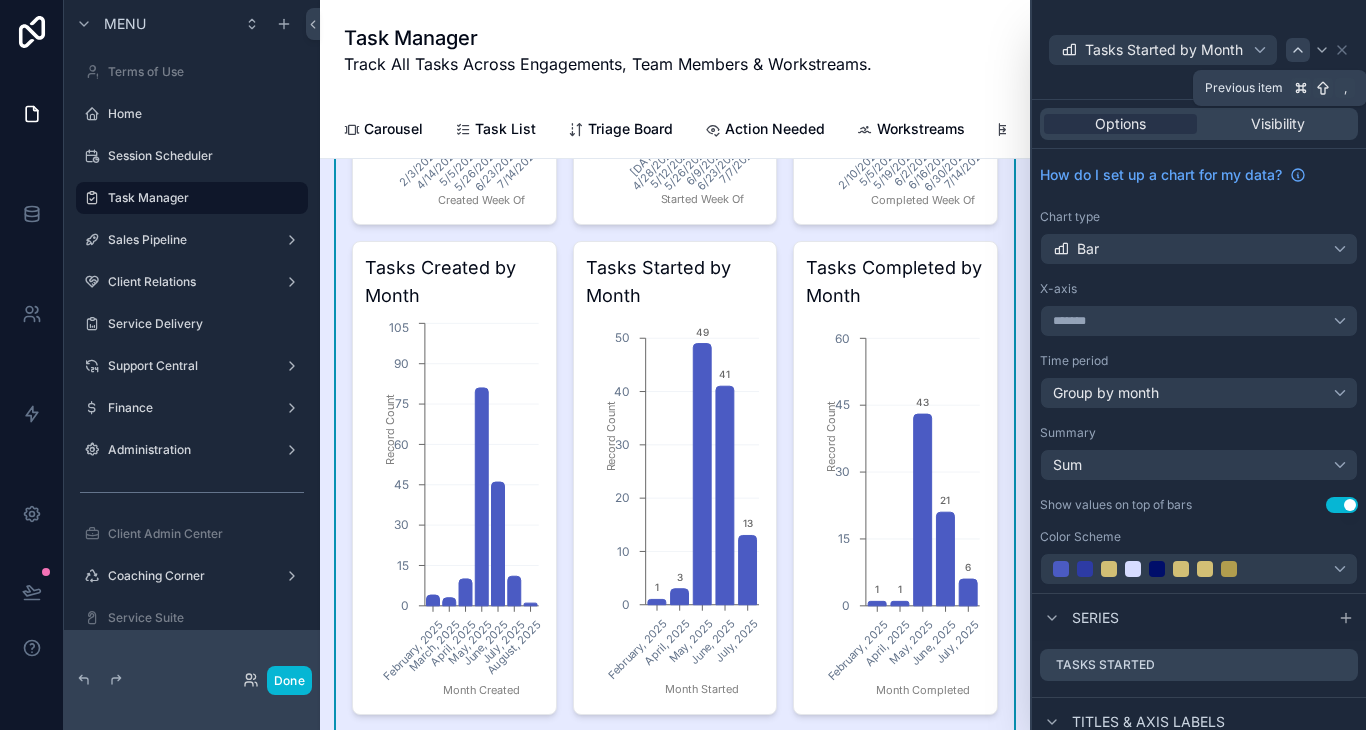 click 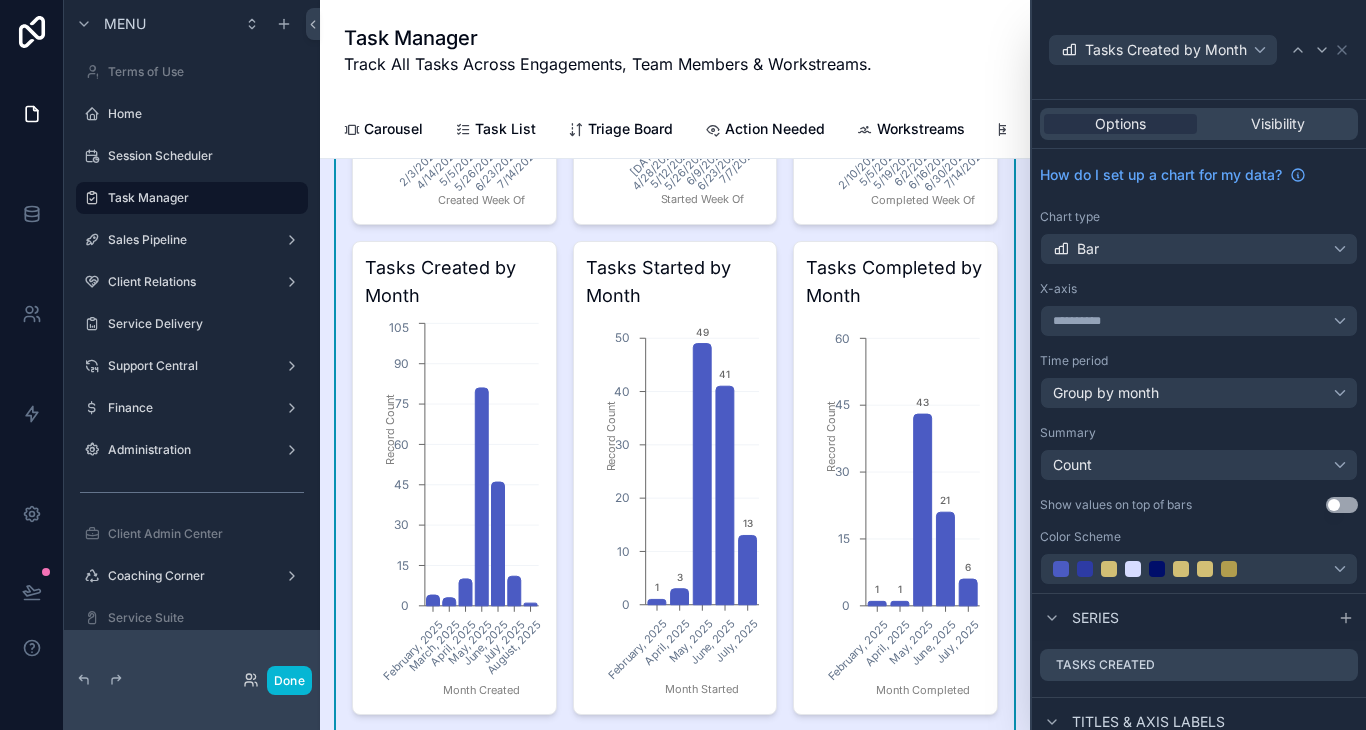 click on "Use setting" at bounding box center (1342, 505) 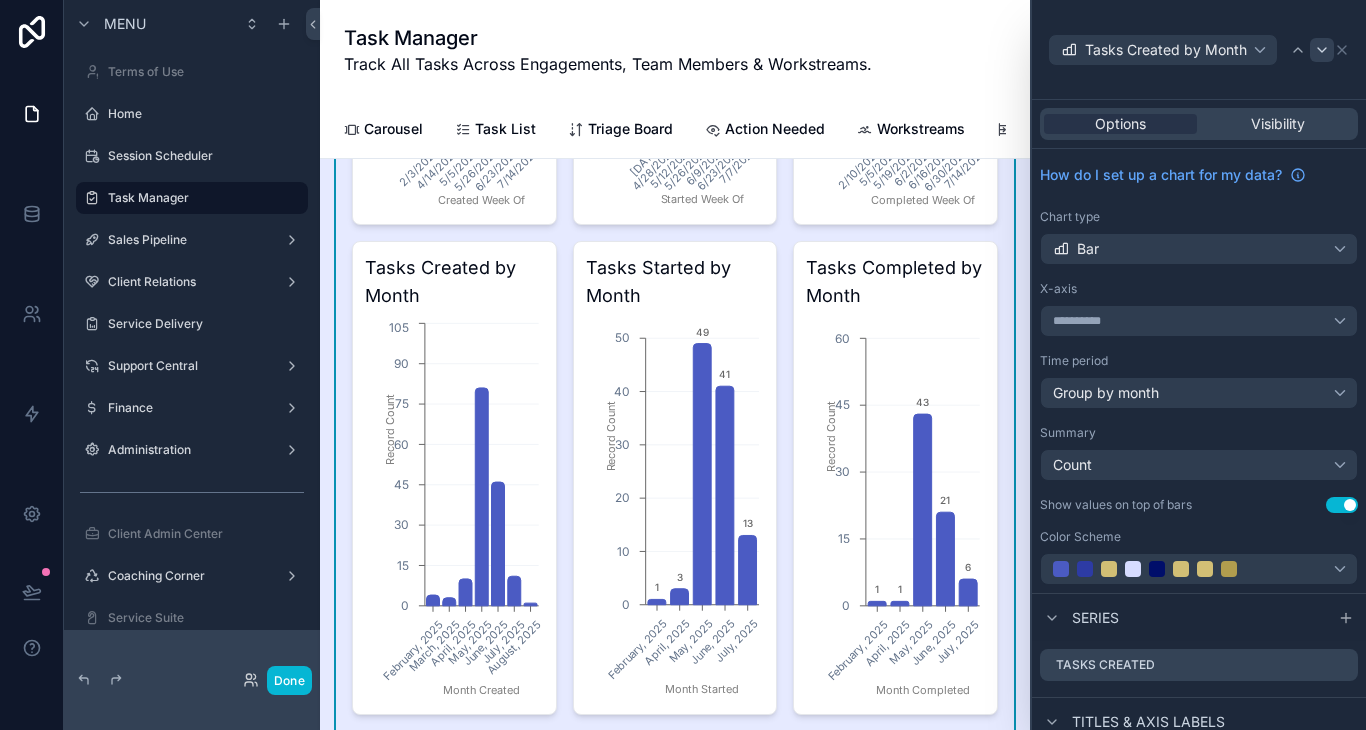 click 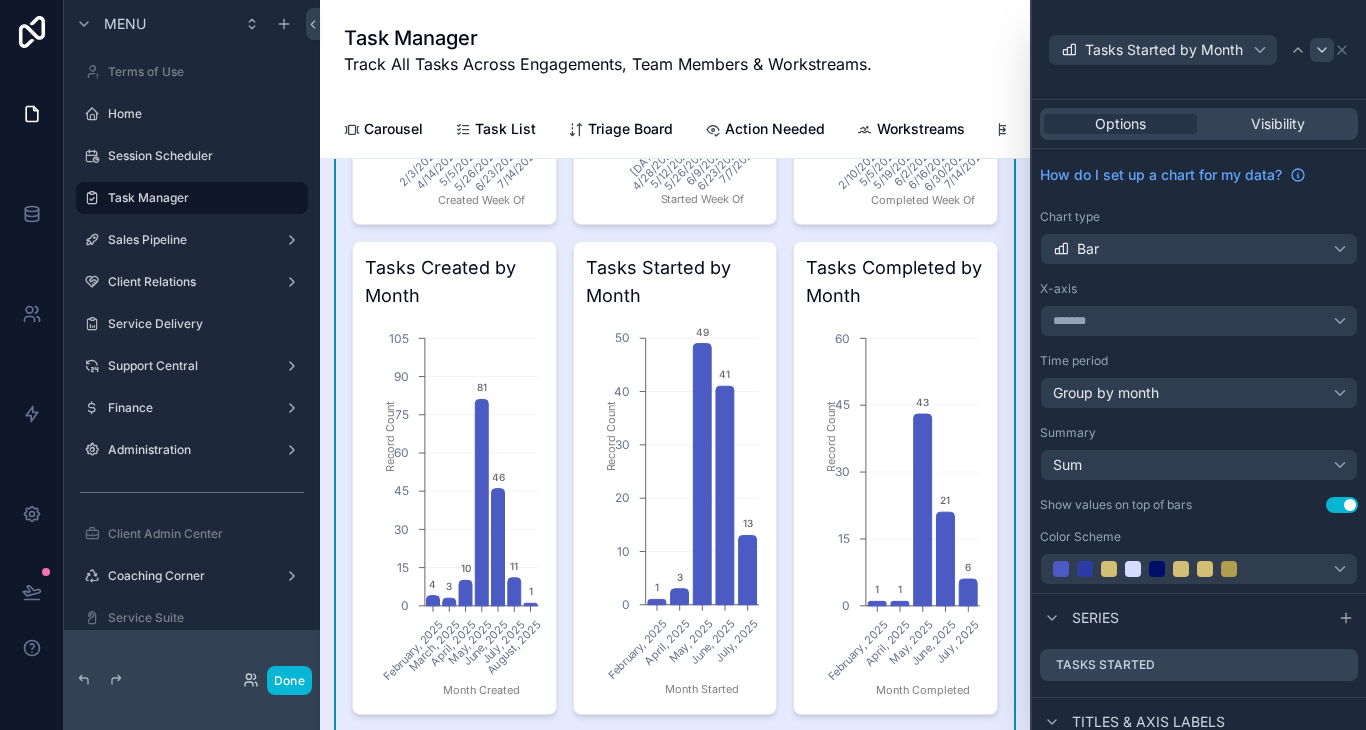 click 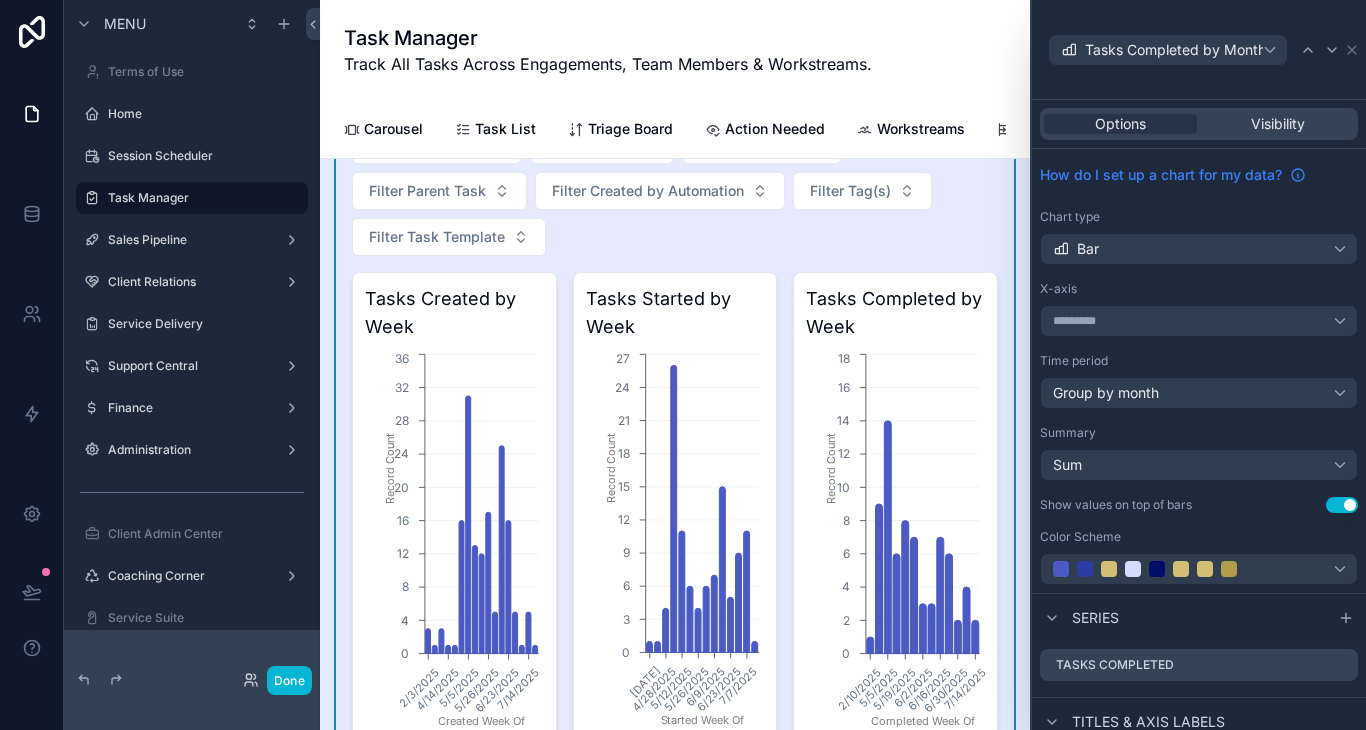 scroll, scrollTop: 464, scrollLeft: 0, axis: vertical 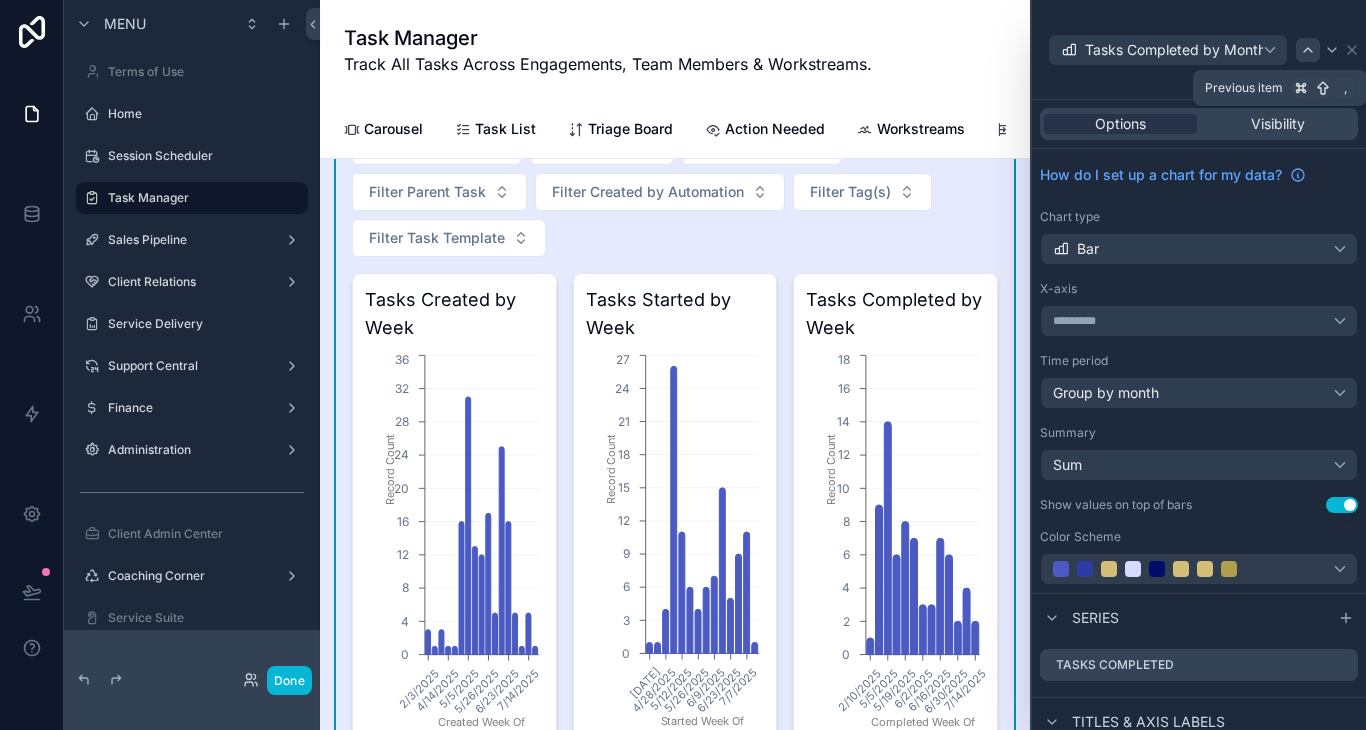 click 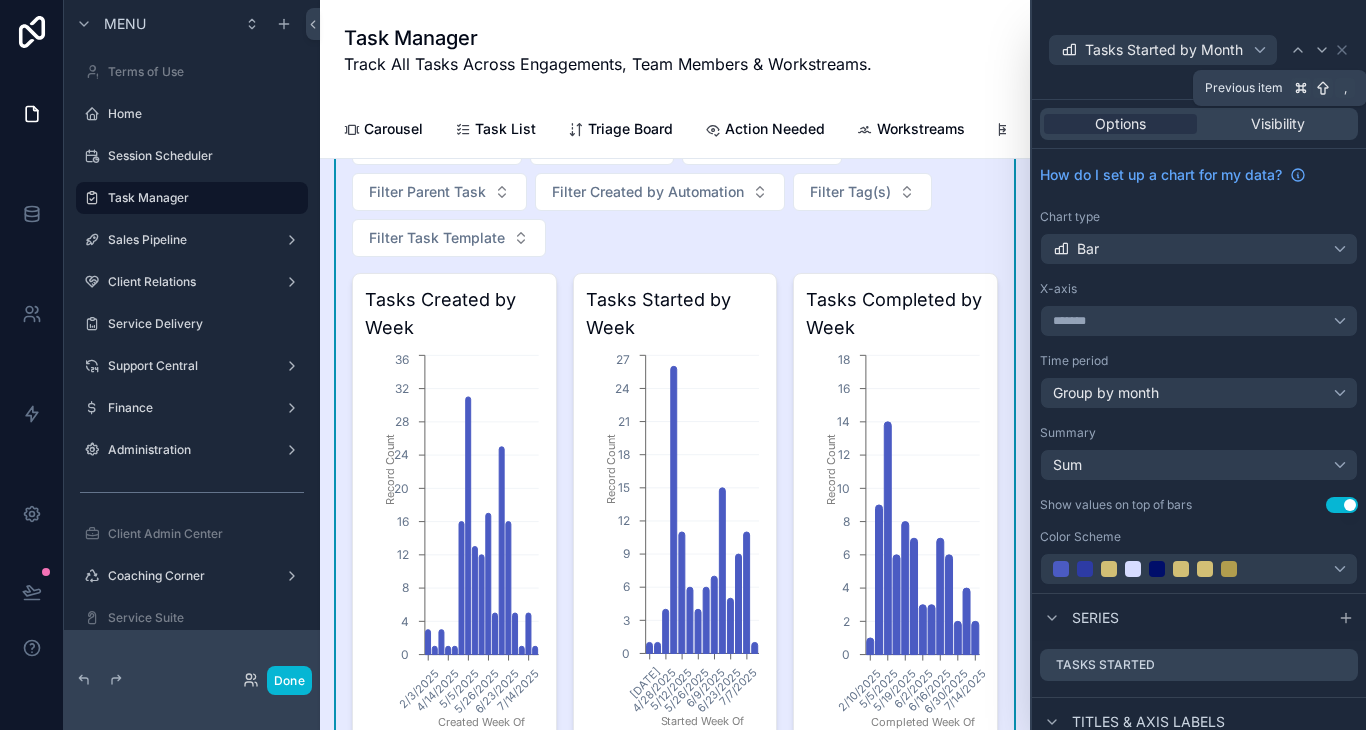 click 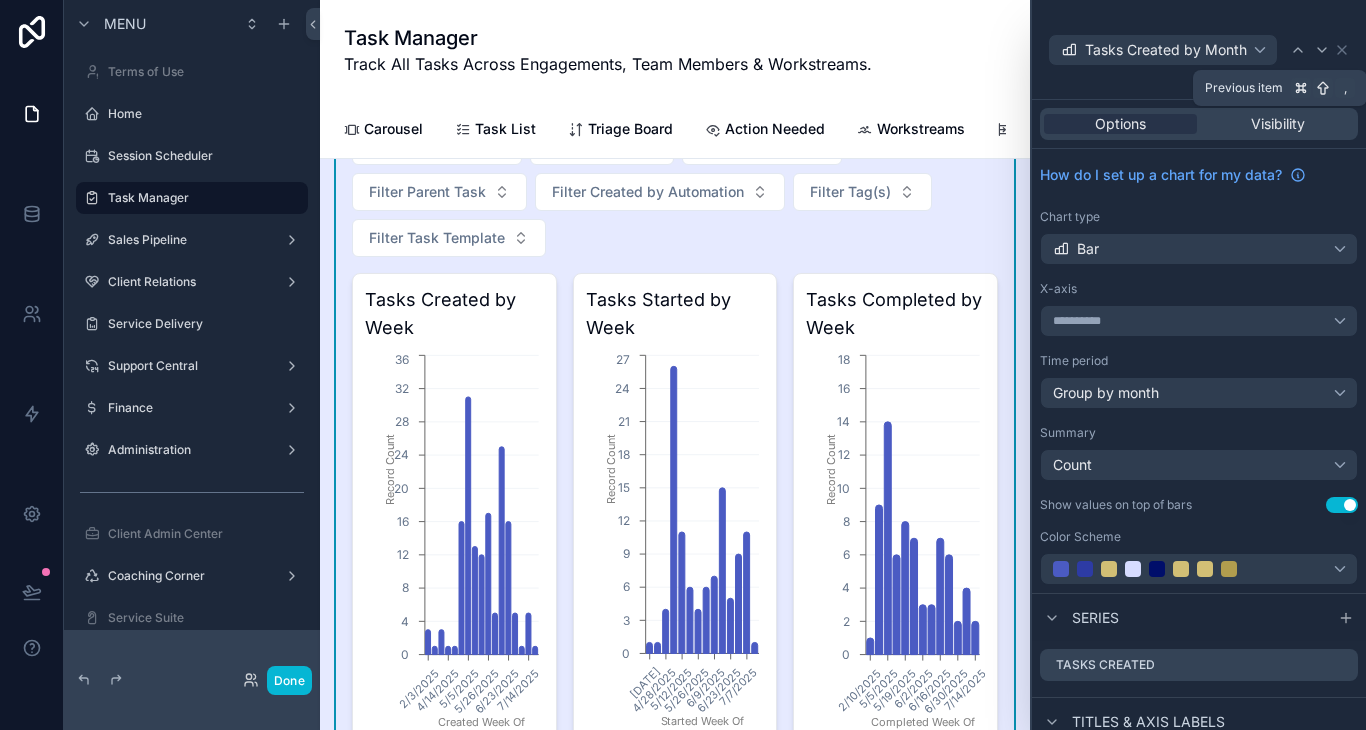 click 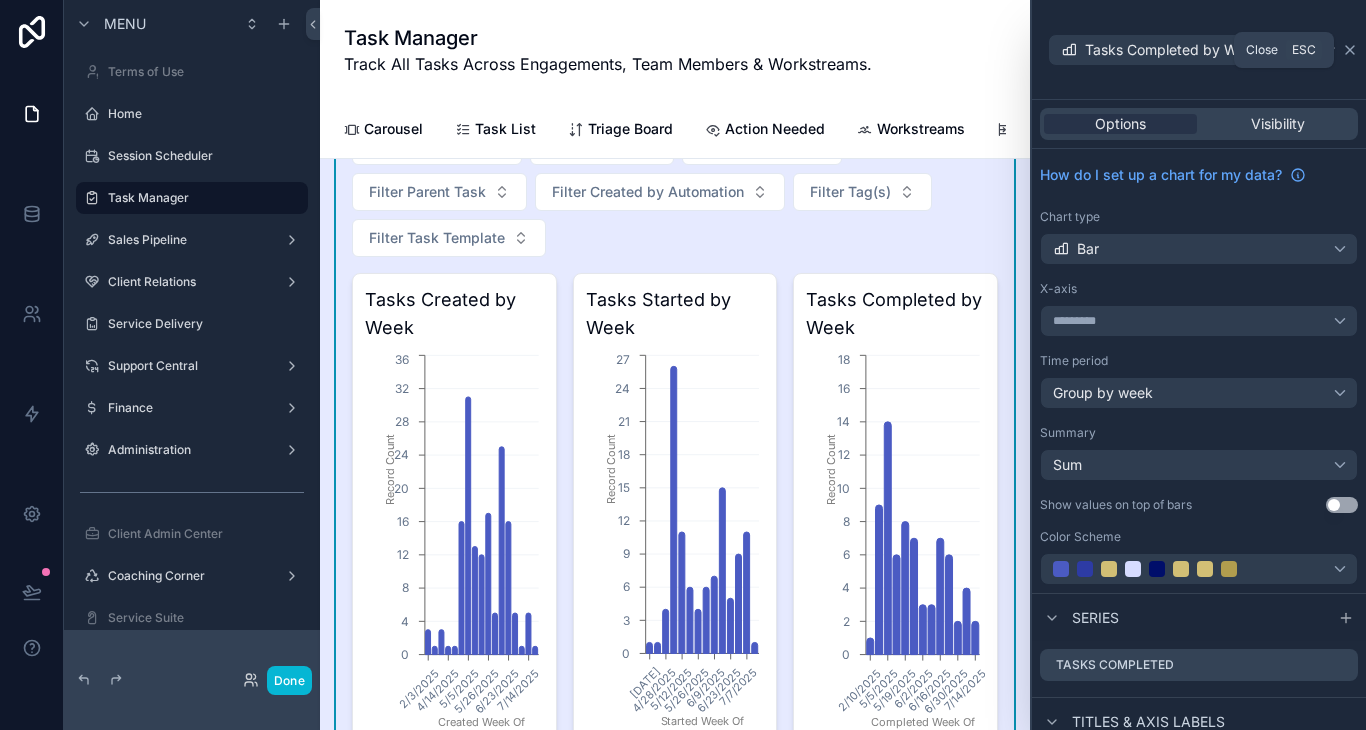 click 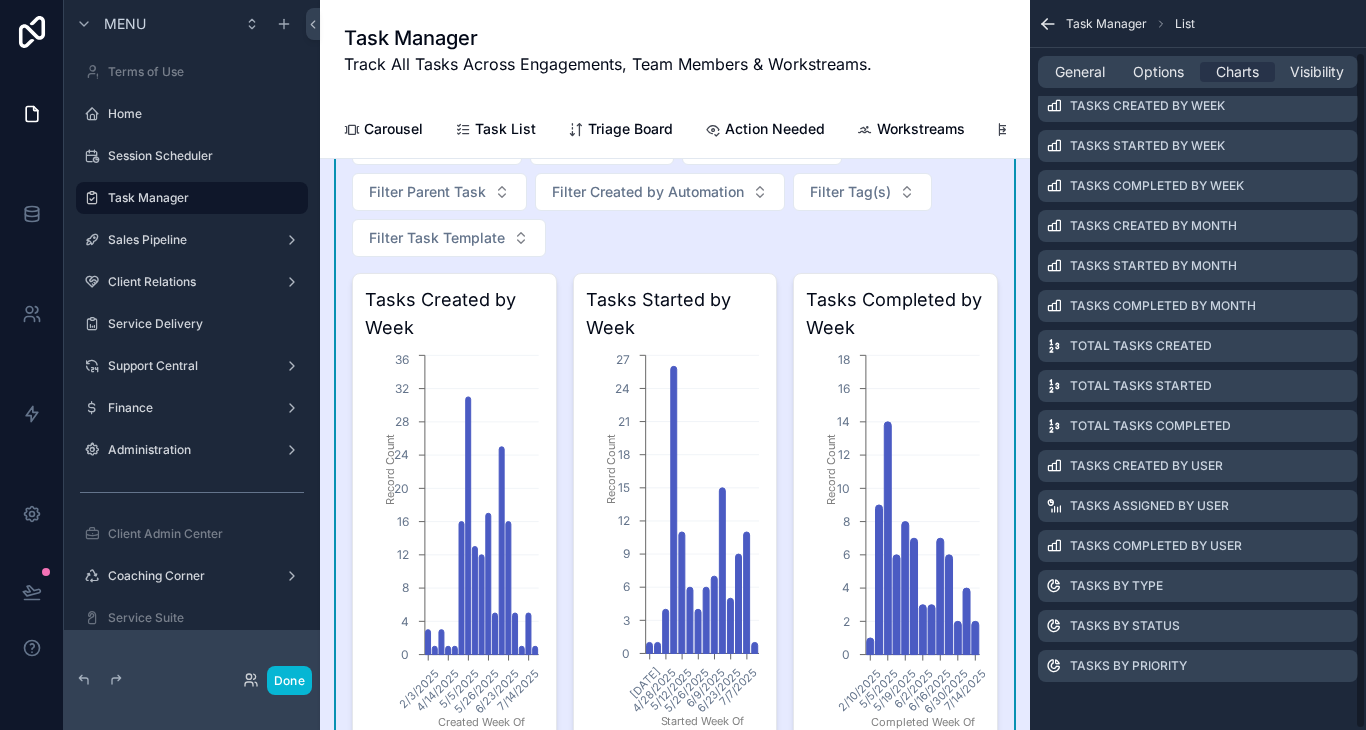 scroll, scrollTop: 0, scrollLeft: 0, axis: both 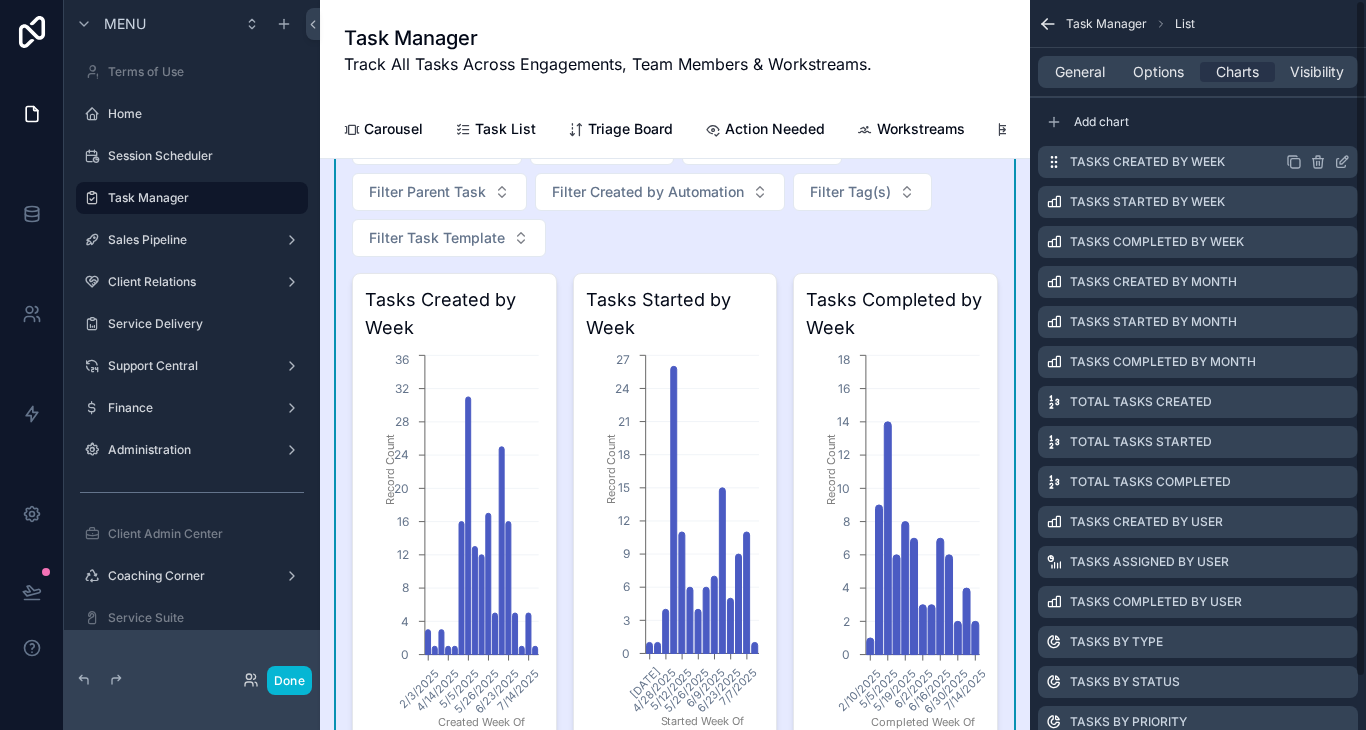 click 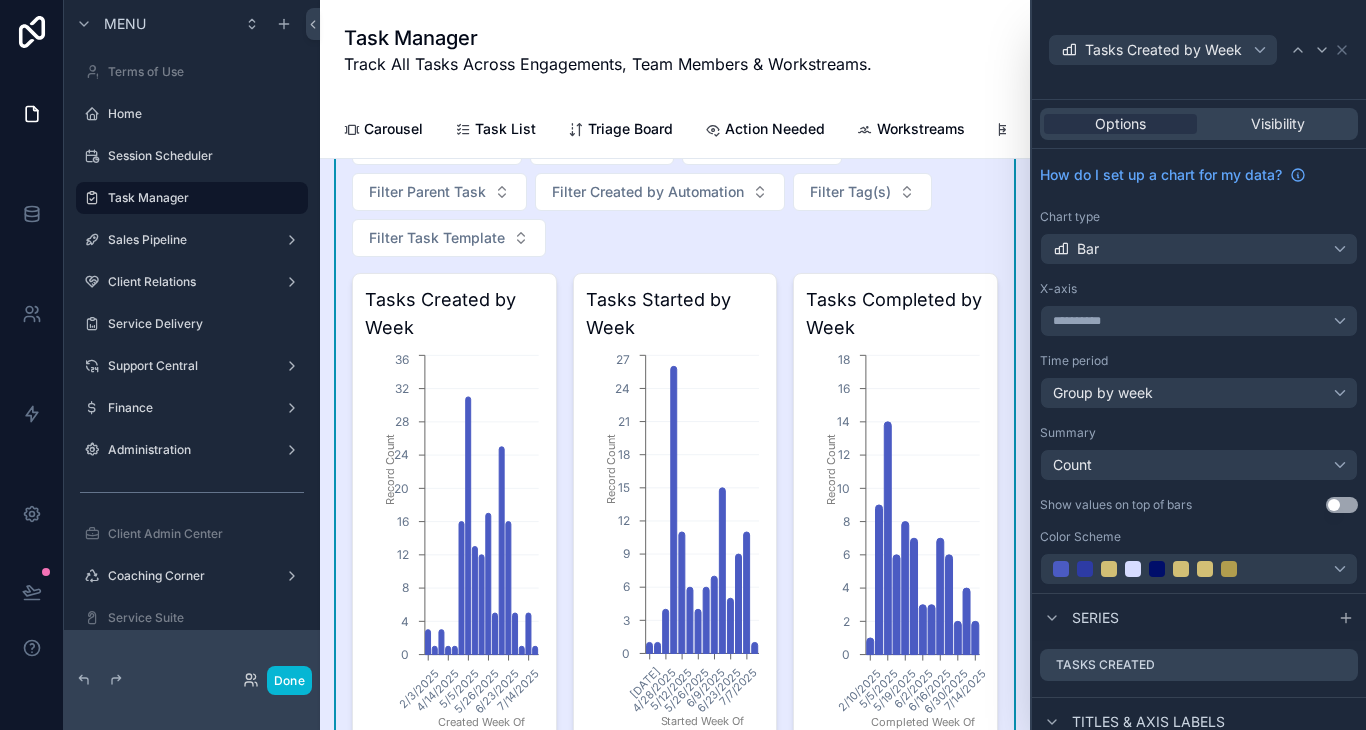 click on "Use setting" at bounding box center [1342, 505] 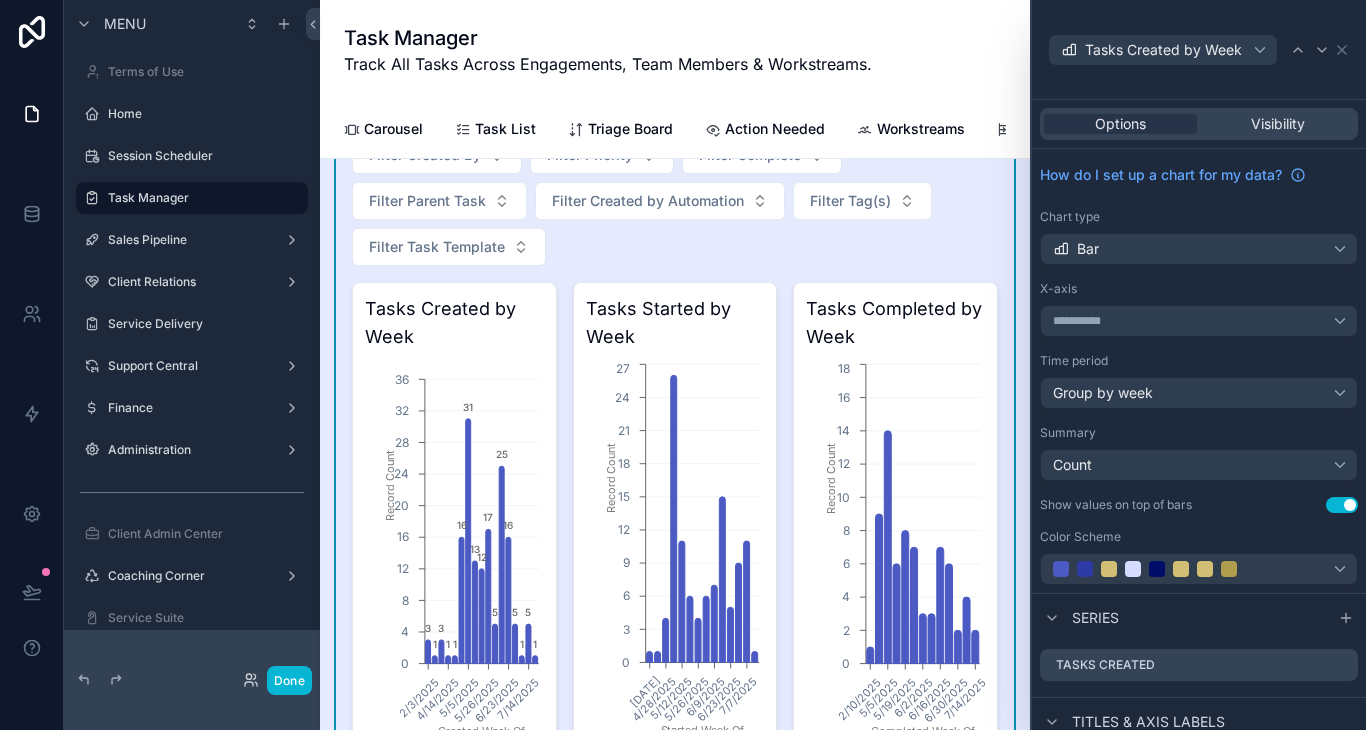 scroll, scrollTop: 458, scrollLeft: 0, axis: vertical 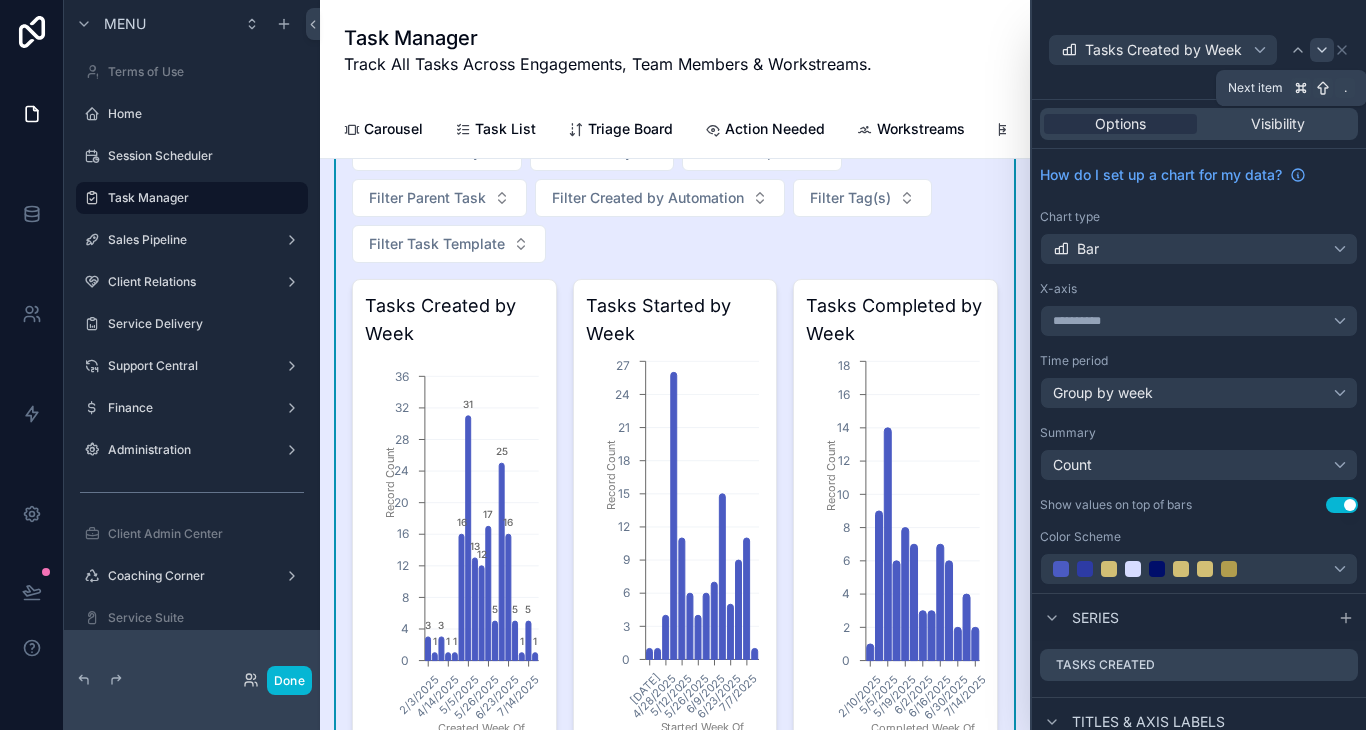 click 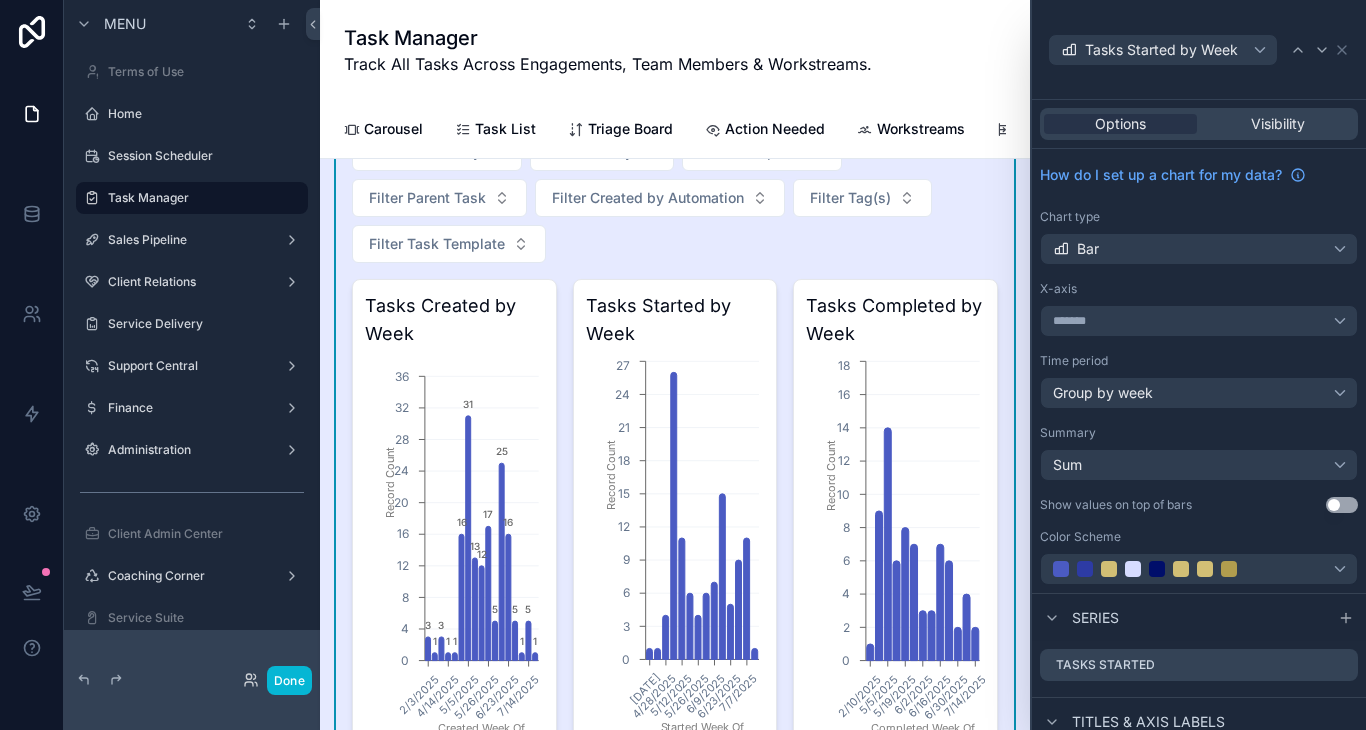 scroll, scrollTop: 144, scrollLeft: 0, axis: vertical 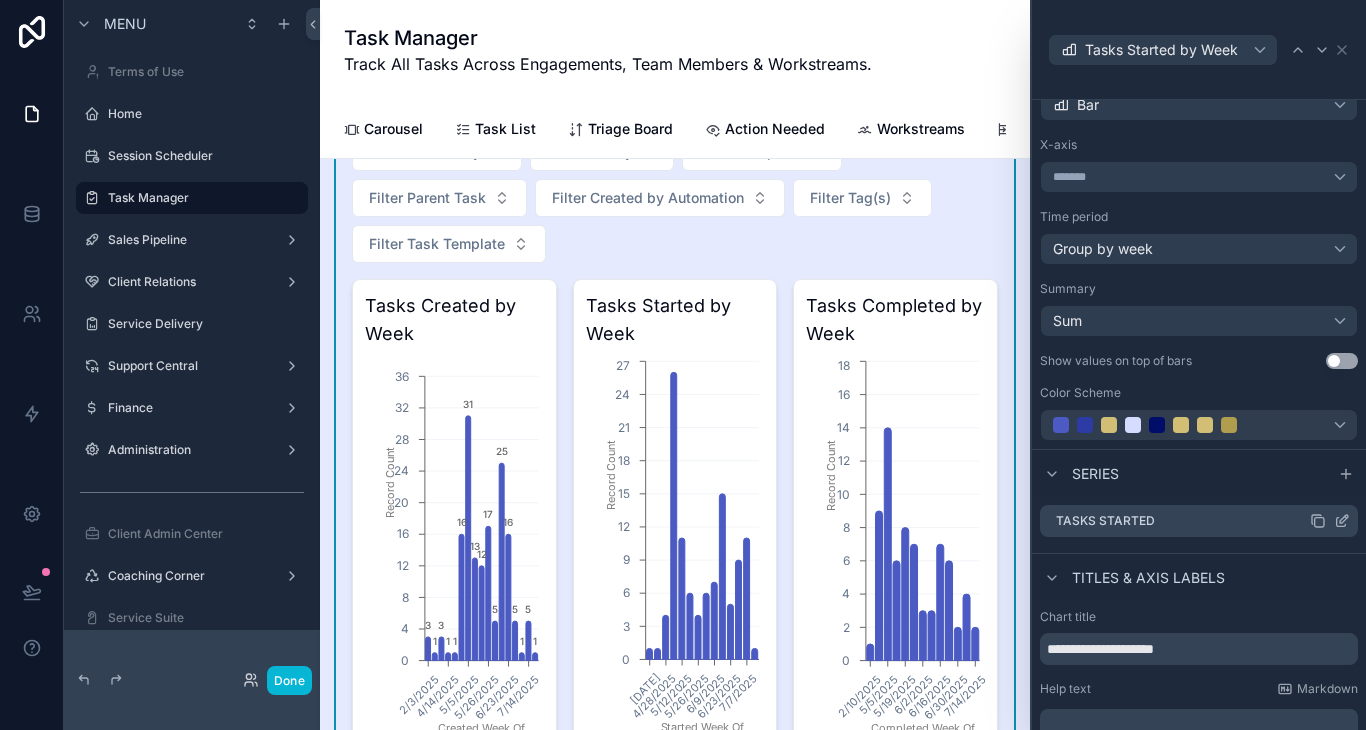 click 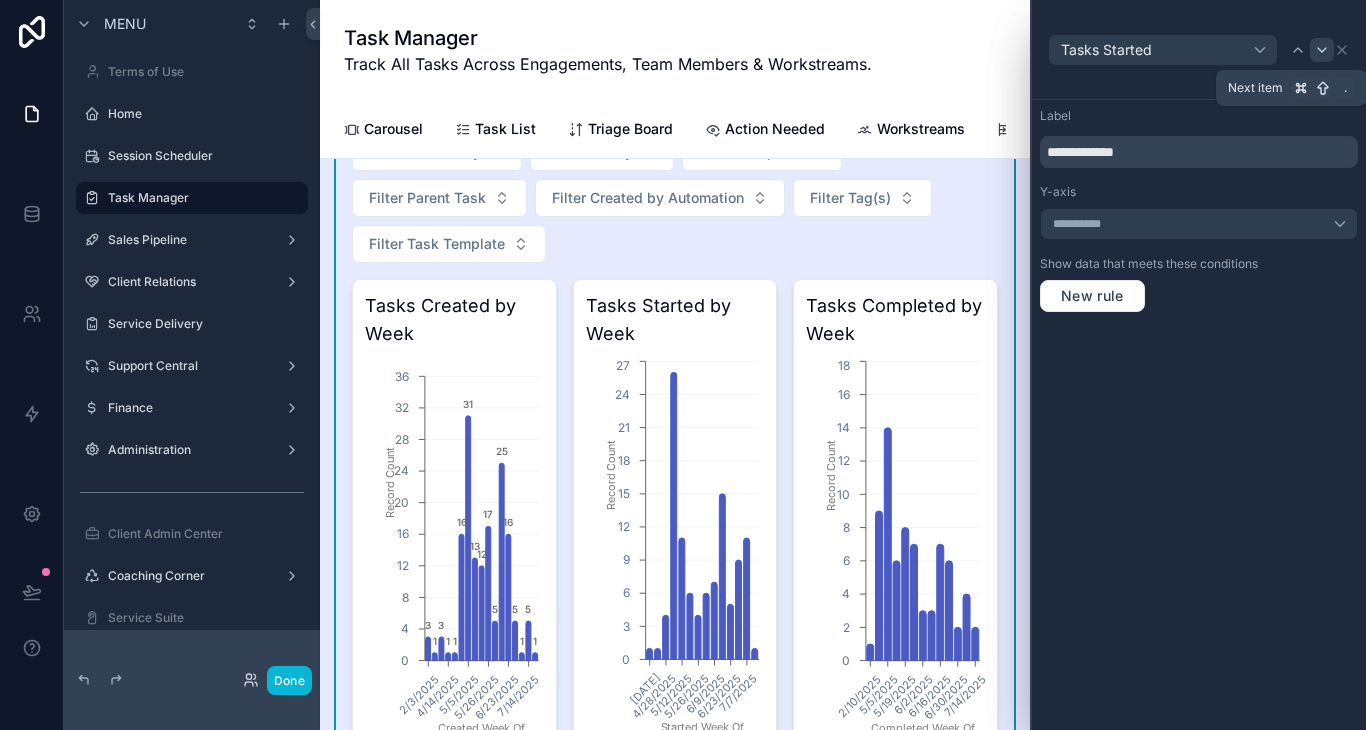 click 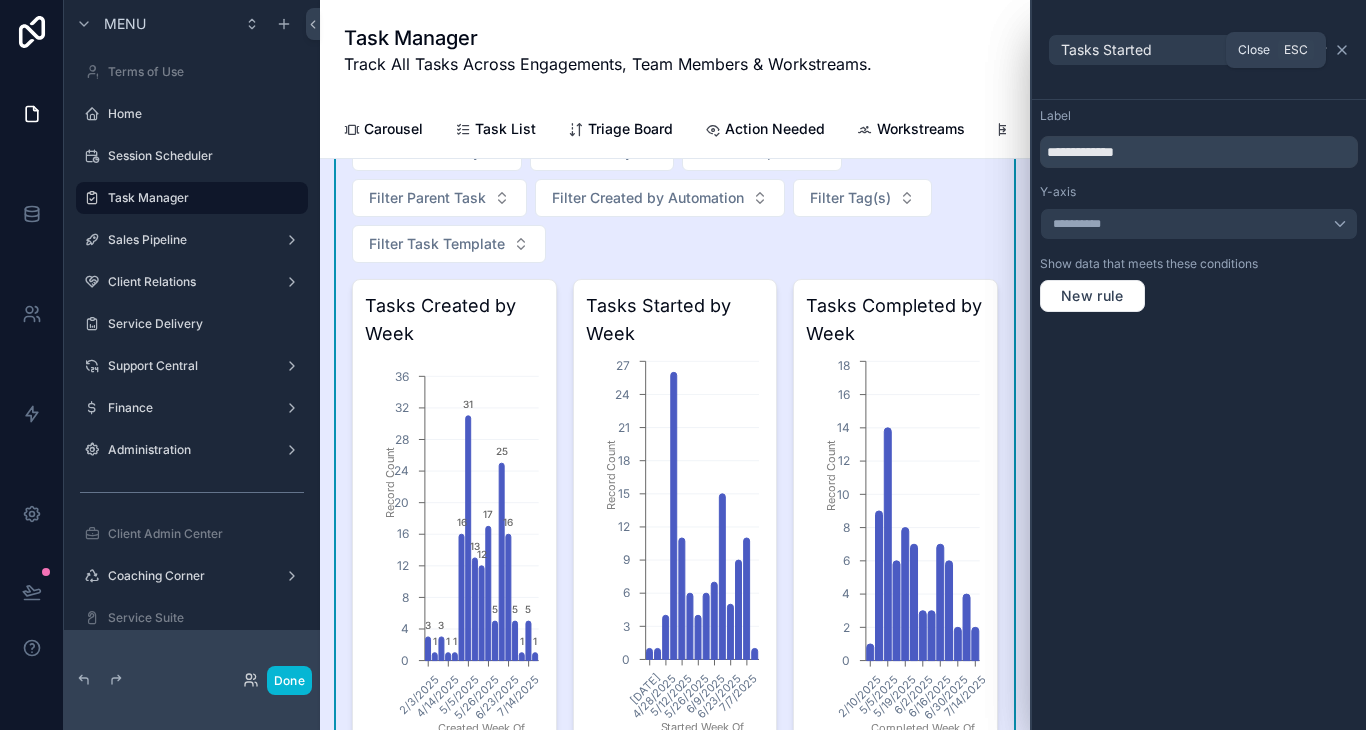 click 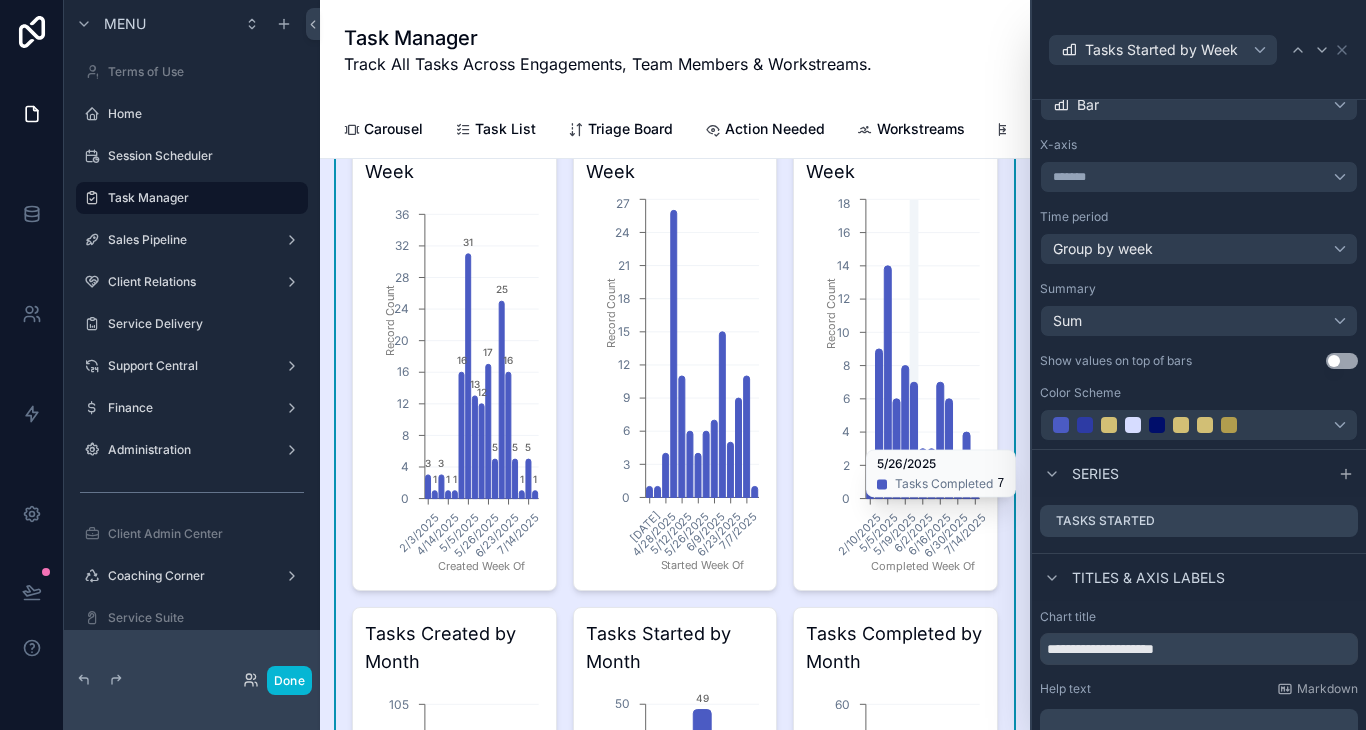 scroll, scrollTop: 602, scrollLeft: 0, axis: vertical 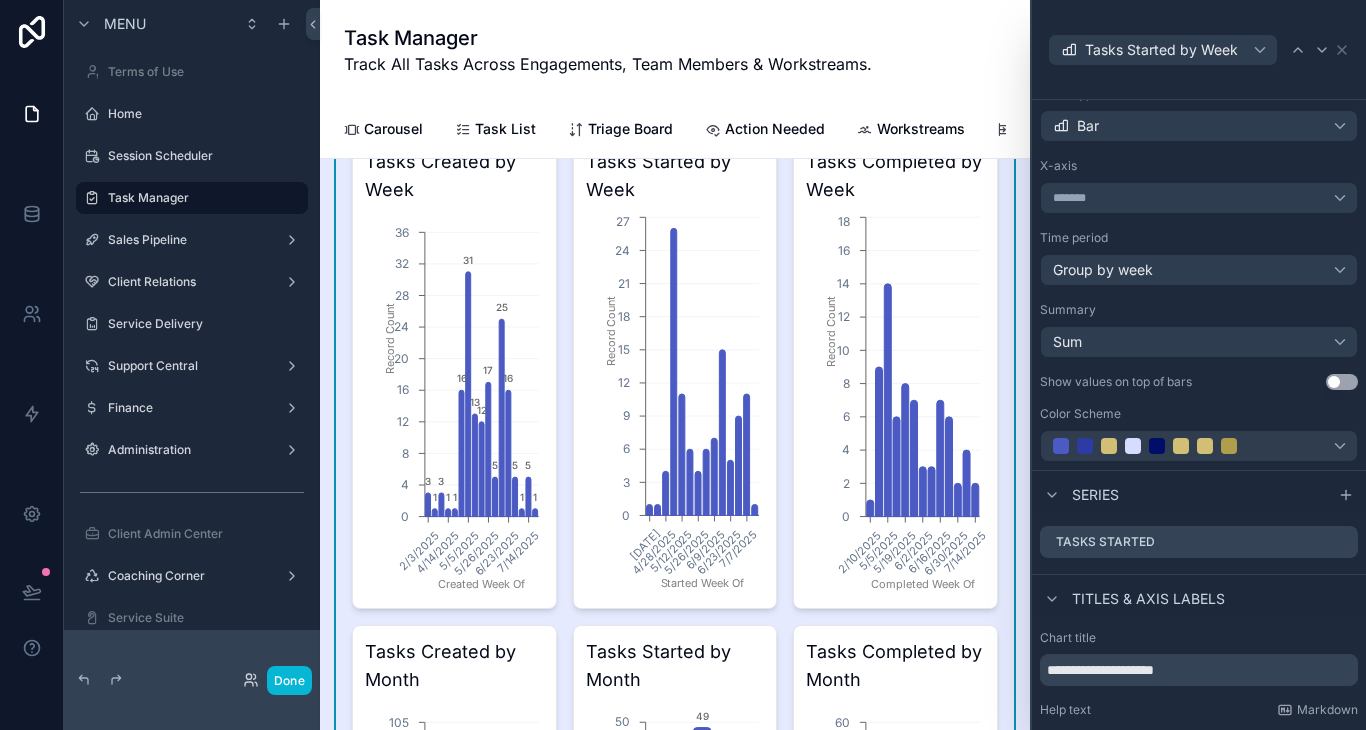 click on "Use setting" at bounding box center (1342, 382) 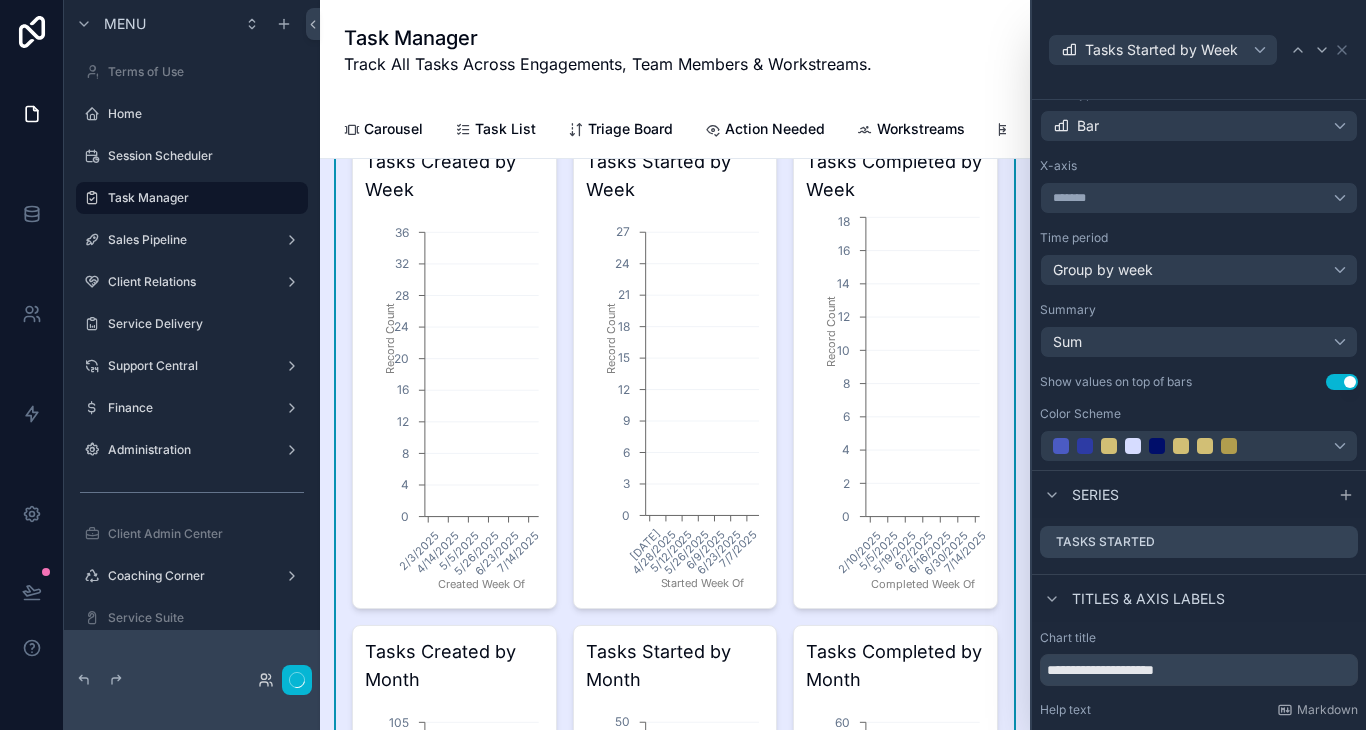 click 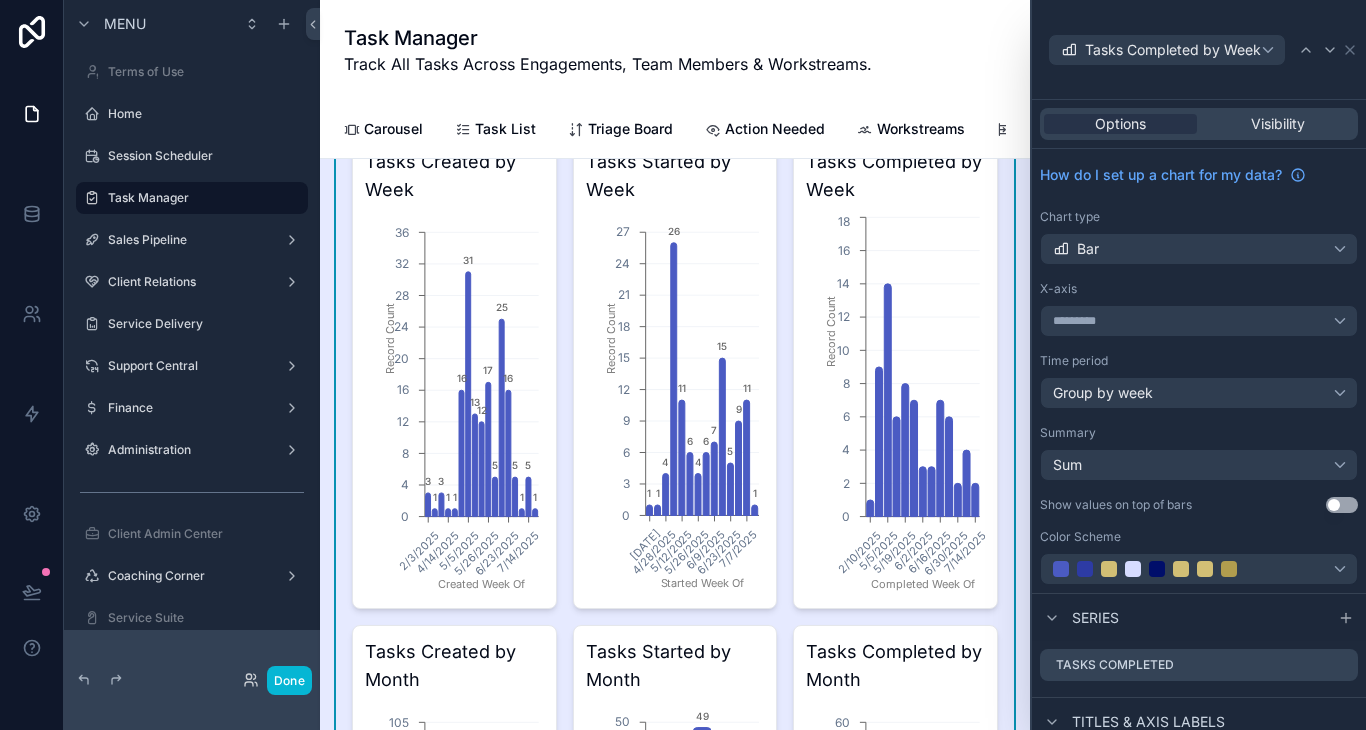 click on "Use setting" at bounding box center [1342, 505] 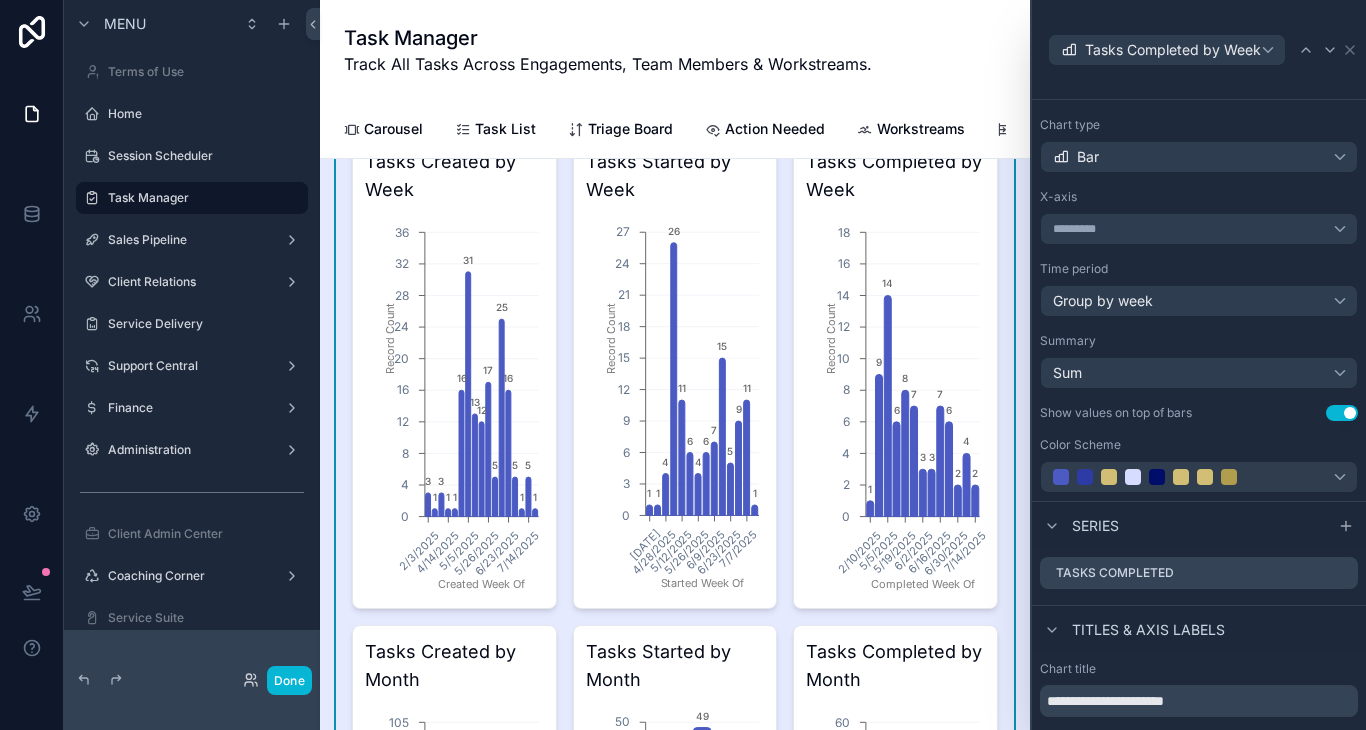 scroll, scrollTop: 135, scrollLeft: 0, axis: vertical 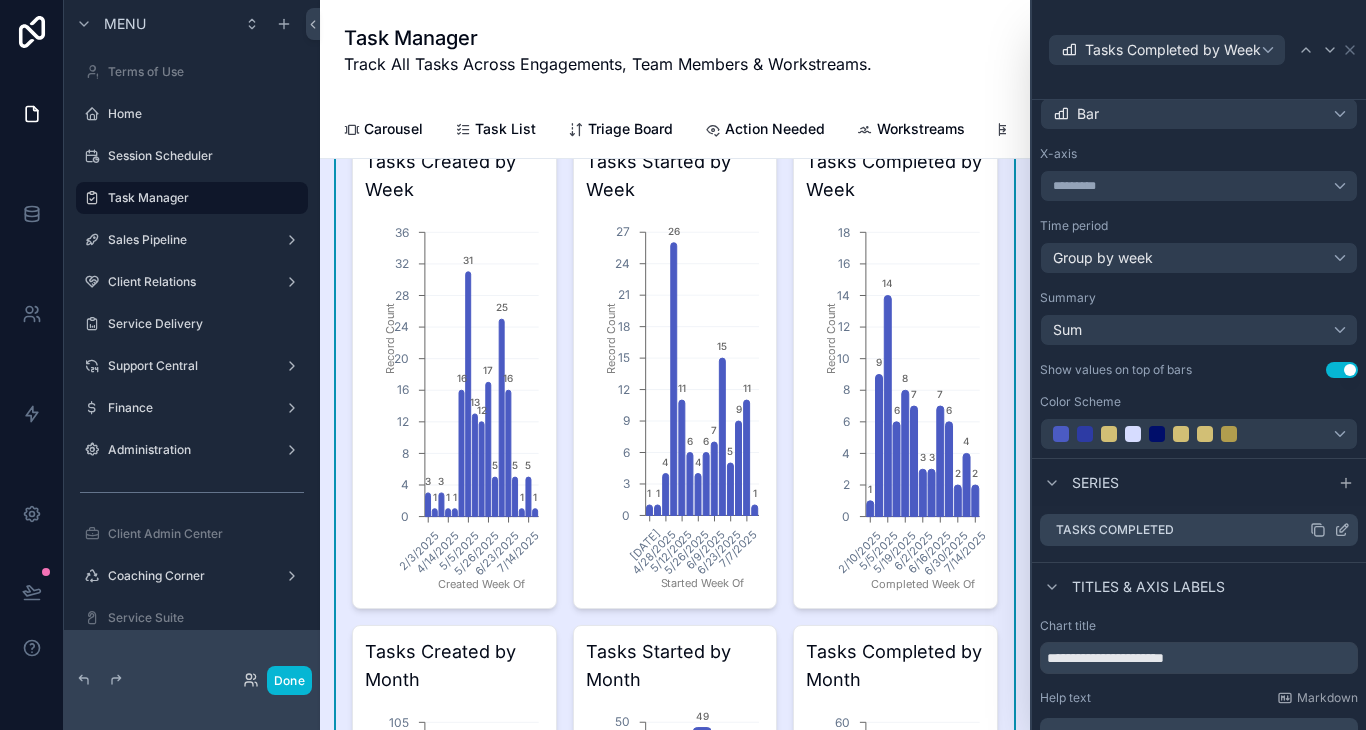 click 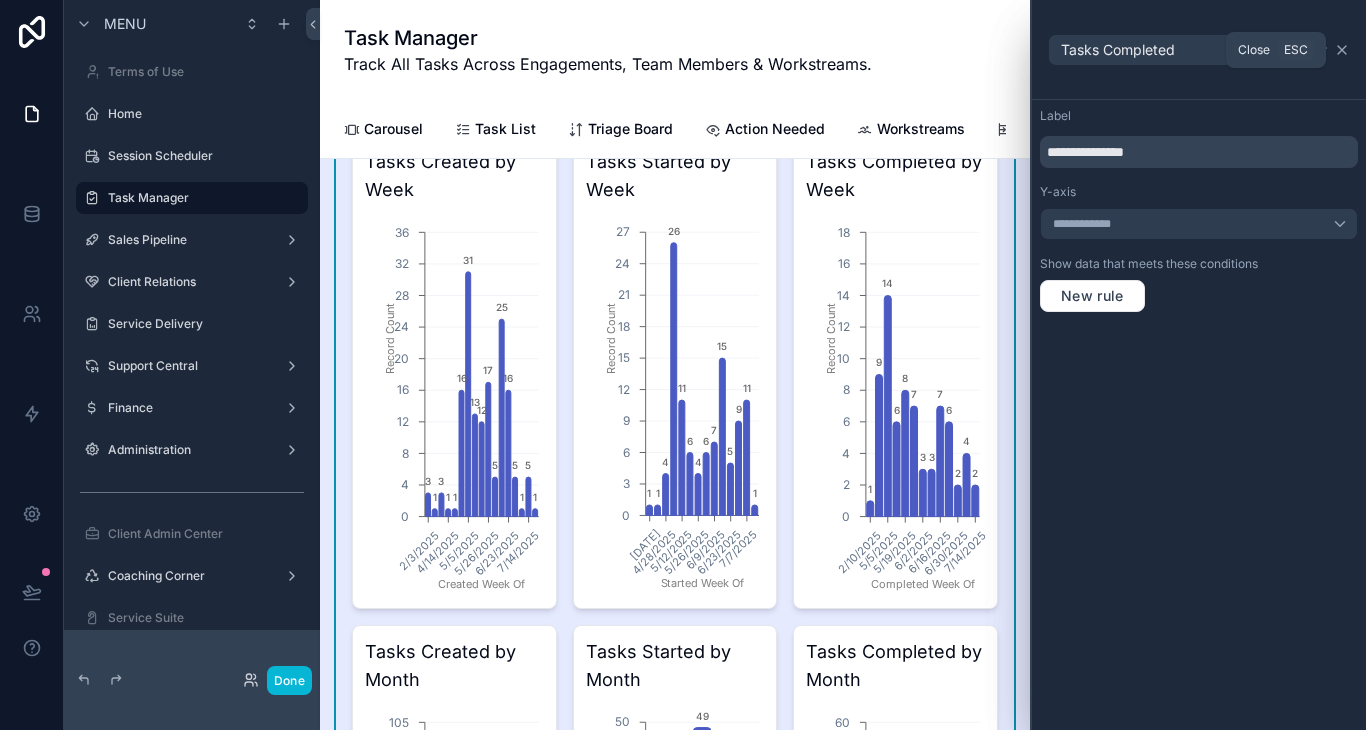 click 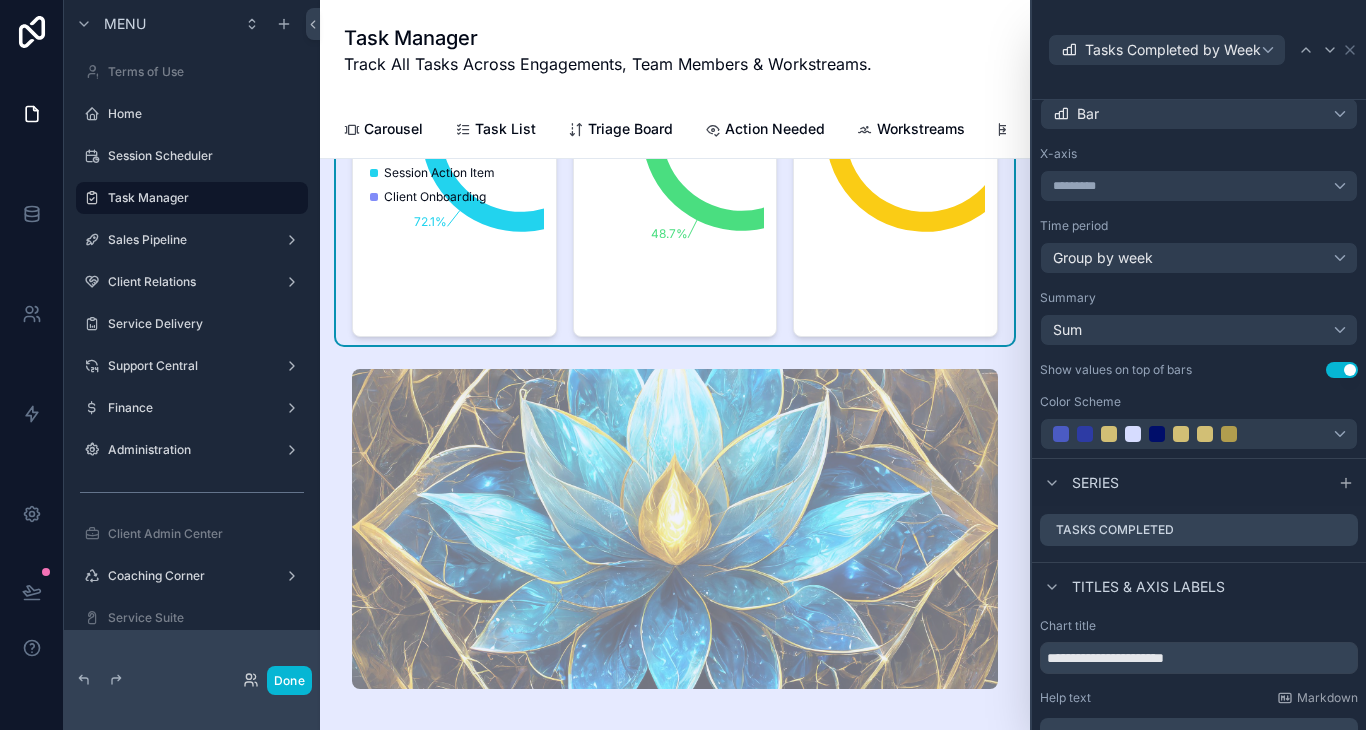 scroll, scrollTop: 2396, scrollLeft: 0, axis: vertical 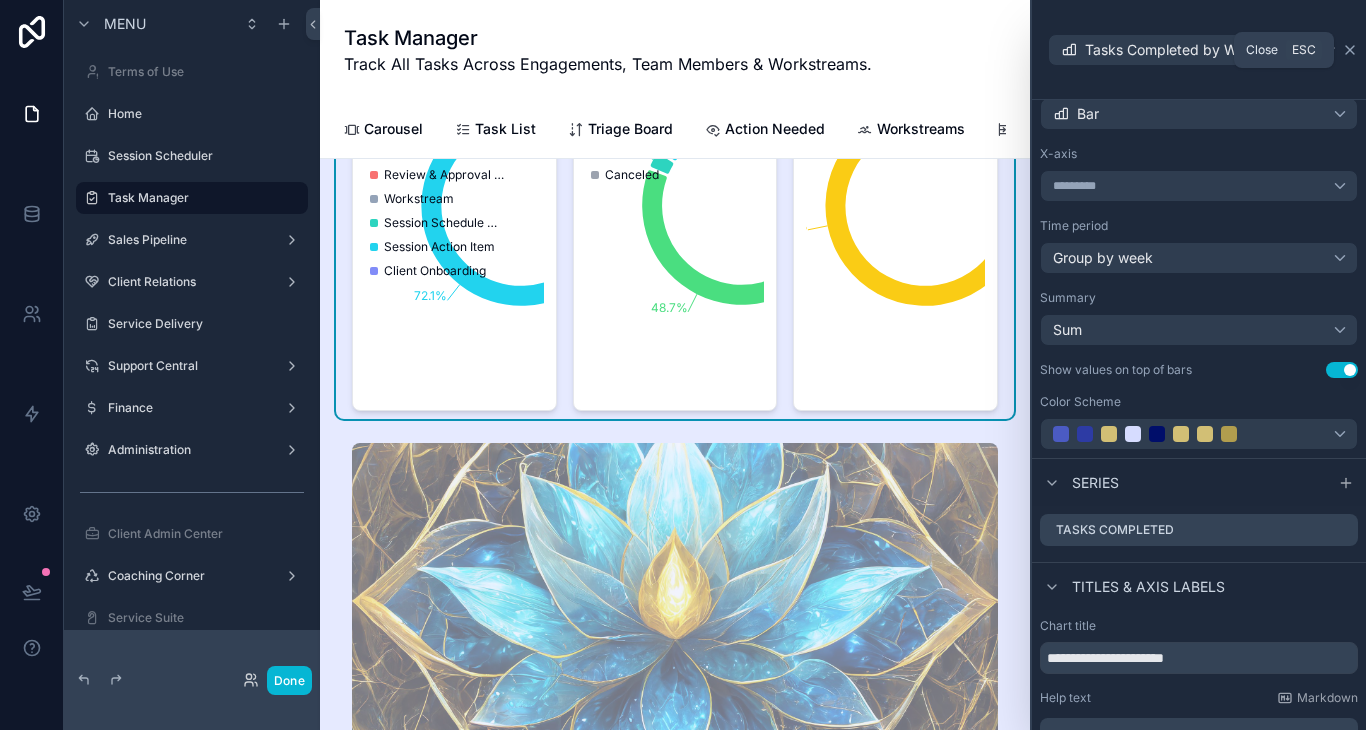 click 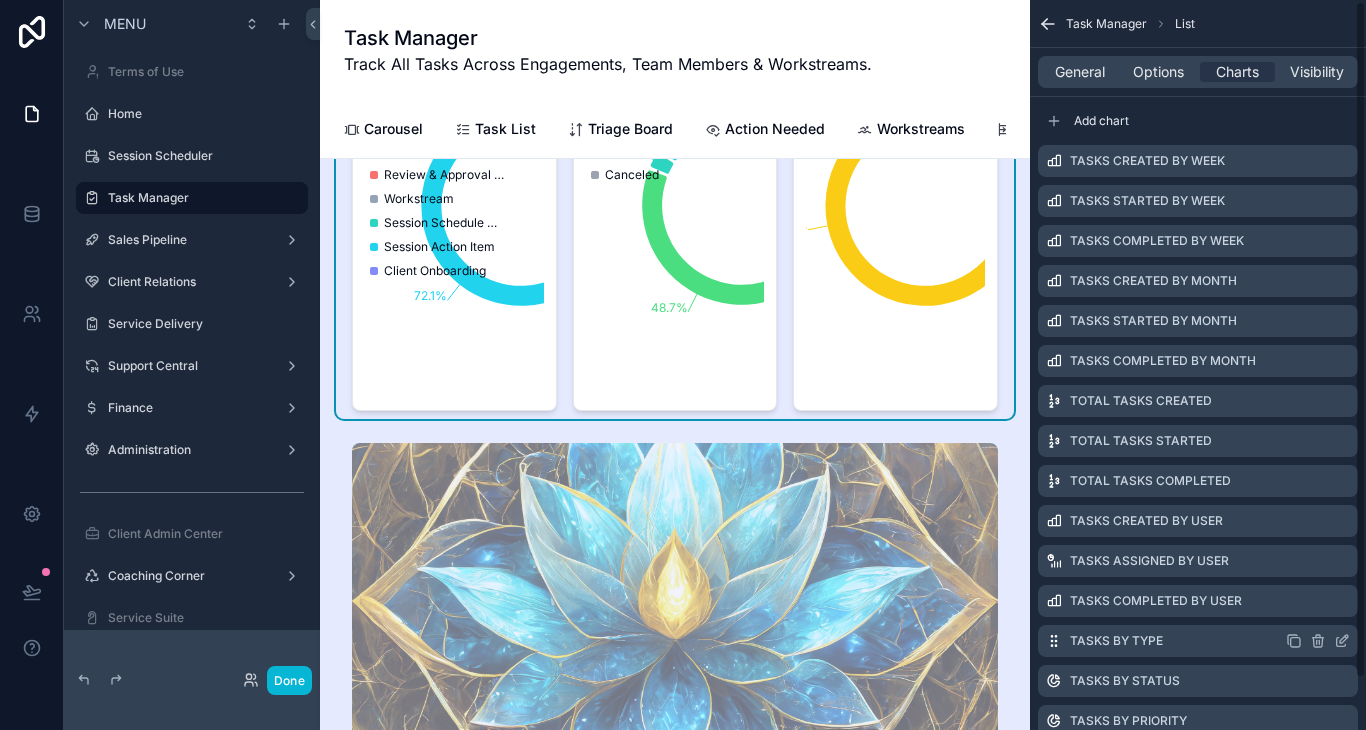 scroll, scrollTop: 16, scrollLeft: 0, axis: vertical 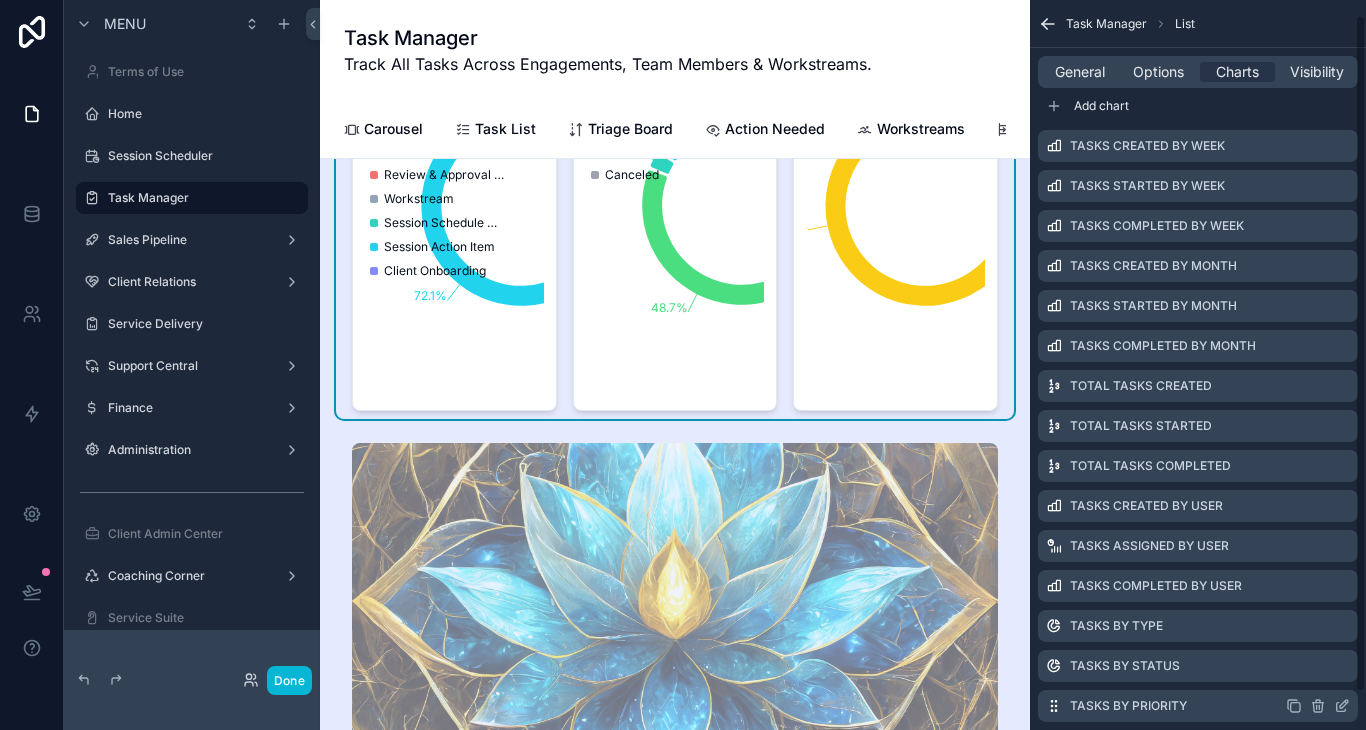 click 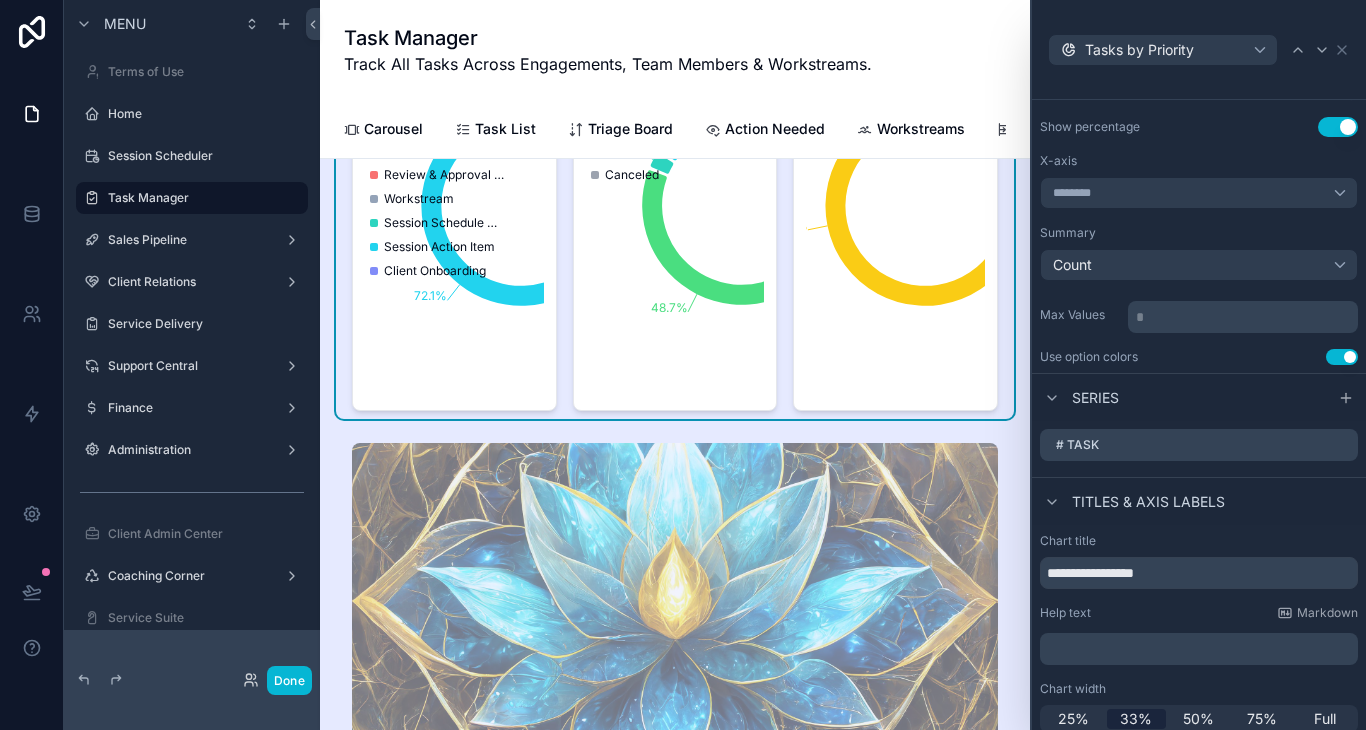 scroll, scrollTop: 175, scrollLeft: 0, axis: vertical 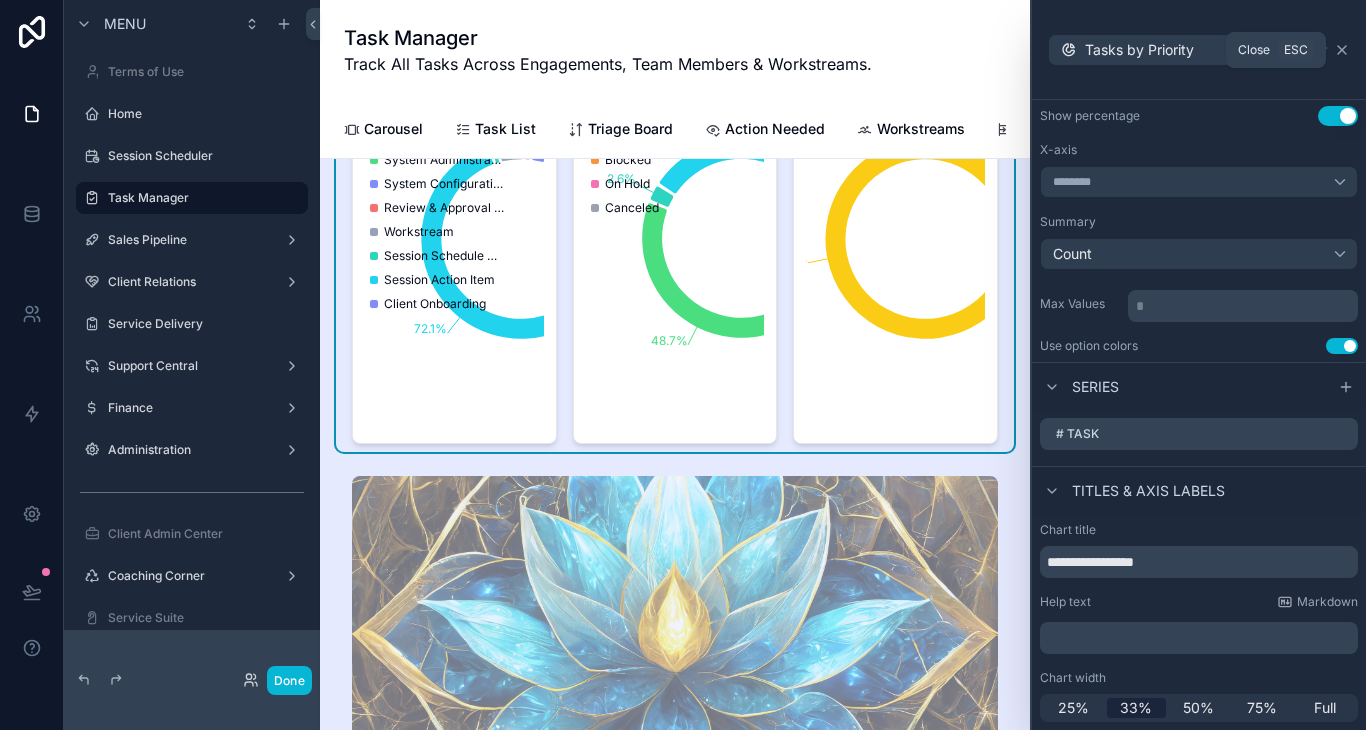 click 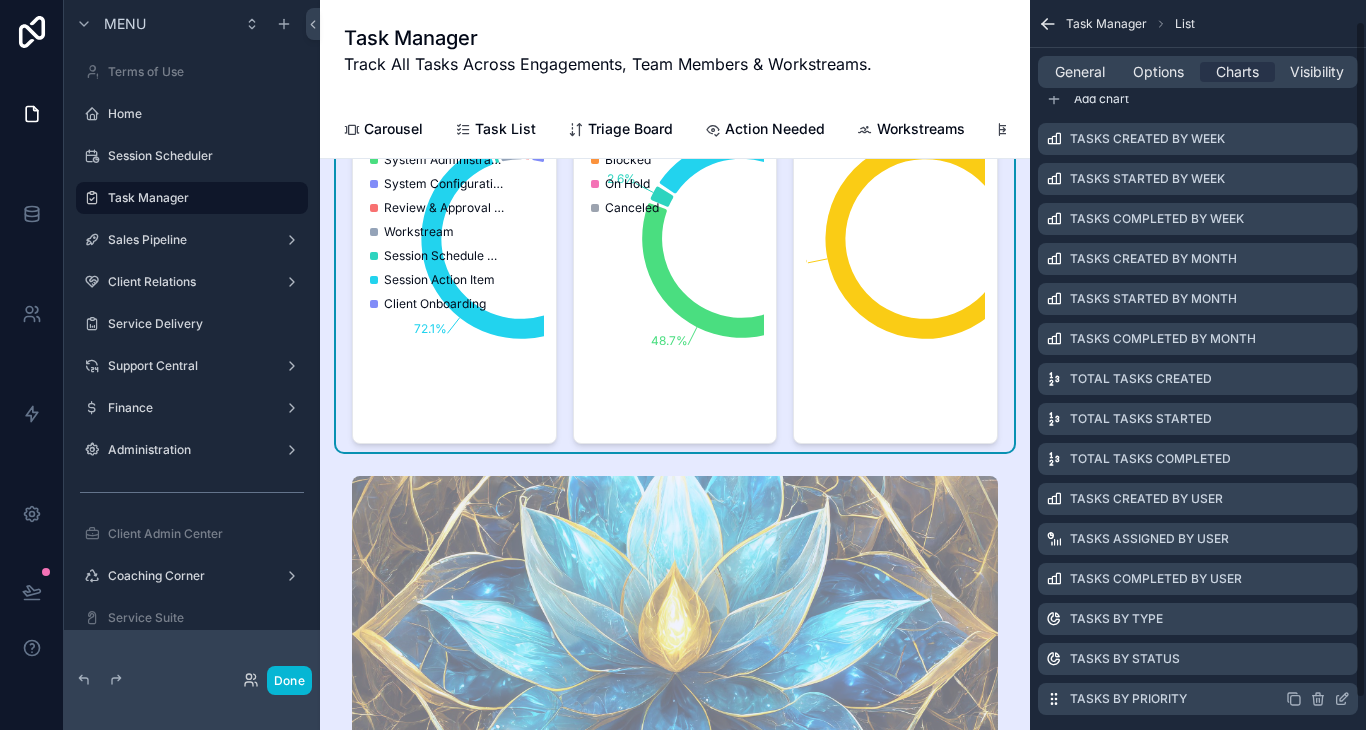 scroll, scrollTop: 16, scrollLeft: 0, axis: vertical 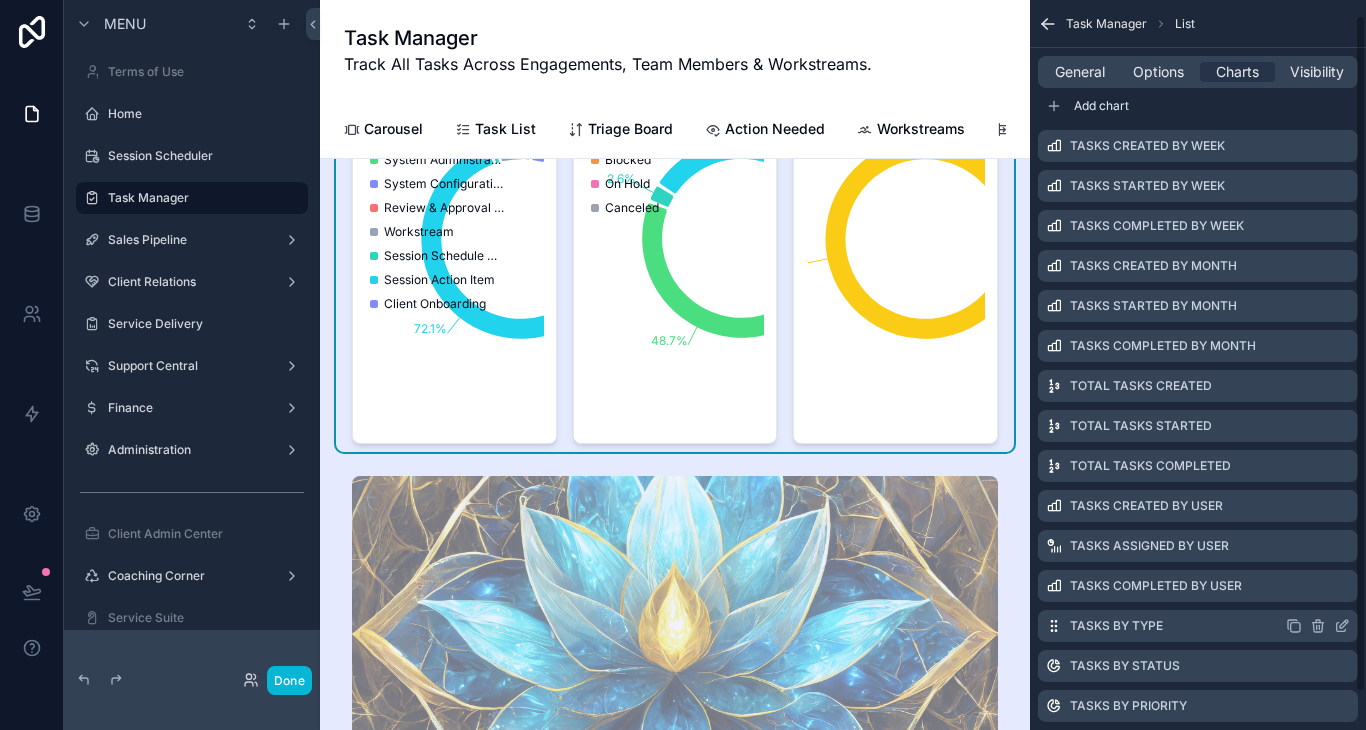 click 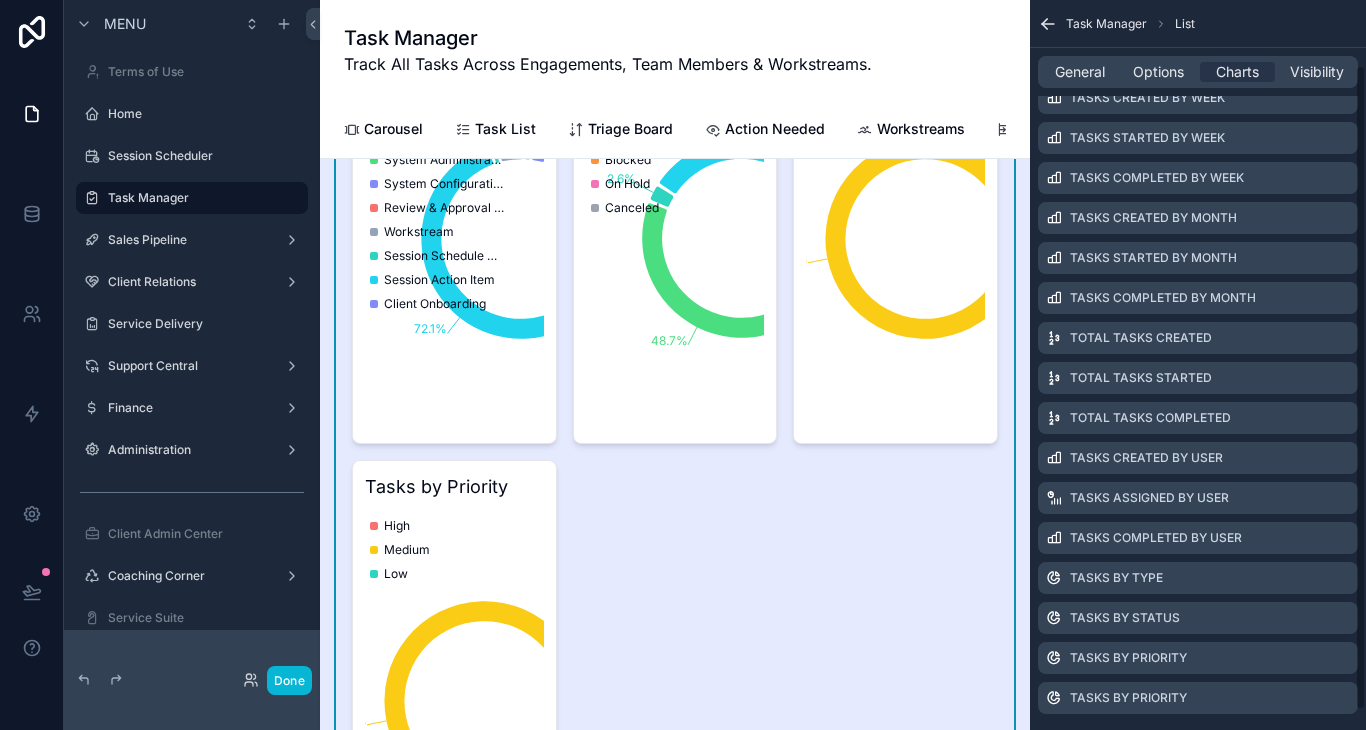 scroll, scrollTop: 57, scrollLeft: 0, axis: vertical 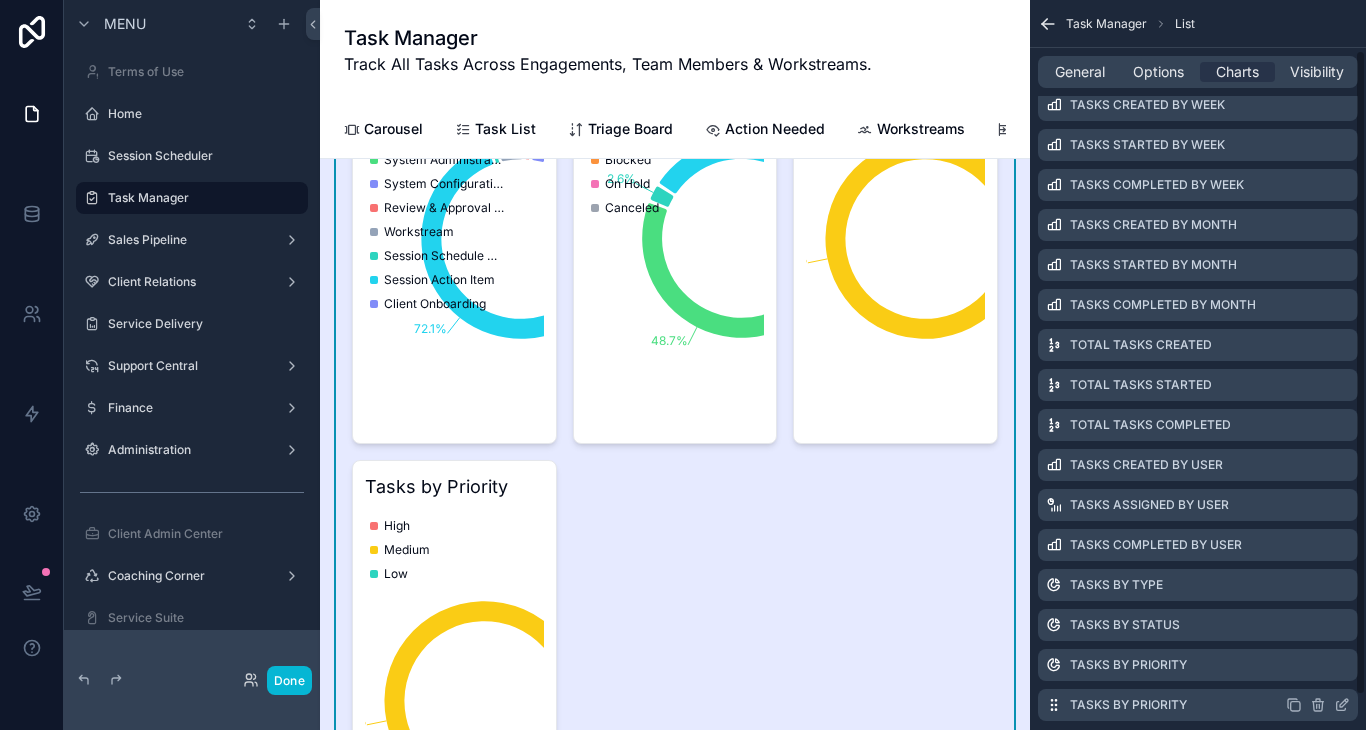 click 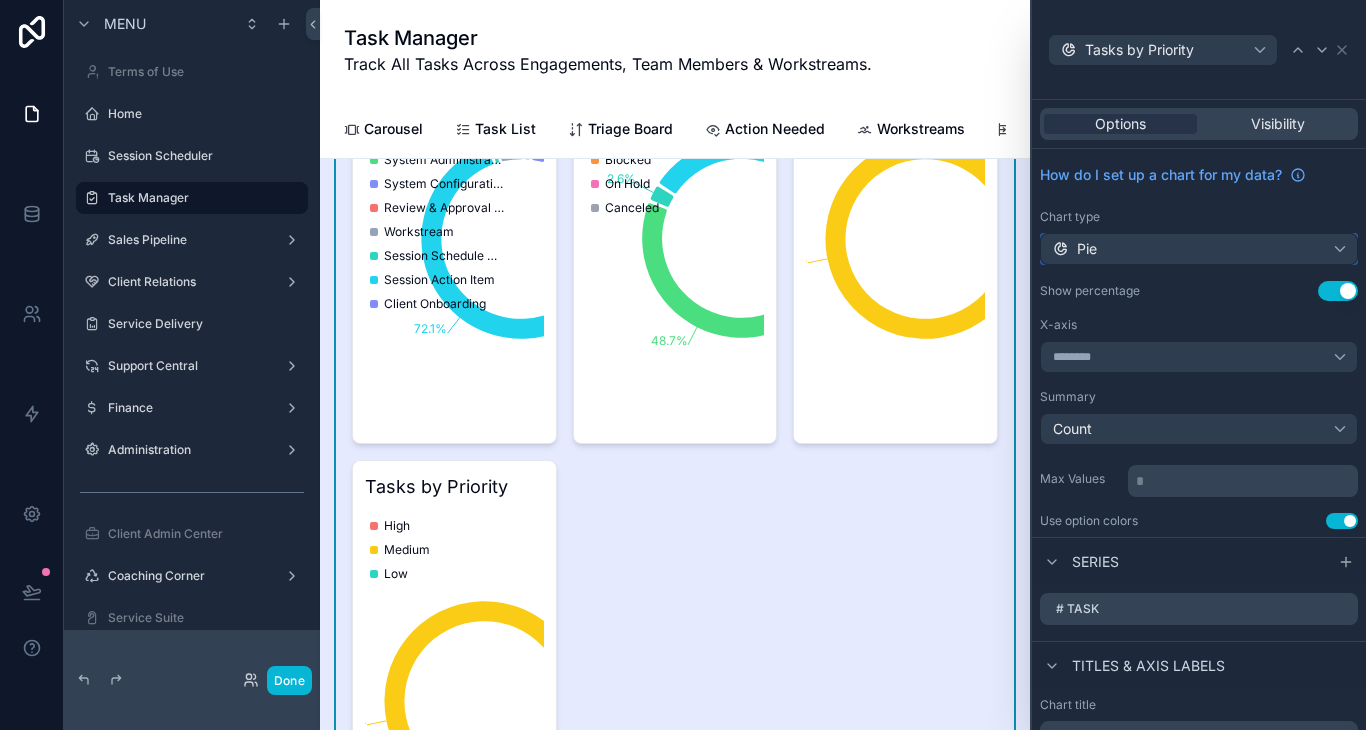 click on "Pie" at bounding box center (1075, 249) 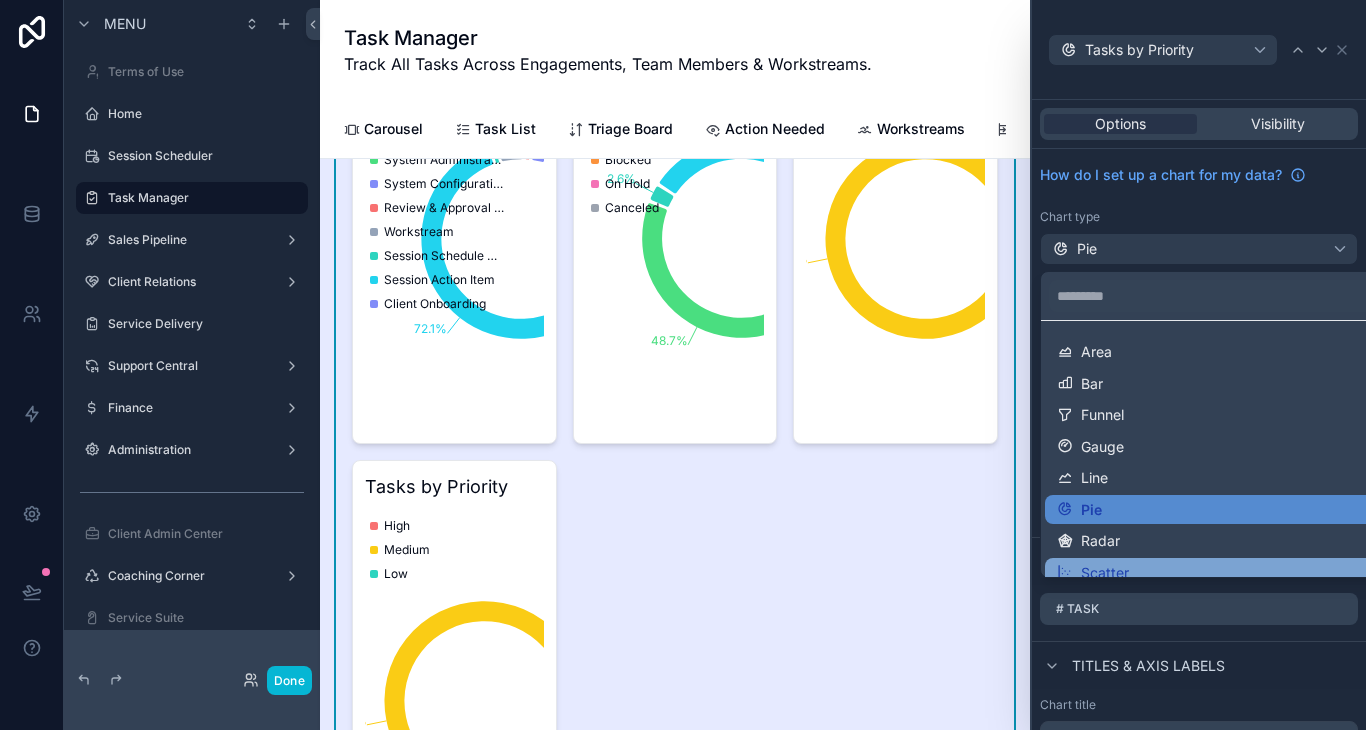 click on "Scatter" at bounding box center [1105, 573] 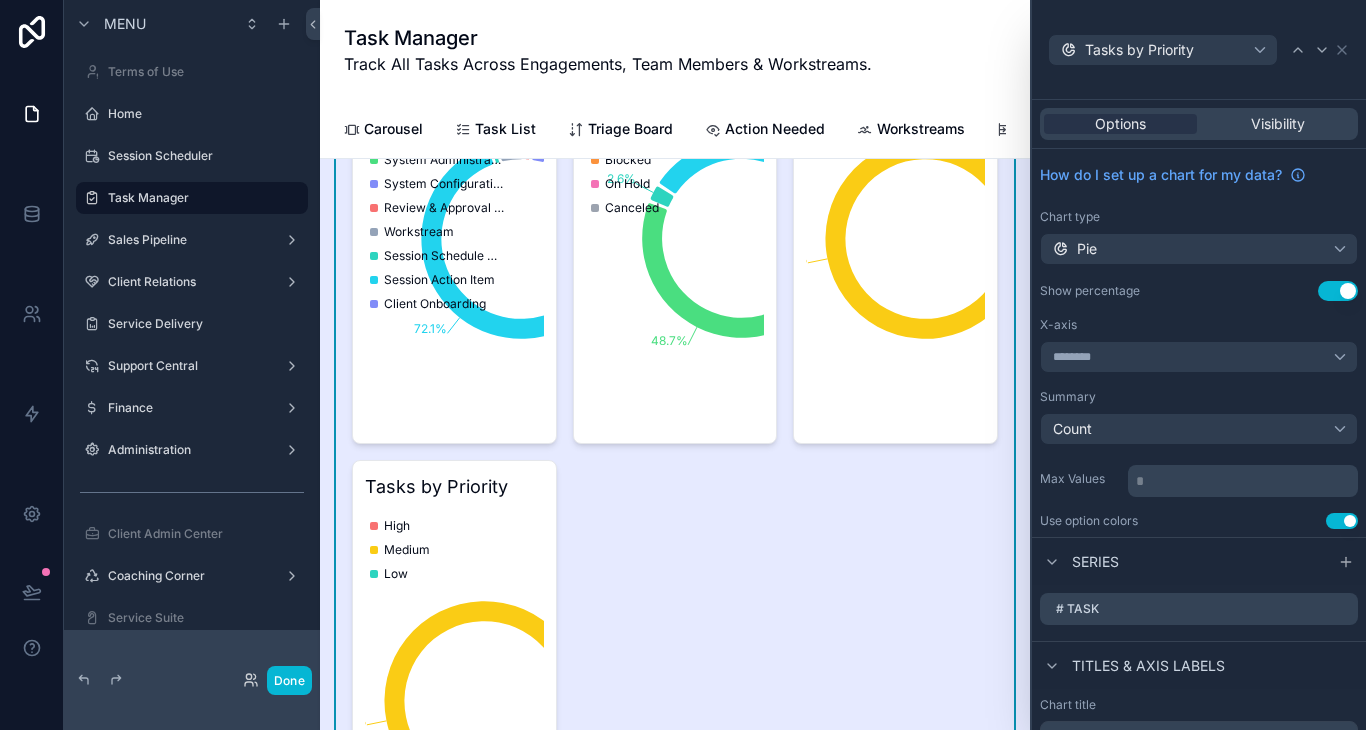 click on "Summary" at bounding box center (1199, 397) 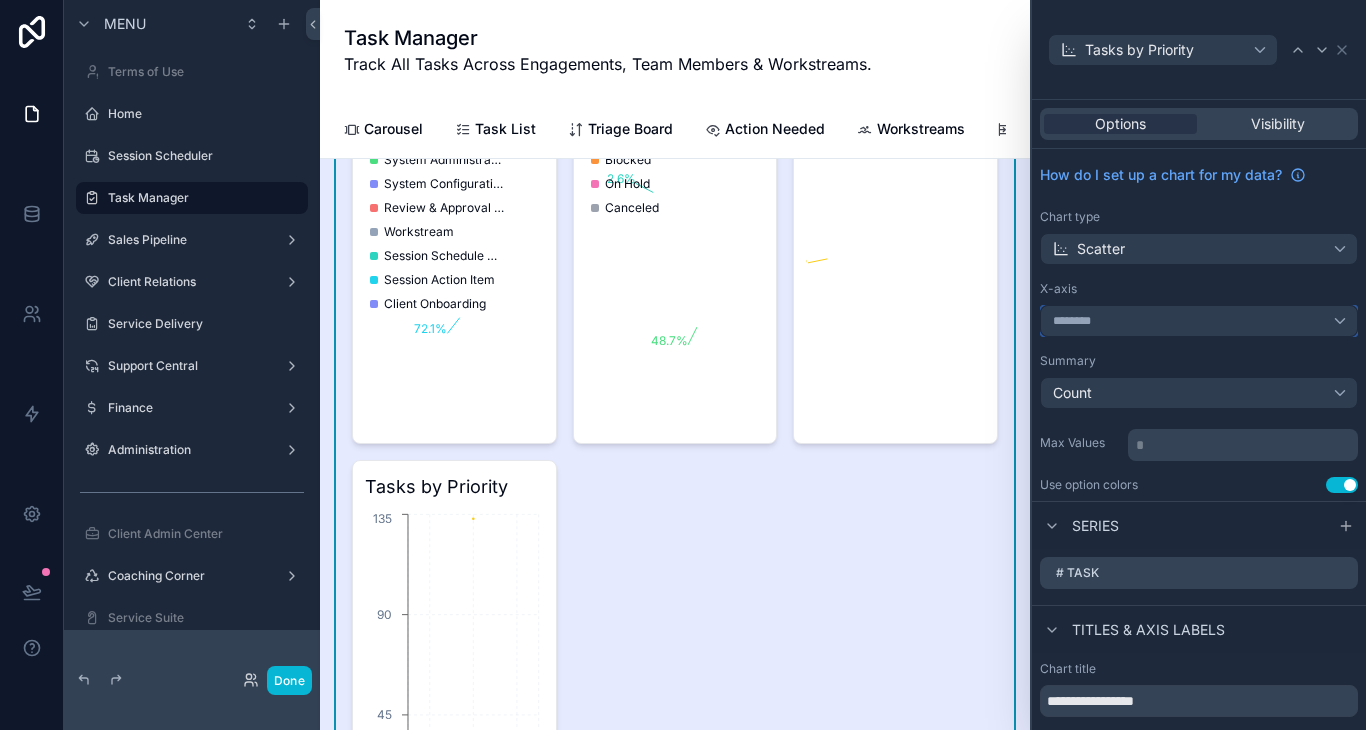 click on "********" at bounding box center [1199, 321] 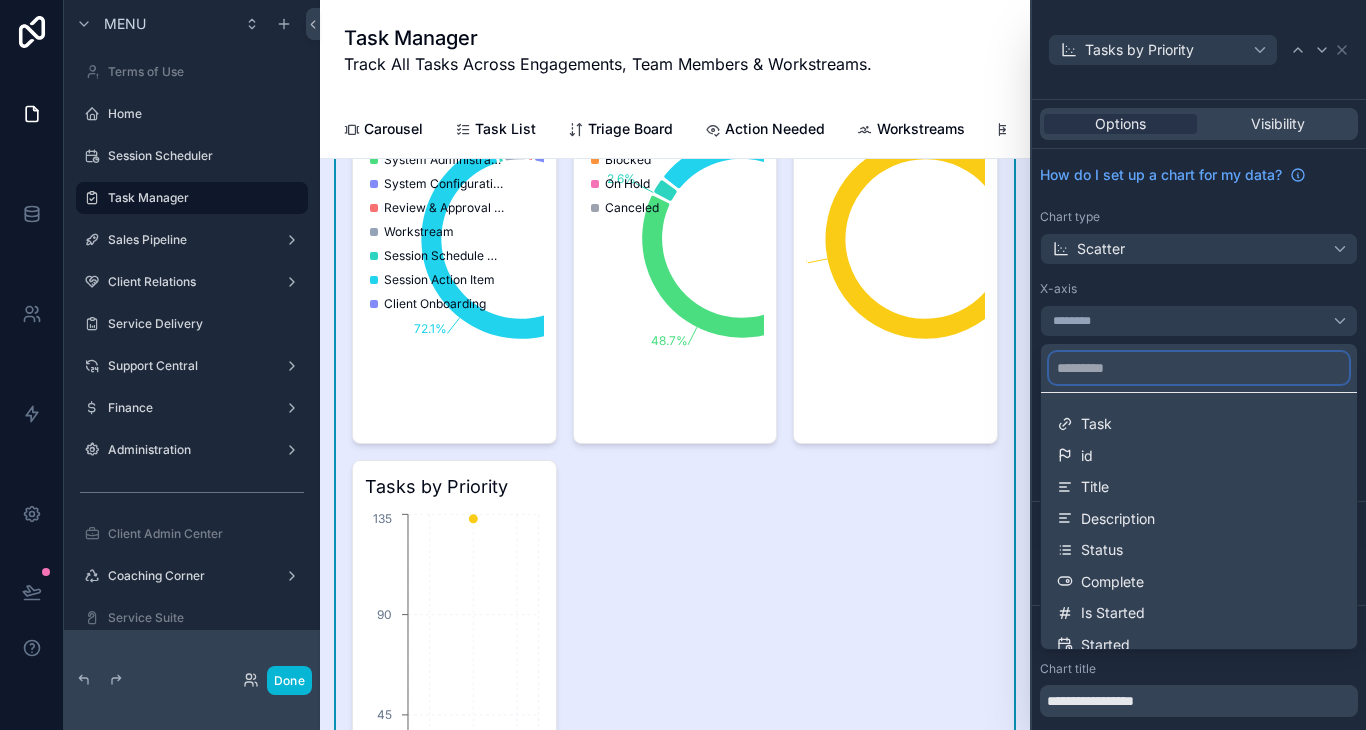 click at bounding box center (1199, 368) 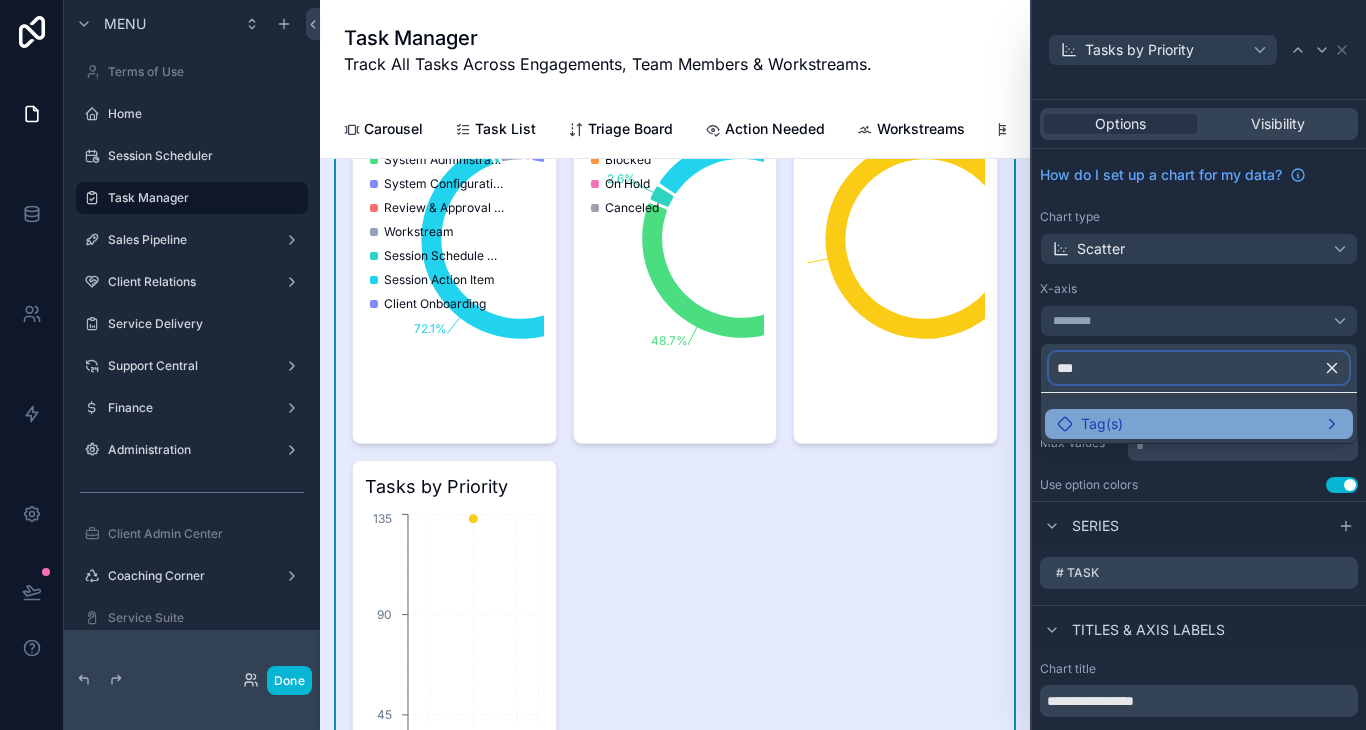 type on "***" 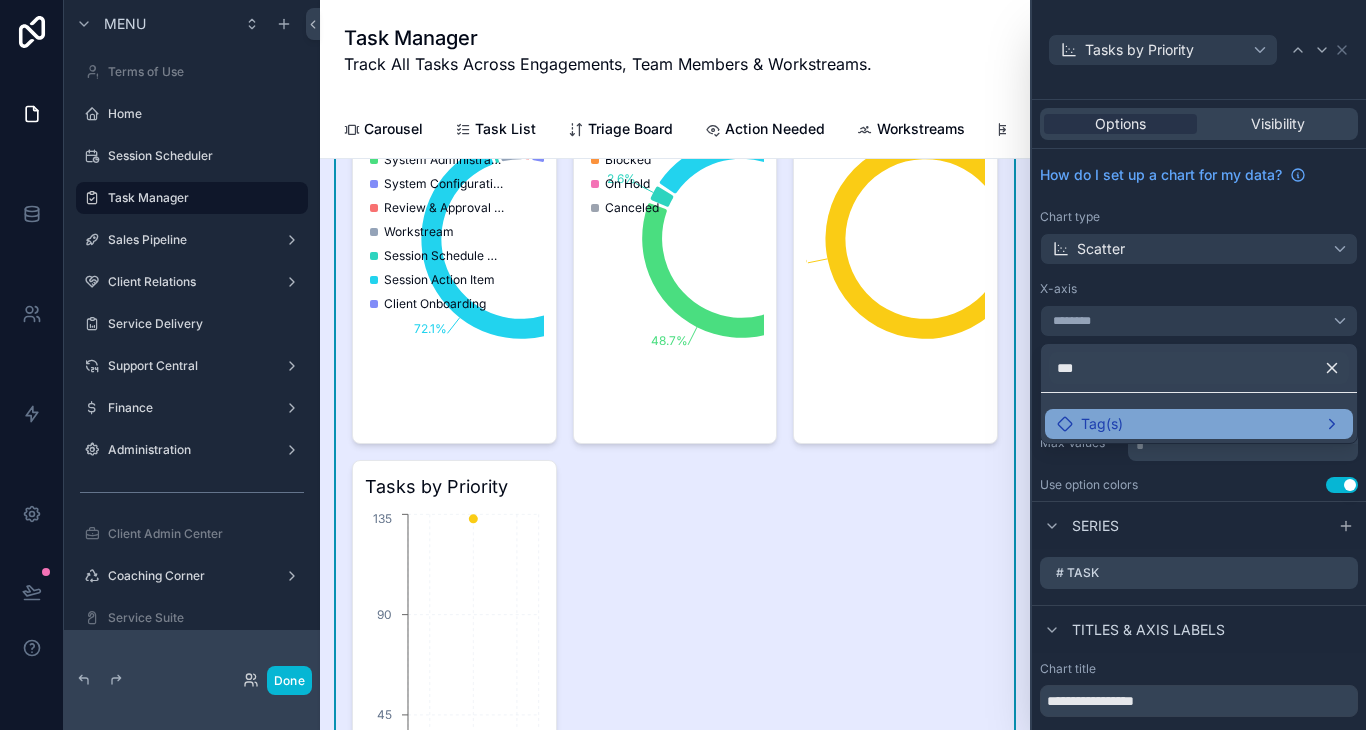 click on "Tag(s)" at bounding box center (1102, 424) 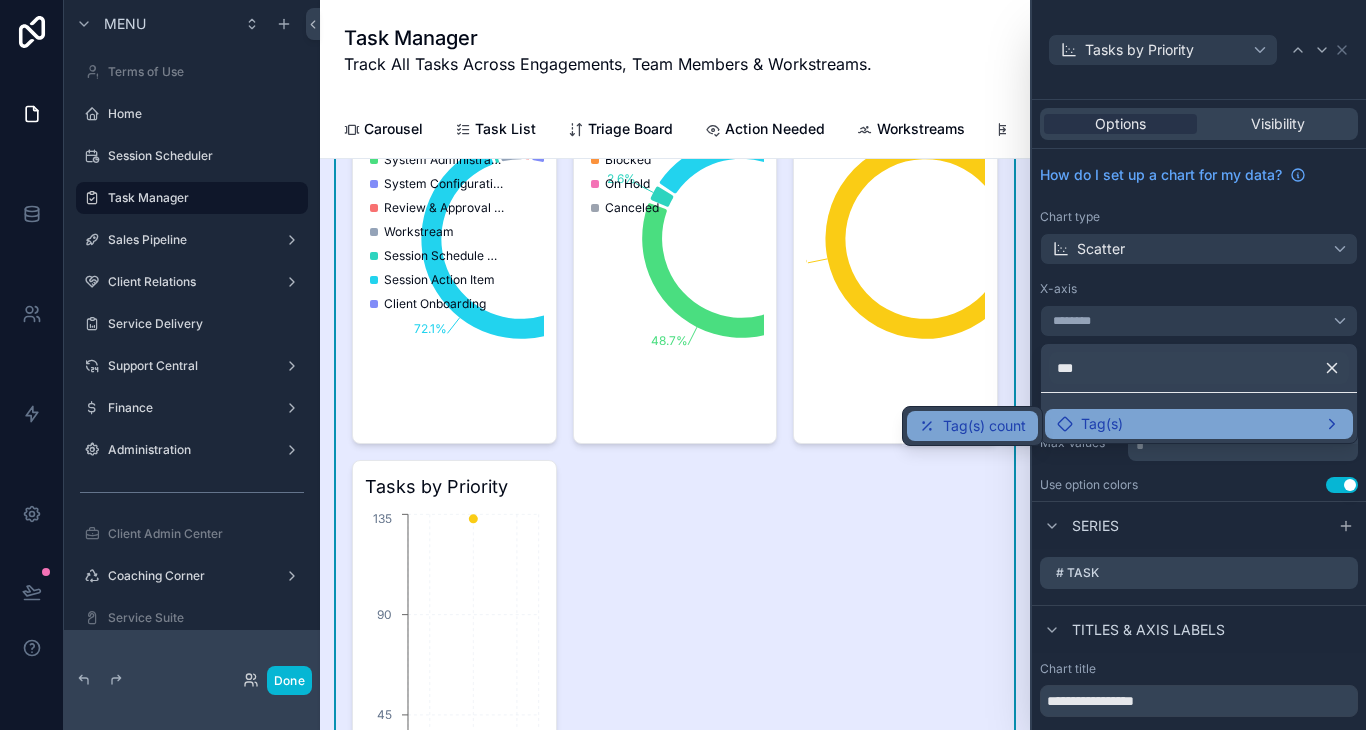 click on "Tag(s) count" at bounding box center (984, 426) 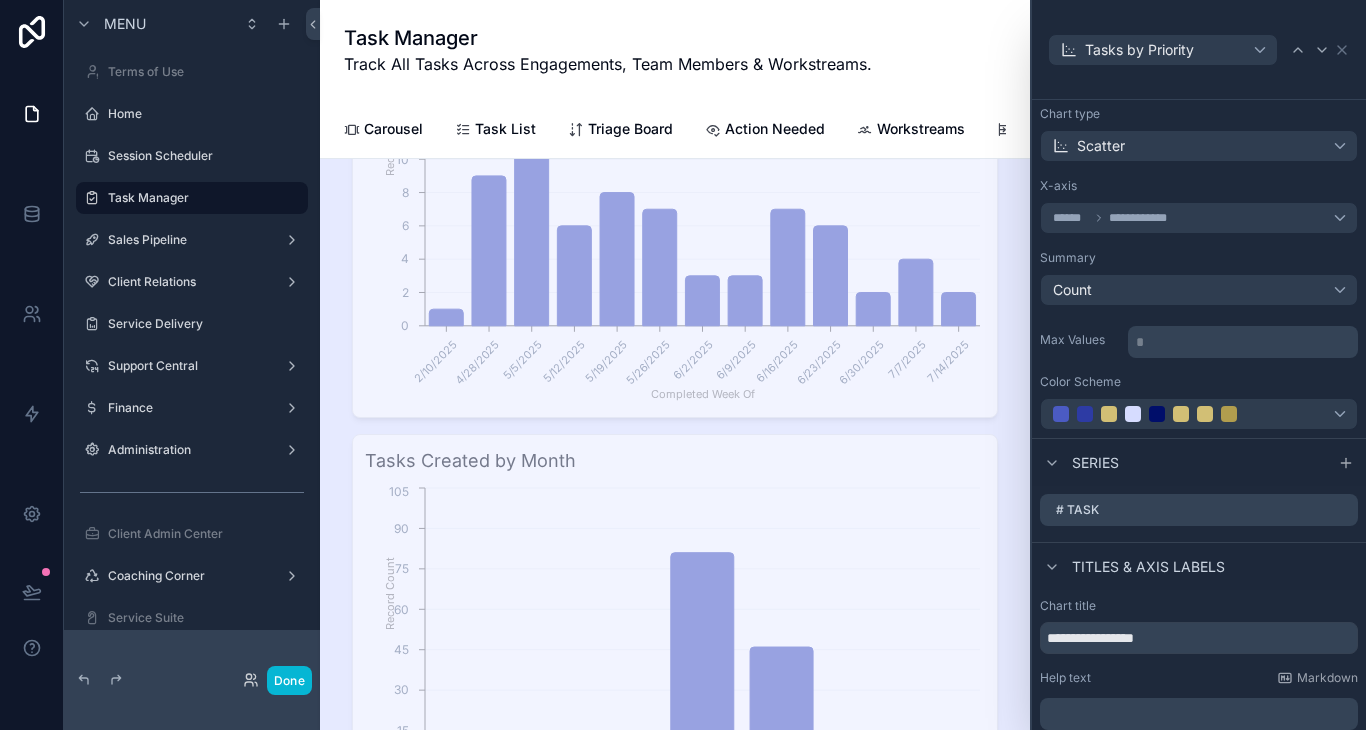 scroll, scrollTop: 139, scrollLeft: 0, axis: vertical 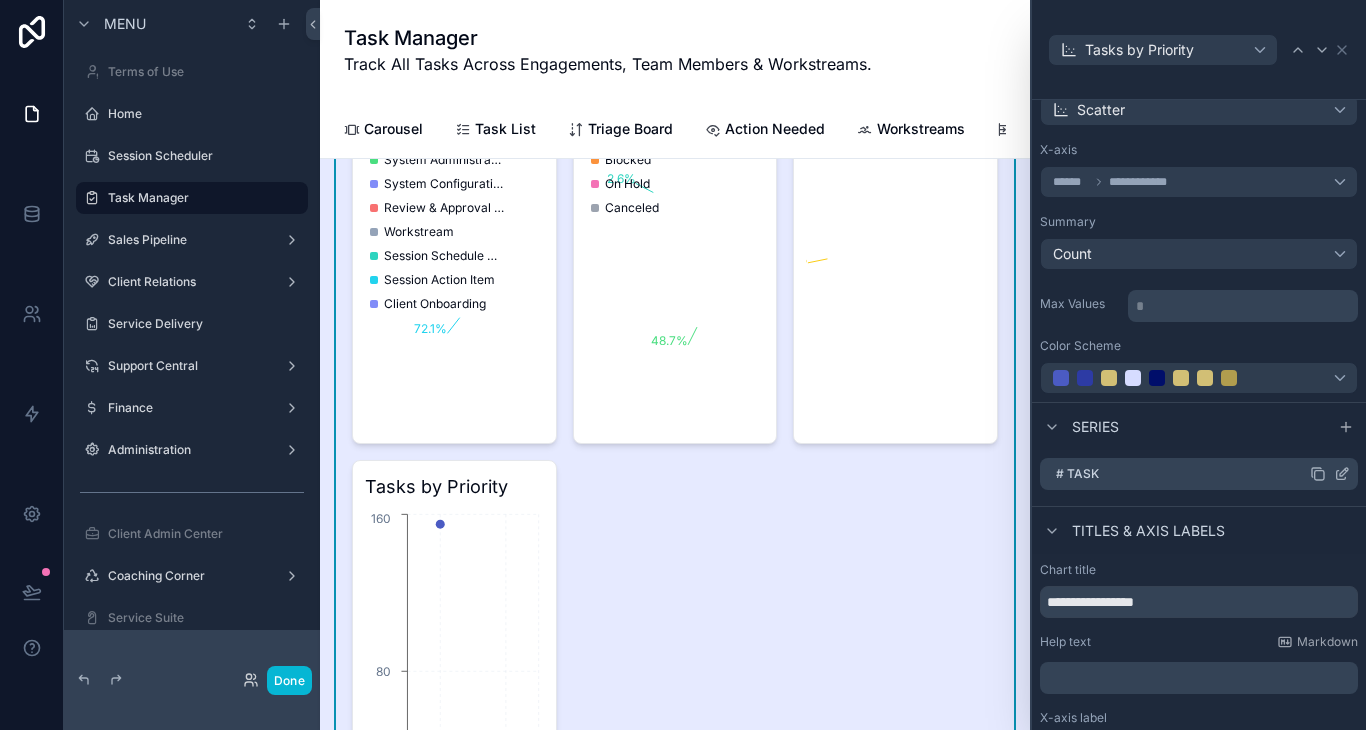 click 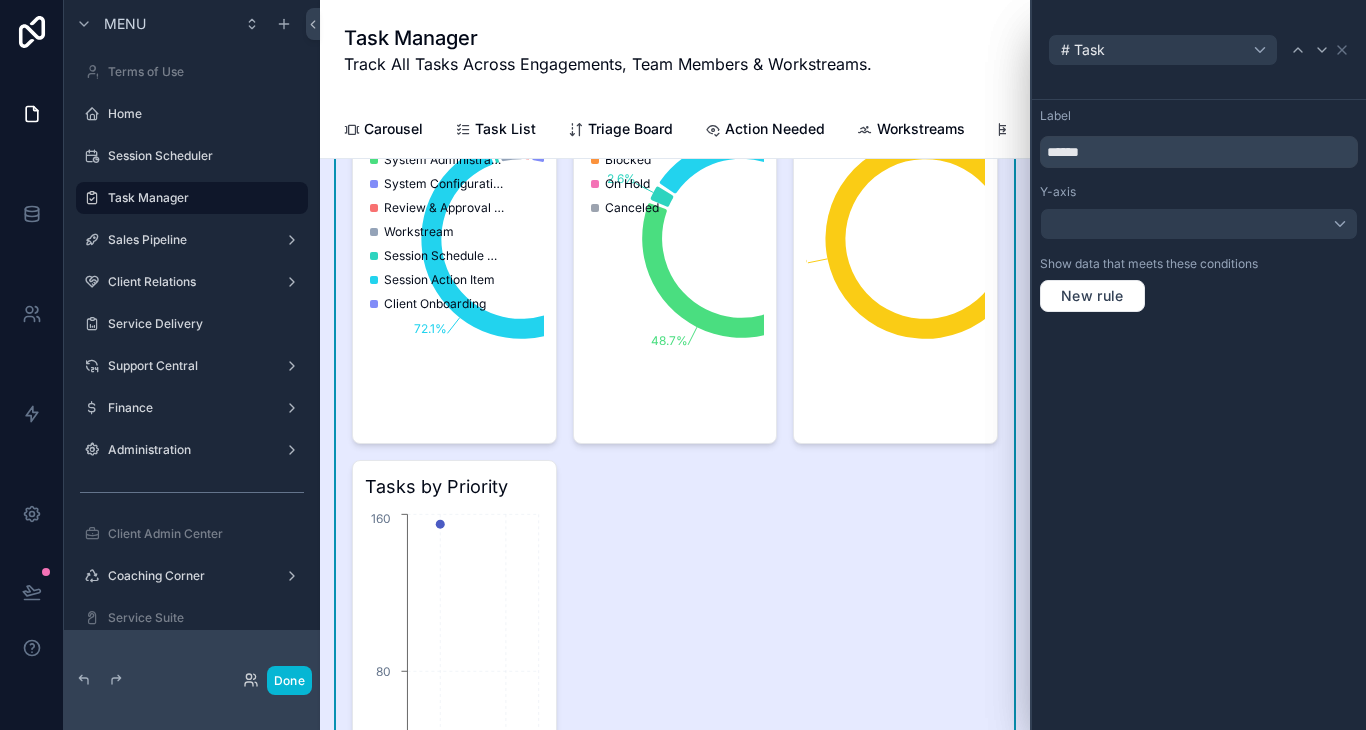 click on "Label ****** Y-axis Show data that meets these conditions New rule" at bounding box center (1199, 210) 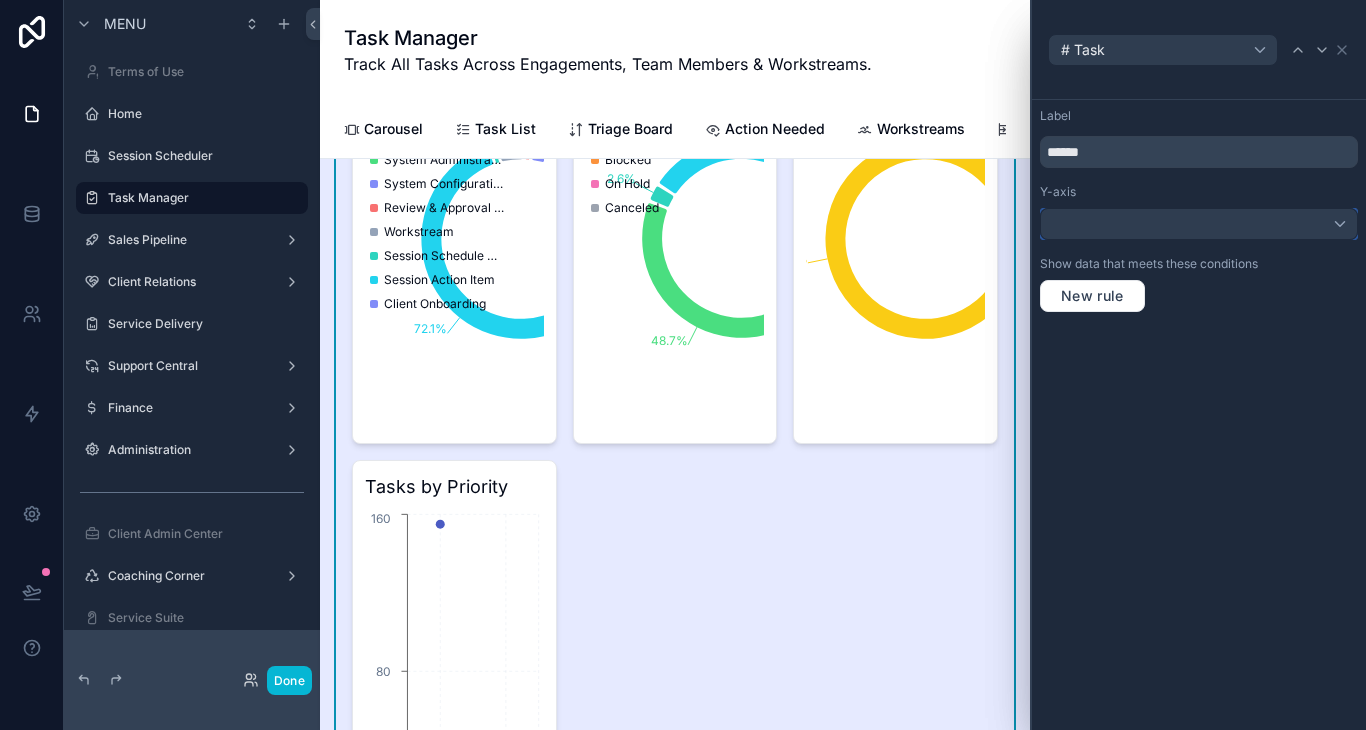 click at bounding box center (1199, 224) 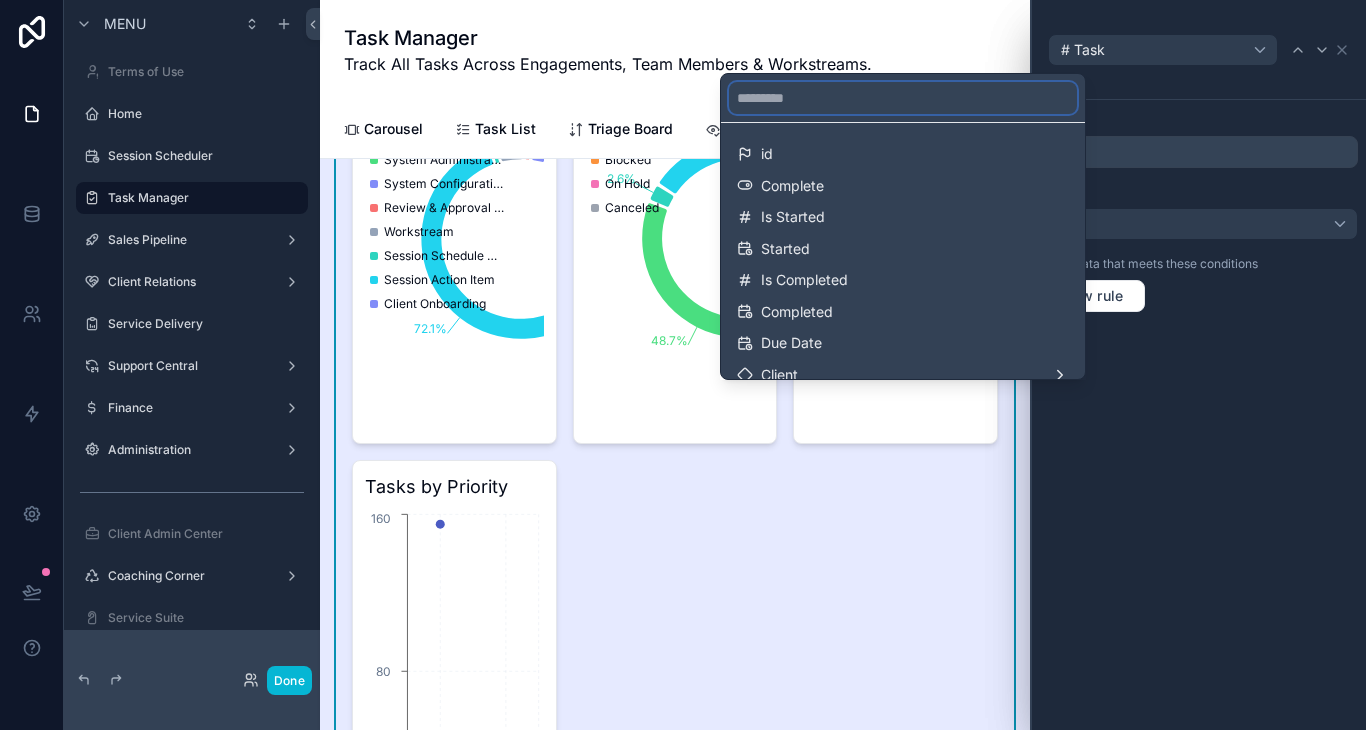 click at bounding box center (903, 98) 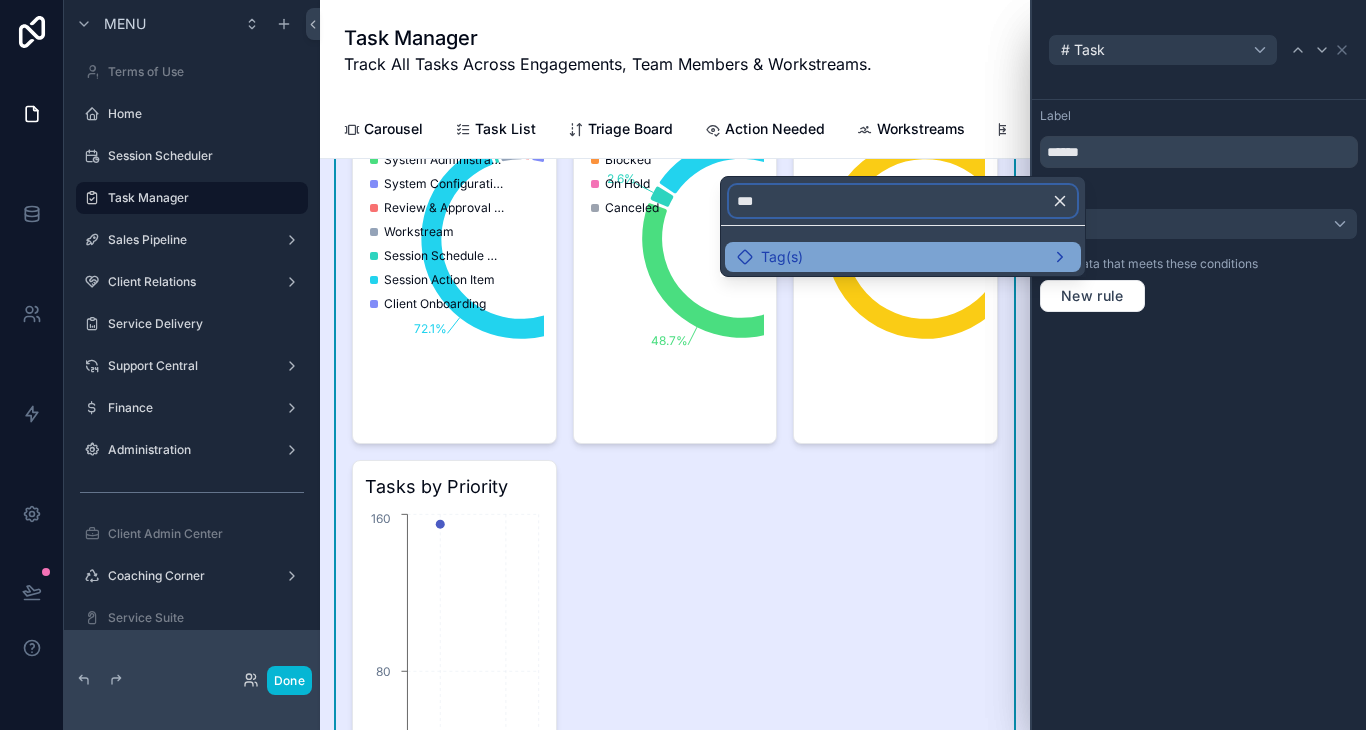 type on "***" 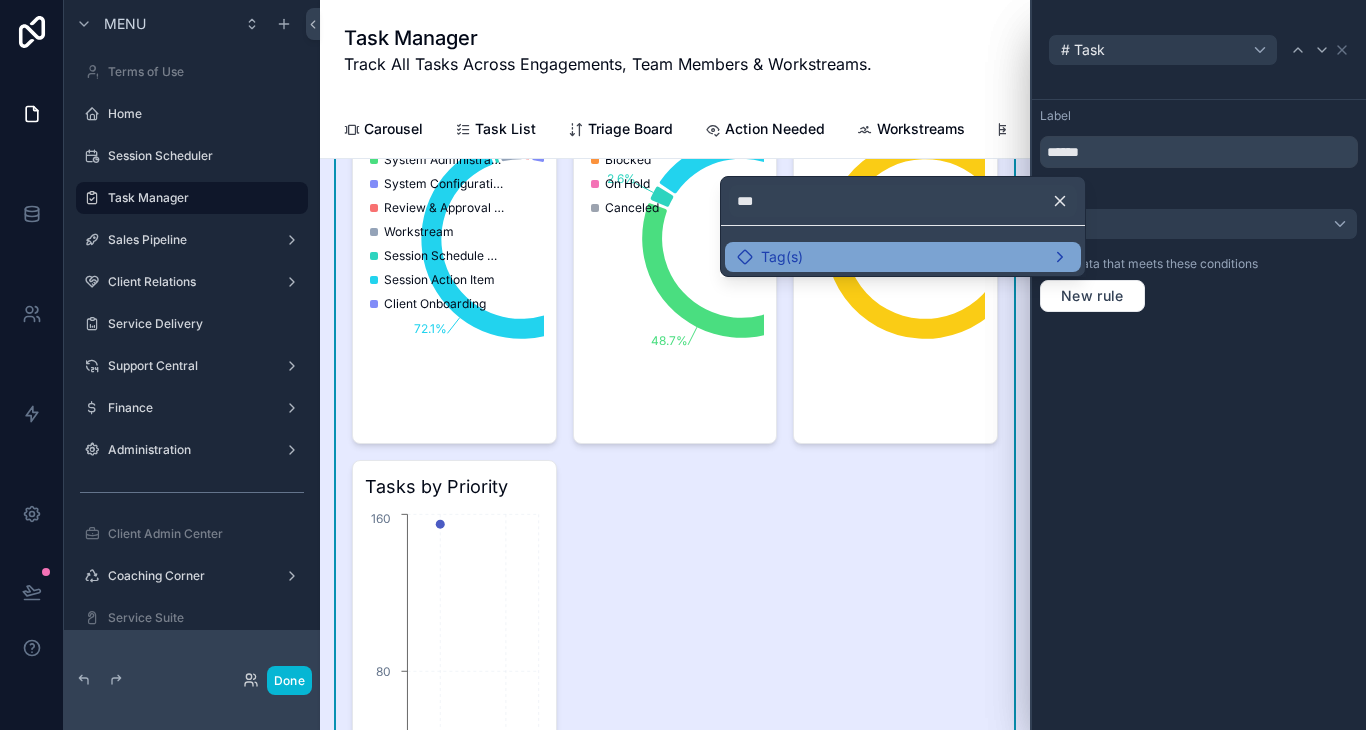 click on "Tag(s)" at bounding box center (903, 257) 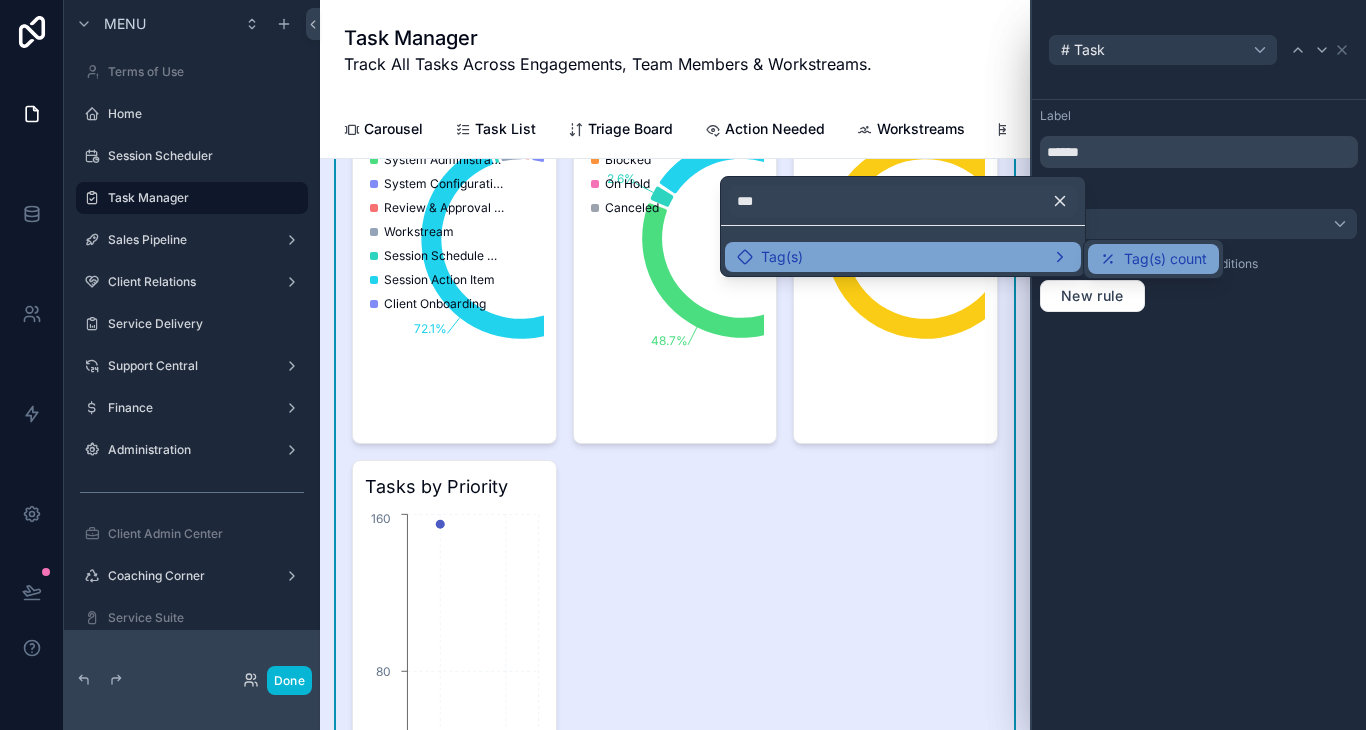 click on "Tag(s) count" at bounding box center (1165, 259) 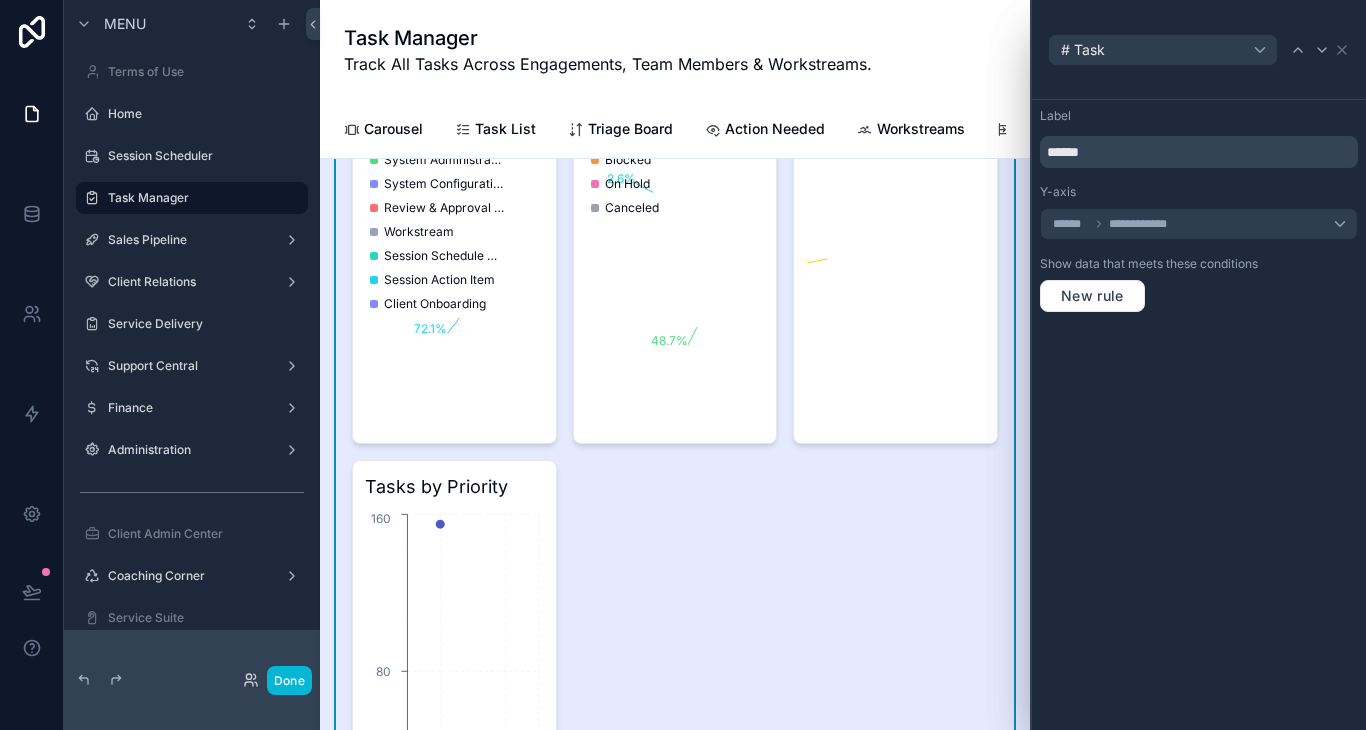 scroll, scrollTop: 2606, scrollLeft: 0, axis: vertical 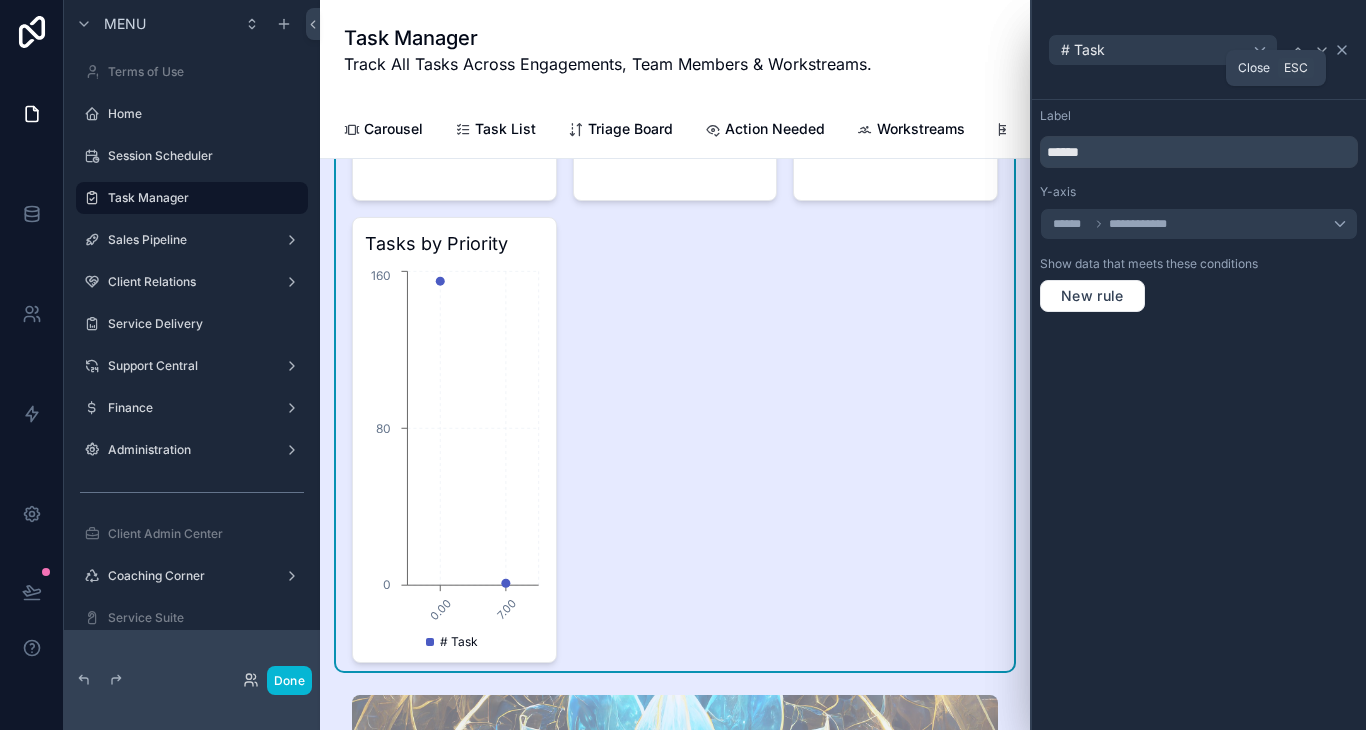 click 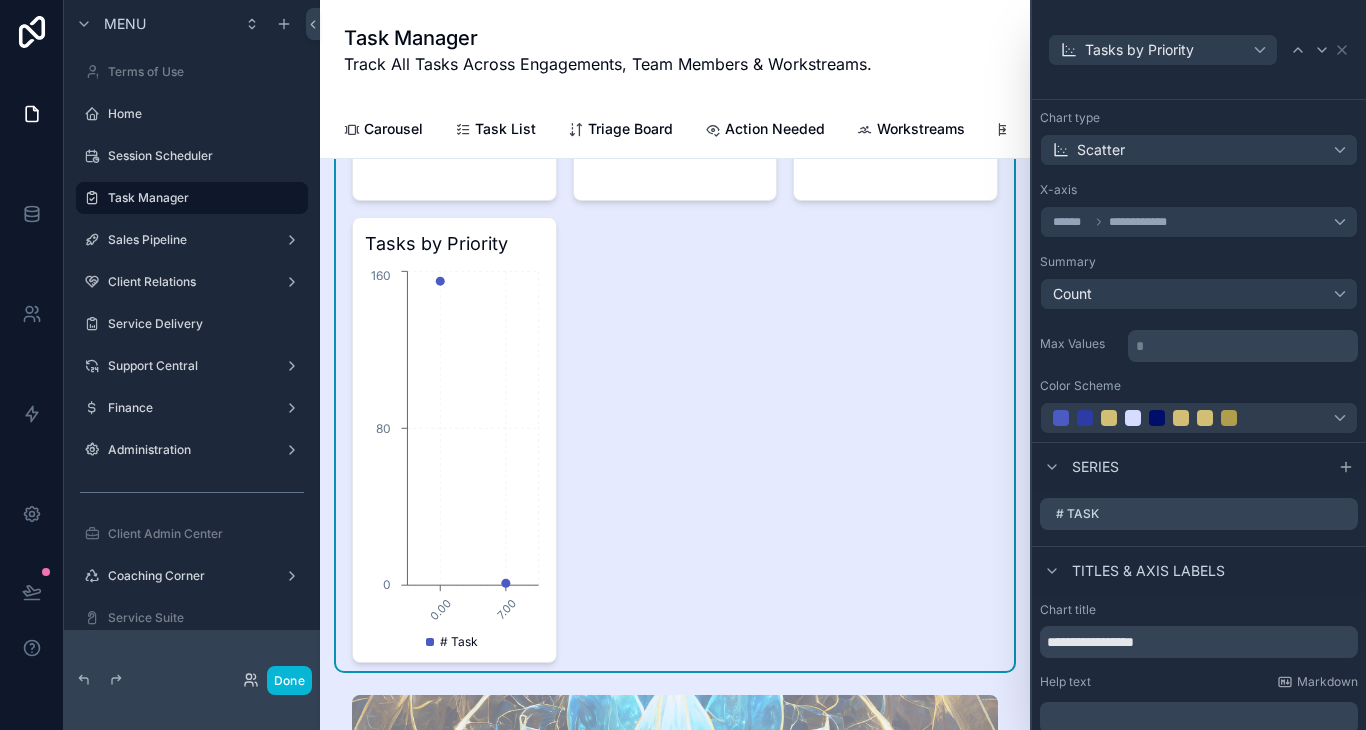 scroll, scrollTop: 95, scrollLeft: 0, axis: vertical 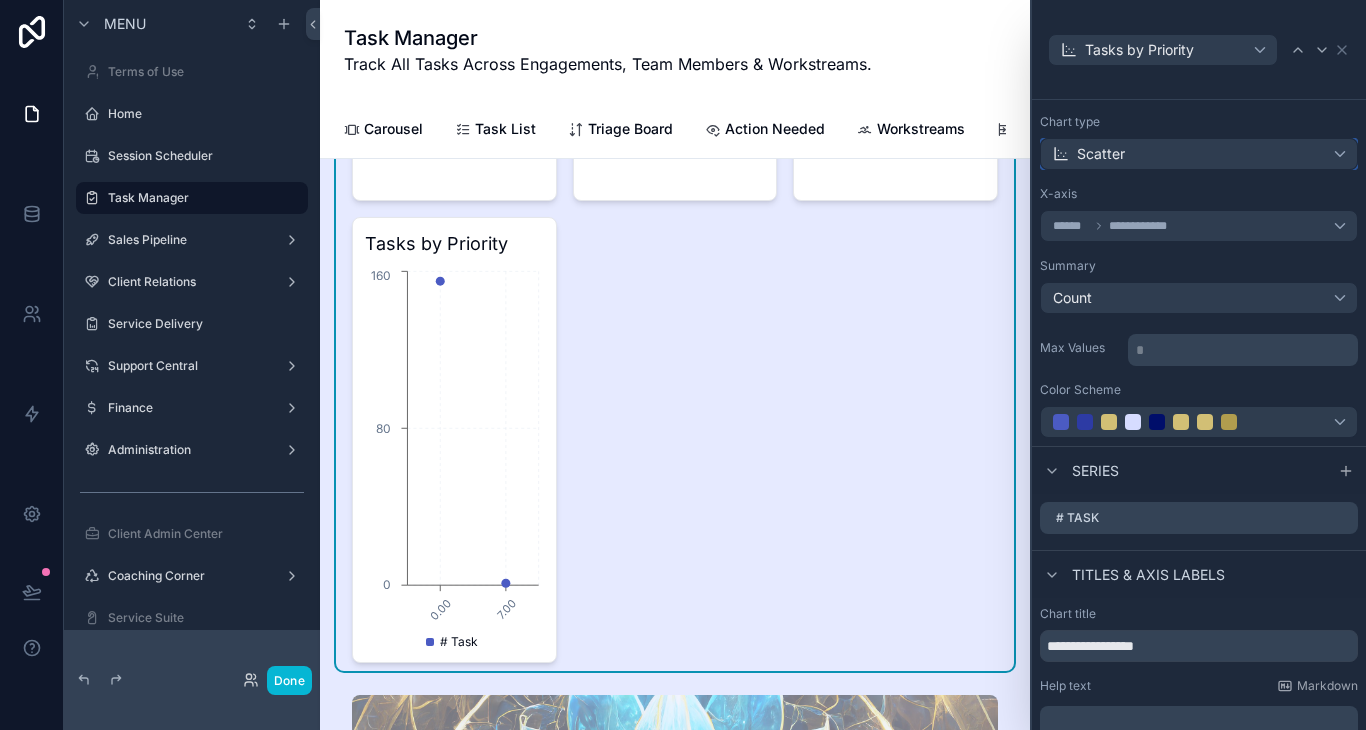 click on "Scatter" at bounding box center [1101, 154] 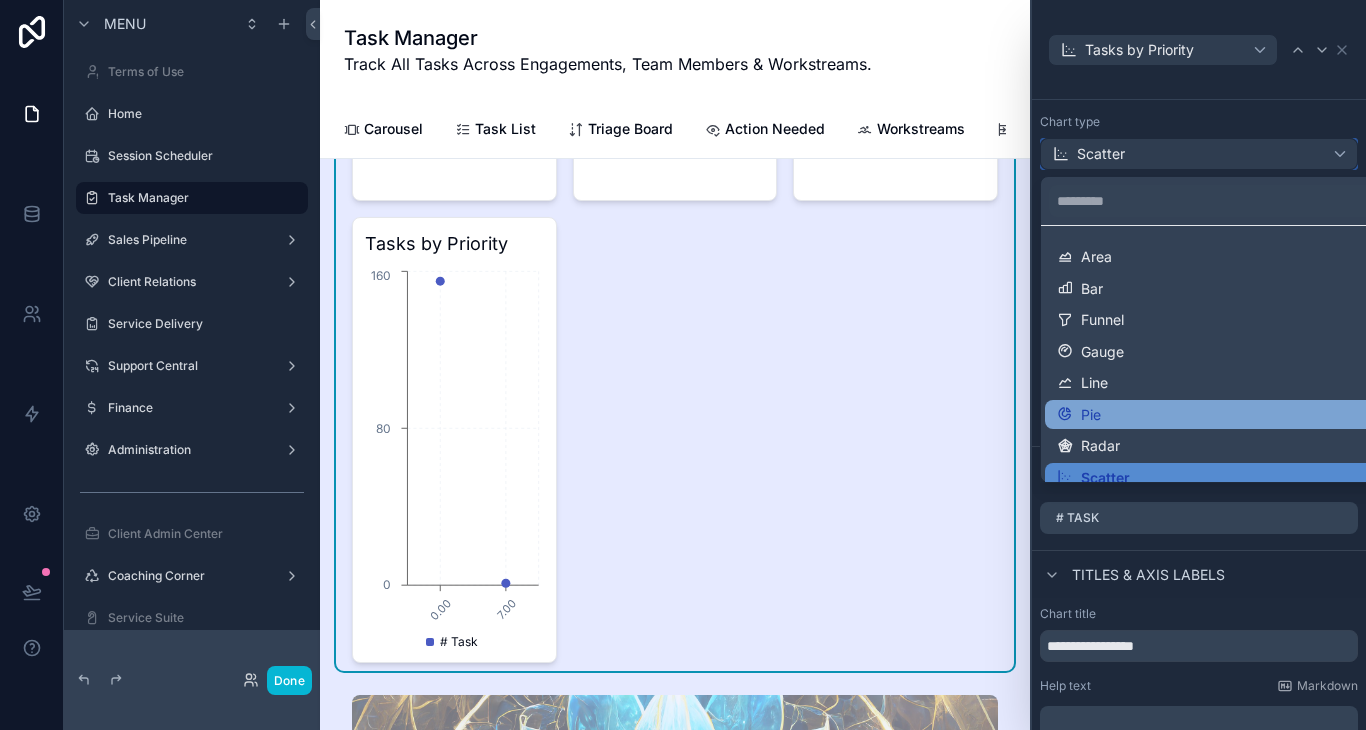 scroll, scrollTop: 22, scrollLeft: 0, axis: vertical 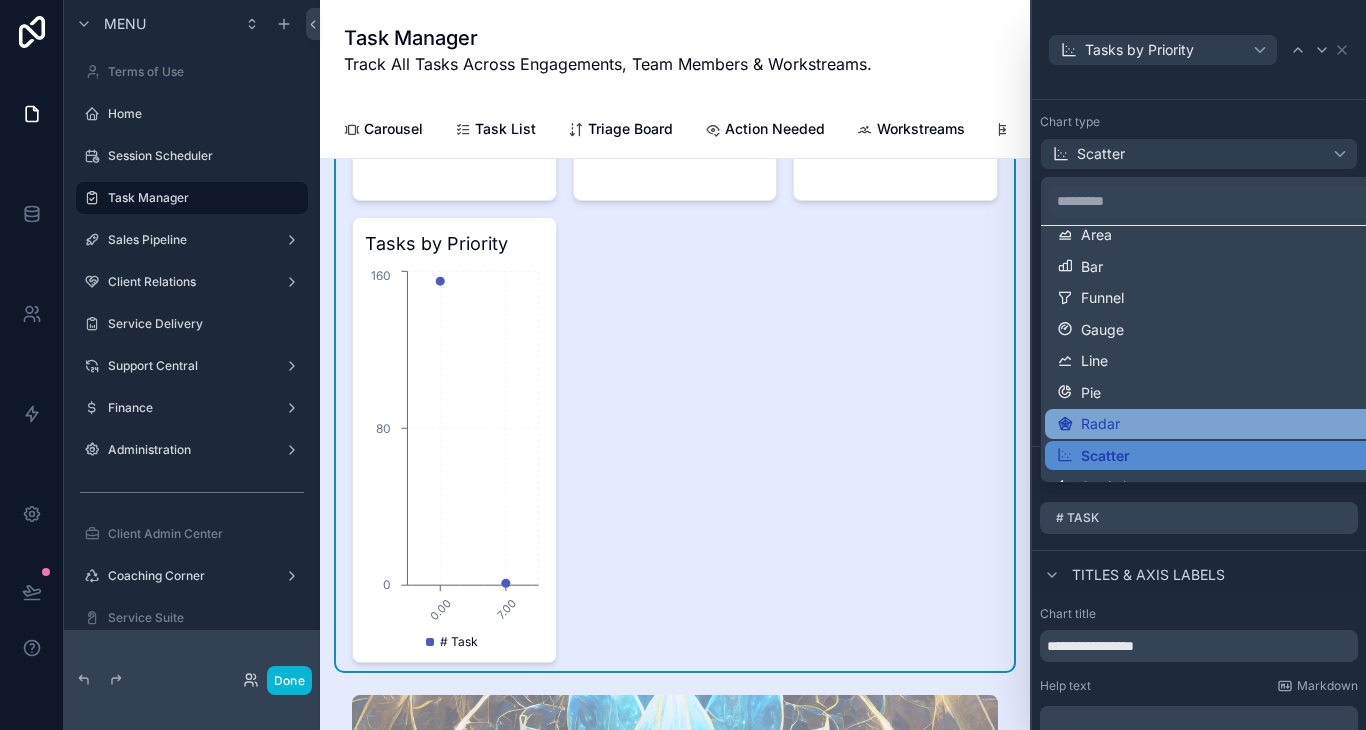click on "Radar" at bounding box center [1100, 424] 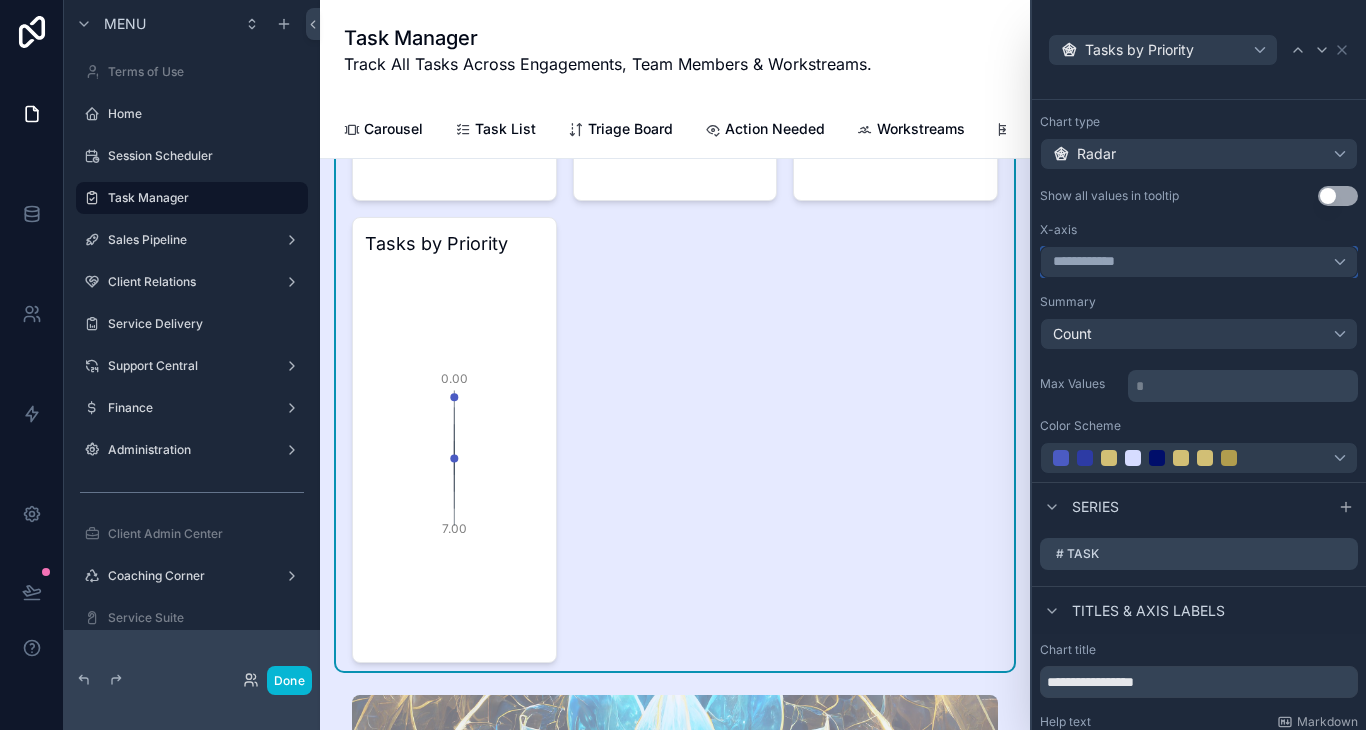 click on "**********" at bounding box center (1199, 262) 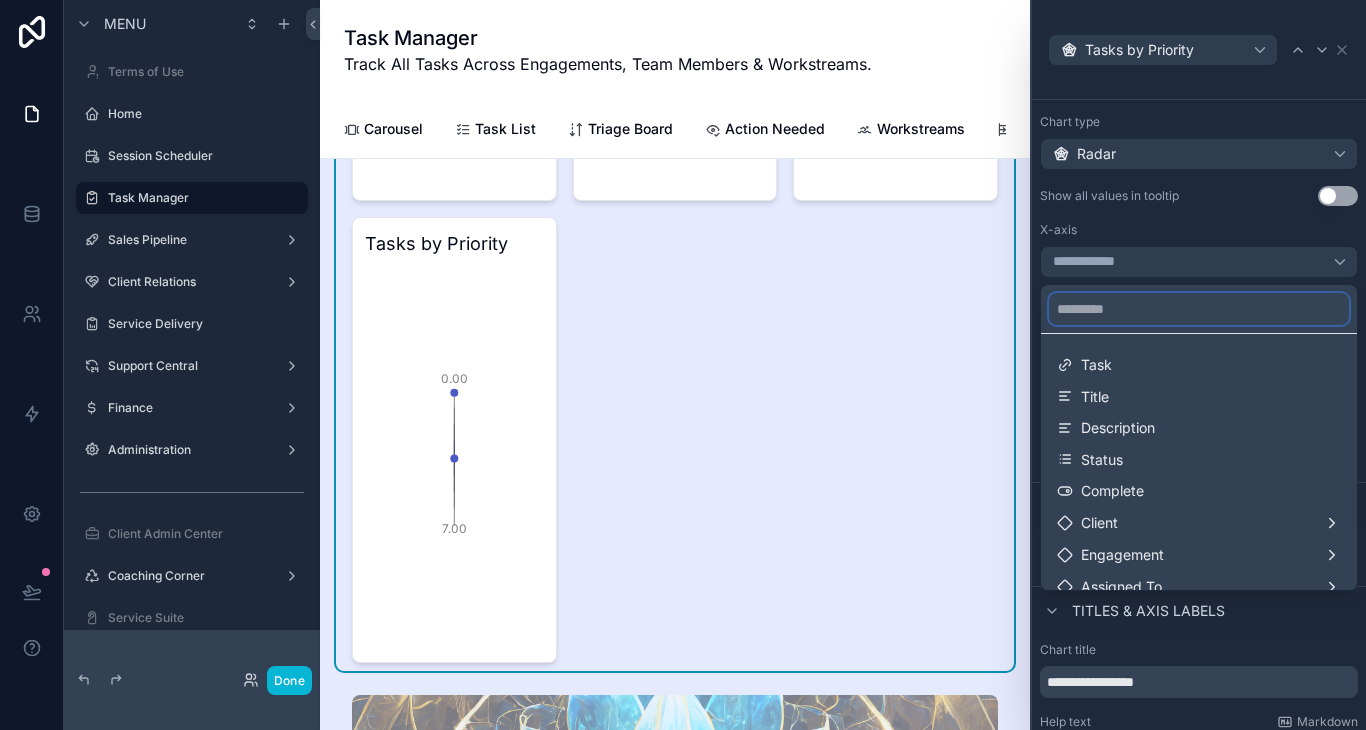click at bounding box center (1199, 309) 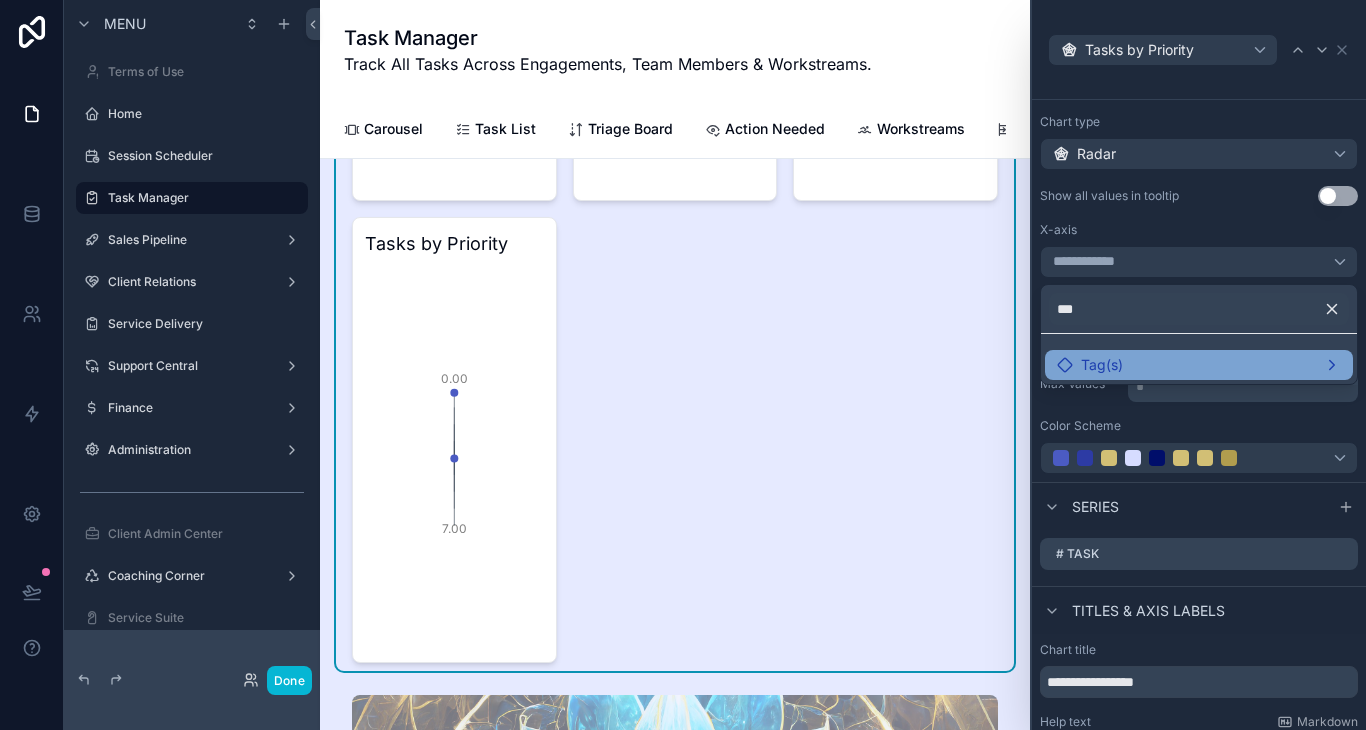 click on "Tag(s)" at bounding box center [1102, 365] 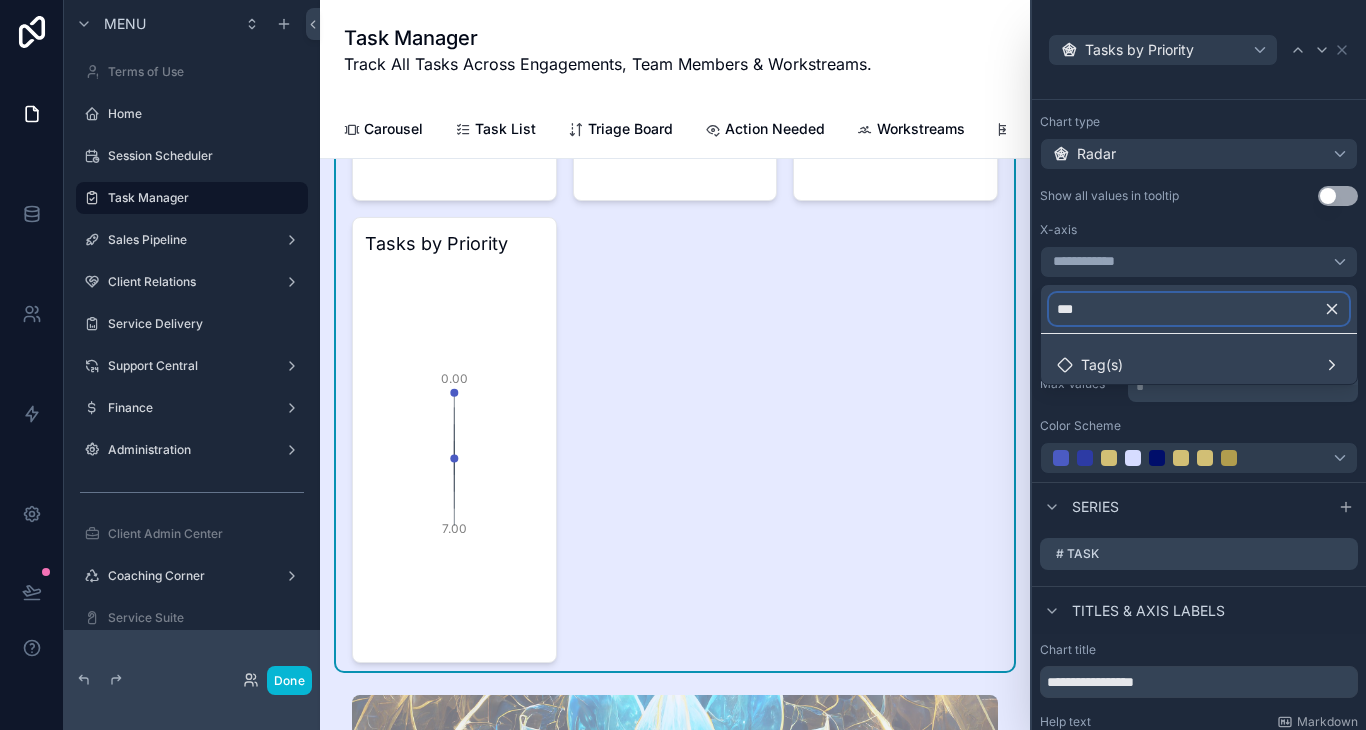 click on "***" at bounding box center [1199, 309] 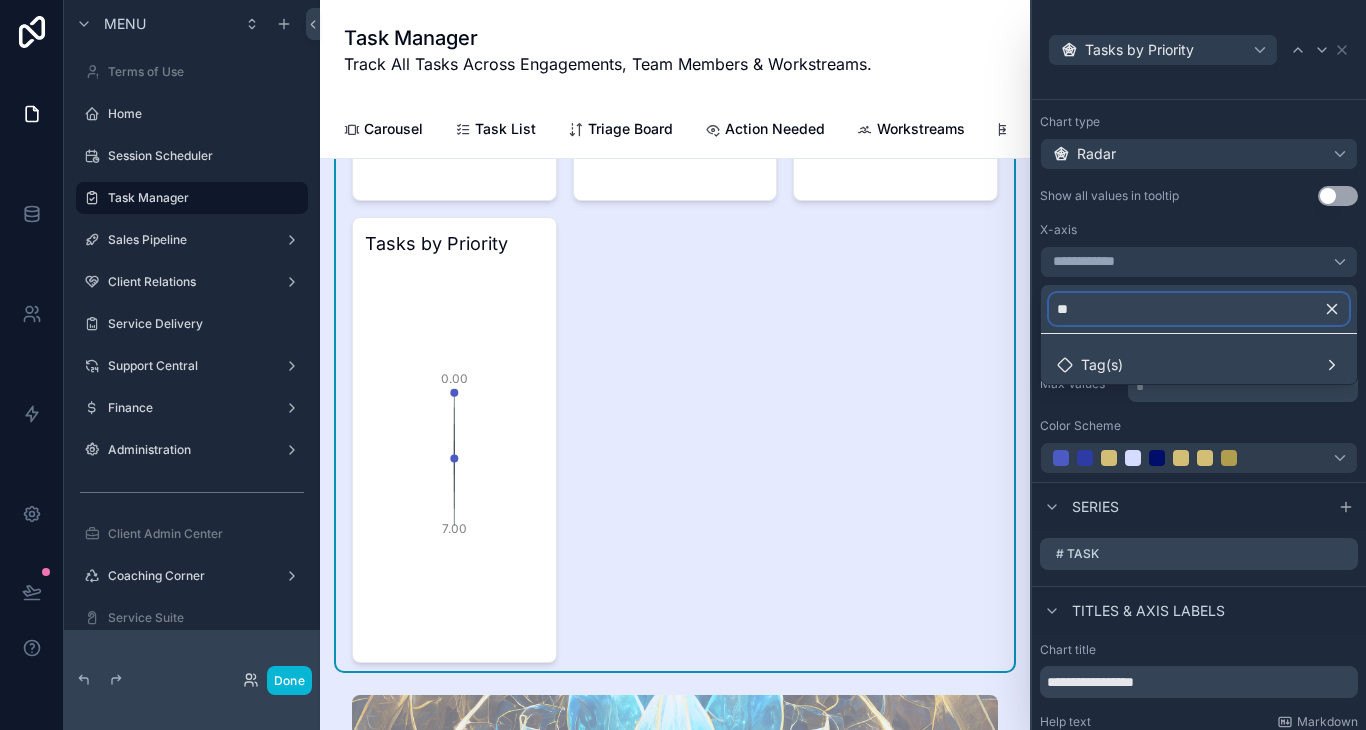type on "*" 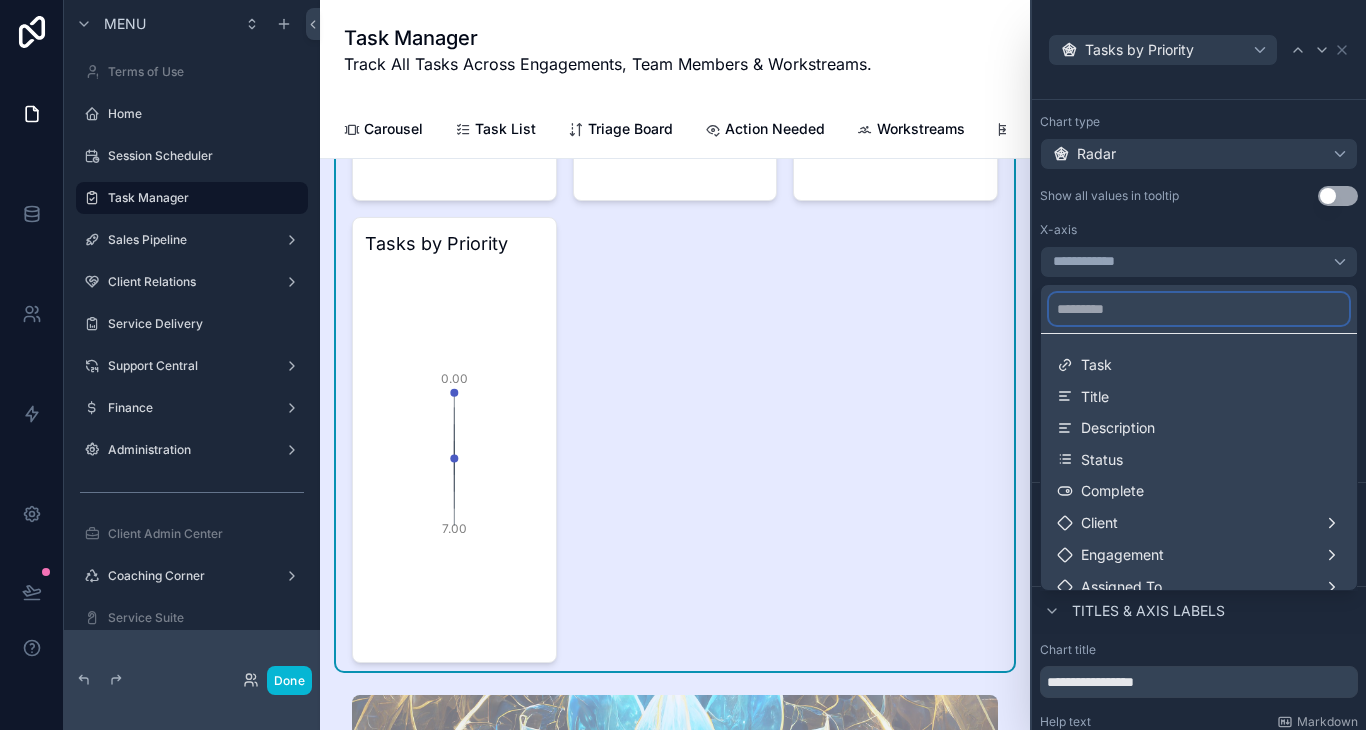 type 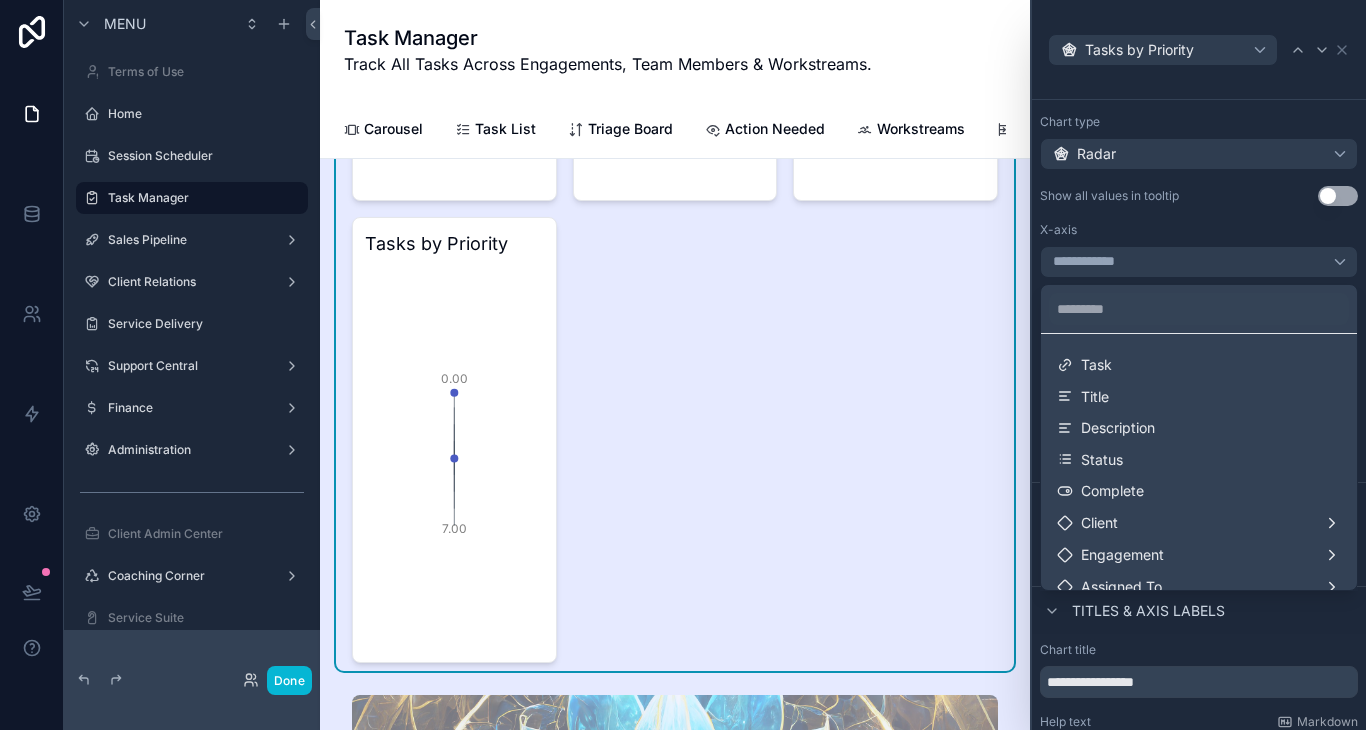 click at bounding box center (1199, 365) 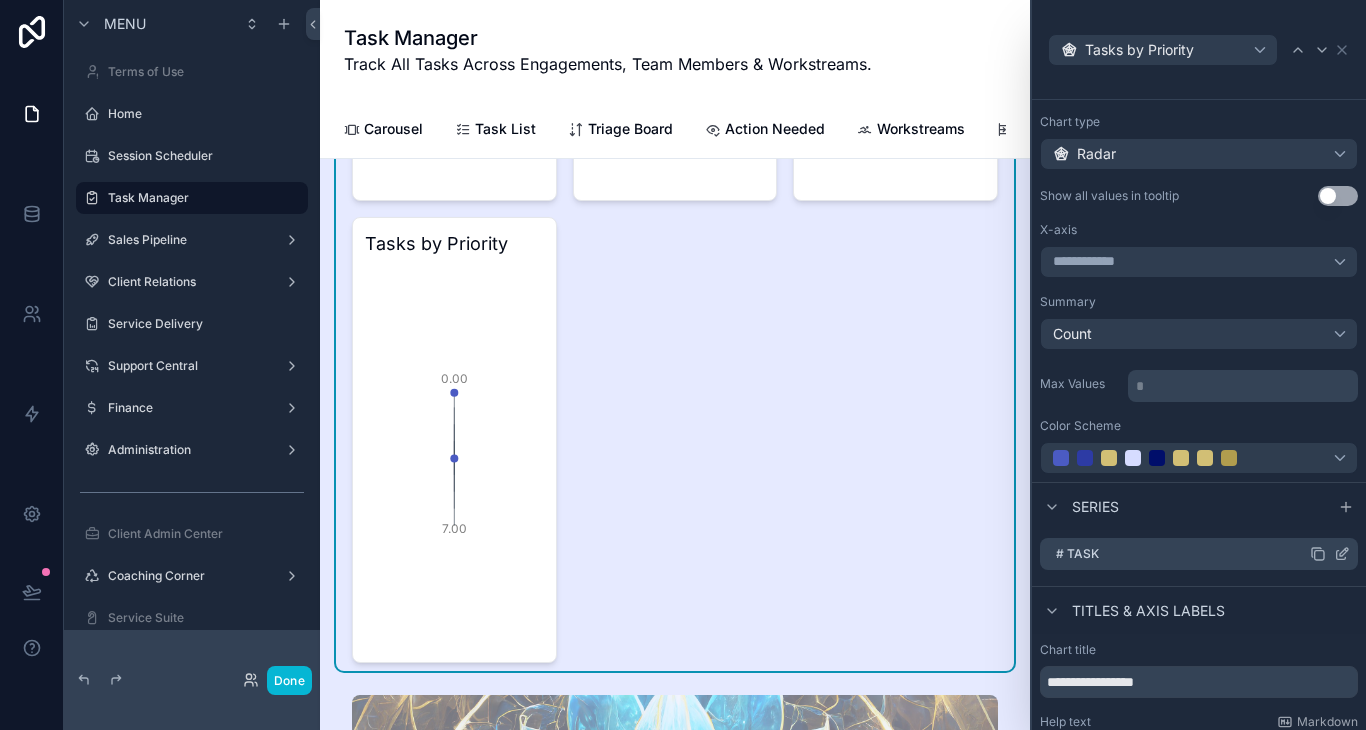 click 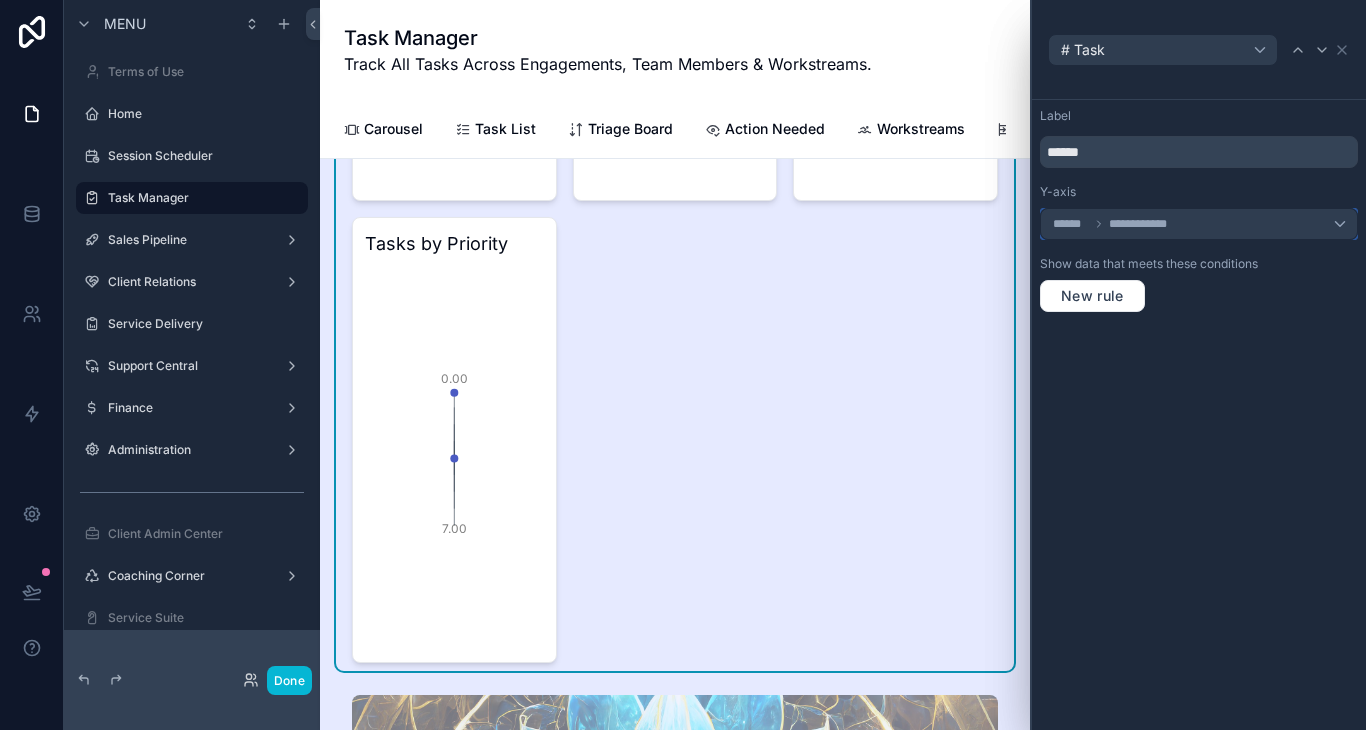 click 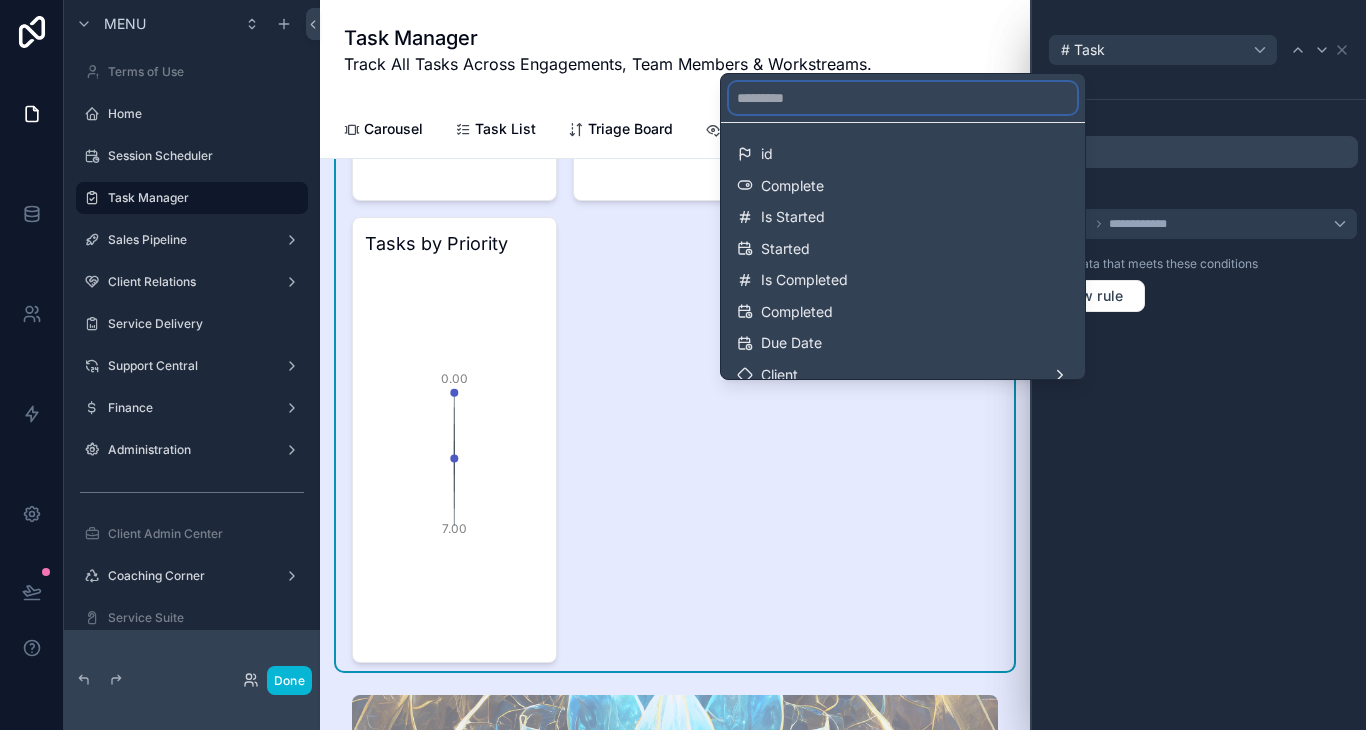 click at bounding box center (903, 98) 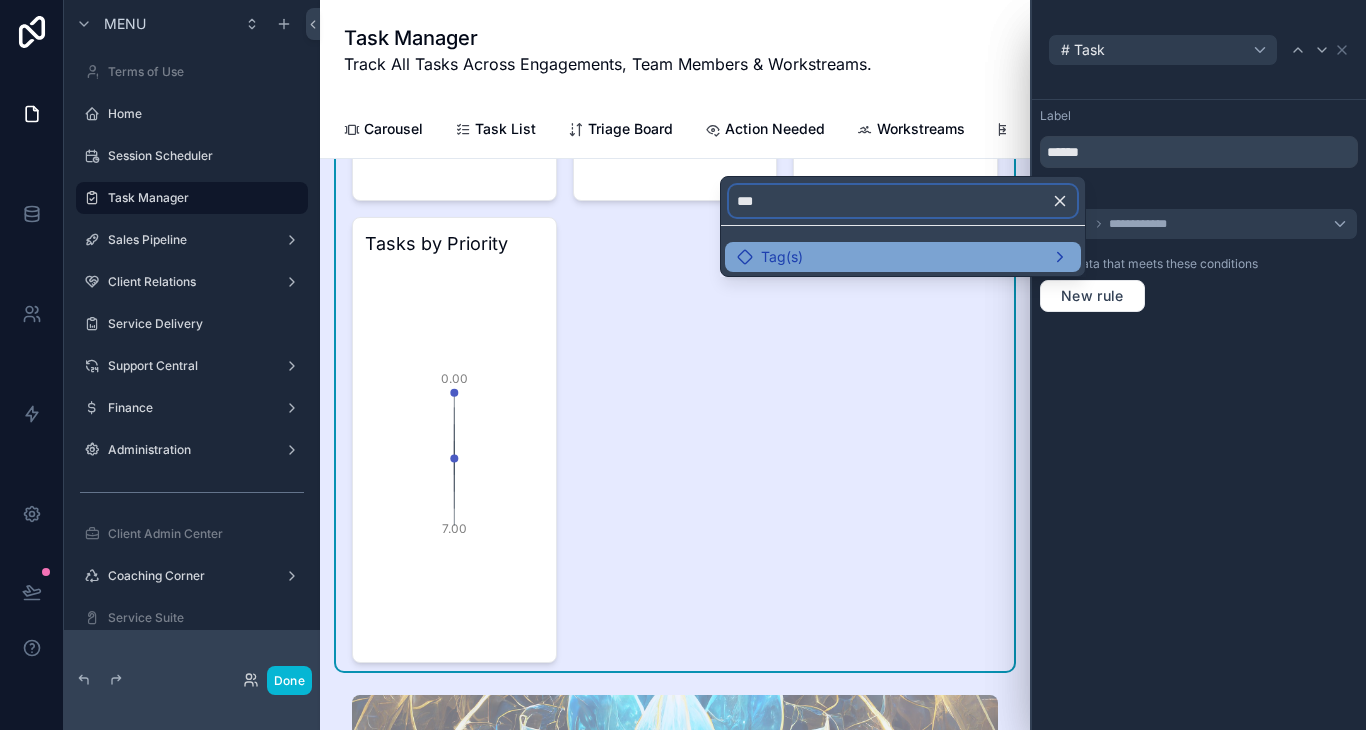 type on "***" 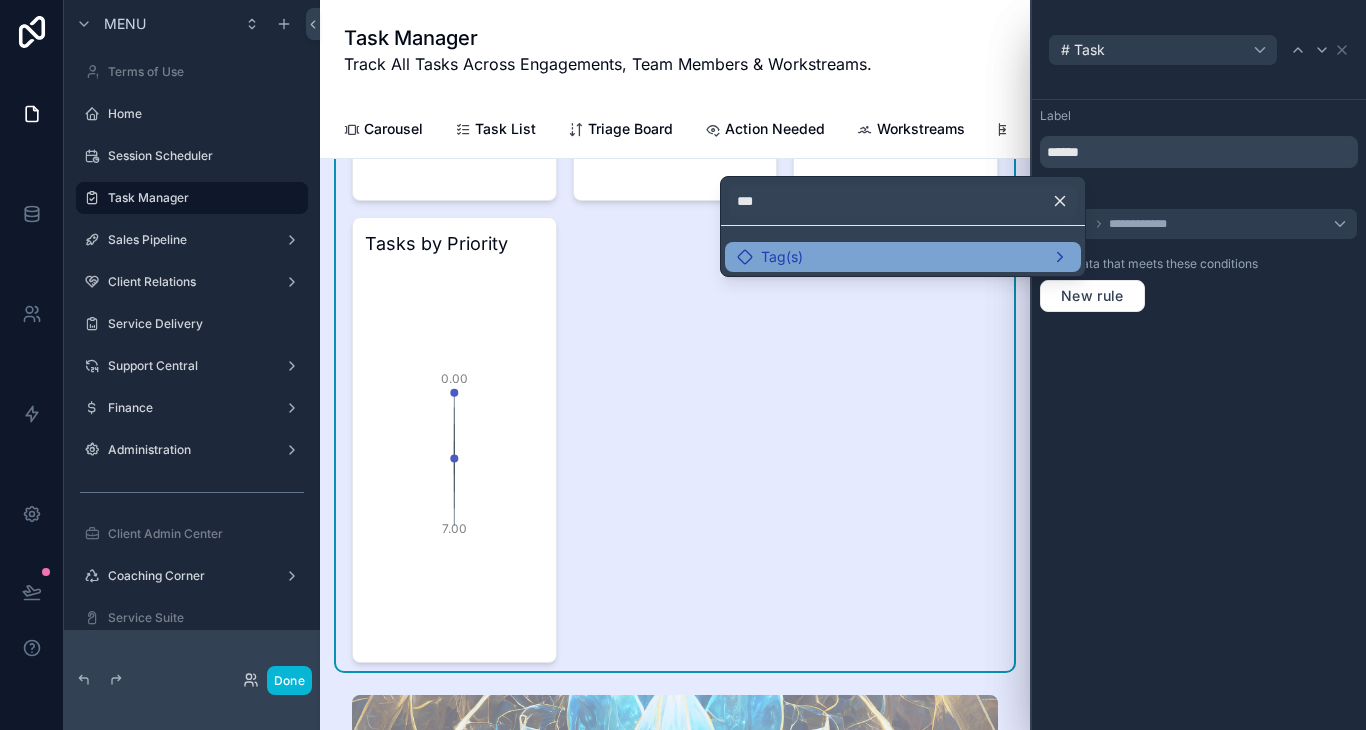 click on "Tag(s)" at bounding box center [903, 257] 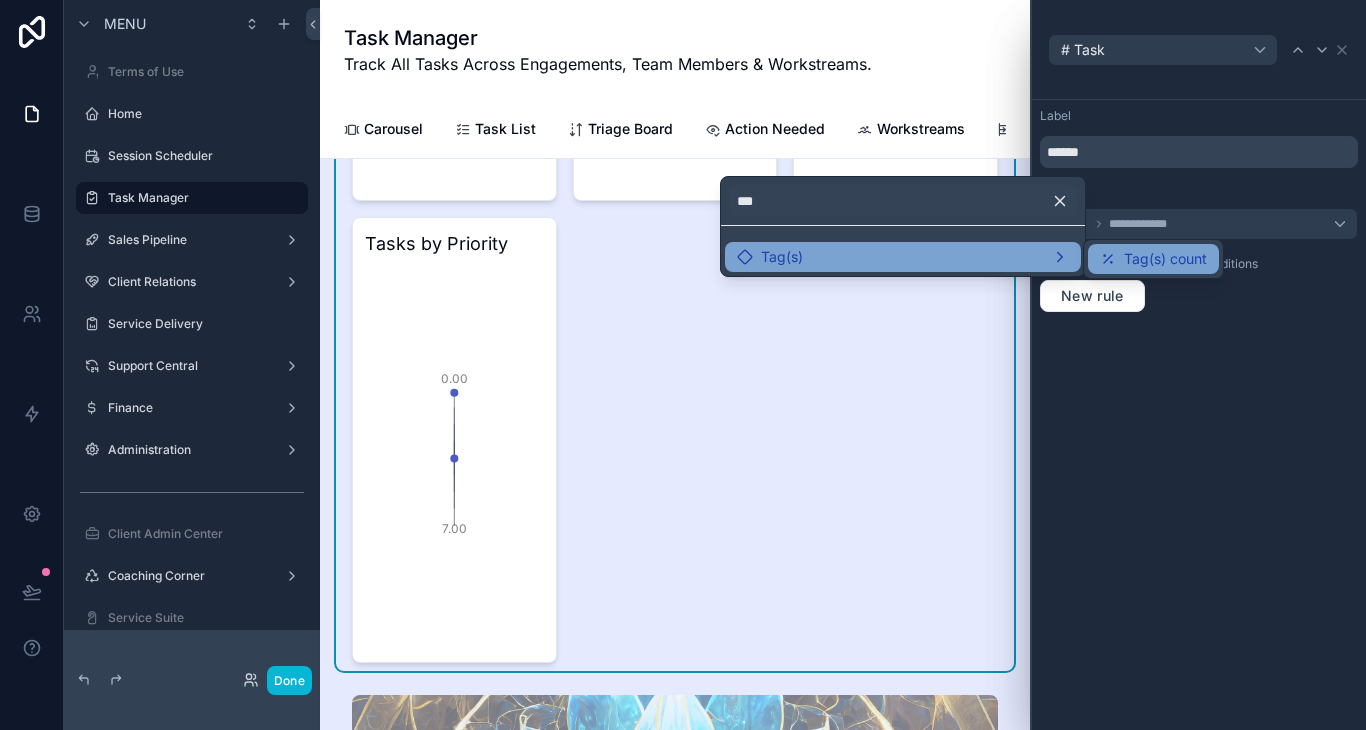 click on "Tag(s) count" at bounding box center (1165, 259) 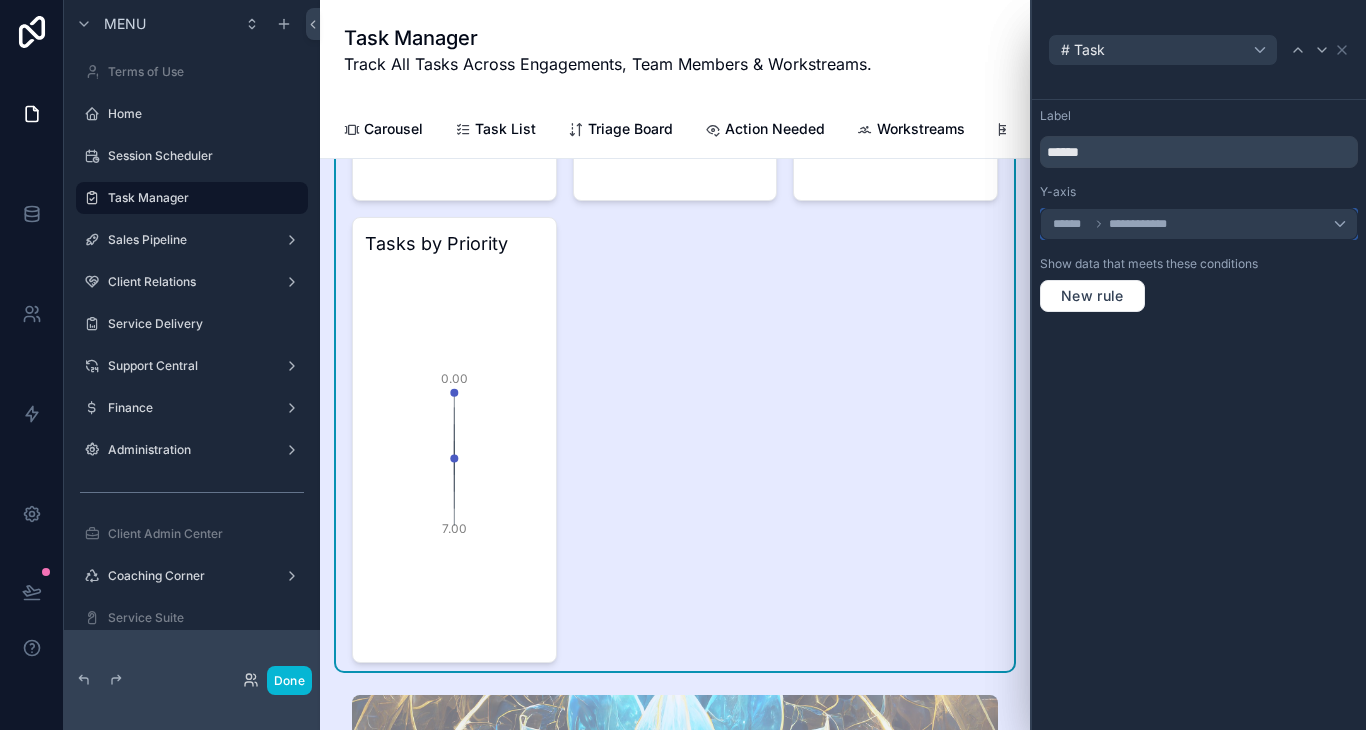 click on "**********" at bounding box center (1199, 224) 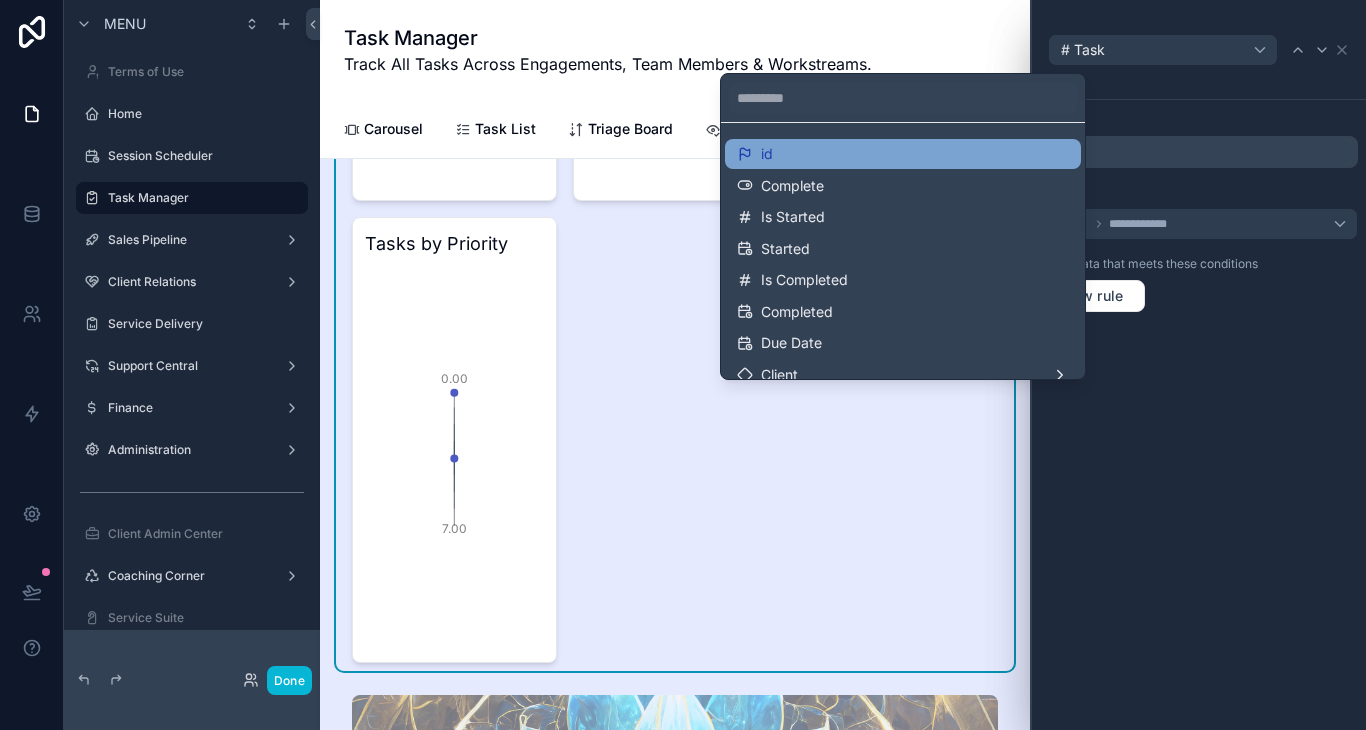 click on "id" at bounding box center [903, 154] 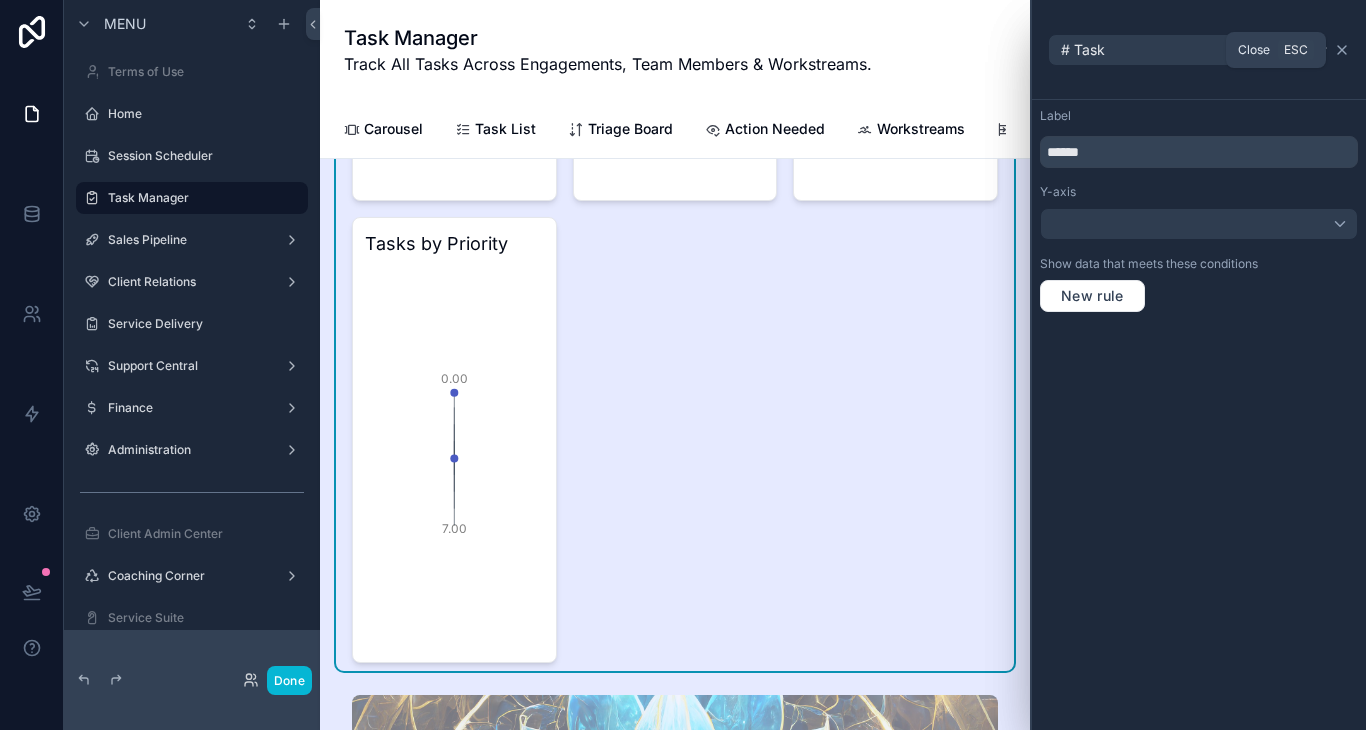 click 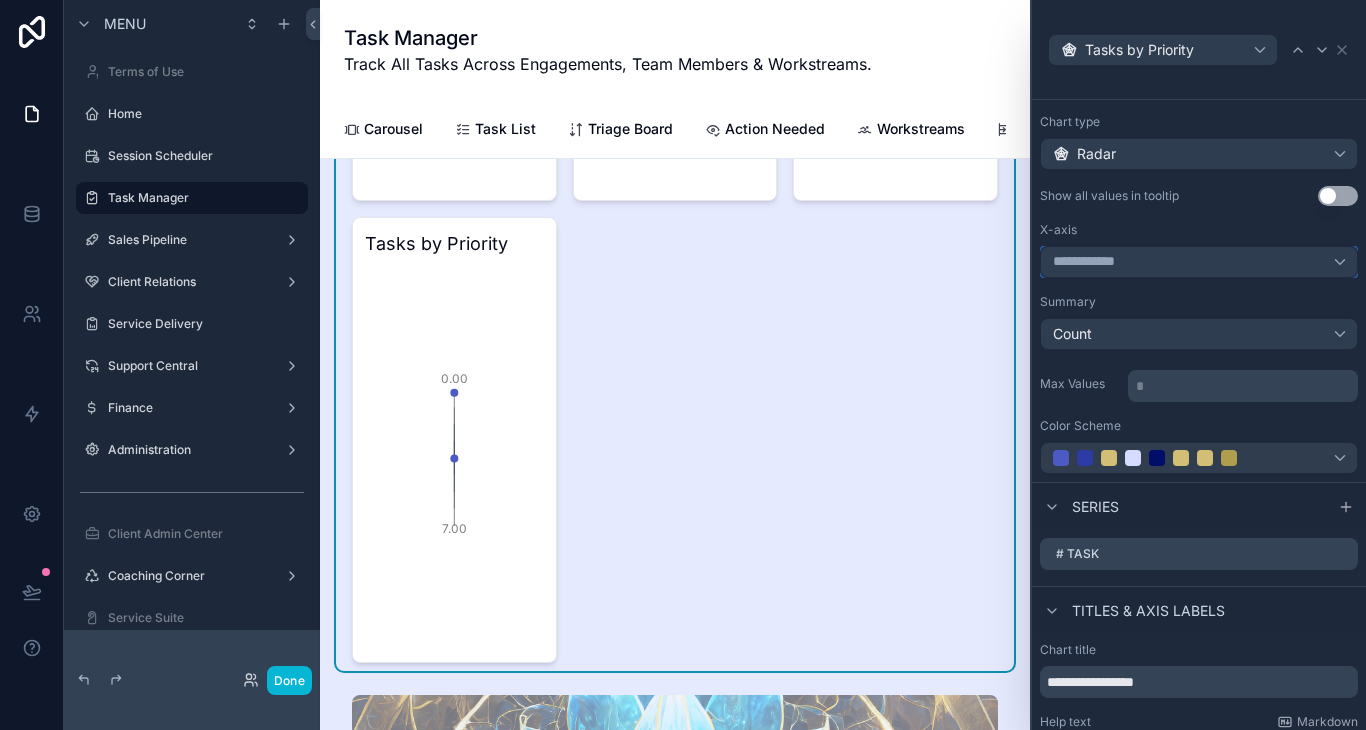 click on "**********" at bounding box center [1090, 262] 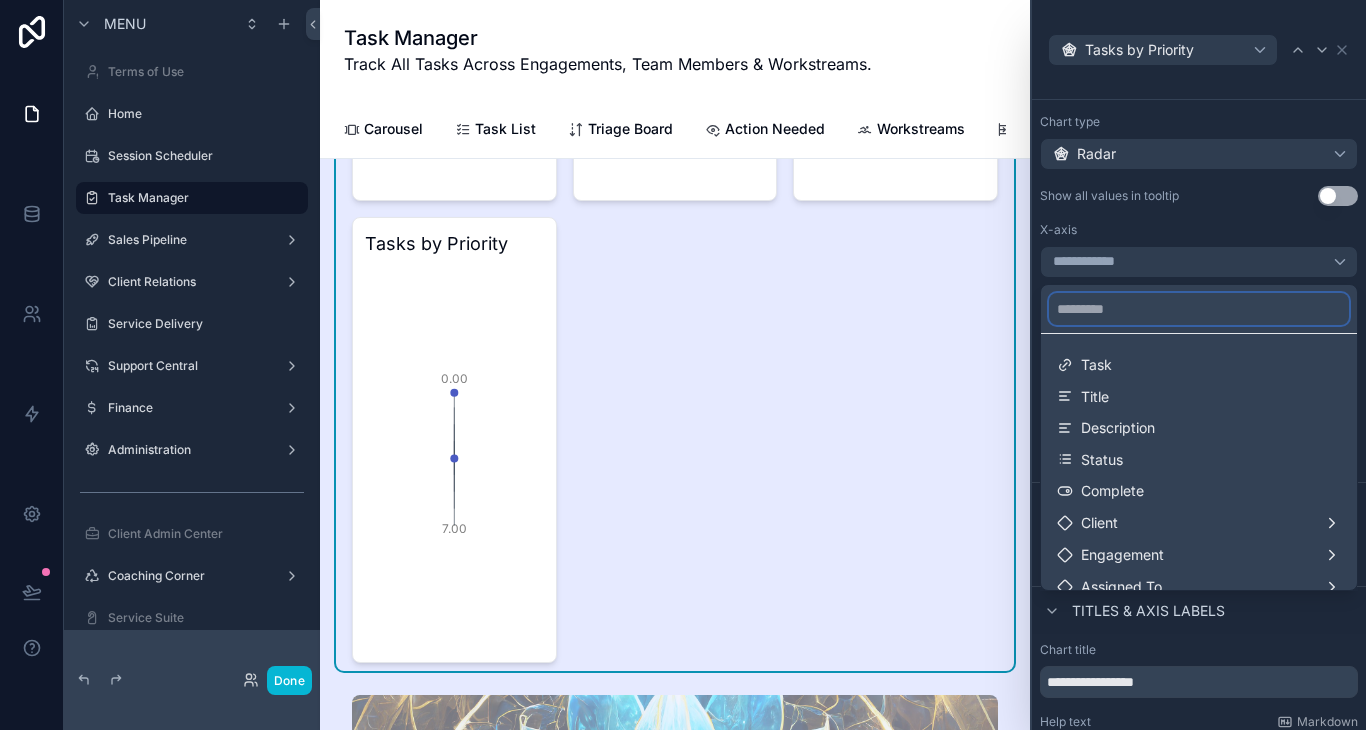 click at bounding box center [1199, 309] 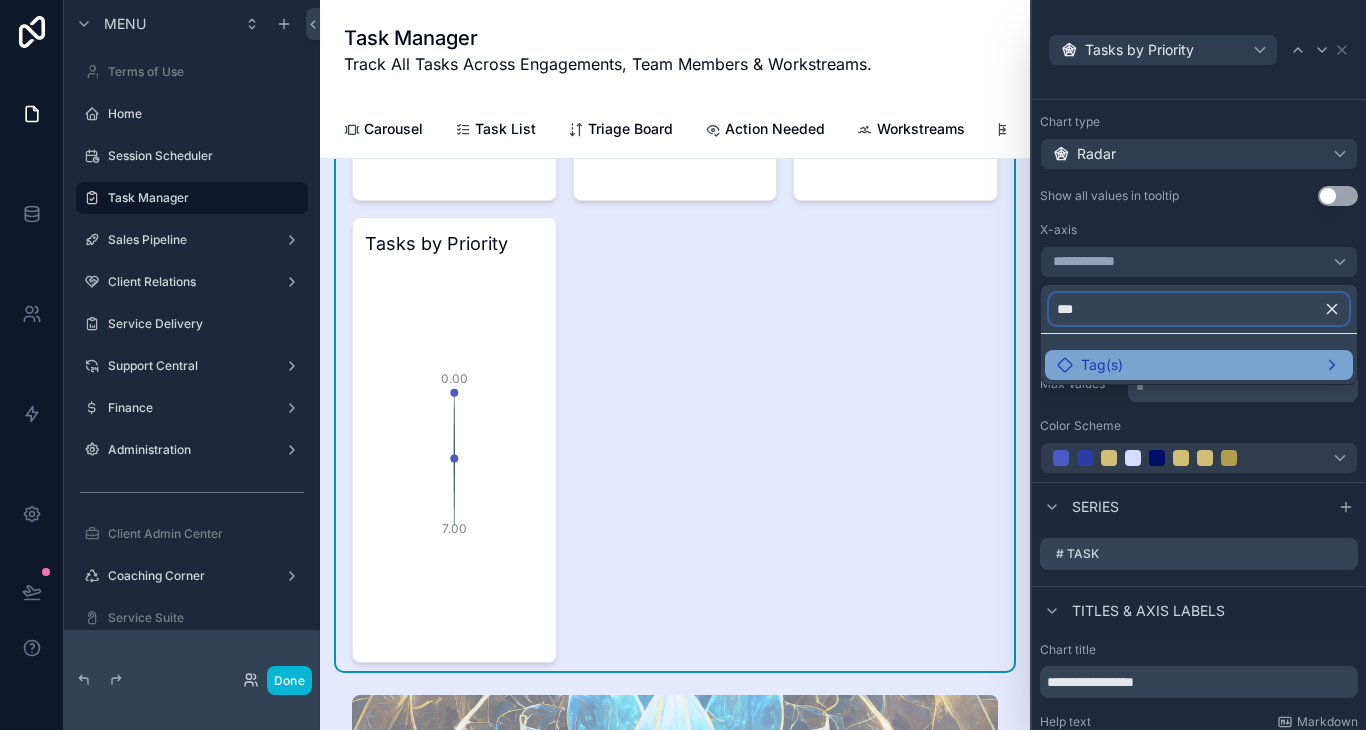 type on "***" 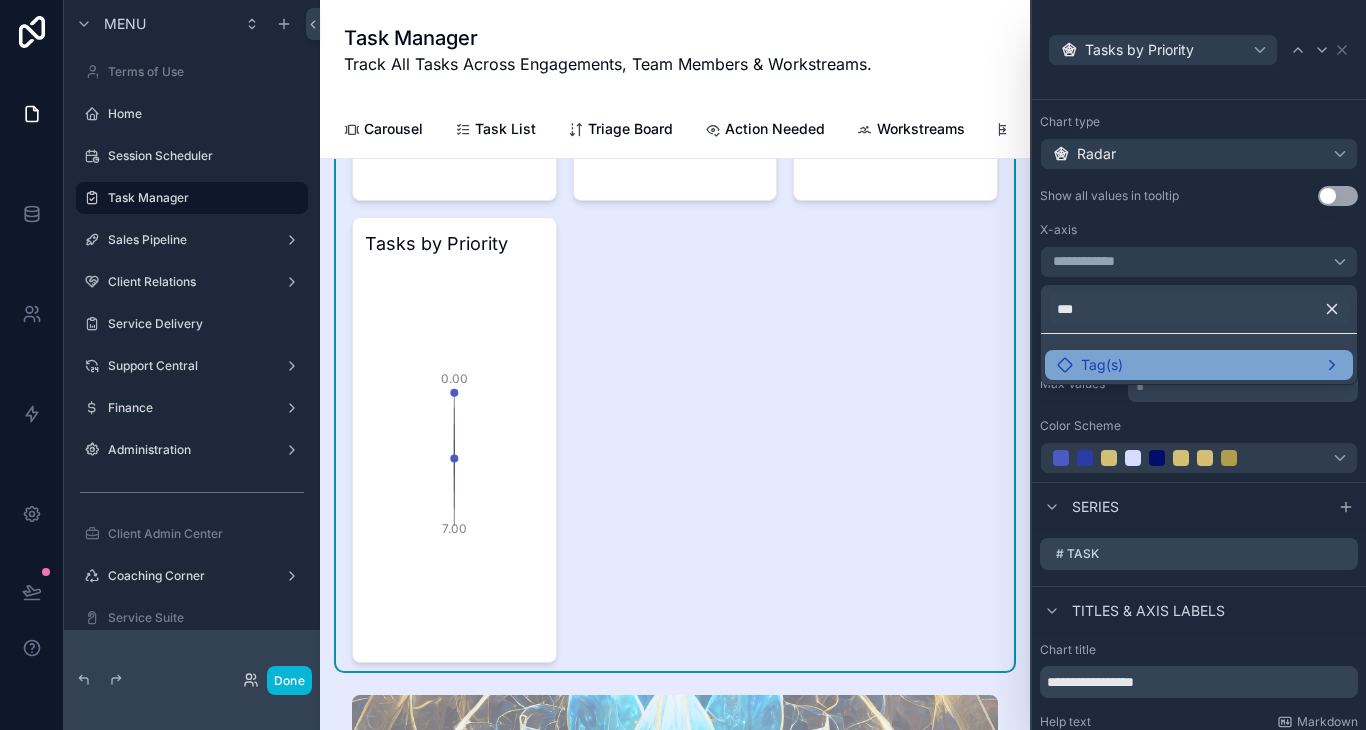 click on "Tag(s)" at bounding box center [1102, 365] 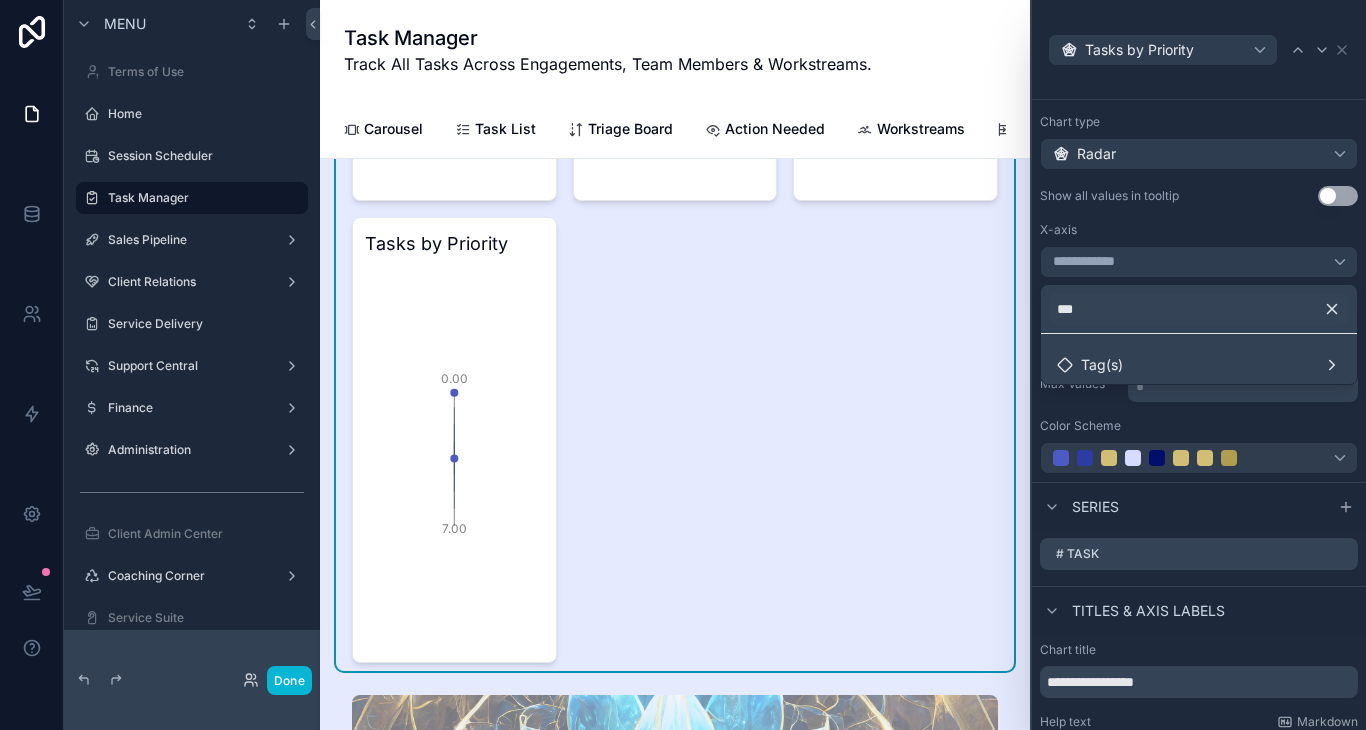 click on "Tag(s)" at bounding box center (1199, 359) 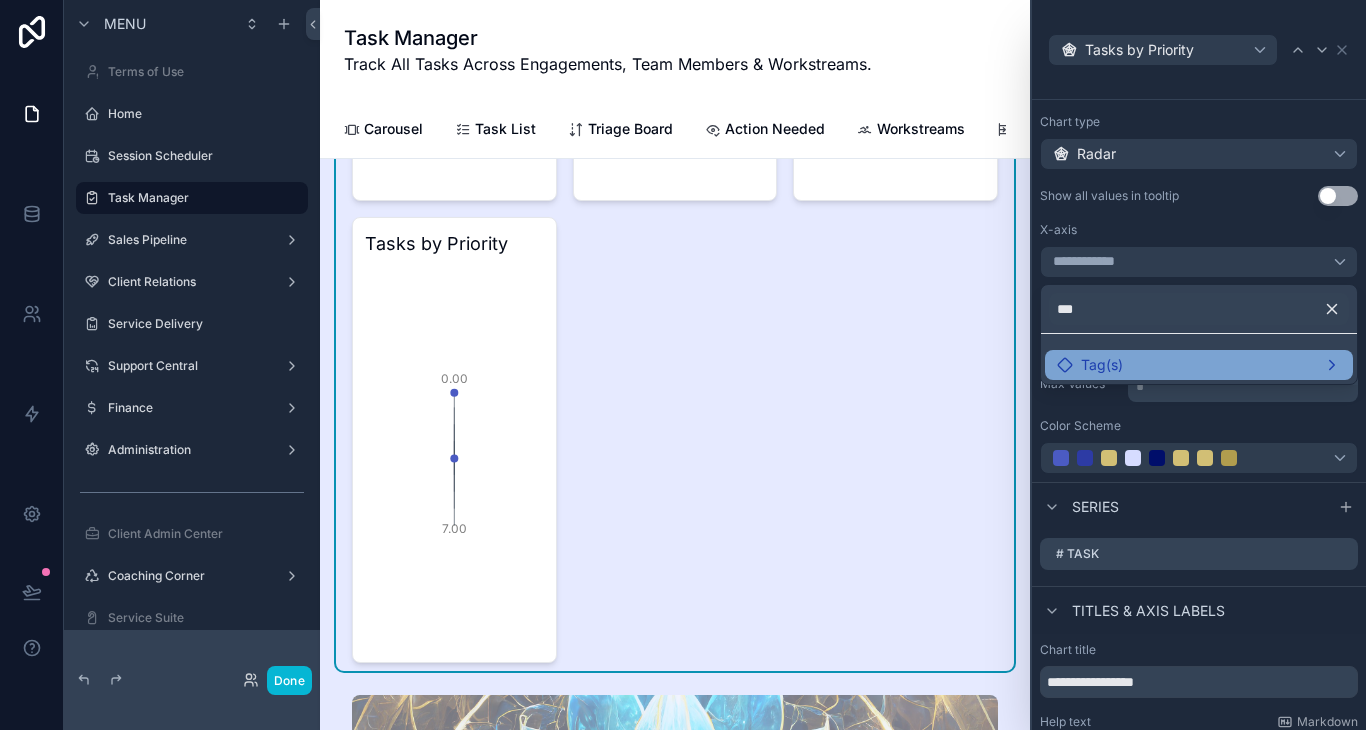 click on "Tag(s)" at bounding box center (1199, 365) 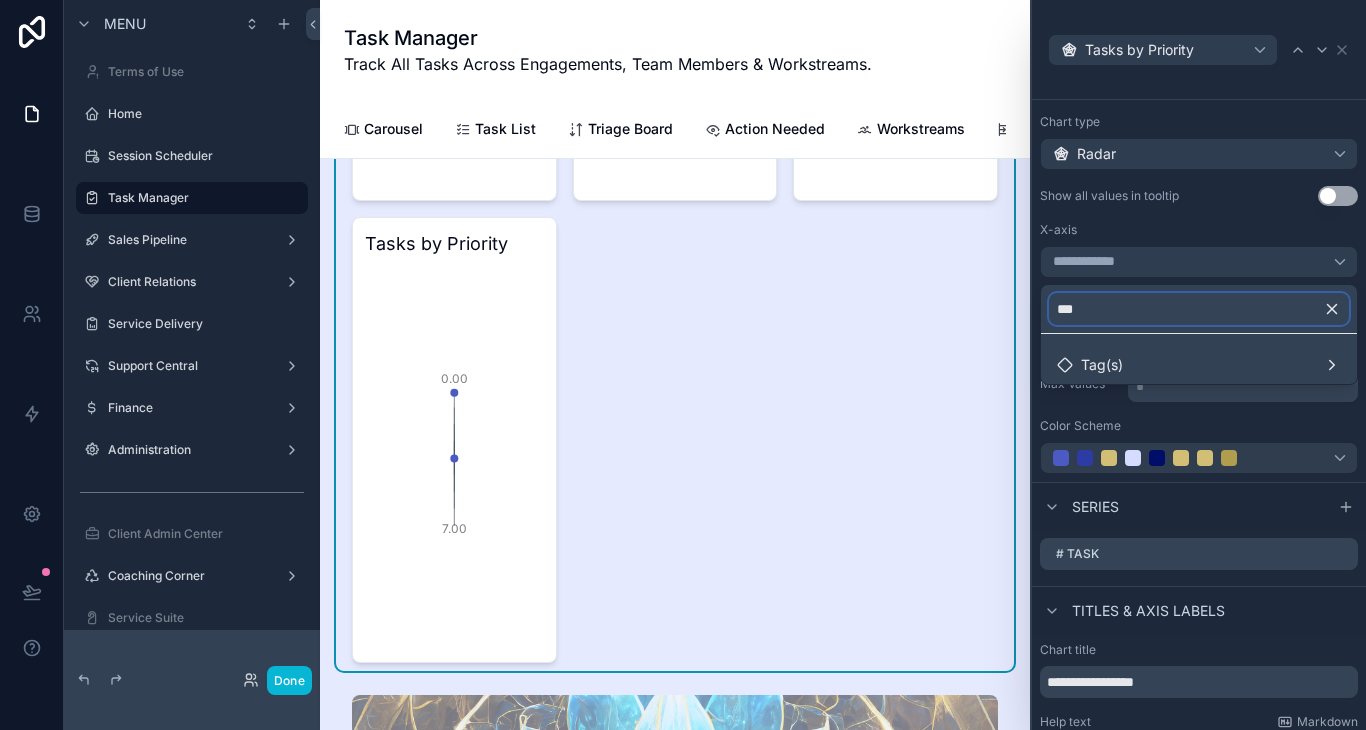click on "***" at bounding box center [1199, 309] 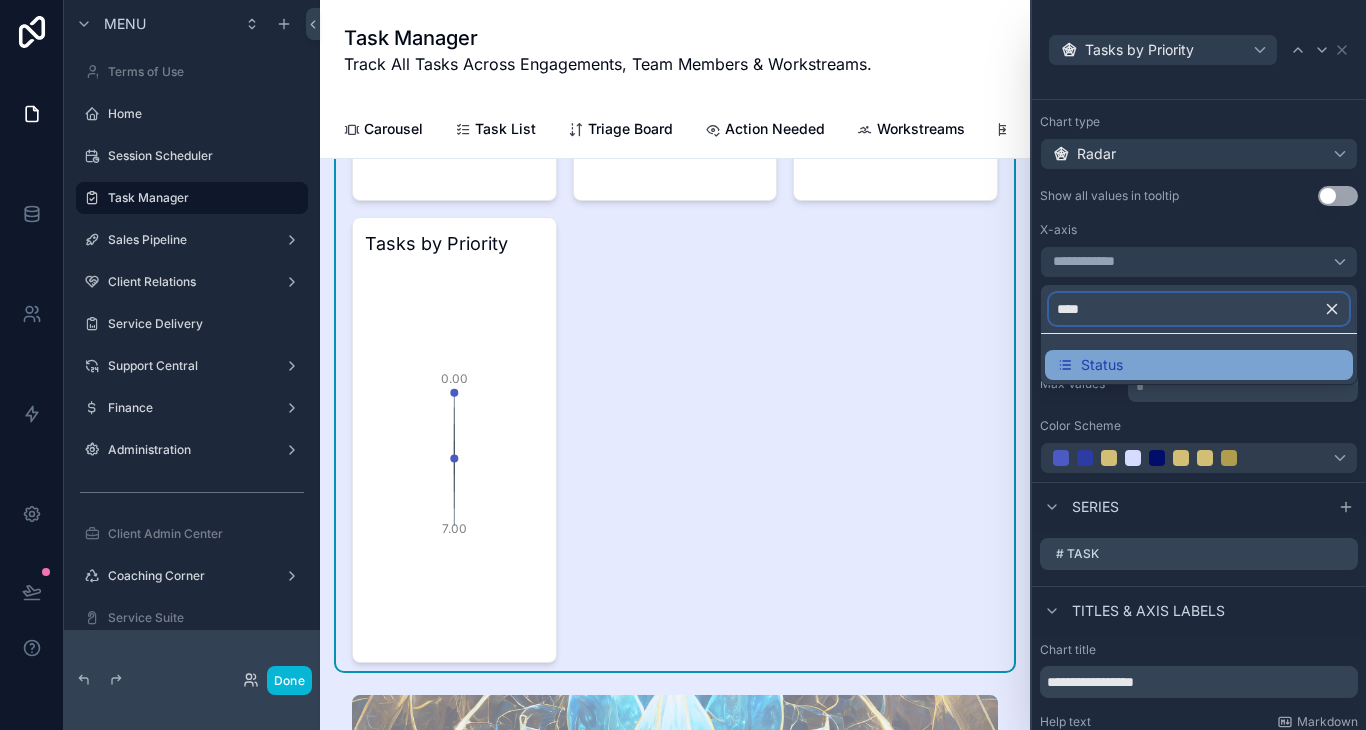 type on "****" 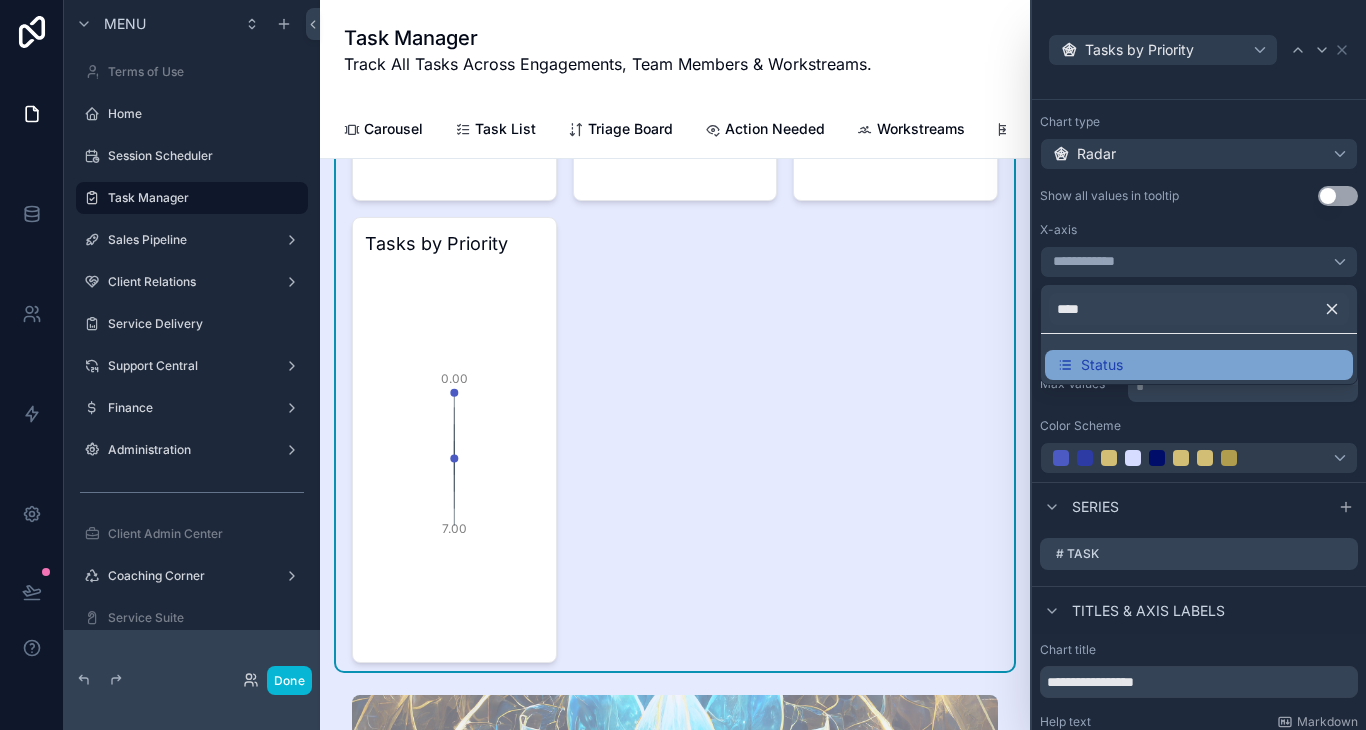 click on "Status" at bounding box center [1102, 365] 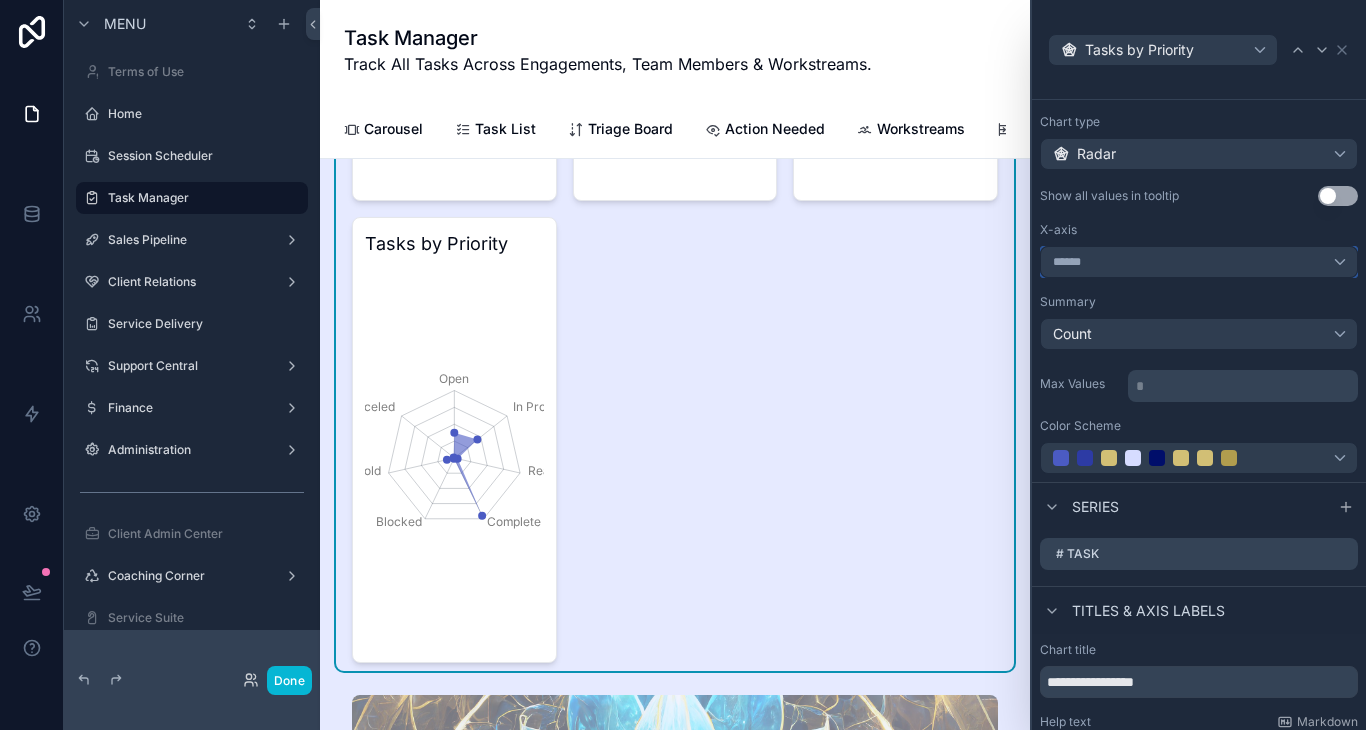 click on "******" at bounding box center [1199, 262] 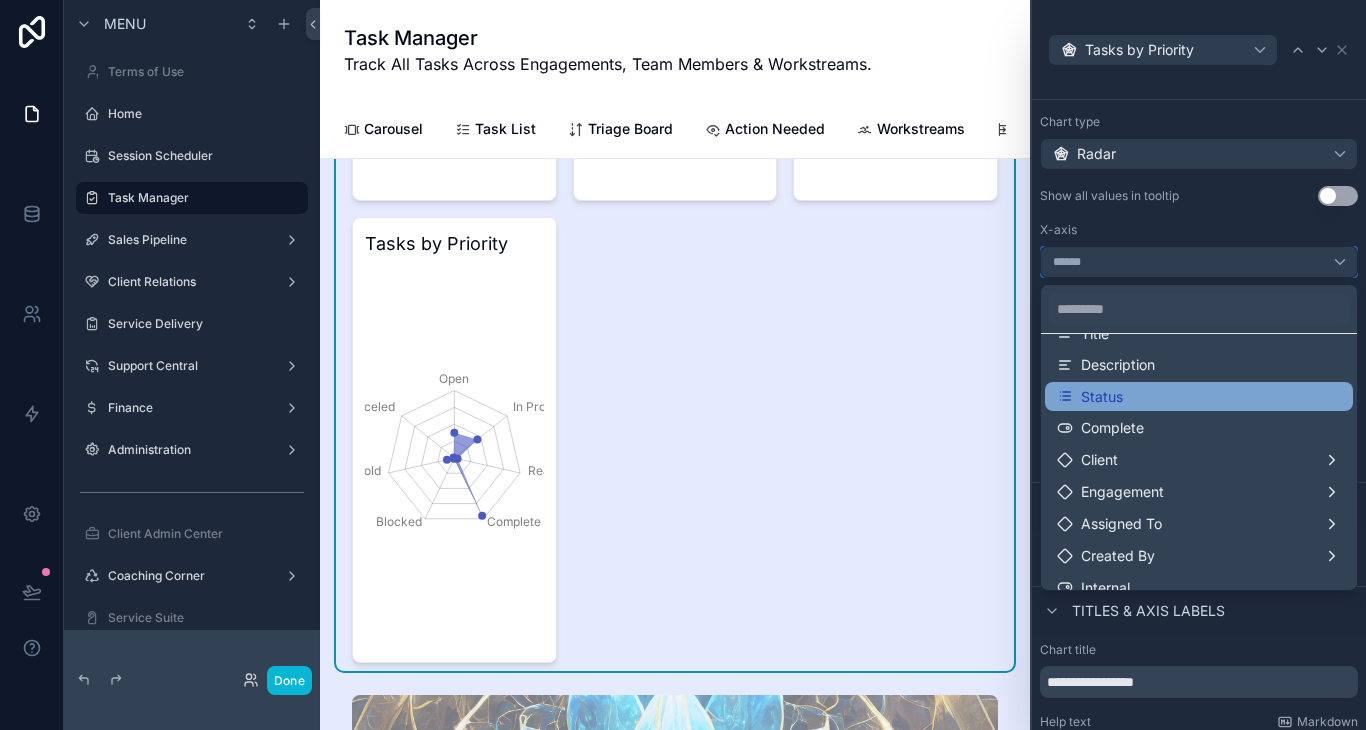 scroll, scrollTop: 71, scrollLeft: 0, axis: vertical 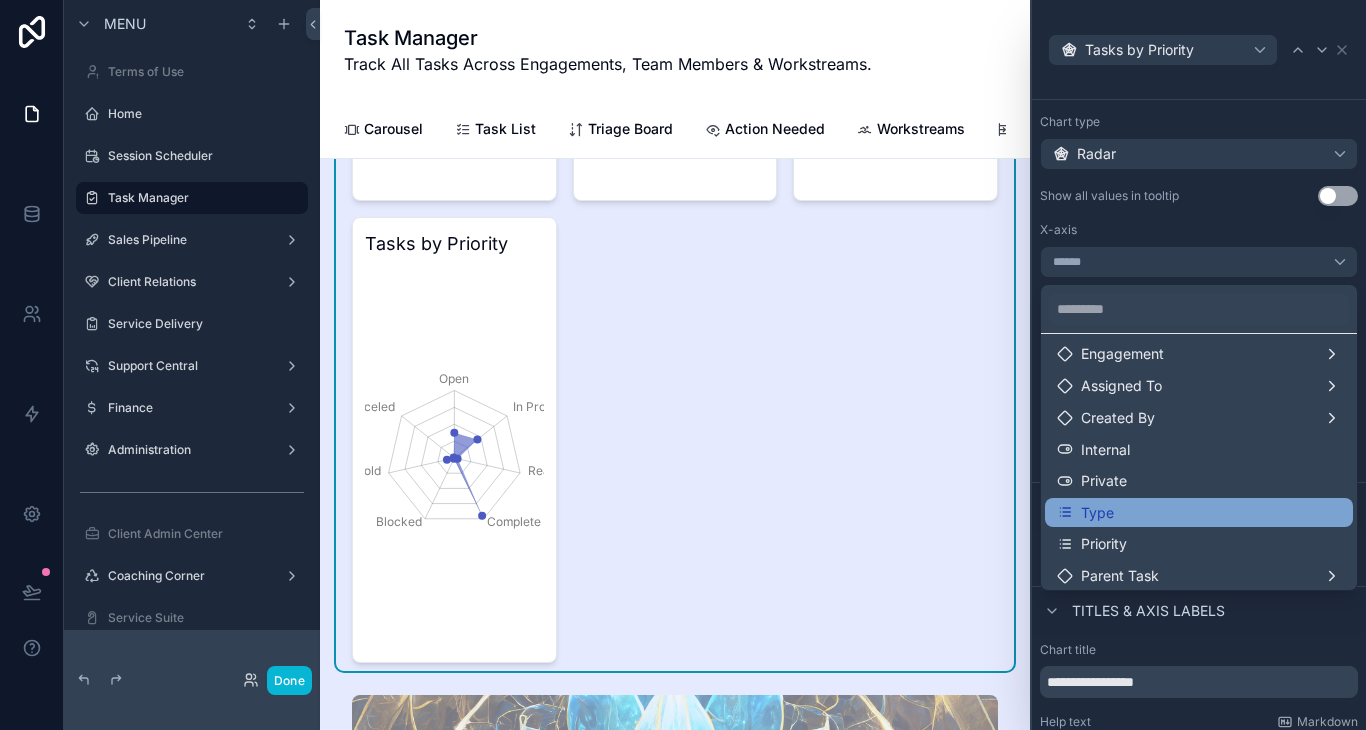 click on "Type" at bounding box center [1199, 513] 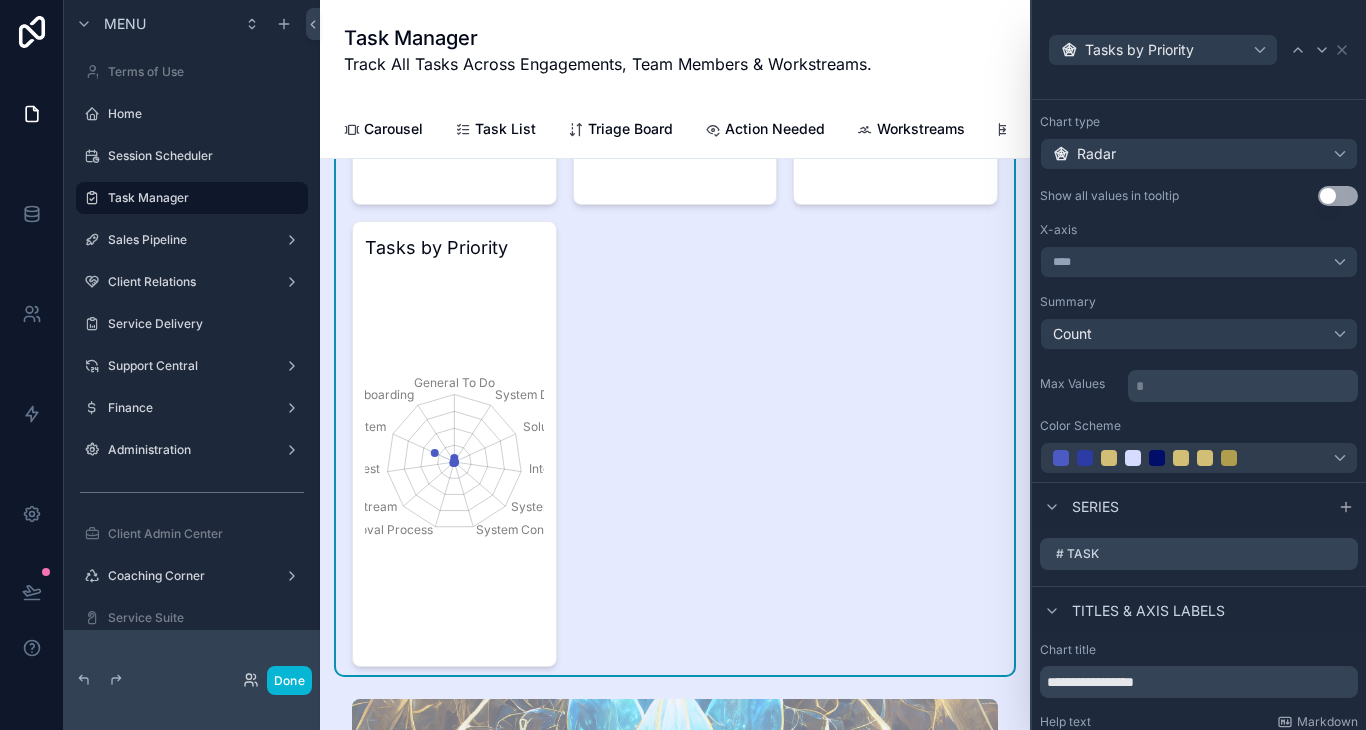 scroll, scrollTop: 2583, scrollLeft: 0, axis: vertical 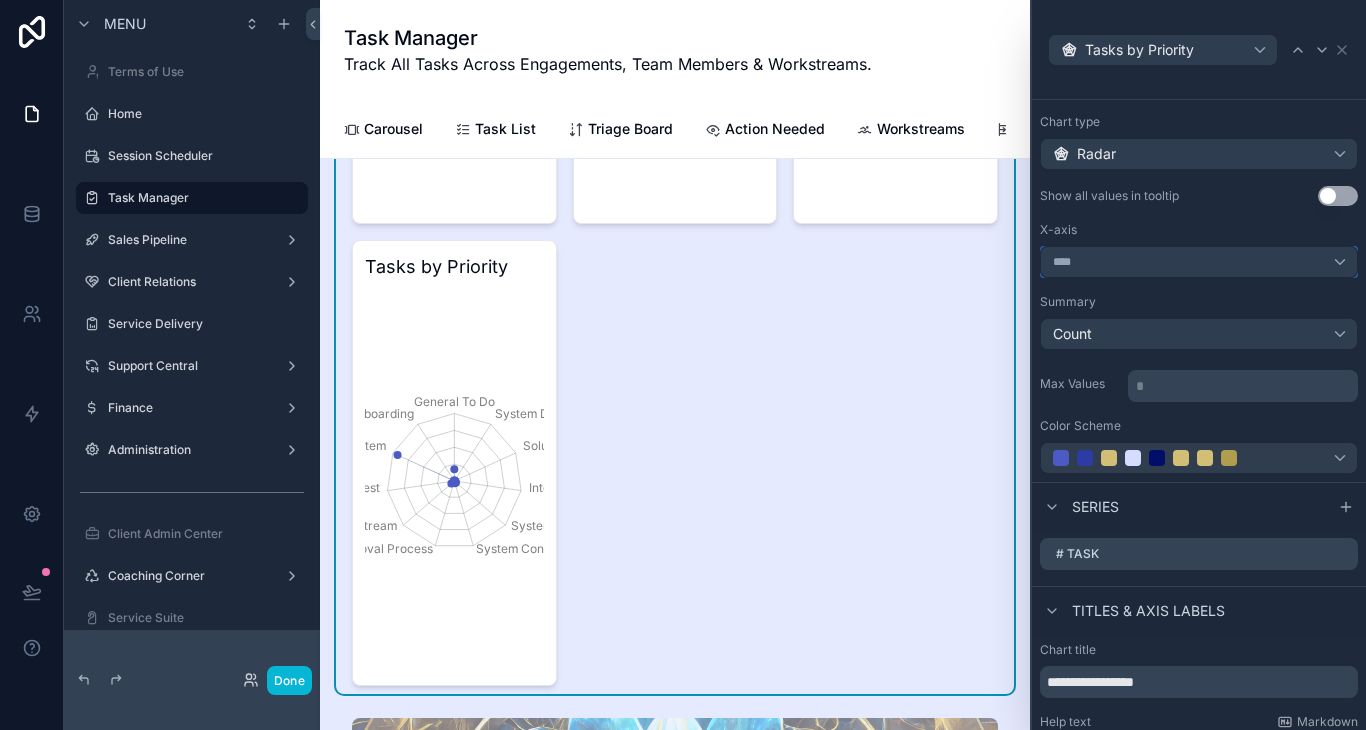 click on "****" at bounding box center [1067, 262] 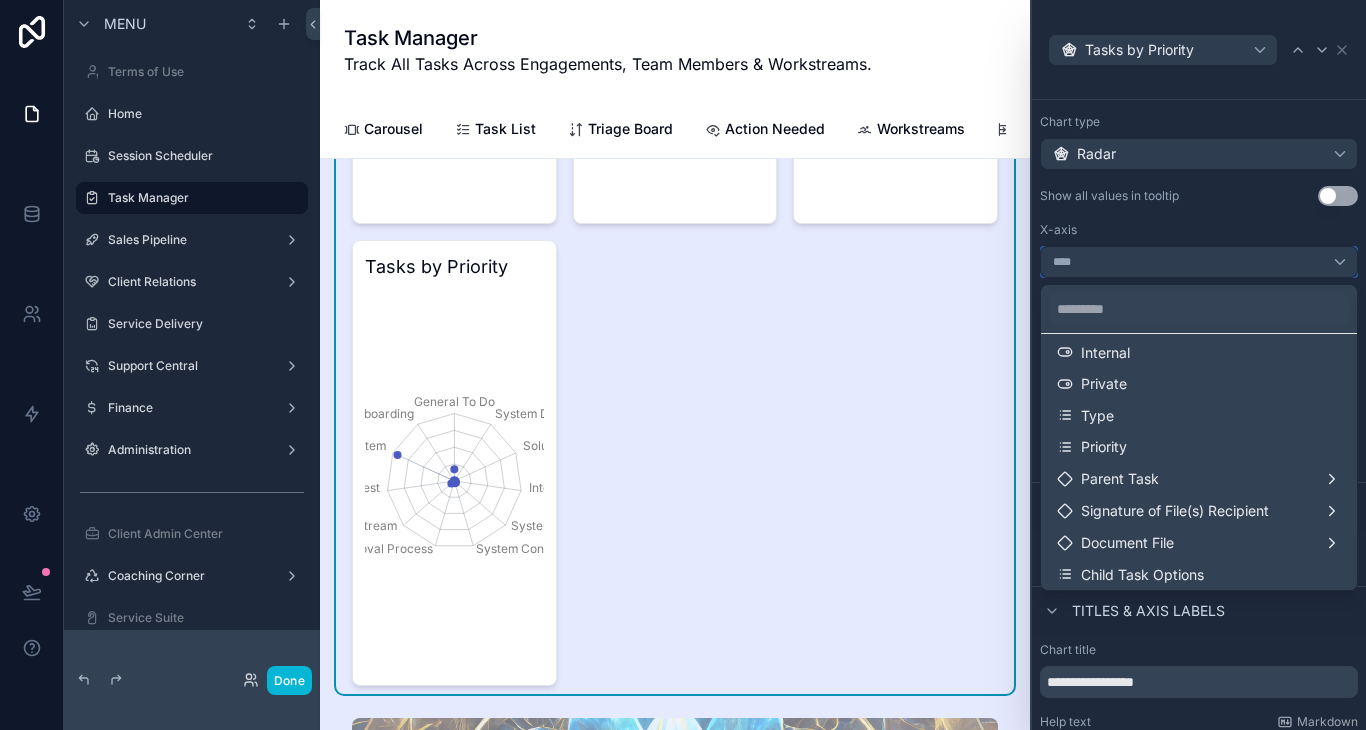 scroll, scrollTop: 312, scrollLeft: 0, axis: vertical 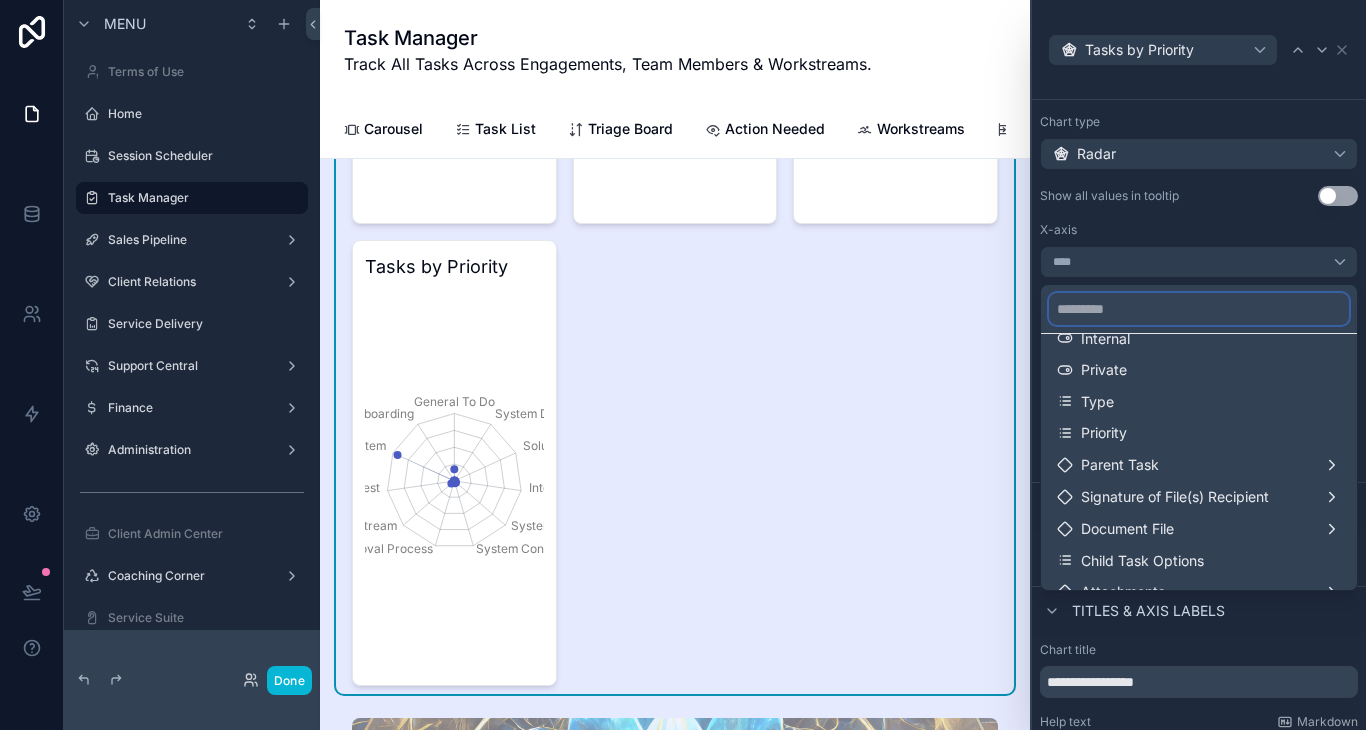 click at bounding box center (1199, 309) 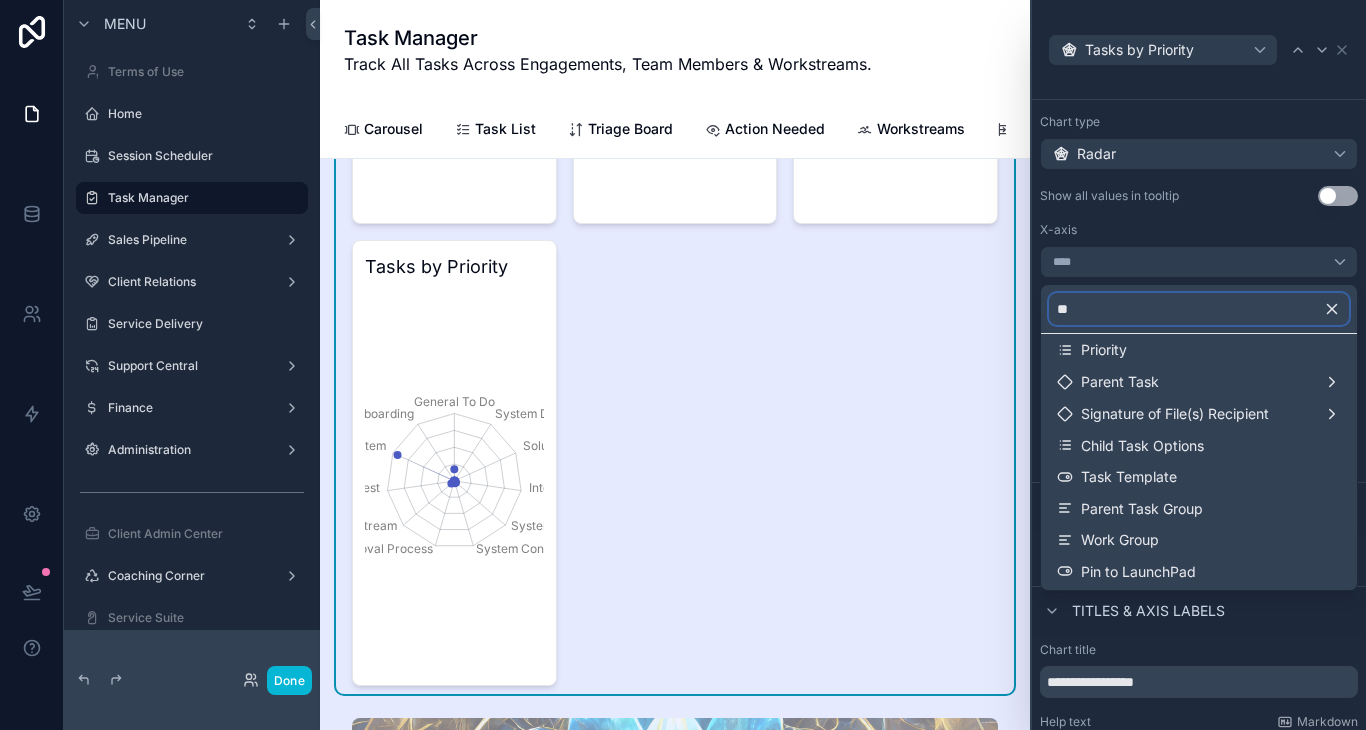 scroll, scrollTop: 0, scrollLeft: 0, axis: both 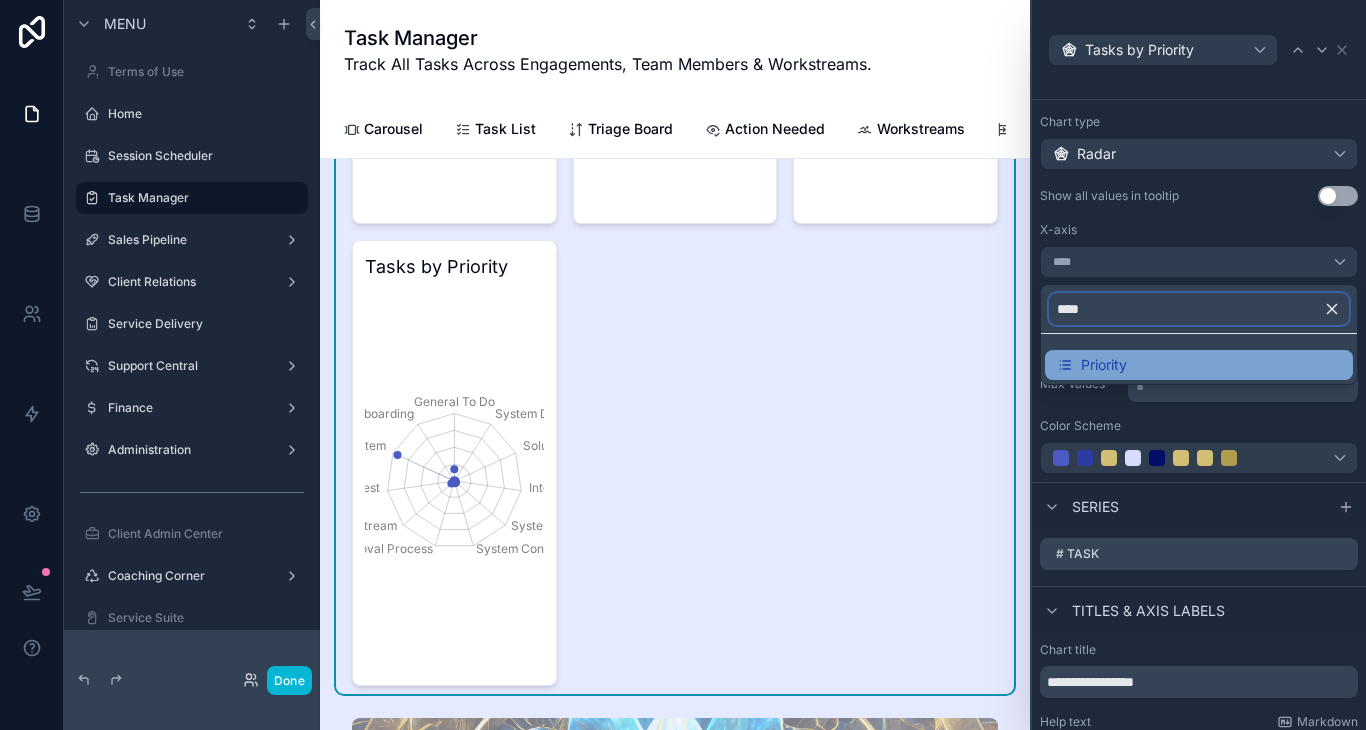 type on "****" 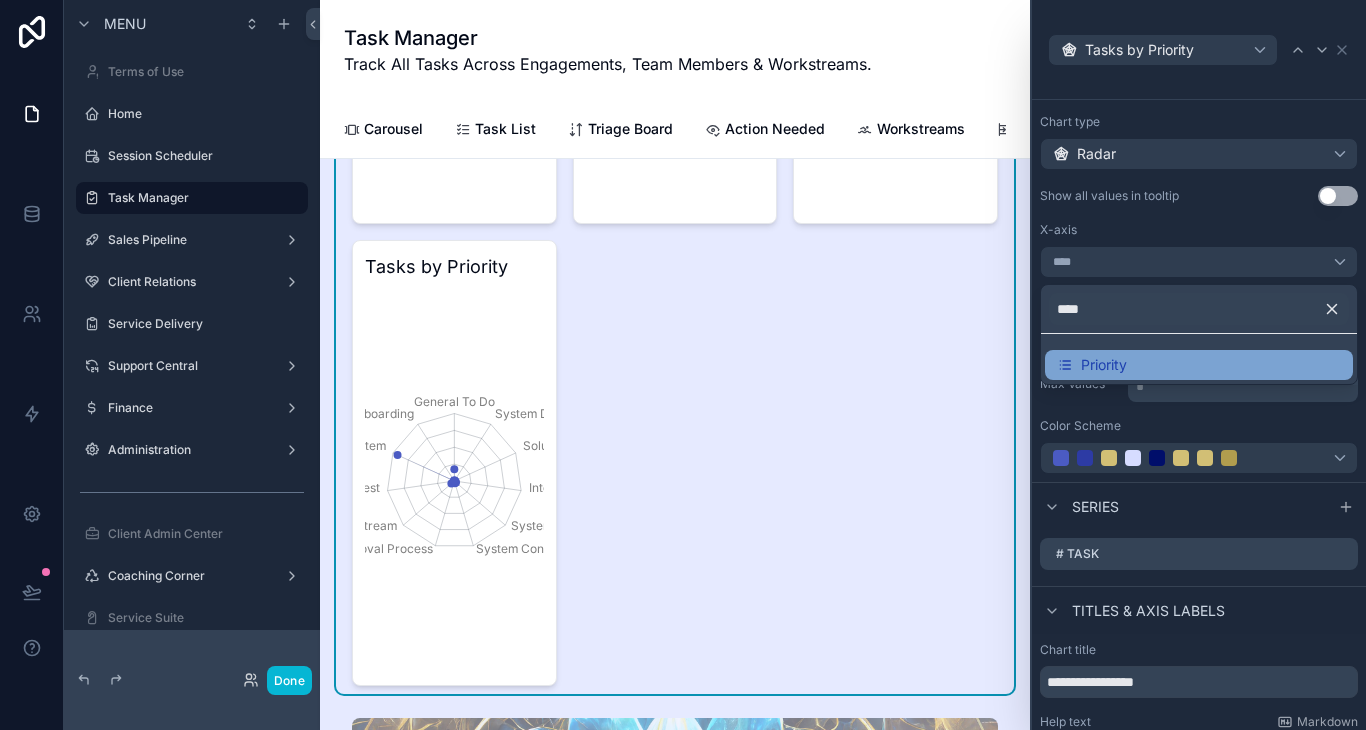 click on "Priority" at bounding box center [1104, 365] 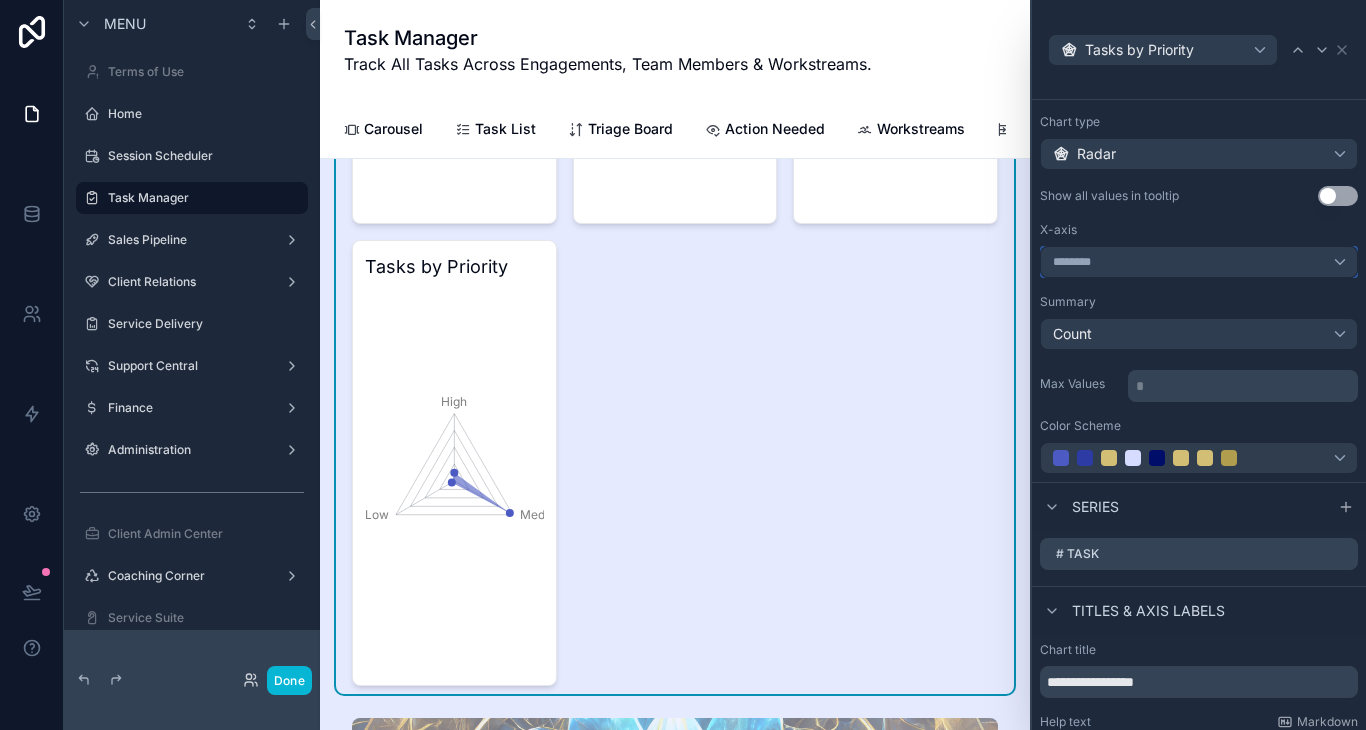 click on "********" at bounding box center (1199, 262) 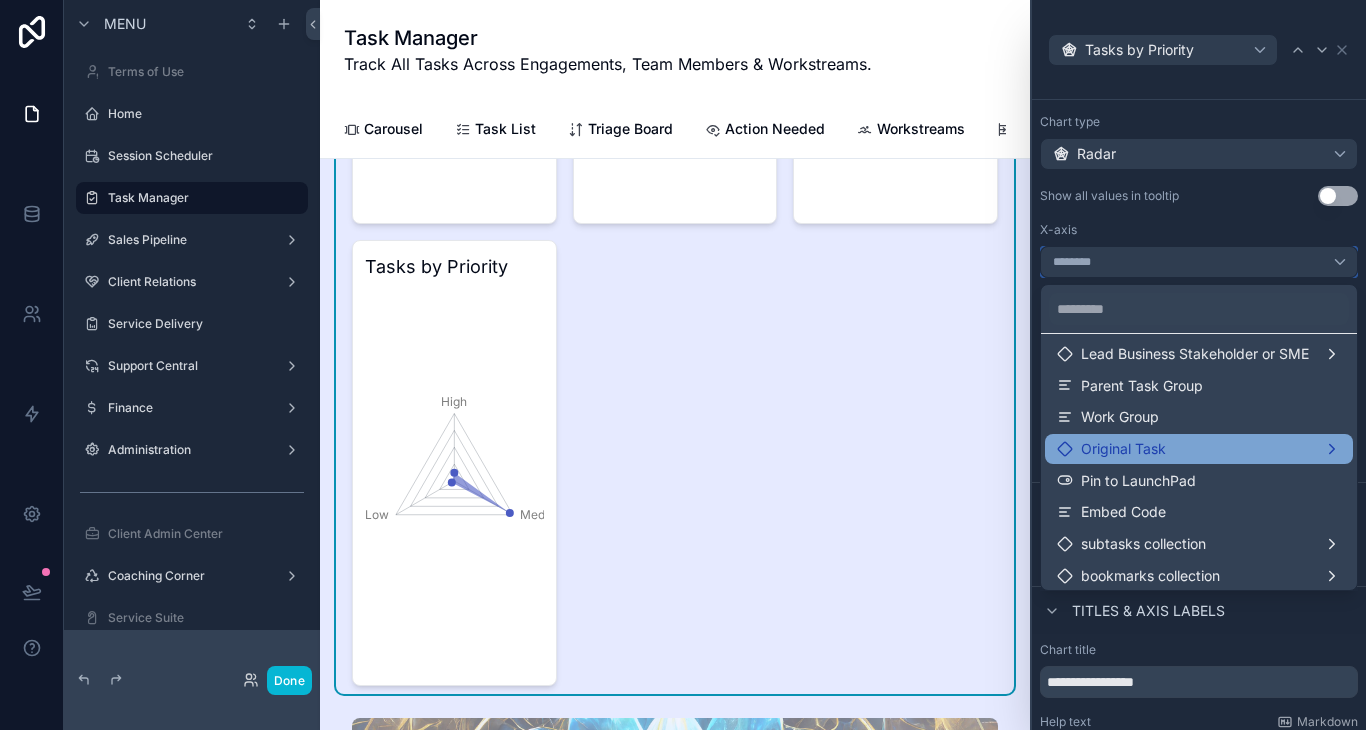 scroll, scrollTop: 788, scrollLeft: 0, axis: vertical 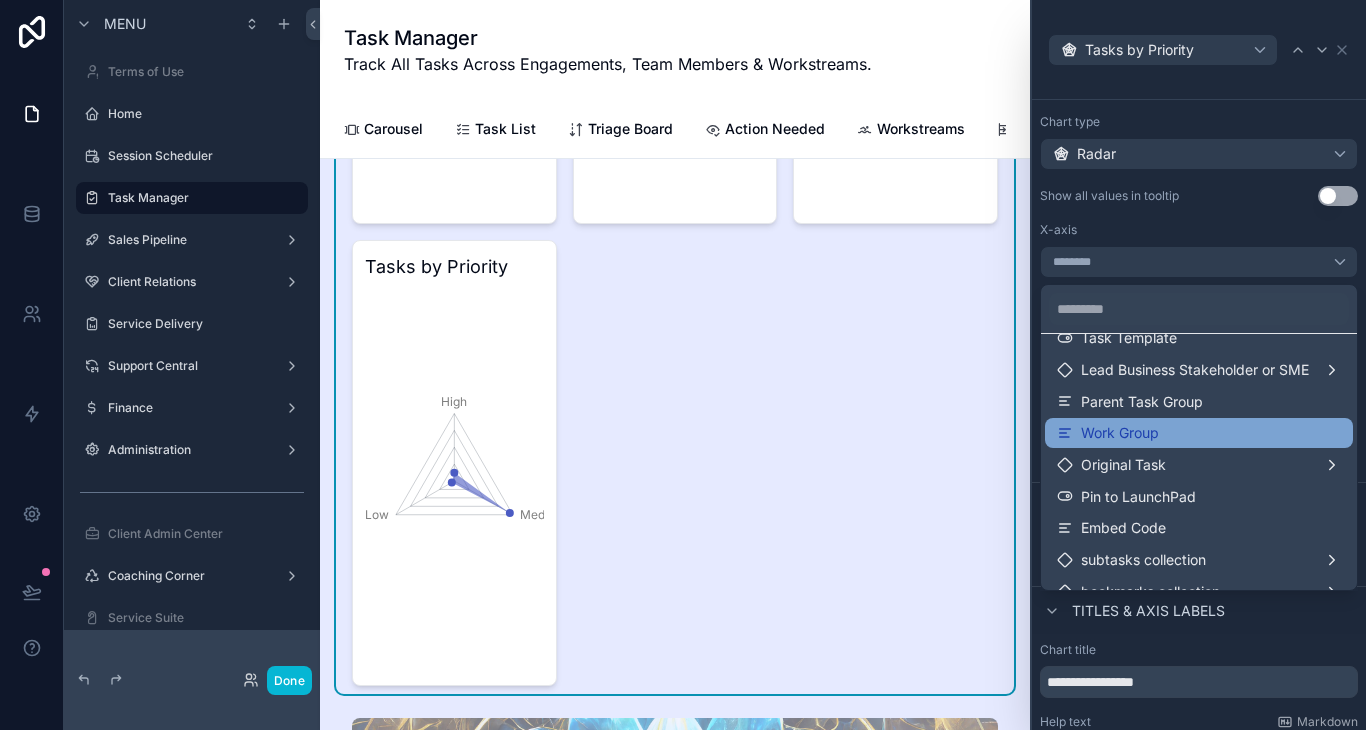 click on "Work Group" at bounding box center [1199, 433] 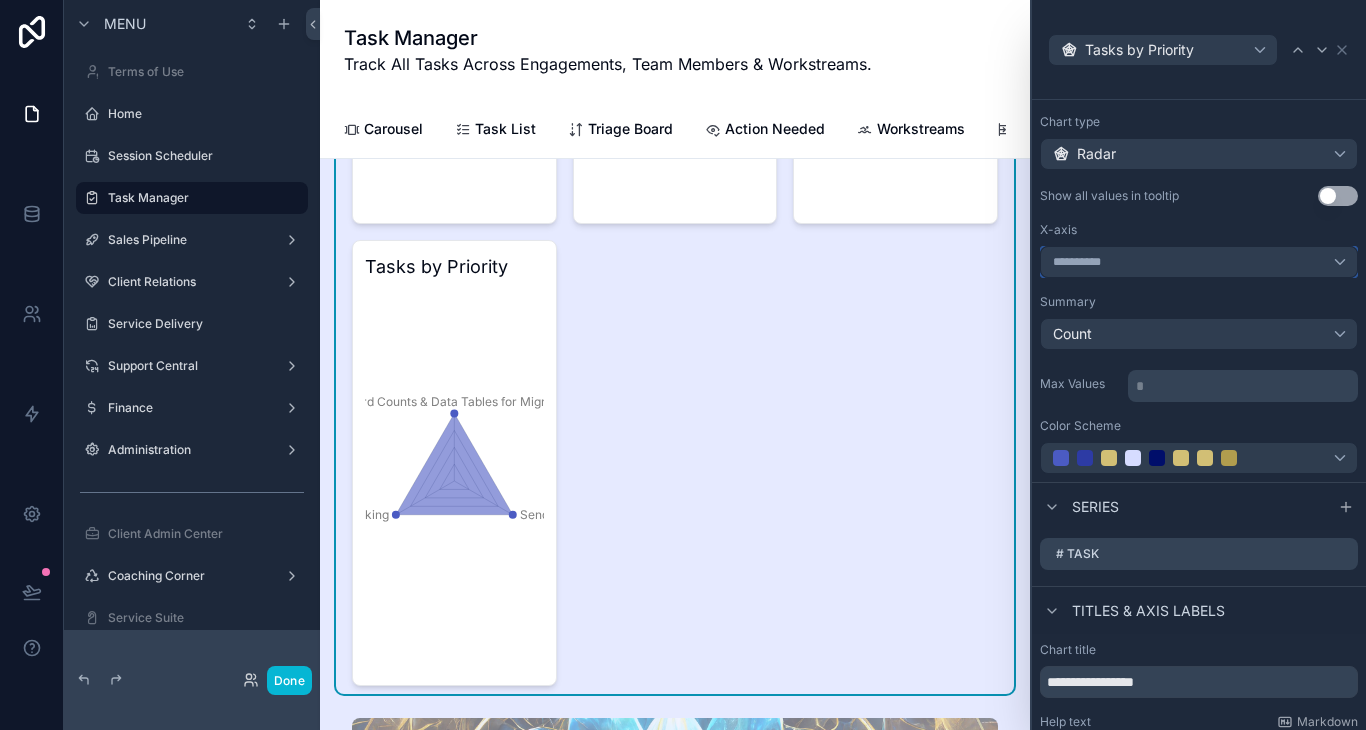 click on "**********" at bounding box center (1087, 262) 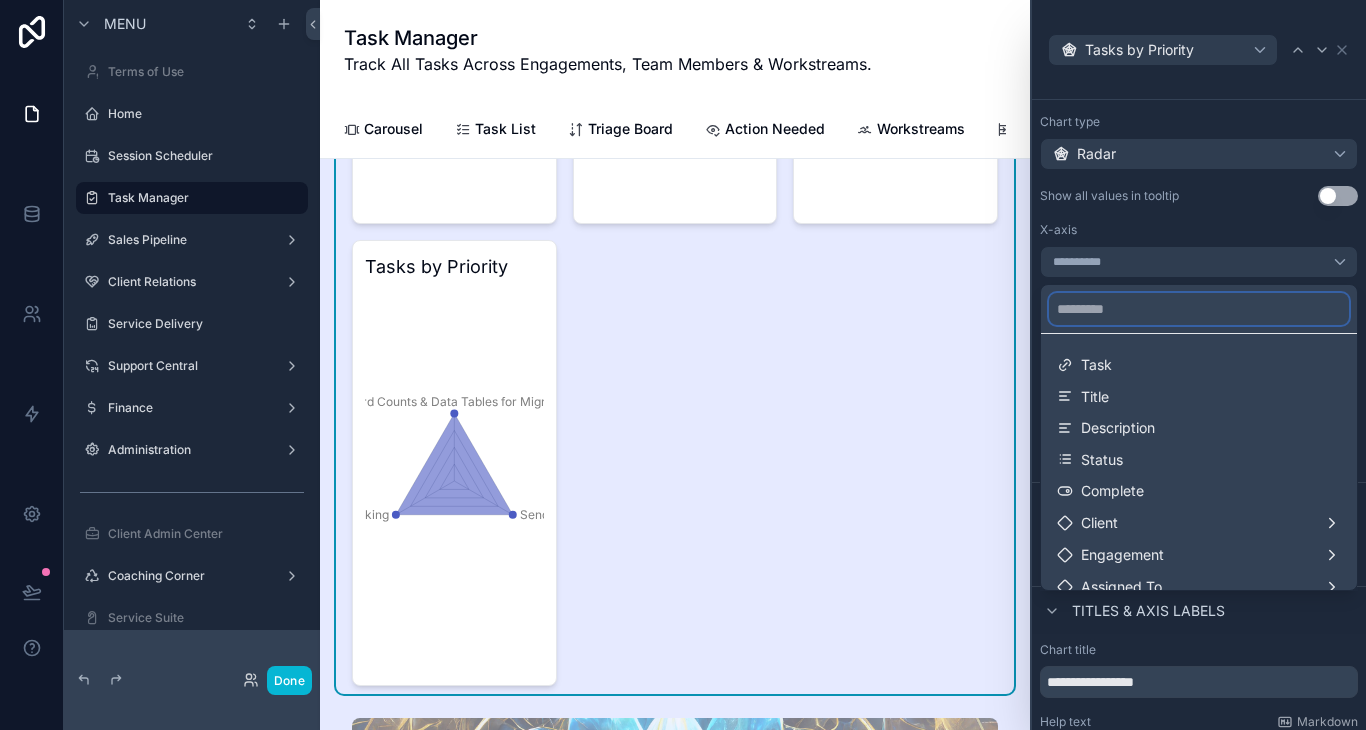 click at bounding box center [1199, 309] 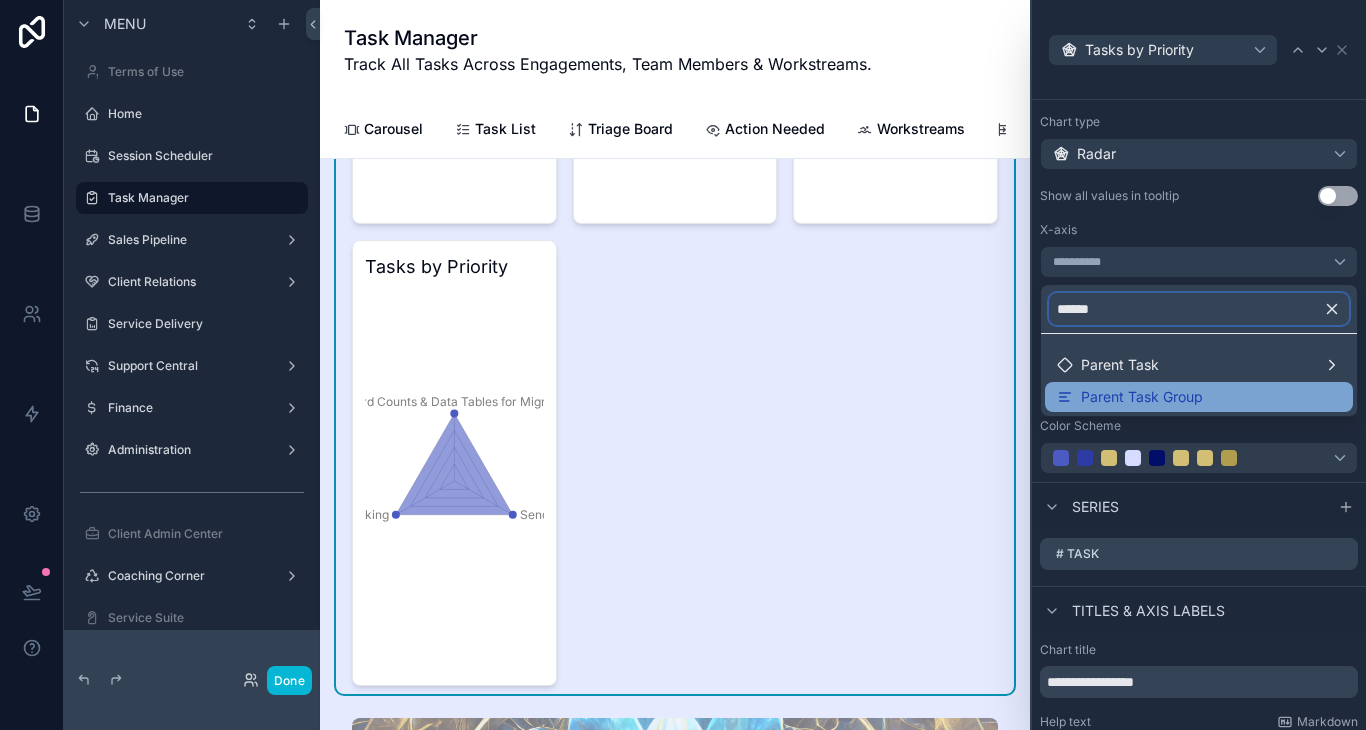 type on "******" 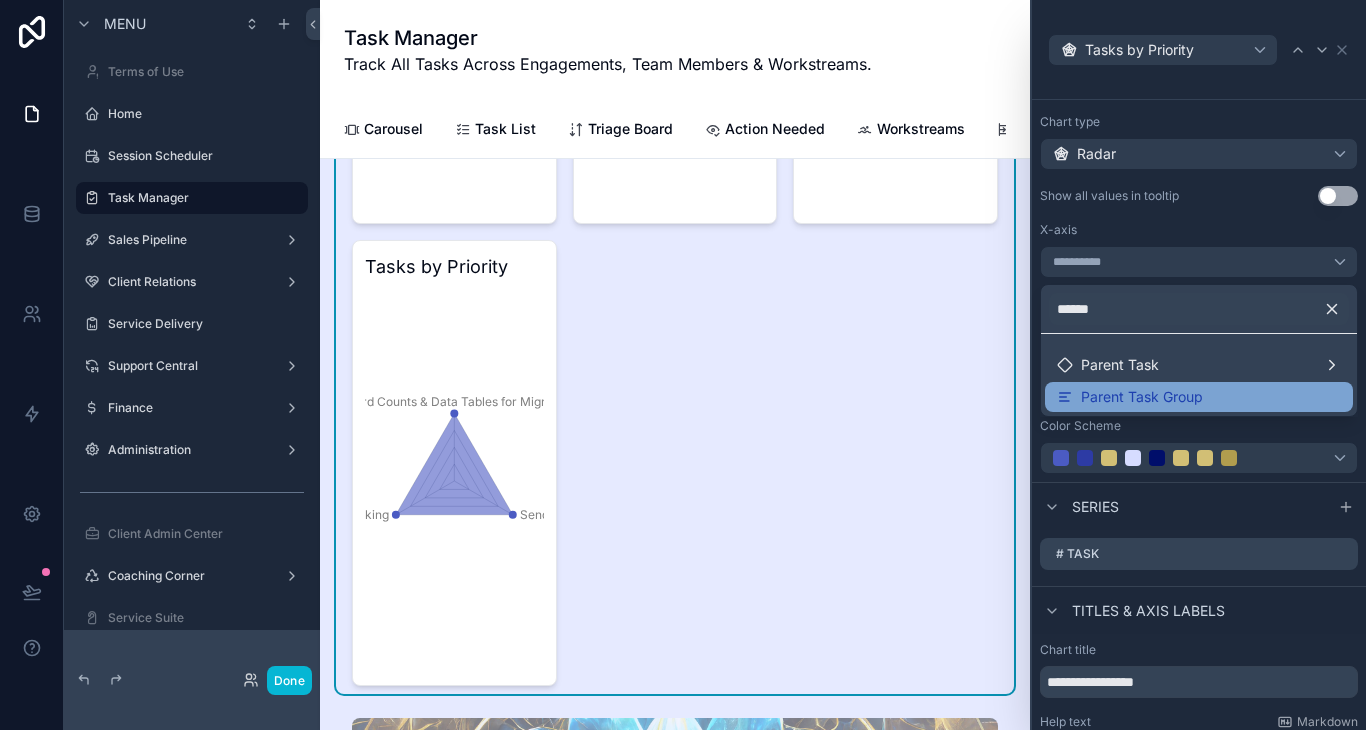 click on "Parent Task Group" at bounding box center [1199, 397] 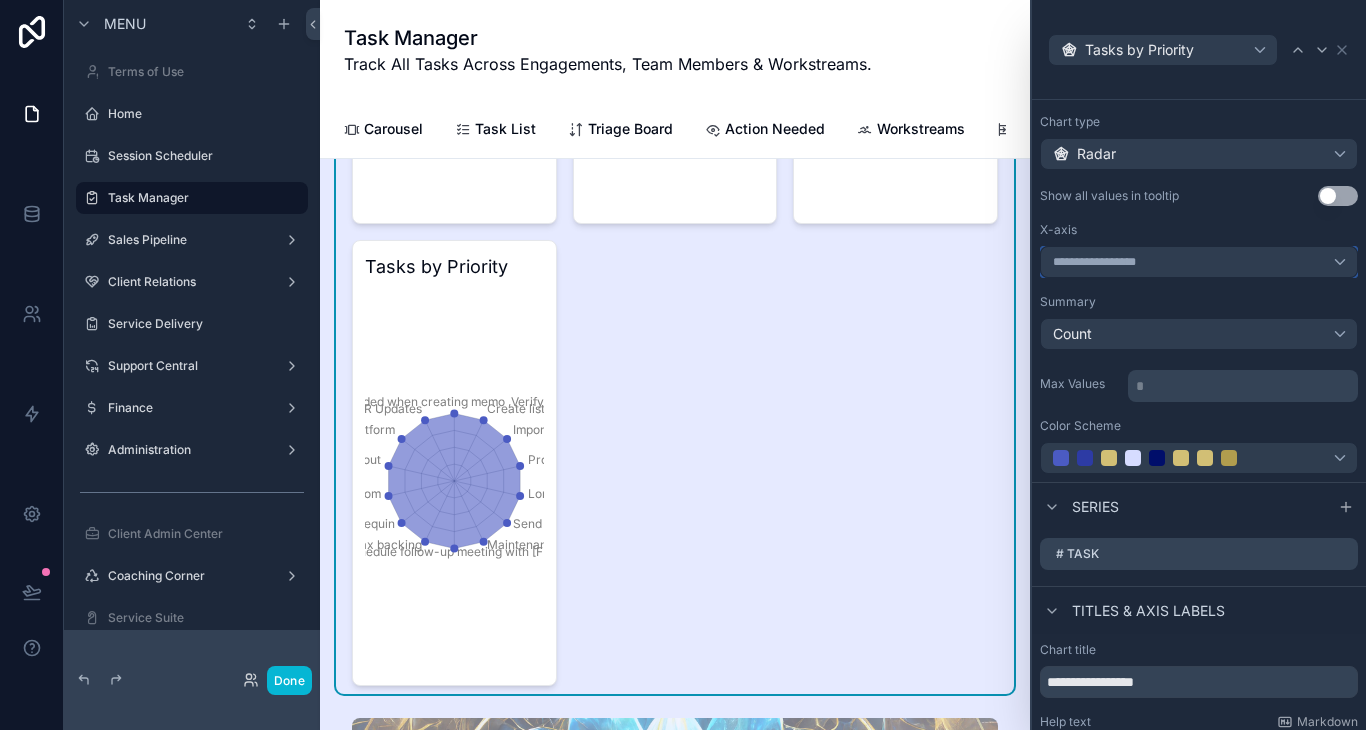 click on "**********" at bounding box center [1105, 262] 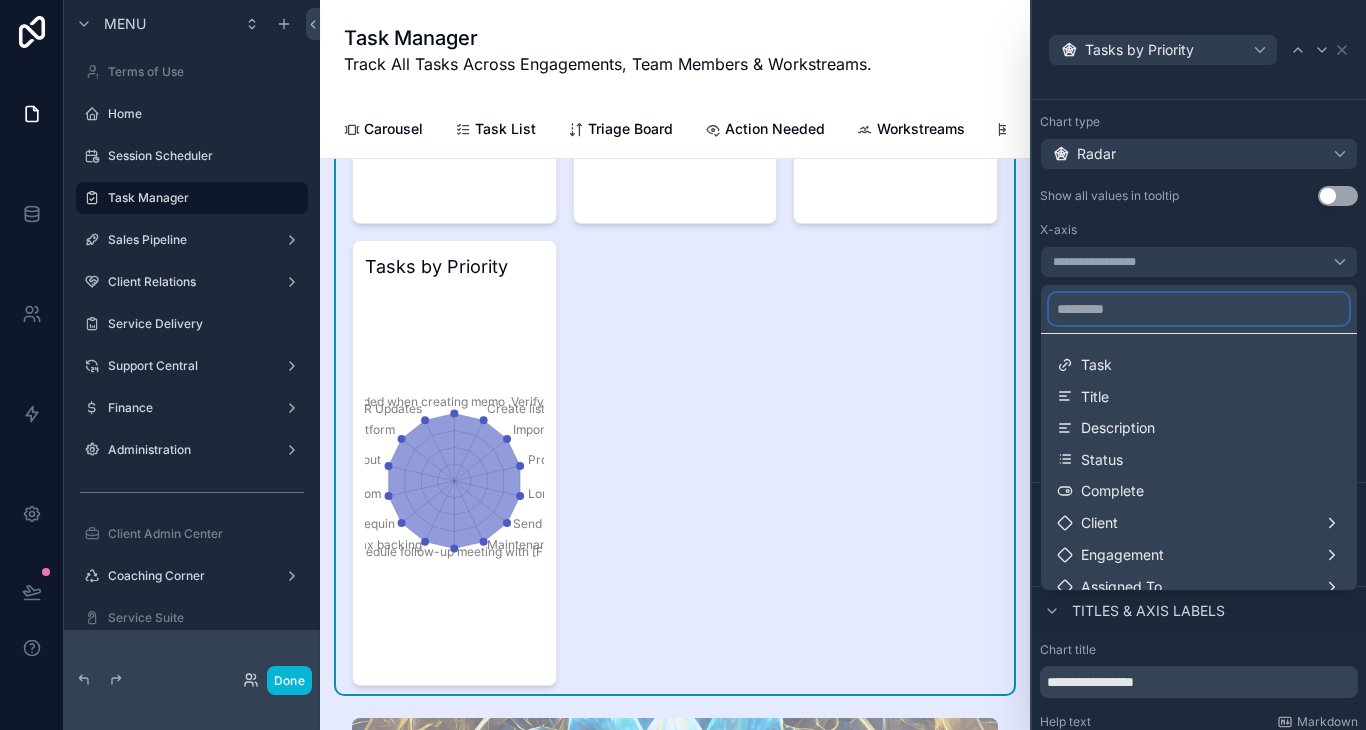 click at bounding box center [1199, 309] 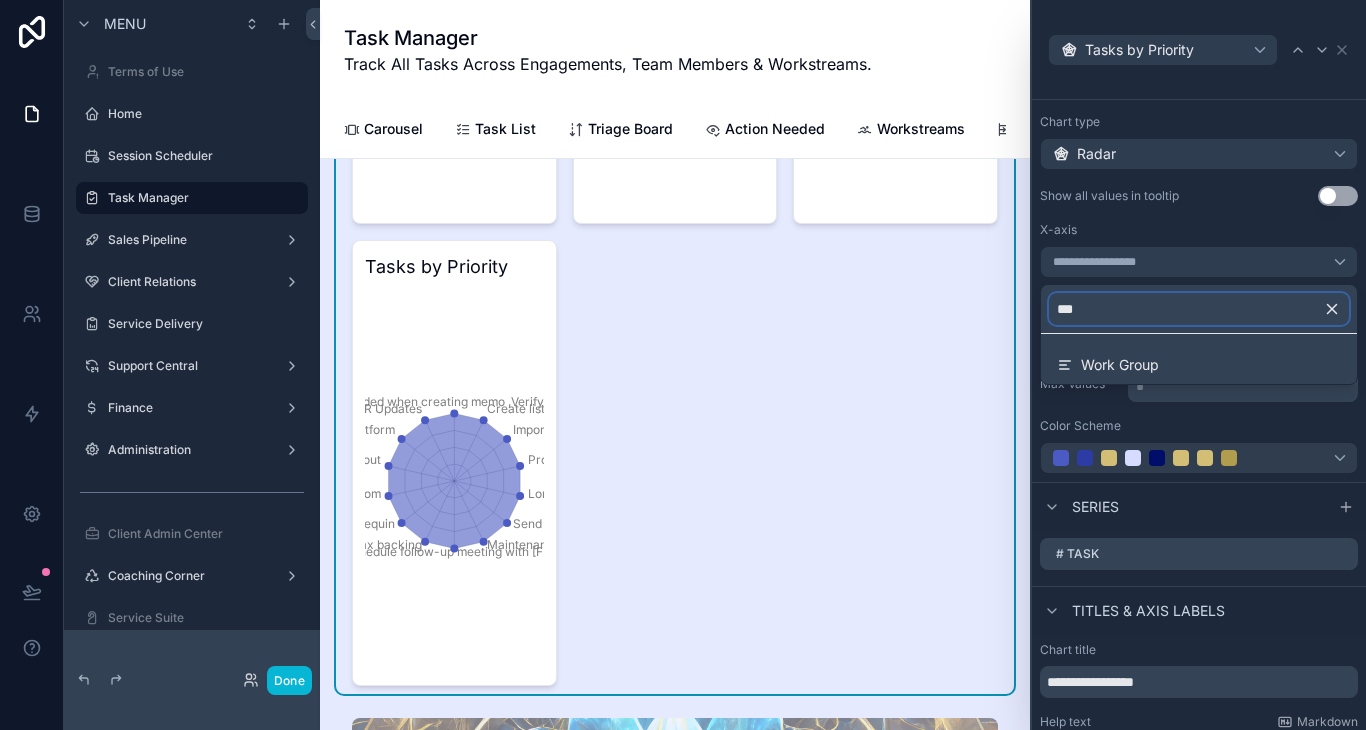 type on "****" 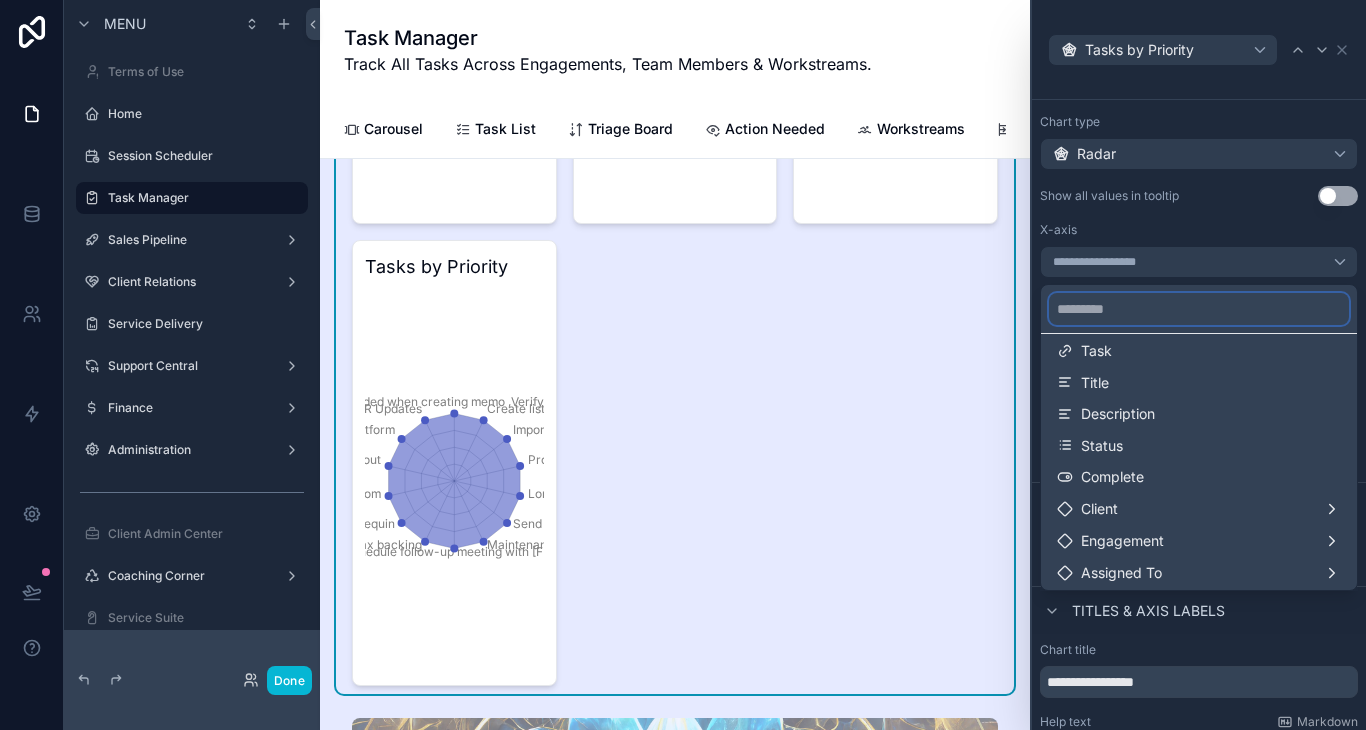scroll, scrollTop: 0, scrollLeft: 0, axis: both 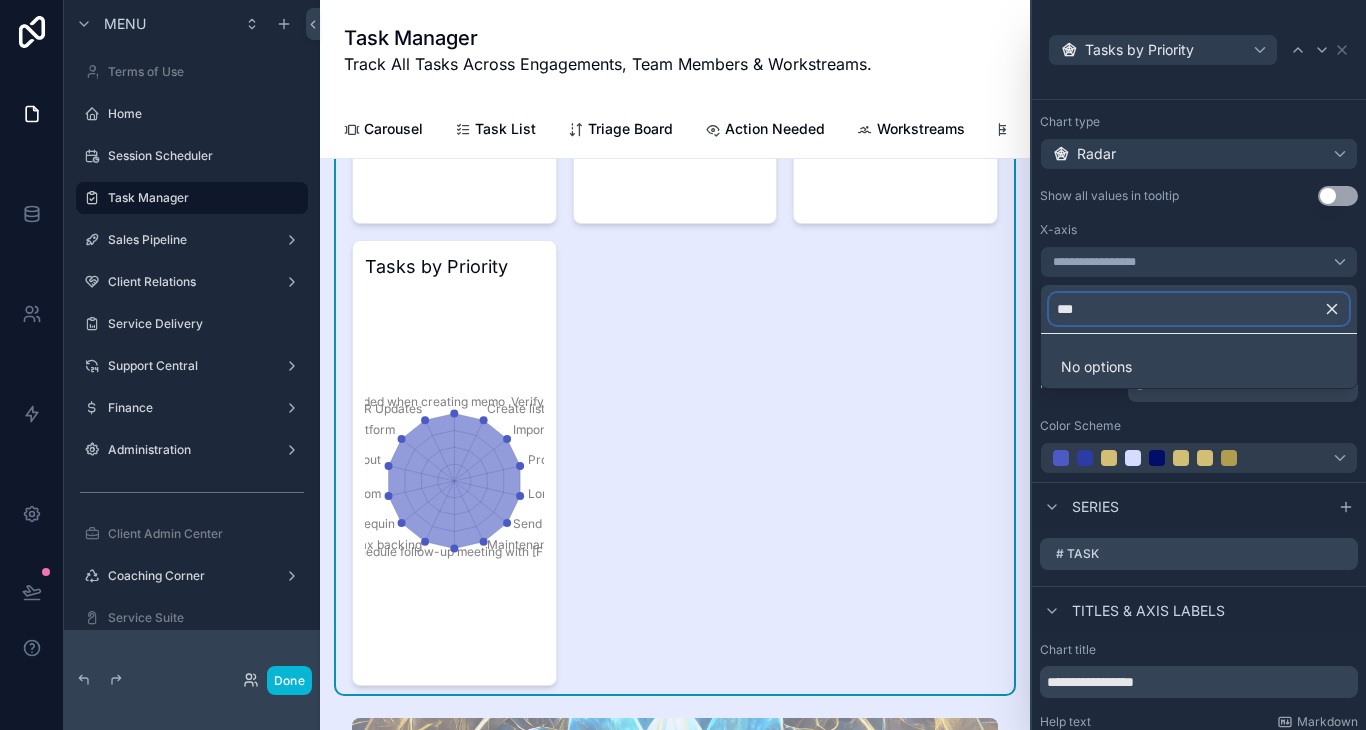 type on "****" 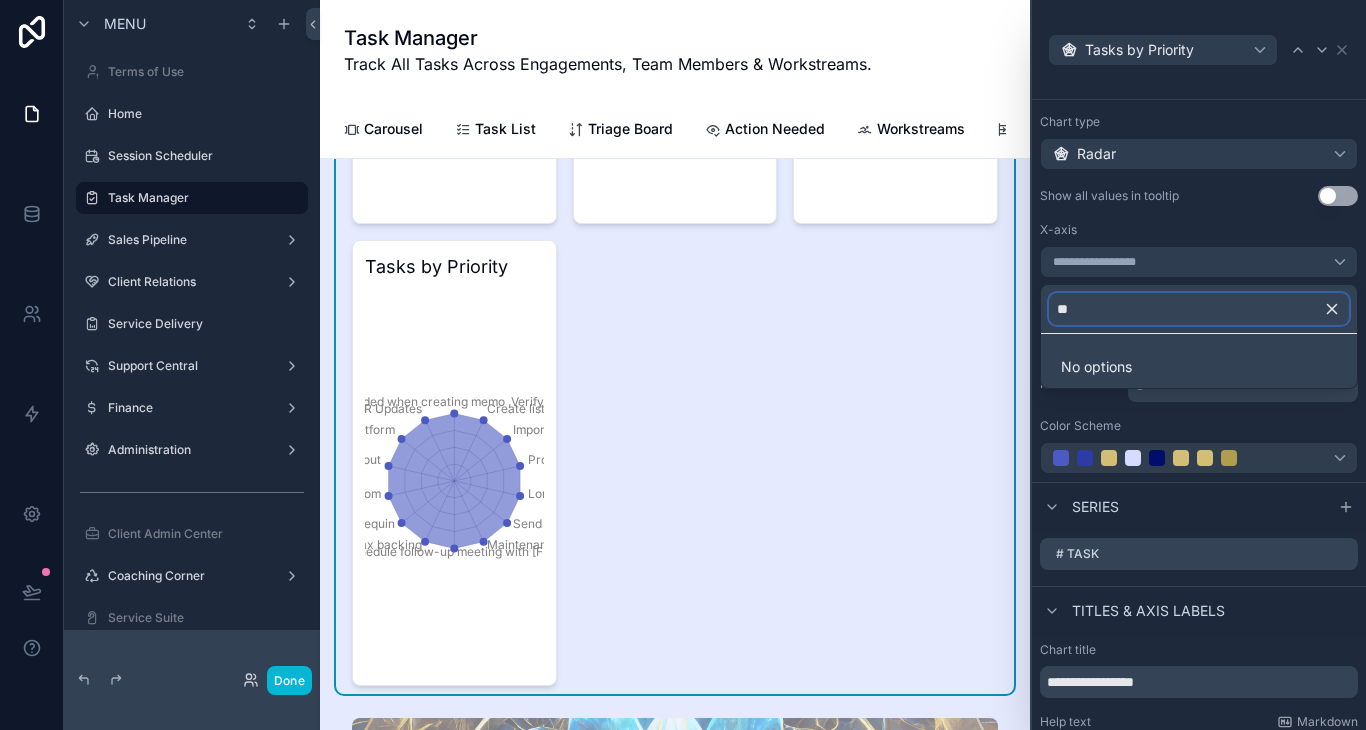 type on "*" 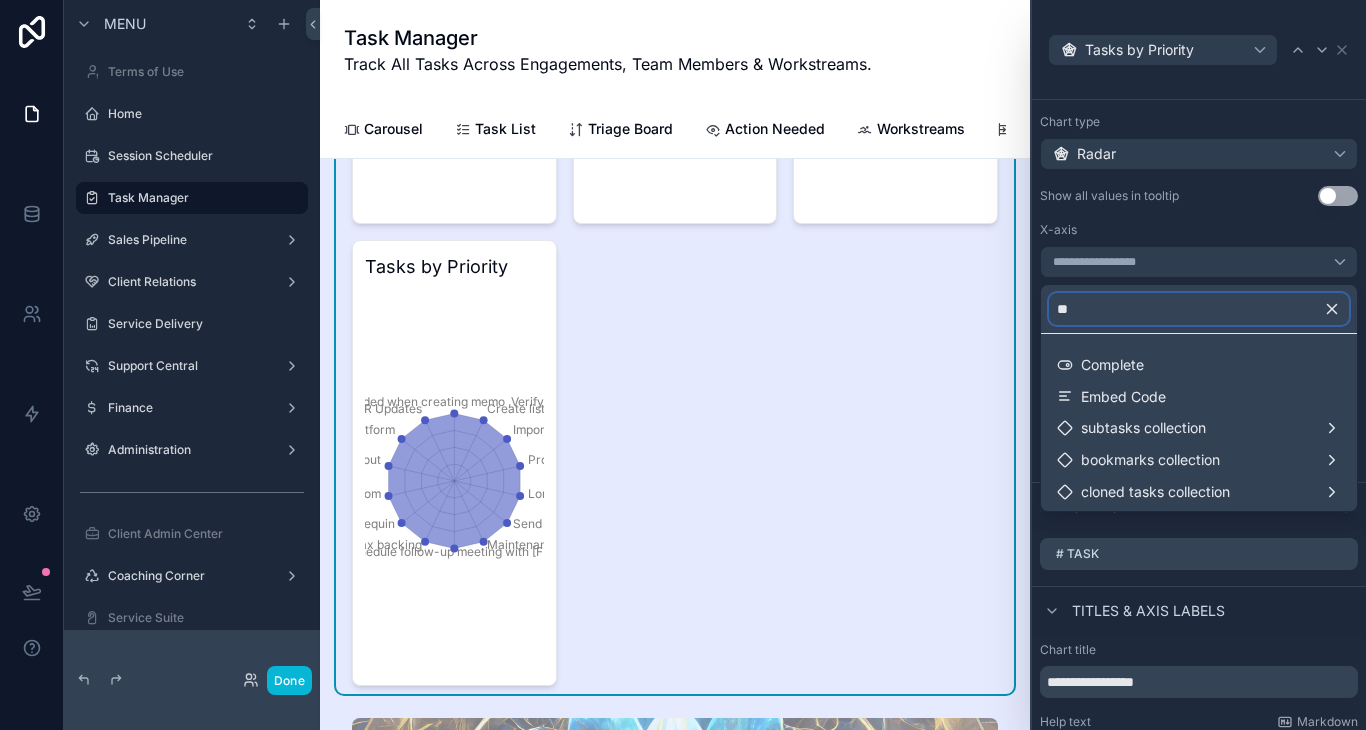 type on "*" 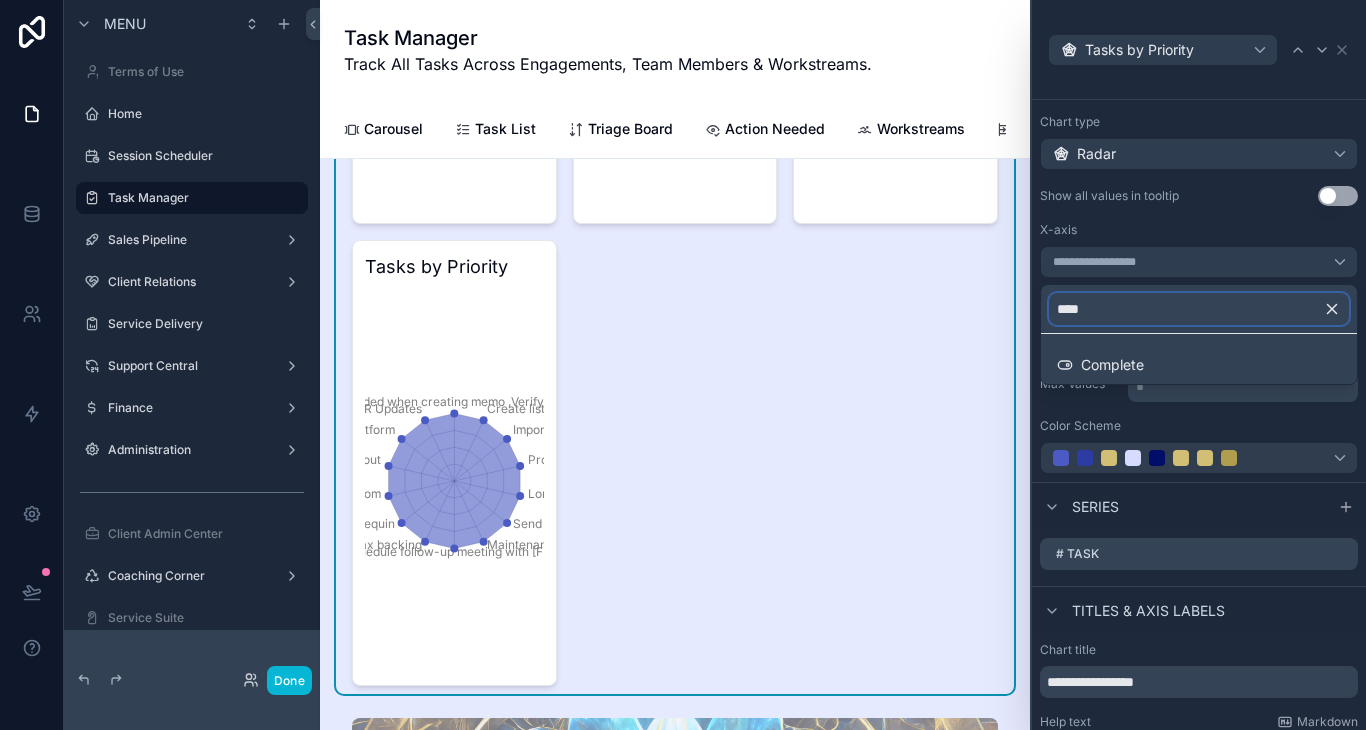 type on "*****" 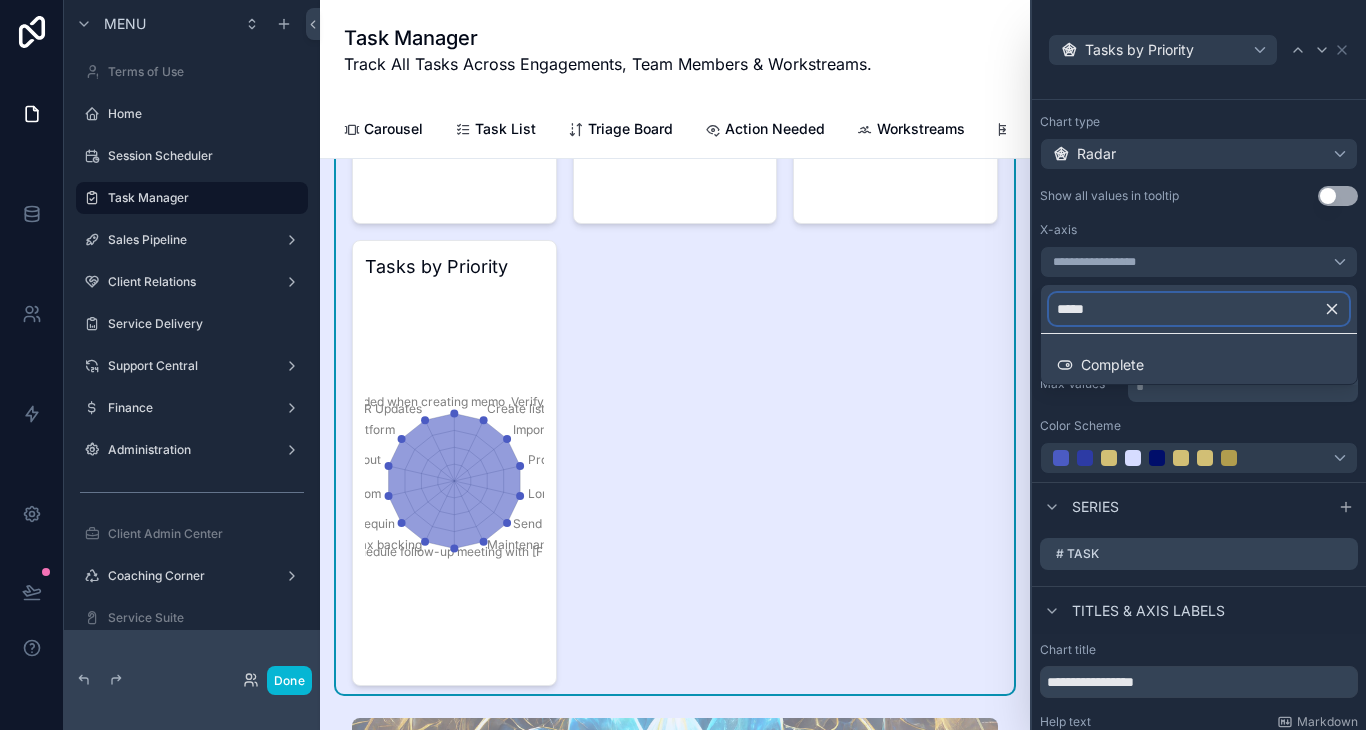 type 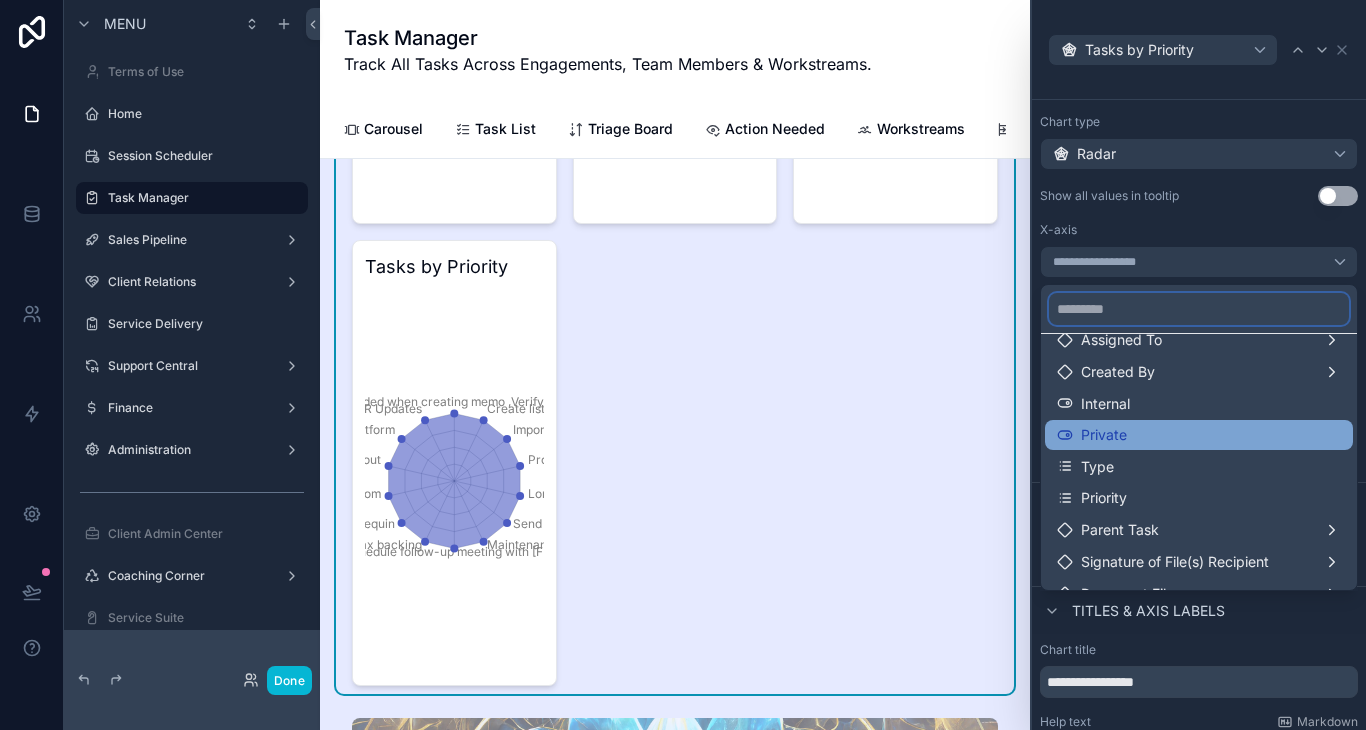 scroll, scrollTop: 245, scrollLeft: 0, axis: vertical 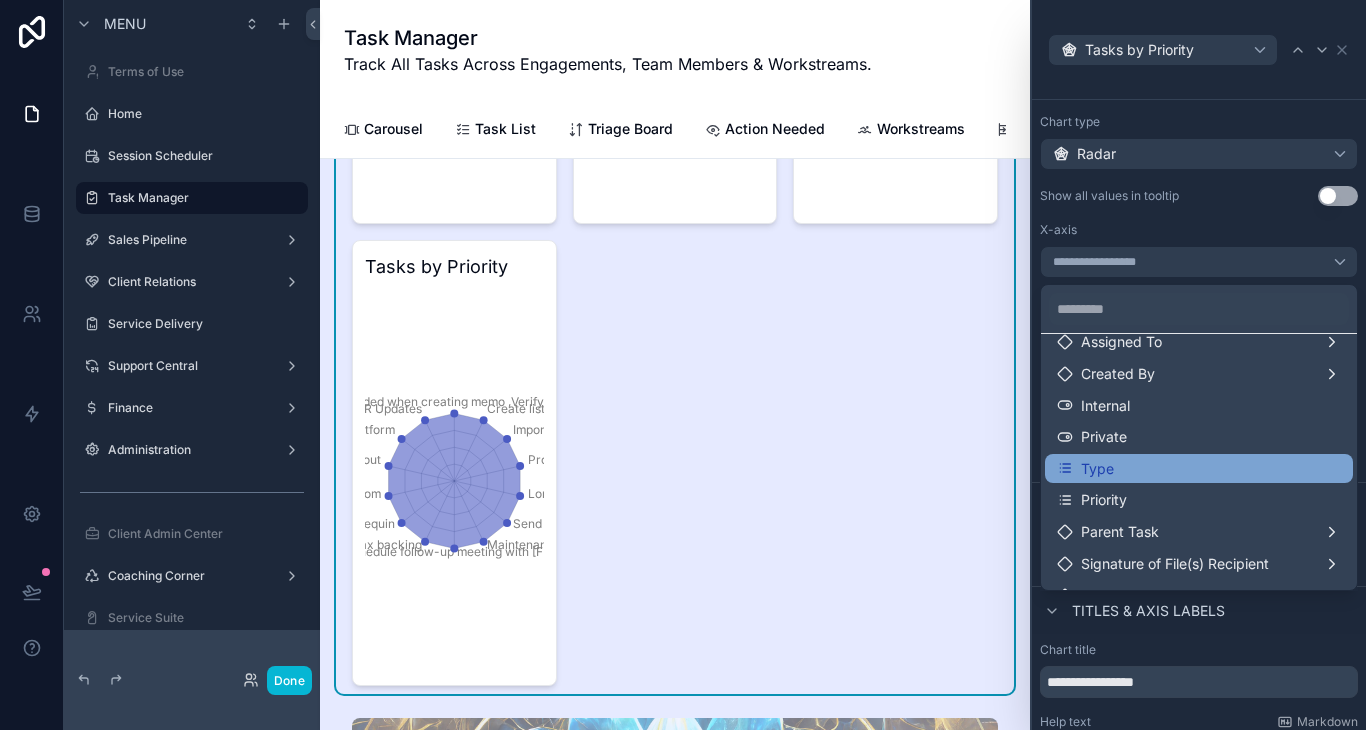 click on "Type" at bounding box center (1199, 469) 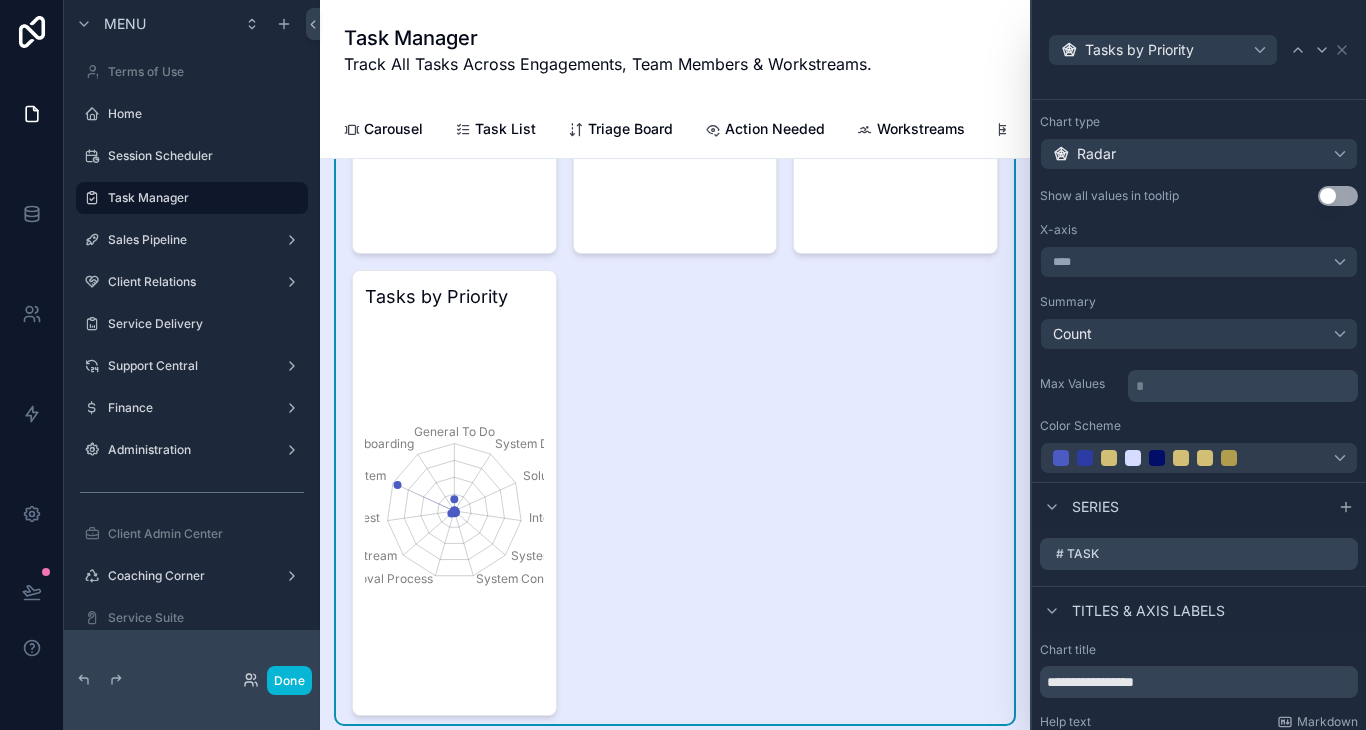 scroll, scrollTop: 2586, scrollLeft: 0, axis: vertical 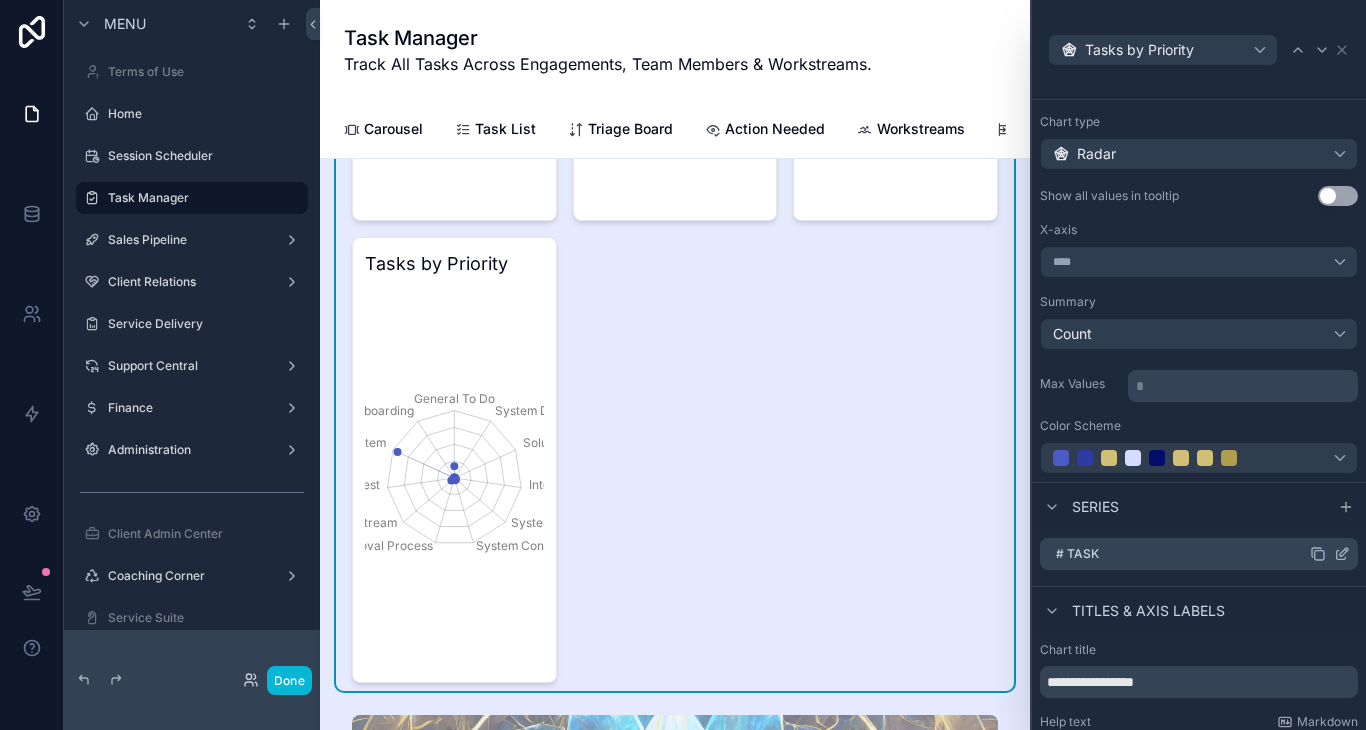 click 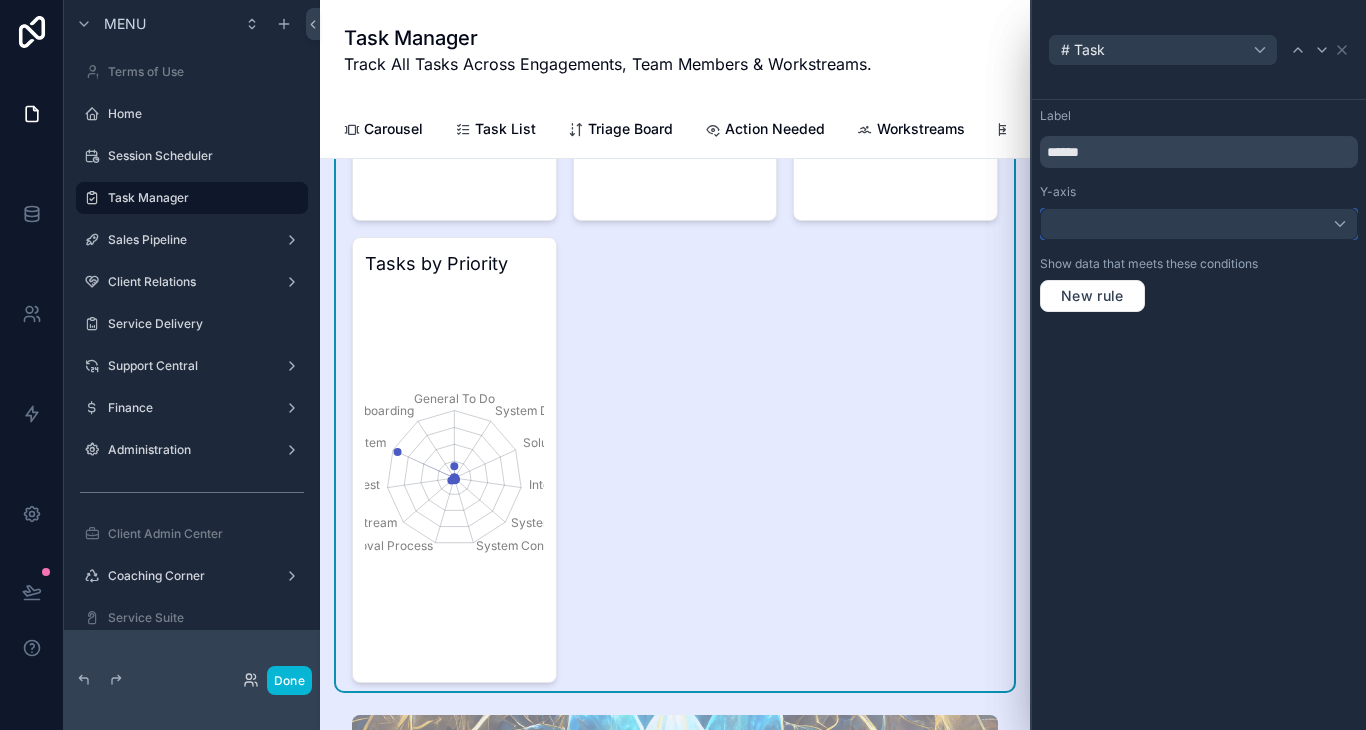 click at bounding box center [1199, 224] 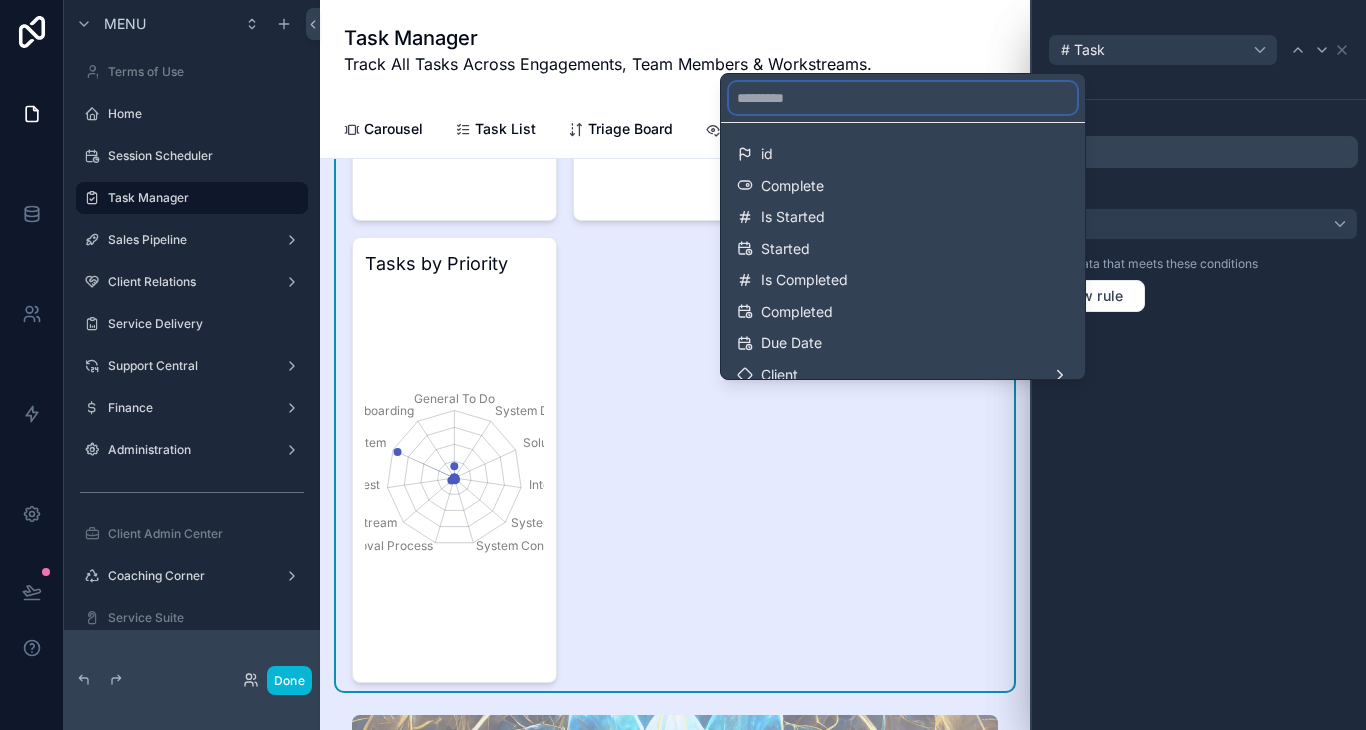 click at bounding box center (903, 98) 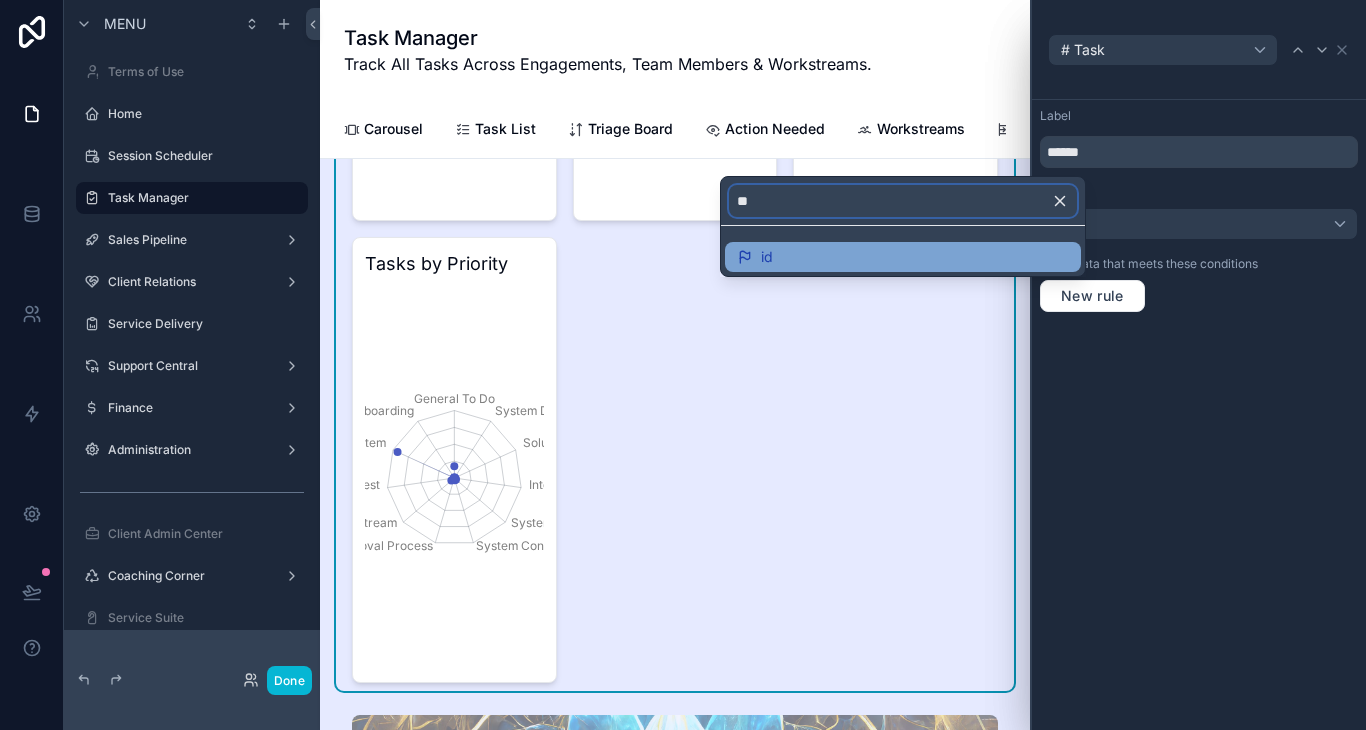 type on "**" 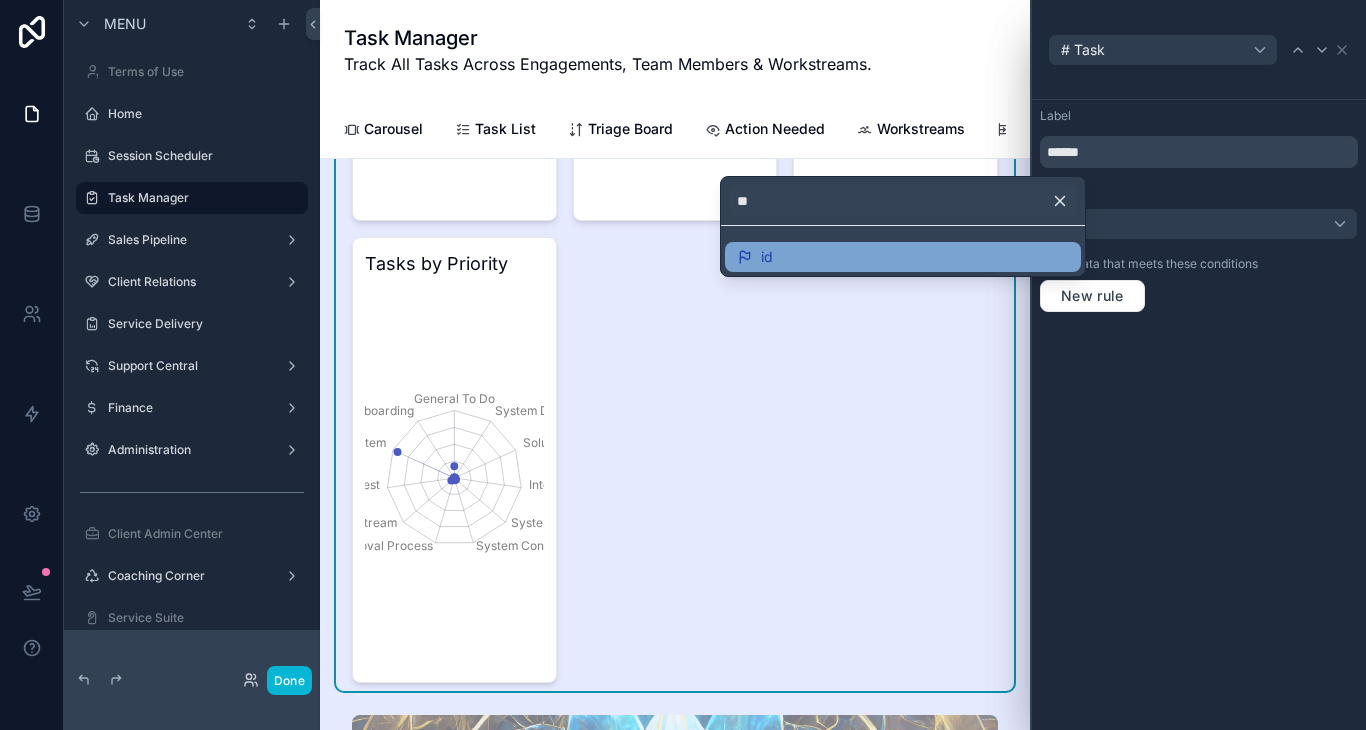 click on "id" at bounding box center (903, 257) 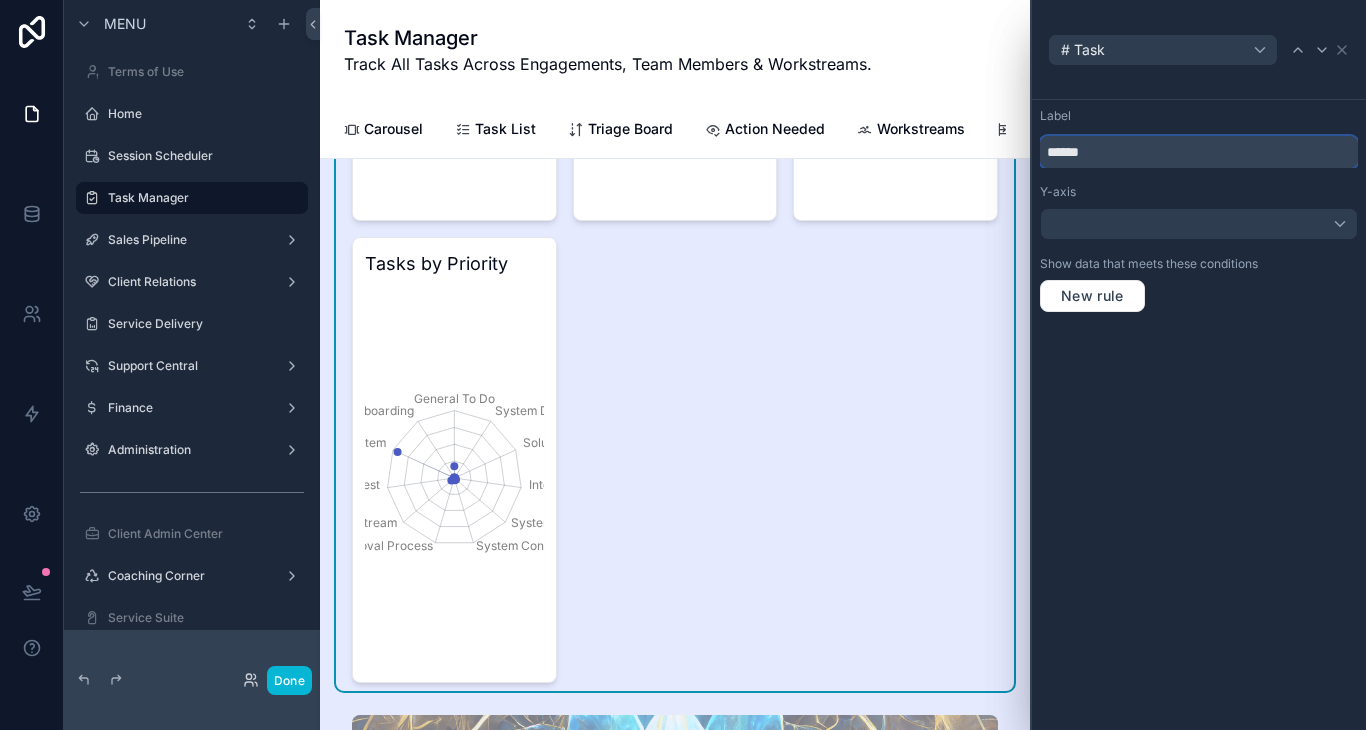 click on "******" at bounding box center [1199, 152] 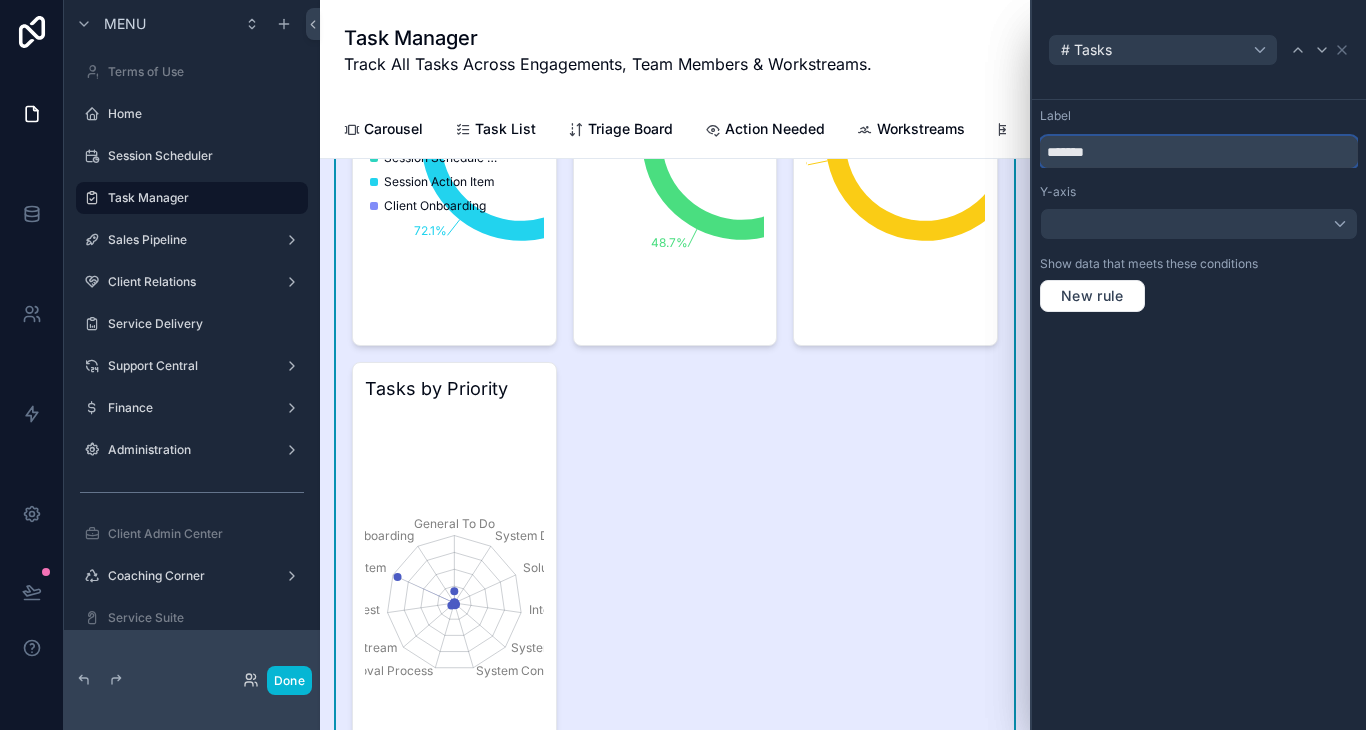 scroll, scrollTop: 2470, scrollLeft: 0, axis: vertical 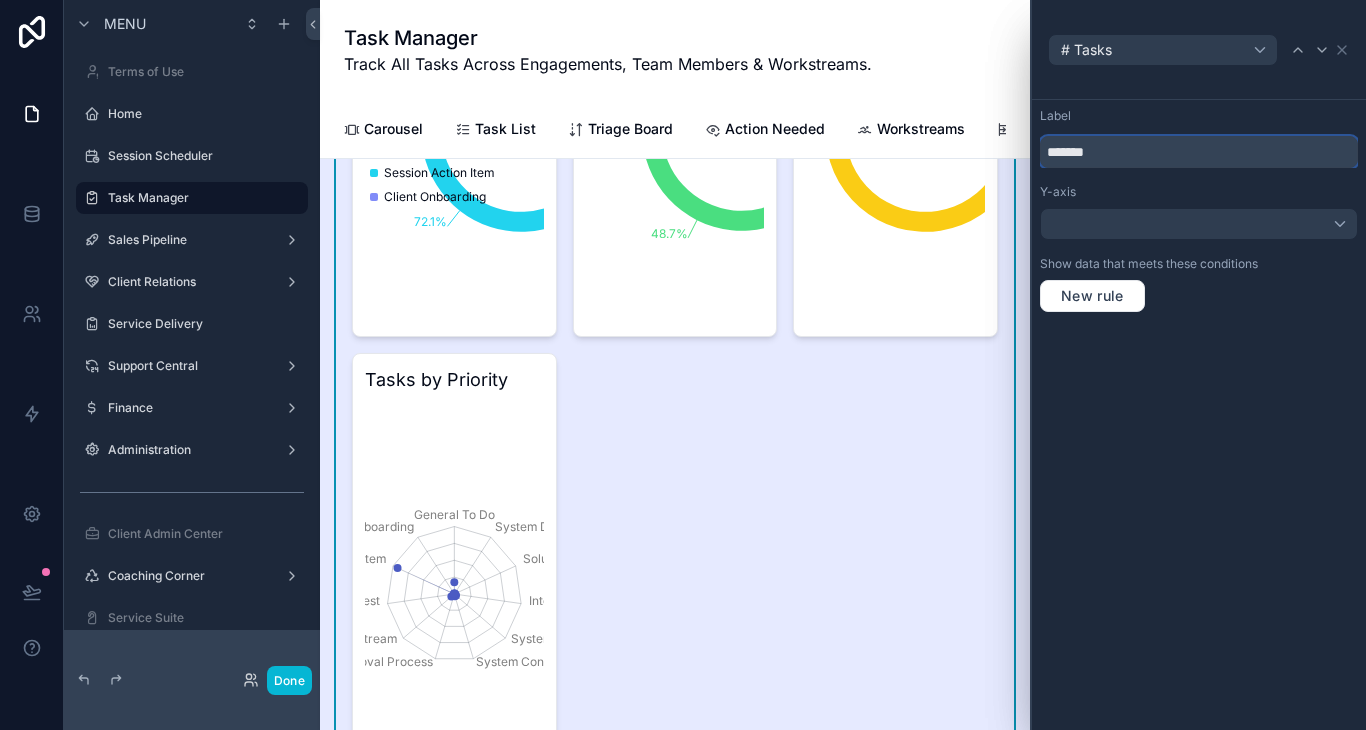 click on "*******" at bounding box center (1199, 152) 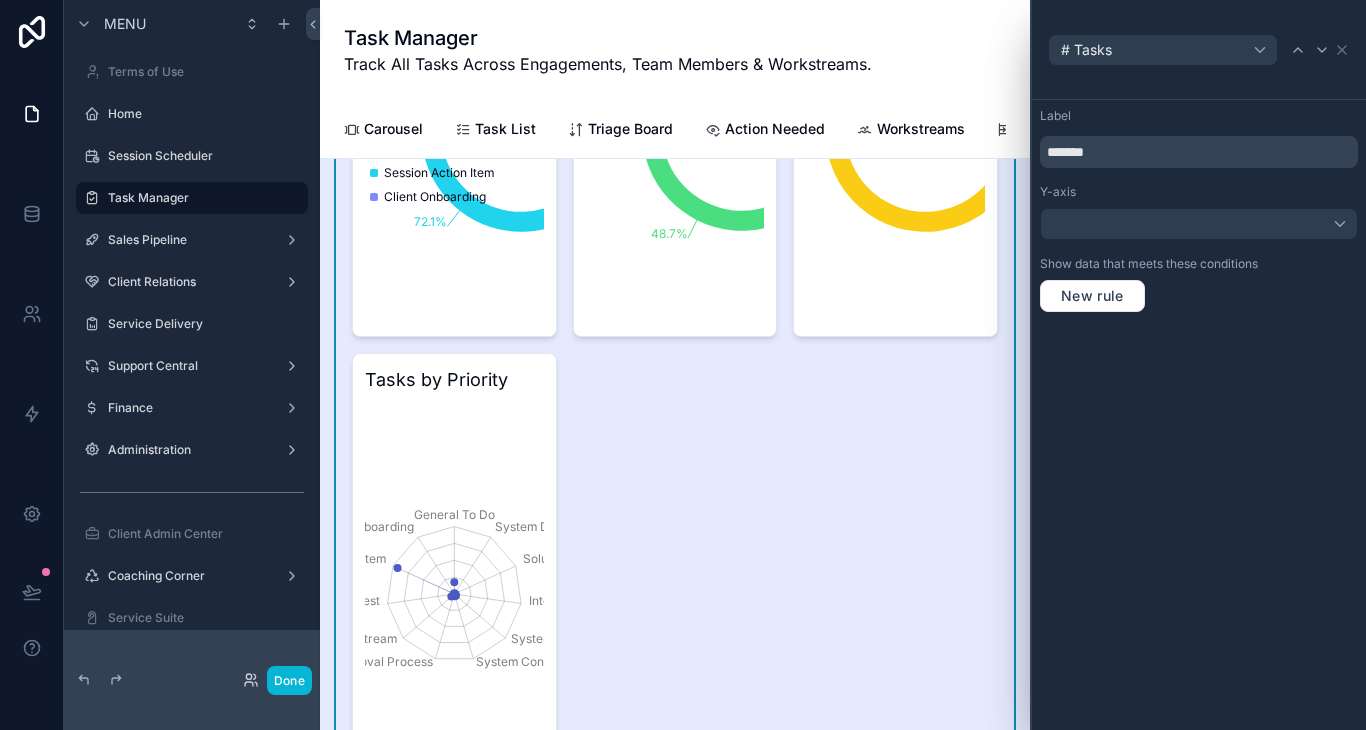 click on "# Tasks" at bounding box center (1199, 49) 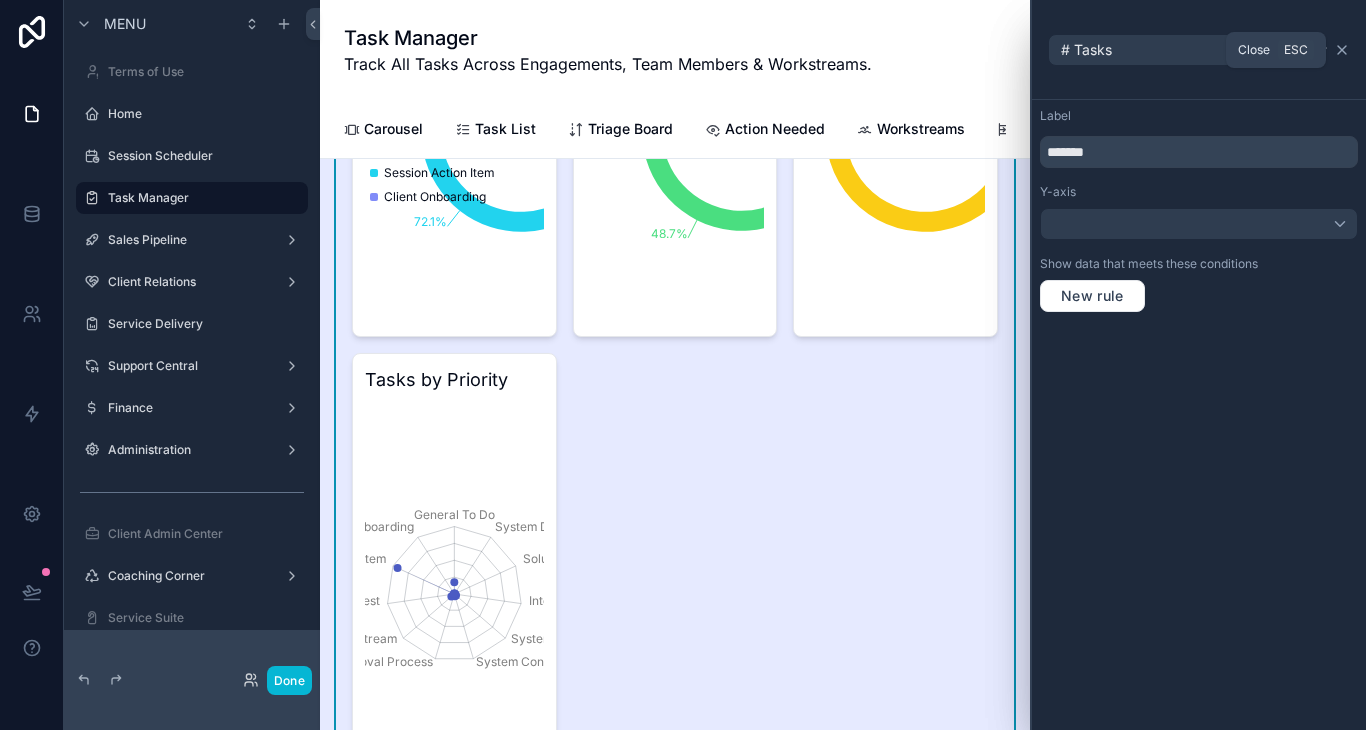 click 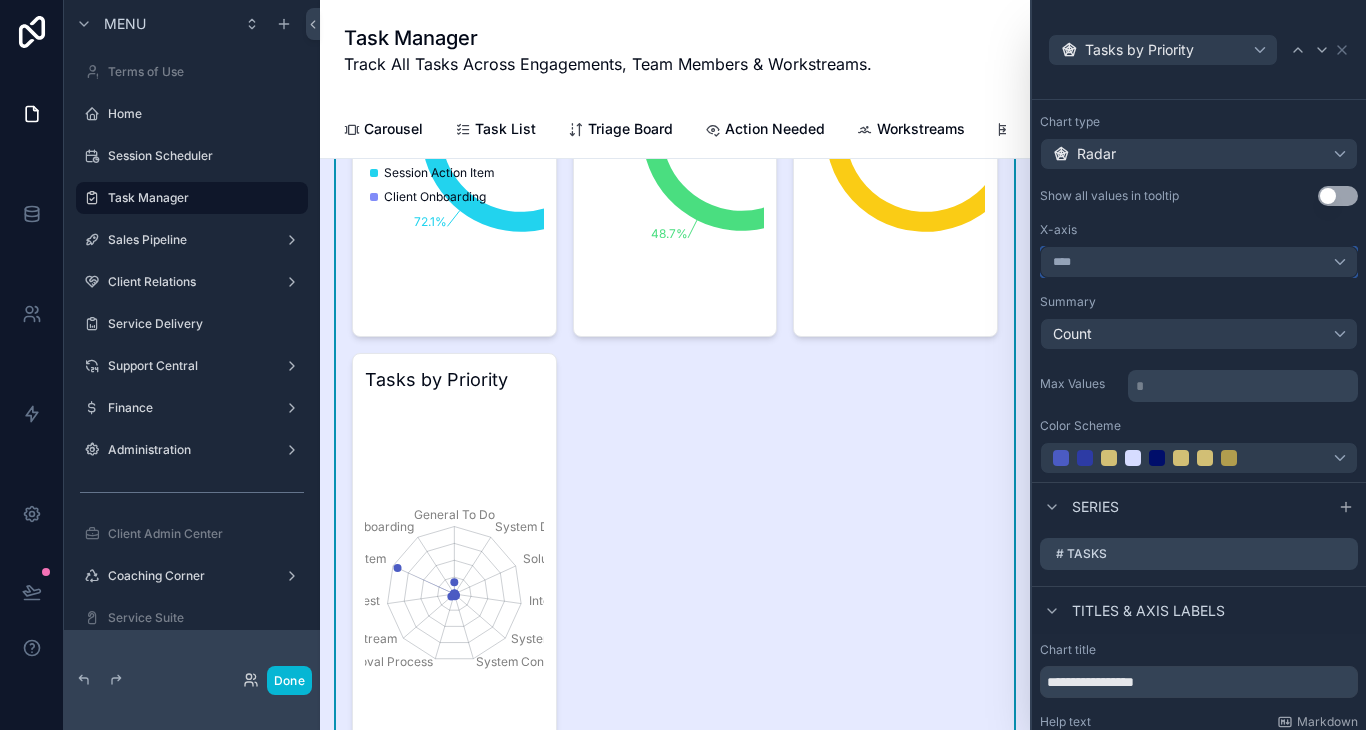 click on "****" at bounding box center (1199, 262) 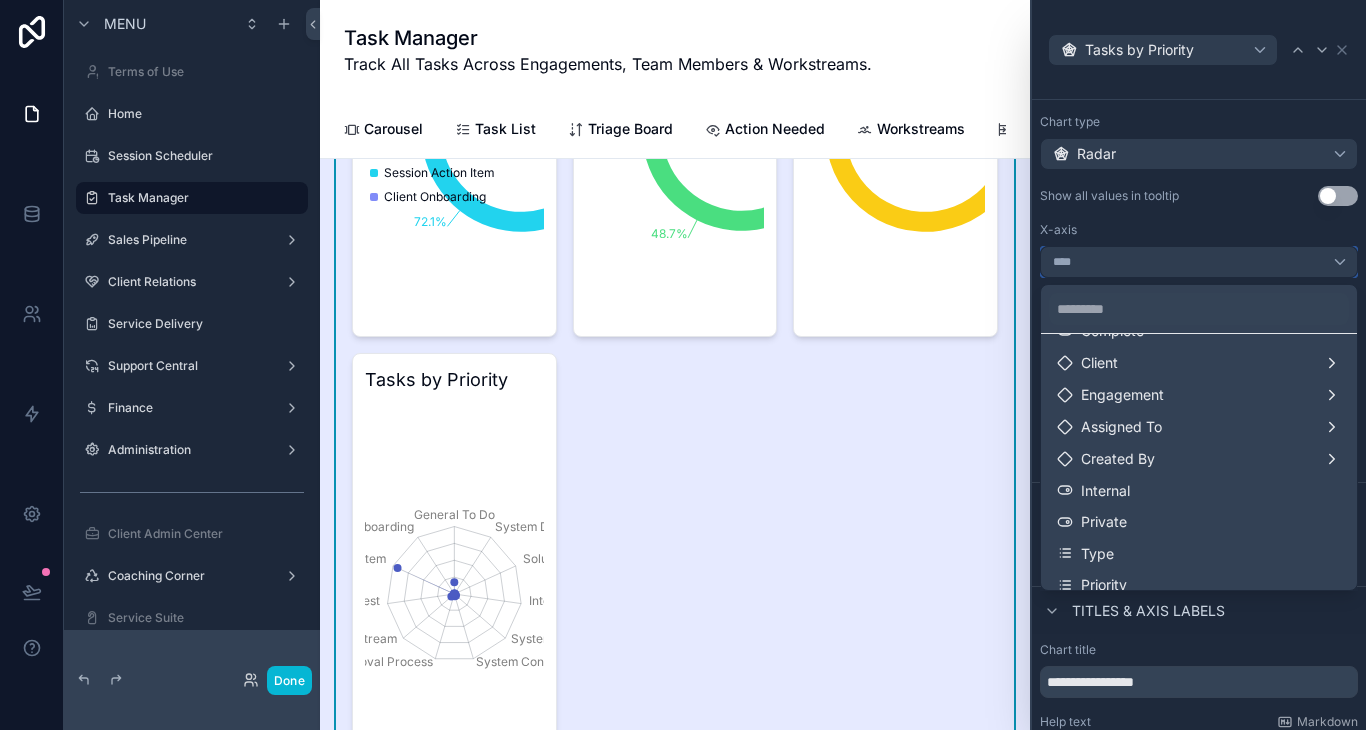 scroll, scrollTop: 158, scrollLeft: 0, axis: vertical 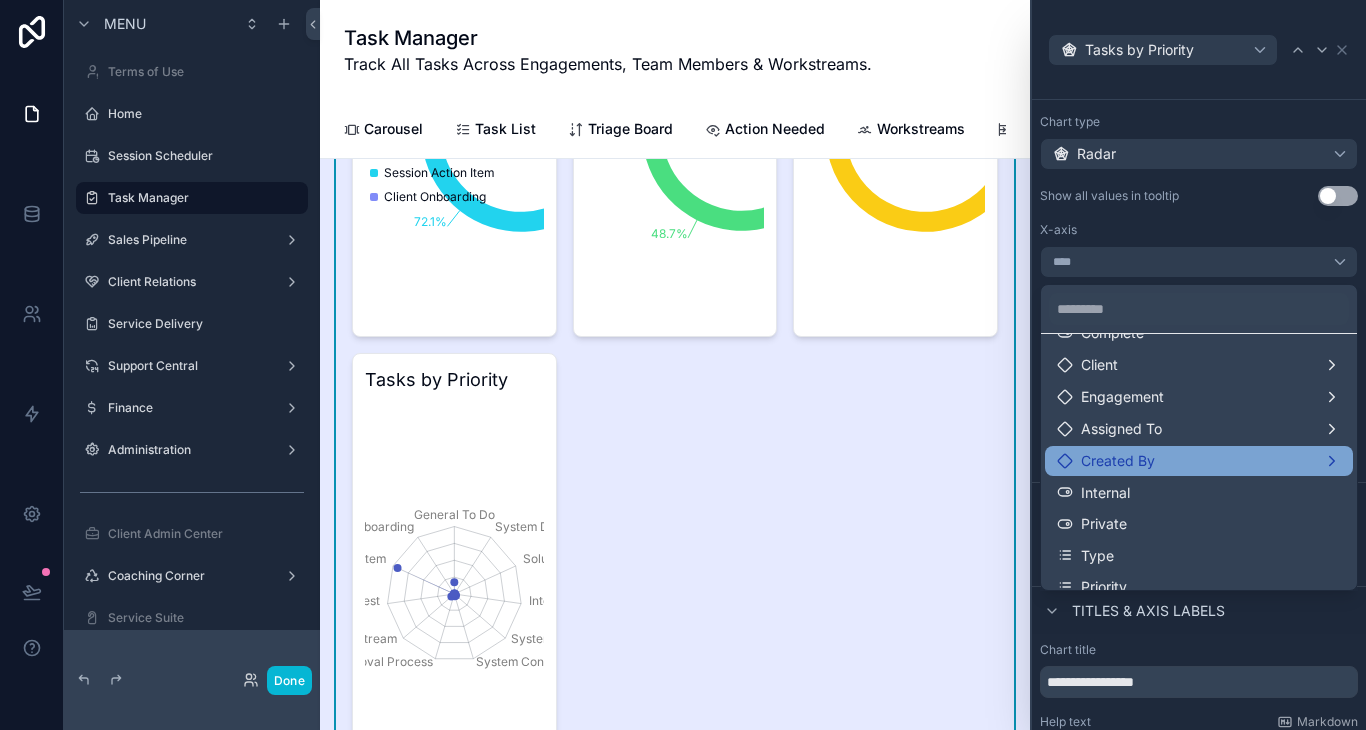 click on "Created By" at bounding box center (1118, 461) 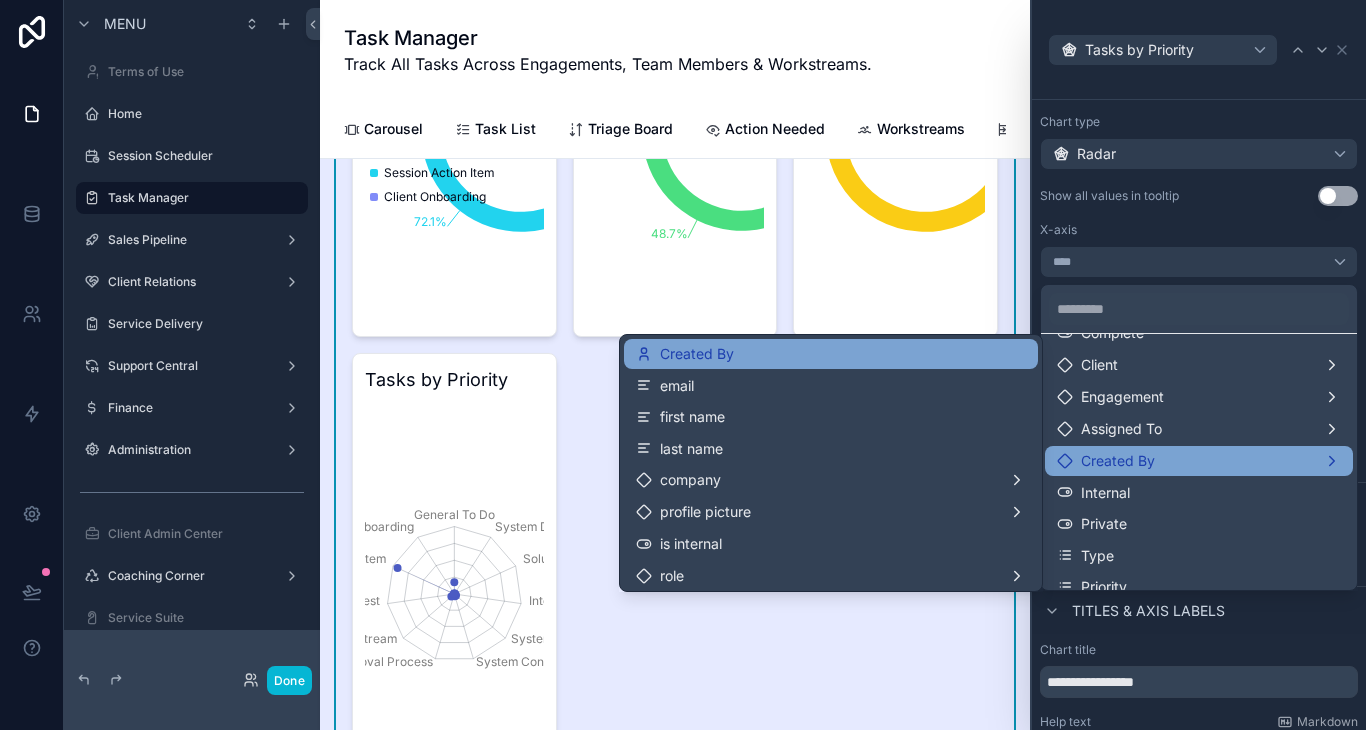click on "Created By" at bounding box center [831, 354] 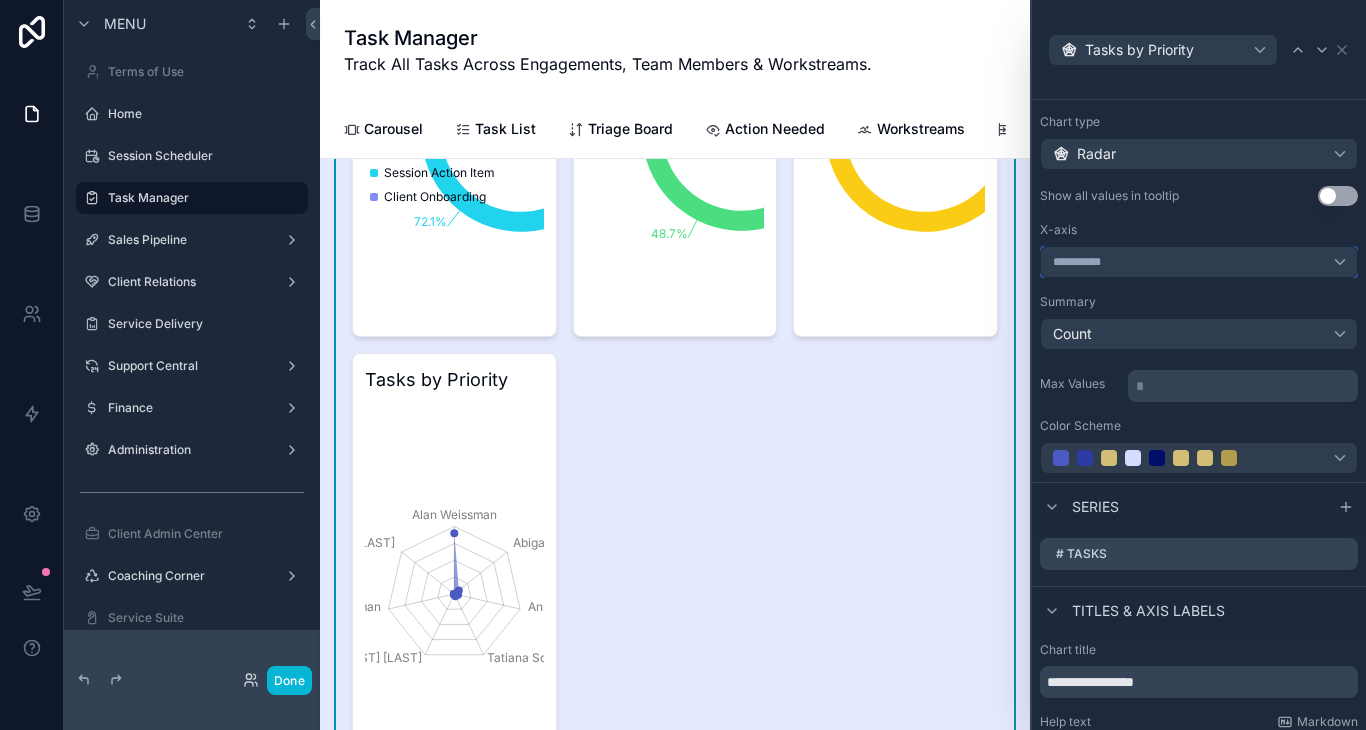 click on "**********" at bounding box center (1084, 262) 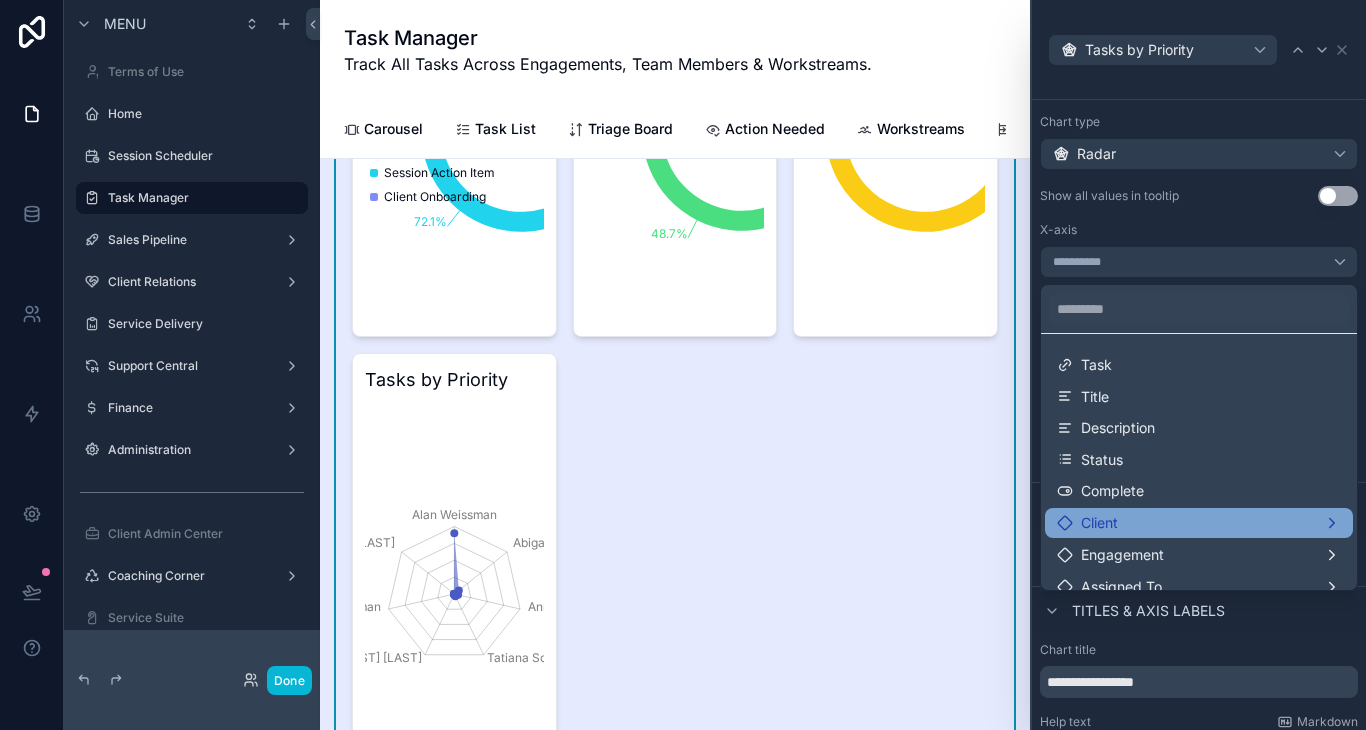 click on "Client" at bounding box center [1099, 523] 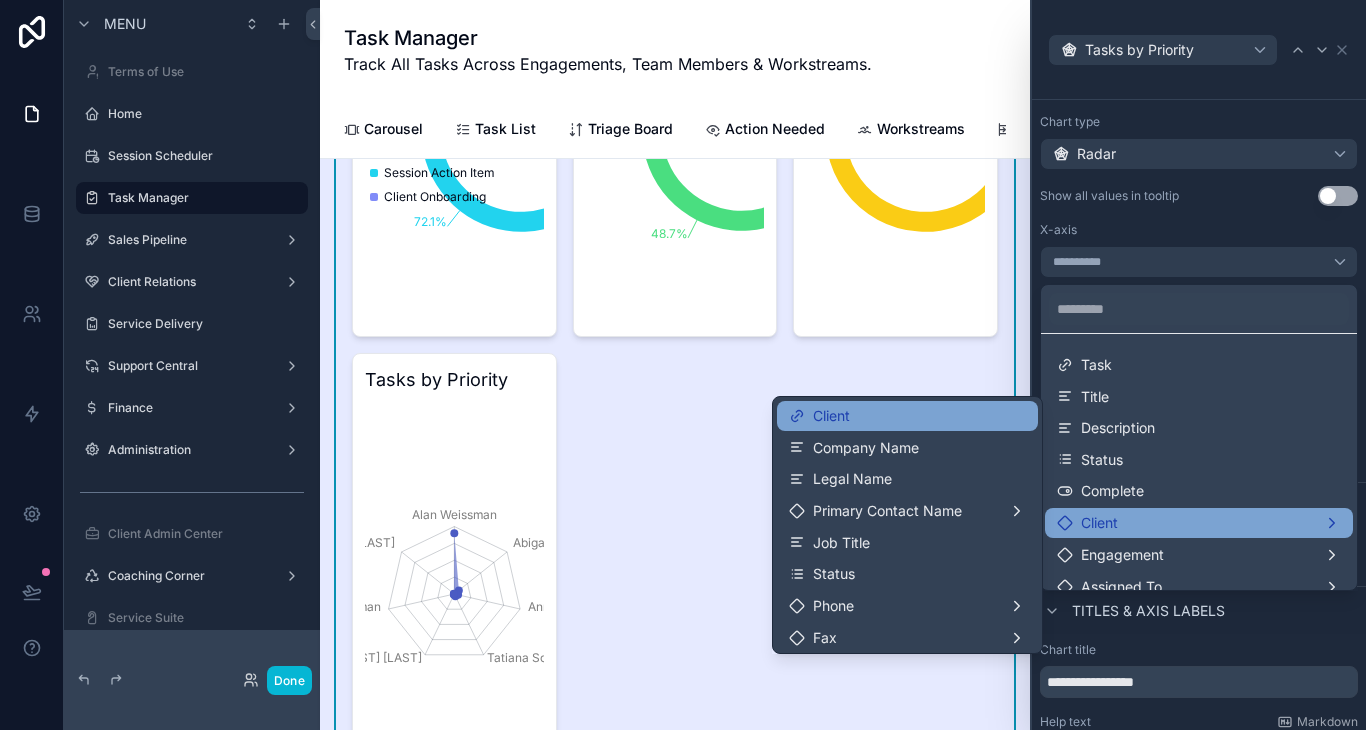 click on "Client" at bounding box center (907, 416) 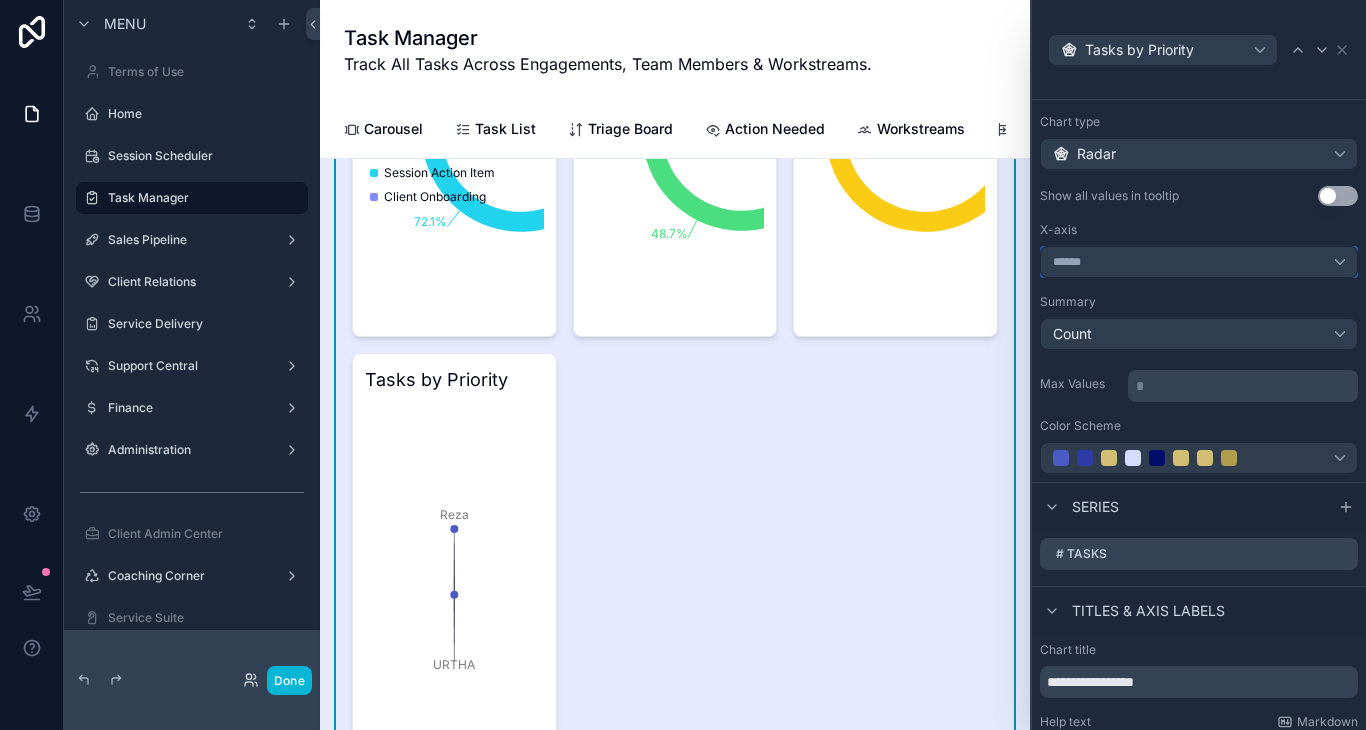 click on "******" at bounding box center (1199, 262) 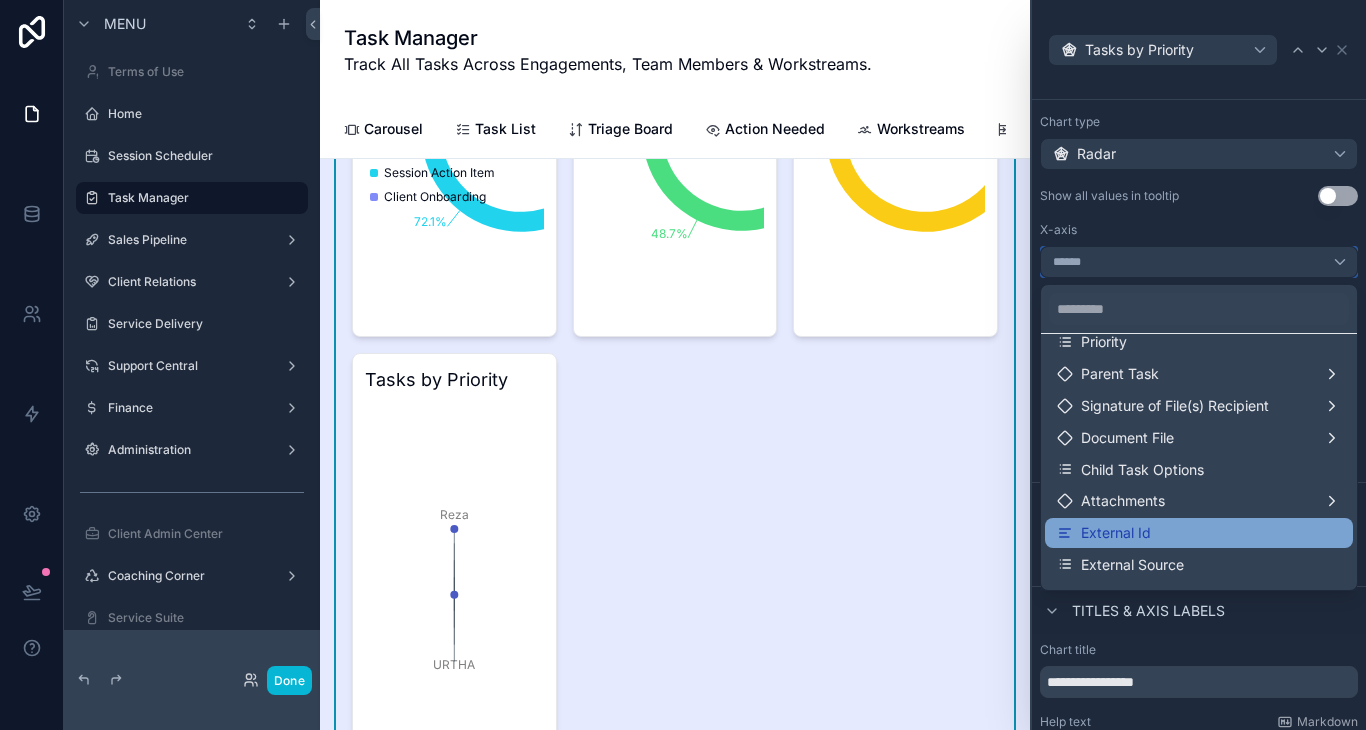 scroll, scrollTop: 455, scrollLeft: 0, axis: vertical 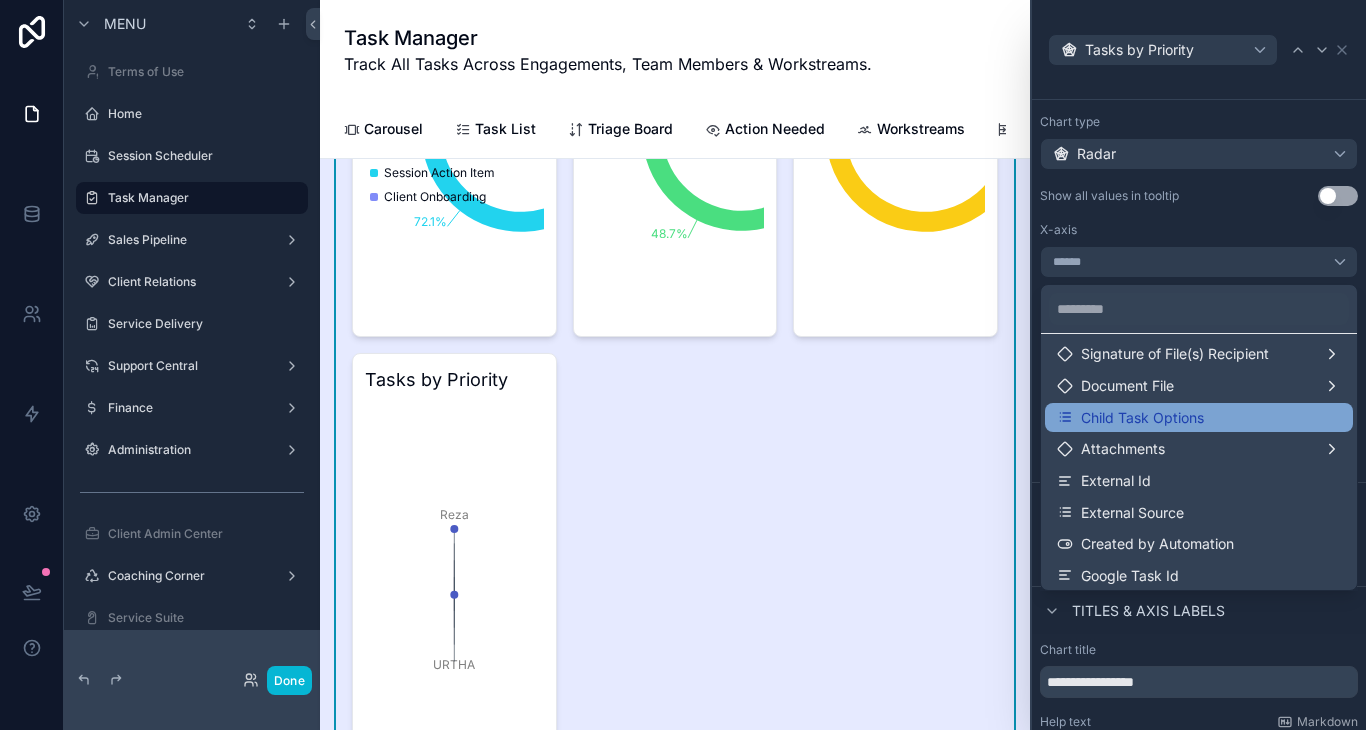 click on "Child Task Options" at bounding box center (1142, 418) 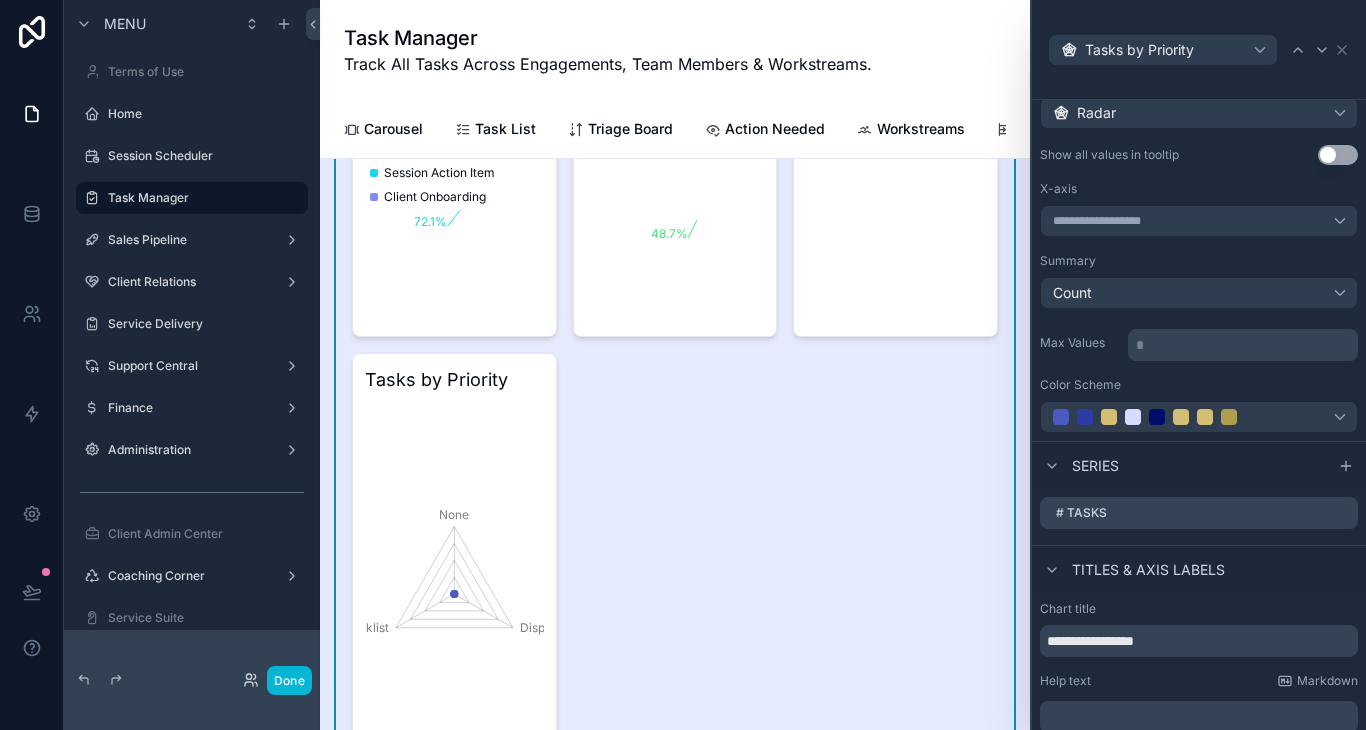scroll, scrollTop: 174, scrollLeft: 0, axis: vertical 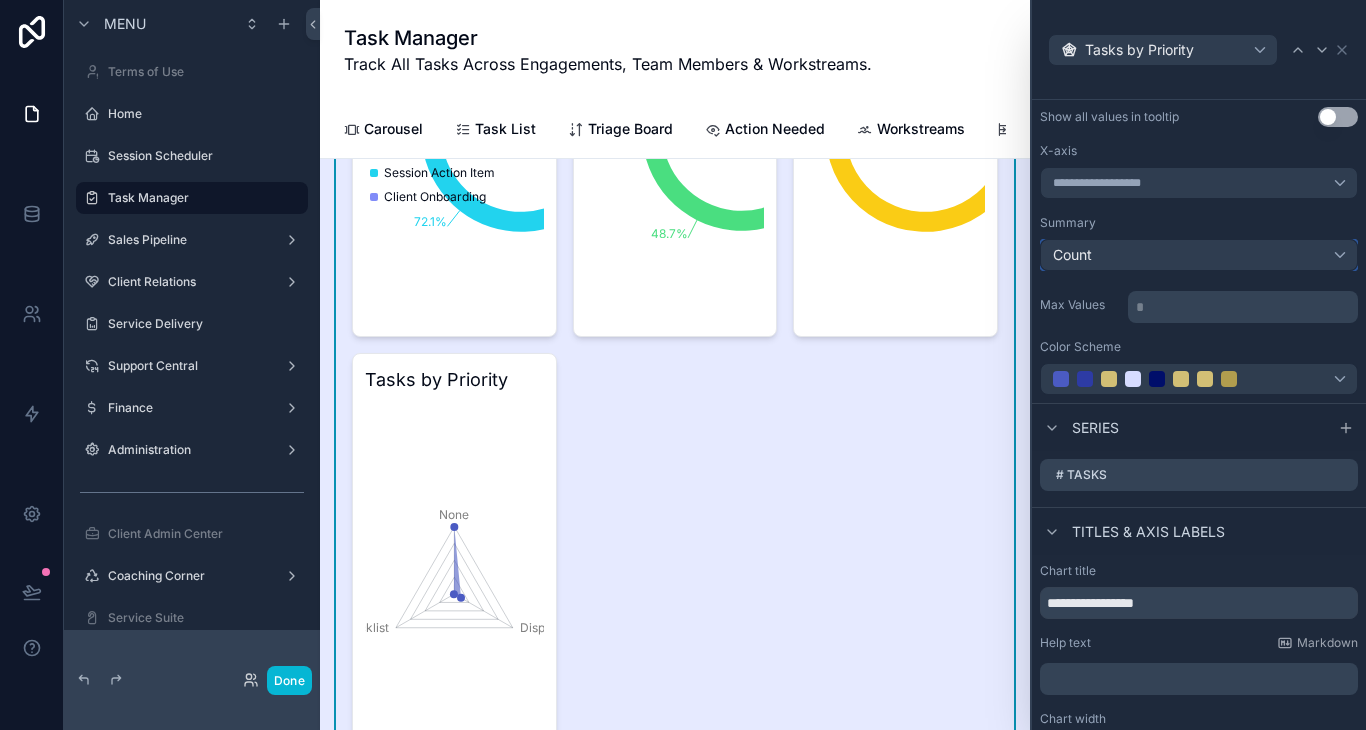 click on "Count" at bounding box center [1199, 255] 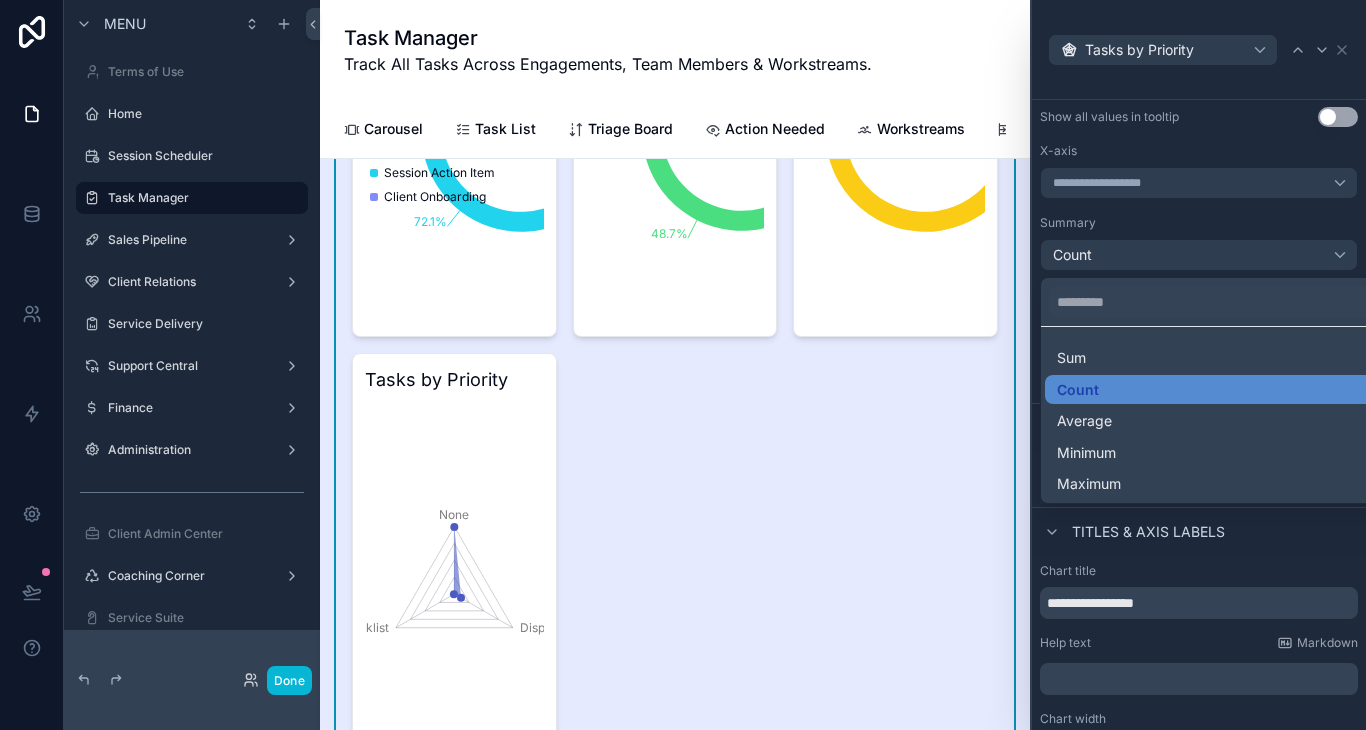 click at bounding box center (1199, 365) 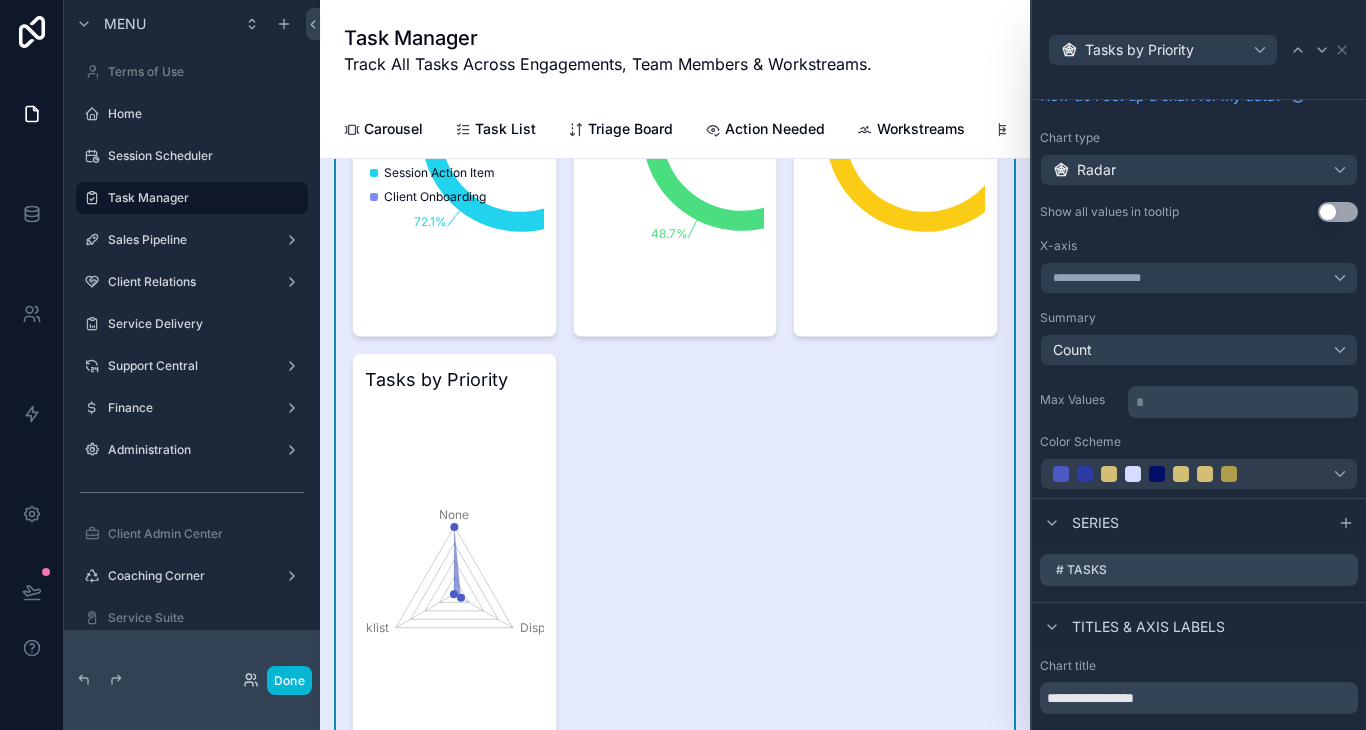 scroll, scrollTop: 0, scrollLeft: 0, axis: both 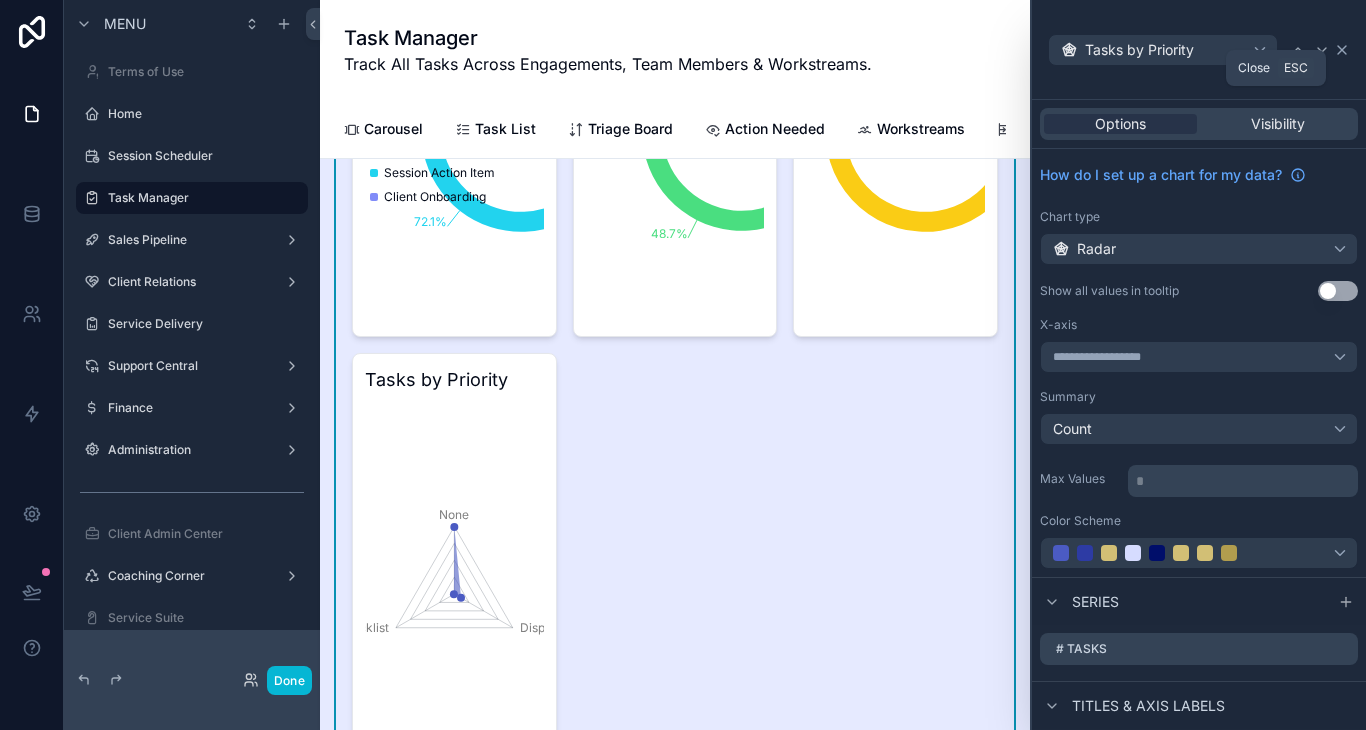 click 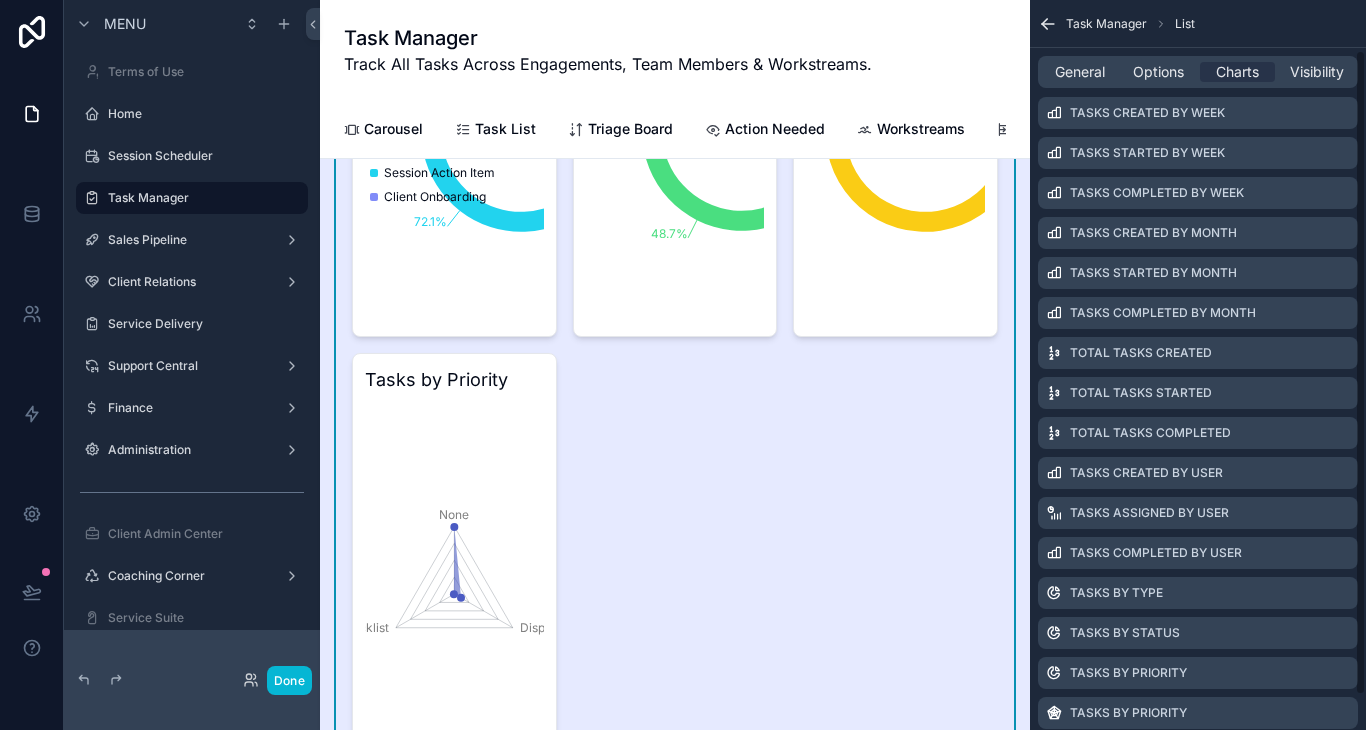 scroll, scrollTop: 60, scrollLeft: 0, axis: vertical 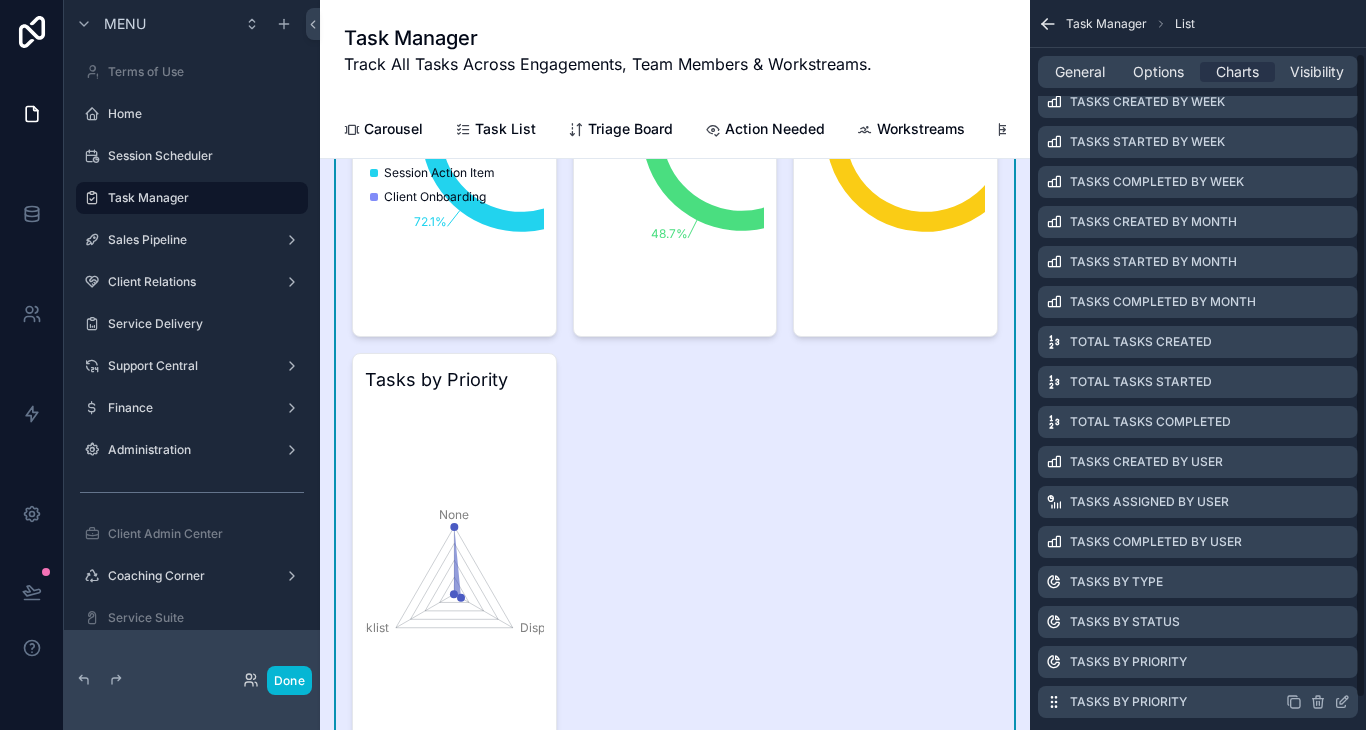 click 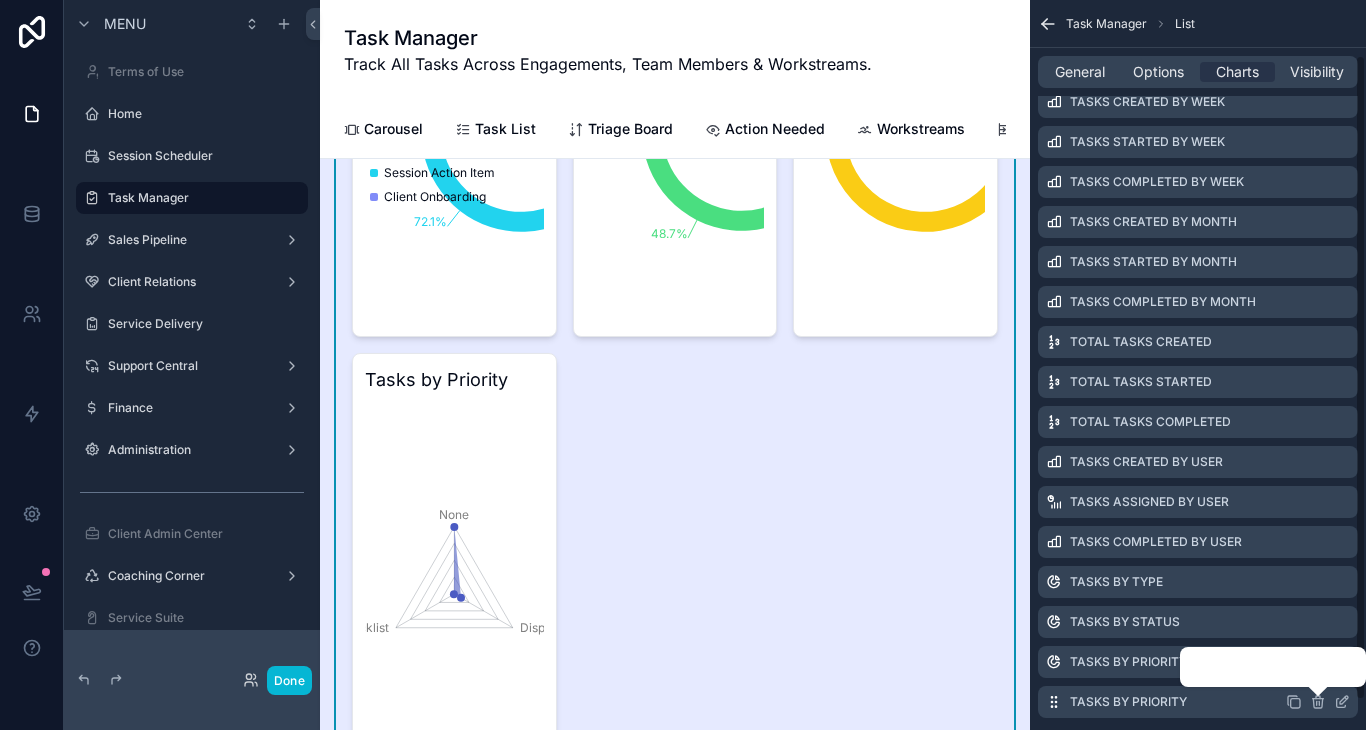 scroll, scrollTop: 96, scrollLeft: 0, axis: vertical 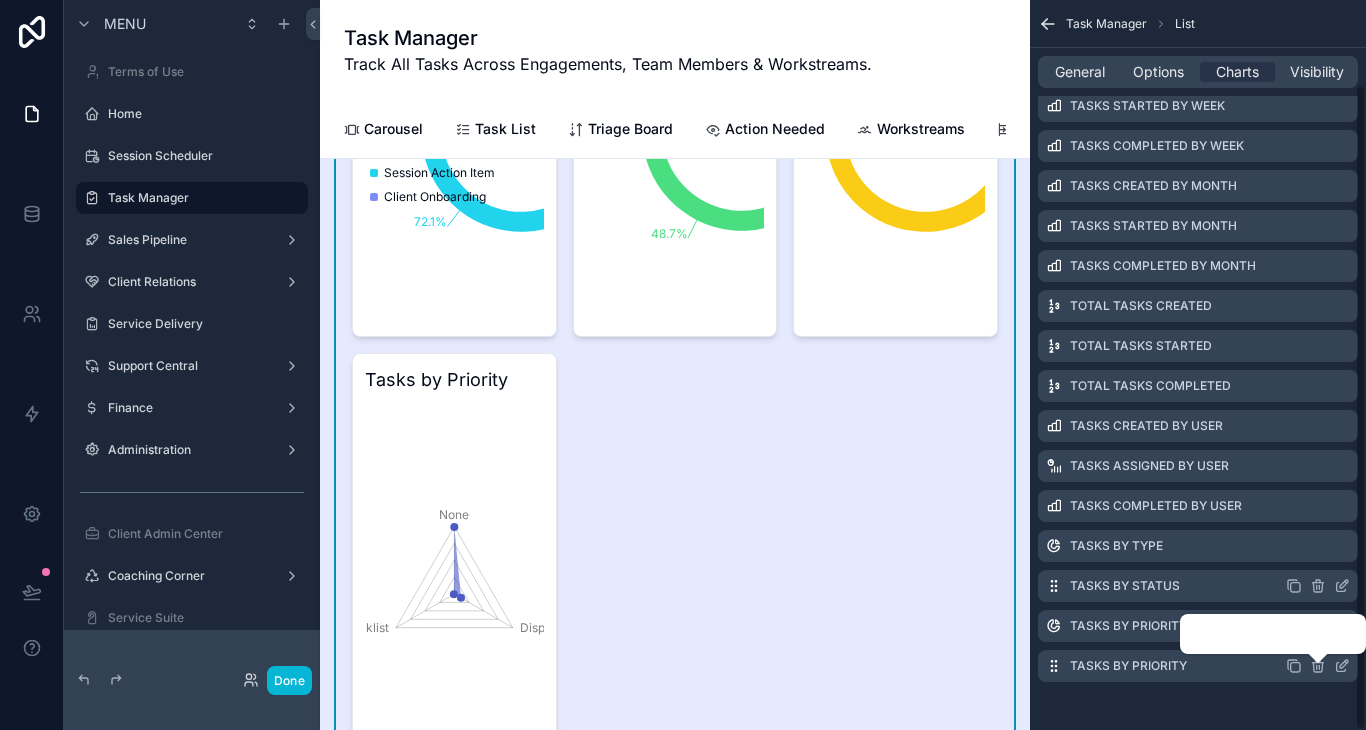click on "Tasks by Status" at bounding box center (1198, 586) 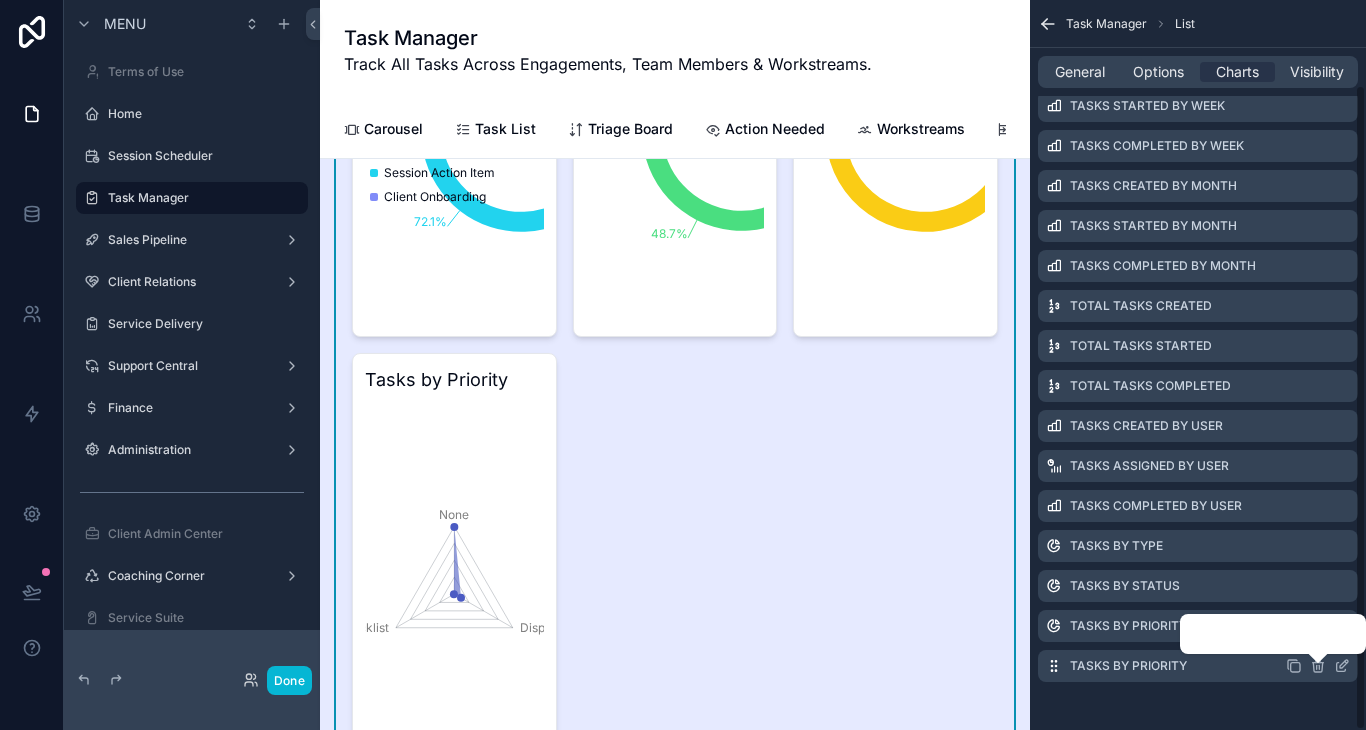 click on "Confirm delete?" at bounding box center [1237, 634] 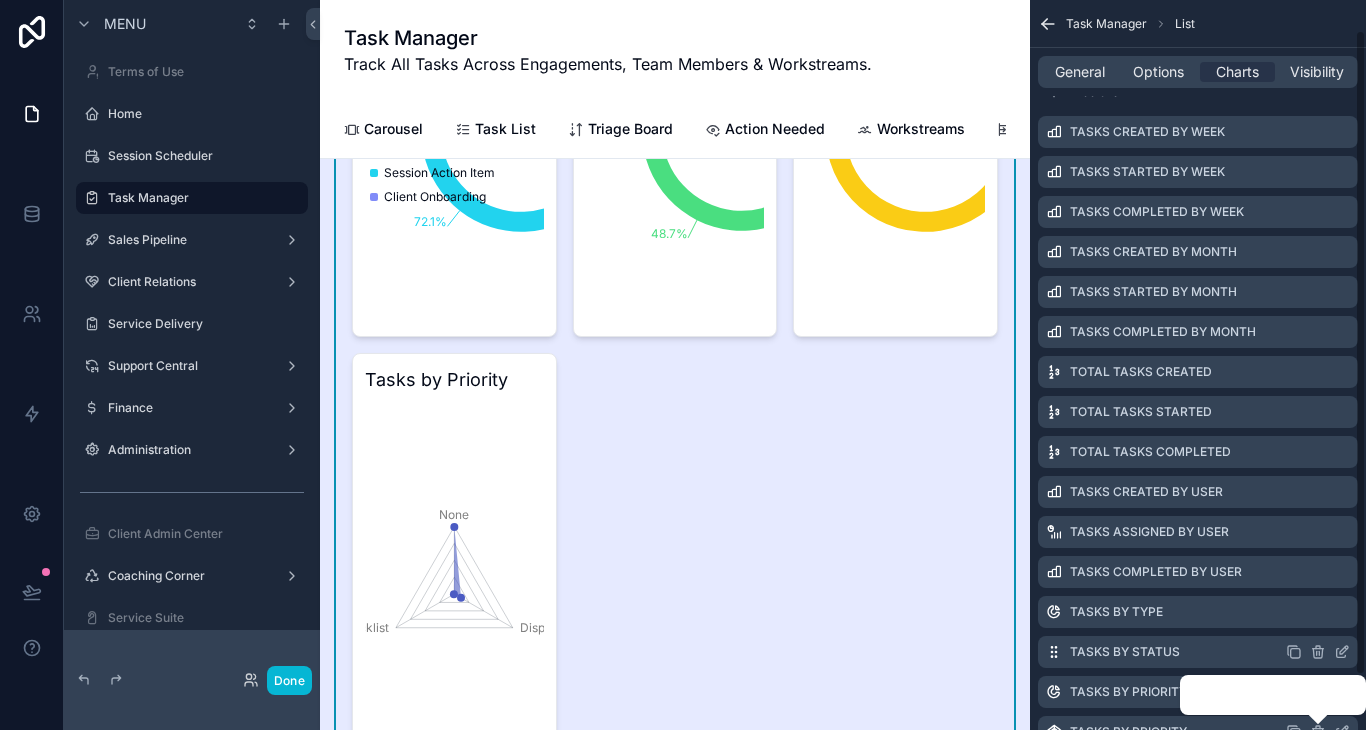 scroll, scrollTop: 37, scrollLeft: 0, axis: vertical 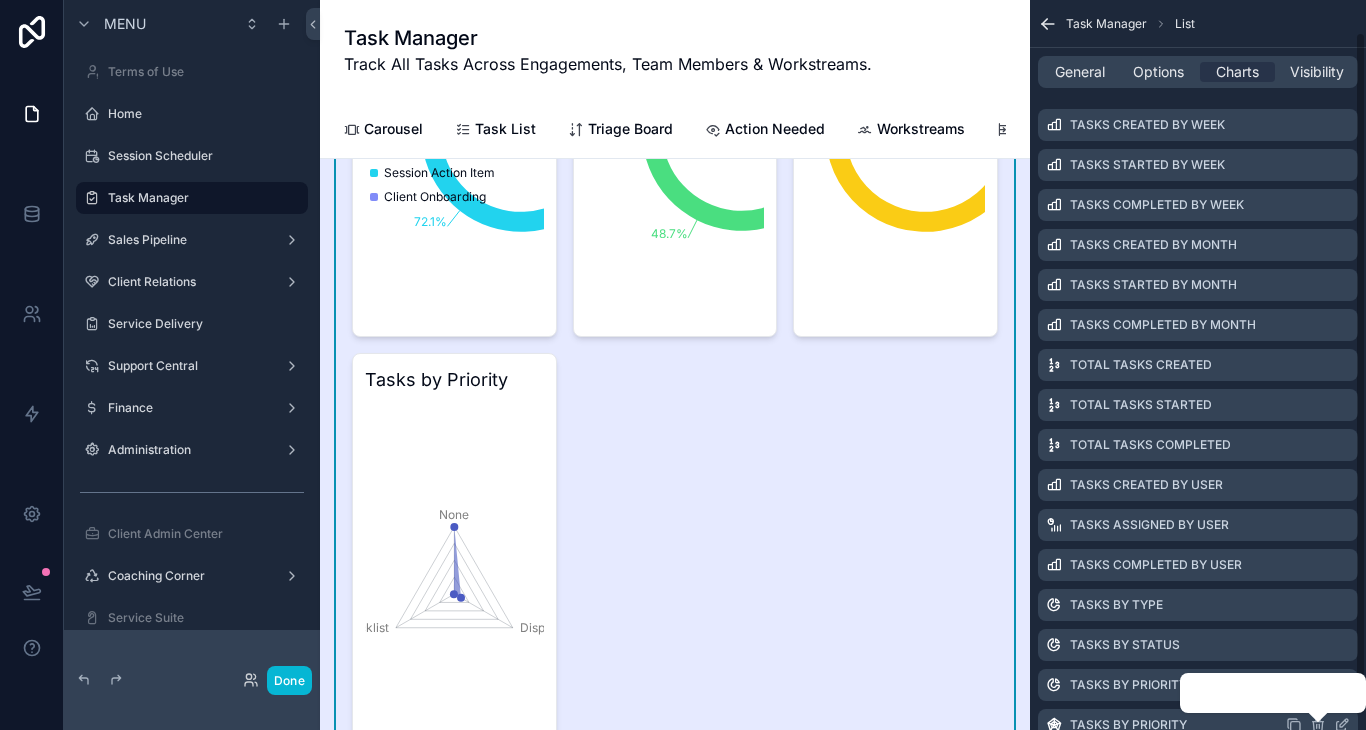 click 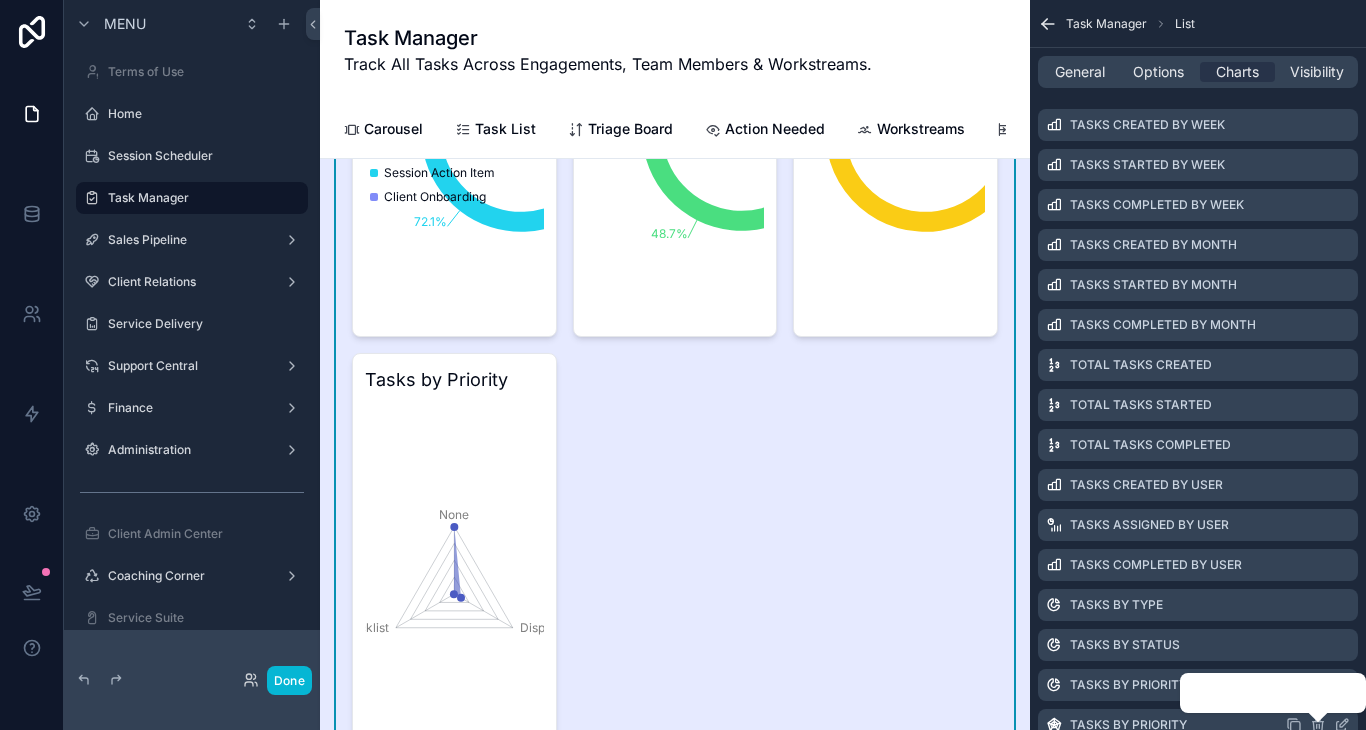 click 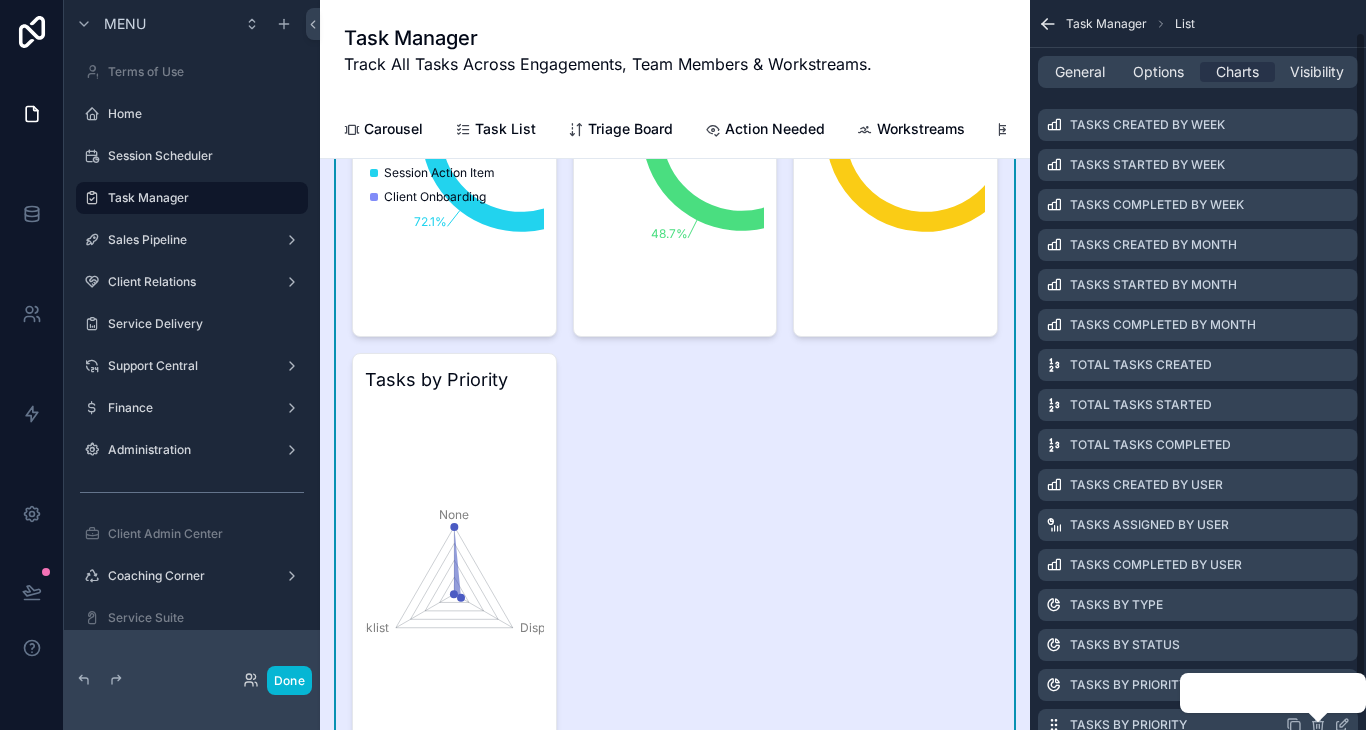 click 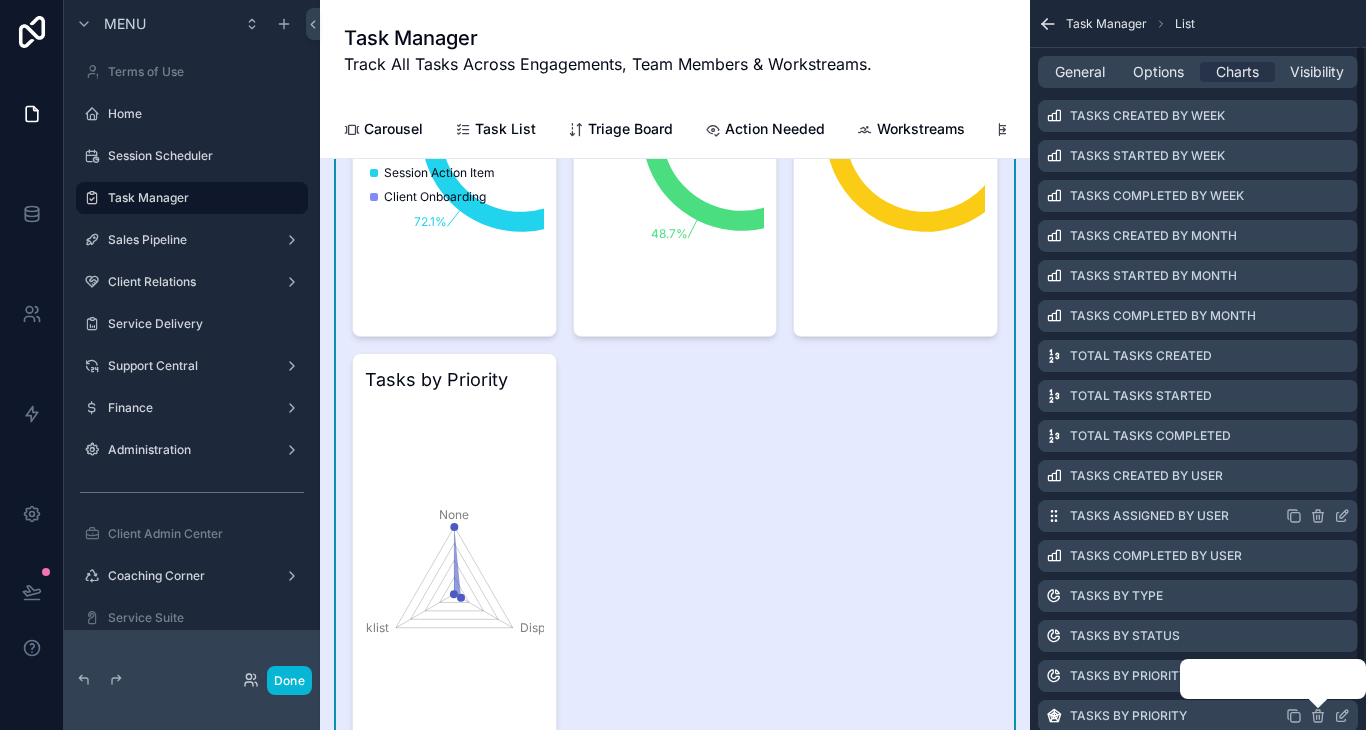 scroll, scrollTop: 59, scrollLeft: 0, axis: vertical 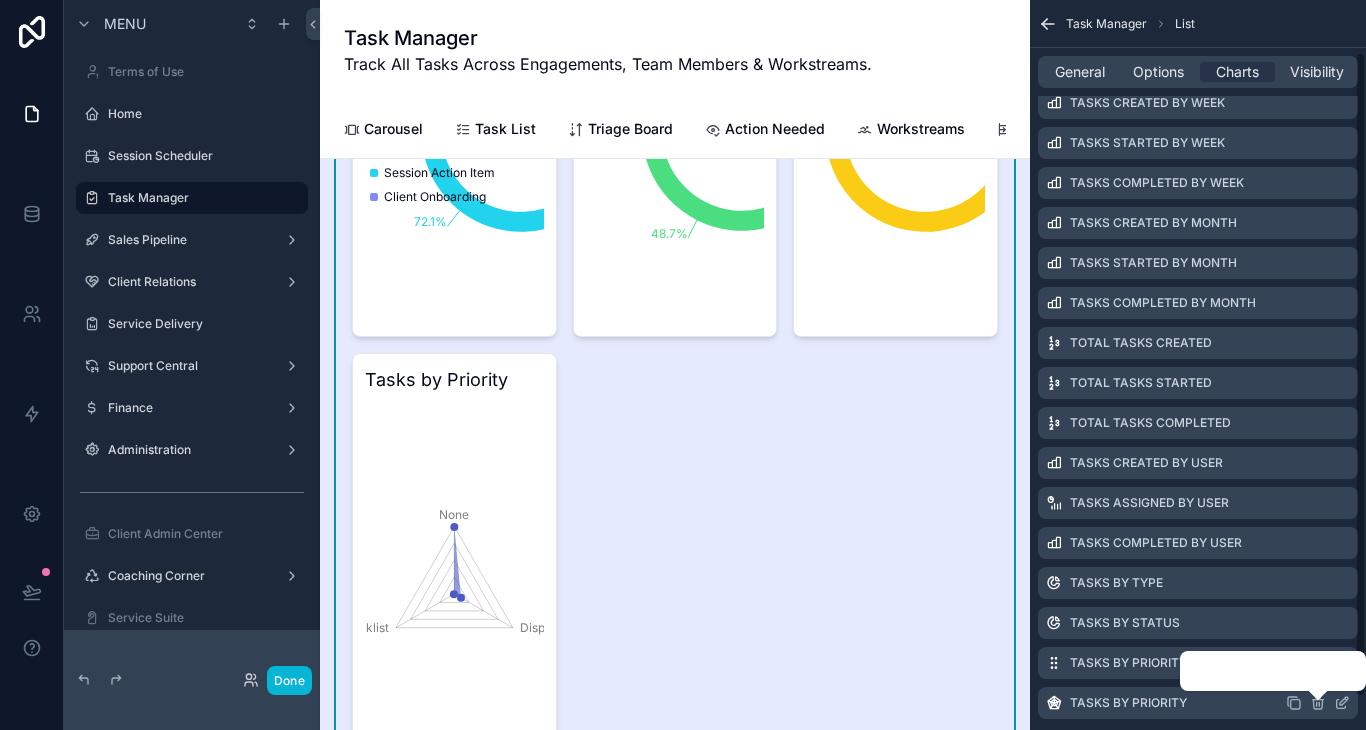 click on "Tasks by Priority" at bounding box center (1198, 663) 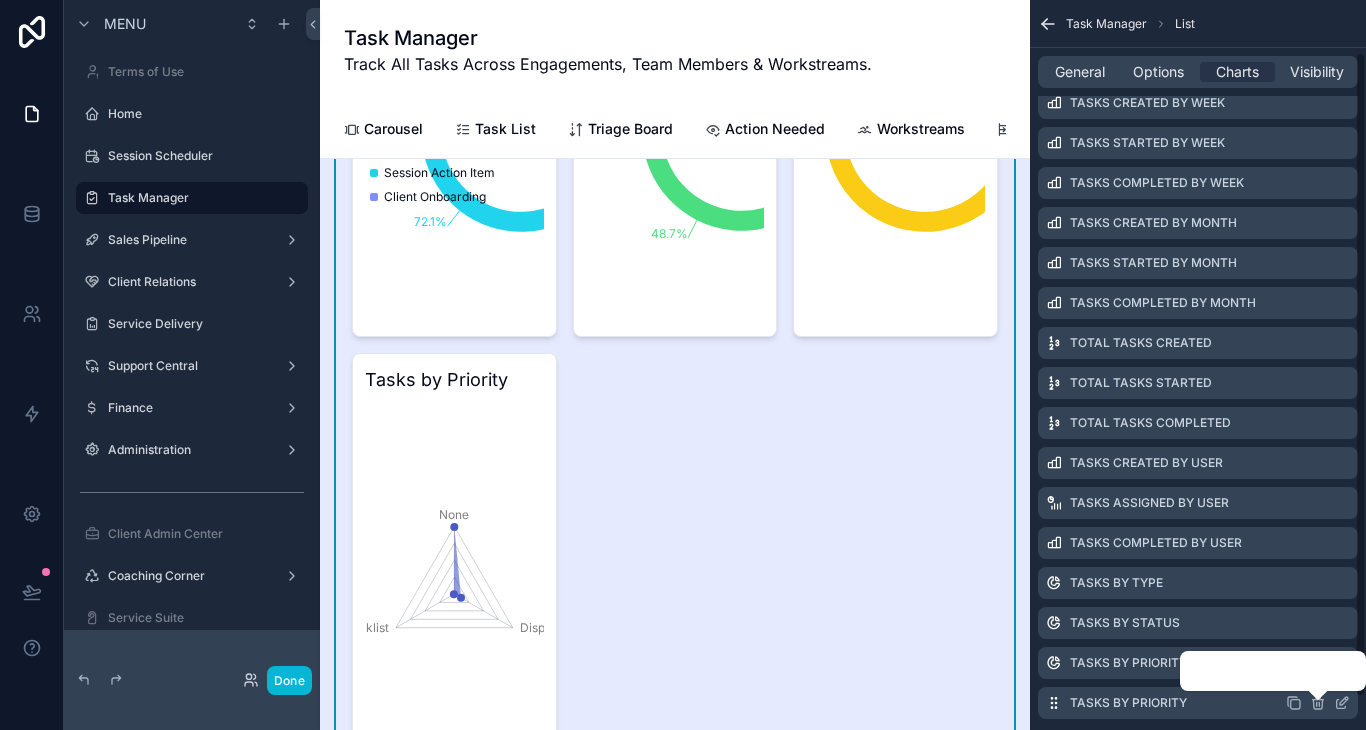 click on "Tasks by Priority" at bounding box center [1198, 703] 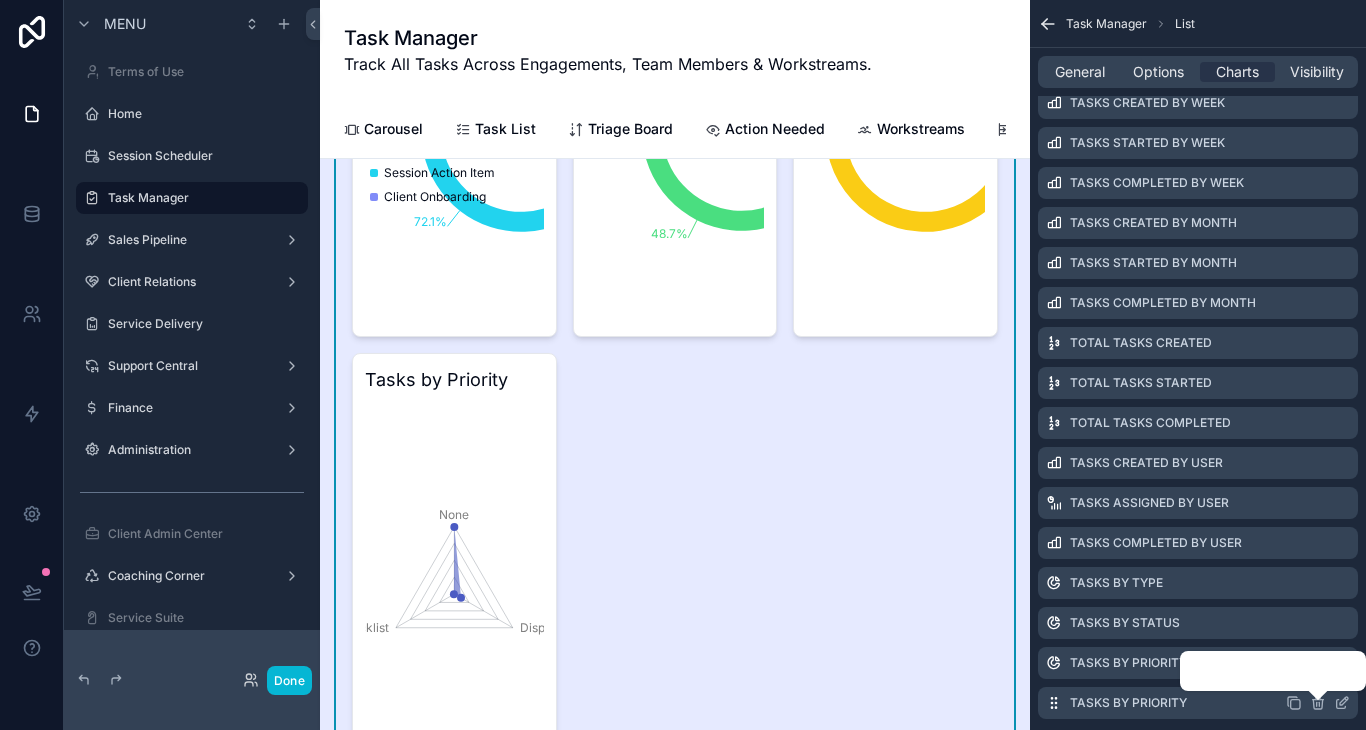 click 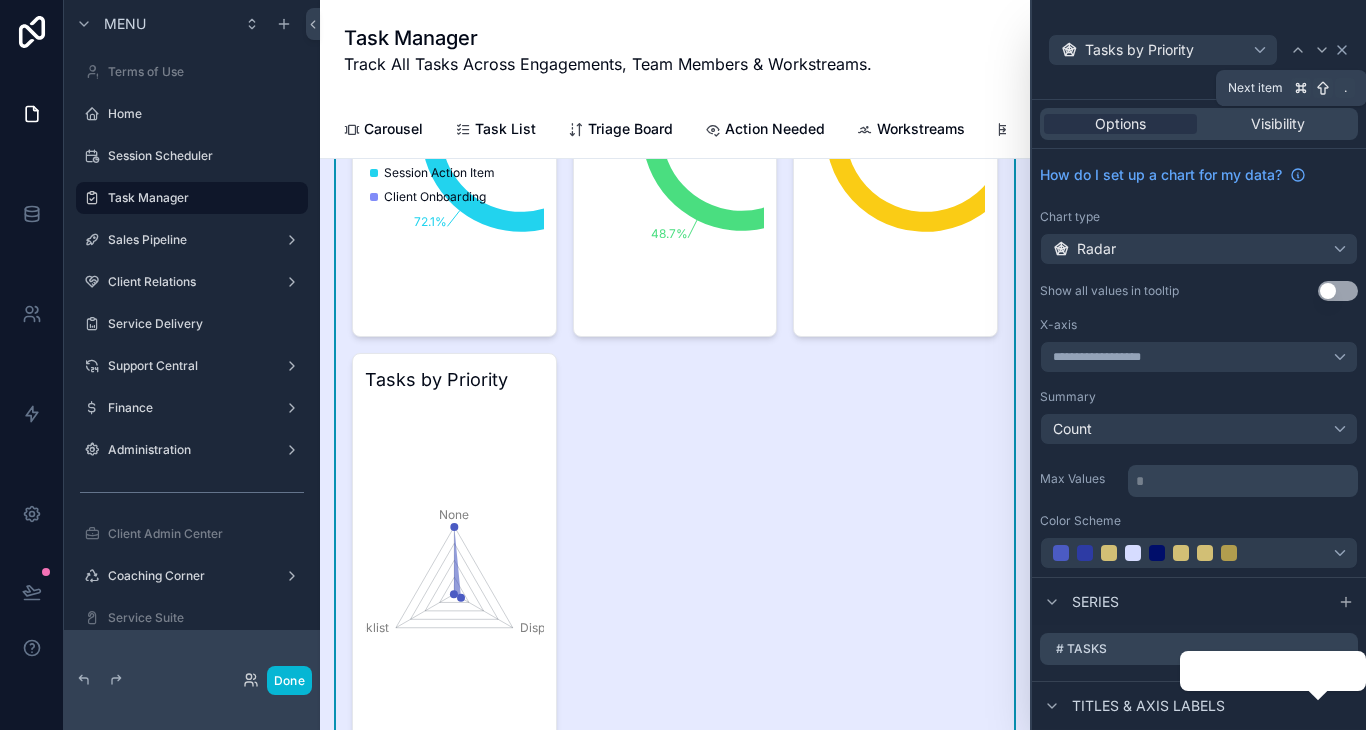 click 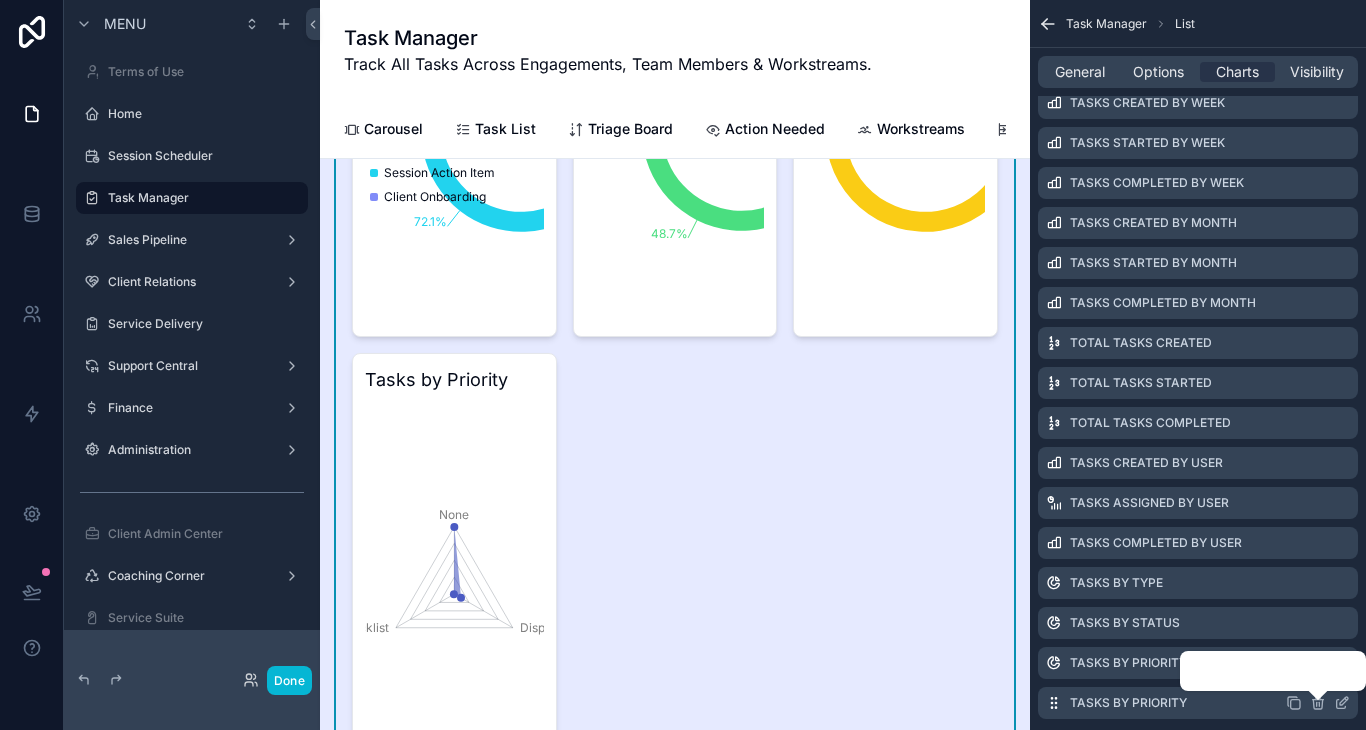 click 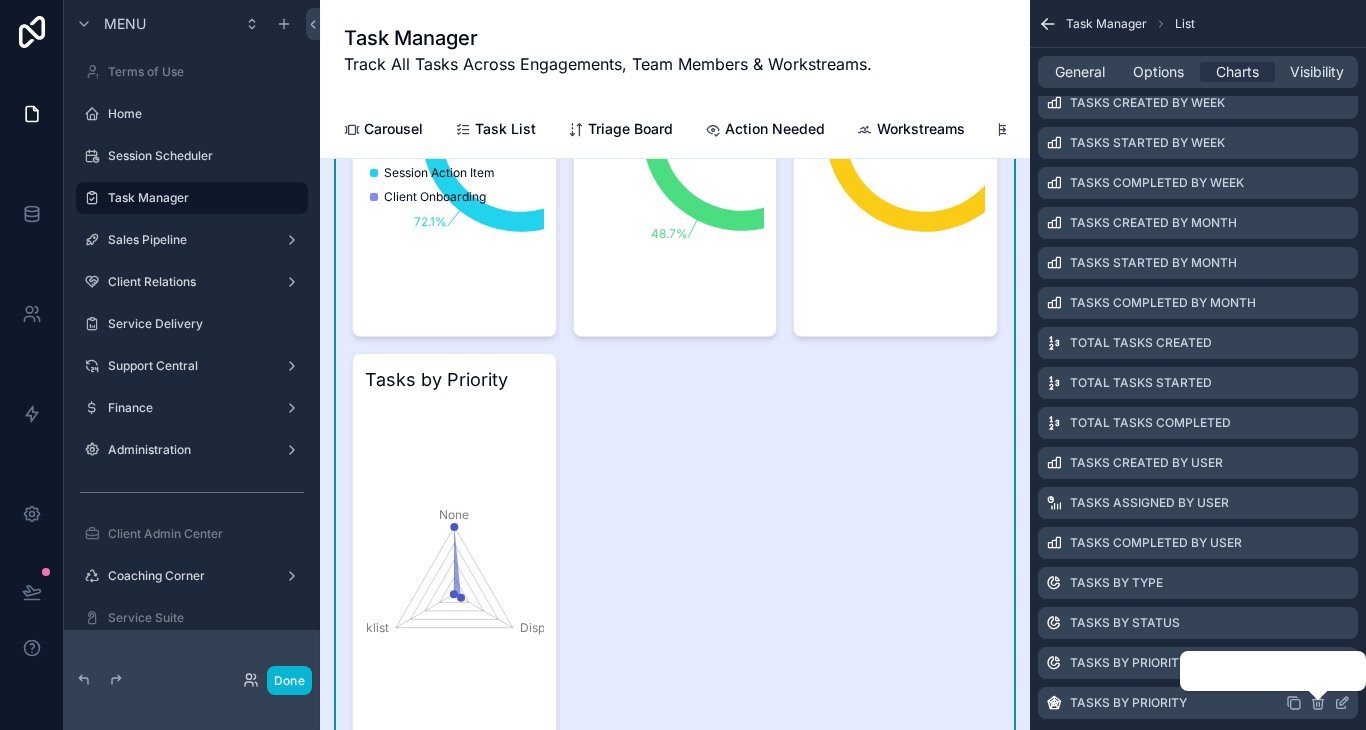 click on "Confirm delete?" at bounding box center (1237, 671) 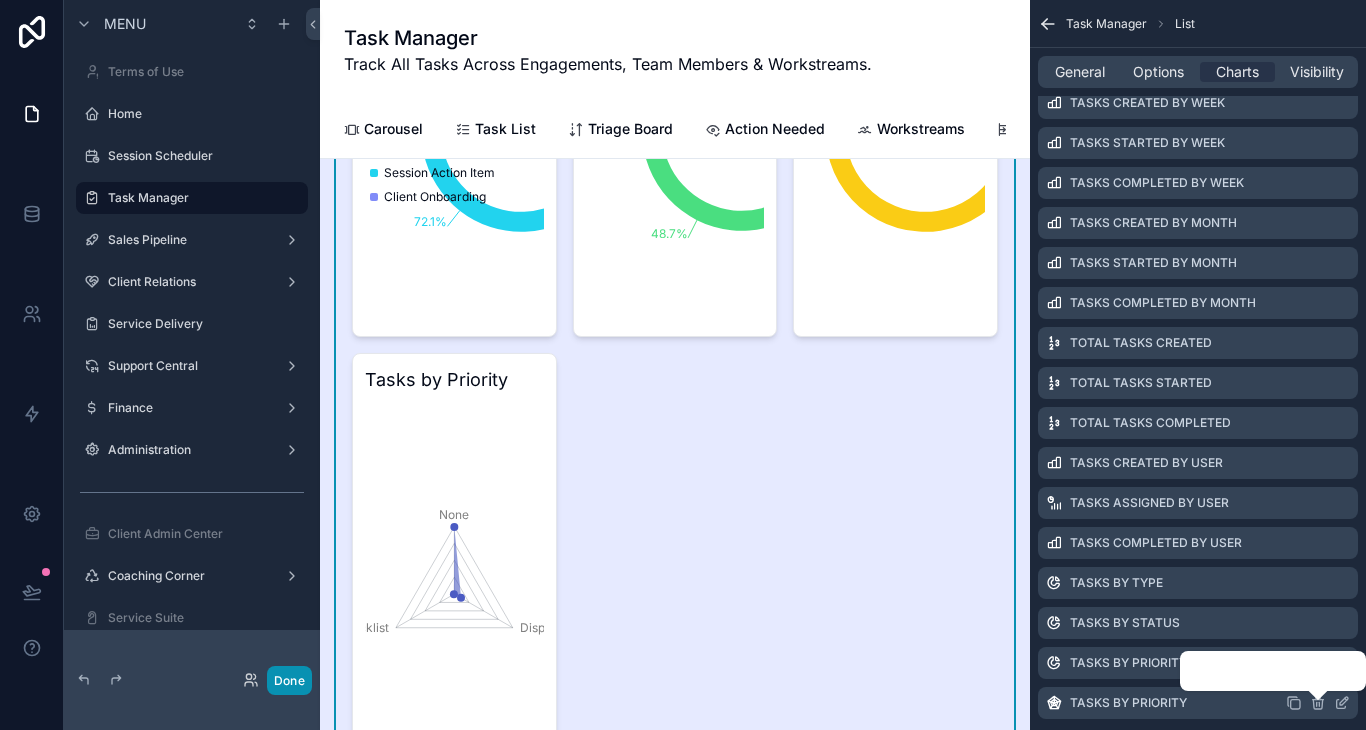 click on "Done" at bounding box center (289, 680) 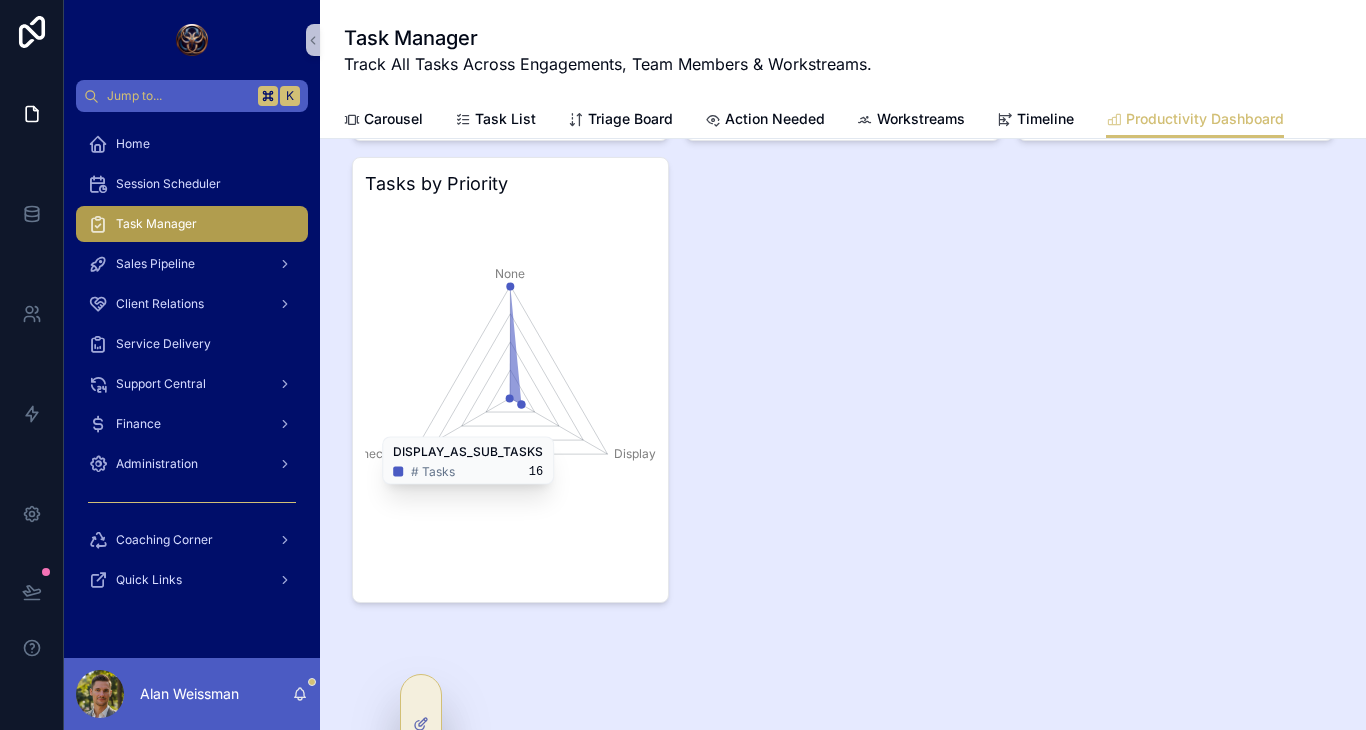 scroll, scrollTop: 2288, scrollLeft: 0, axis: vertical 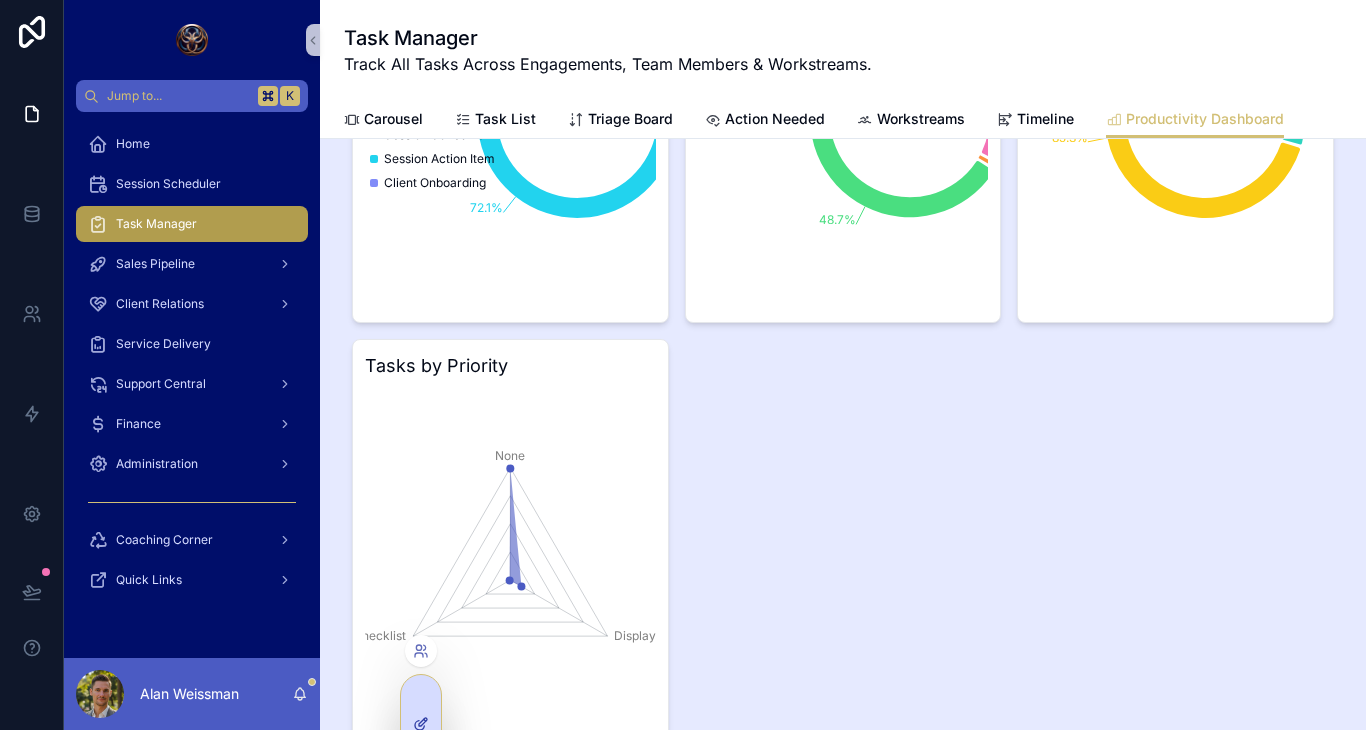 click at bounding box center [421, 724] 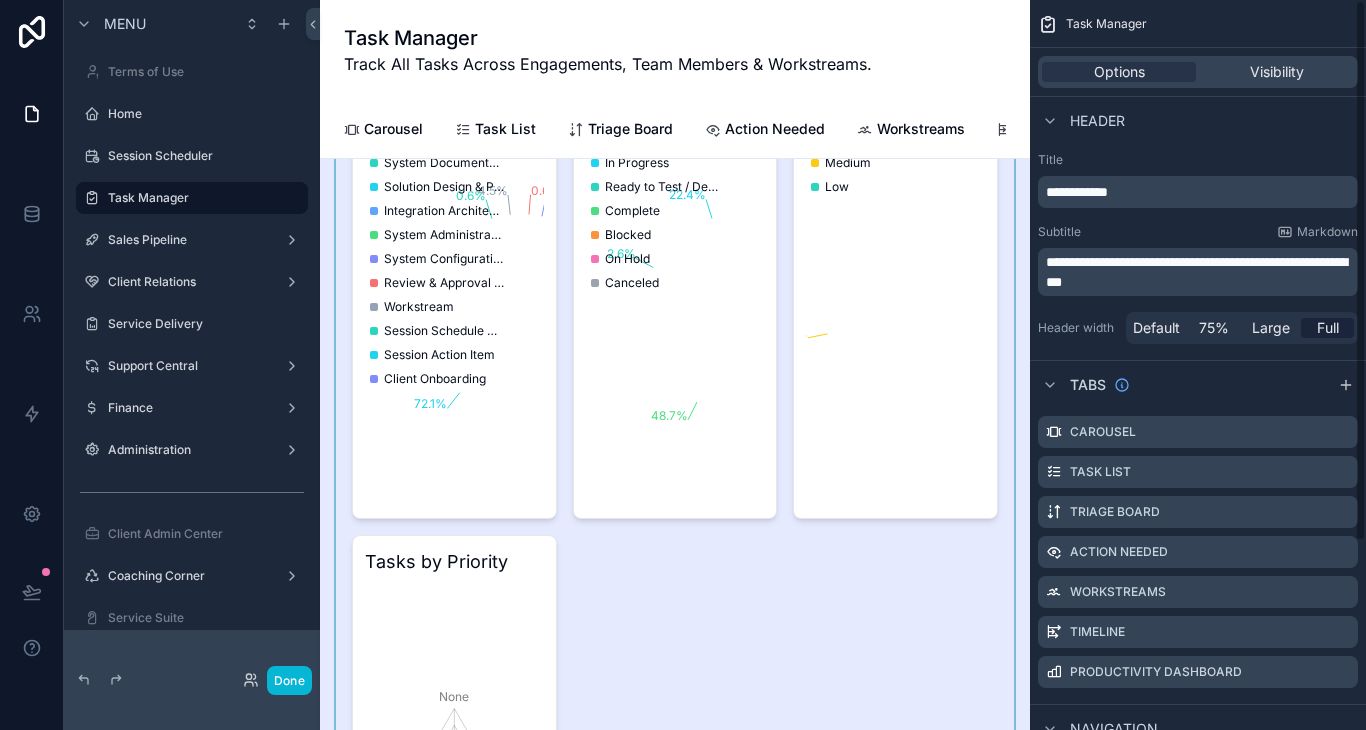 click at bounding box center [675, -562] 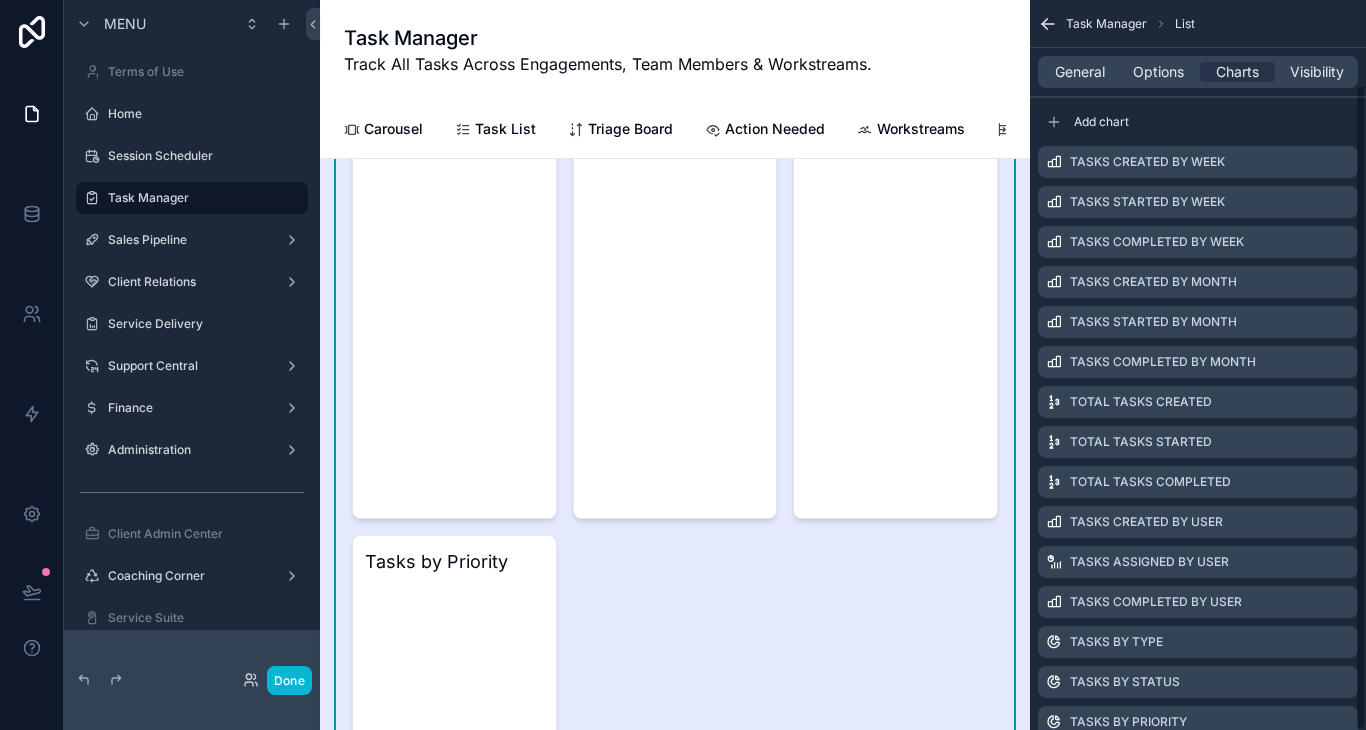 scroll, scrollTop: 2255, scrollLeft: 0, axis: vertical 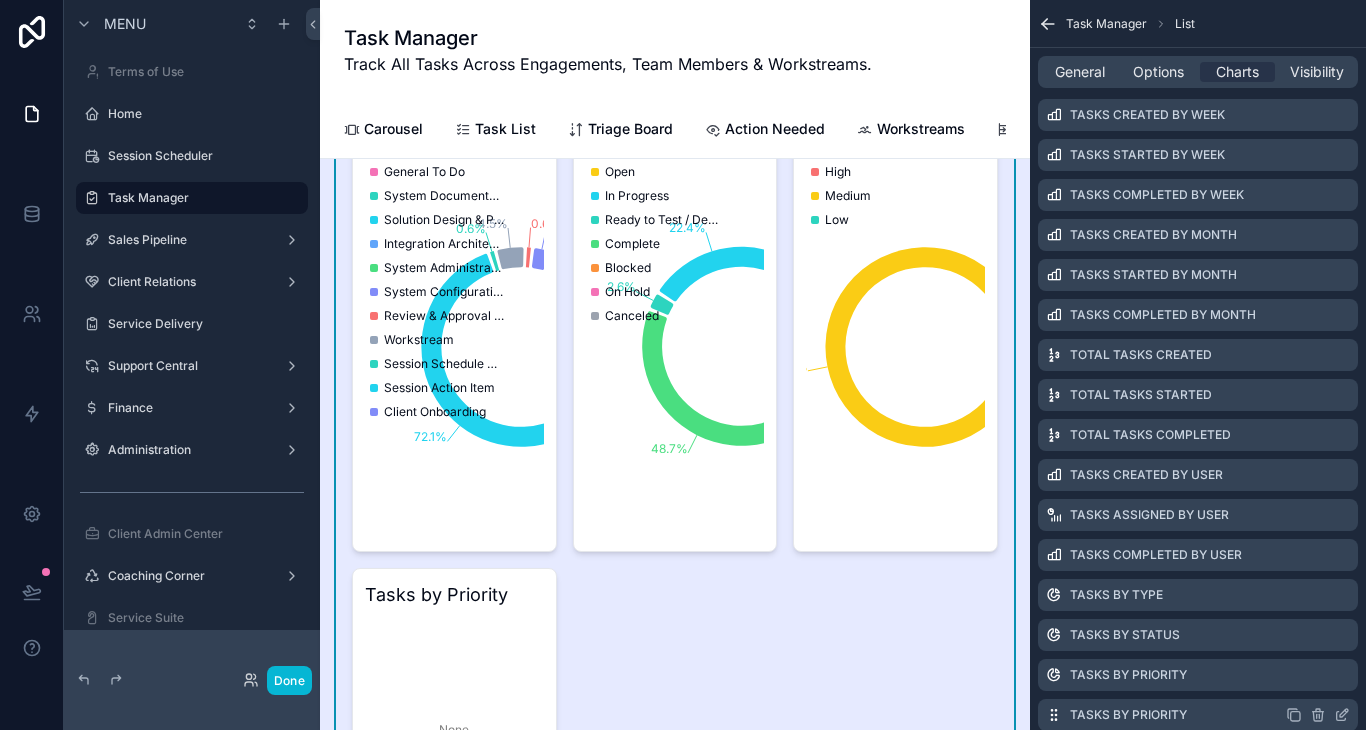 click 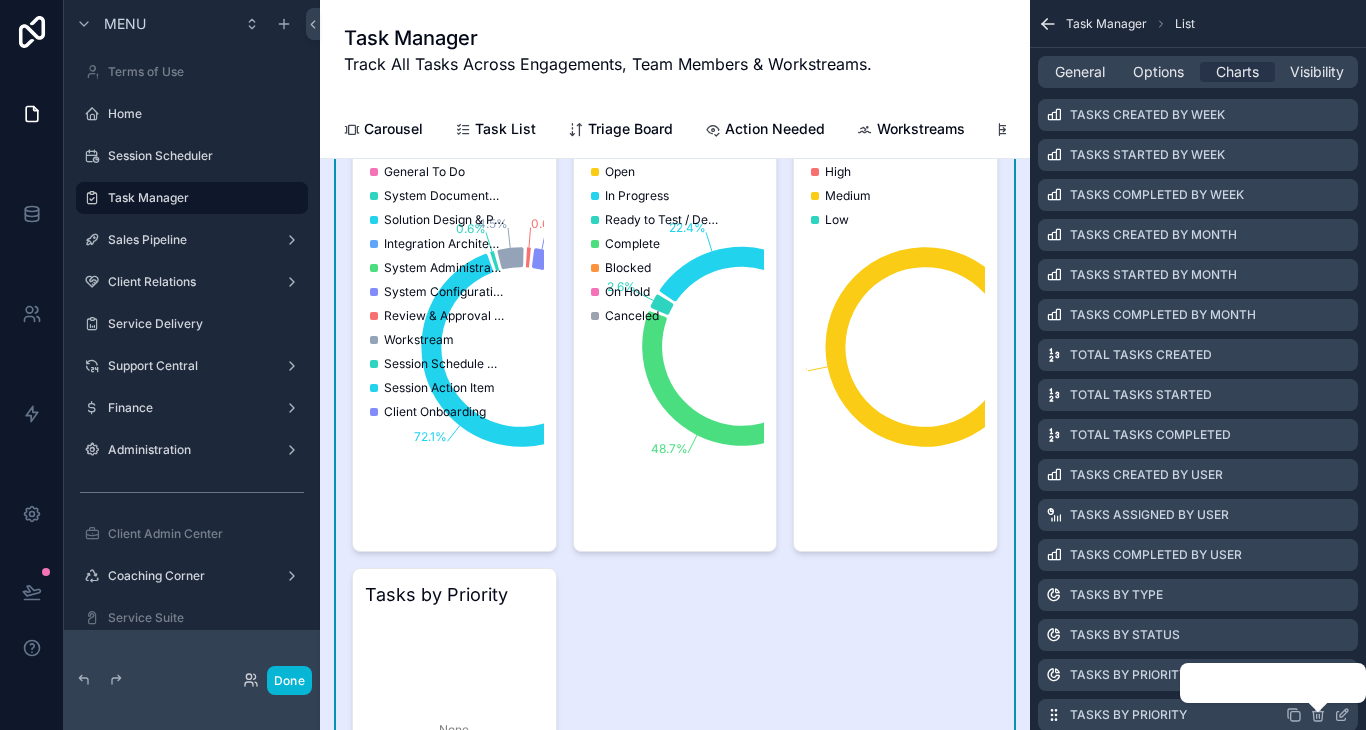 click on "Confirm delete?" at bounding box center (1237, 683) 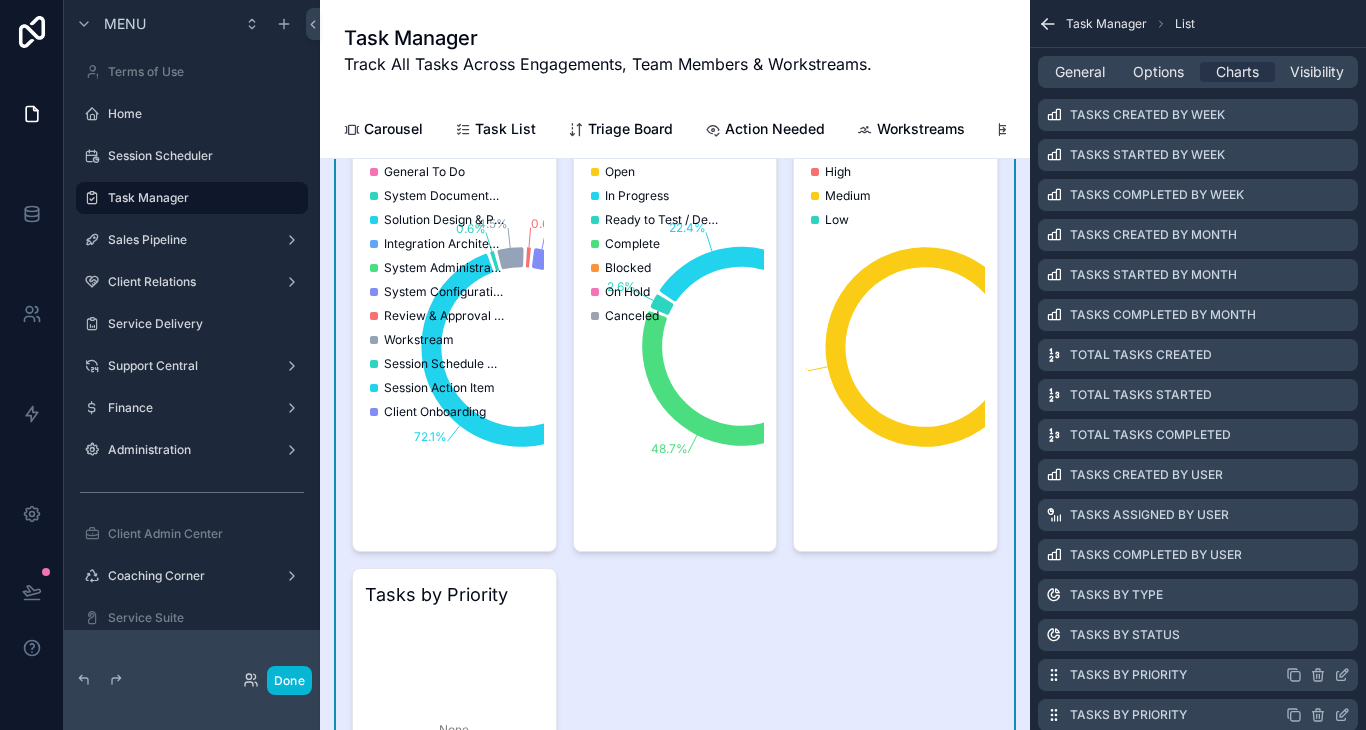 scroll, scrollTop: 96, scrollLeft: 0, axis: vertical 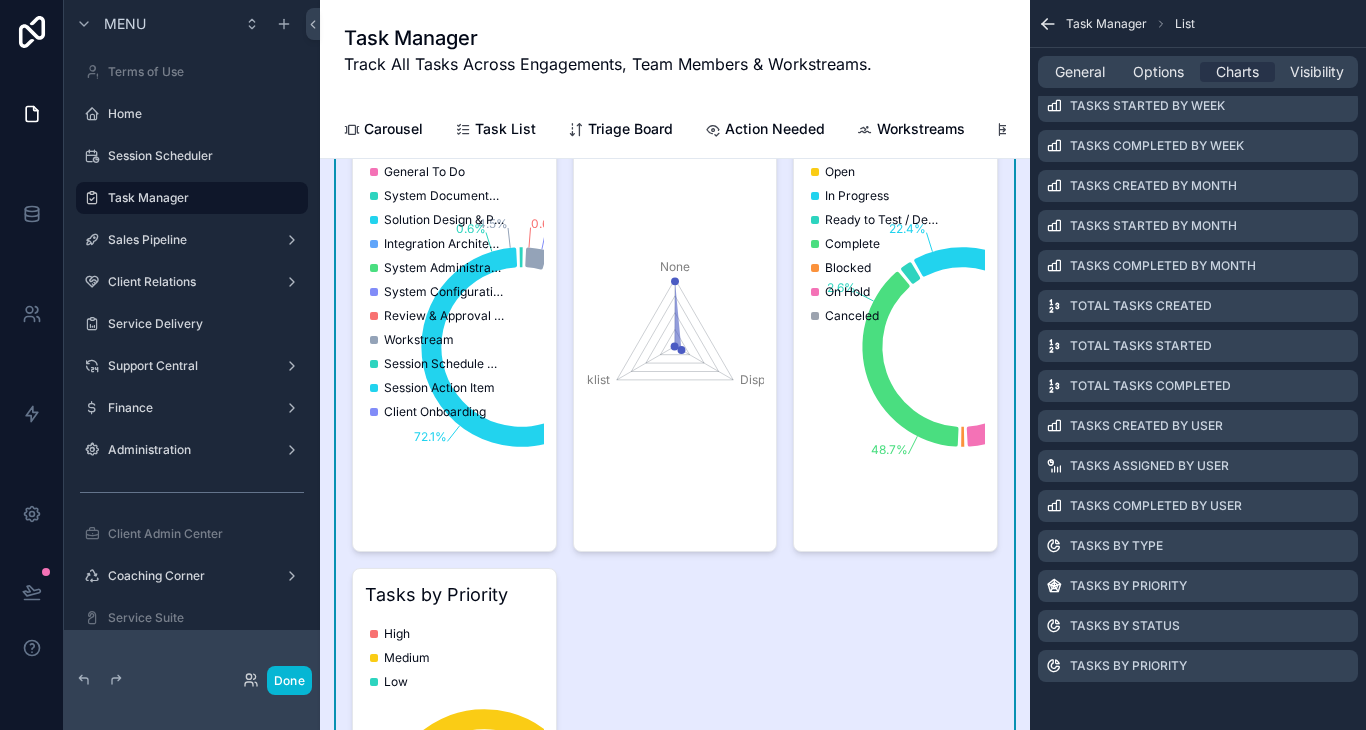 click 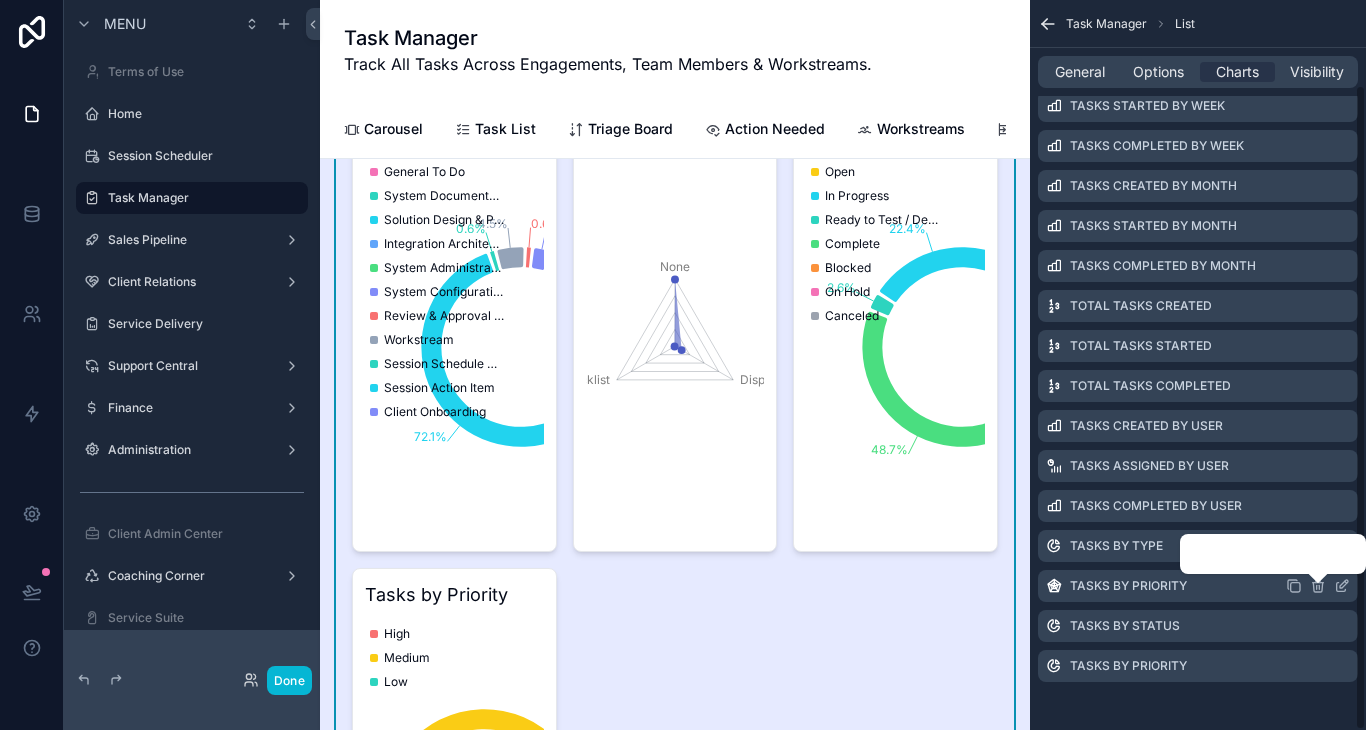 click 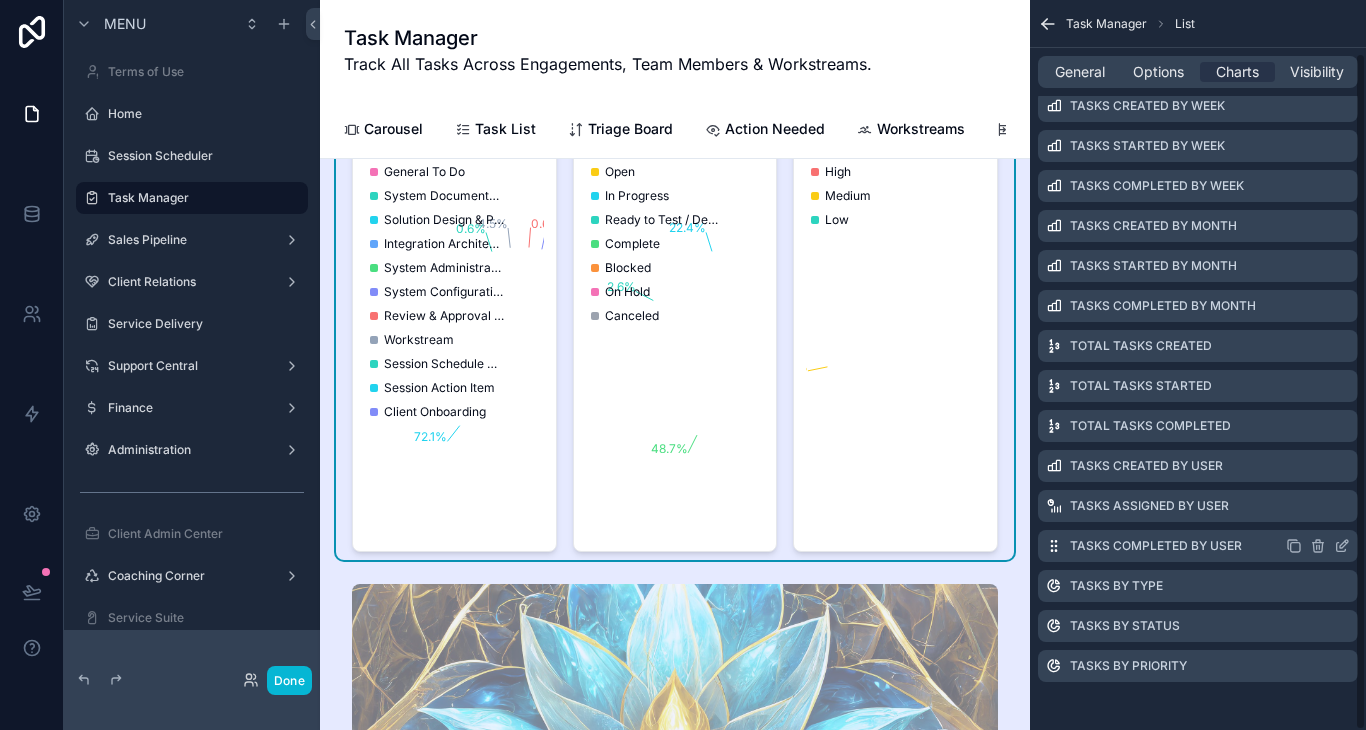scroll, scrollTop: 56, scrollLeft: 0, axis: vertical 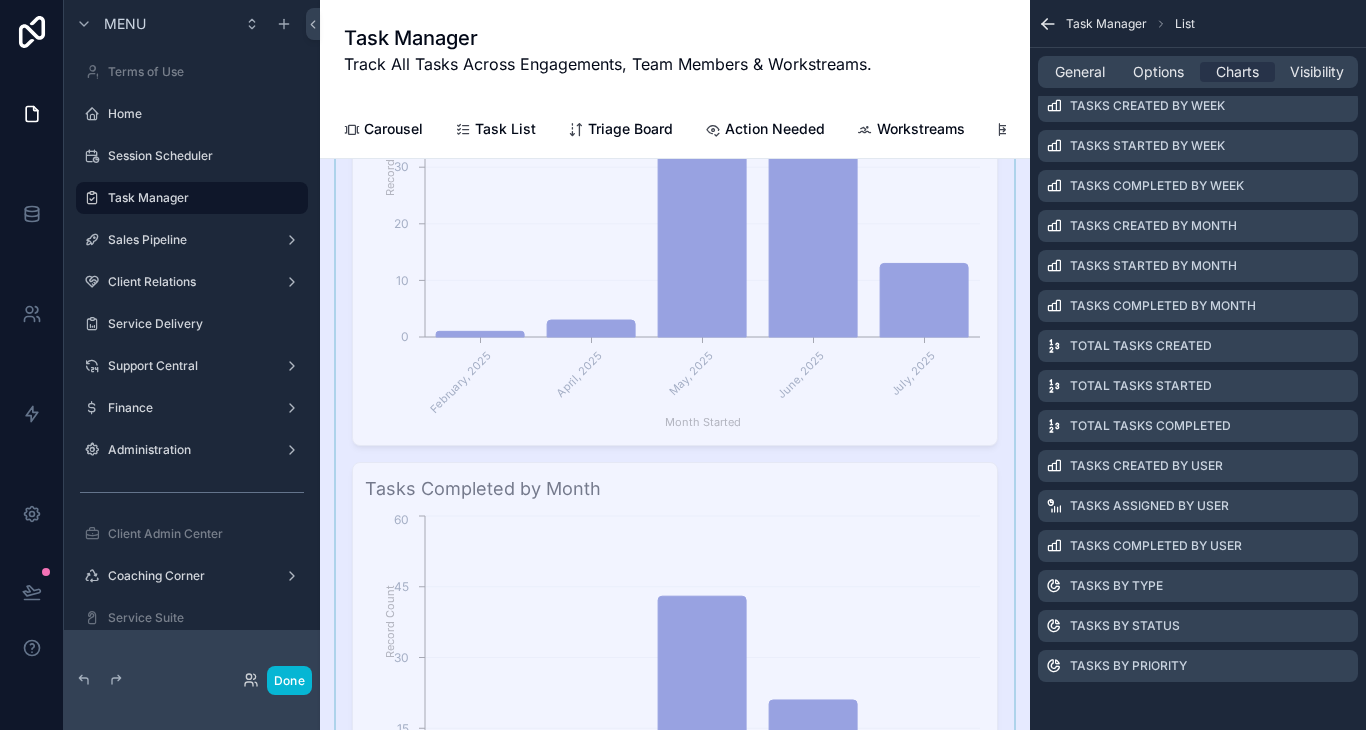 click at bounding box center (675, 870) 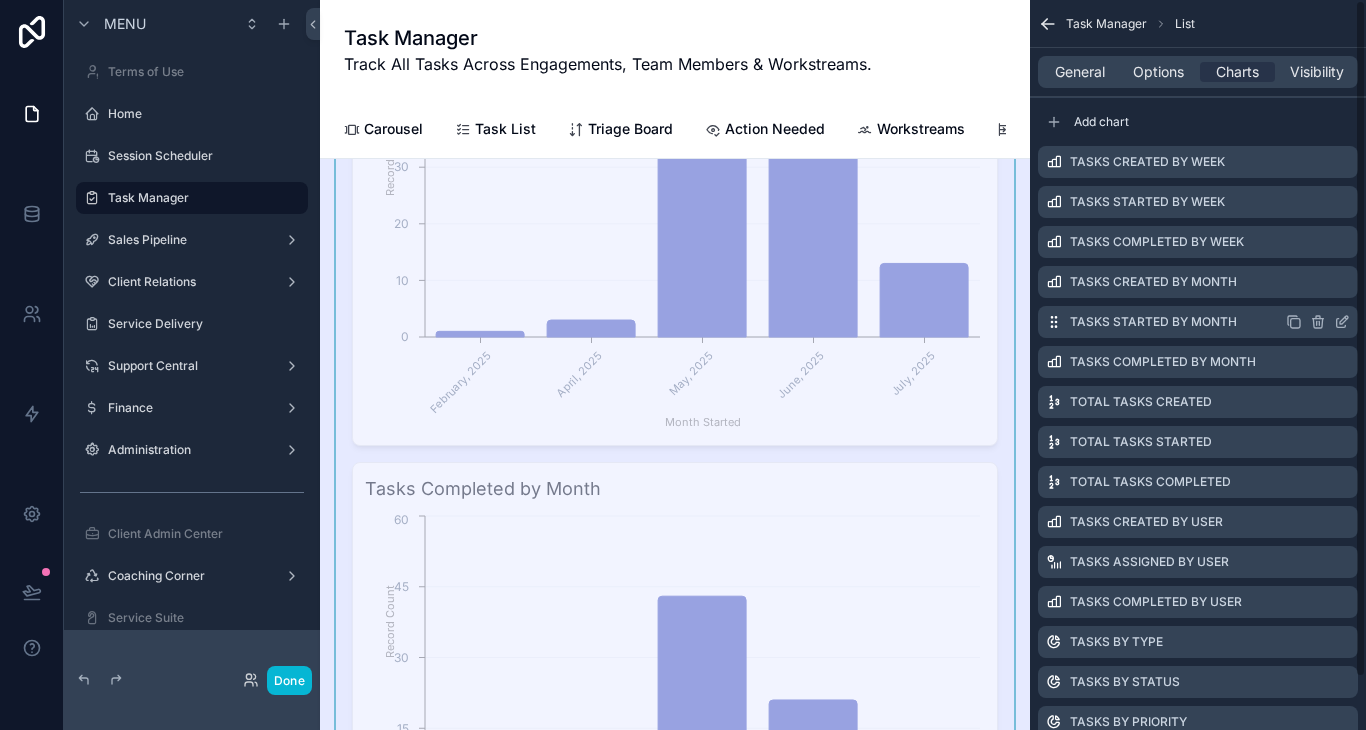 scroll, scrollTop: 1, scrollLeft: 0, axis: vertical 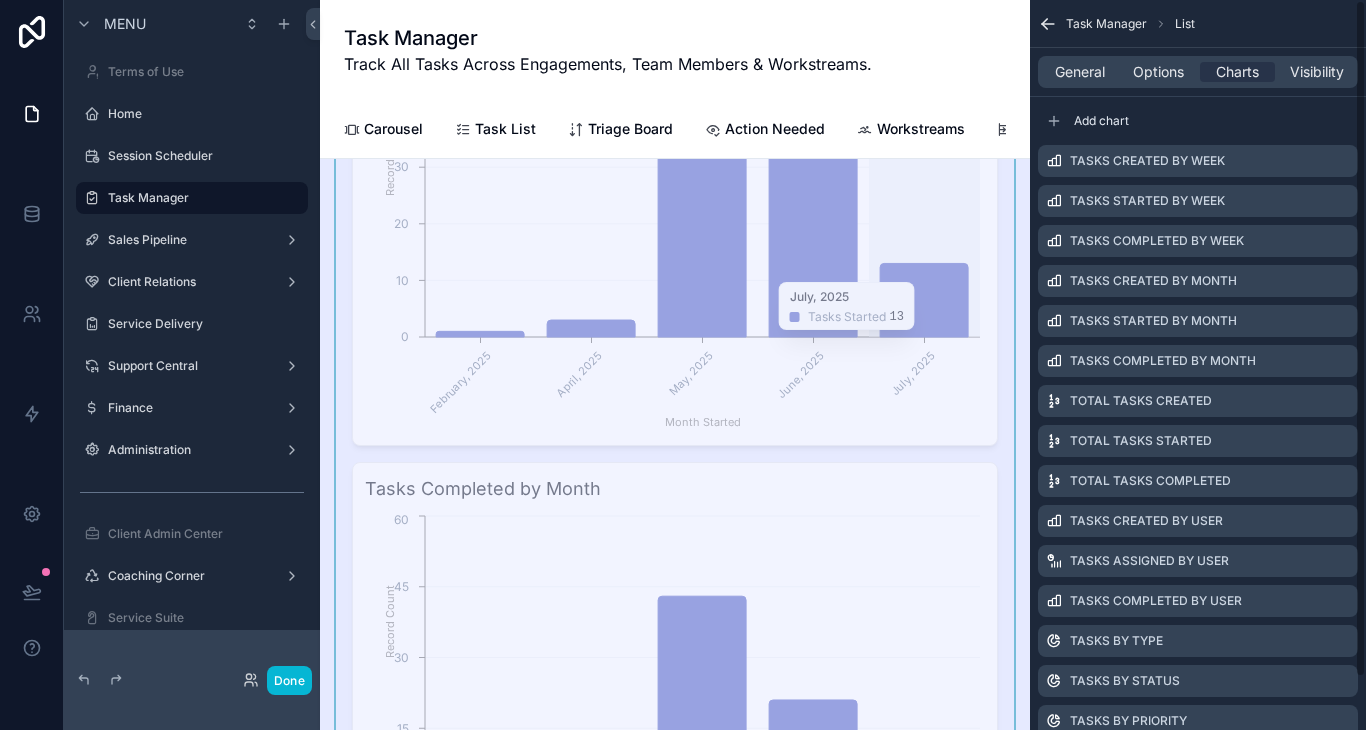 click on "February, 2025 April, 2025 May, 2025 June, 2025 July, 2025 Month Started 0 10 20 30 40 50 Record Count" 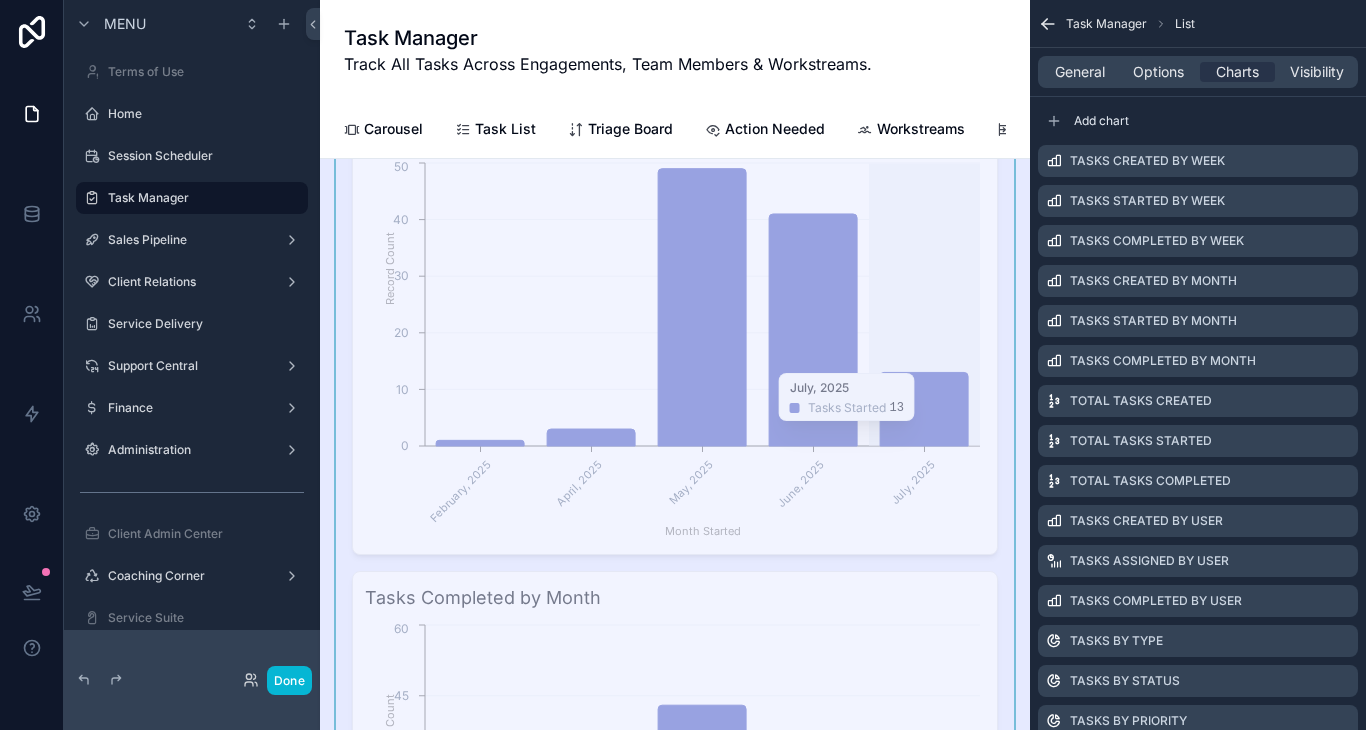 scroll, scrollTop: 5116, scrollLeft: 0, axis: vertical 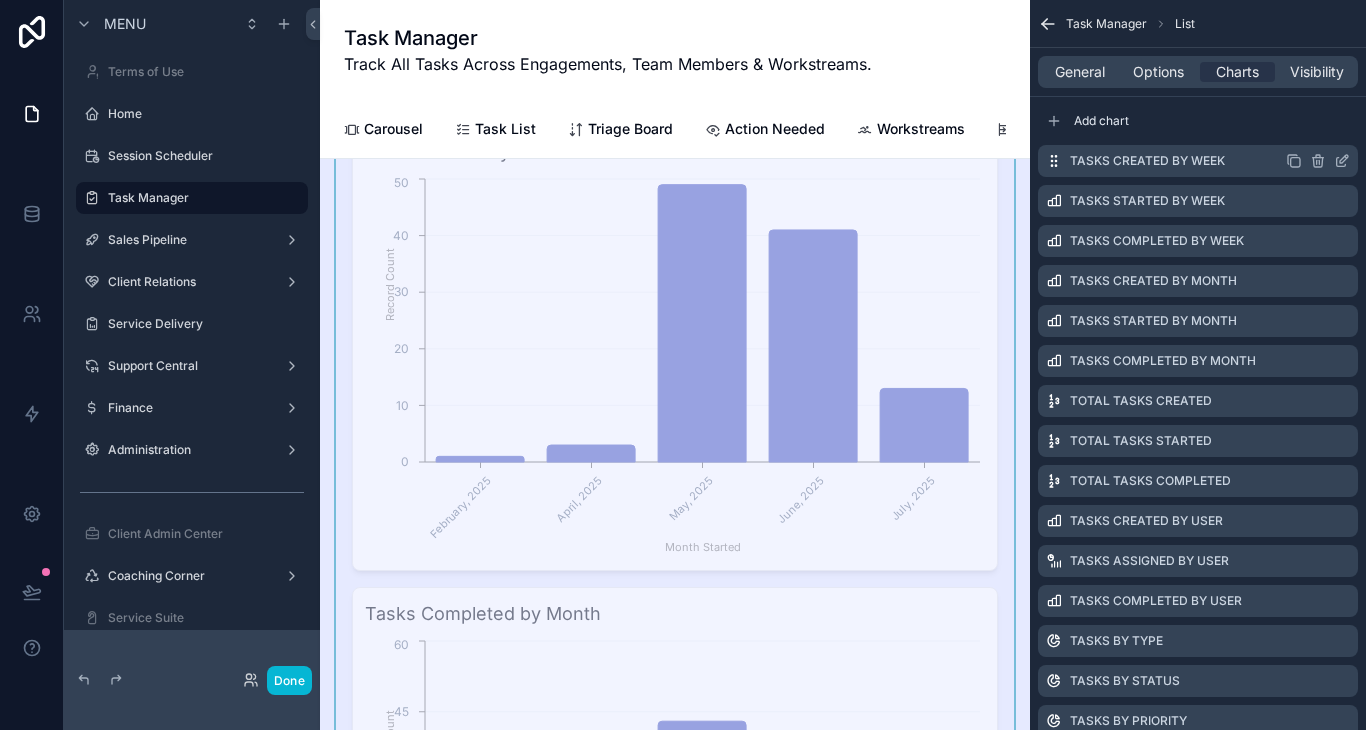 click 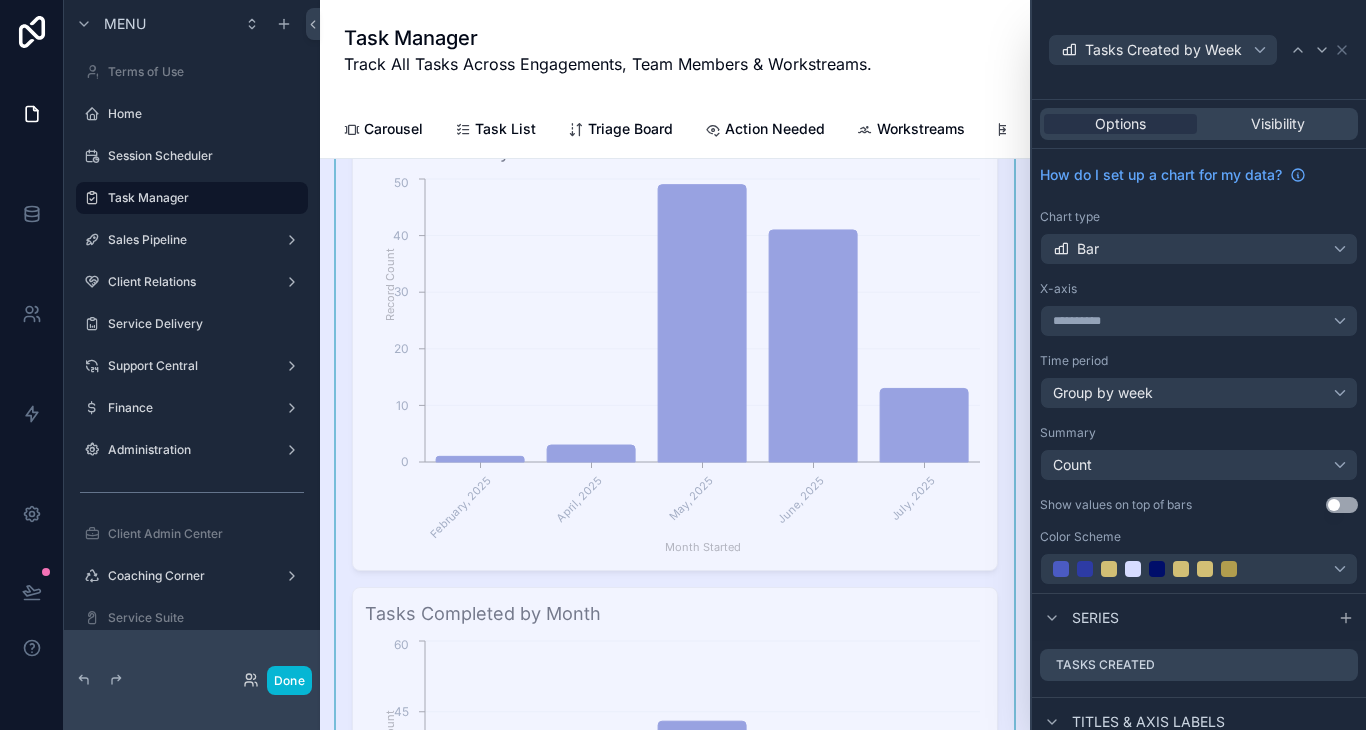 click on "**********" at bounding box center [1199, 371] 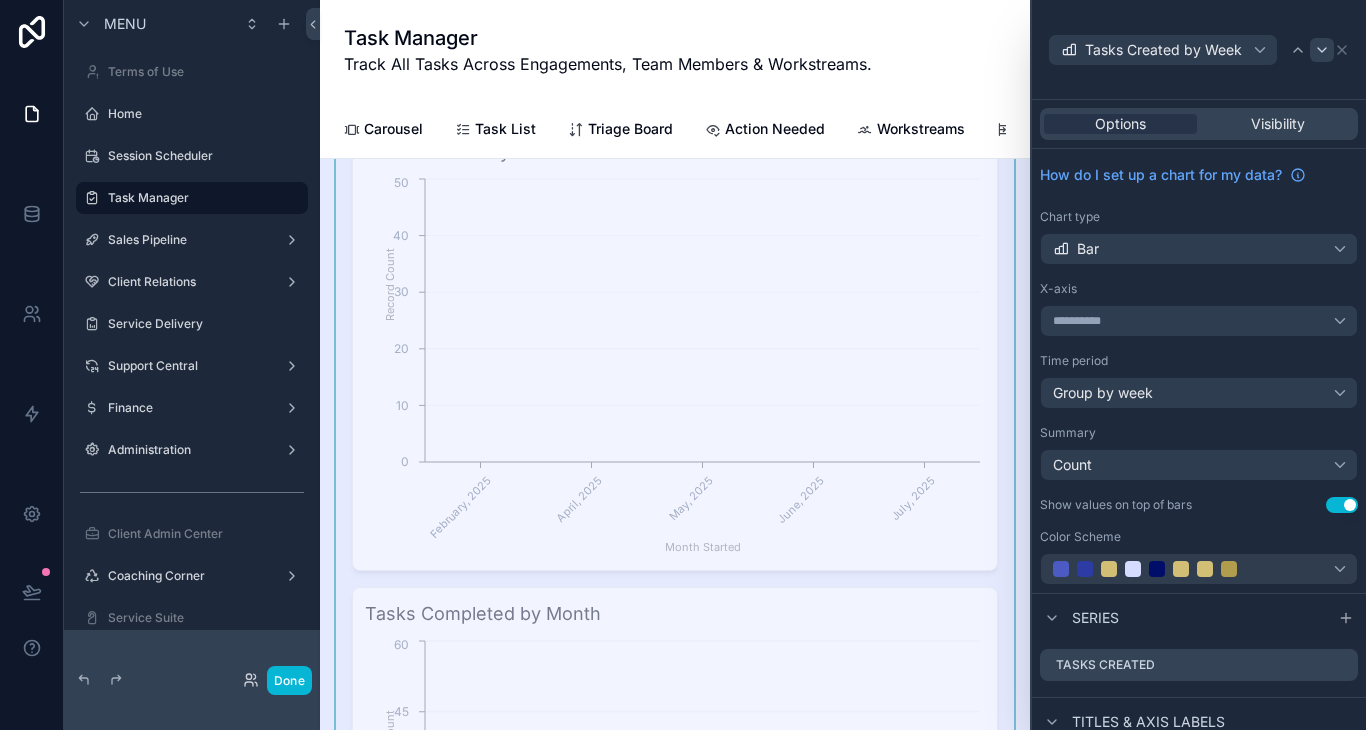 scroll, scrollTop: 82, scrollLeft: 0, axis: vertical 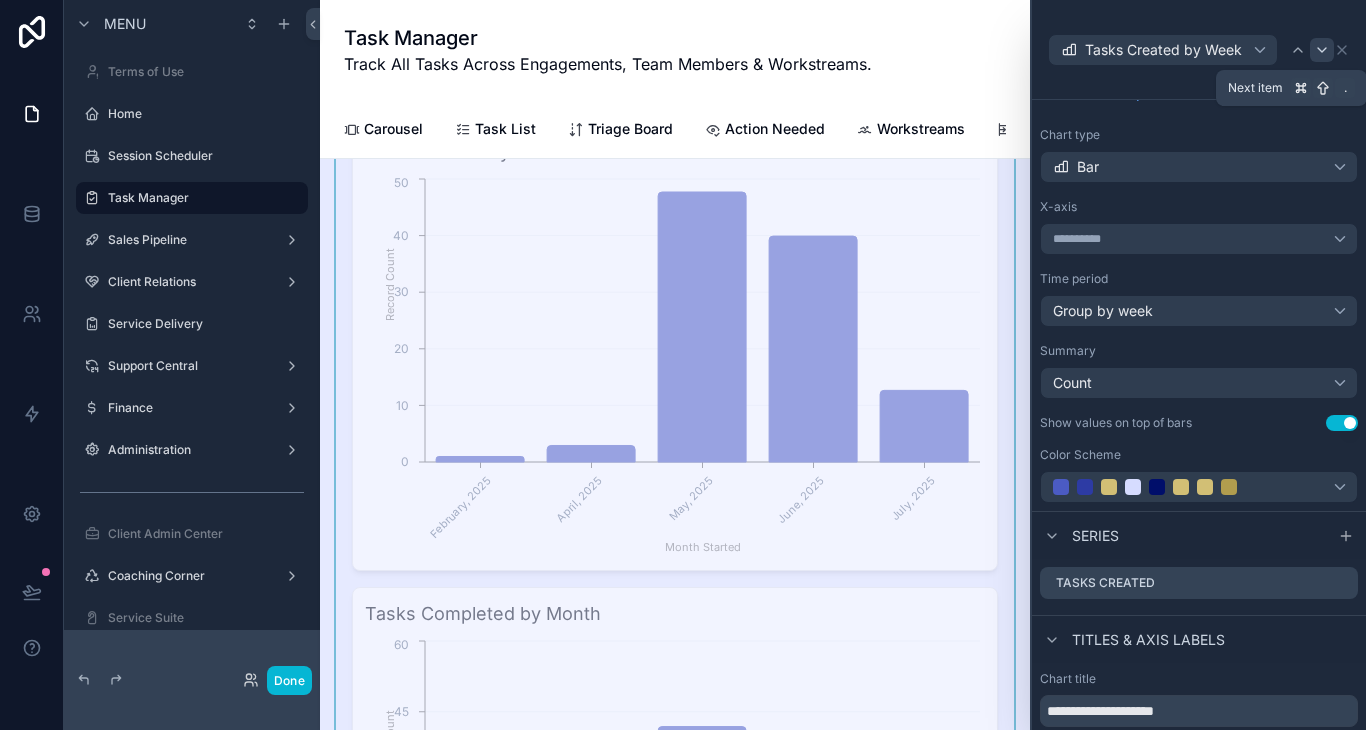 click 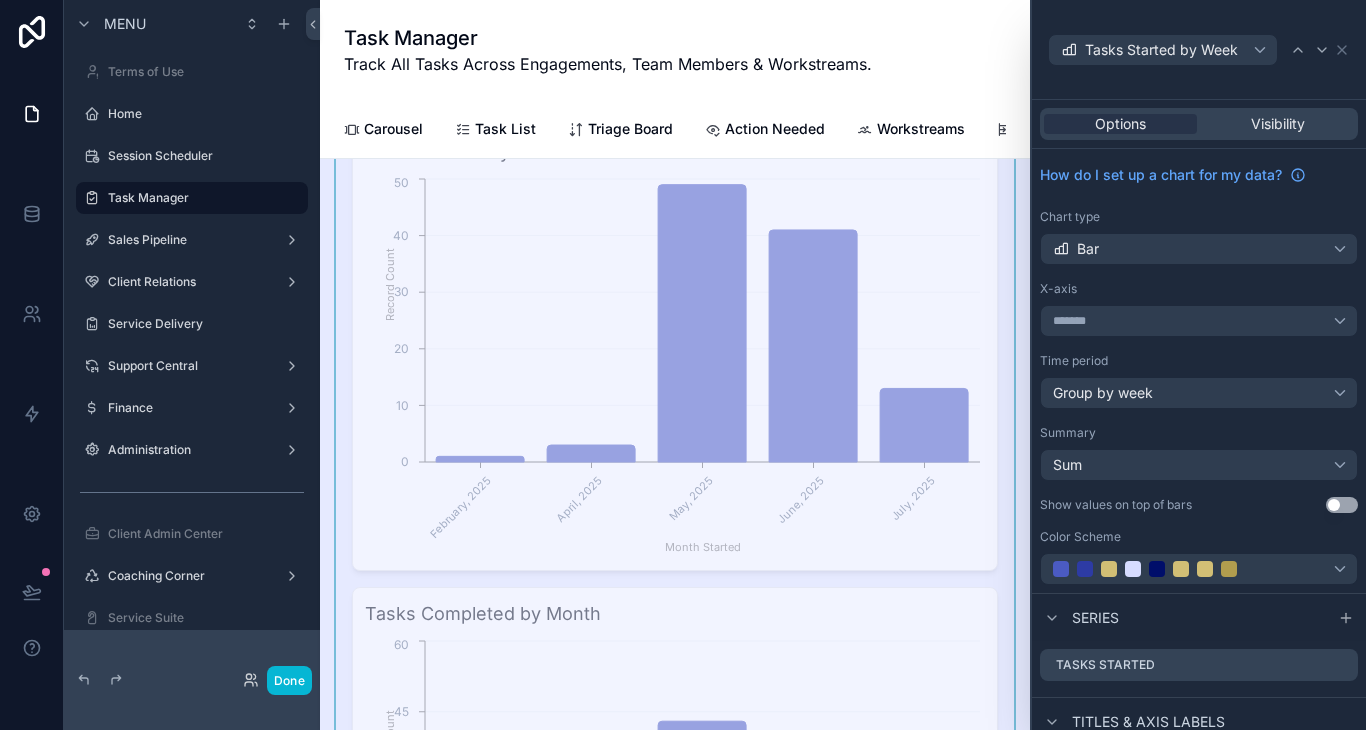 click on "Use setting" at bounding box center [1342, 505] 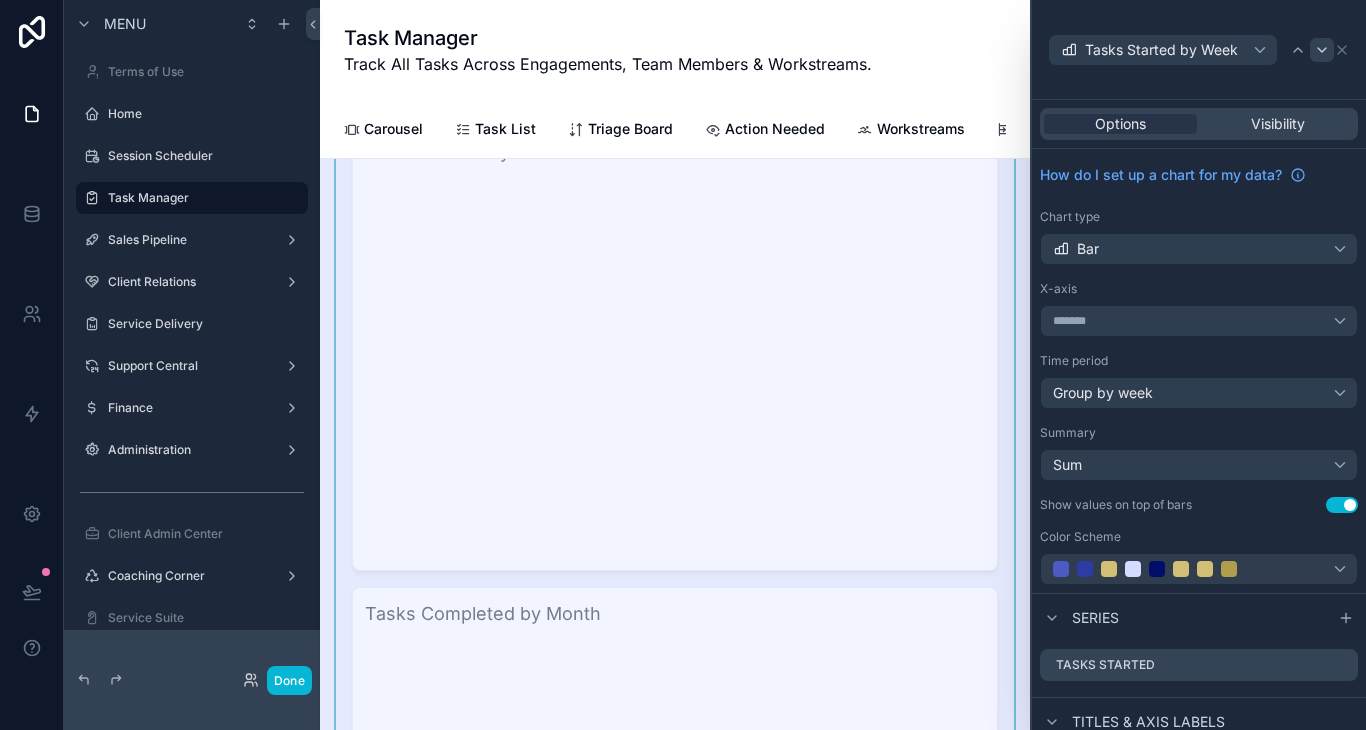 click 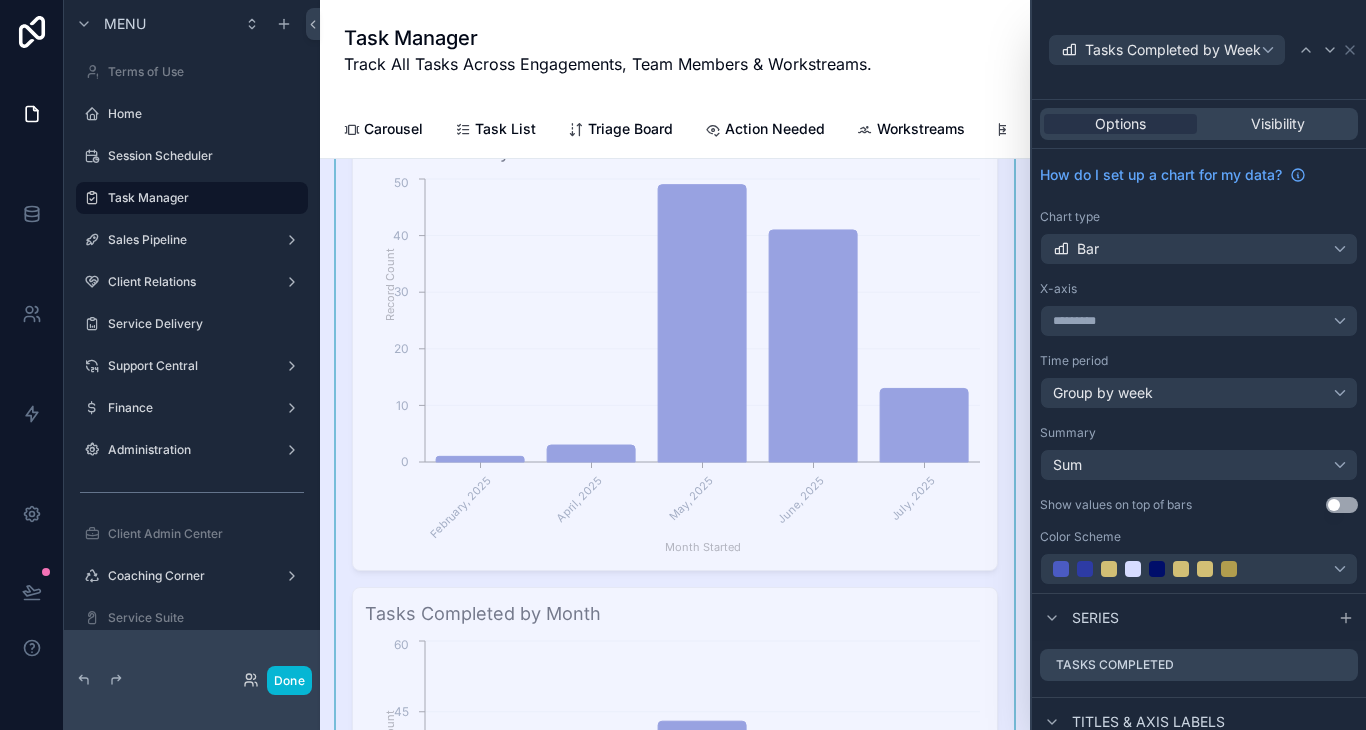 click on "How do I set up a chart for my data? Chart type Bar X-axis ********* Time period Group by week Summary Sum Show values on top of bars Use setting Color Scheme" at bounding box center (1199, 371) 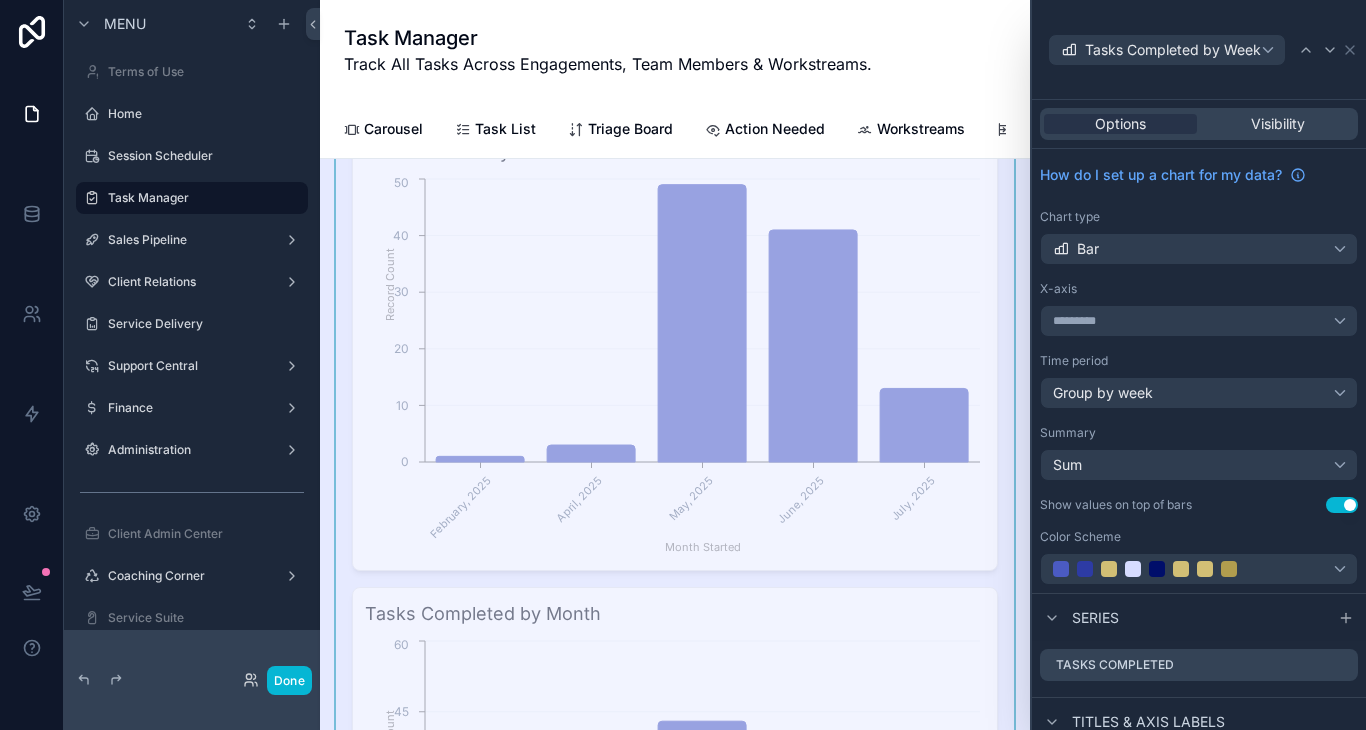 click 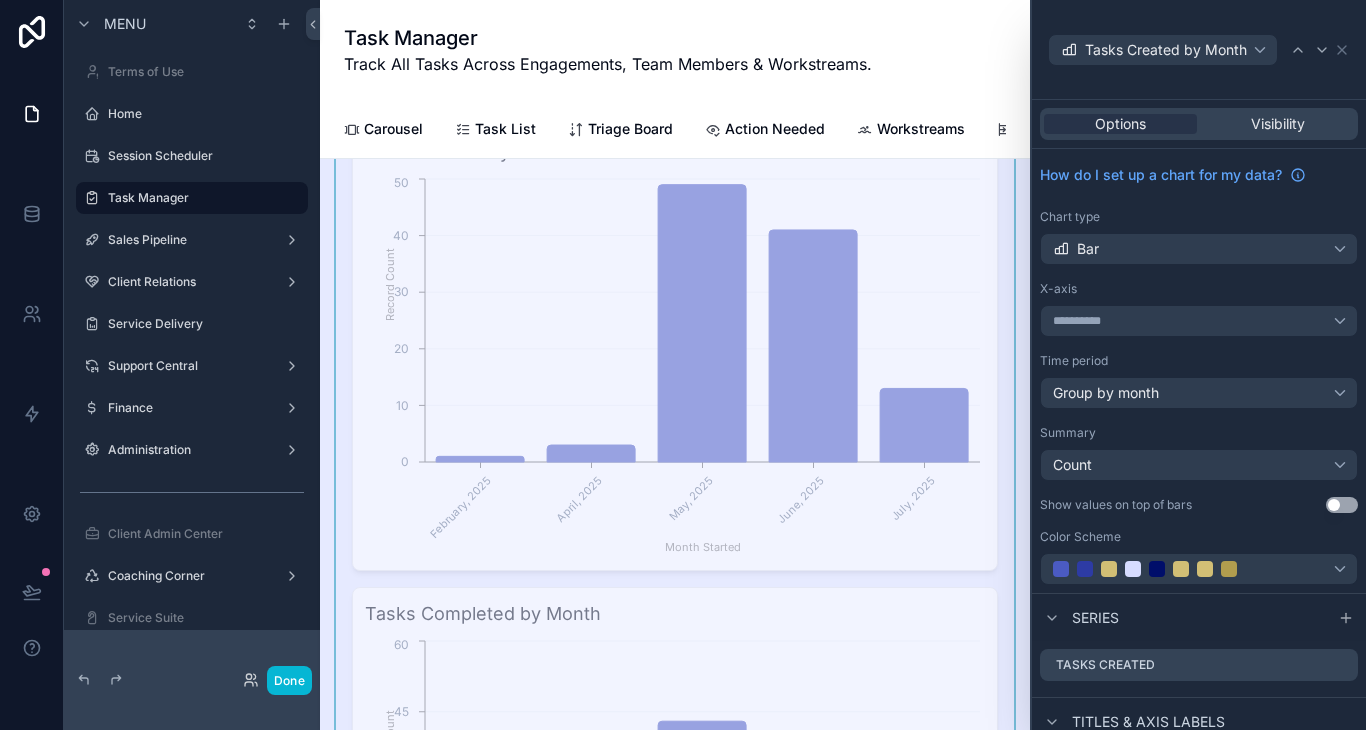 click on "Use setting" at bounding box center (1342, 505) 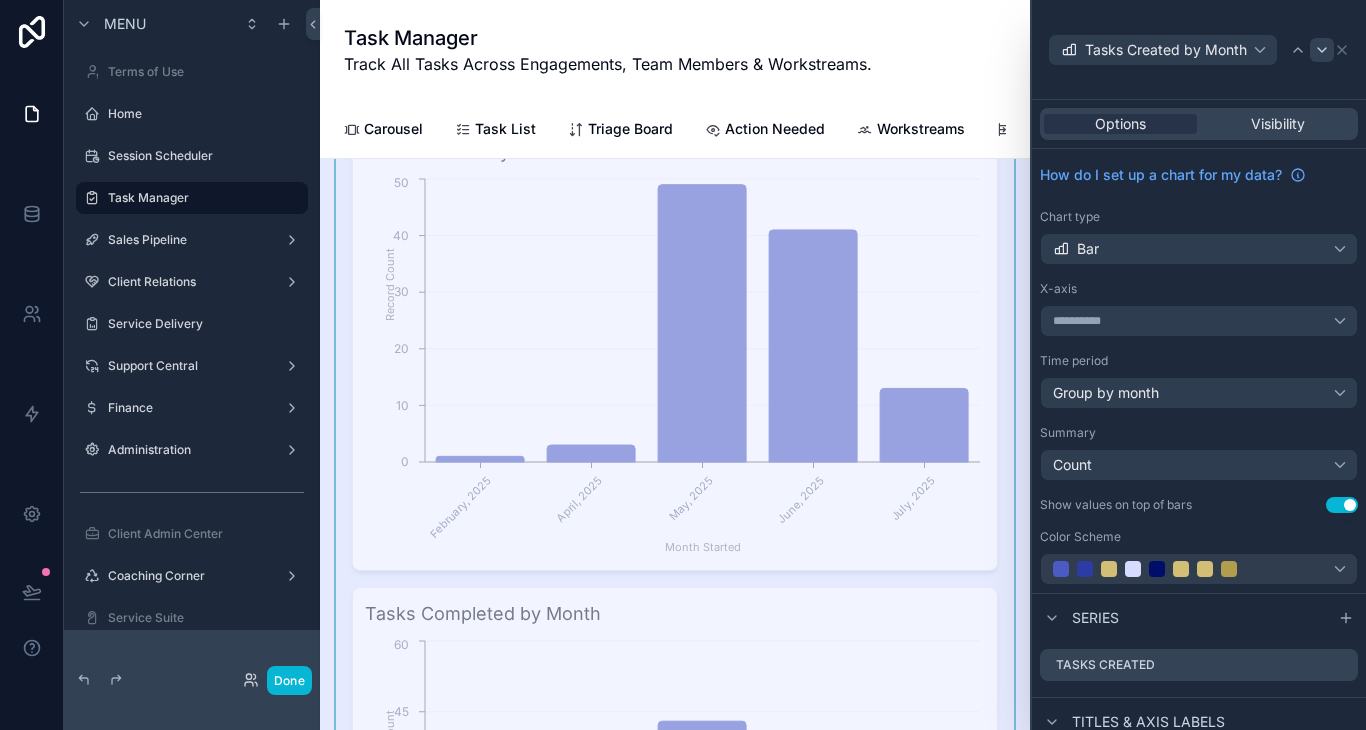 click 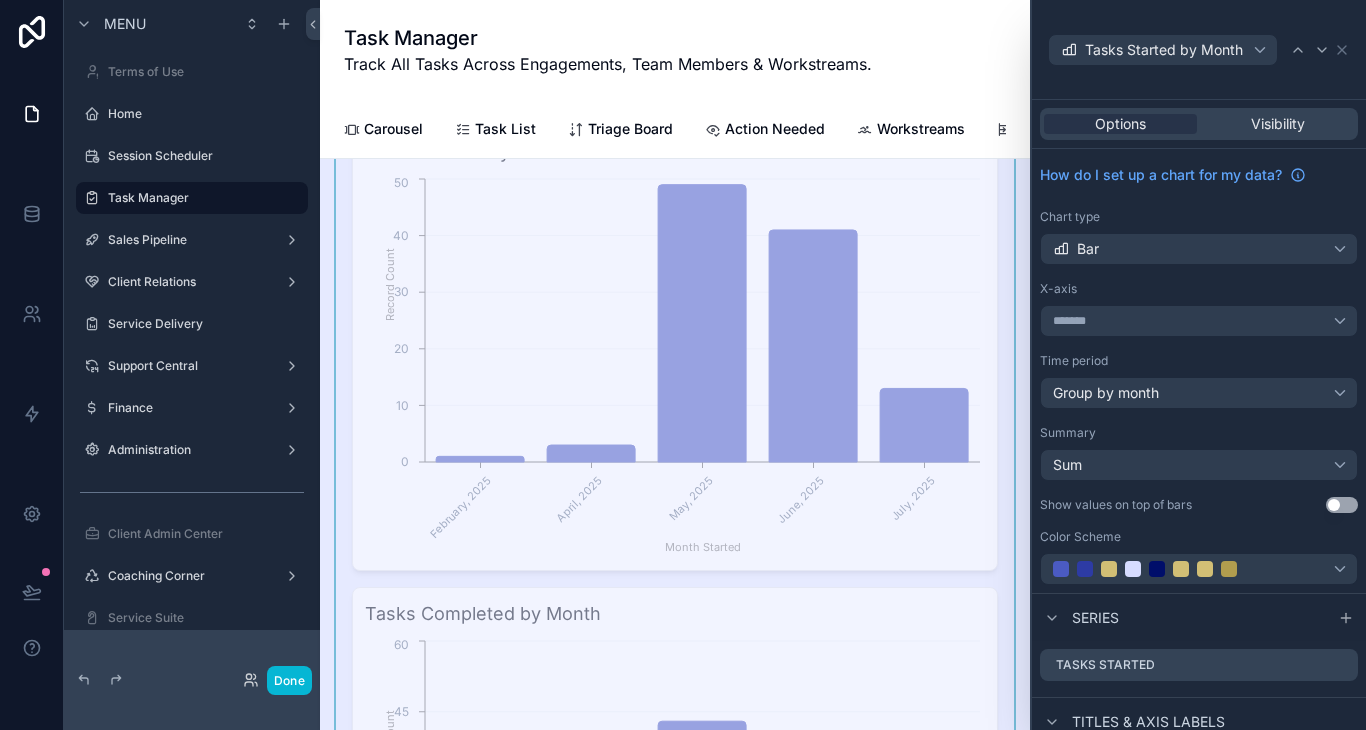 click on "Use setting" at bounding box center [1342, 505] 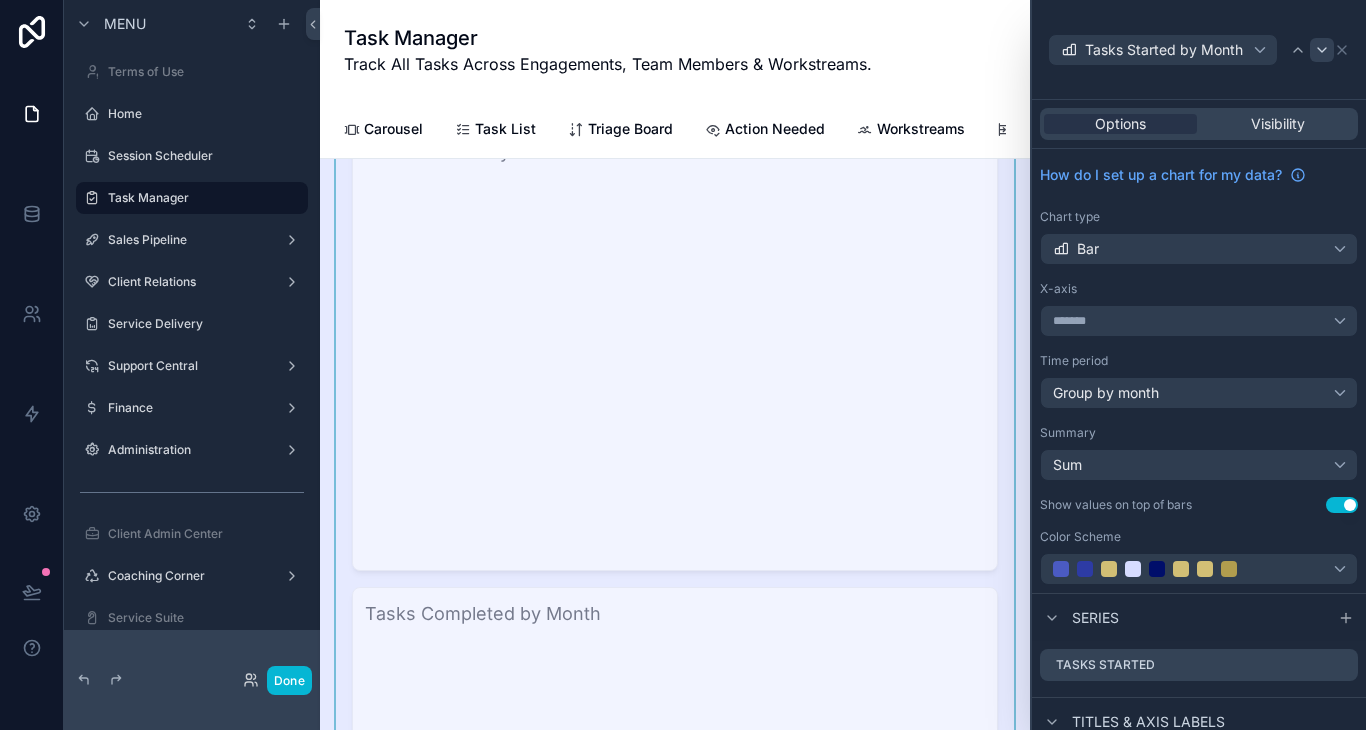 click 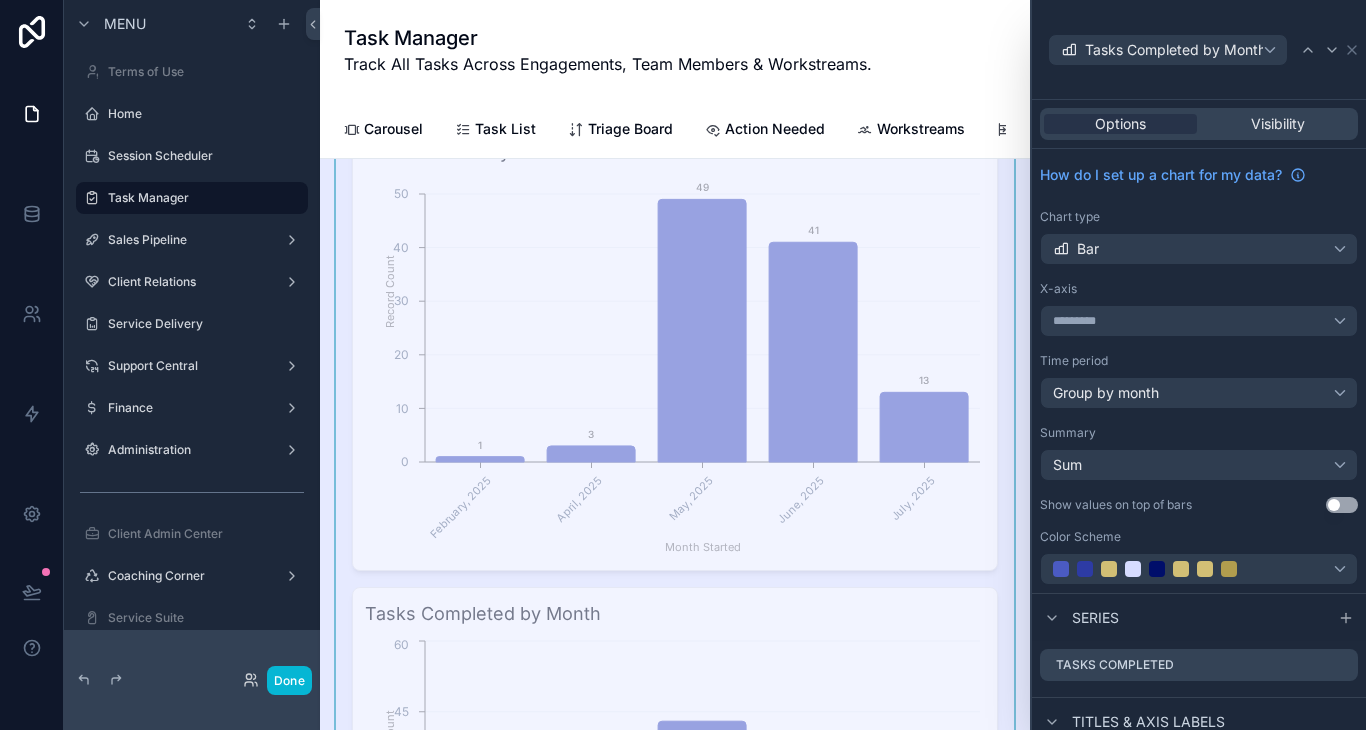 click on "Use setting" at bounding box center [1342, 505] 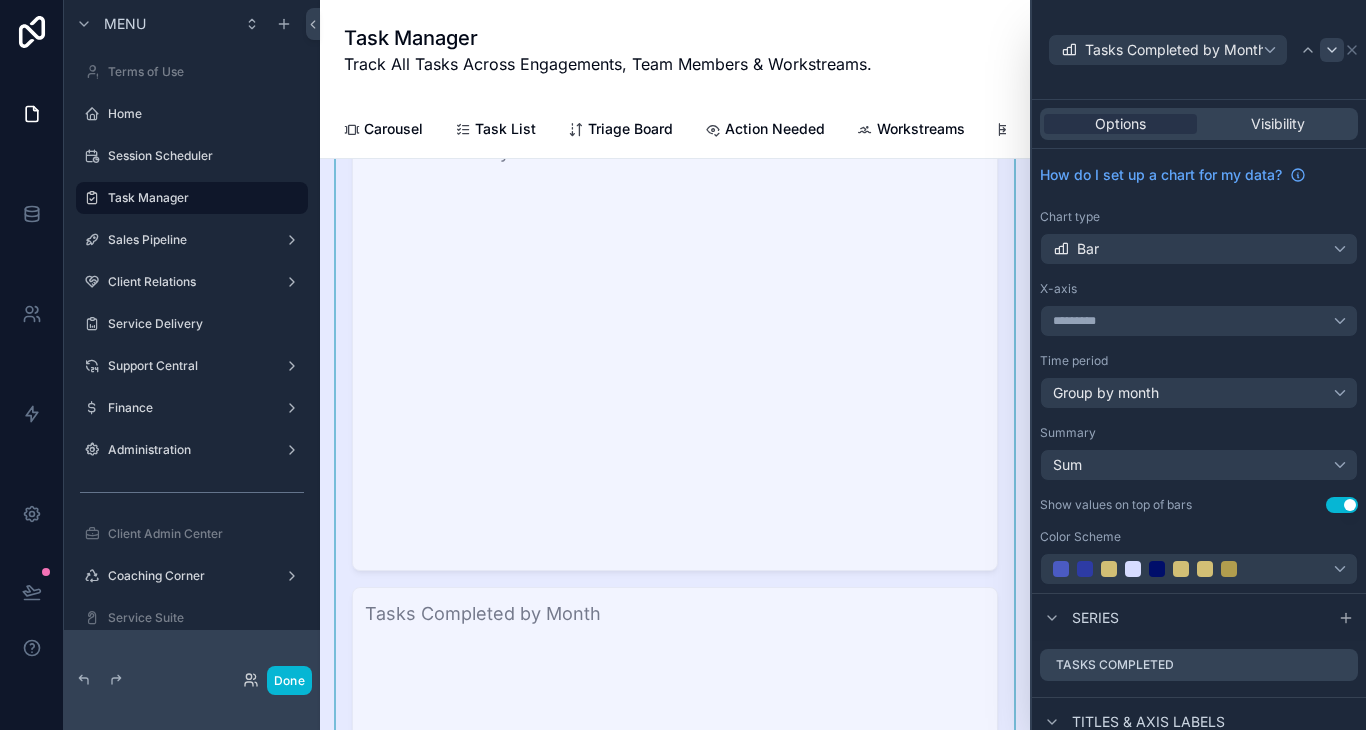 click at bounding box center [1332, 50] 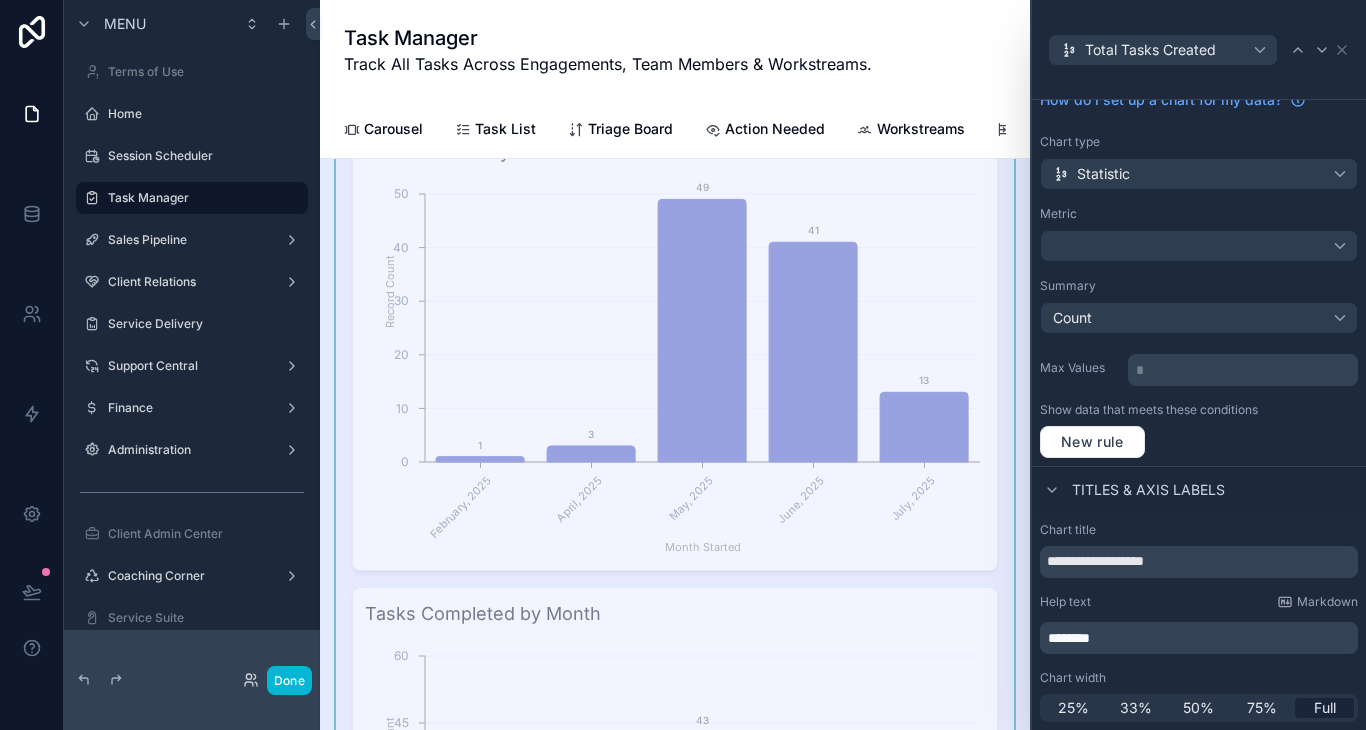 scroll, scrollTop: 0, scrollLeft: 0, axis: both 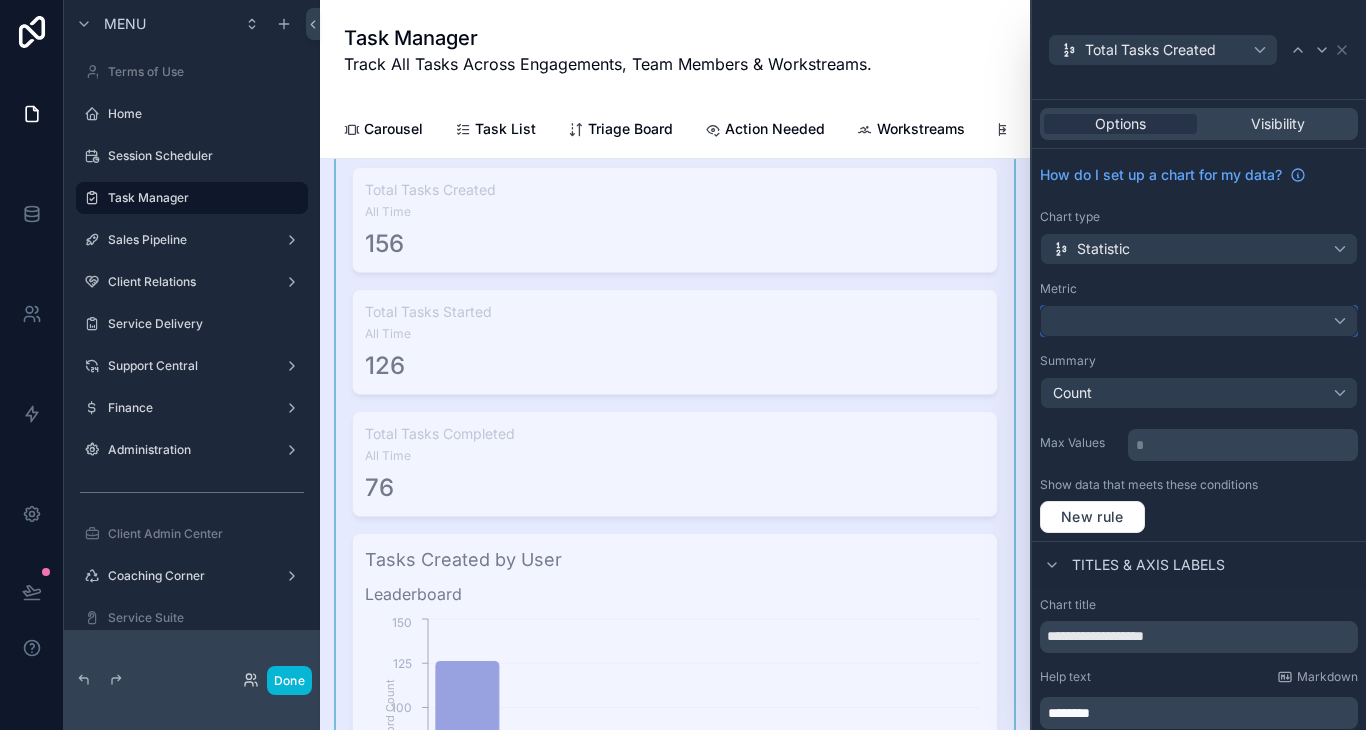 click at bounding box center [1199, 321] 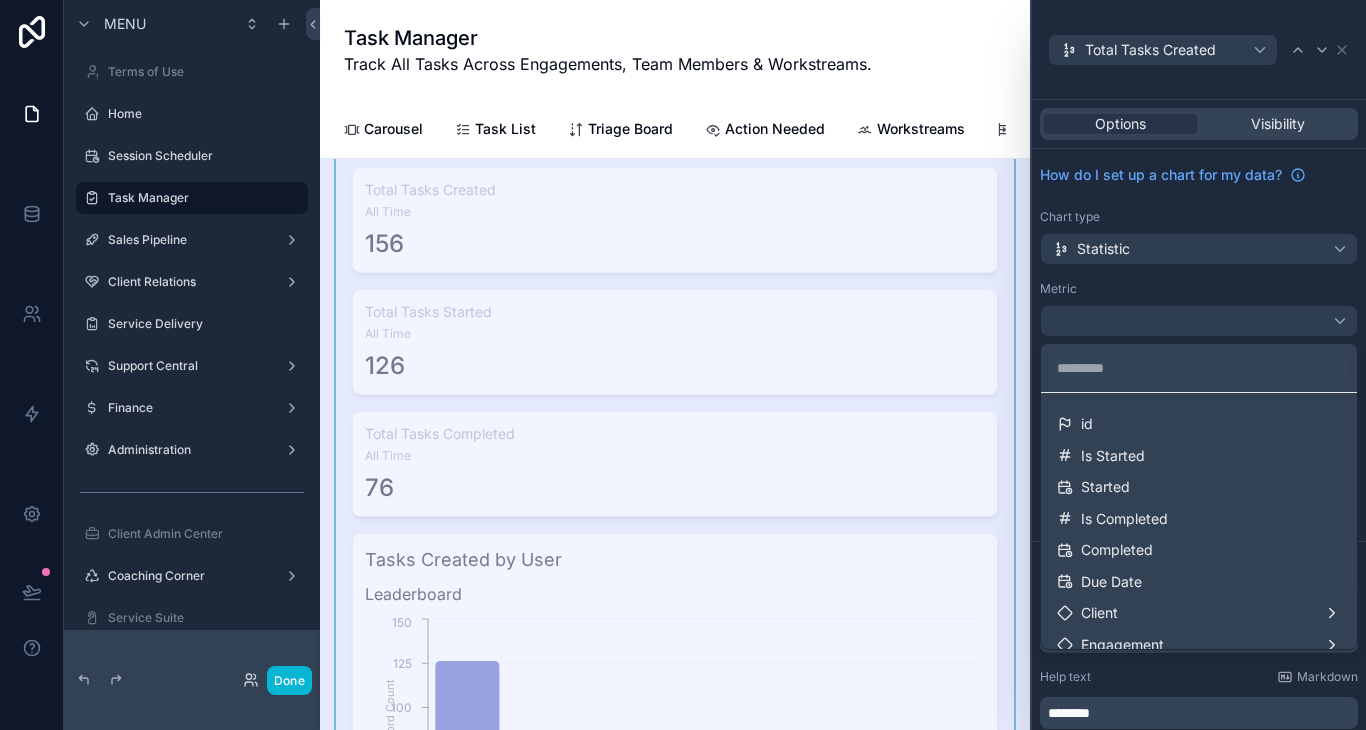 click at bounding box center (1199, 365) 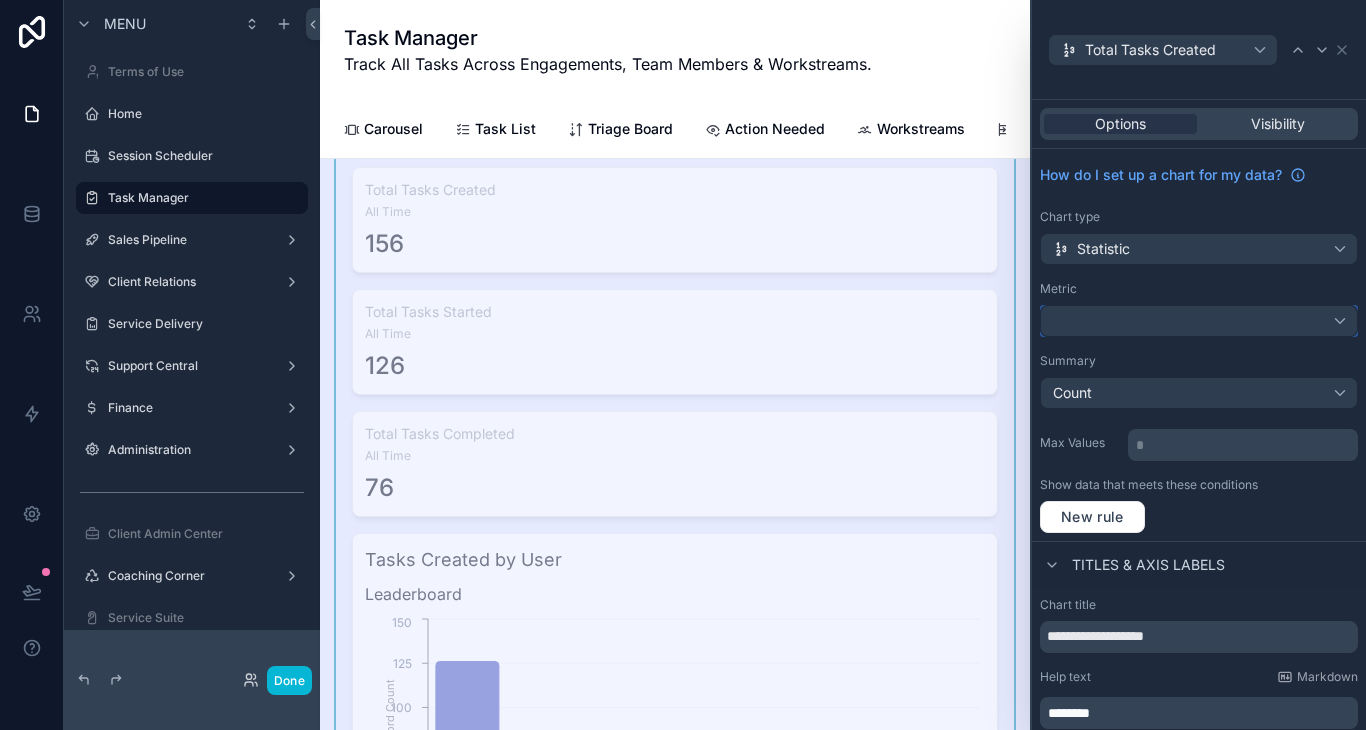 click at bounding box center (1199, 321) 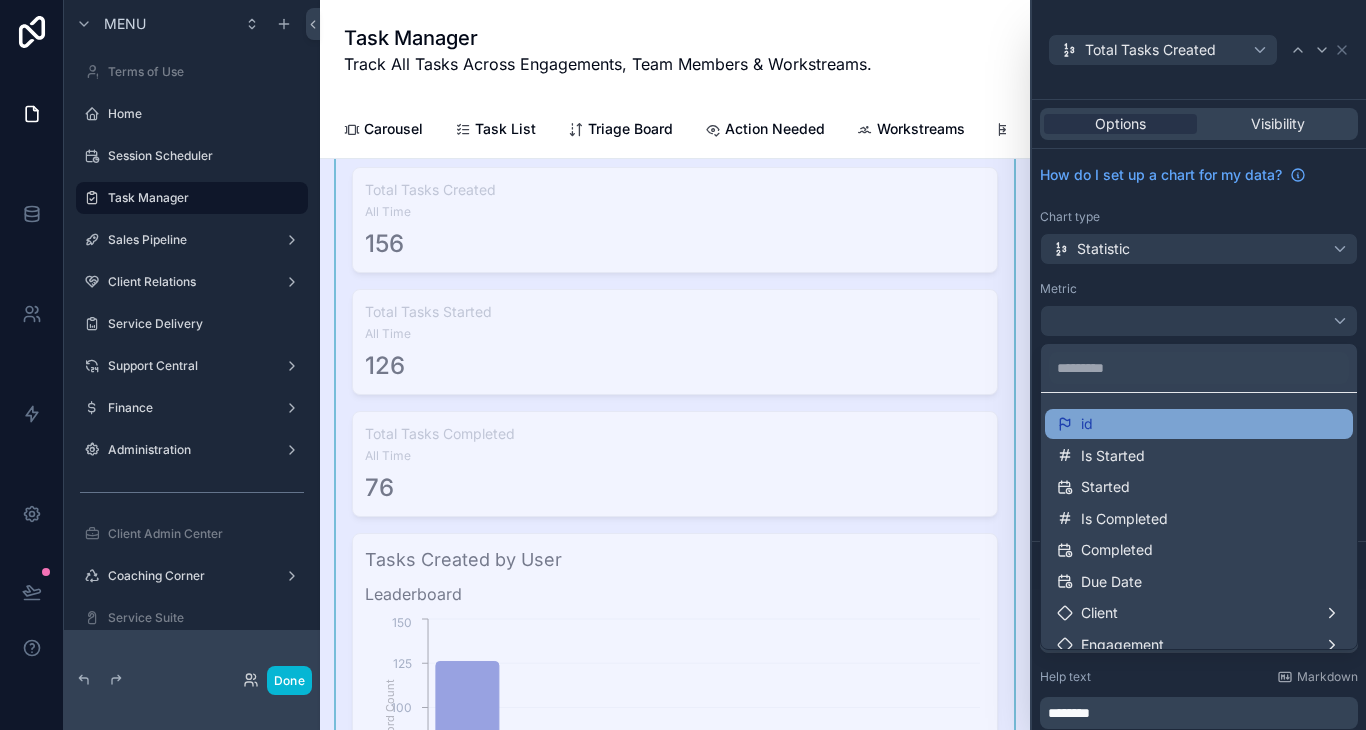 click on "id" at bounding box center [1087, 424] 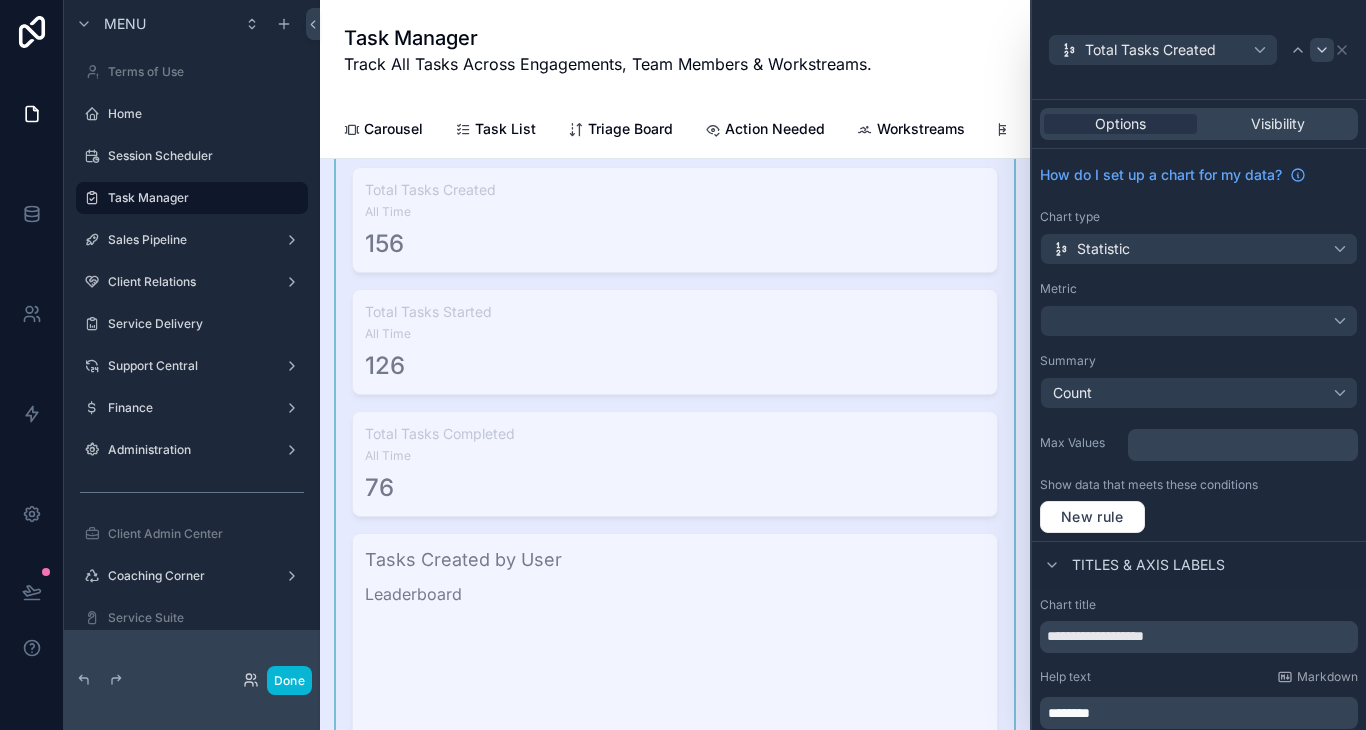 click 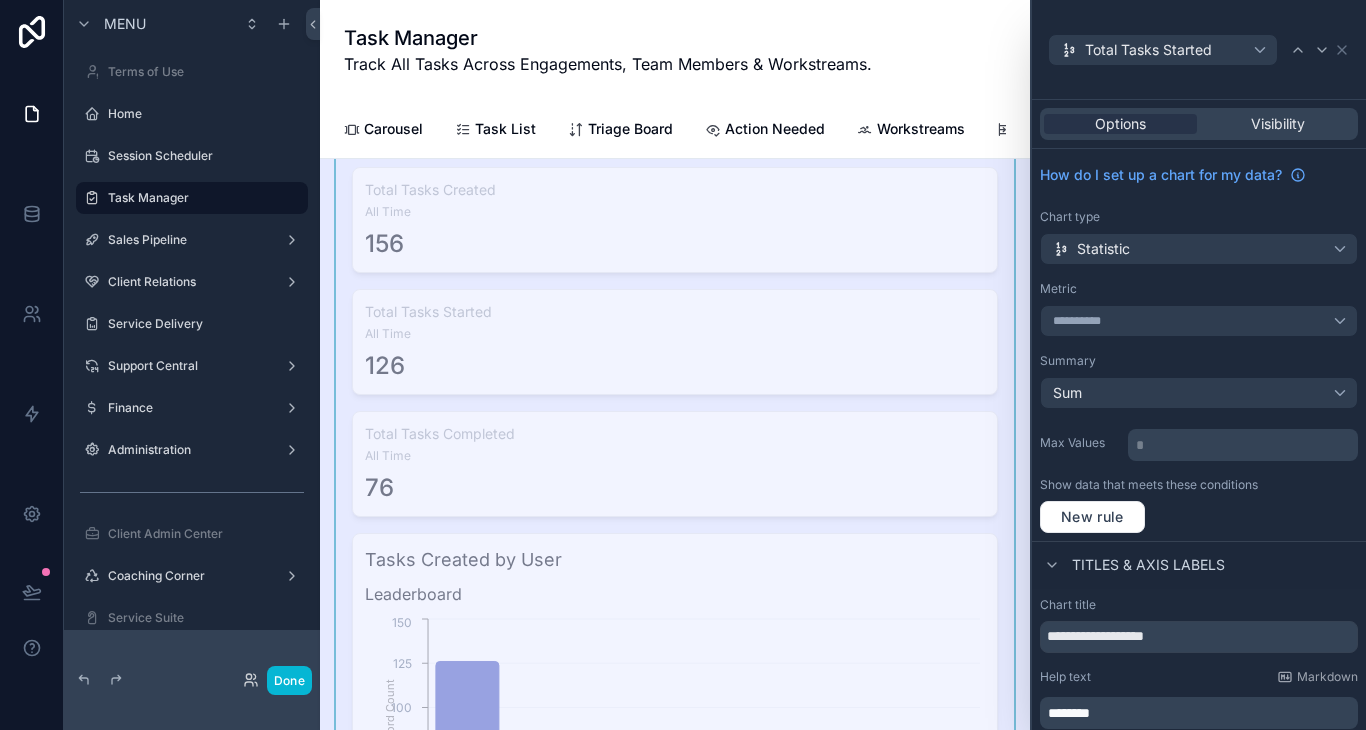 click 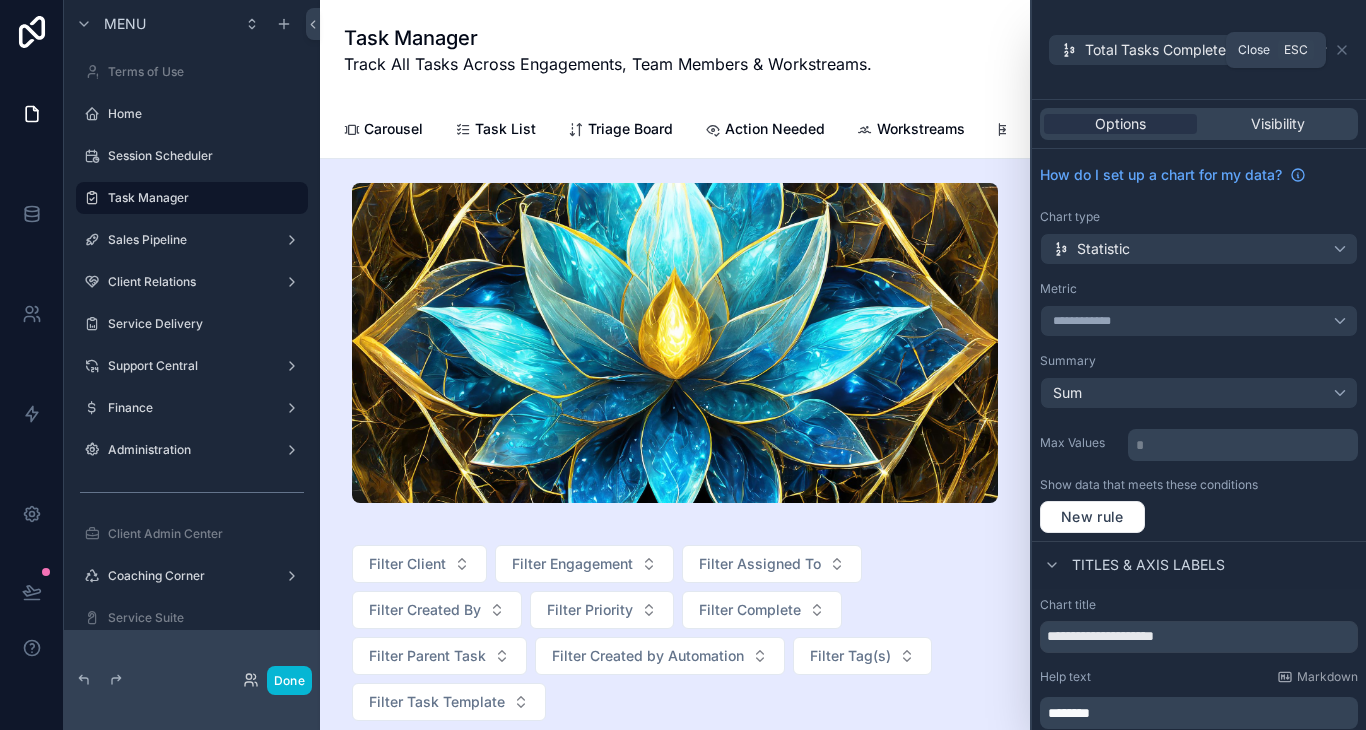 scroll, scrollTop: 0, scrollLeft: 0, axis: both 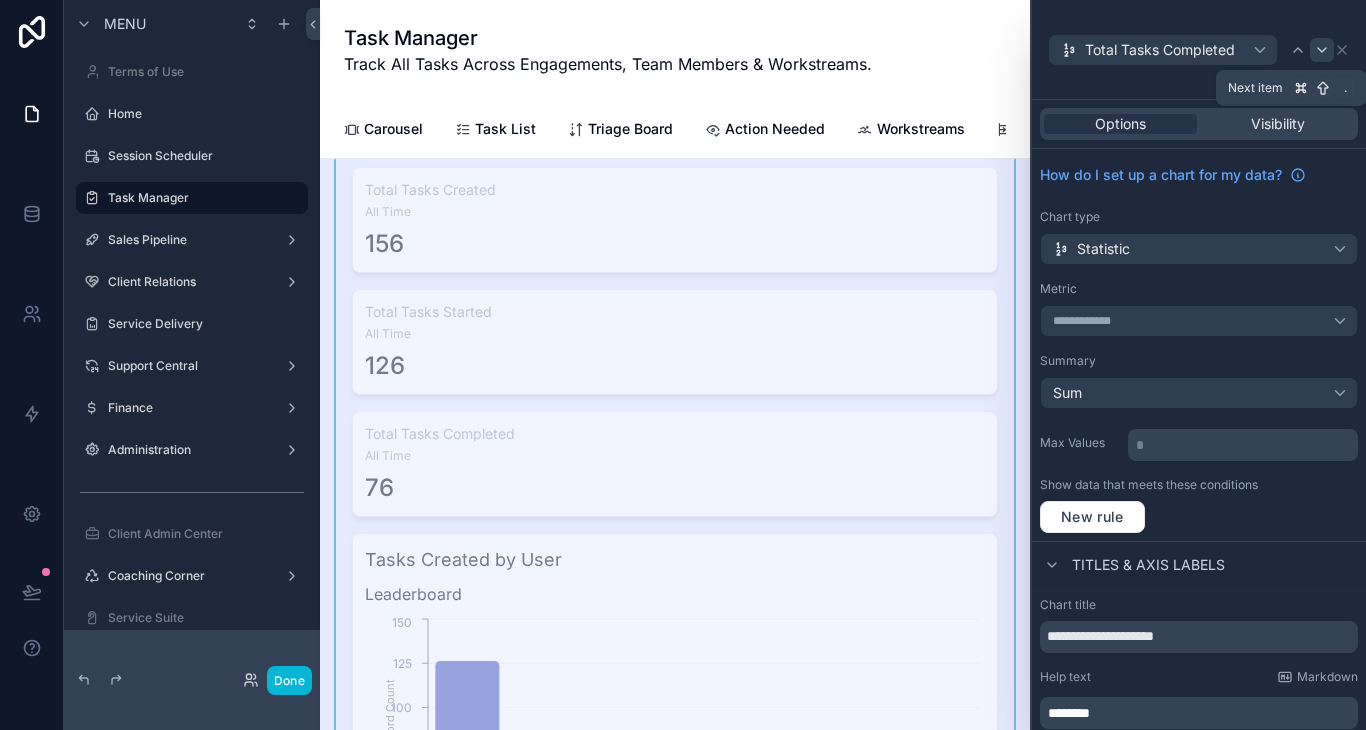 click 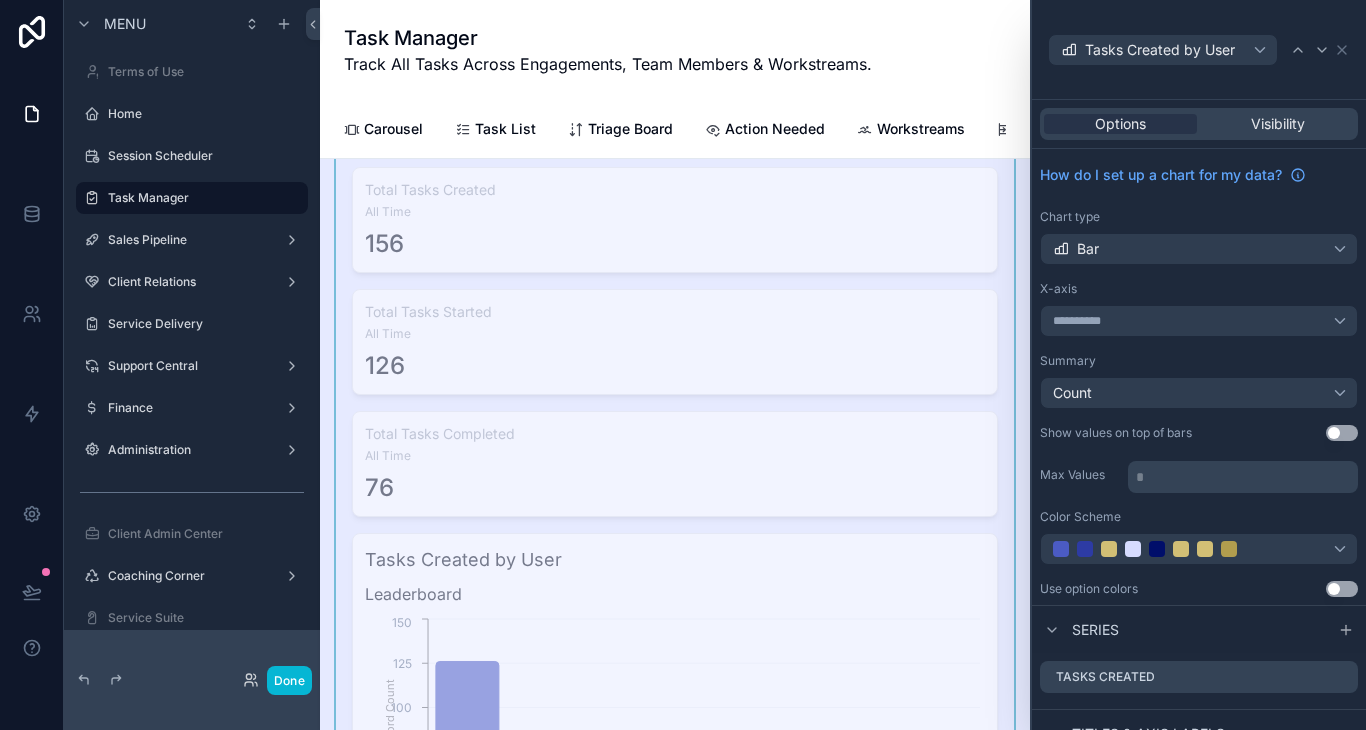 click on "Use setting" at bounding box center [1342, 433] 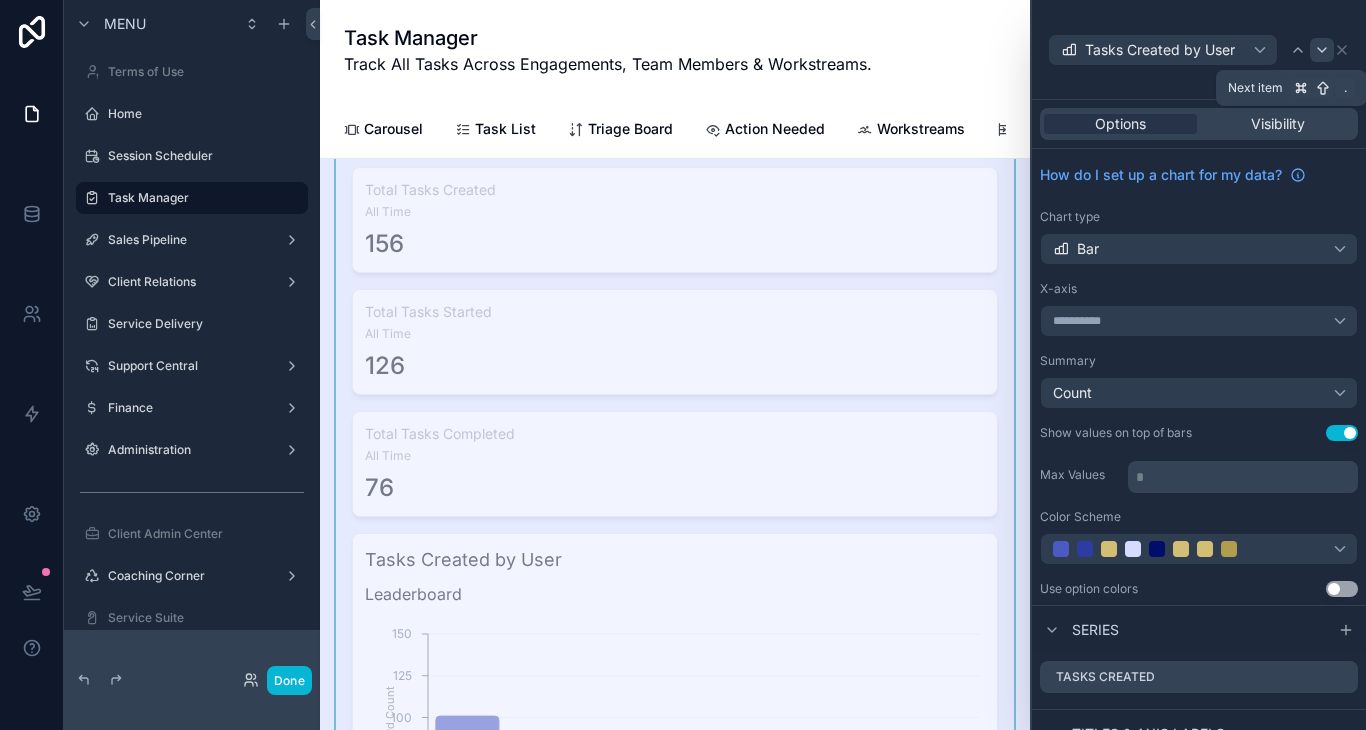 click 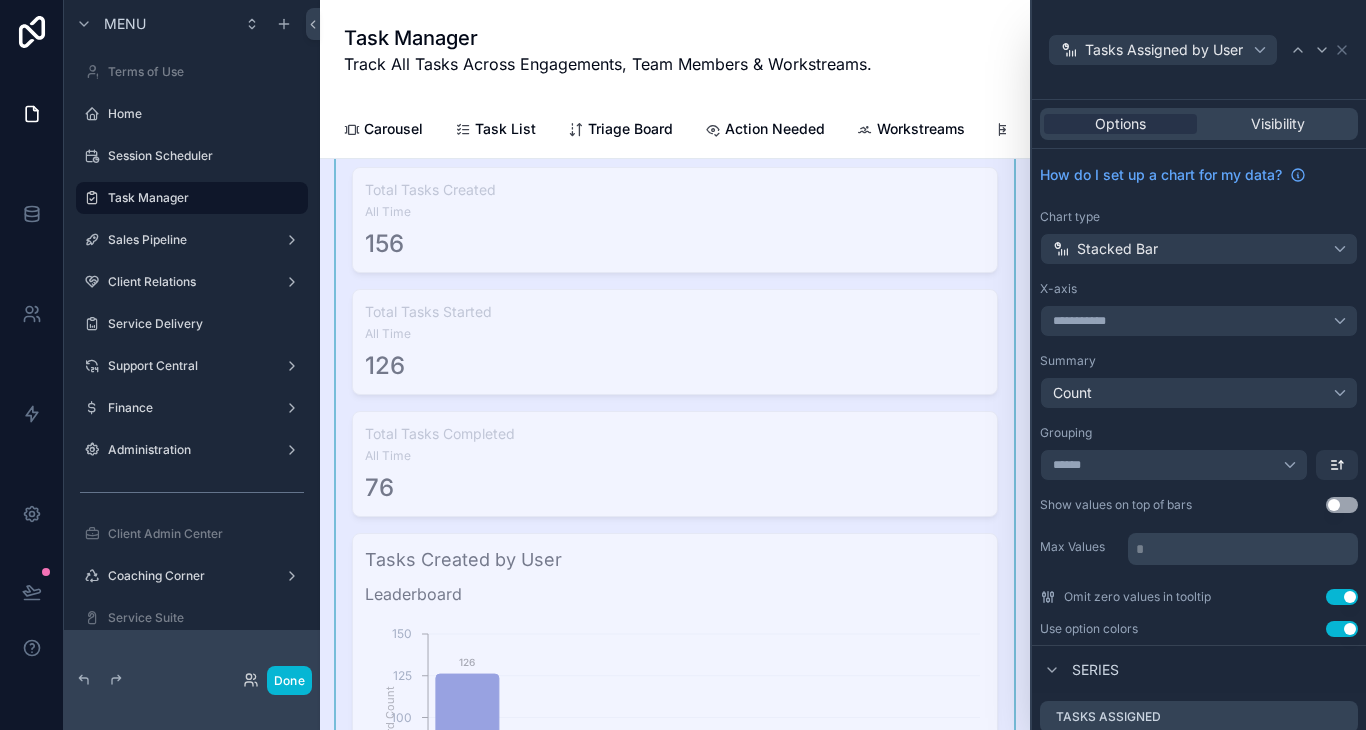 click on "**********" at bounding box center [1199, 397] 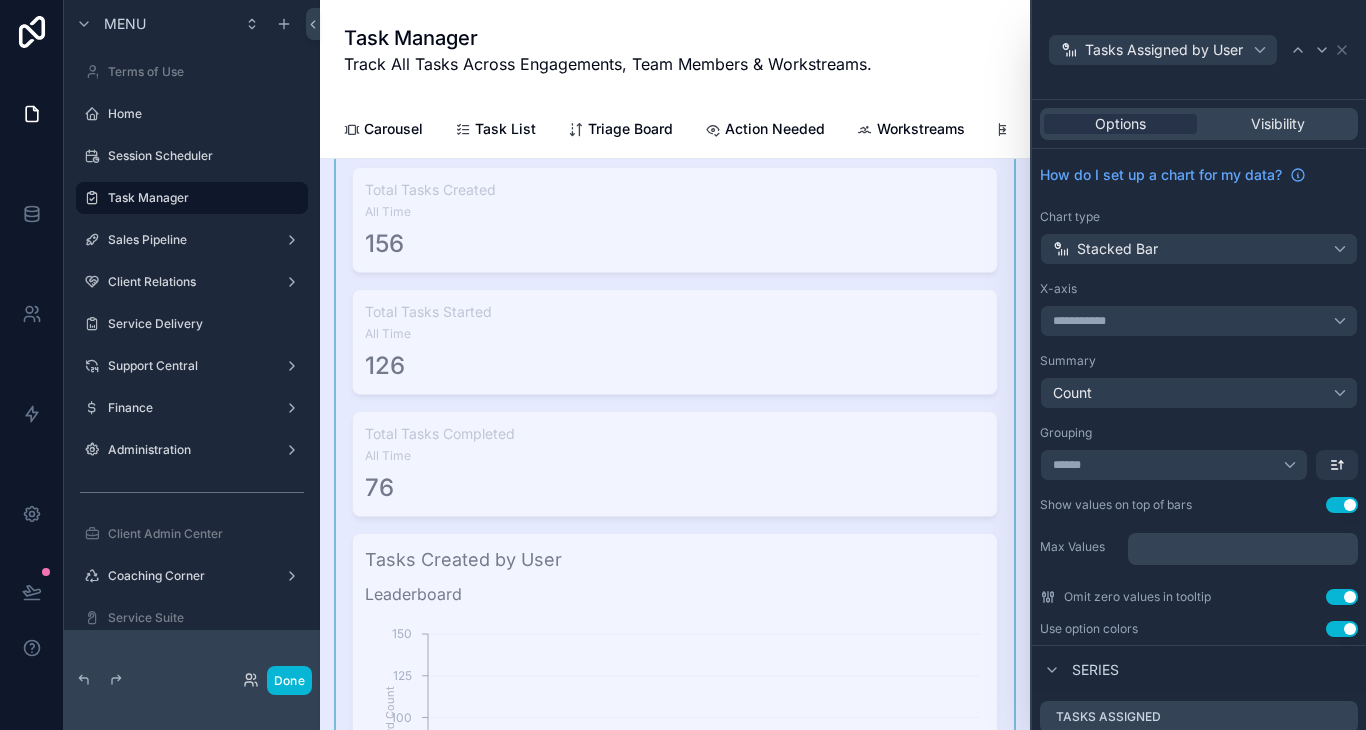 scroll, scrollTop: 51, scrollLeft: 0, axis: vertical 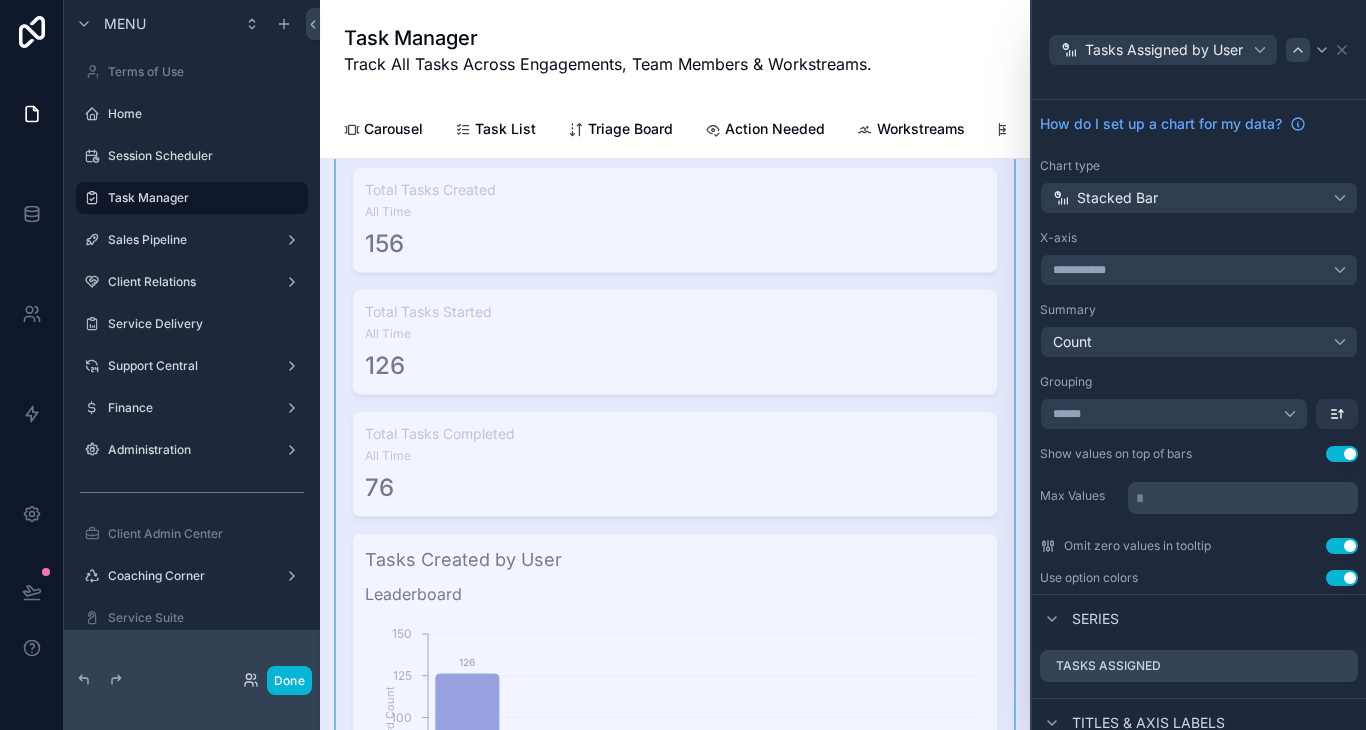 click 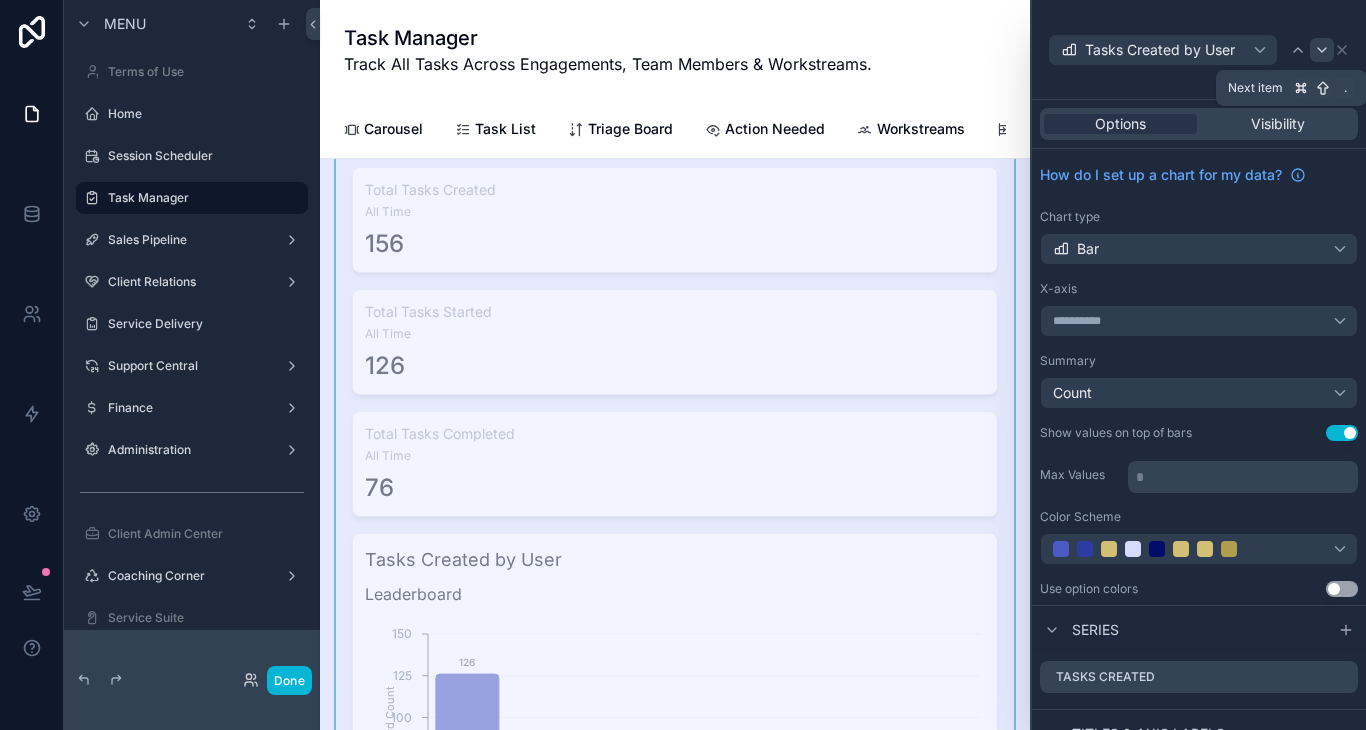 click 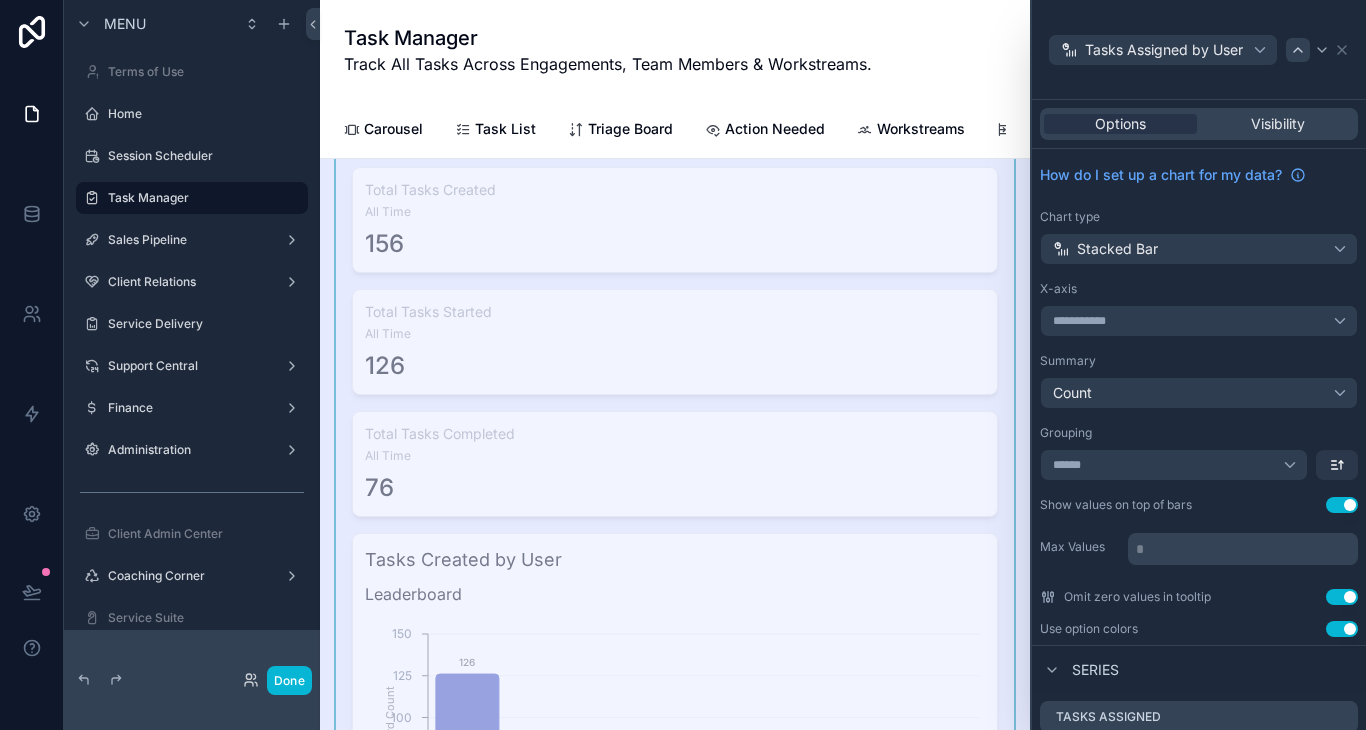 click 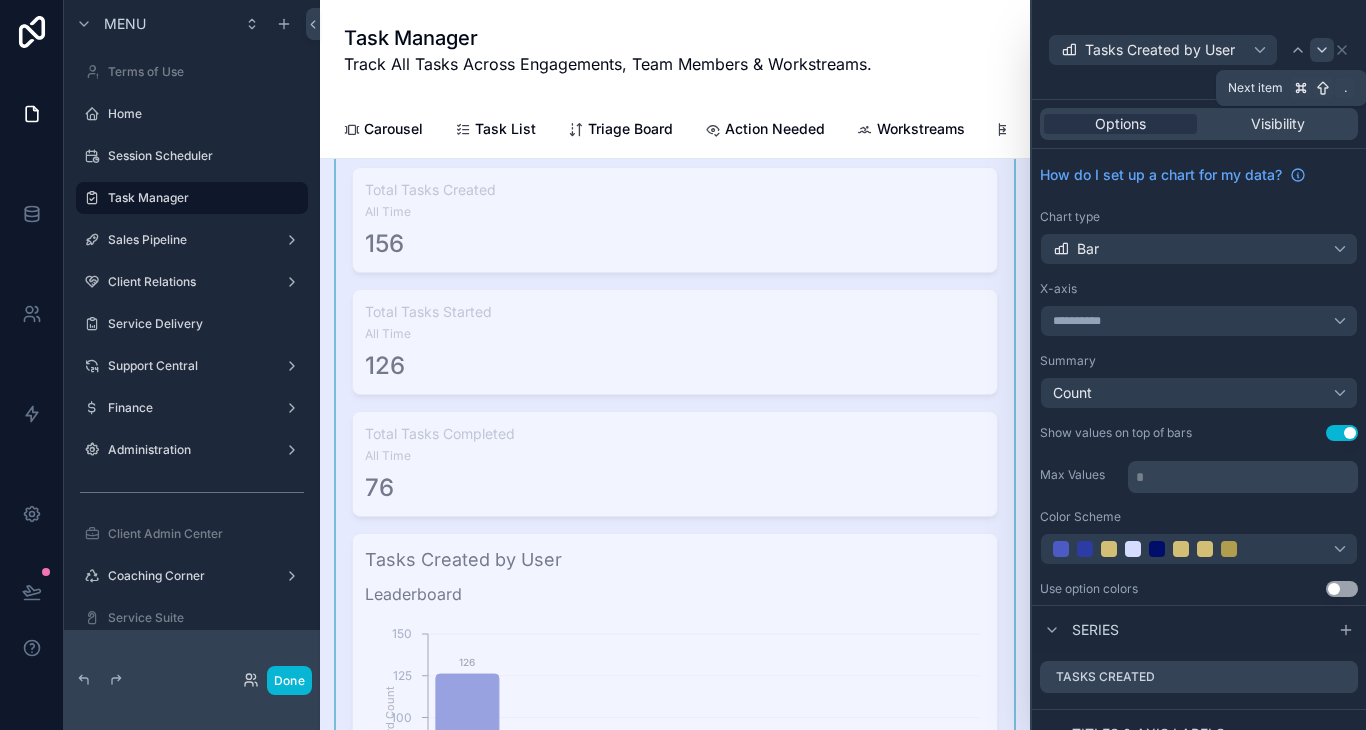 click 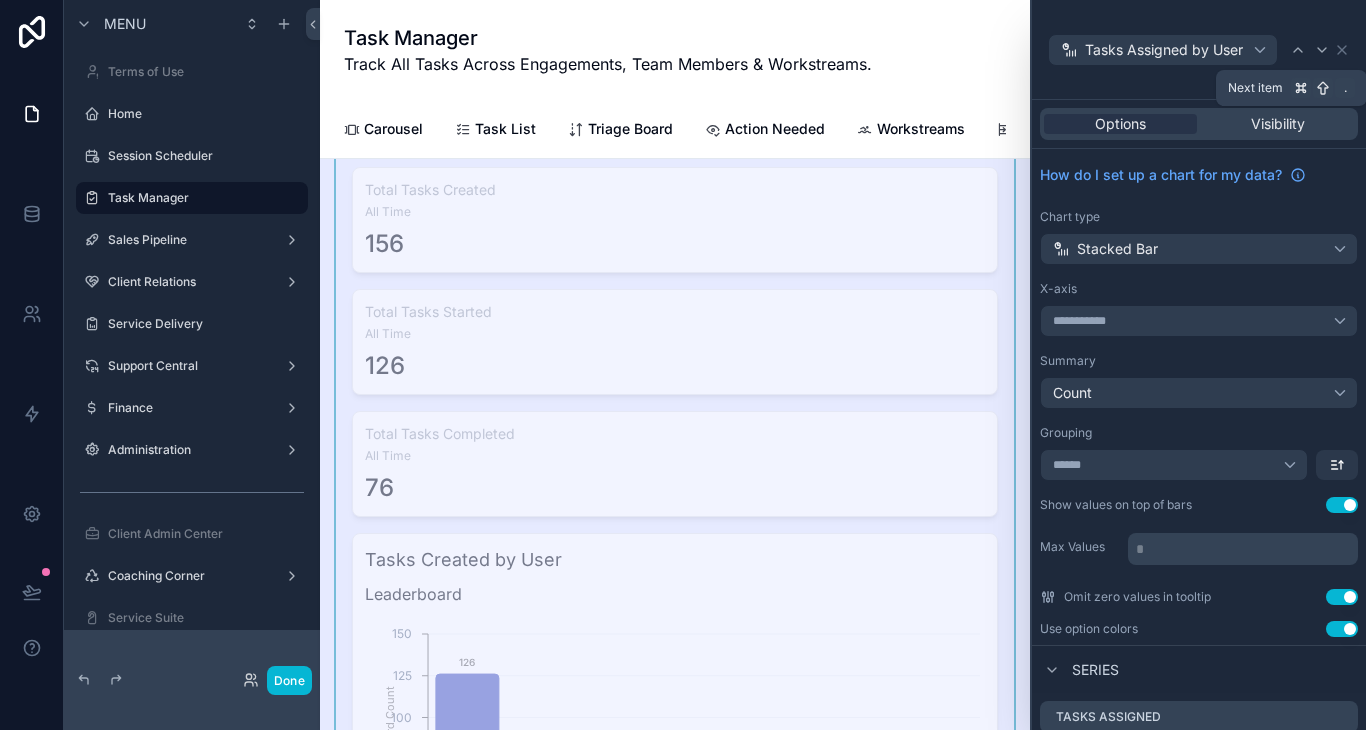 click 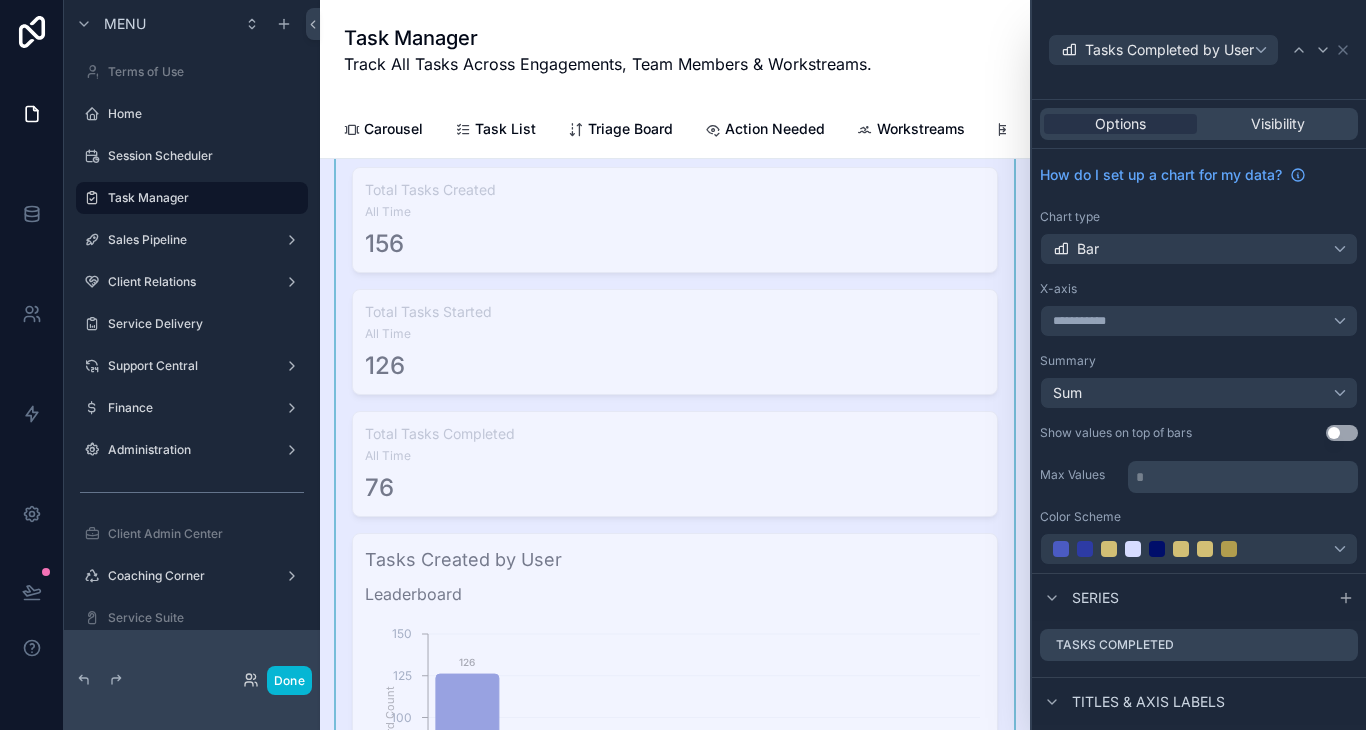 click on "Use setting" at bounding box center [1342, 433] 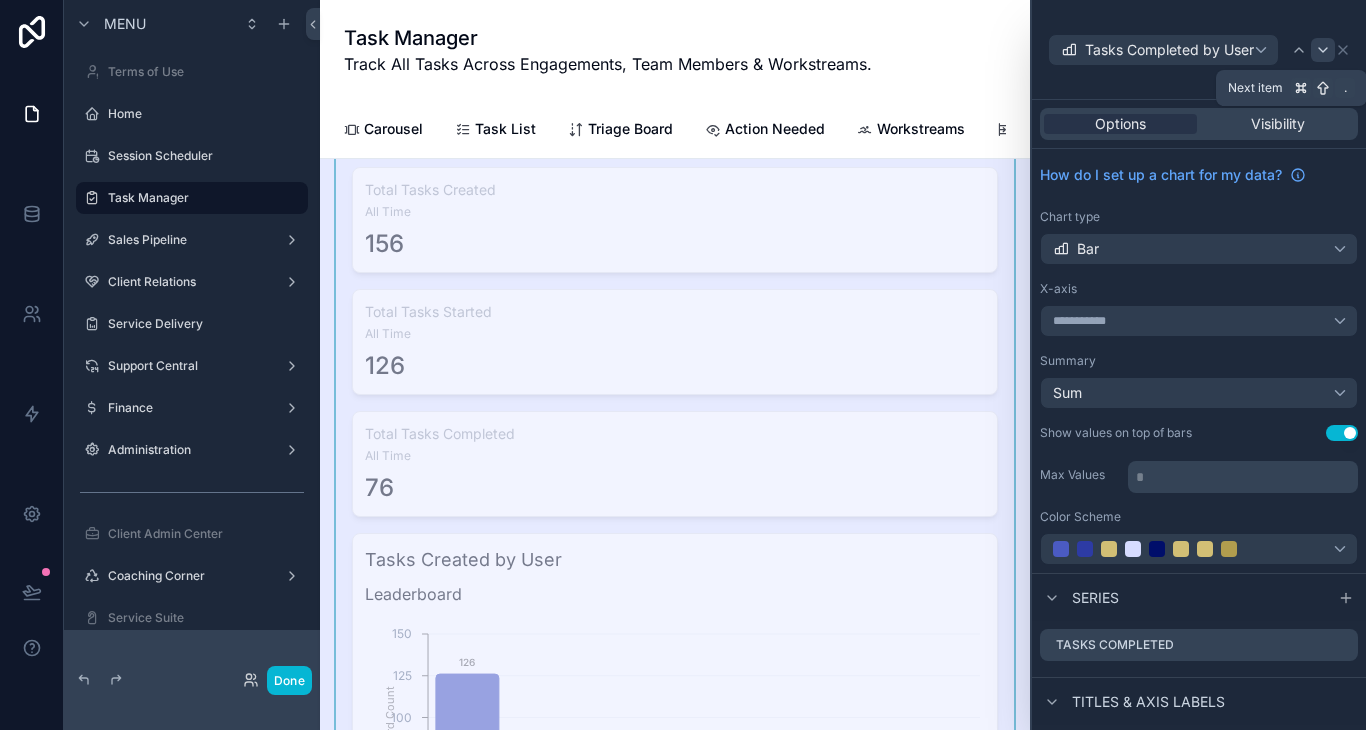 click at bounding box center [1323, 50] 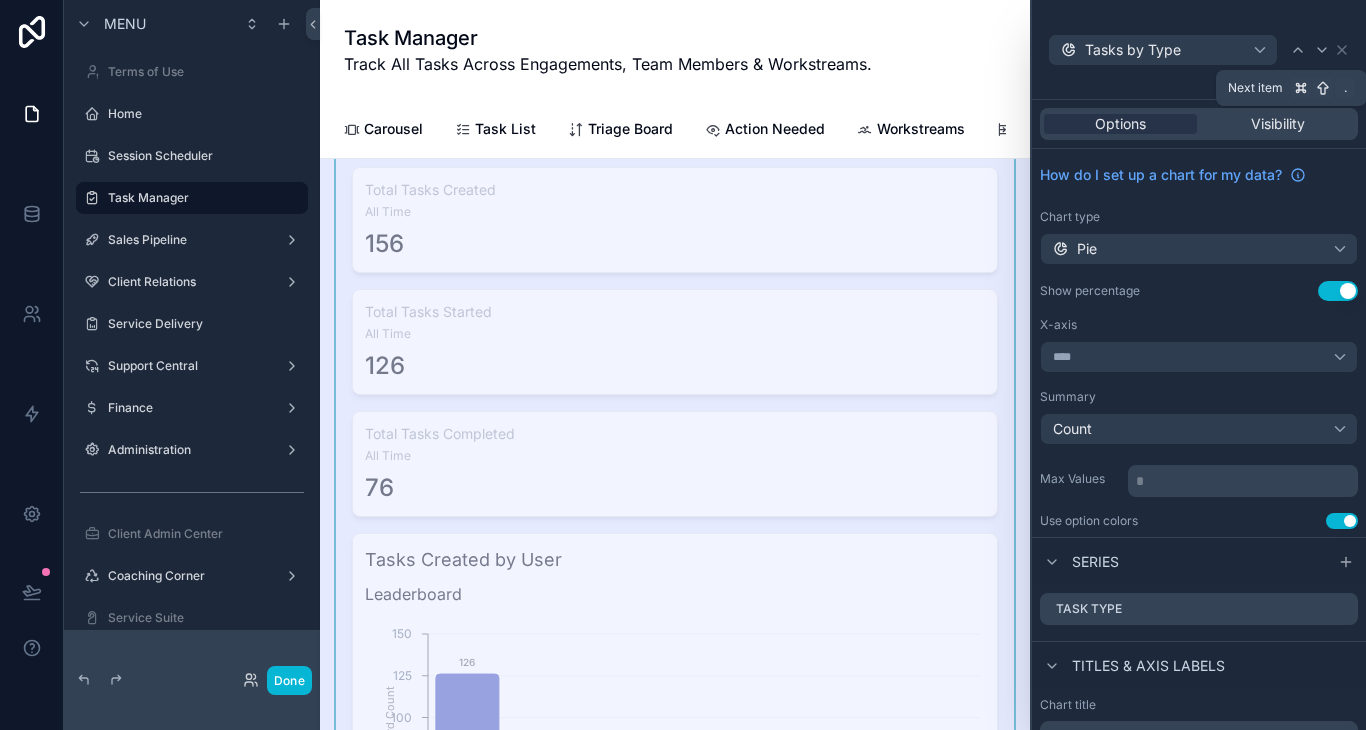 click at bounding box center (1322, 50) 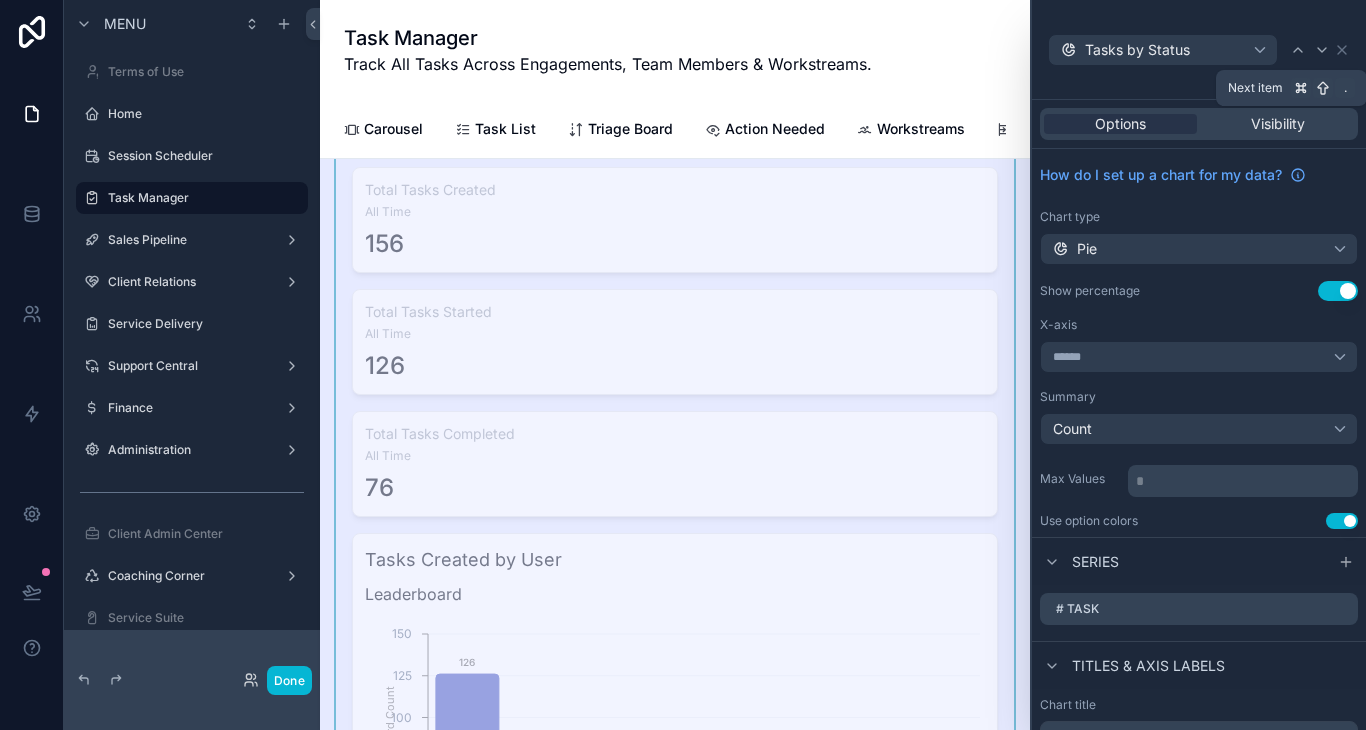 click on "Tasks by Status" at bounding box center (1199, 49) 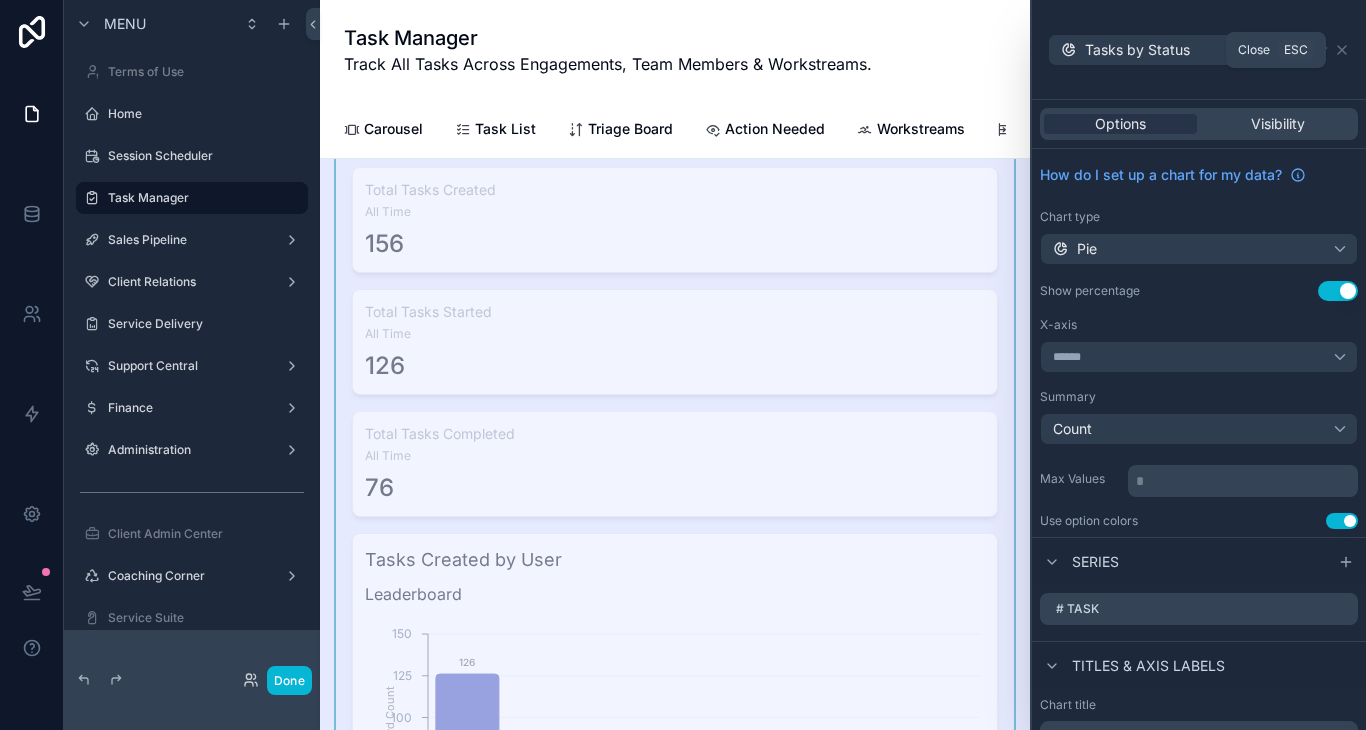click on "Tasks by Status" at bounding box center (1199, 49) 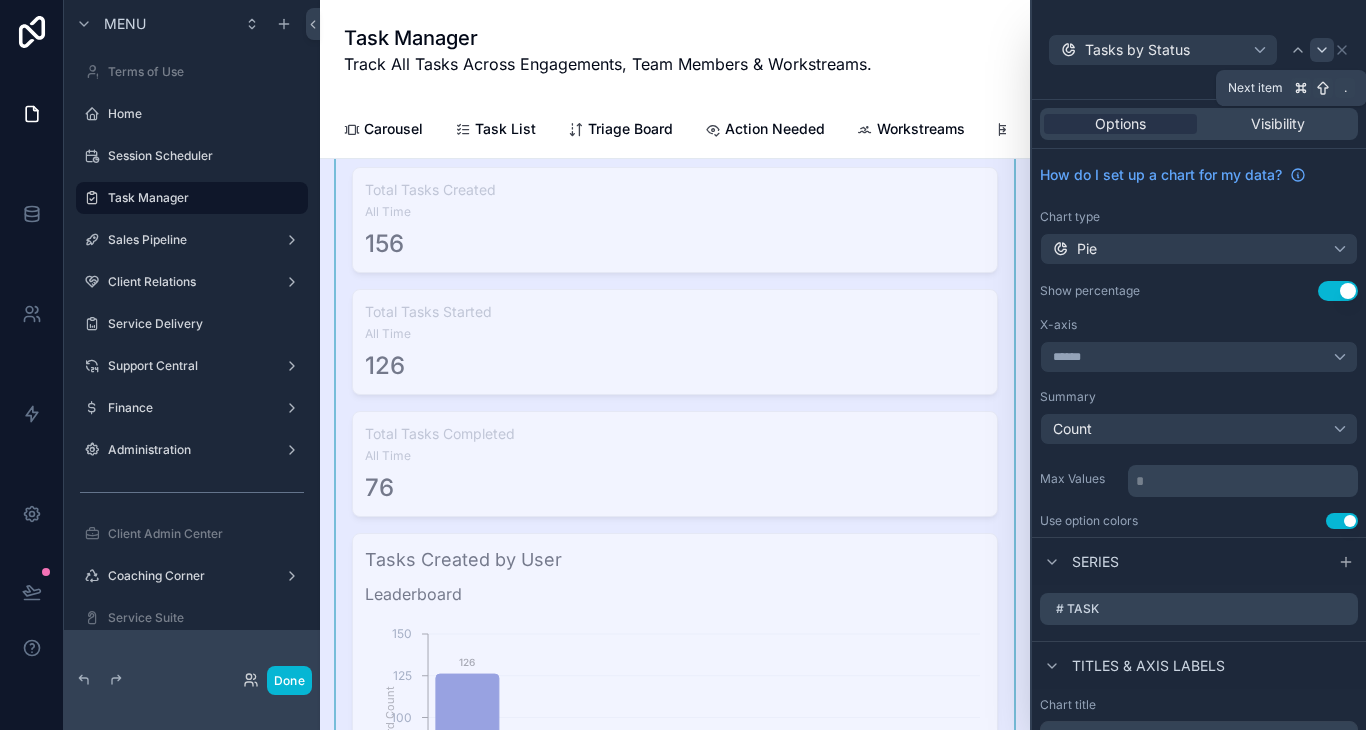 click 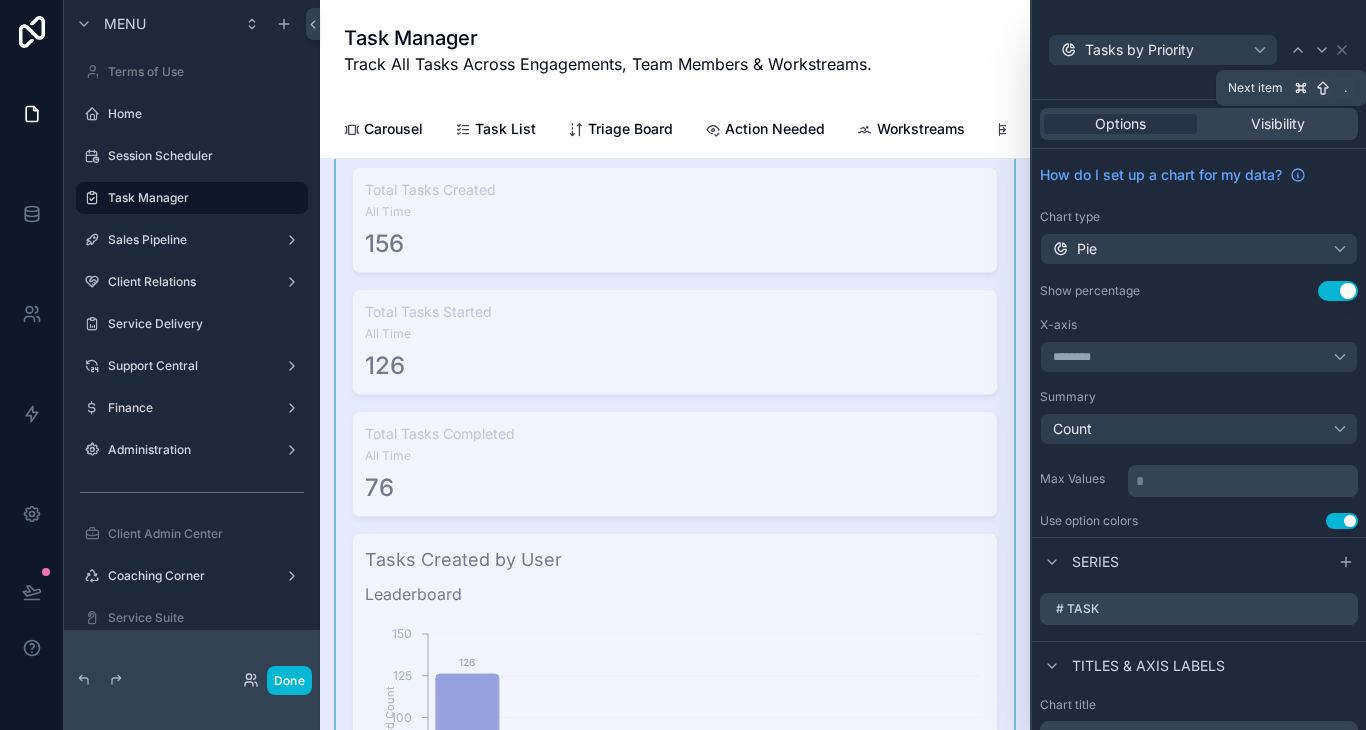 click 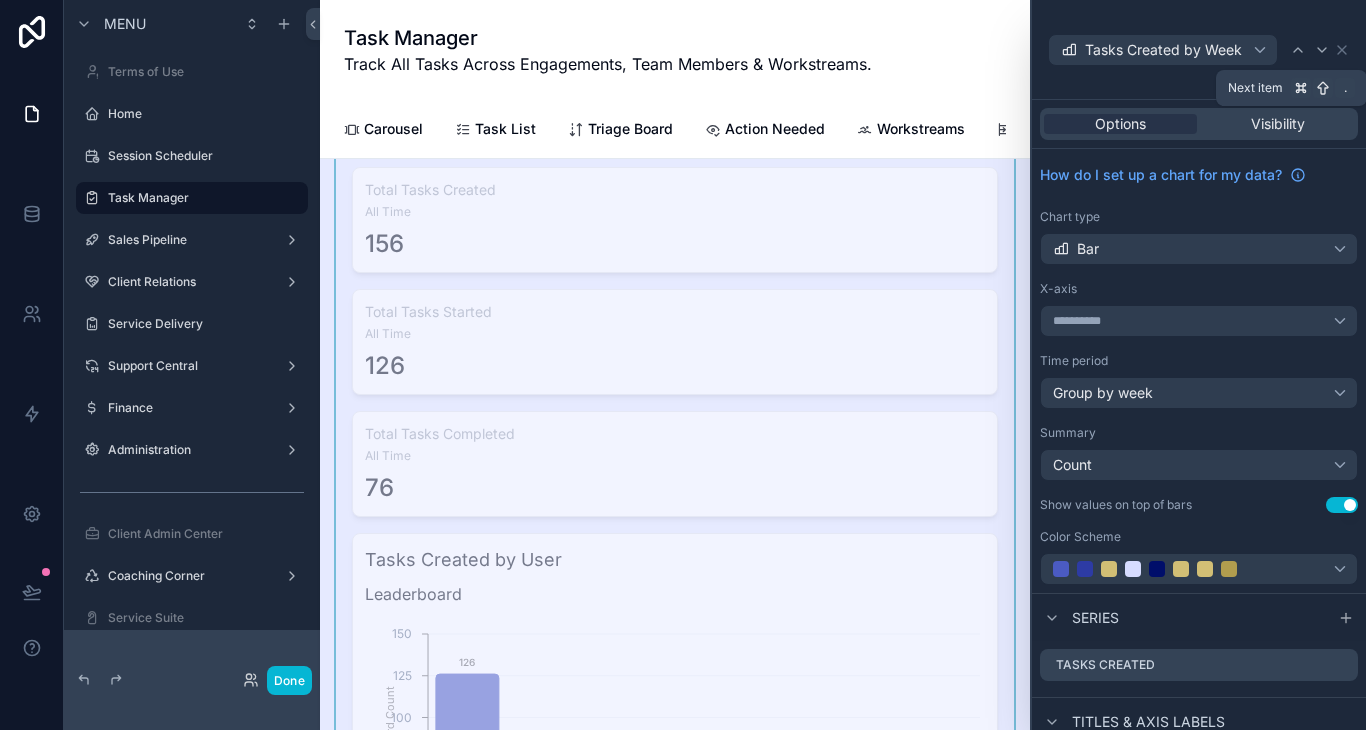 click 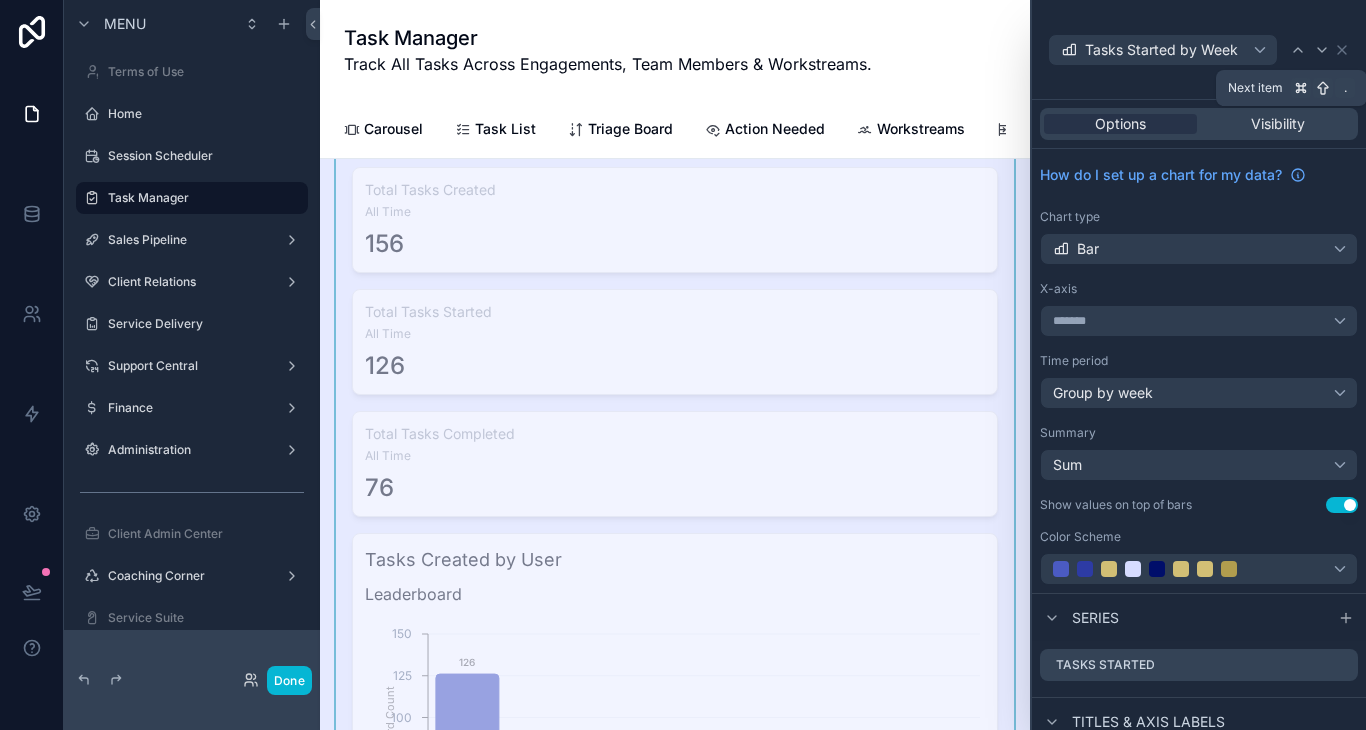 click 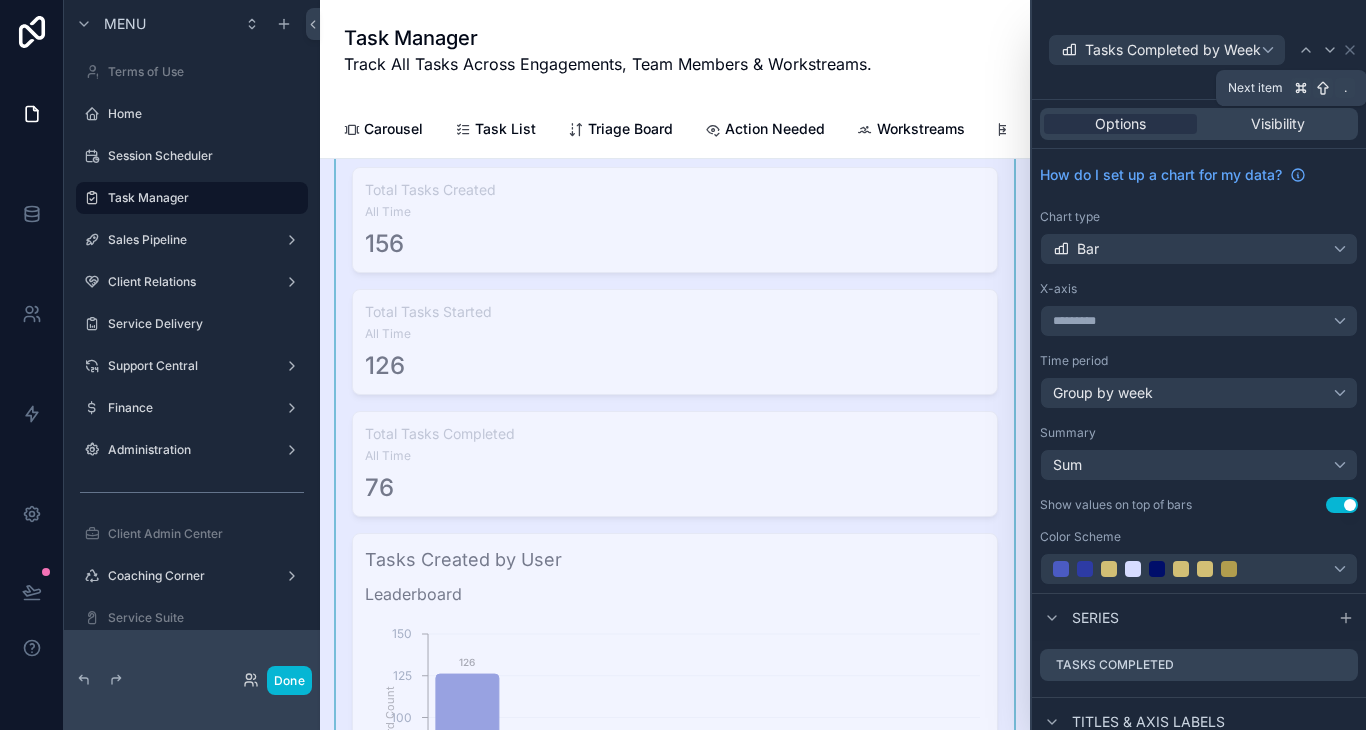 click 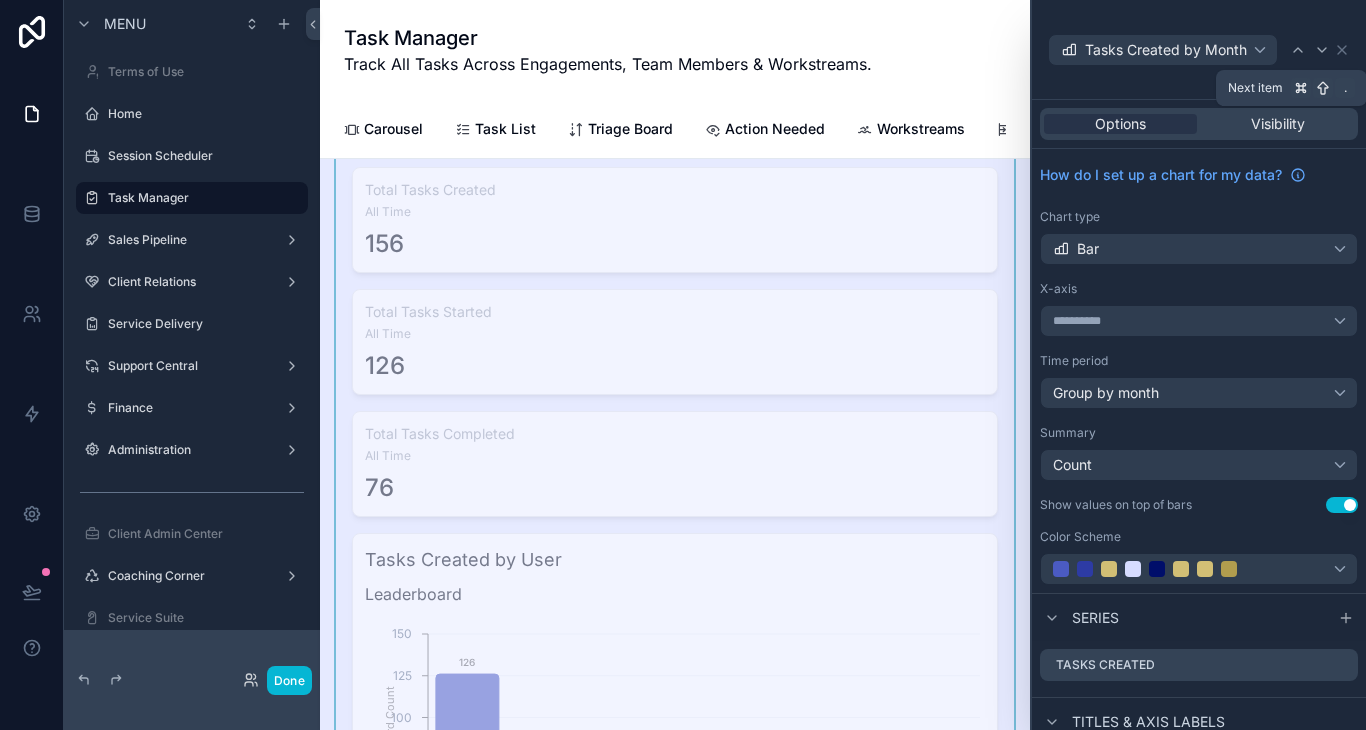 click 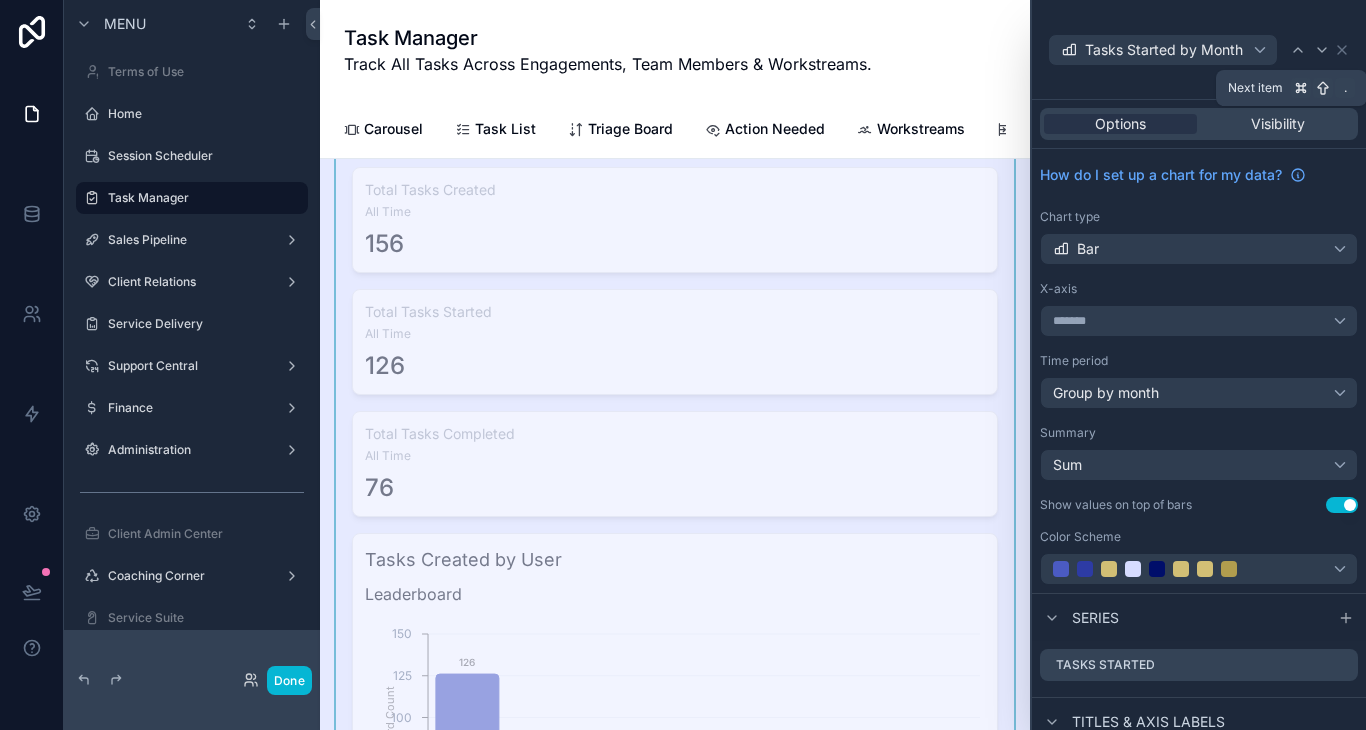 click 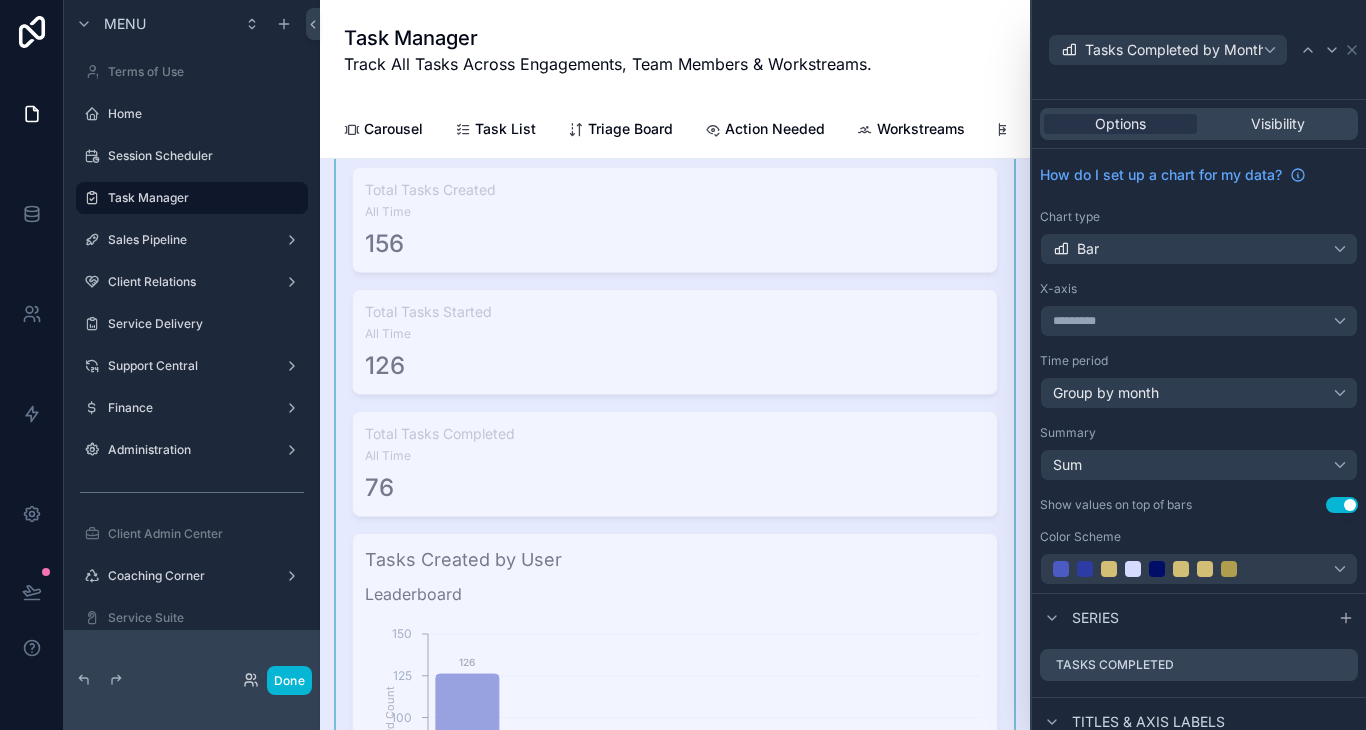 click at bounding box center [1332, 50] 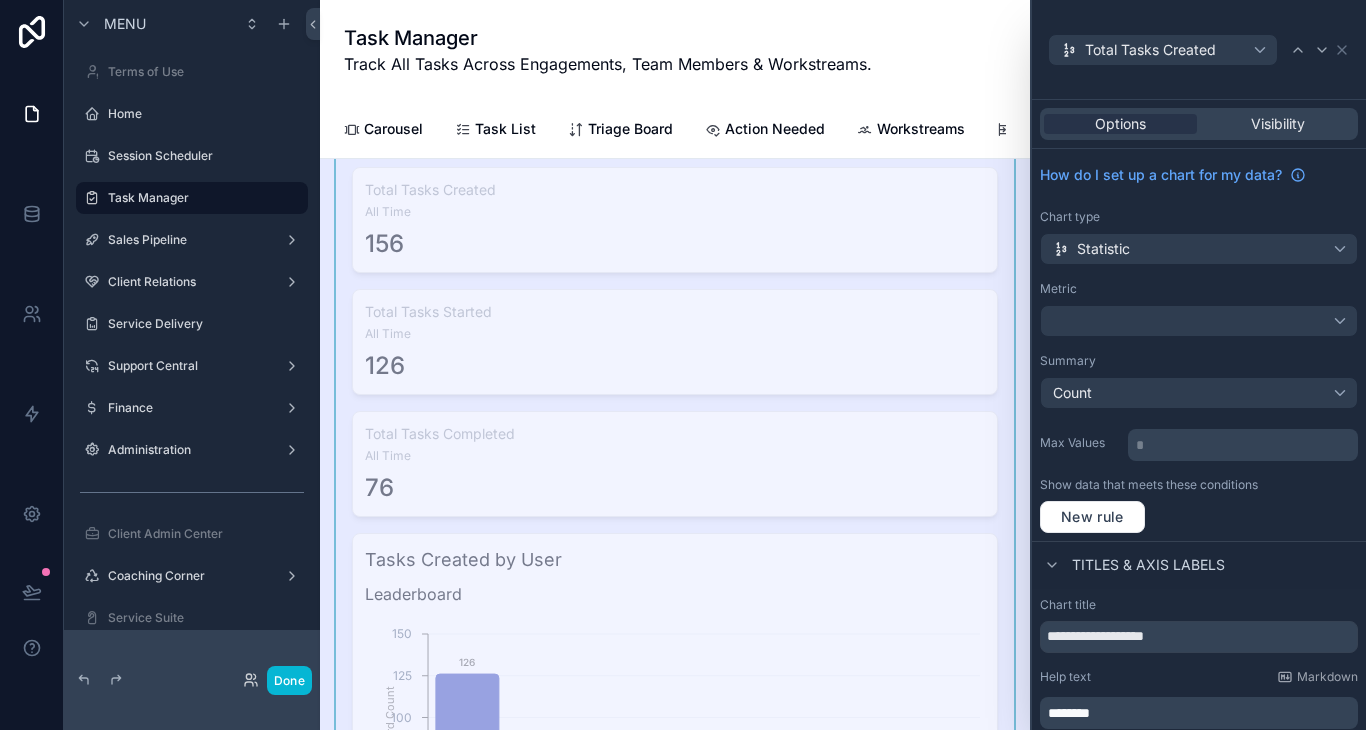 click 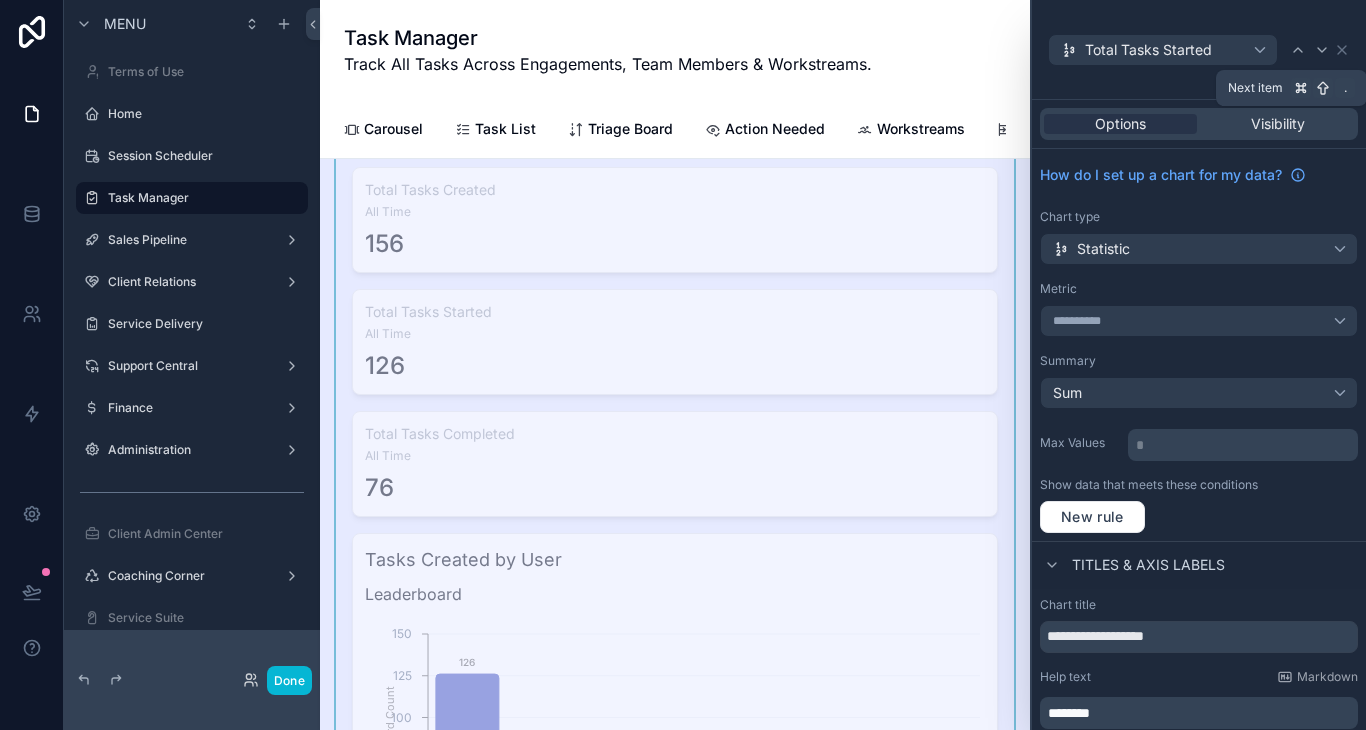 click 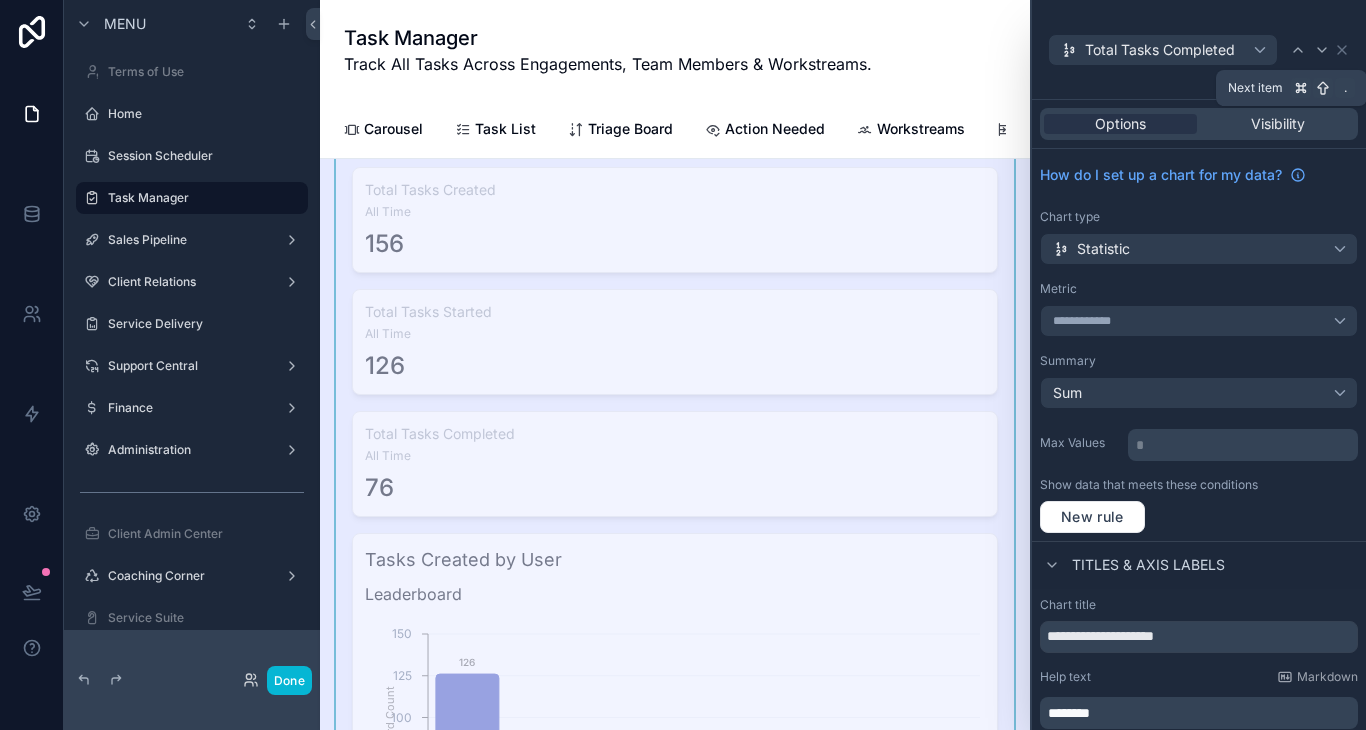 click 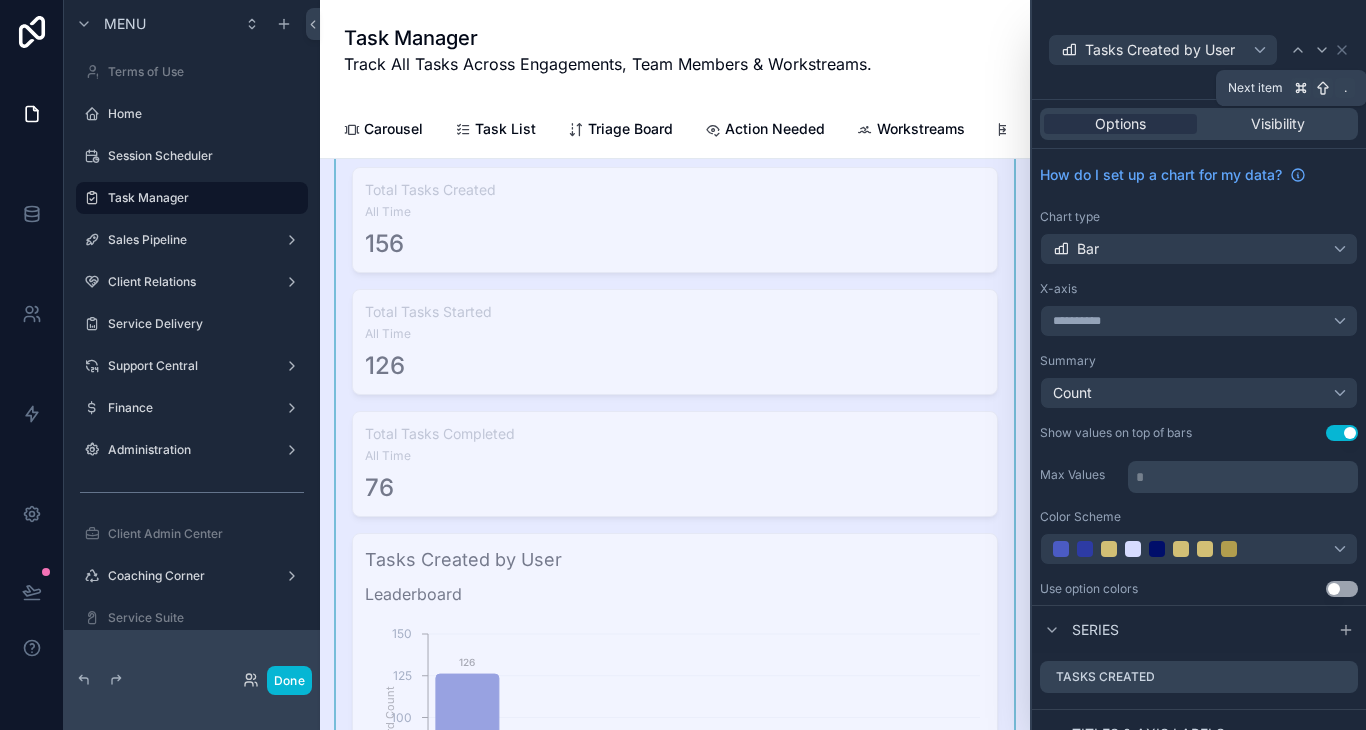 click 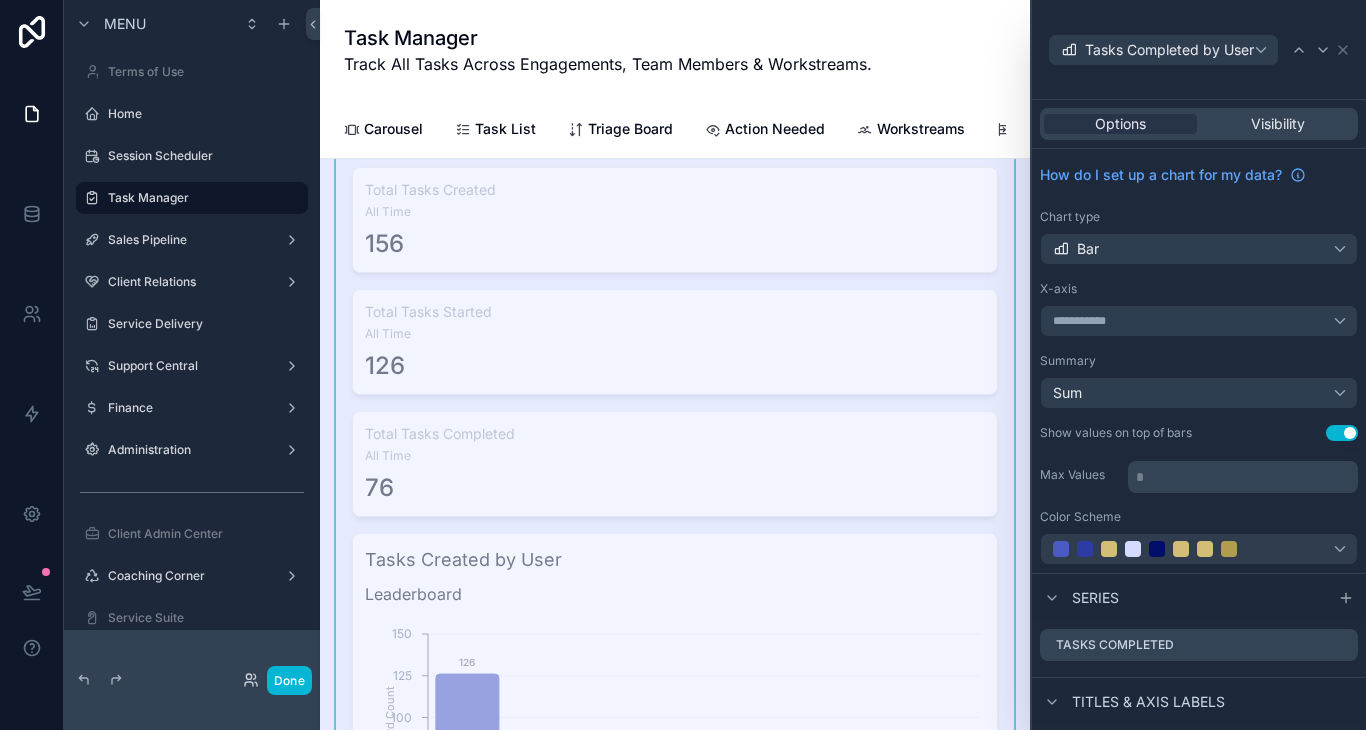 click 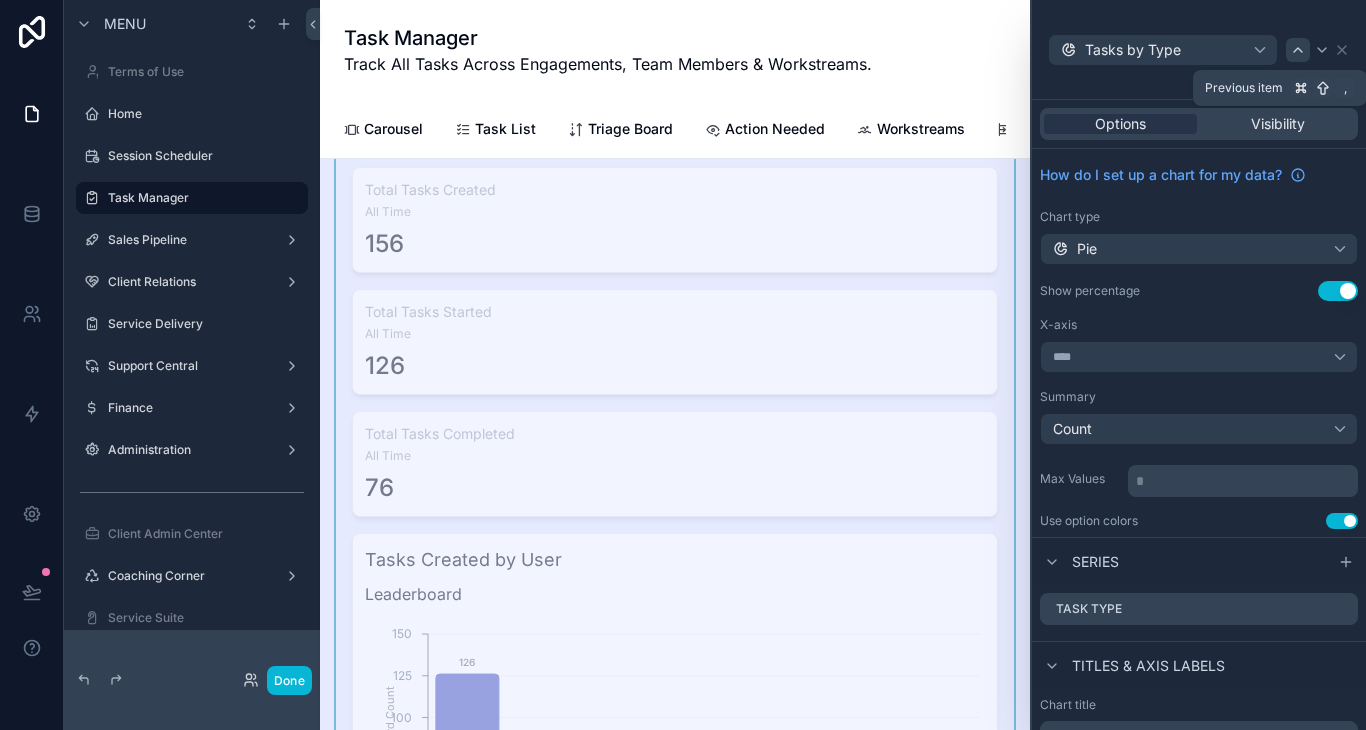 click at bounding box center (1298, 50) 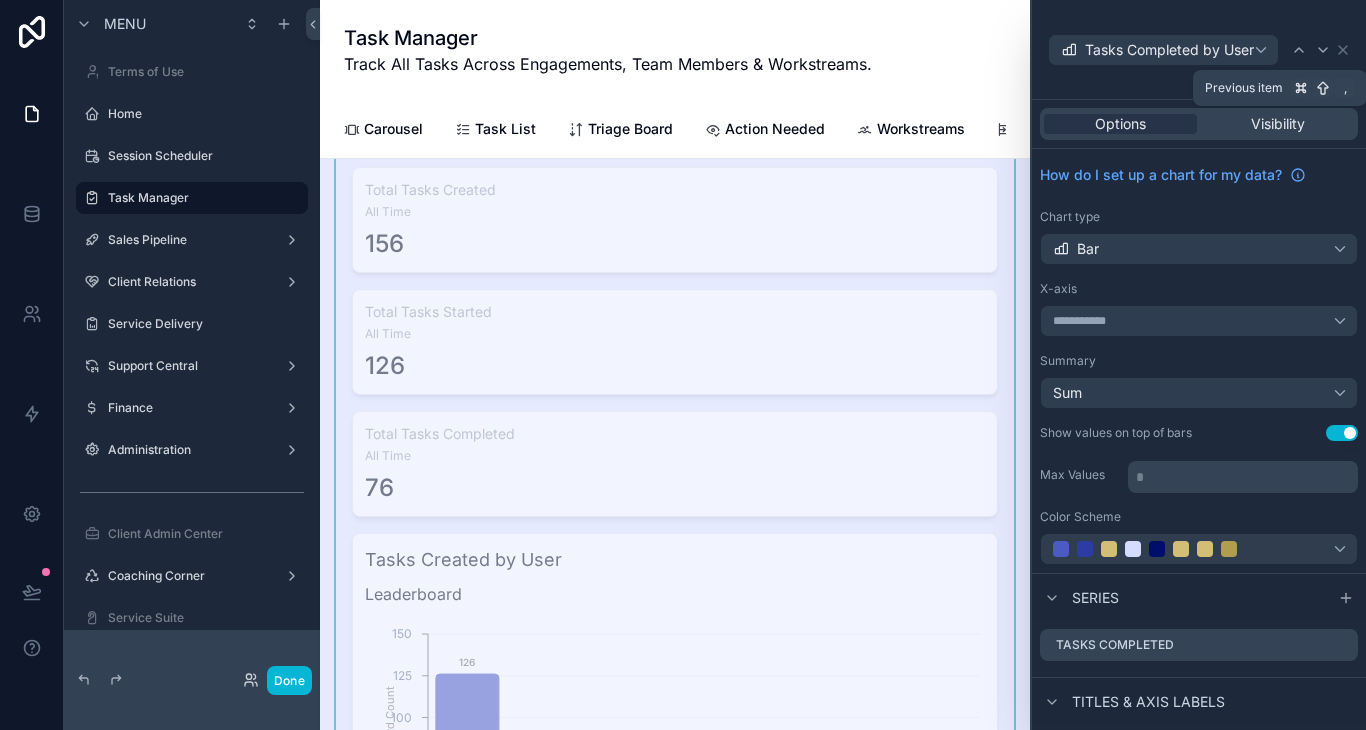 click at bounding box center (1299, 50) 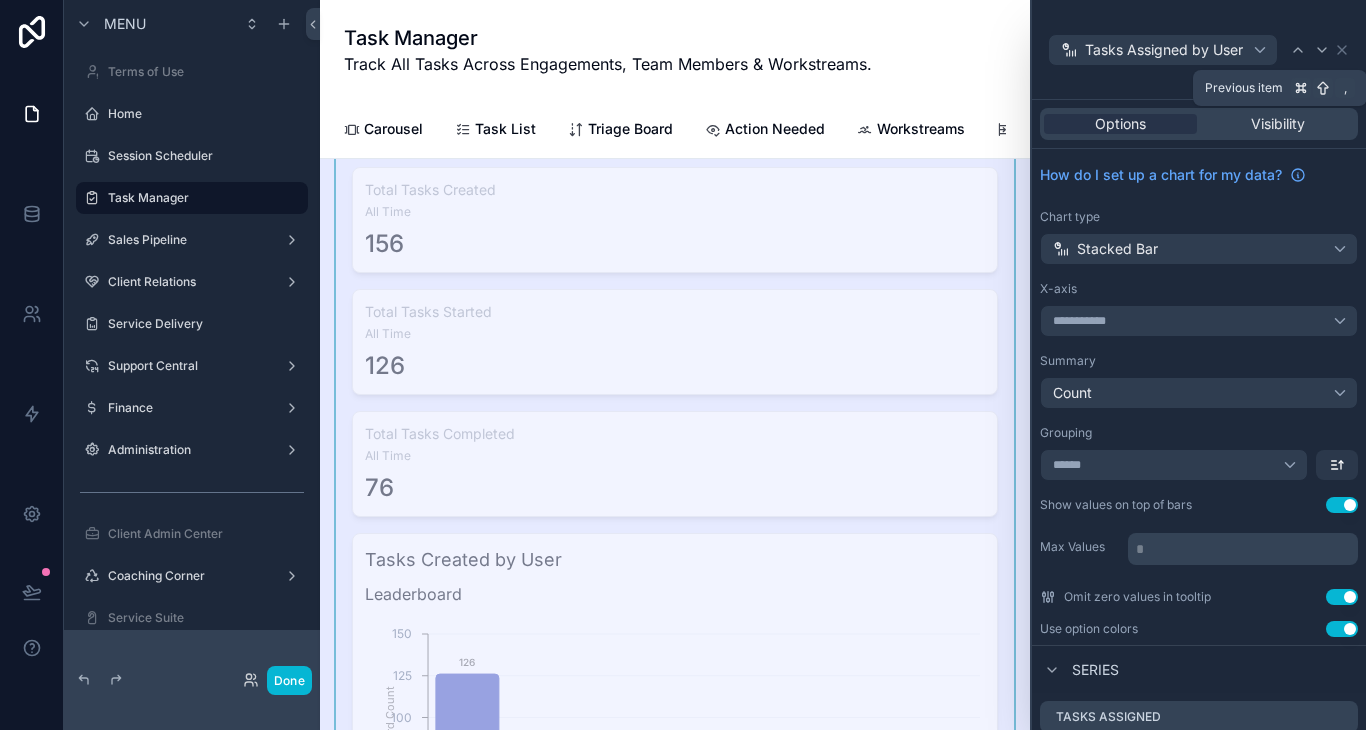 click at bounding box center (1298, 50) 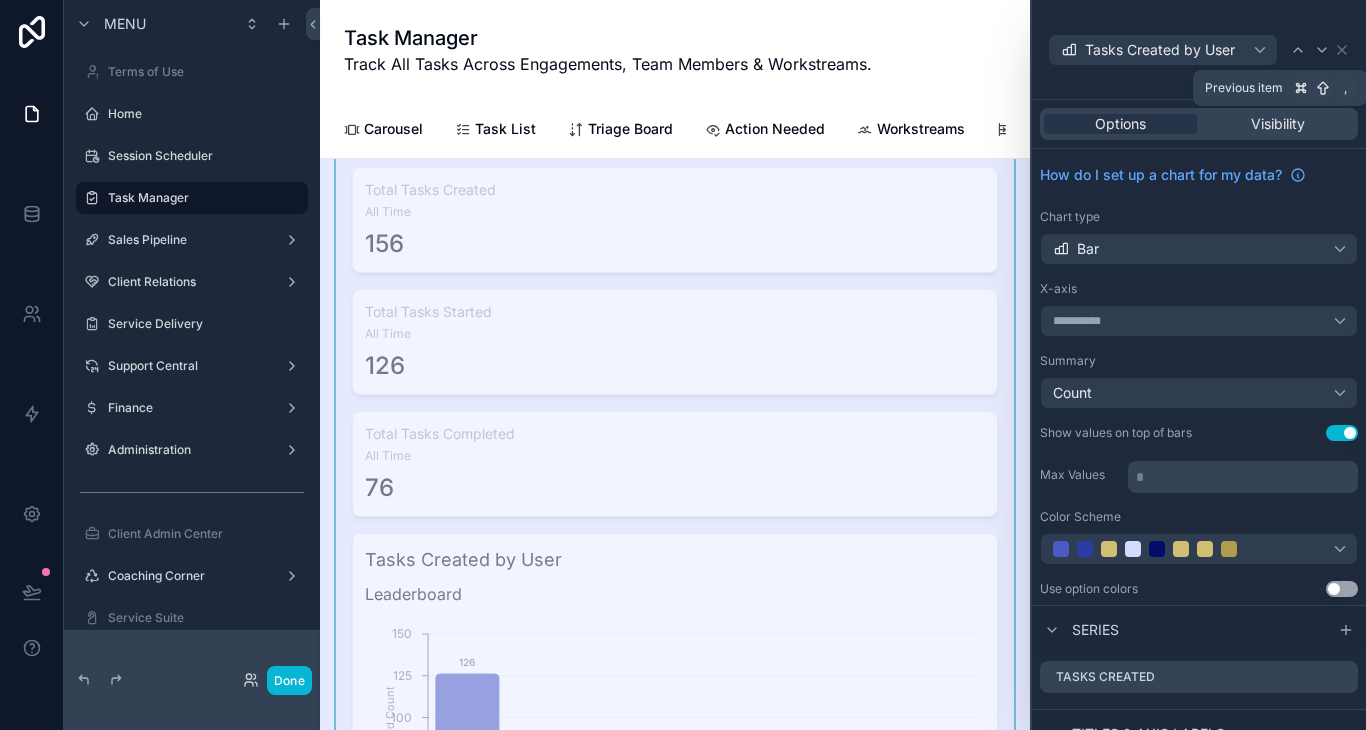 click at bounding box center (1298, 50) 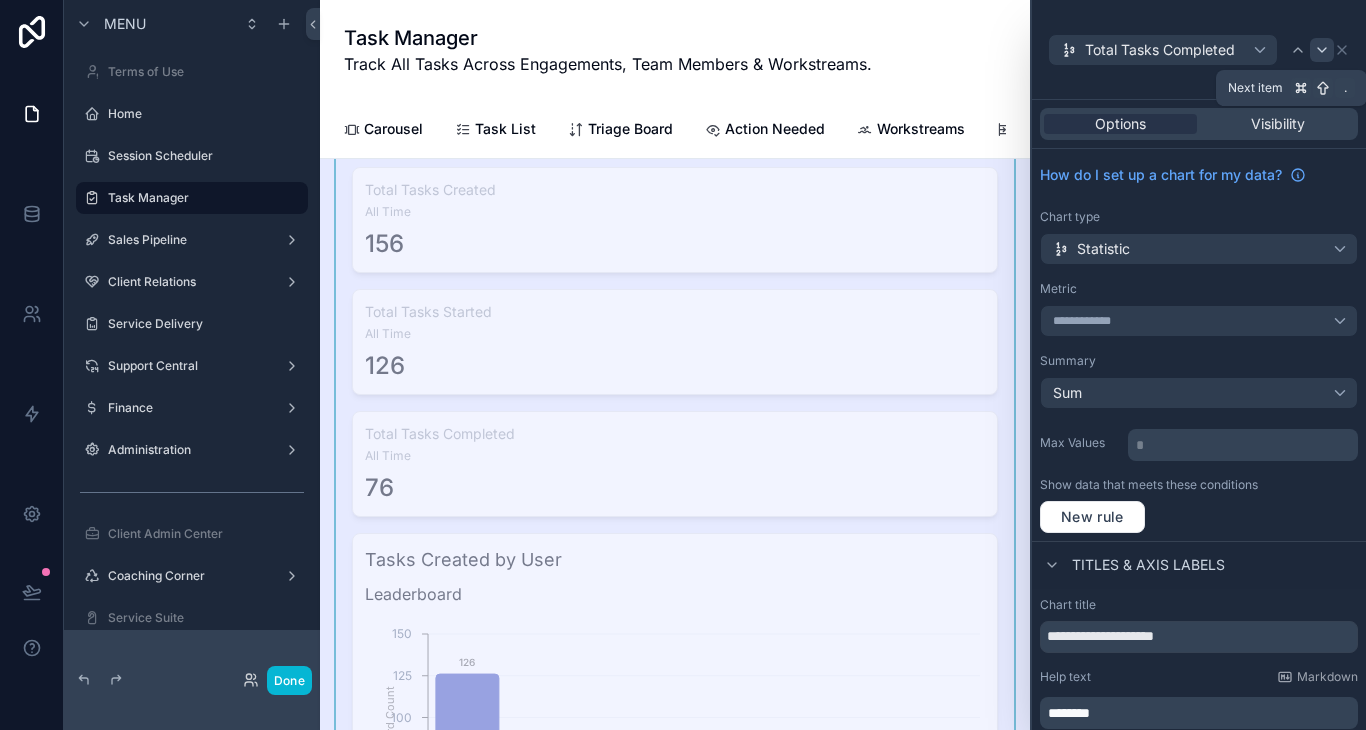 click 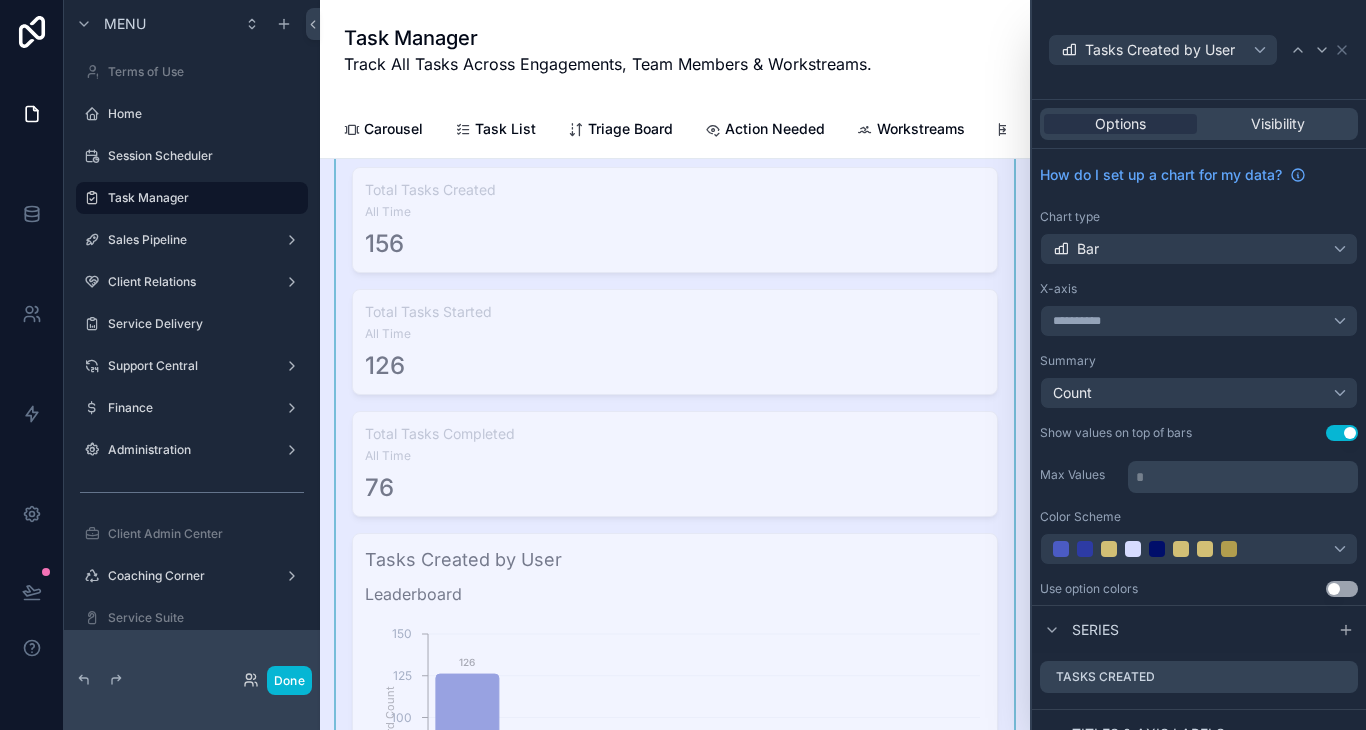 click on "Use setting" at bounding box center (1342, 589) 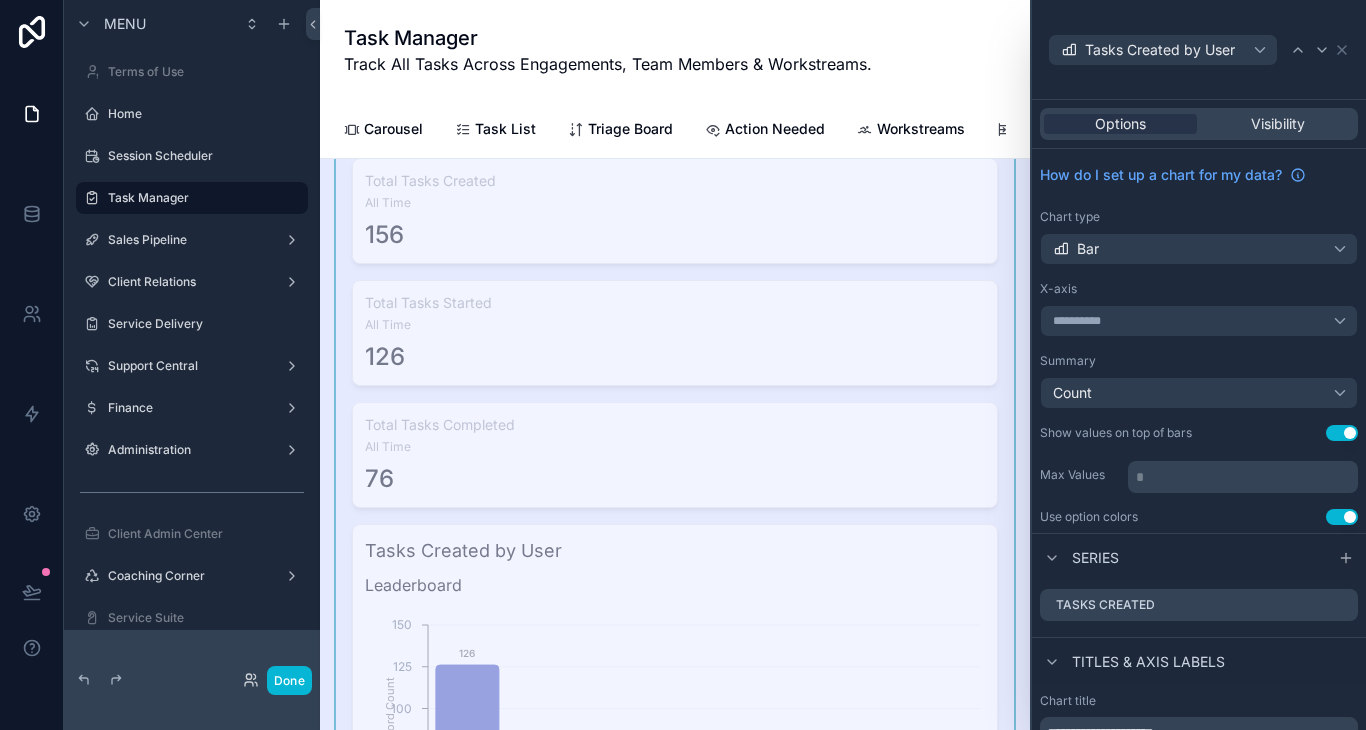 scroll, scrollTop: 5786, scrollLeft: 0, axis: vertical 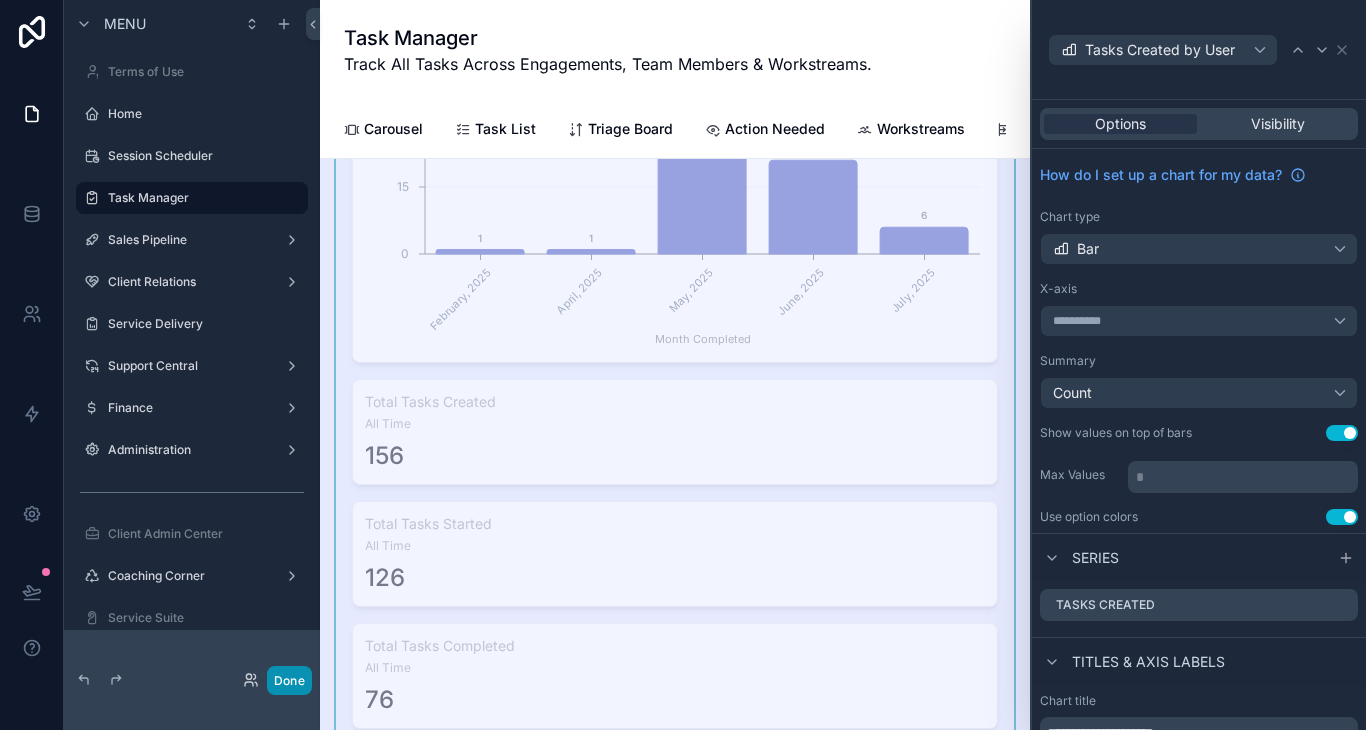 click on "Done" at bounding box center [289, 680] 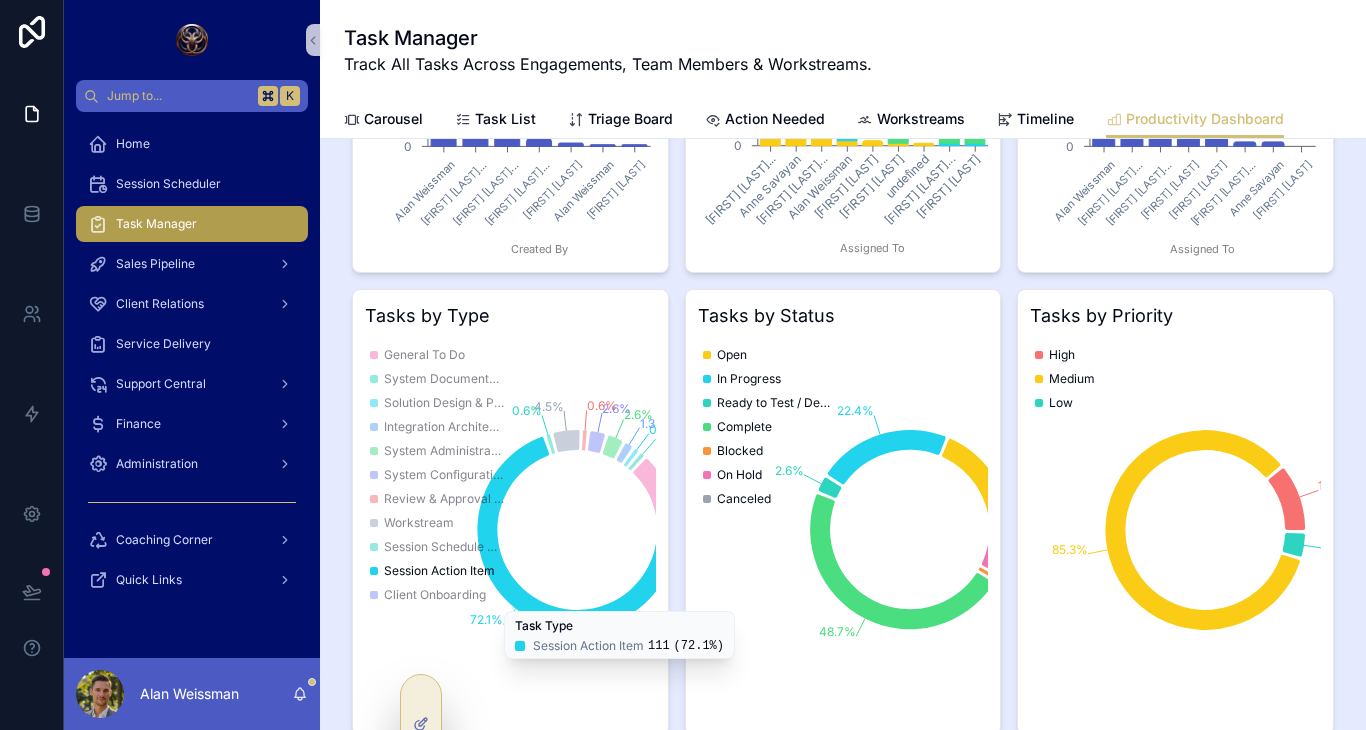 scroll, scrollTop: 1908, scrollLeft: 0, axis: vertical 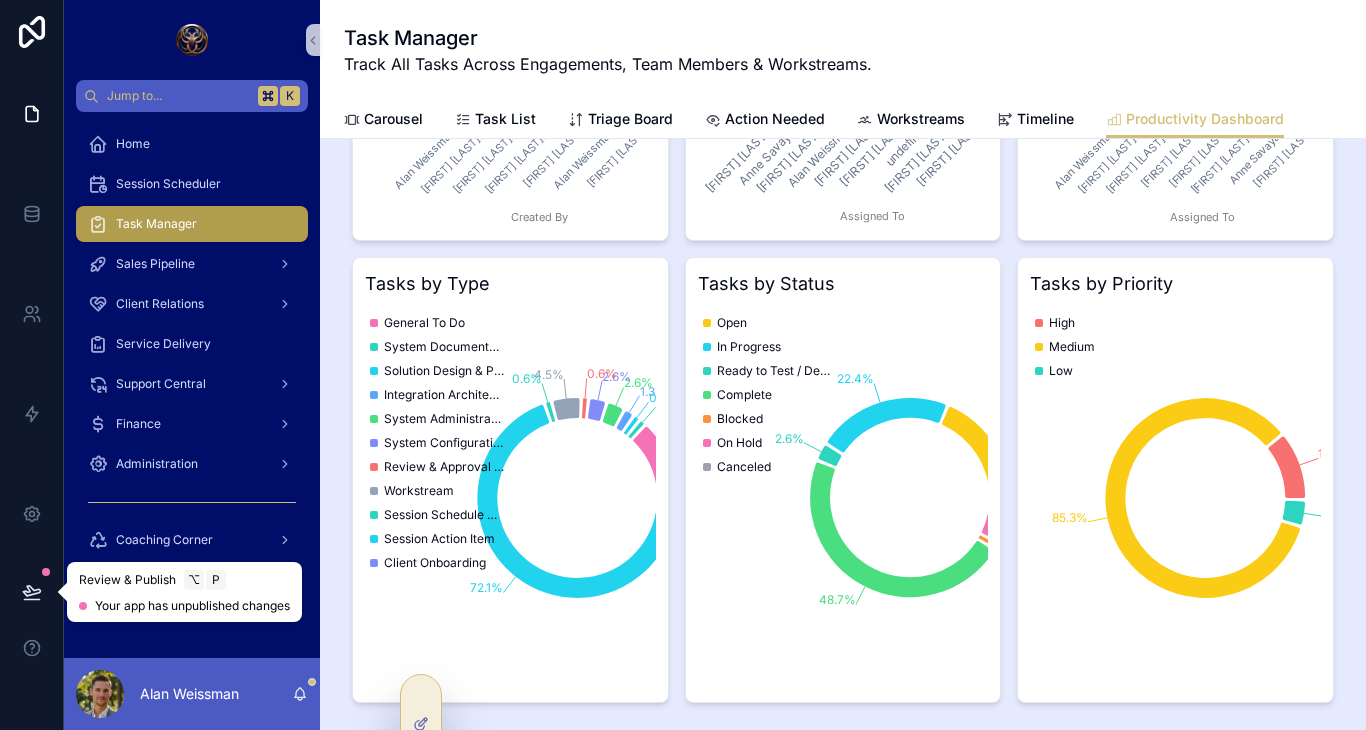 click 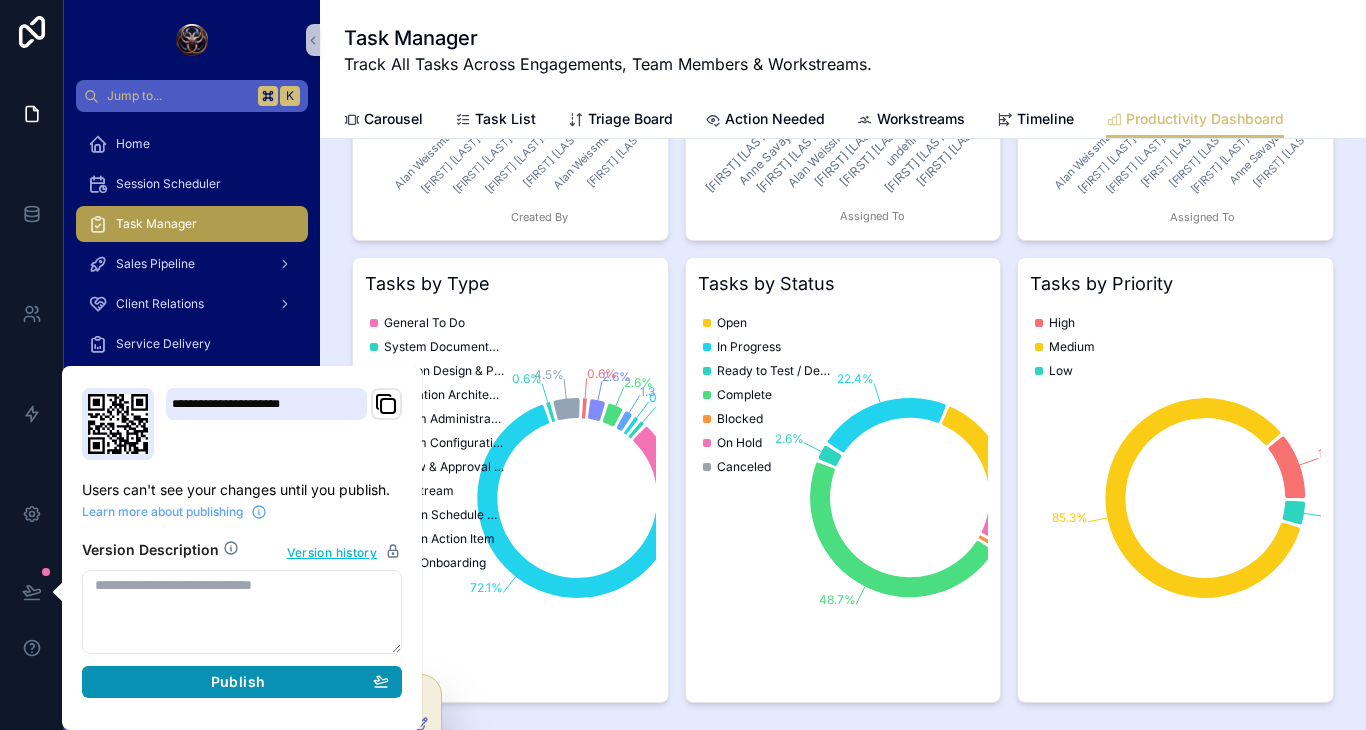 click on "Publish" at bounding box center (242, 682) 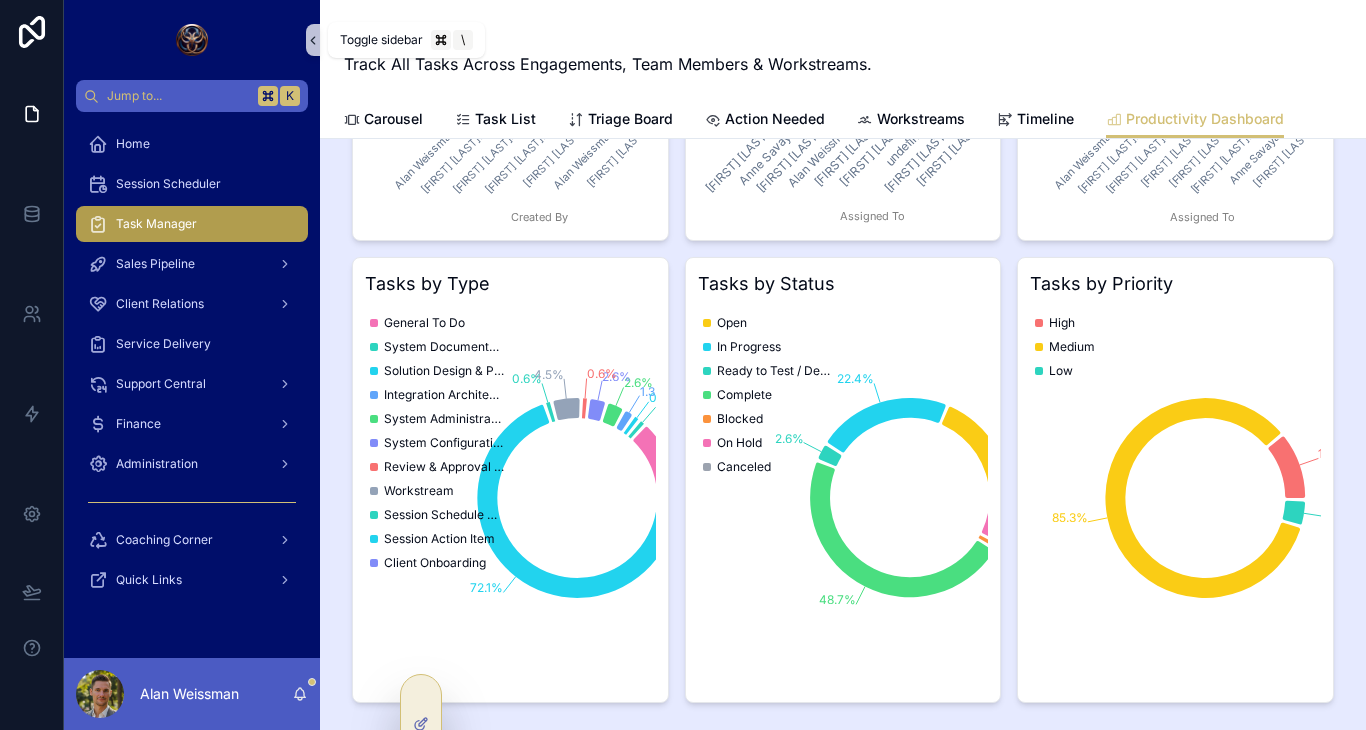 click 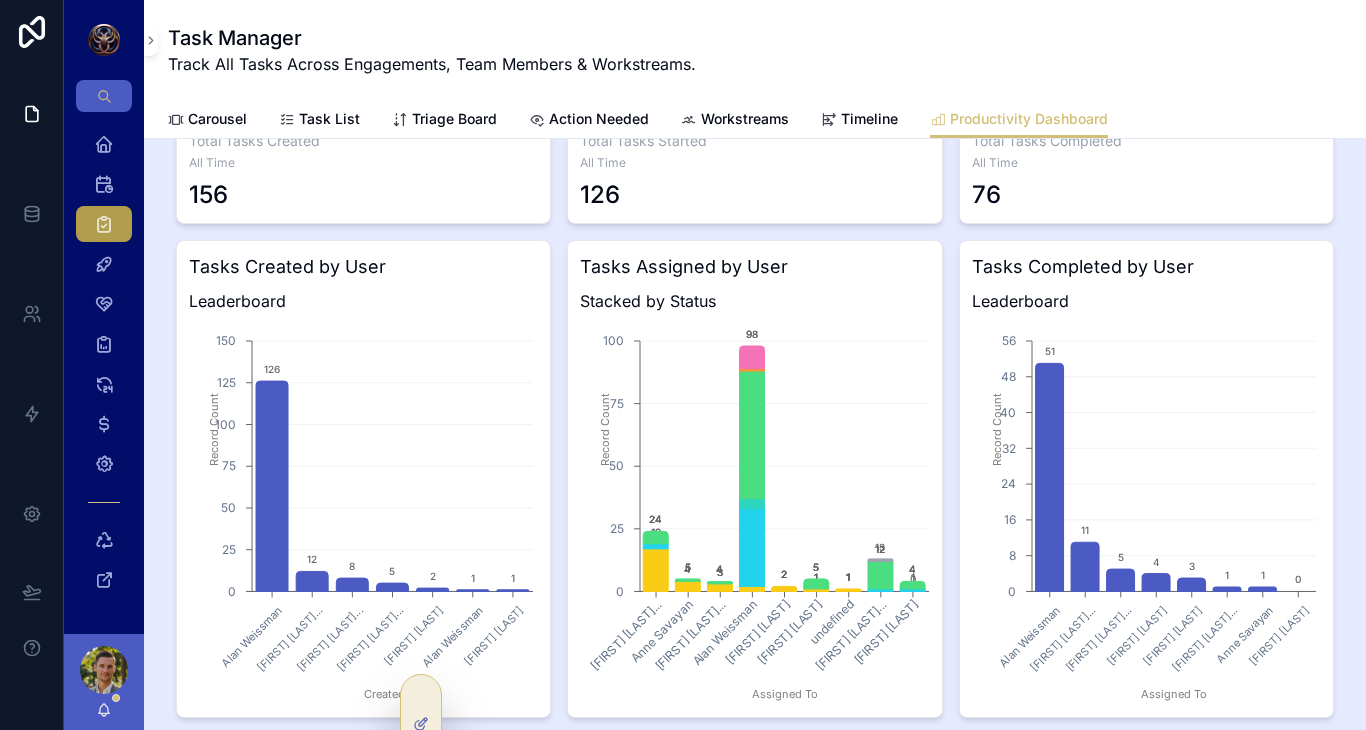 scroll, scrollTop: 1434, scrollLeft: 0, axis: vertical 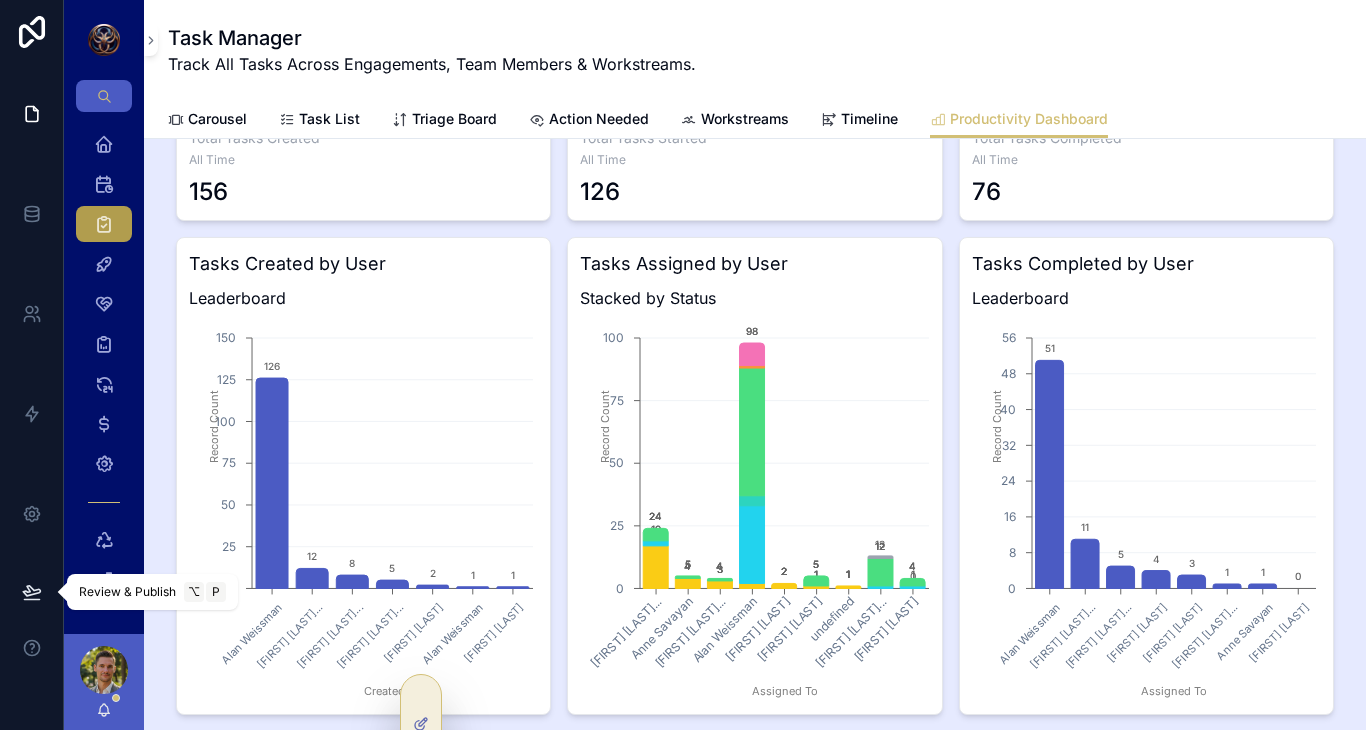 click 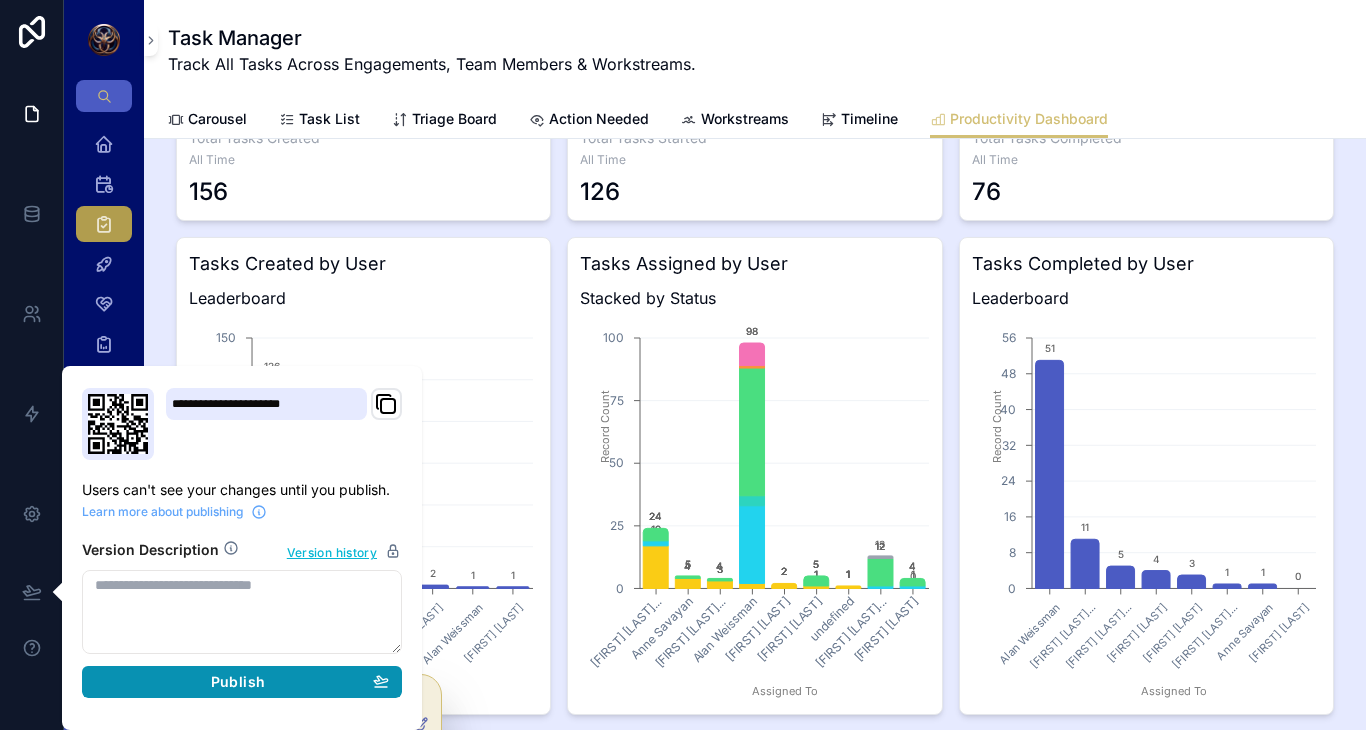 click on "Publish" at bounding box center (238, 682) 